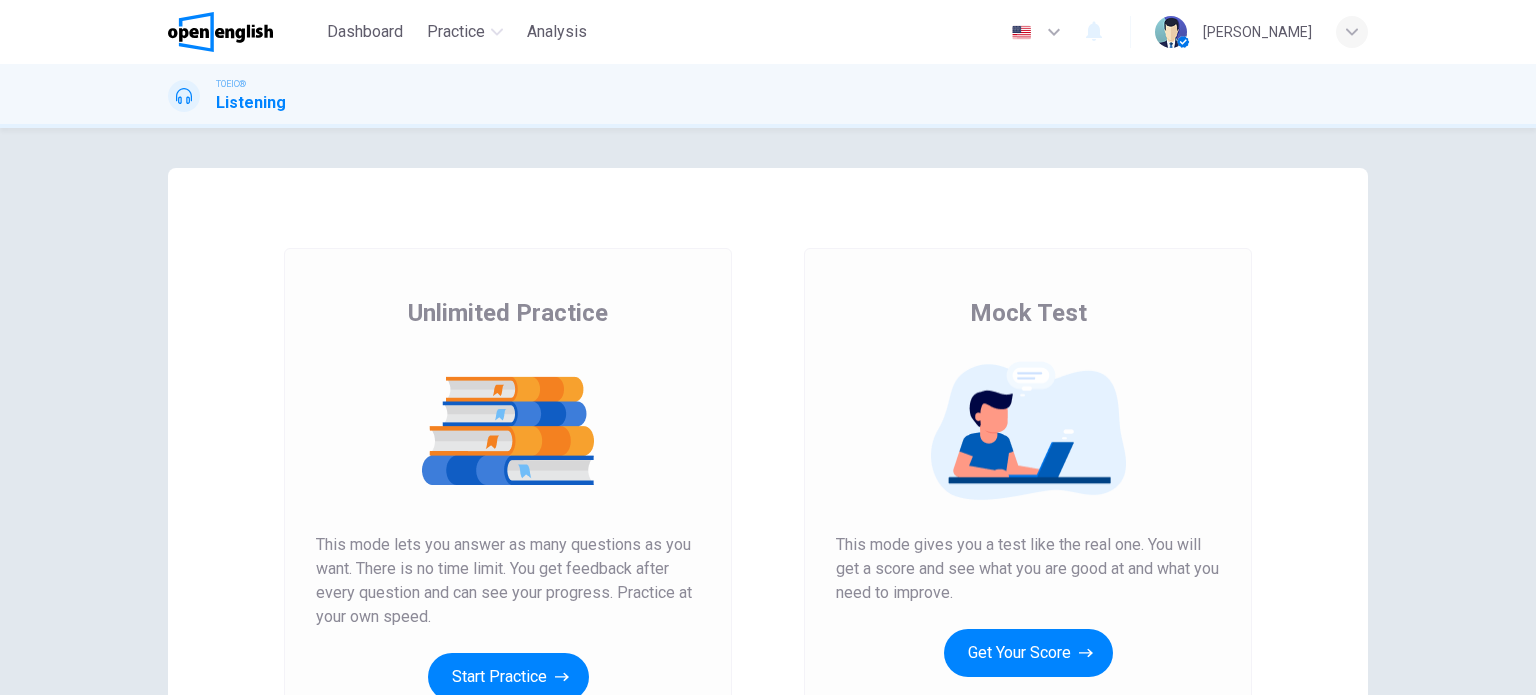 scroll, scrollTop: 0, scrollLeft: 0, axis: both 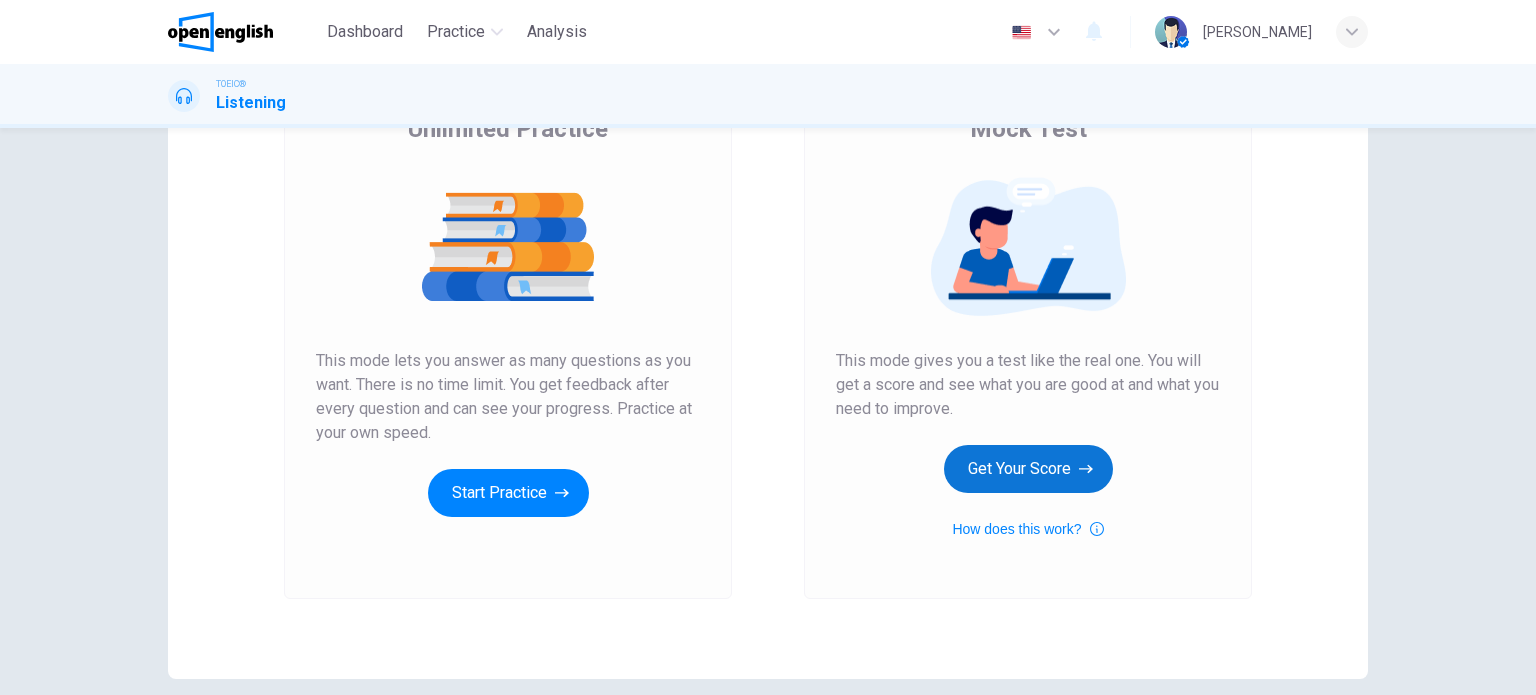 click on "Get Your Score" at bounding box center [1028, 469] 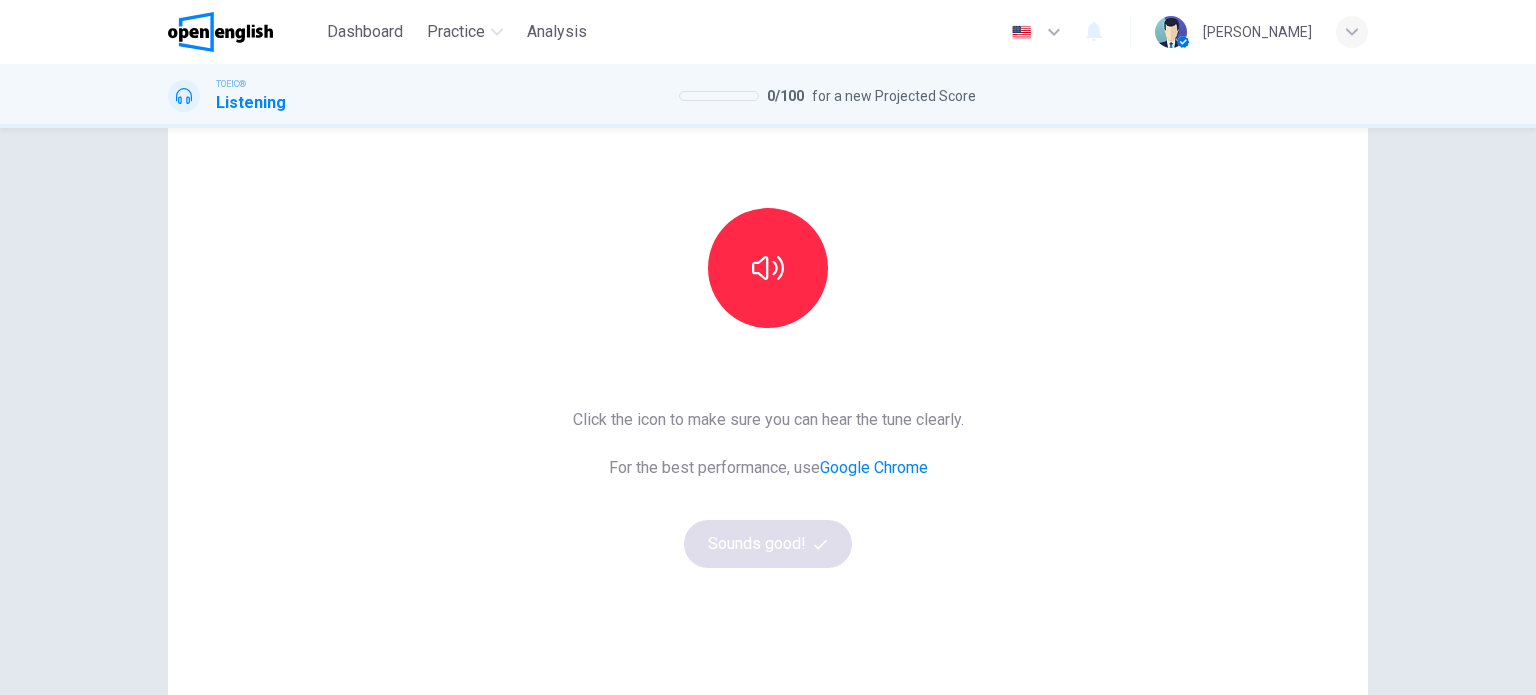 scroll, scrollTop: 148, scrollLeft: 0, axis: vertical 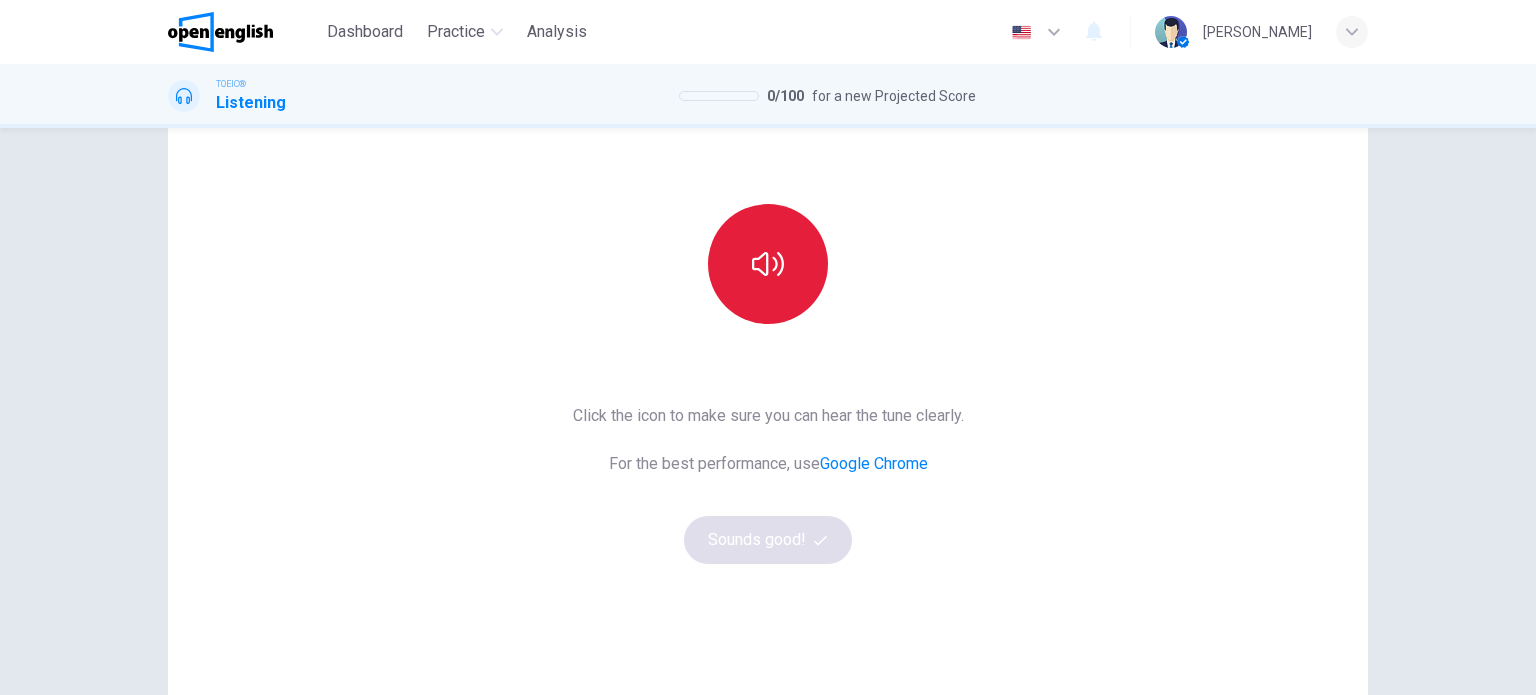 click 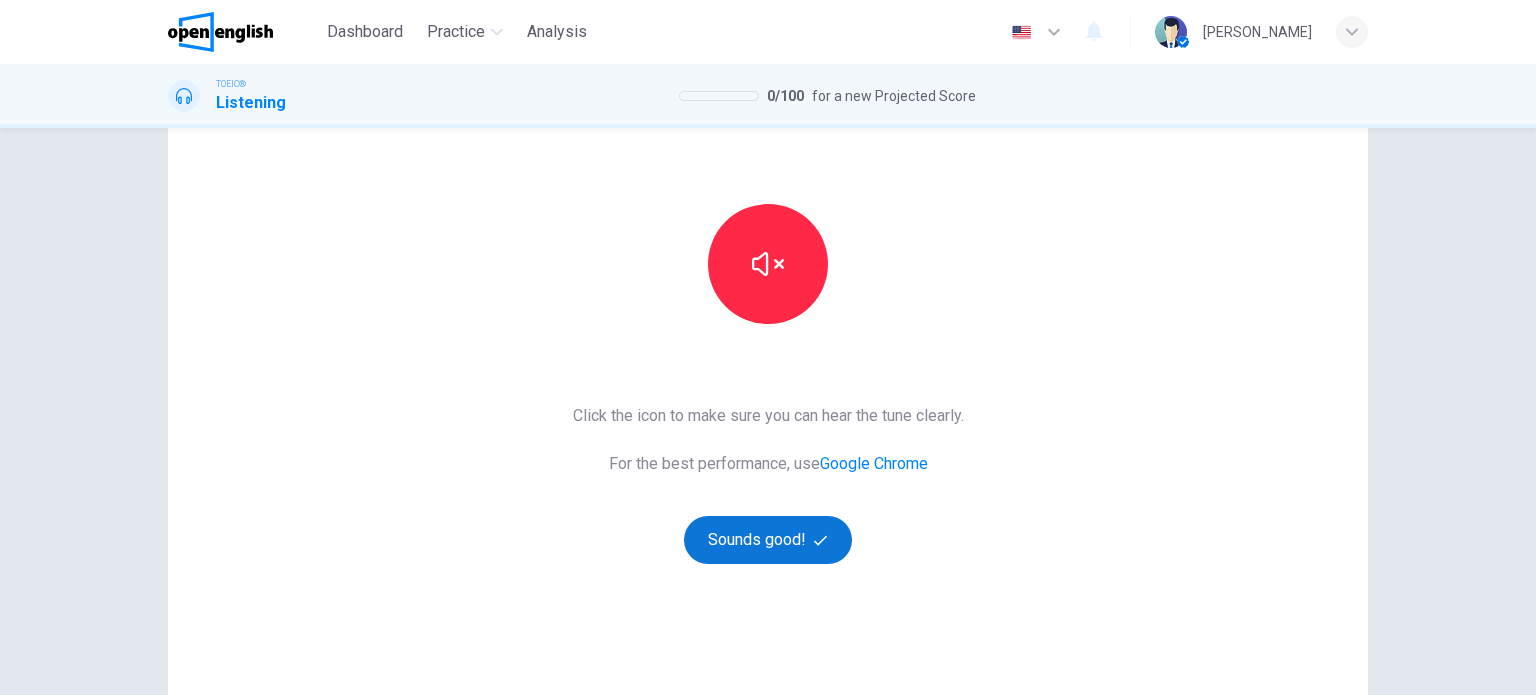 click 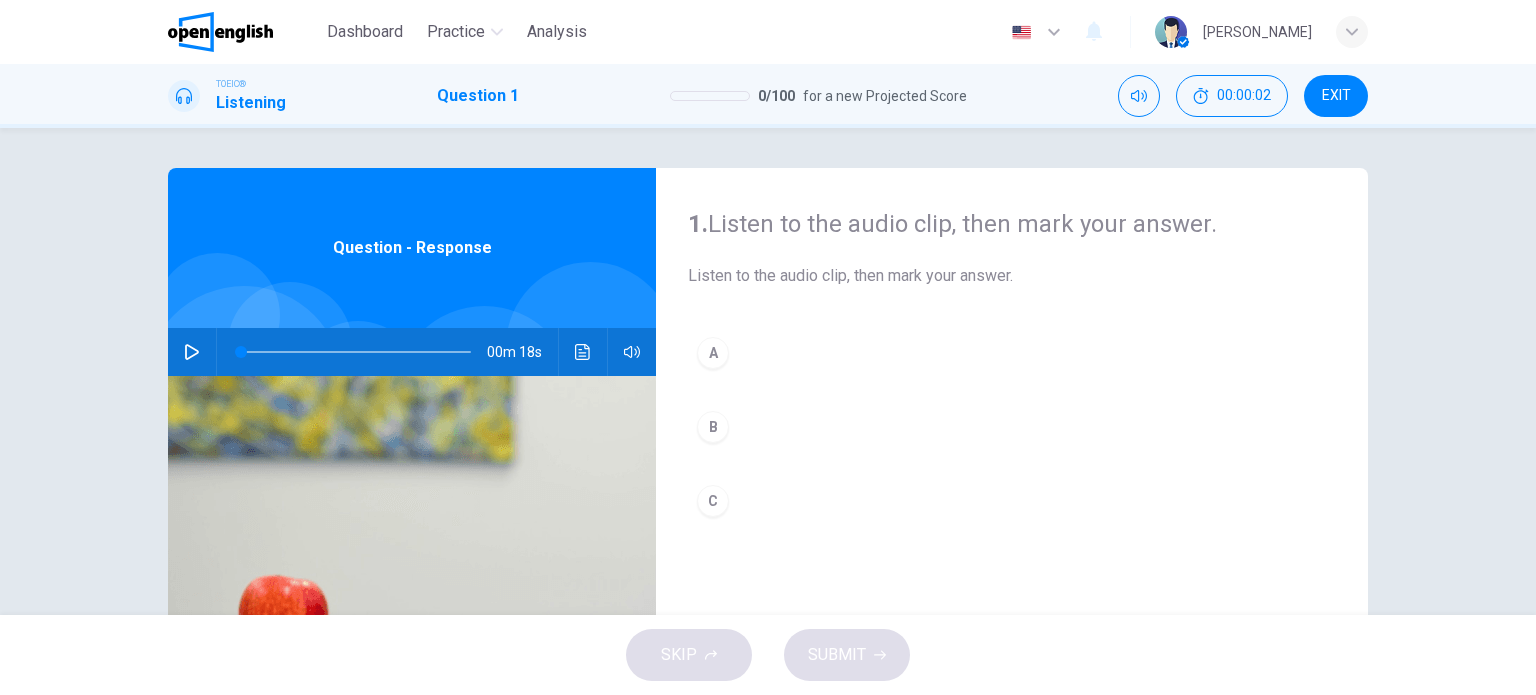 scroll, scrollTop: 4, scrollLeft: 0, axis: vertical 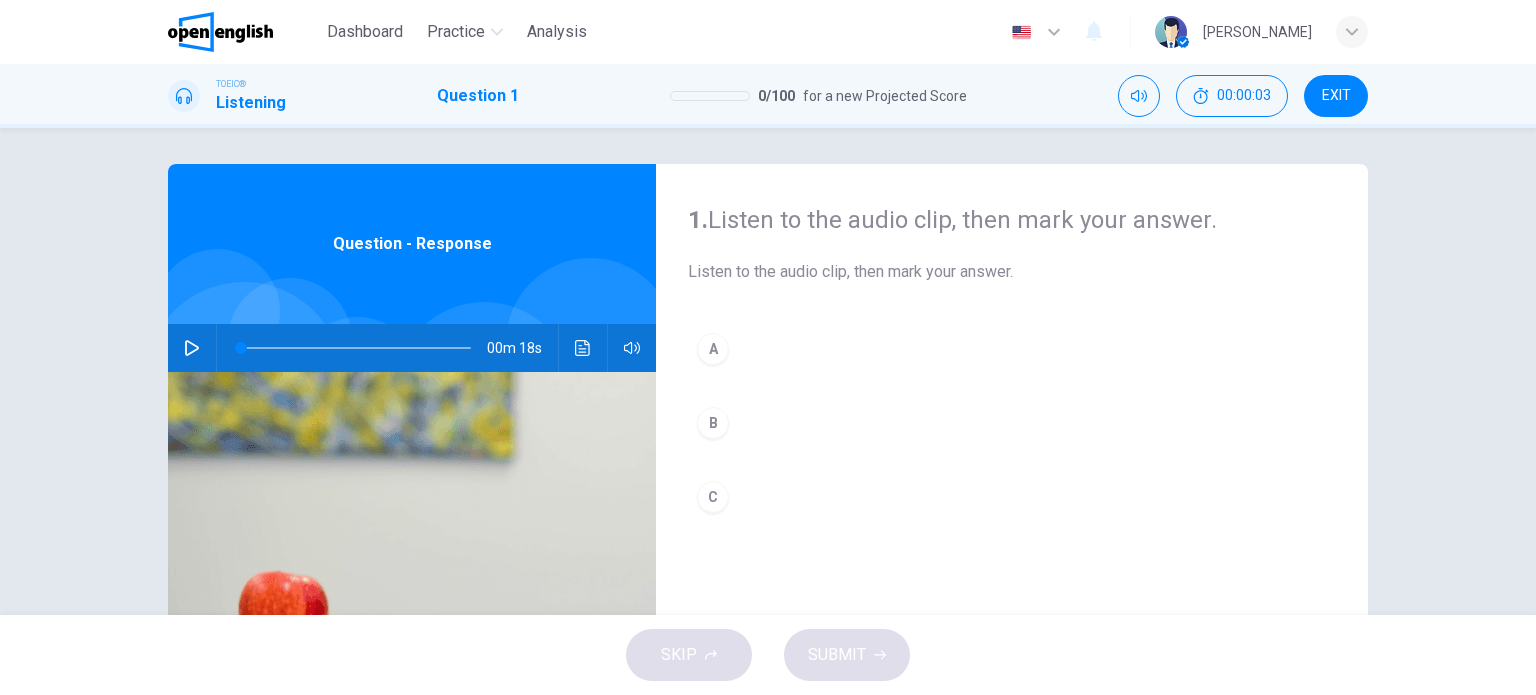 click 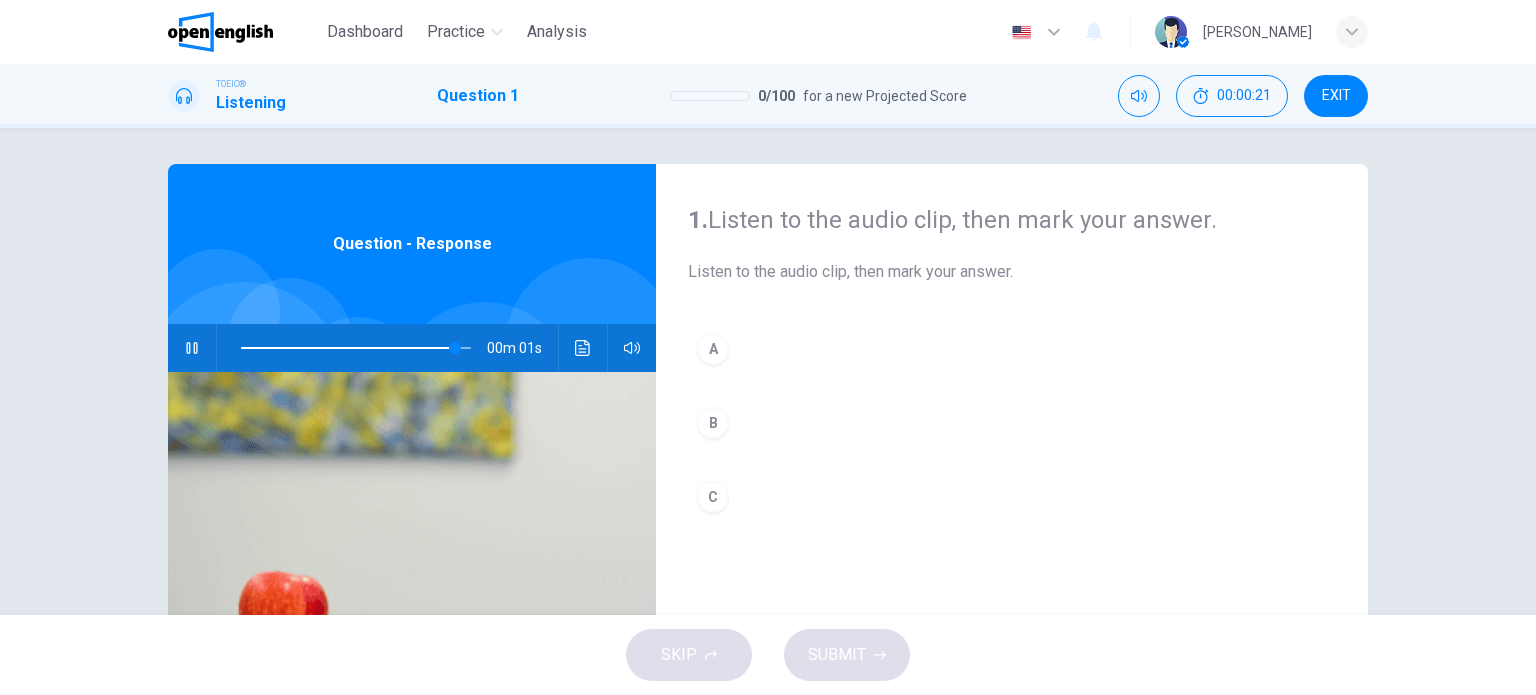 click on "A" at bounding box center [713, 349] 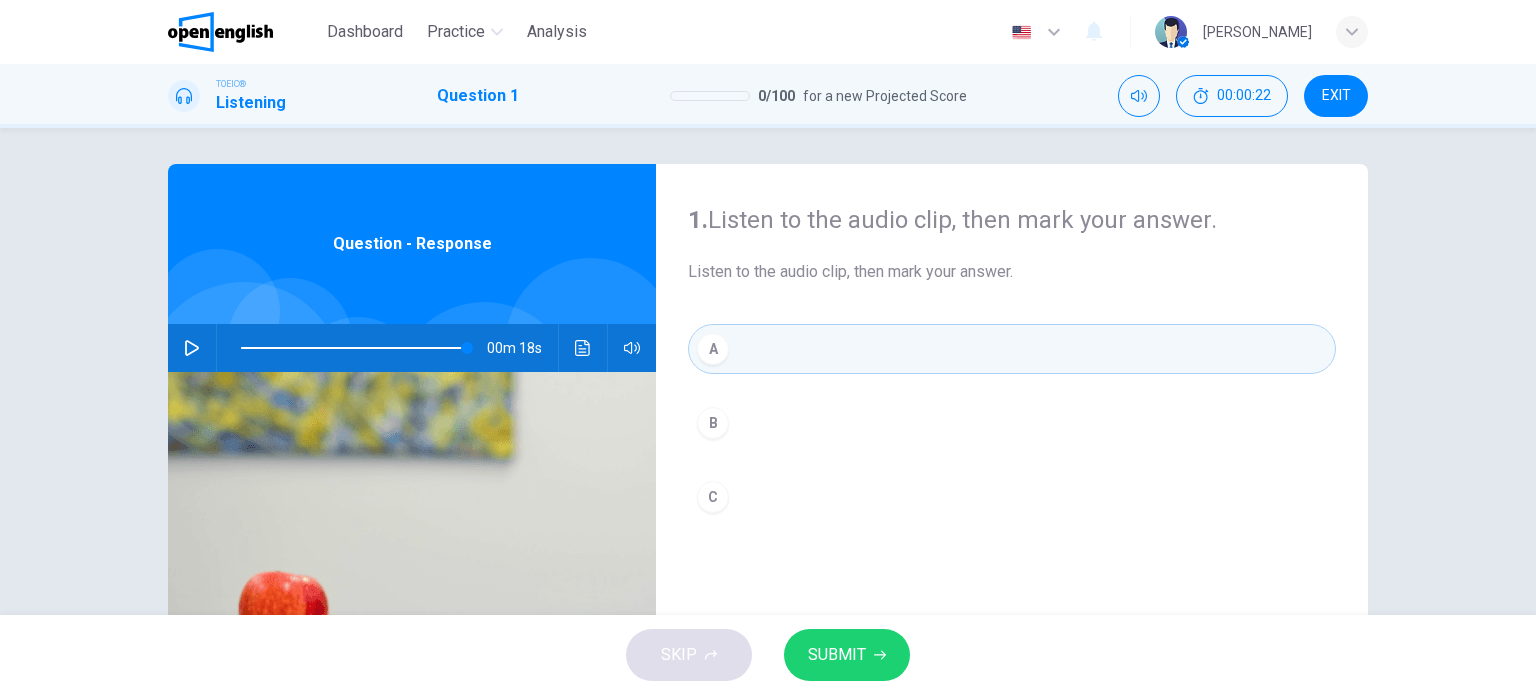 type on "*" 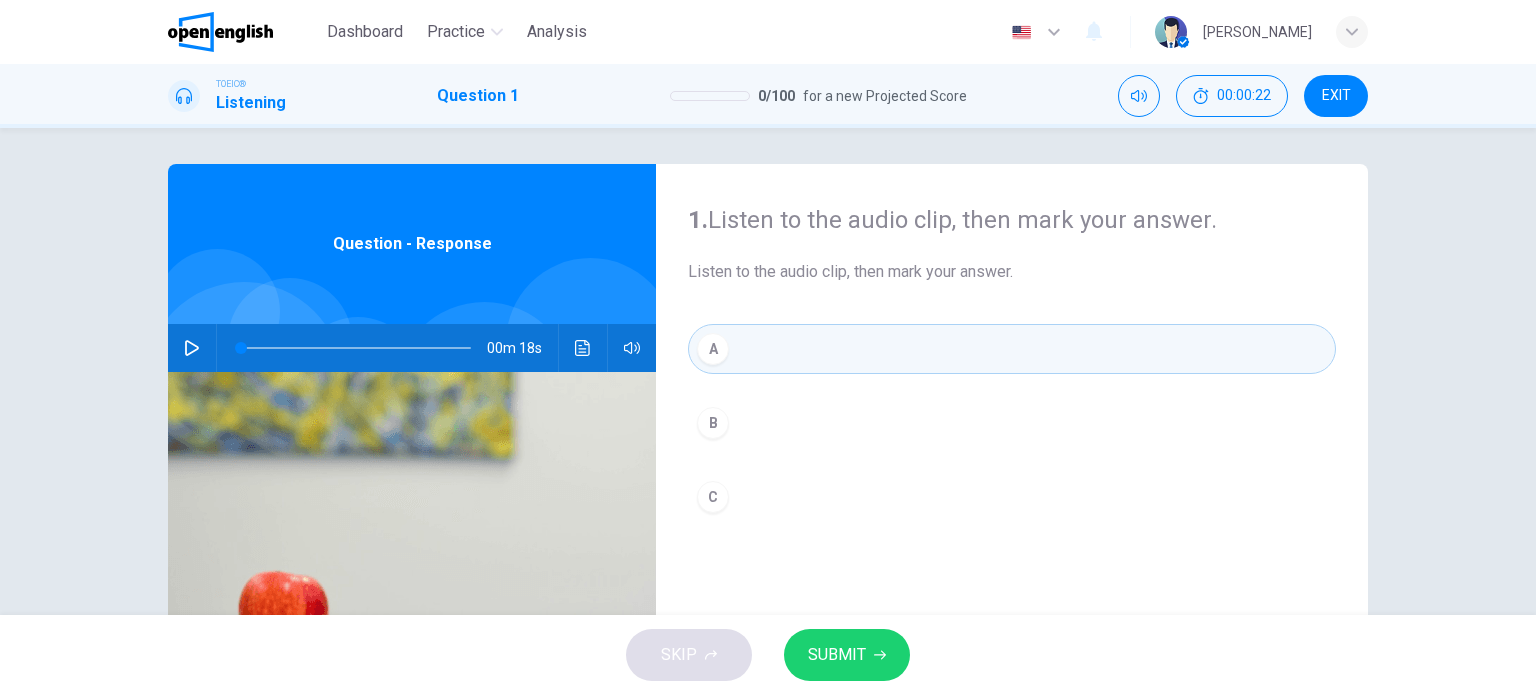 click on "SUBMIT" at bounding box center [837, 655] 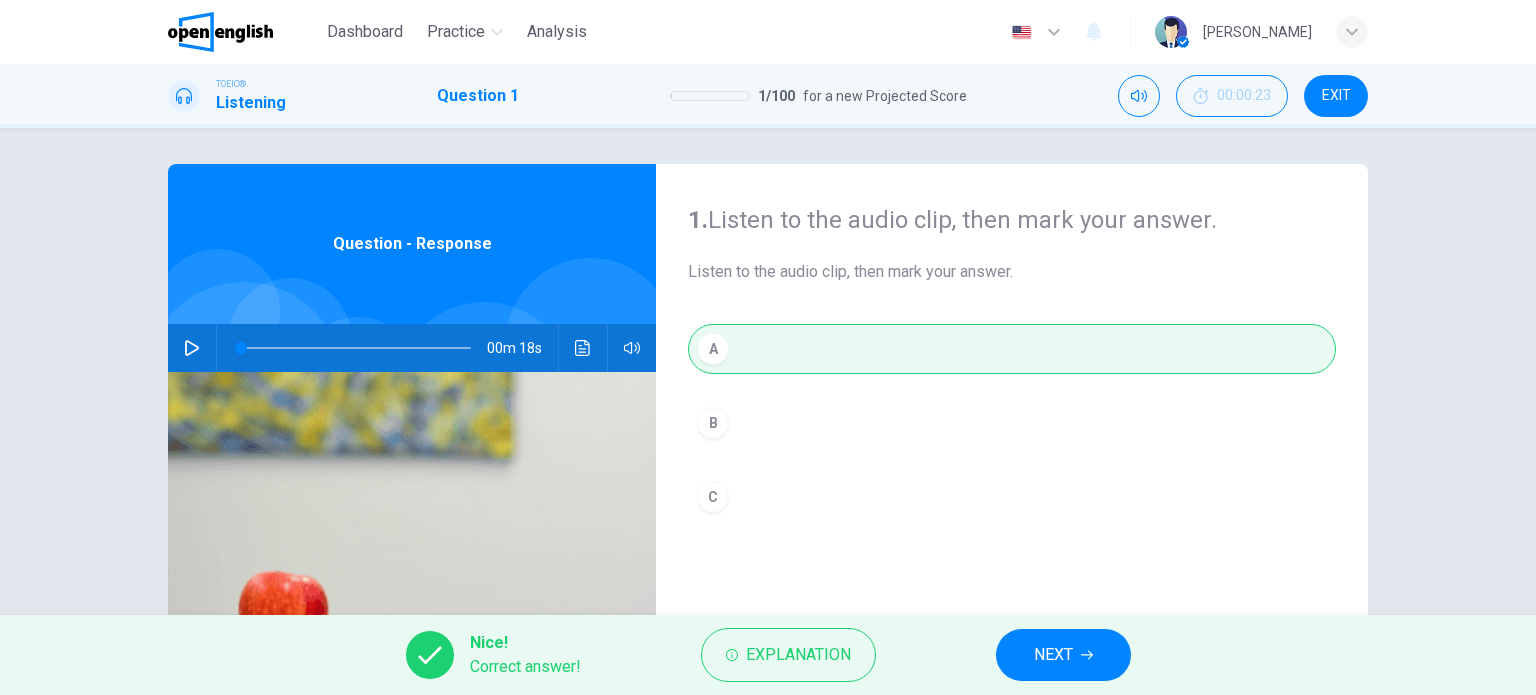 click on "NEXT" at bounding box center [1053, 655] 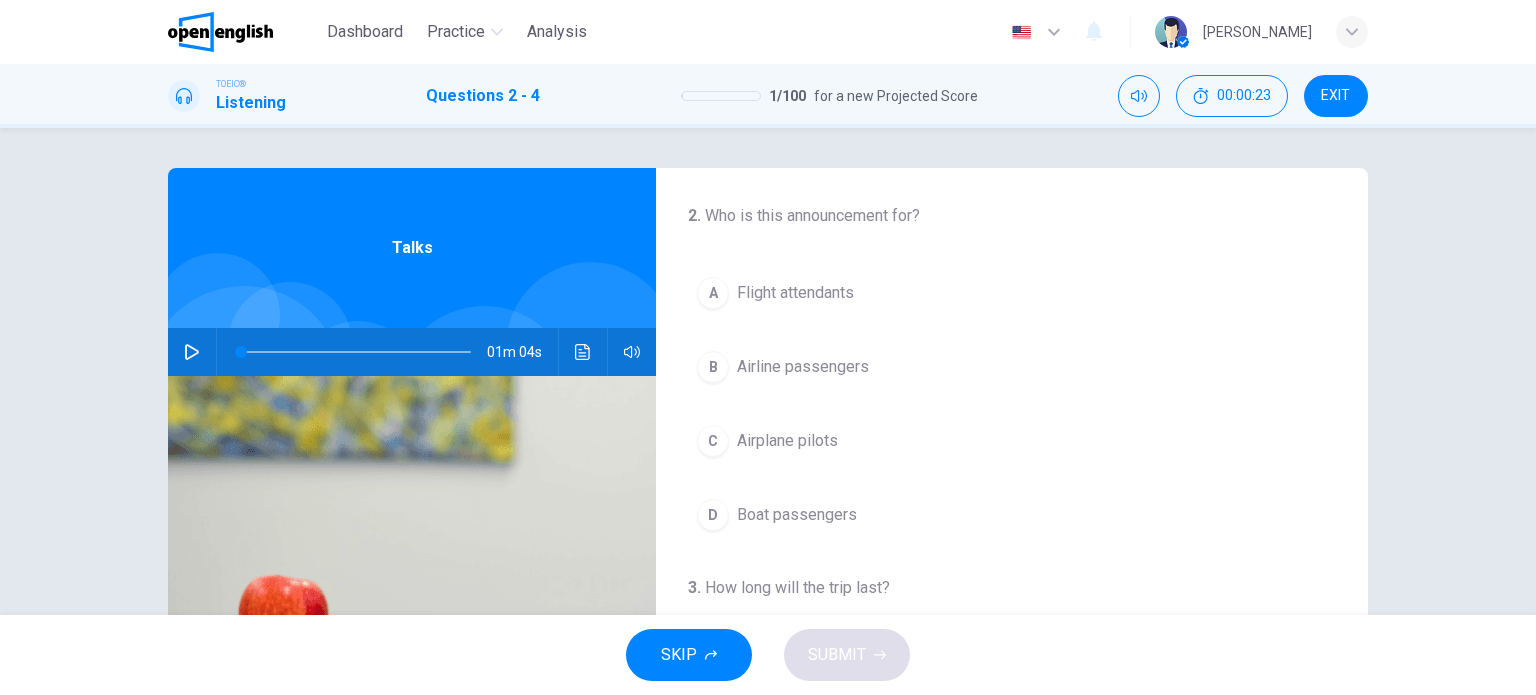 click at bounding box center (192, 352) 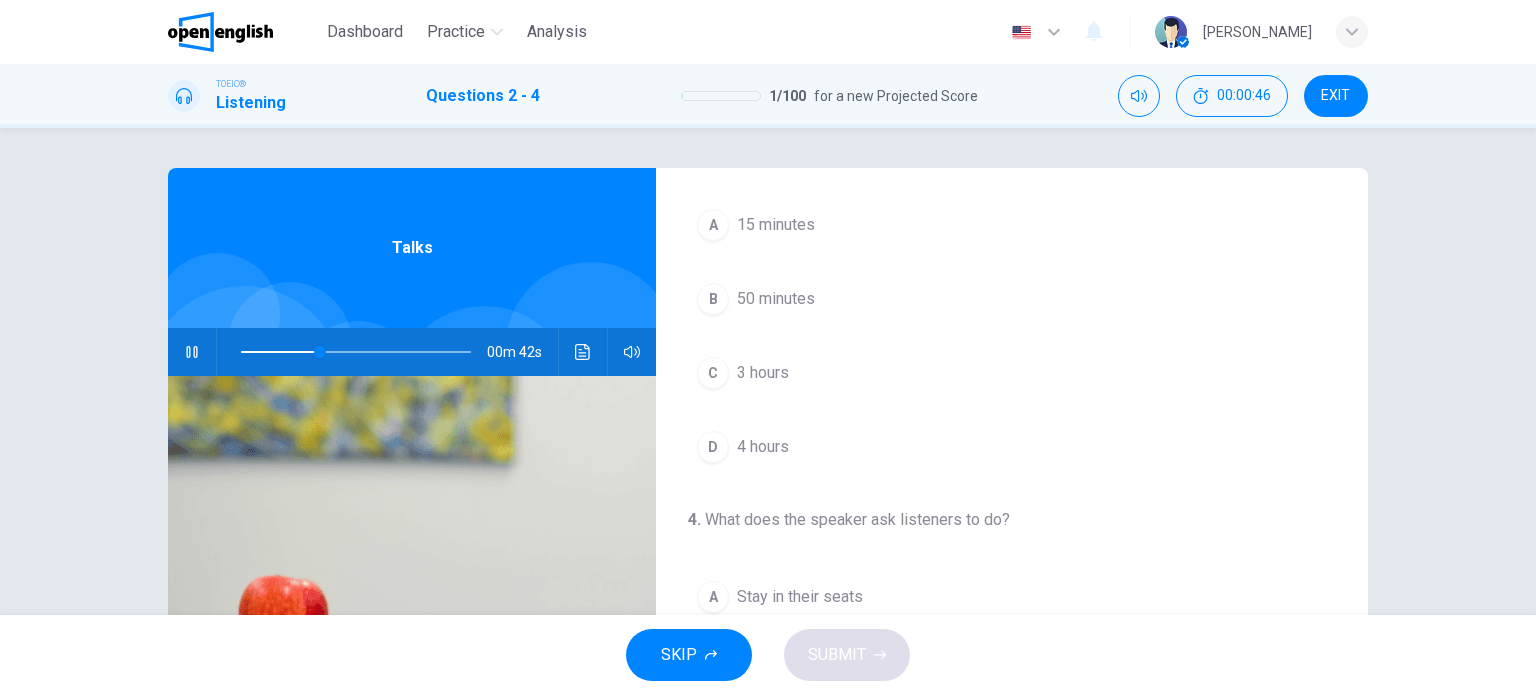 scroll, scrollTop: 452, scrollLeft: 0, axis: vertical 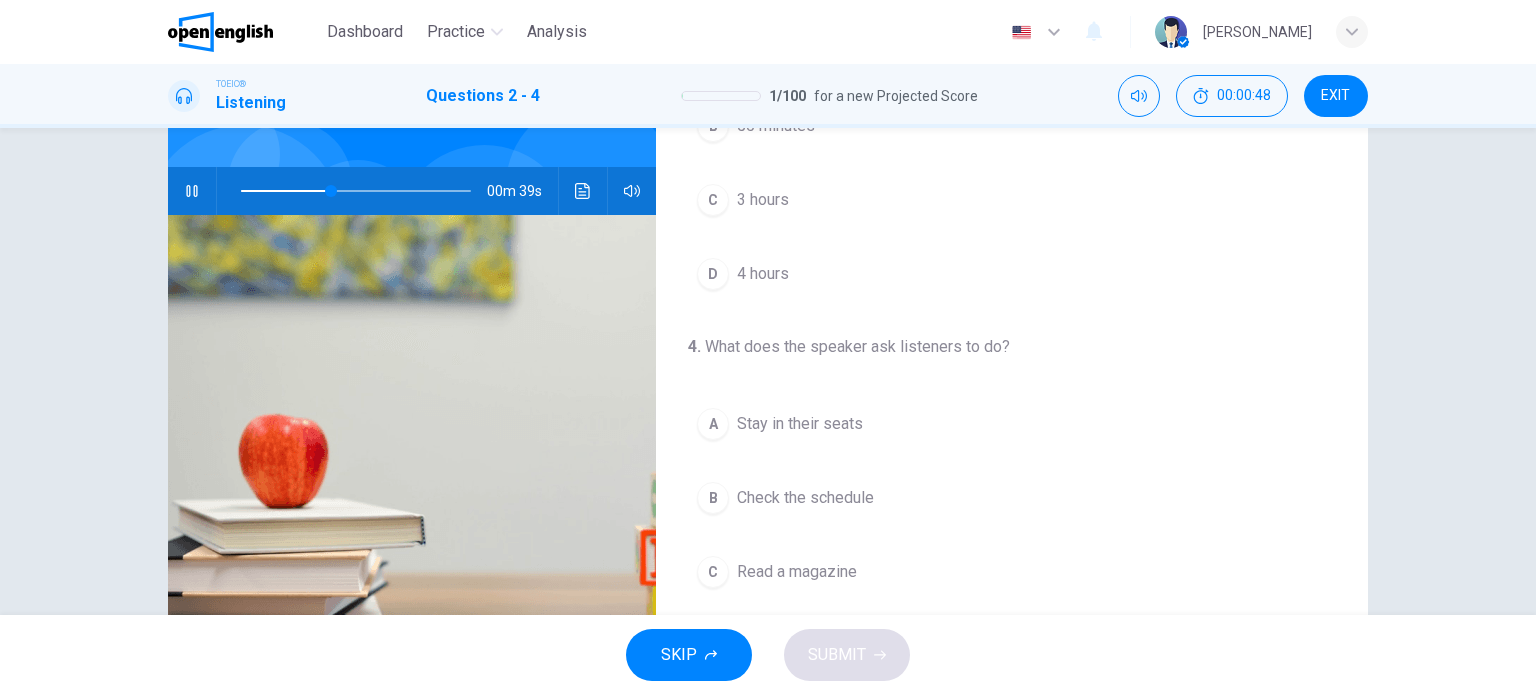 click on "Stay in their seats" at bounding box center [800, 424] 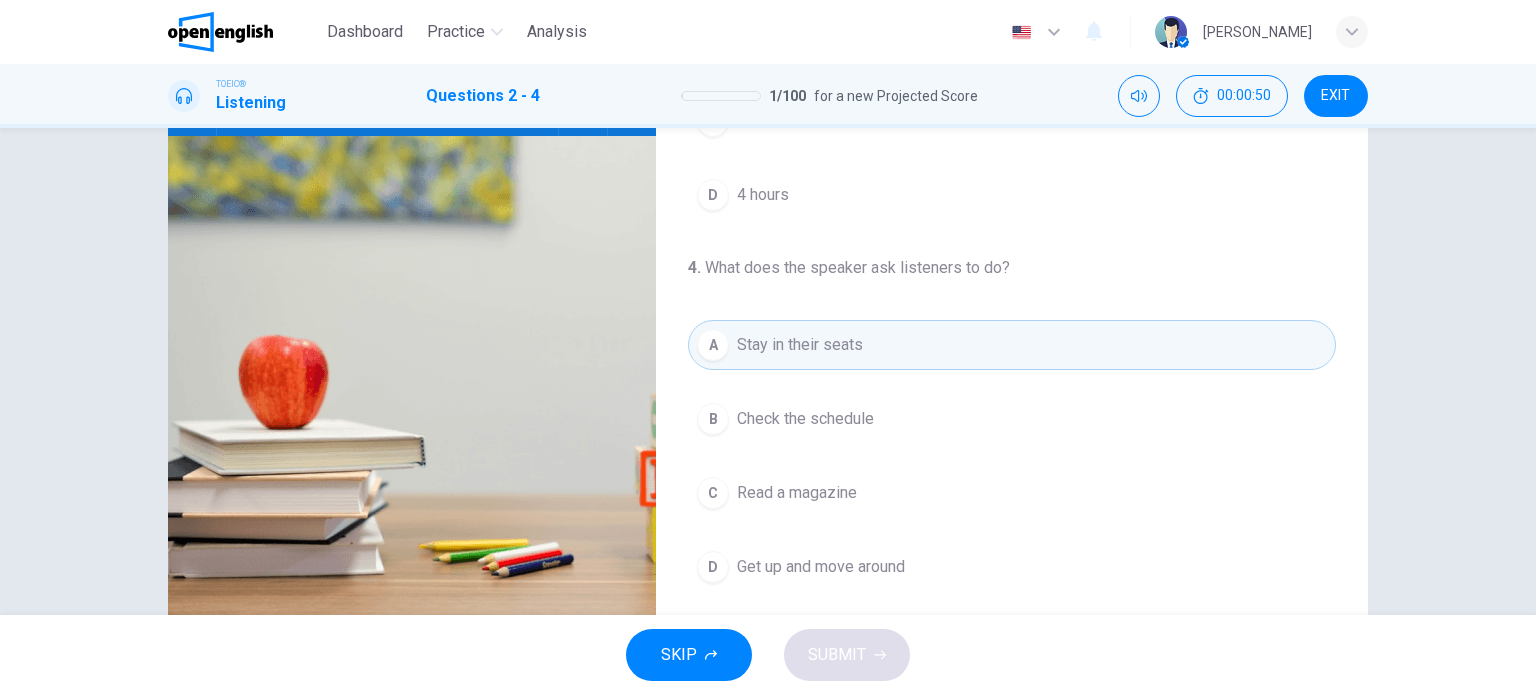 scroll, scrollTop: 288, scrollLeft: 0, axis: vertical 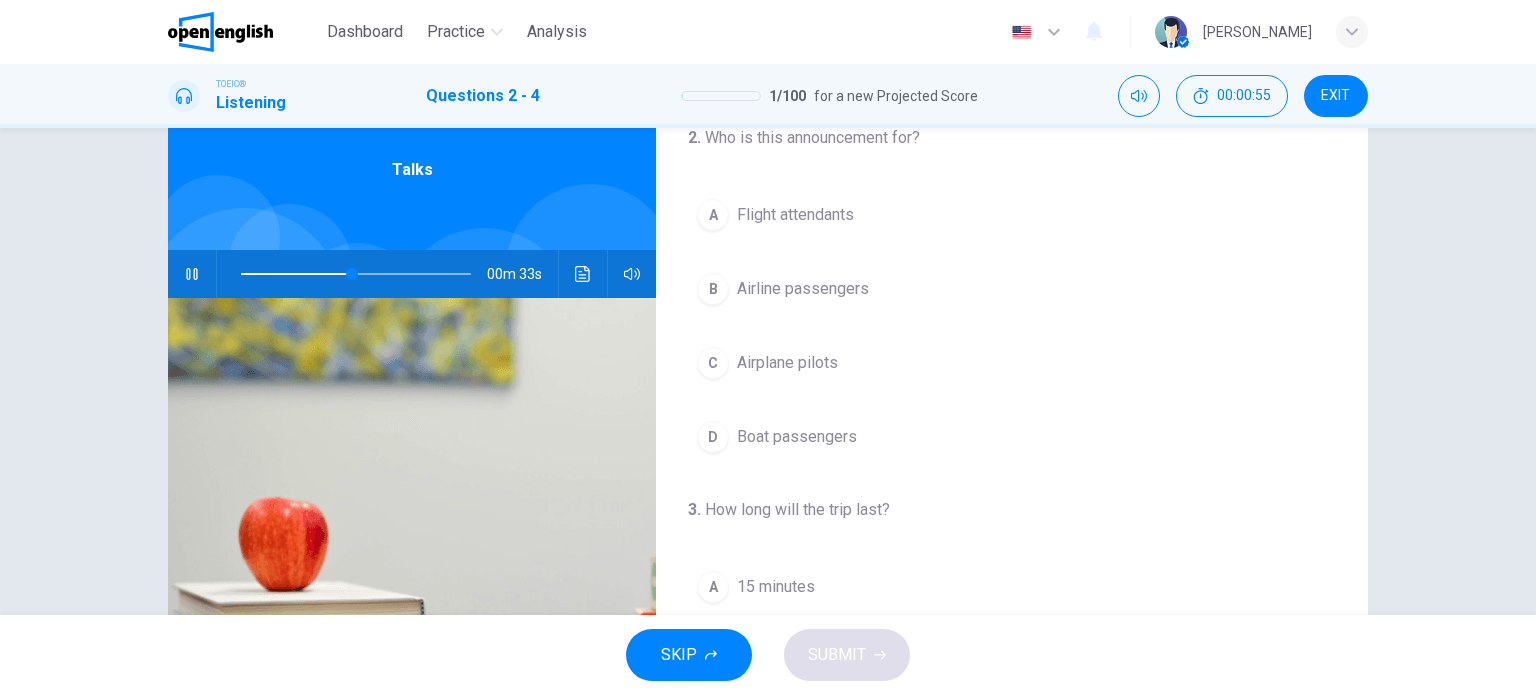 click on "Flight attendants" at bounding box center (795, 215) 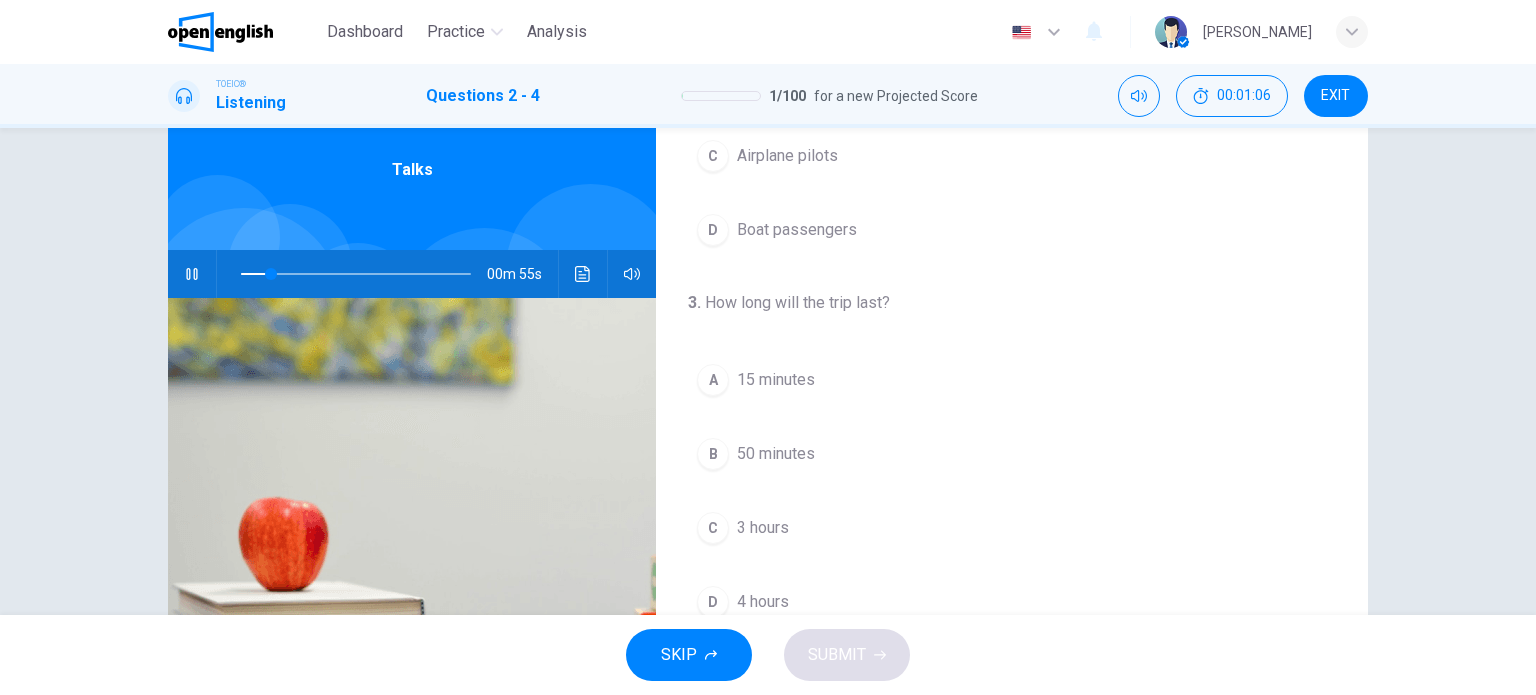 scroll, scrollTop: 223, scrollLeft: 0, axis: vertical 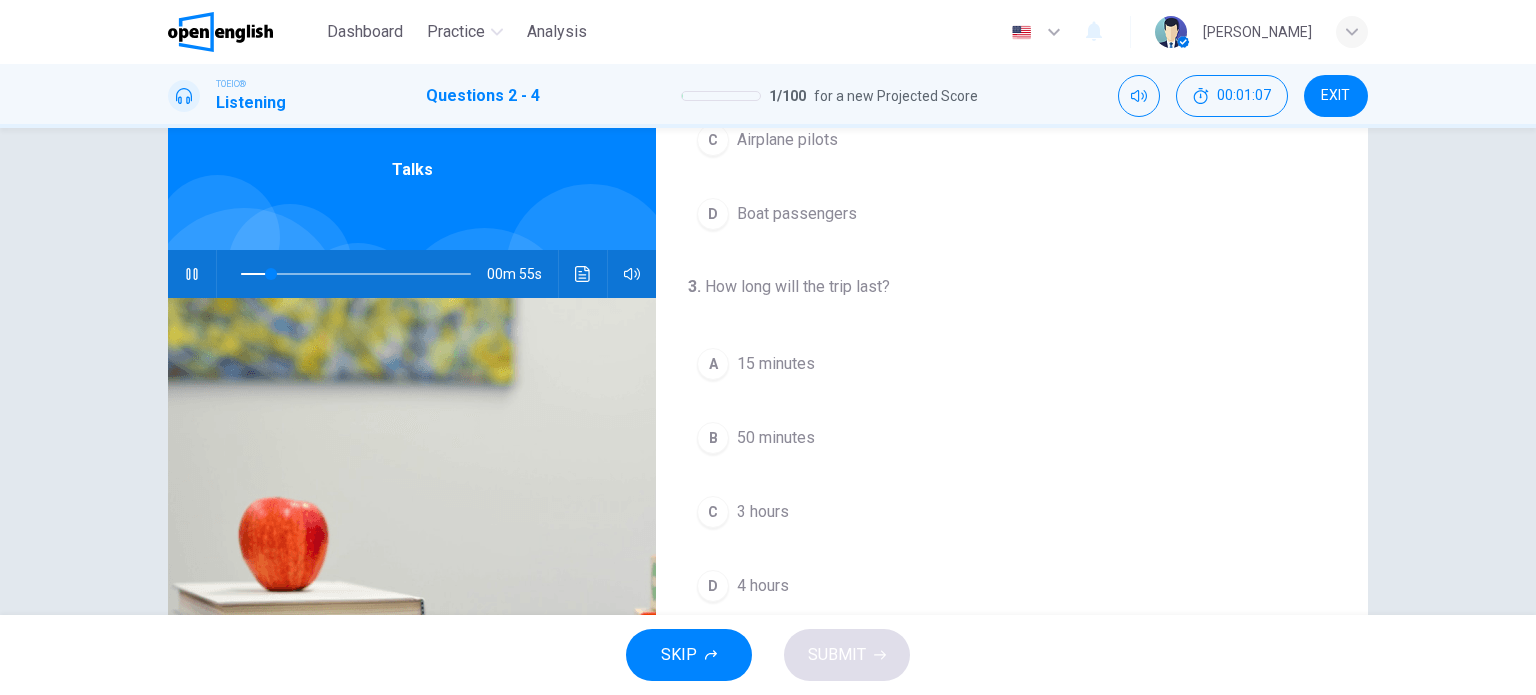 click on "3 hours" at bounding box center [763, 512] 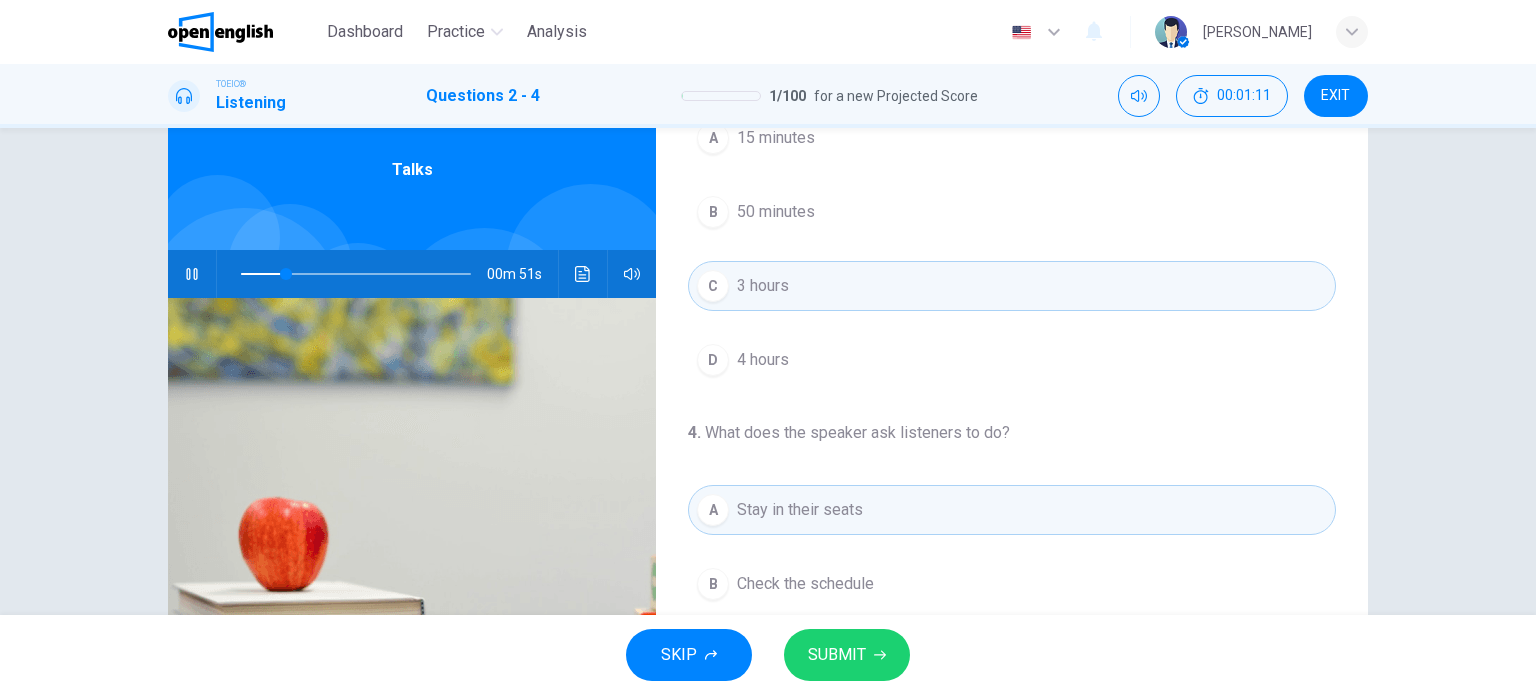 scroll, scrollTop: 452, scrollLeft: 0, axis: vertical 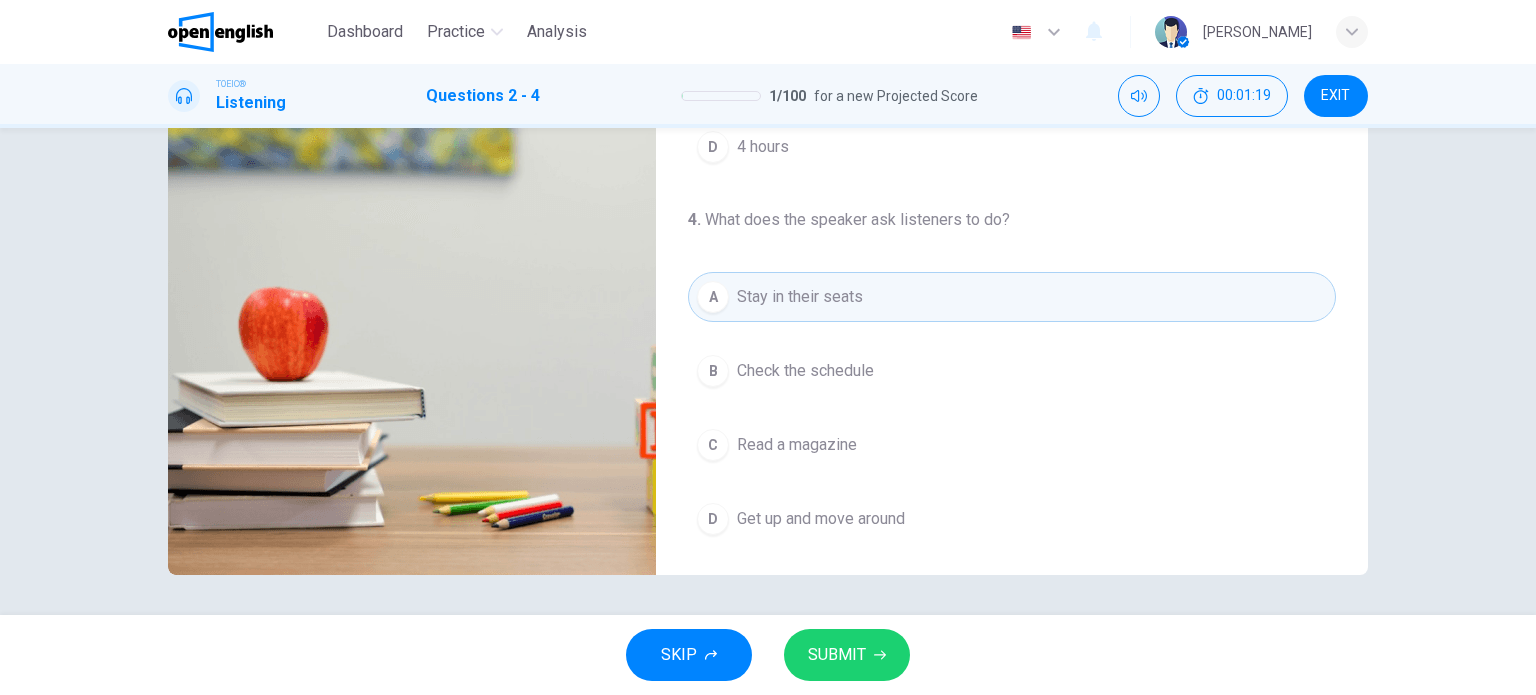 click on "C" at bounding box center [713, 445] 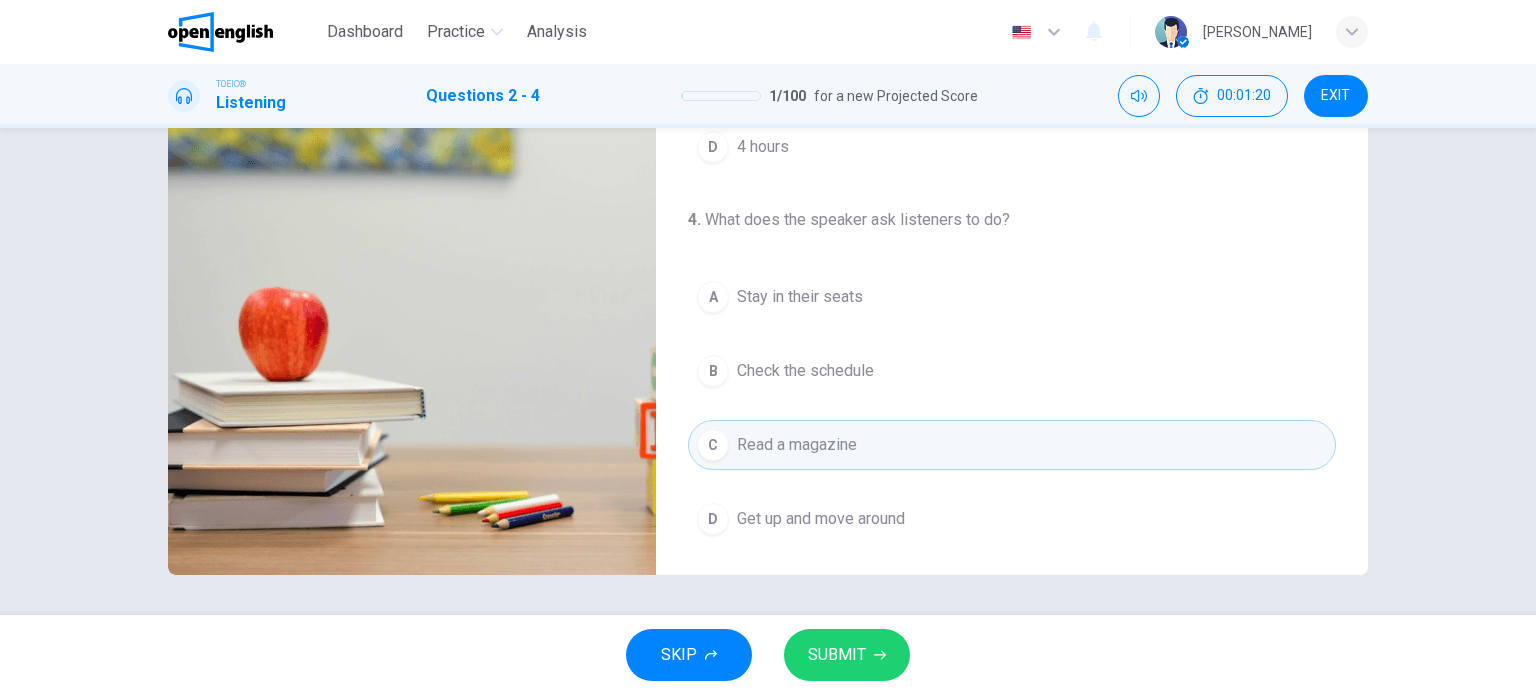 click on "Stay in their seats" at bounding box center [800, 297] 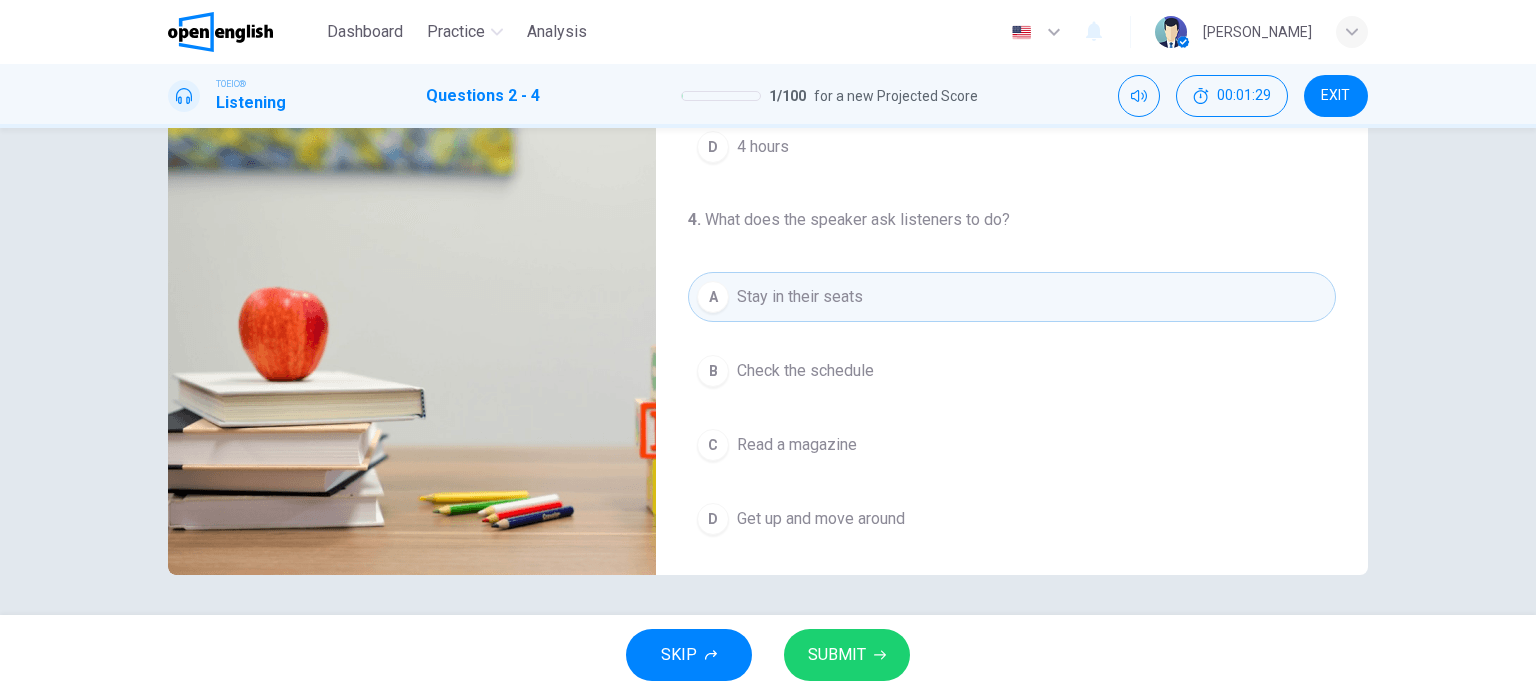 click on "SUBMIT" at bounding box center (837, 655) 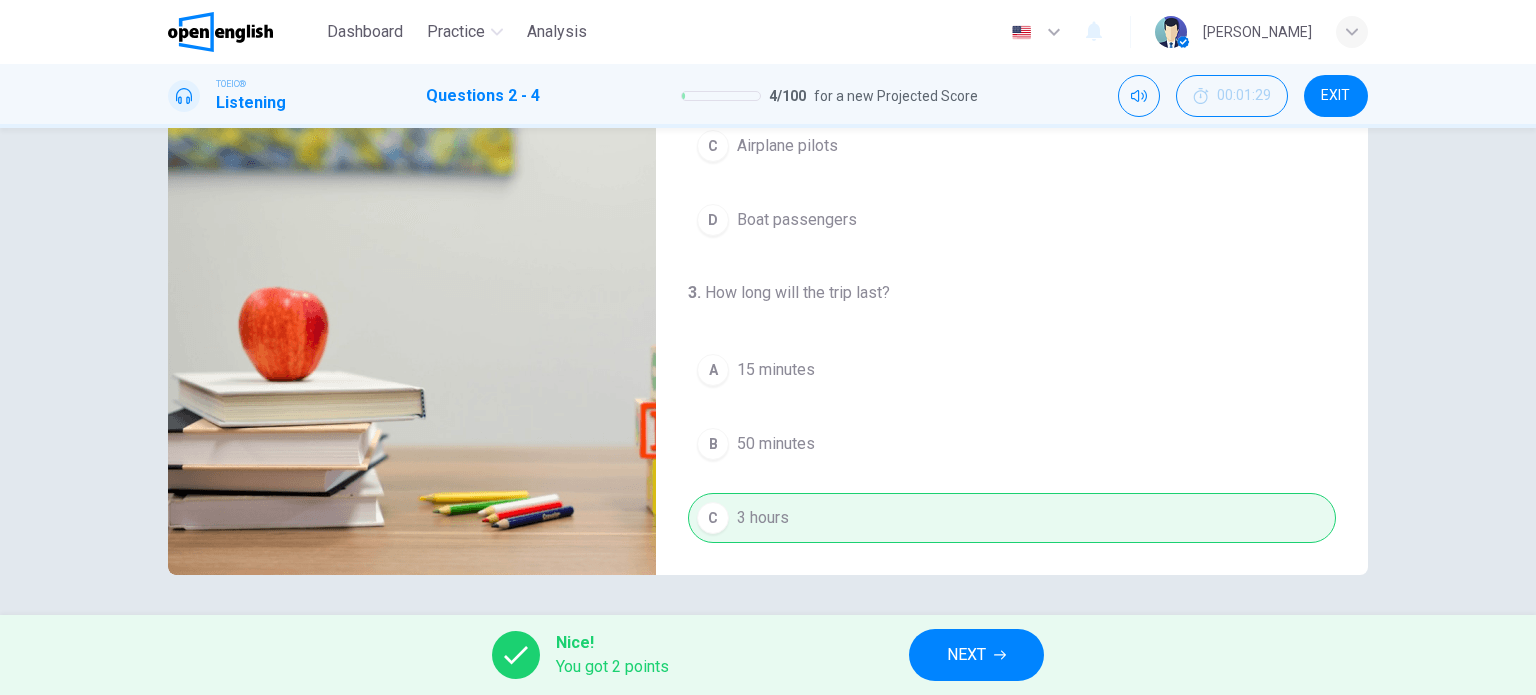 scroll, scrollTop: 0, scrollLeft: 0, axis: both 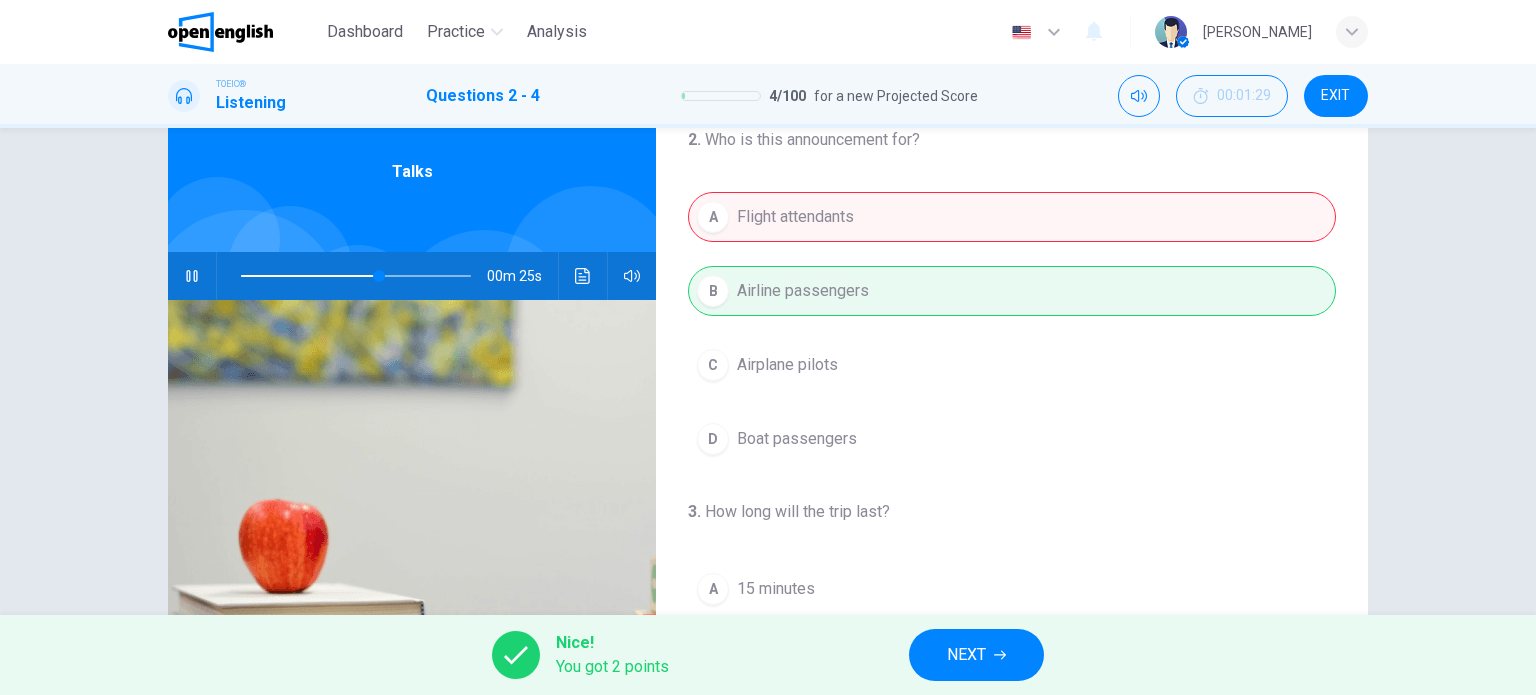 type on "**" 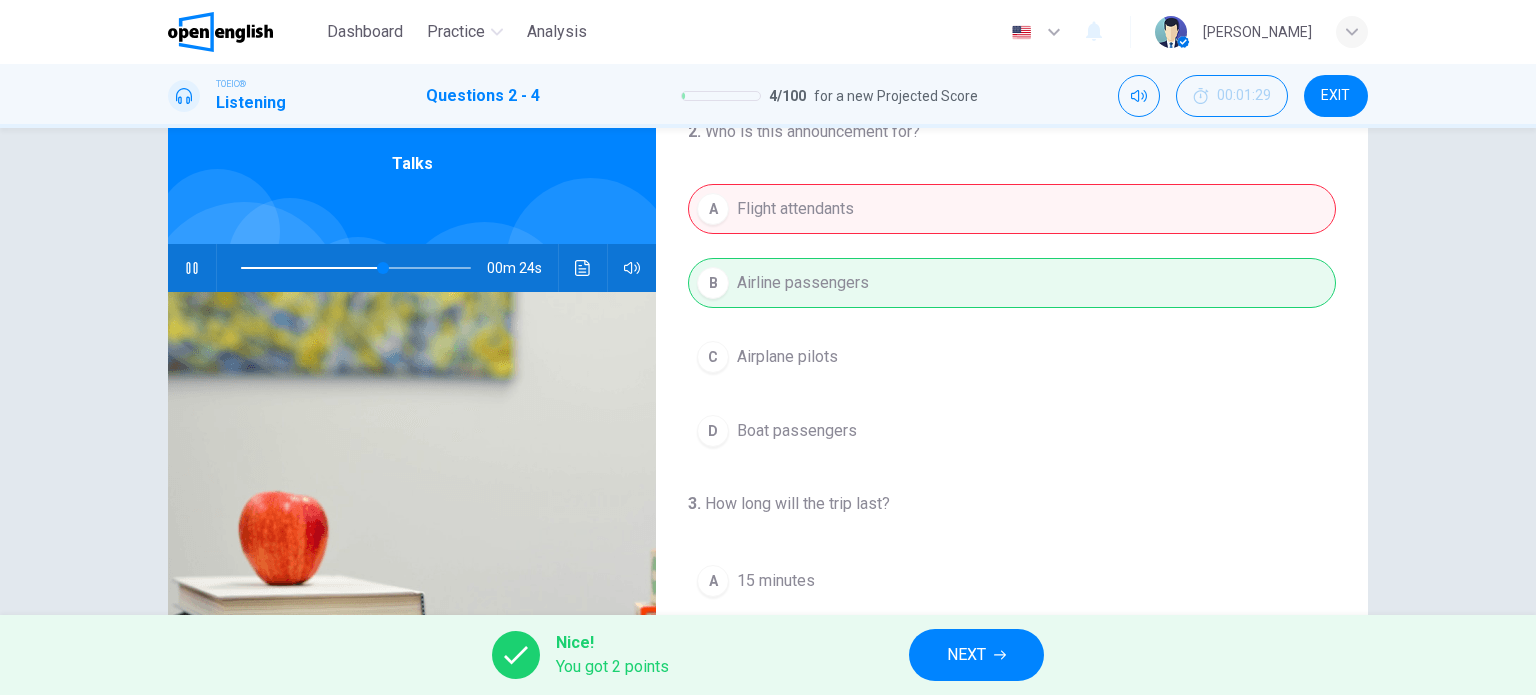 scroll, scrollTop: 82, scrollLeft: 0, axis: vertical 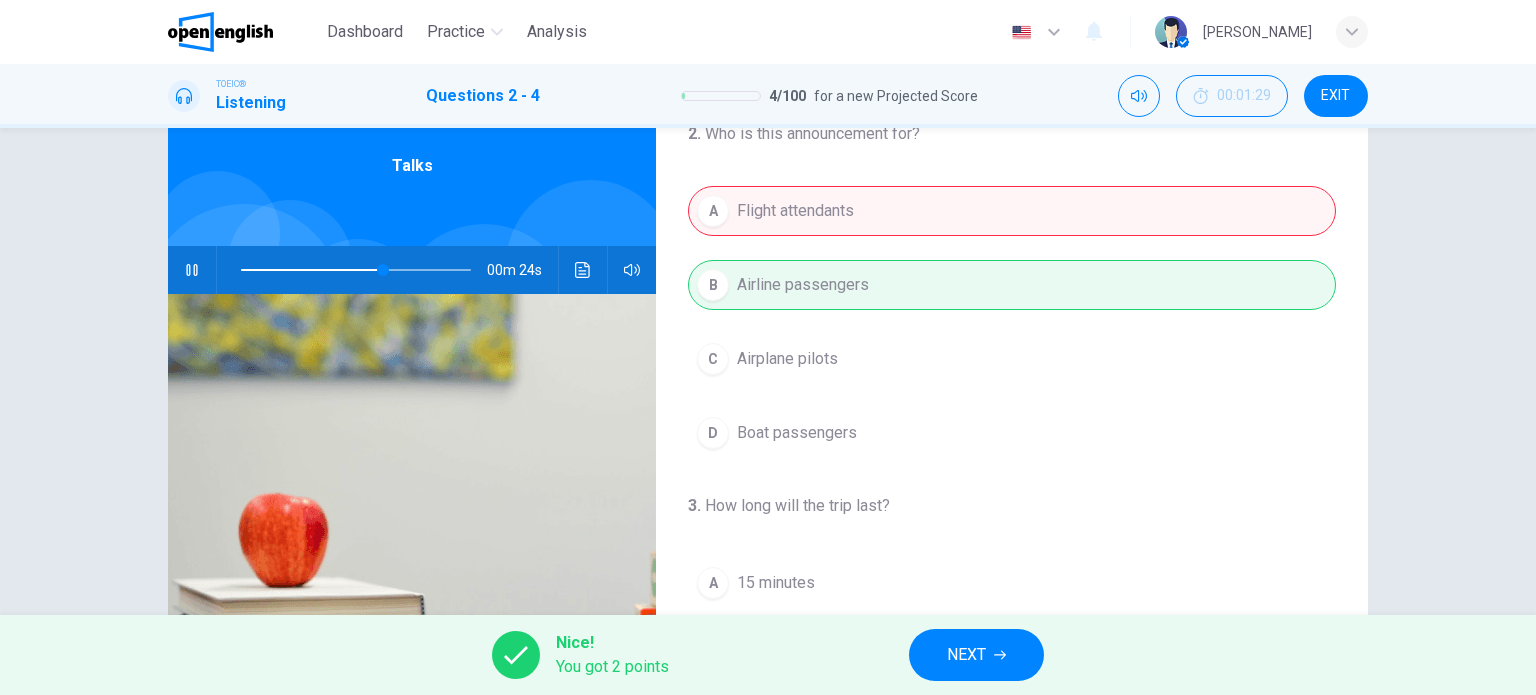 click on "NEXT" at bounding box center (966, 655) 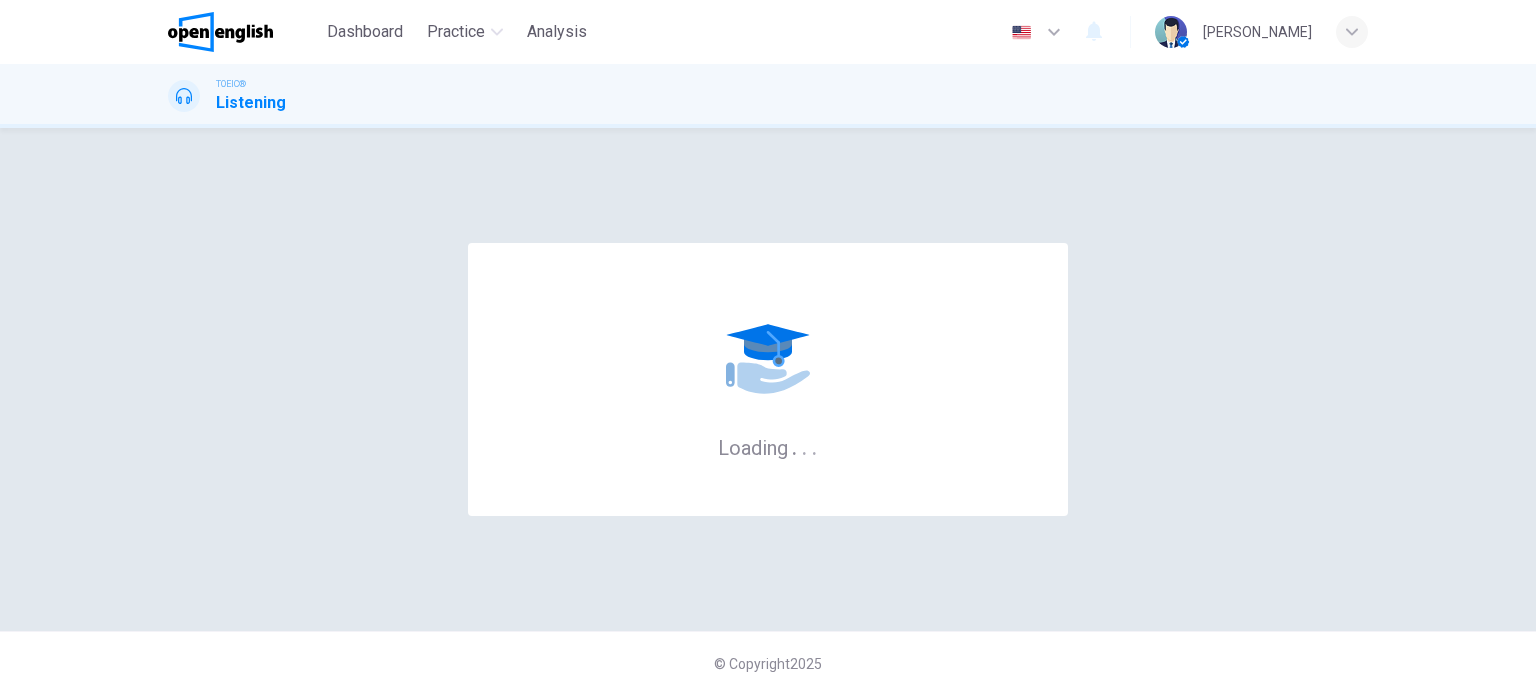 scroll, scrollTop: 0, scrollLeft: 0, axis: both 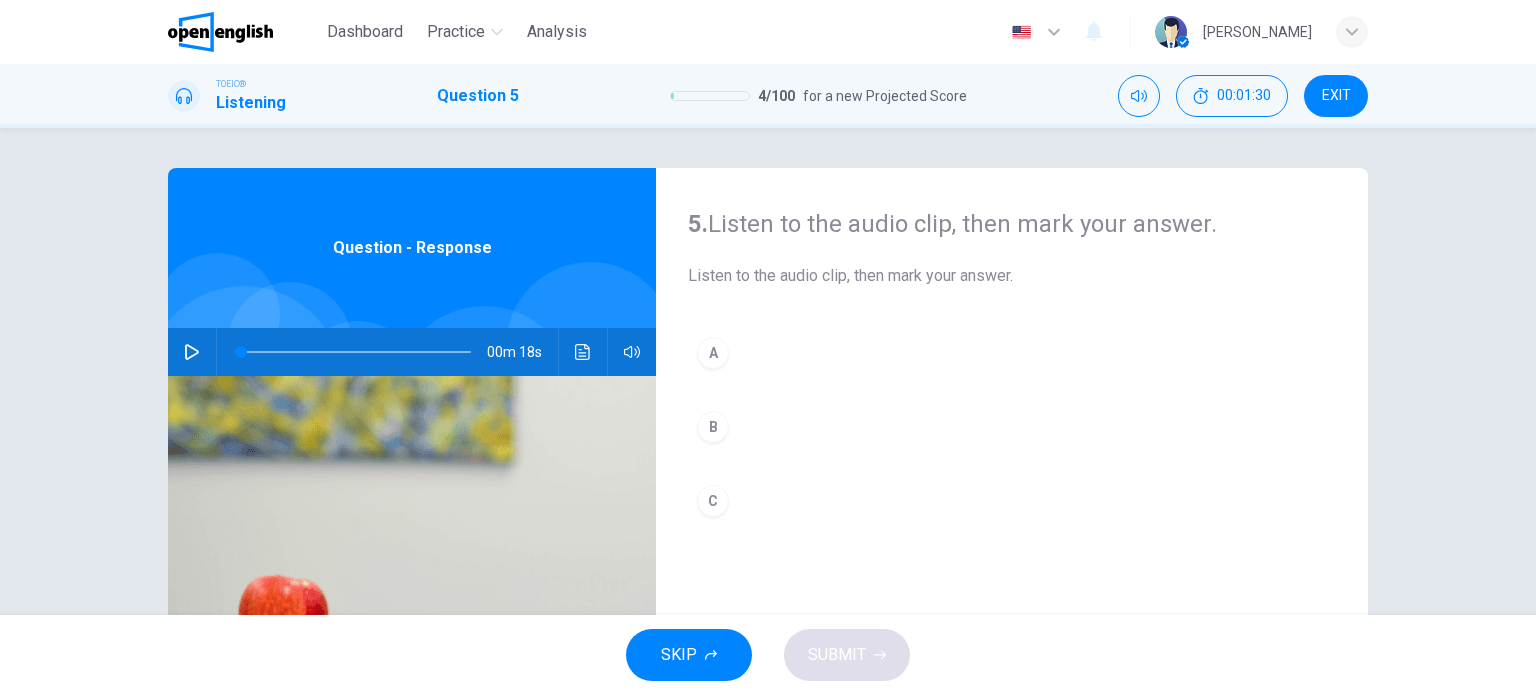 click 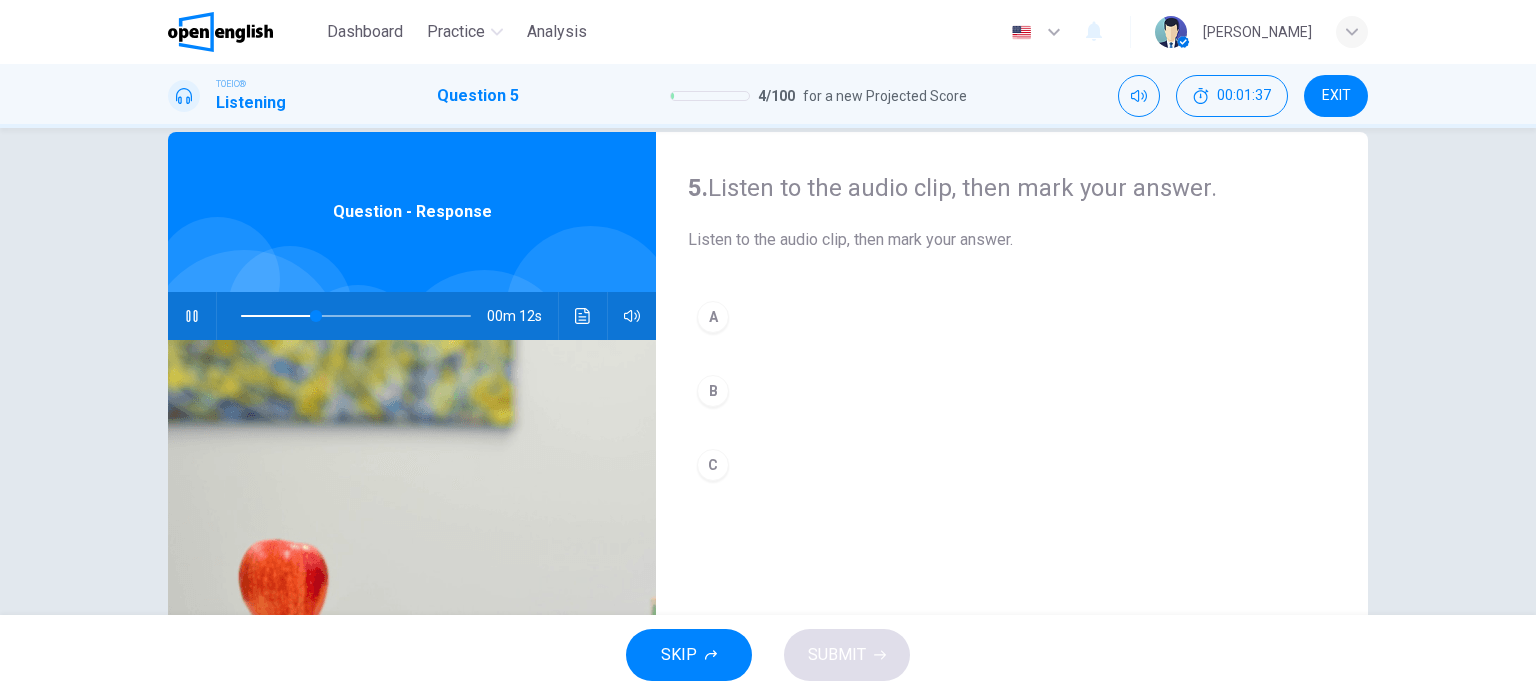 scroll, scrollTop: 0, scrollLeft: 0, axis: both 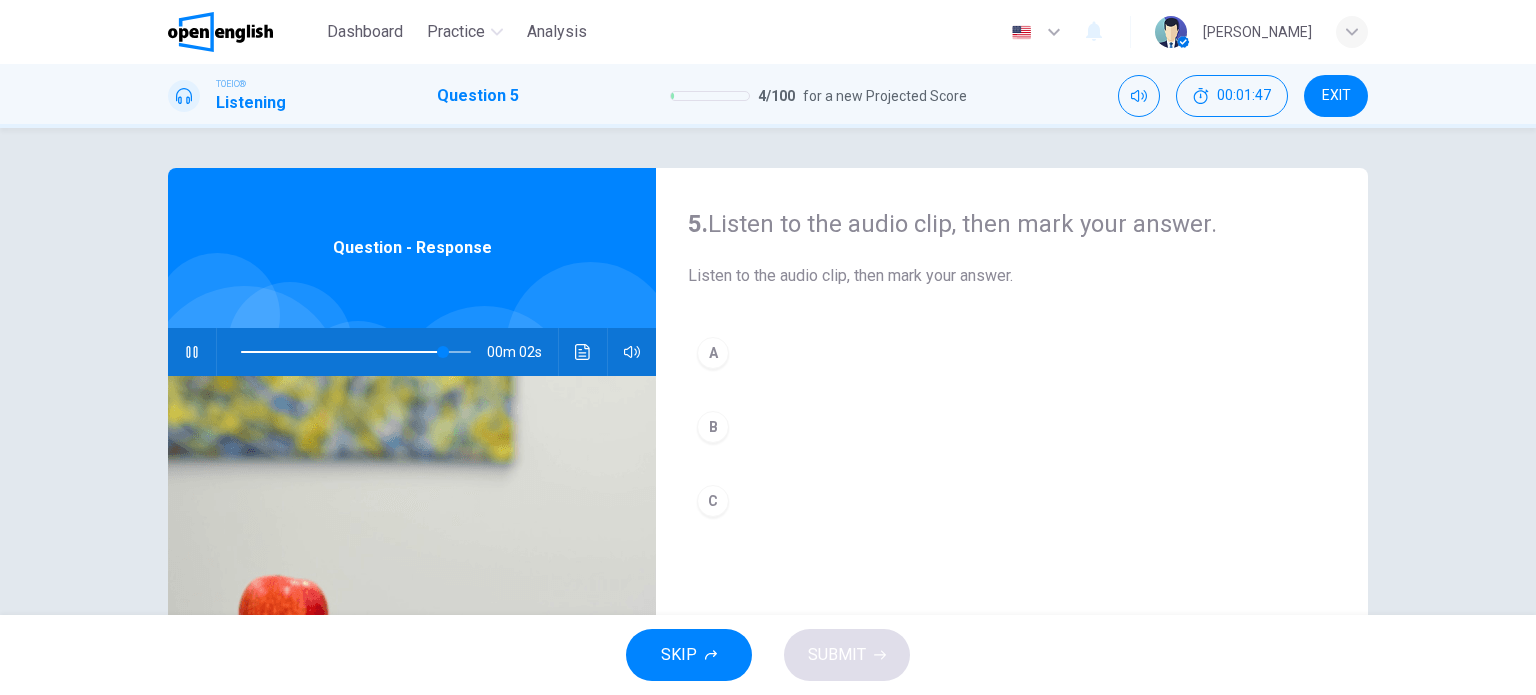 click on "B" at bounding box center (713, 427) 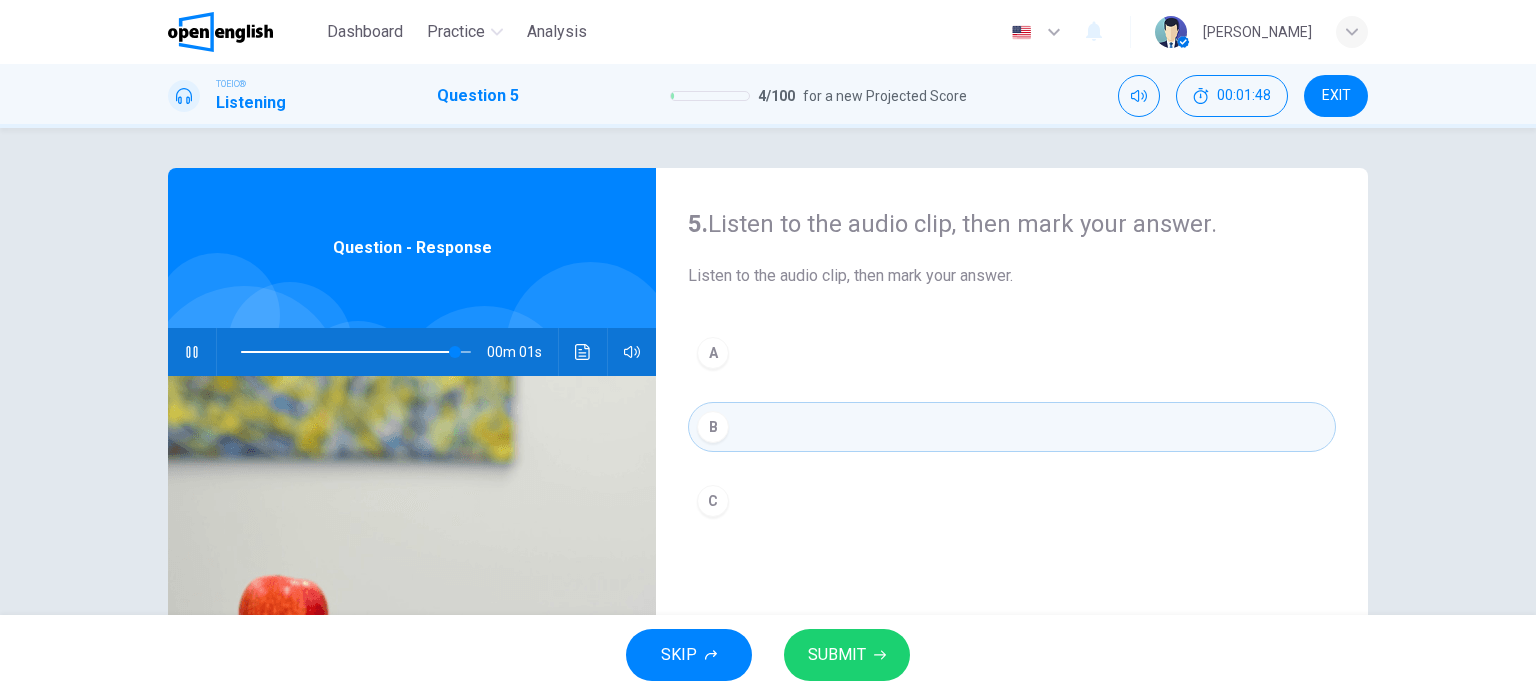 click on "SUBMIT" at bounding box center (837, 655) 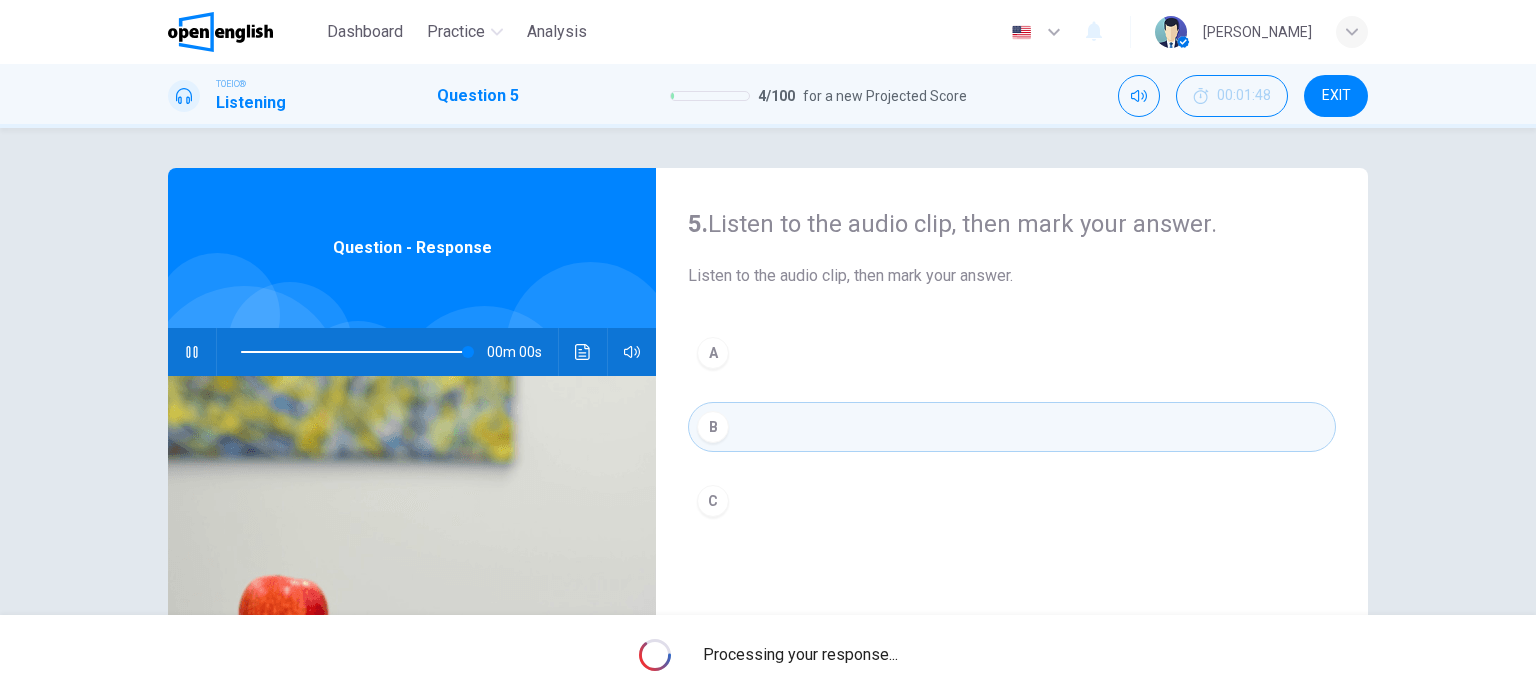 type on "*" 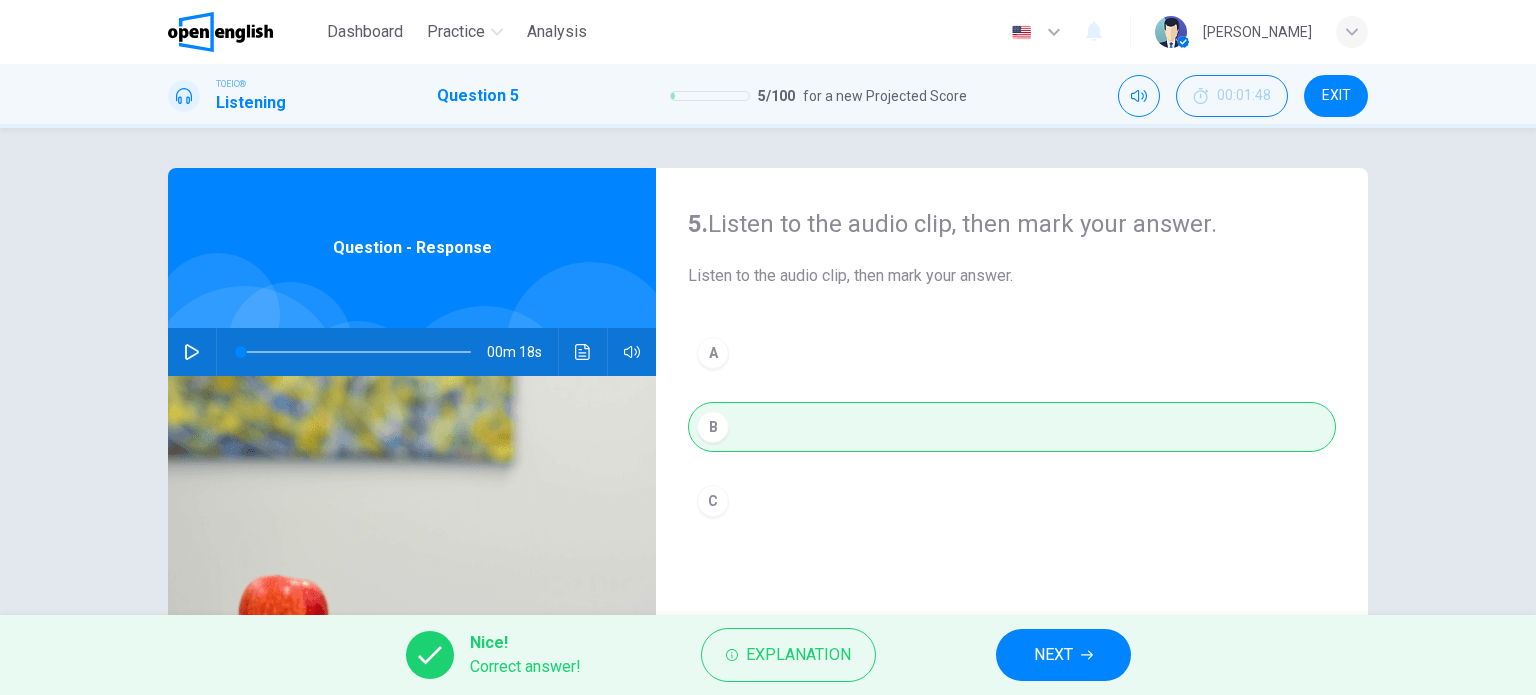 click on "NEXT" at bounding box center [1053, 655] 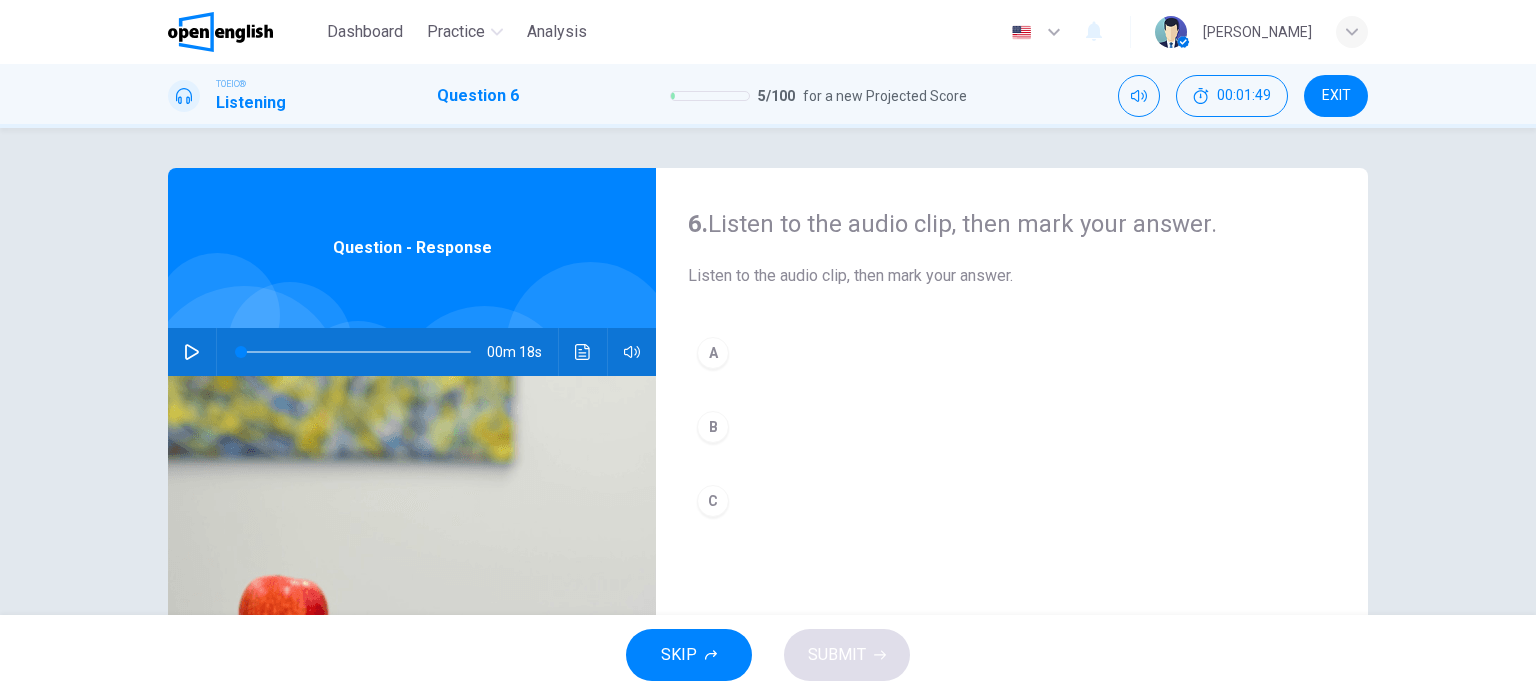 click at bounding box center [192, 352] 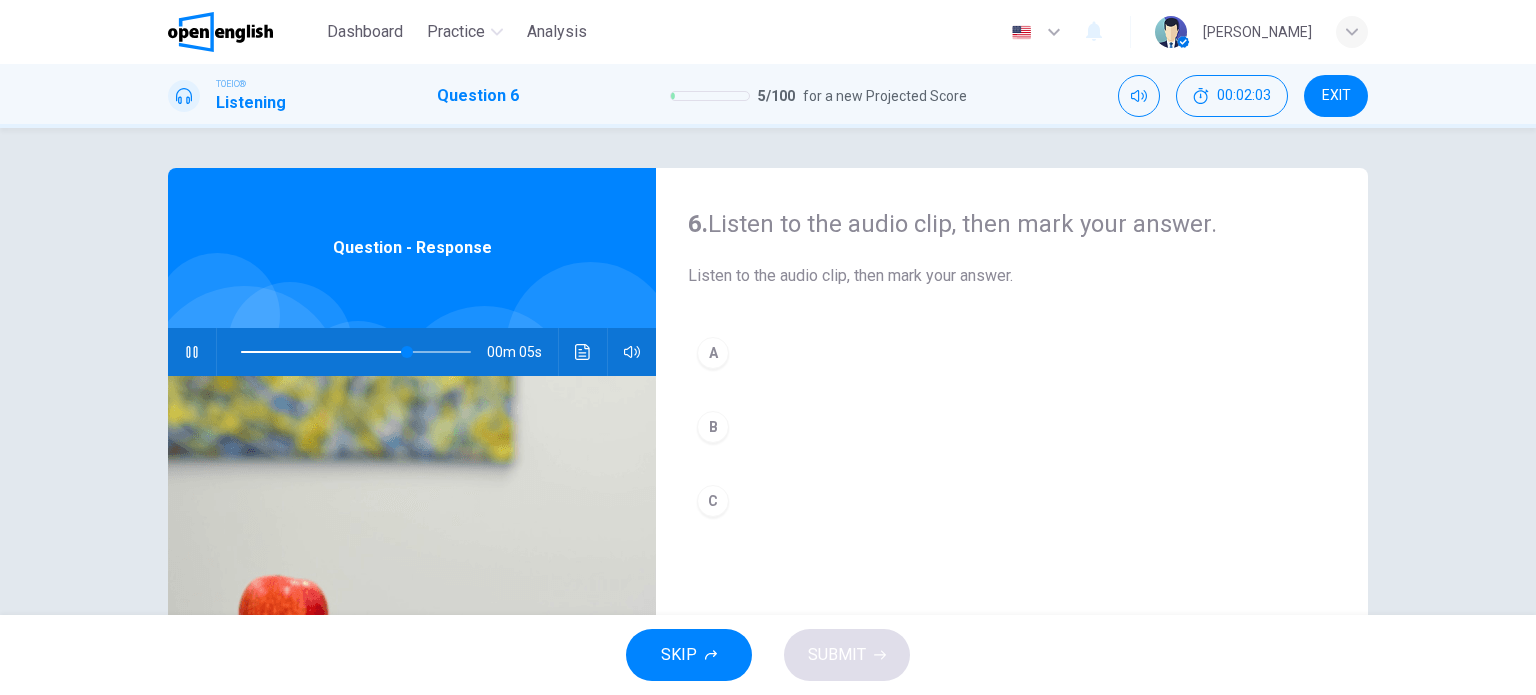 click on "B" at bounding box center [713, 427] 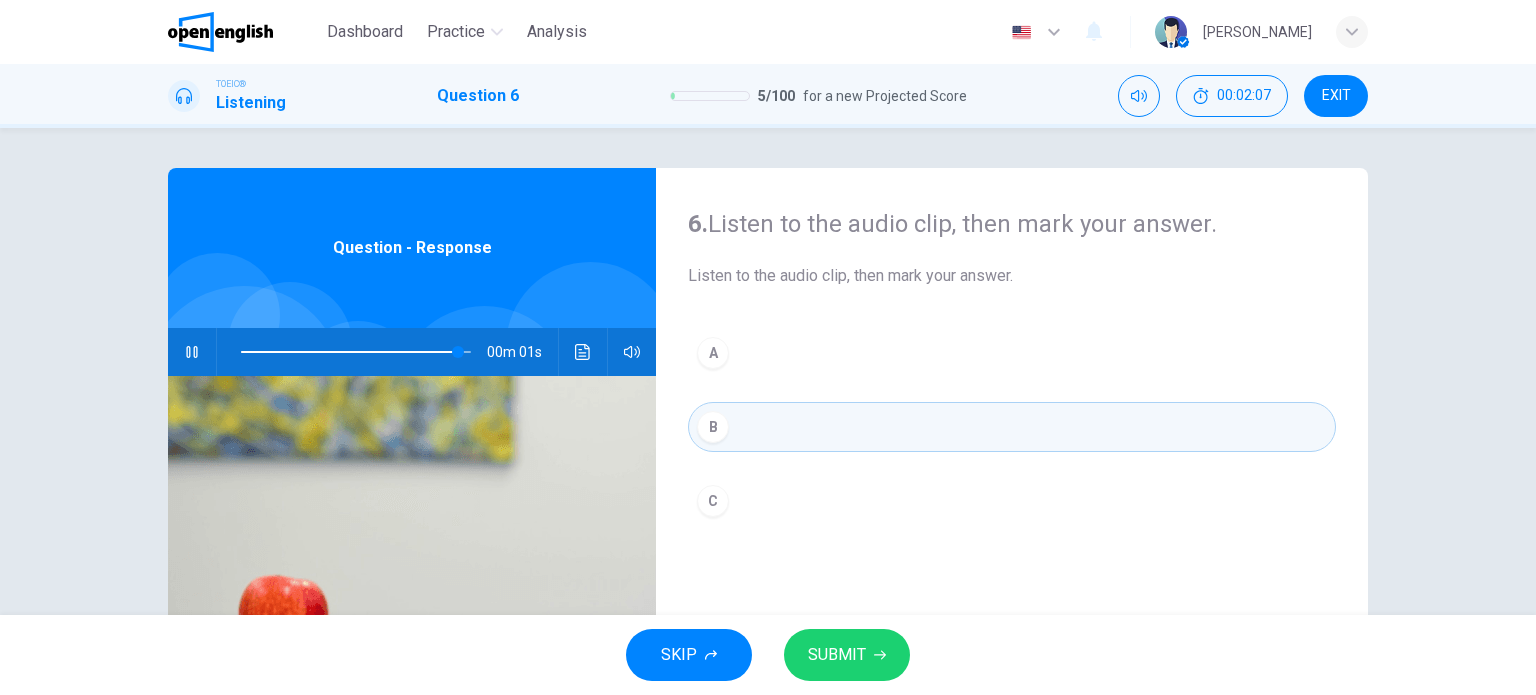 click on "SUBMIT" at bounding box center [837, 655] 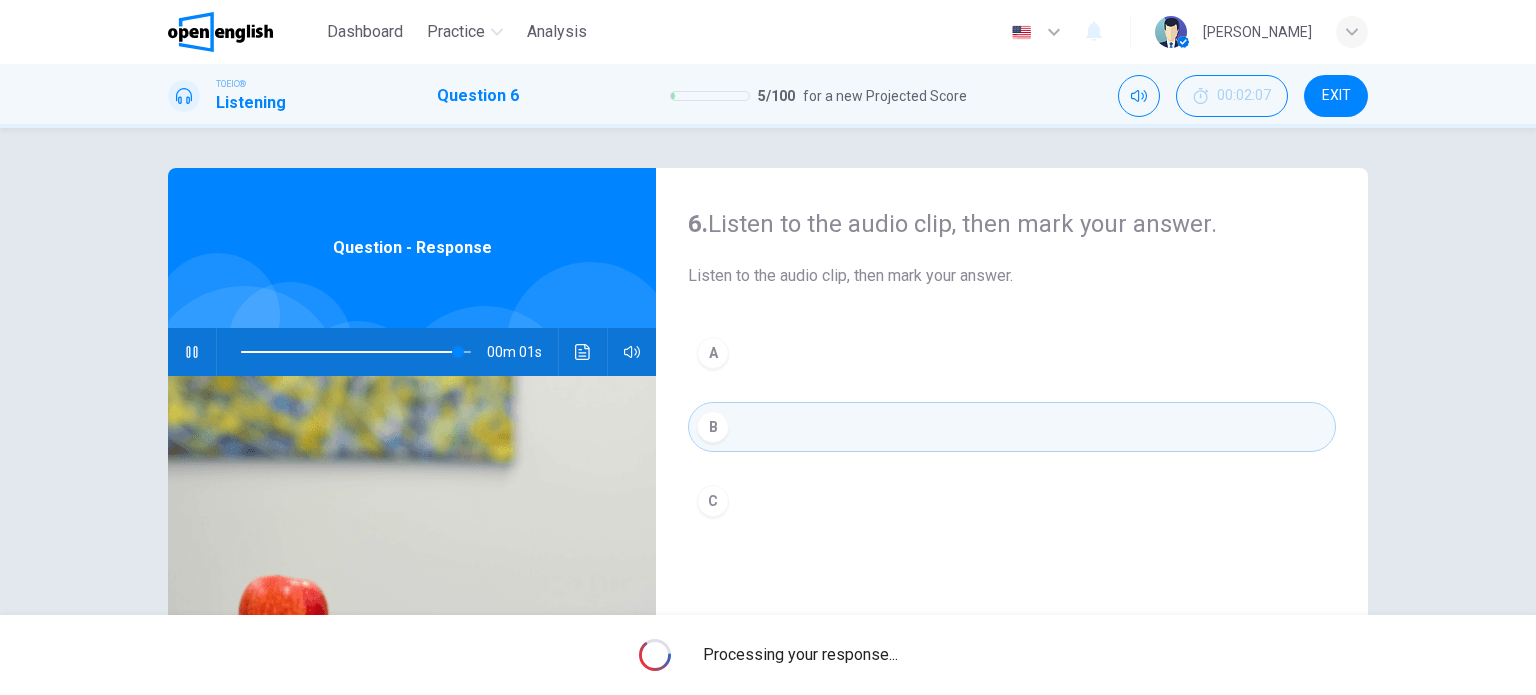 type on "*" 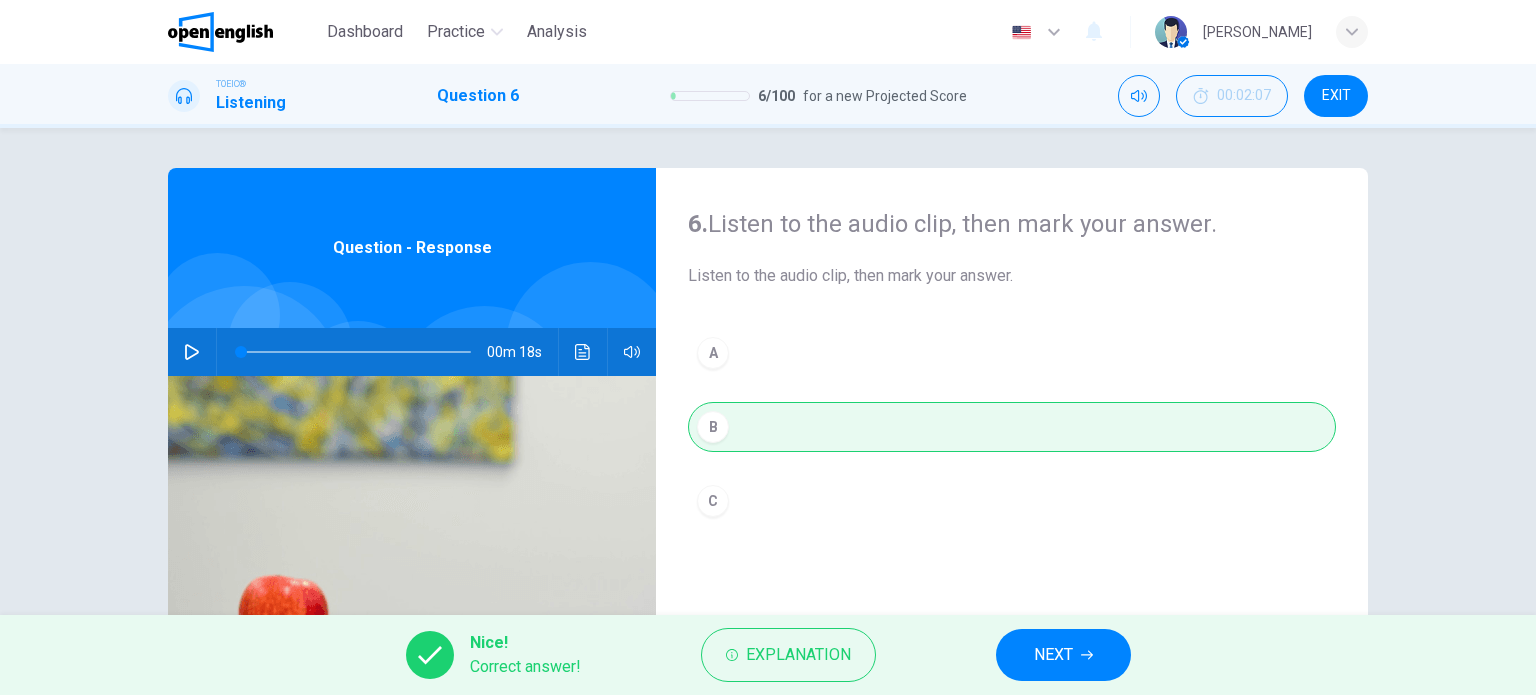 click on "NEXT" at bounding box center (1053, 655) 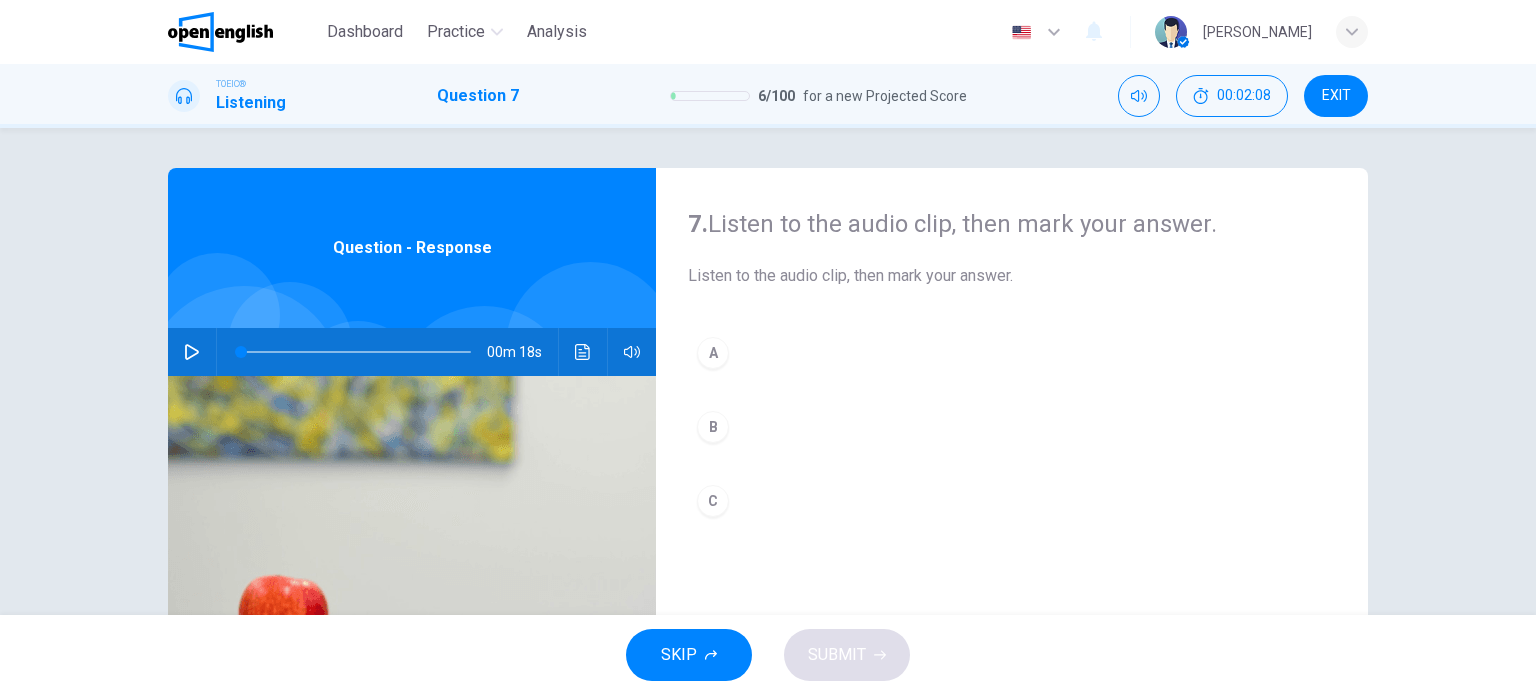 click 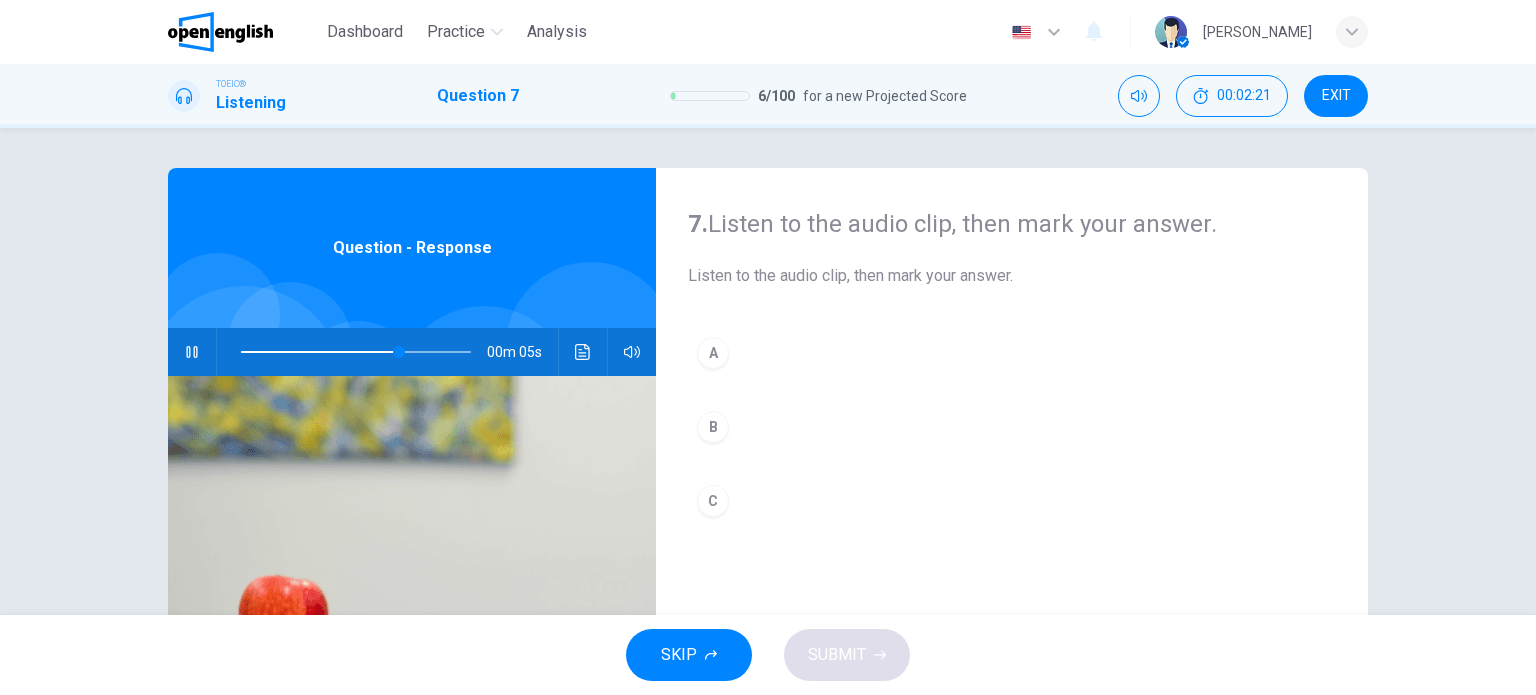 click on "B" at bounding box center [713, 427] 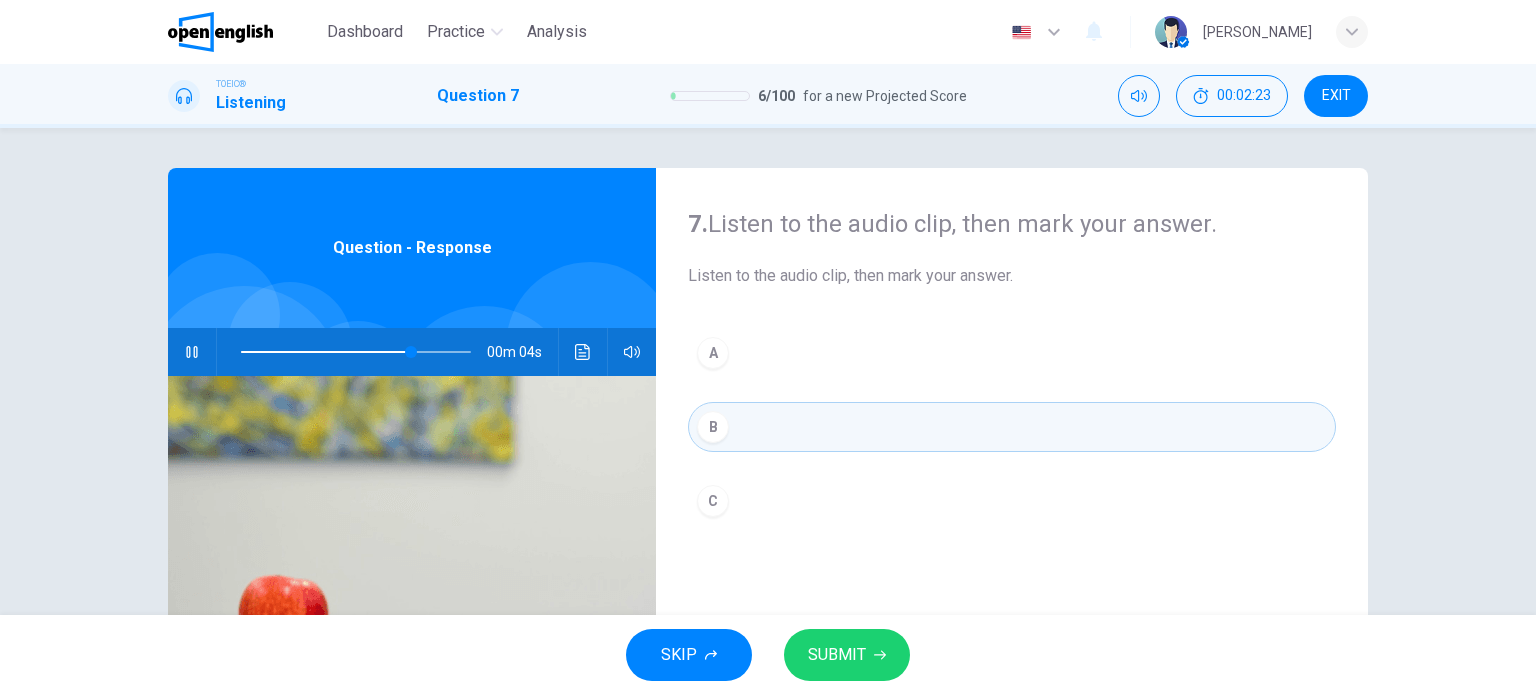 click on "SUBMIT" at bounding box center [837, 655] 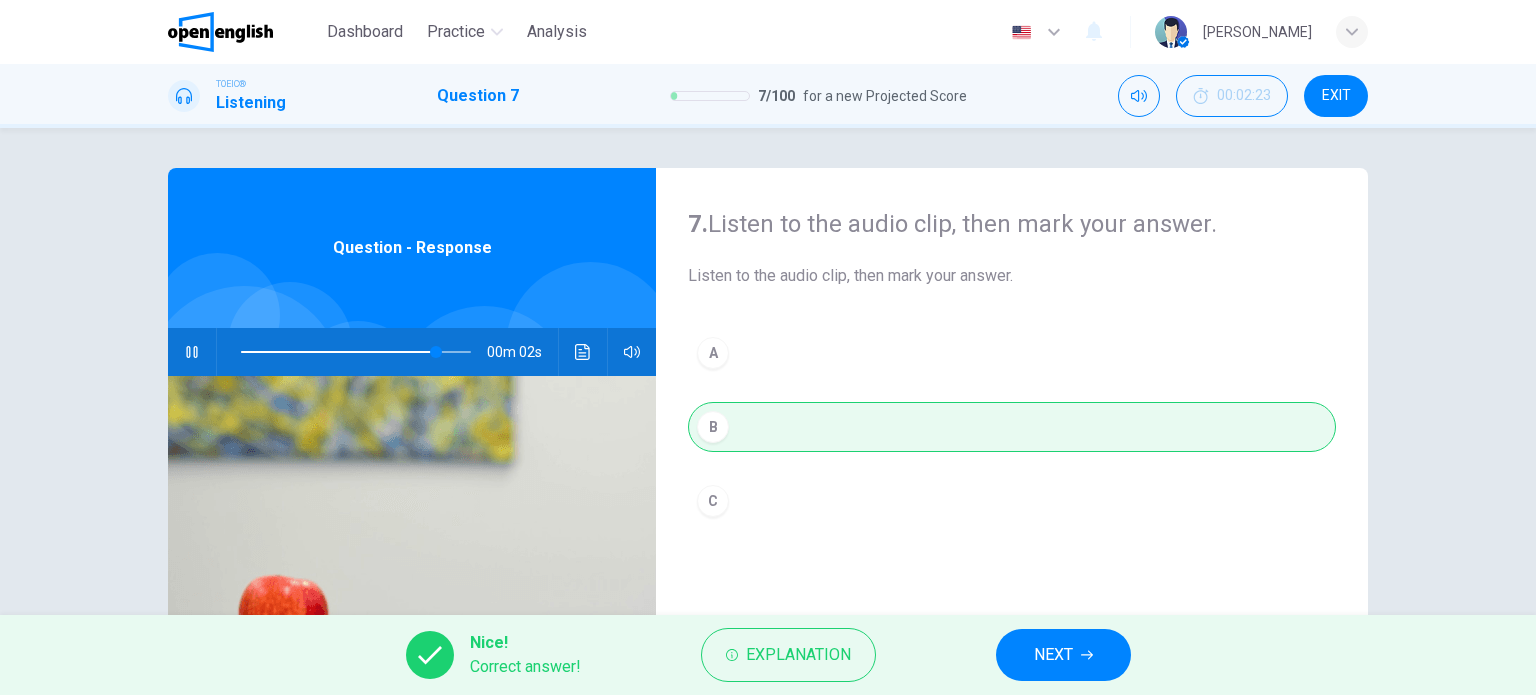 type on "**" 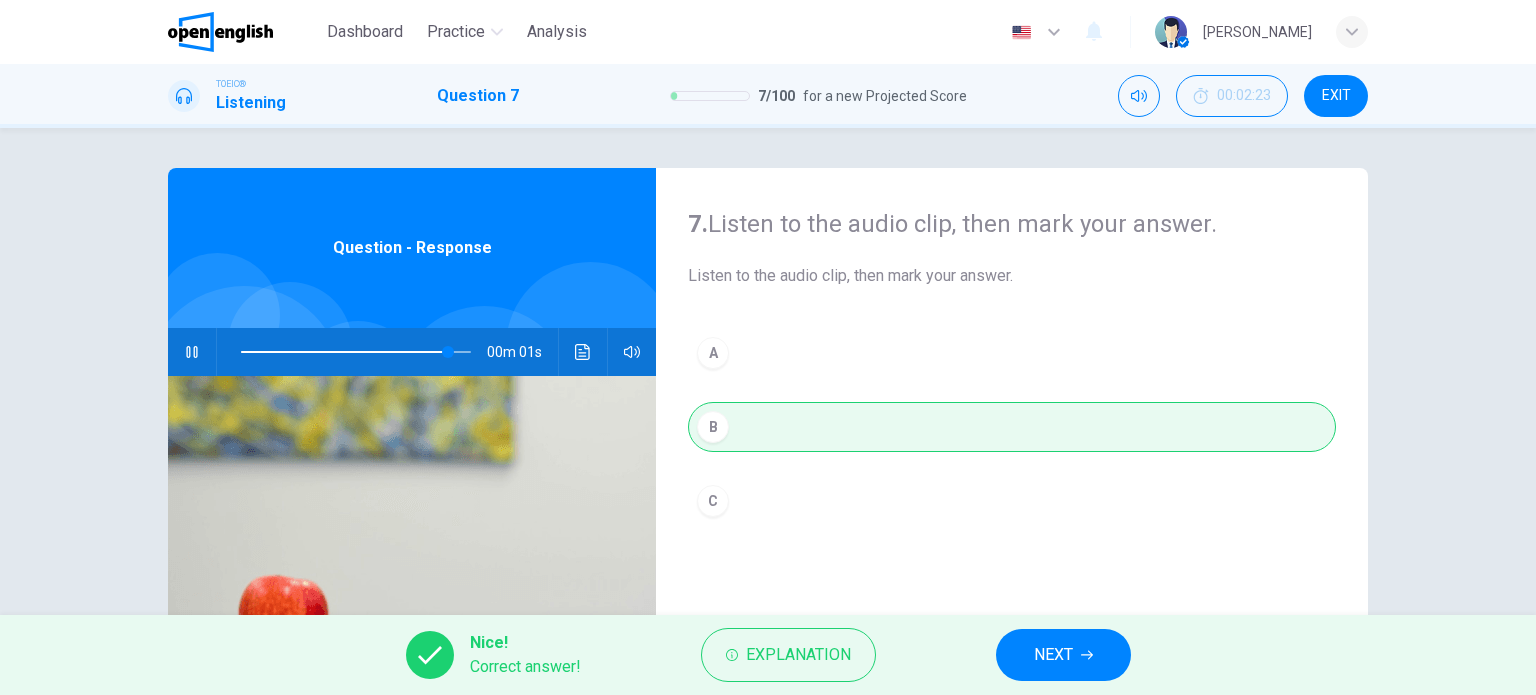 click on "NEXT" at bounding box center [1053, 655] 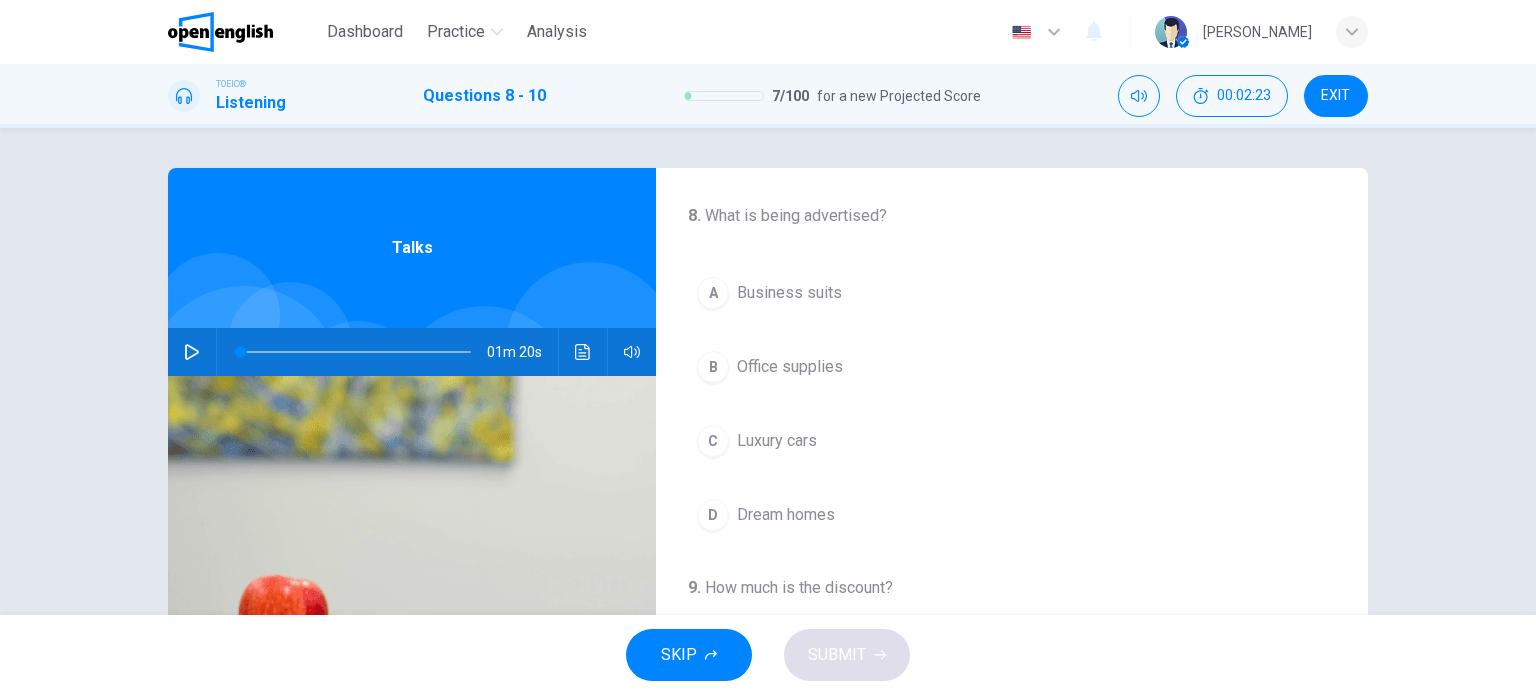 click 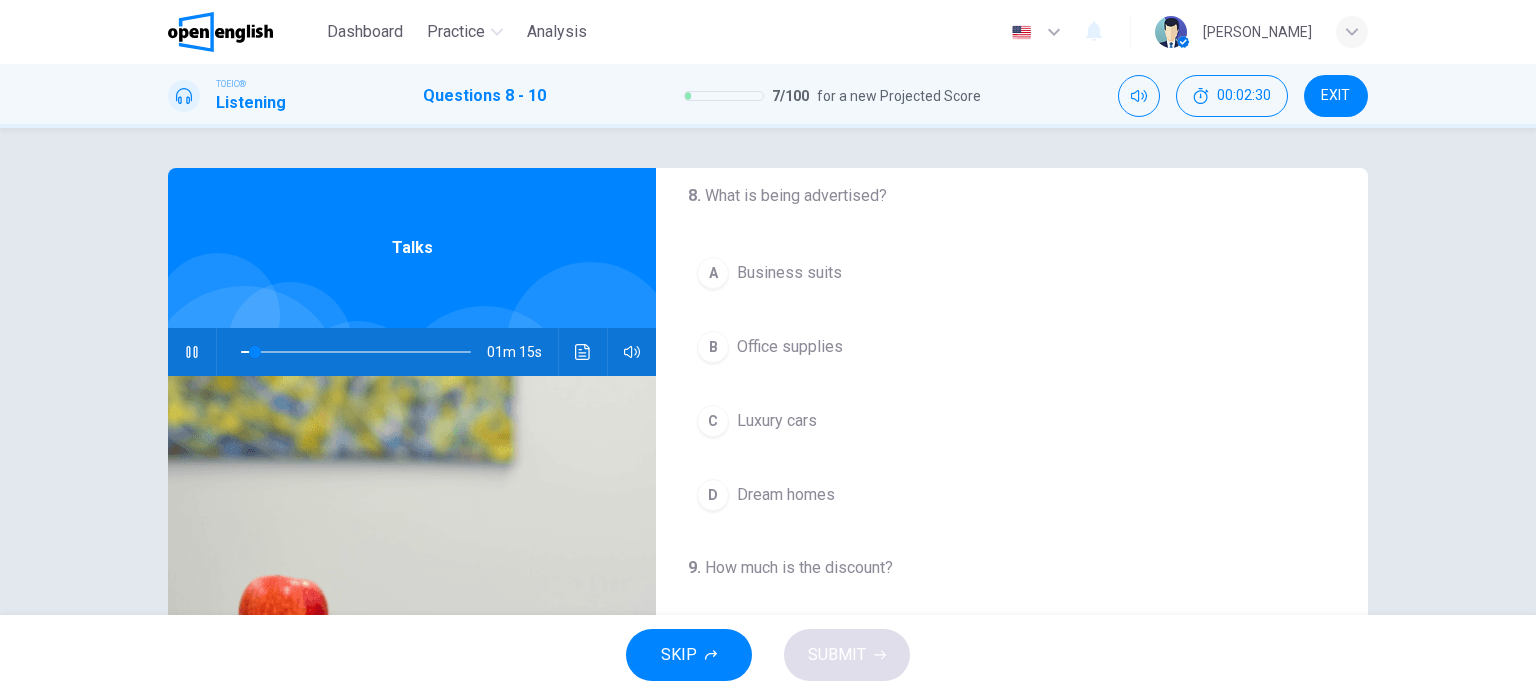 scroll, scrollTop: 5, scrollLeft: 0, axis: vertical 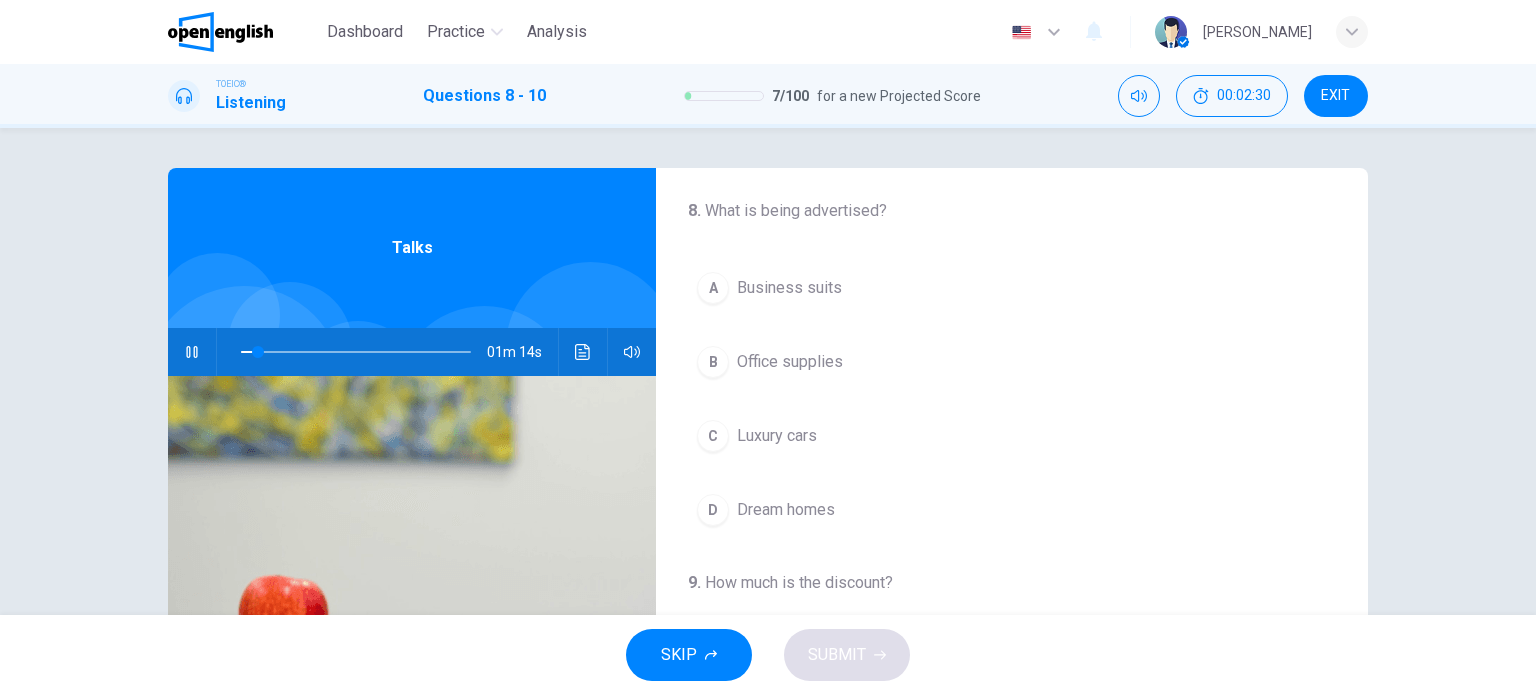 click on "Business suits" at bounding box center (789, 288) 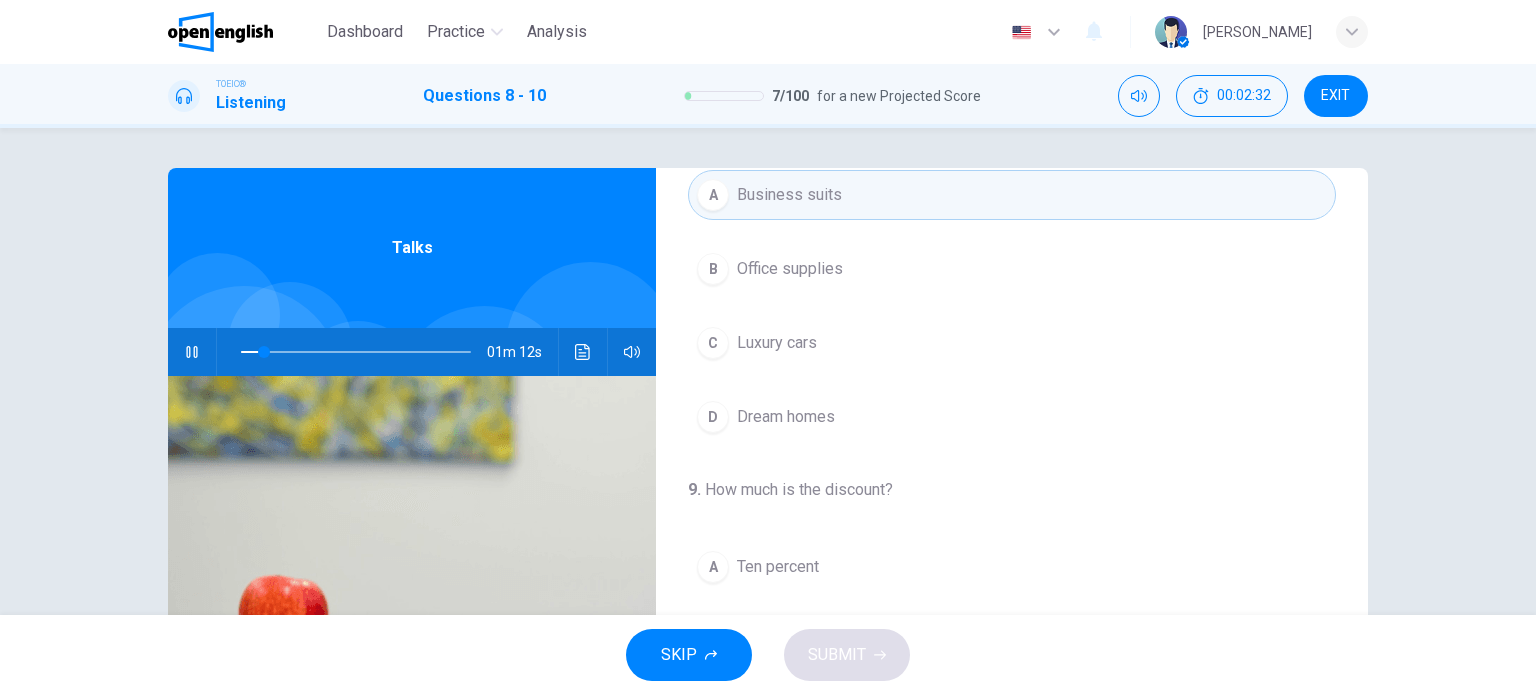 scroll, scrollTop: 100, scrollLeft: 0, axis: vertical 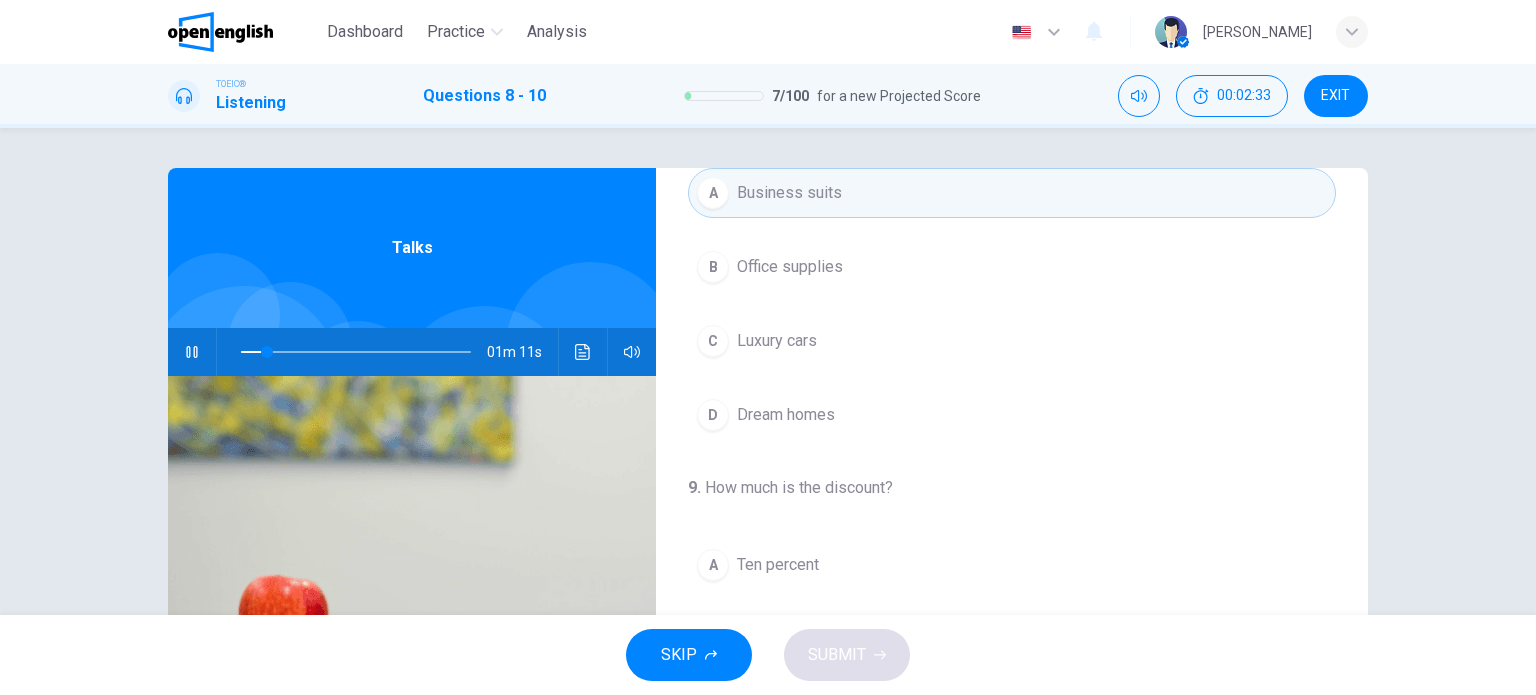 click on "Luxury cars" at bounding box center [777, 341] 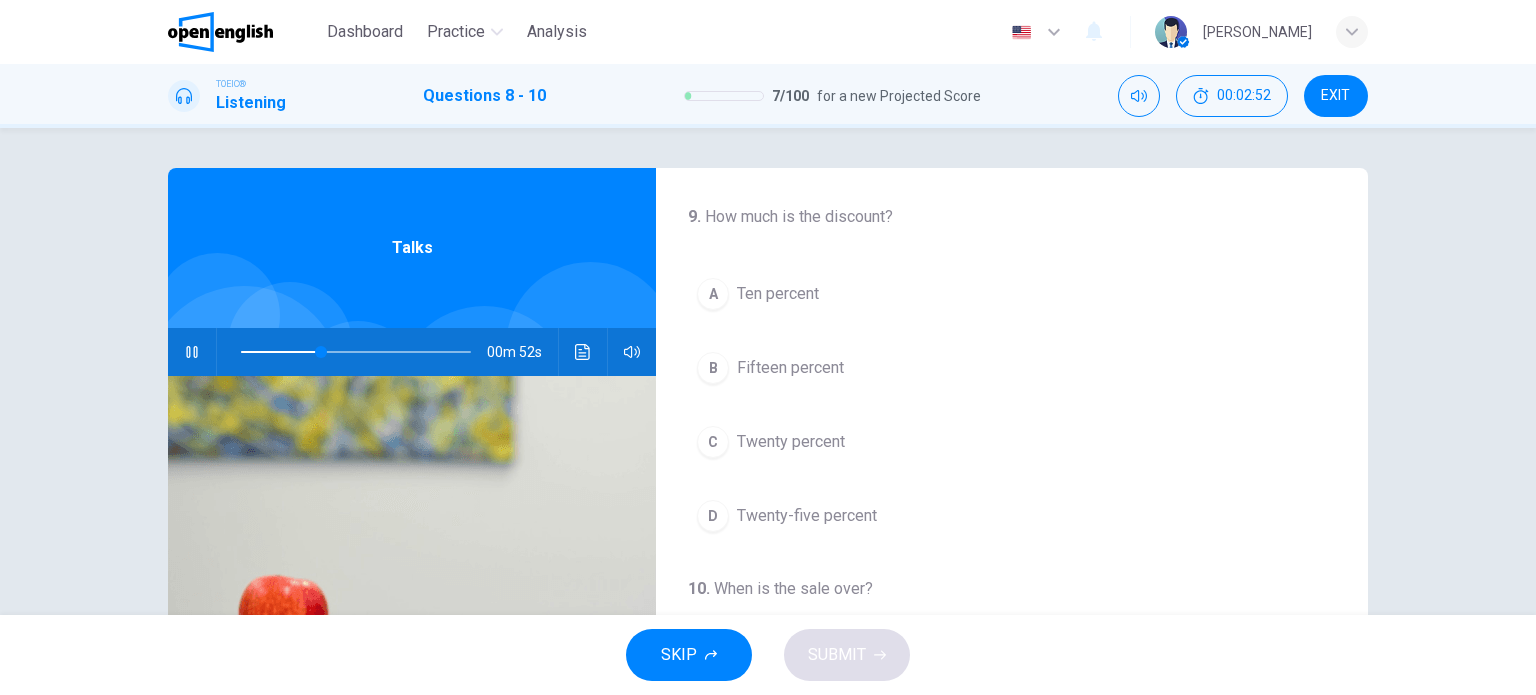 scroll, scrollTop: 332, scrollLeft: 0, axis: vertical 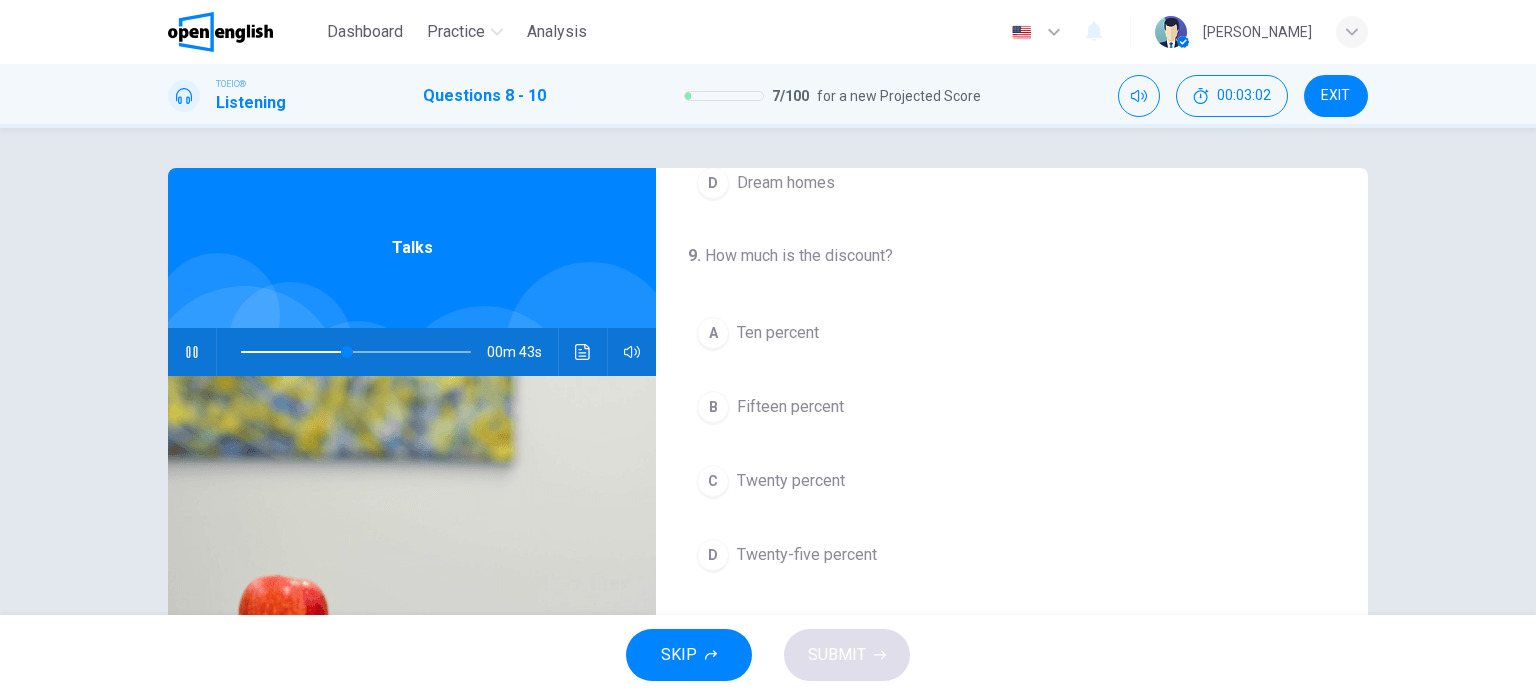 click on "Twenty-five percent" at bounding box center [807, 555] 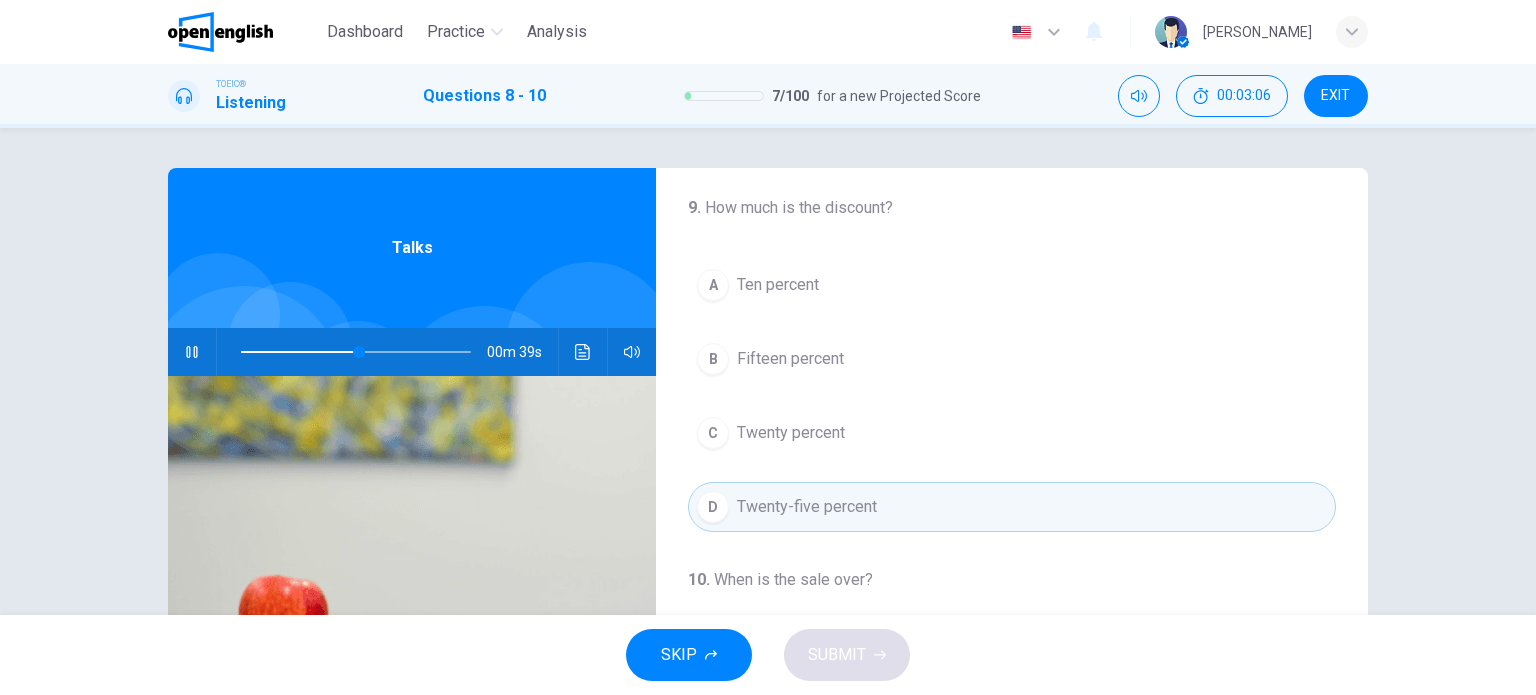 scroll, scrollTop: 452, scrollLeft: 0, axis: vertical 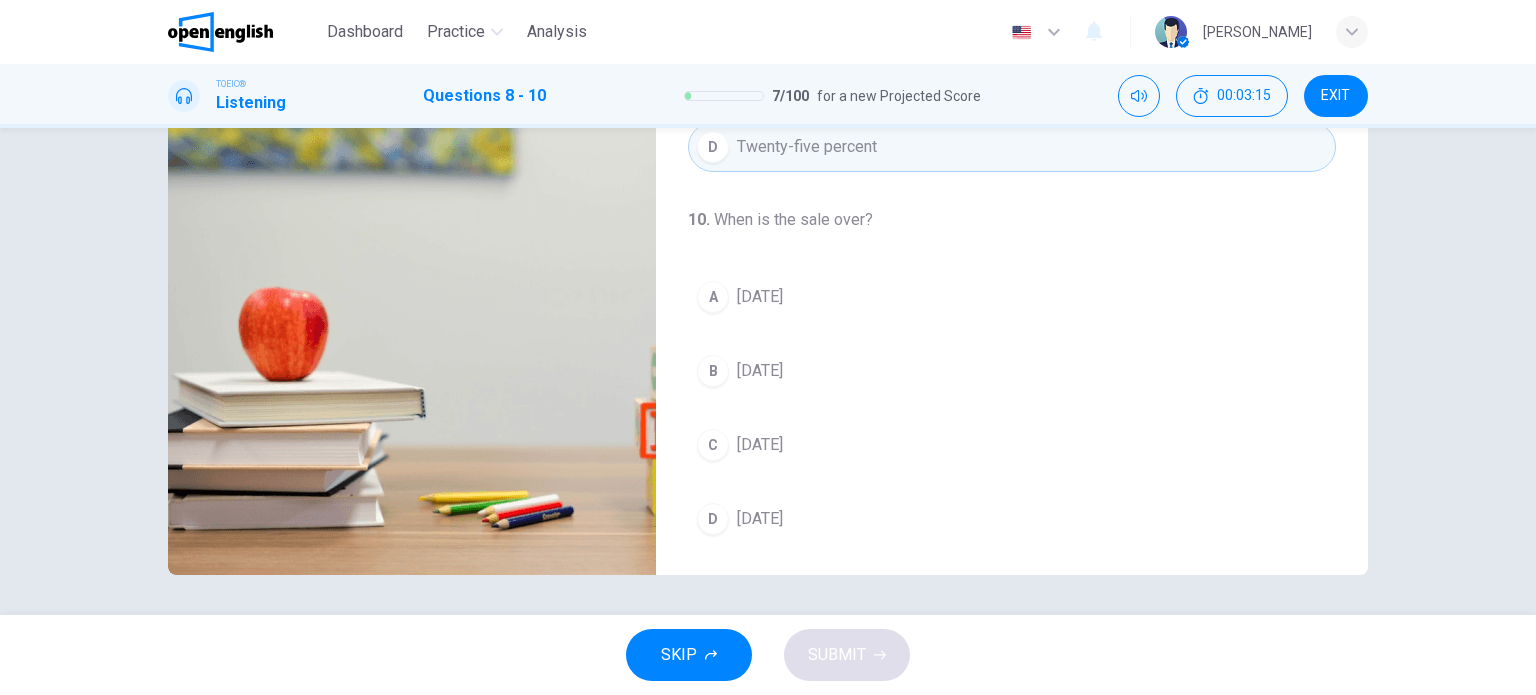 click on "[DATE]" at bounding box center (760, 297) 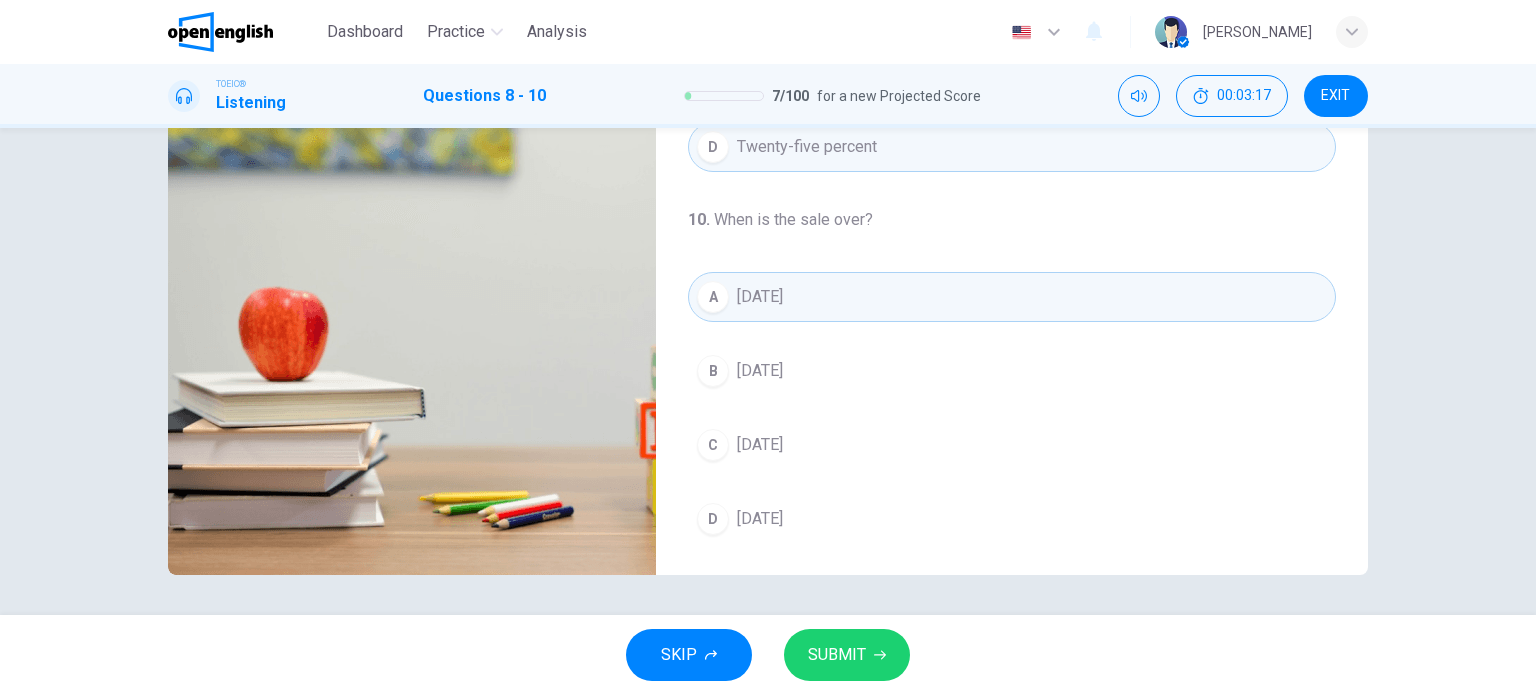 click on "SUBMIT" at bounding box center (837, 655) 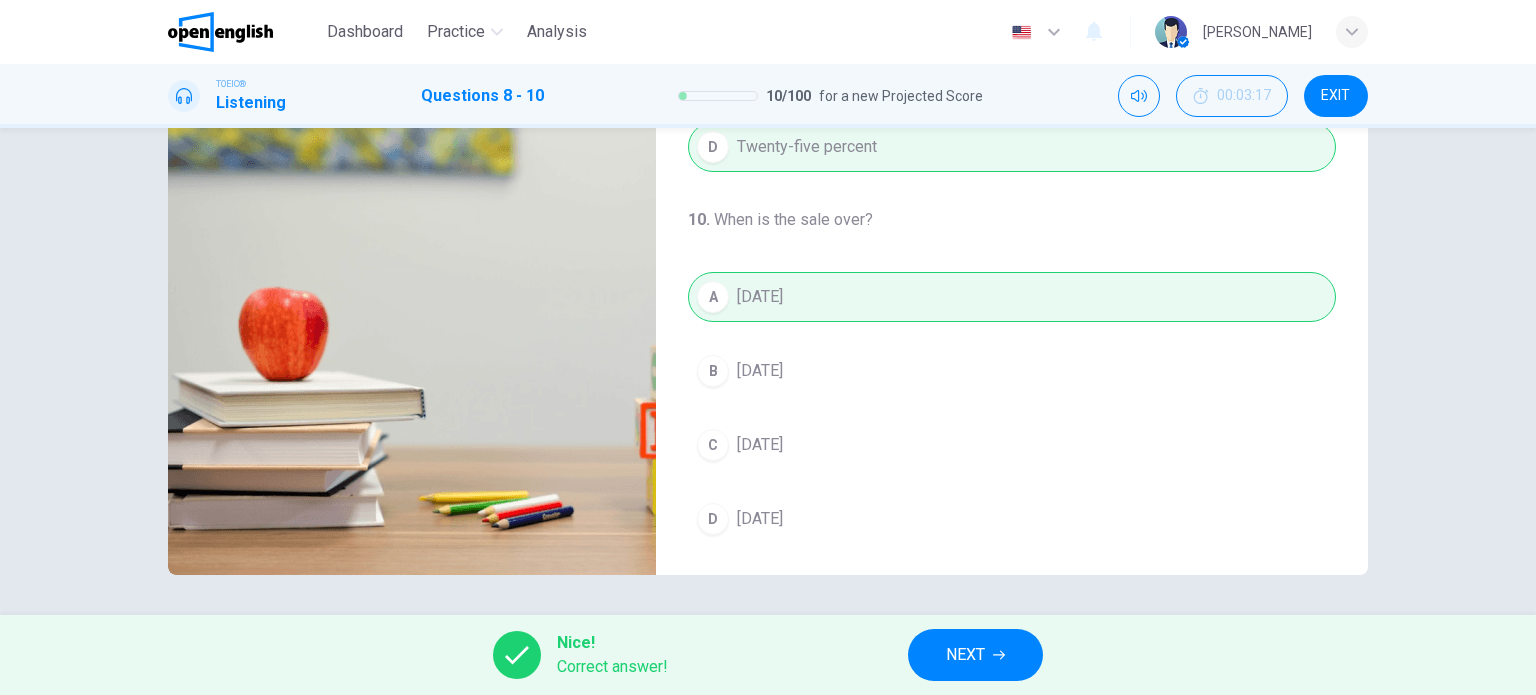 type on "**" 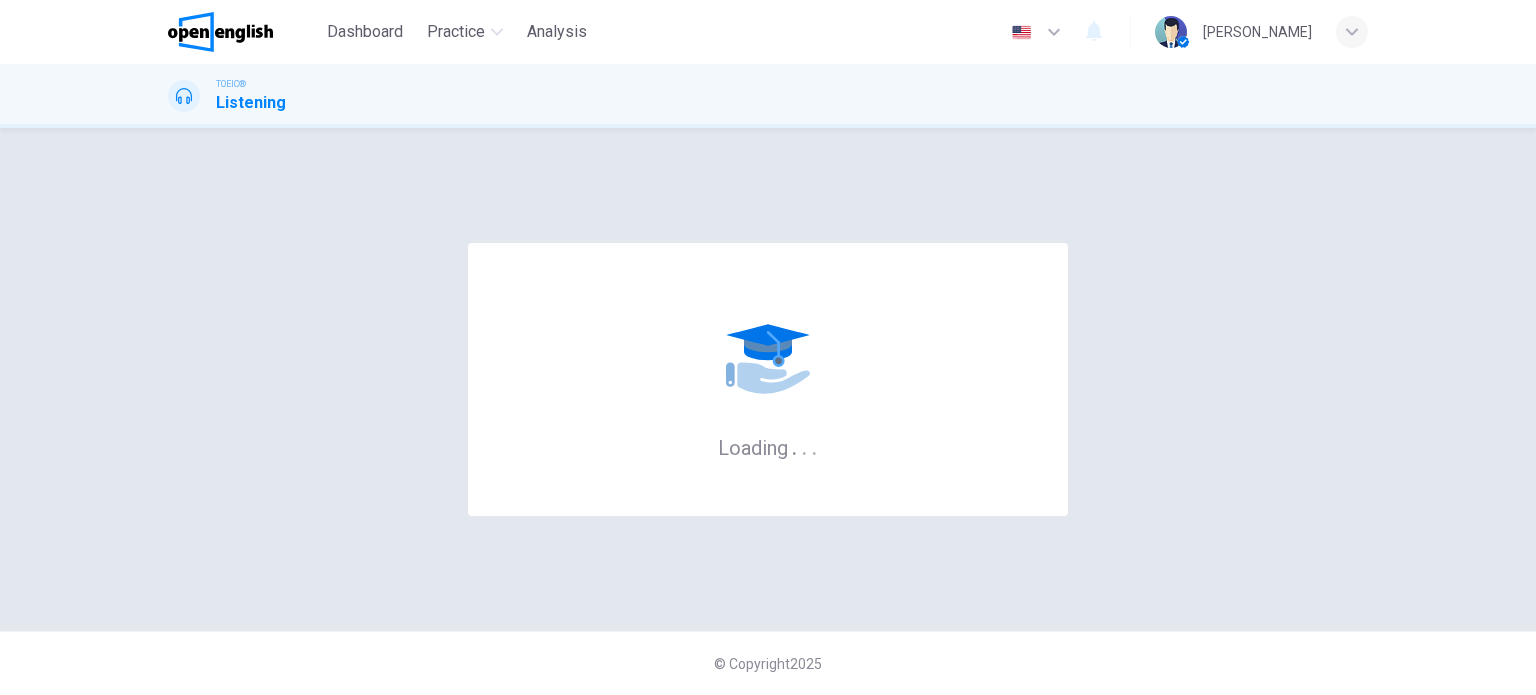 scroll, scrollTop: 0, scrollLeft: 0, axis: both 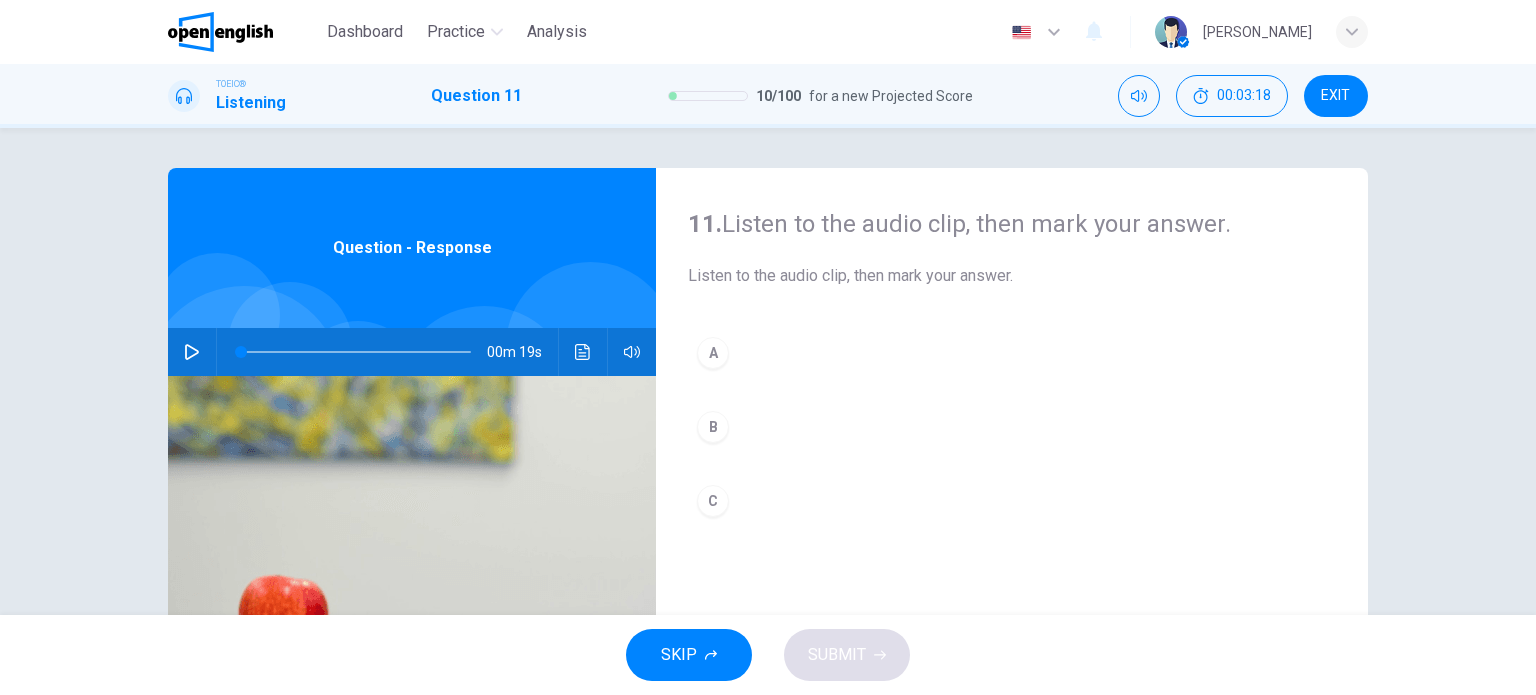 click 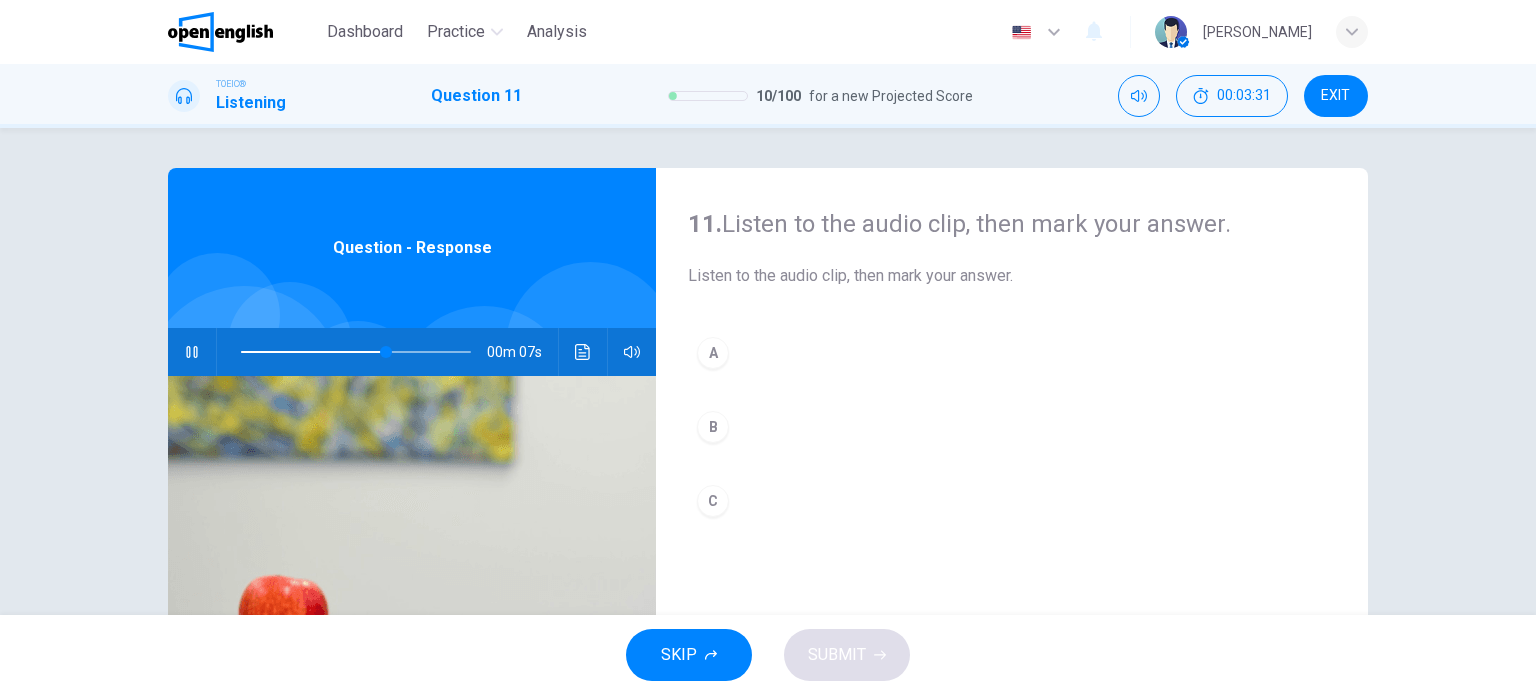 click on "B" at bounding box center [713, 427] 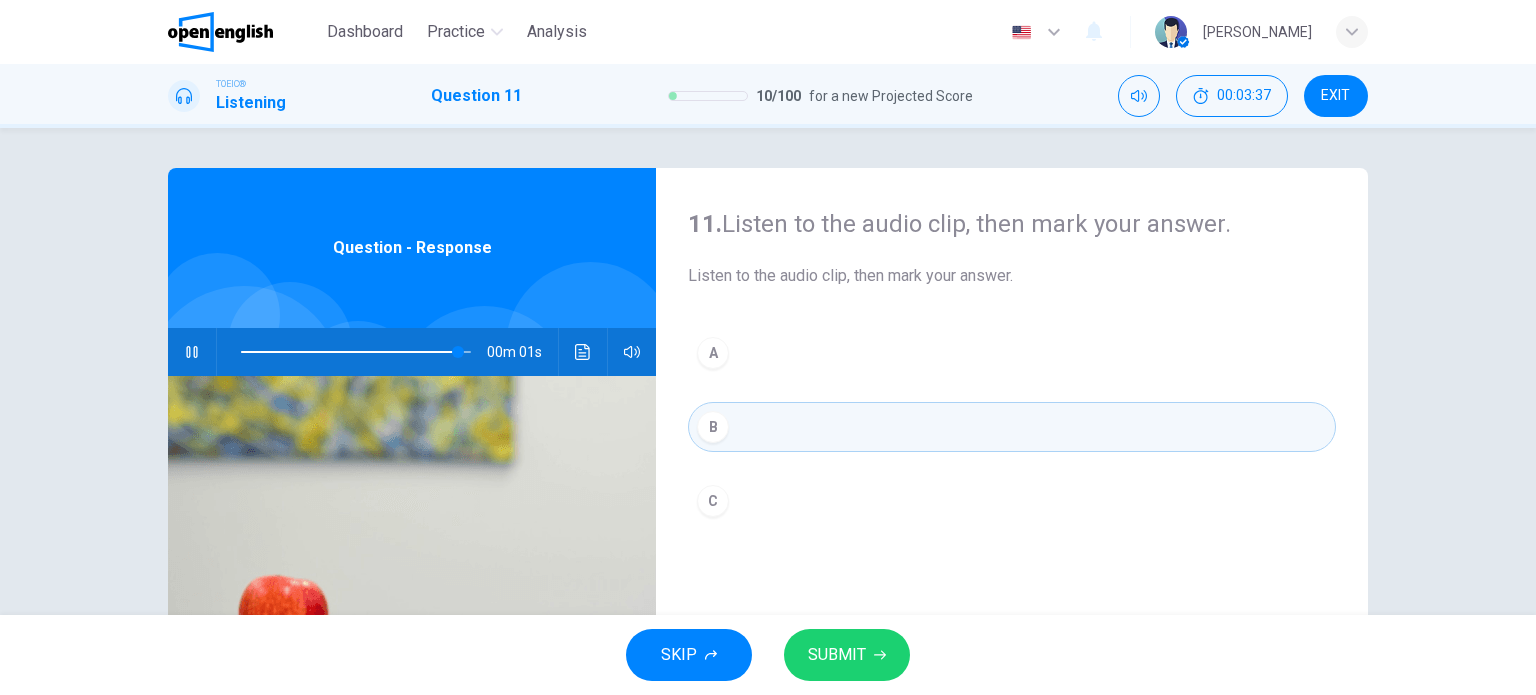click on "SUBMIT" at bounding box center (837, 655) 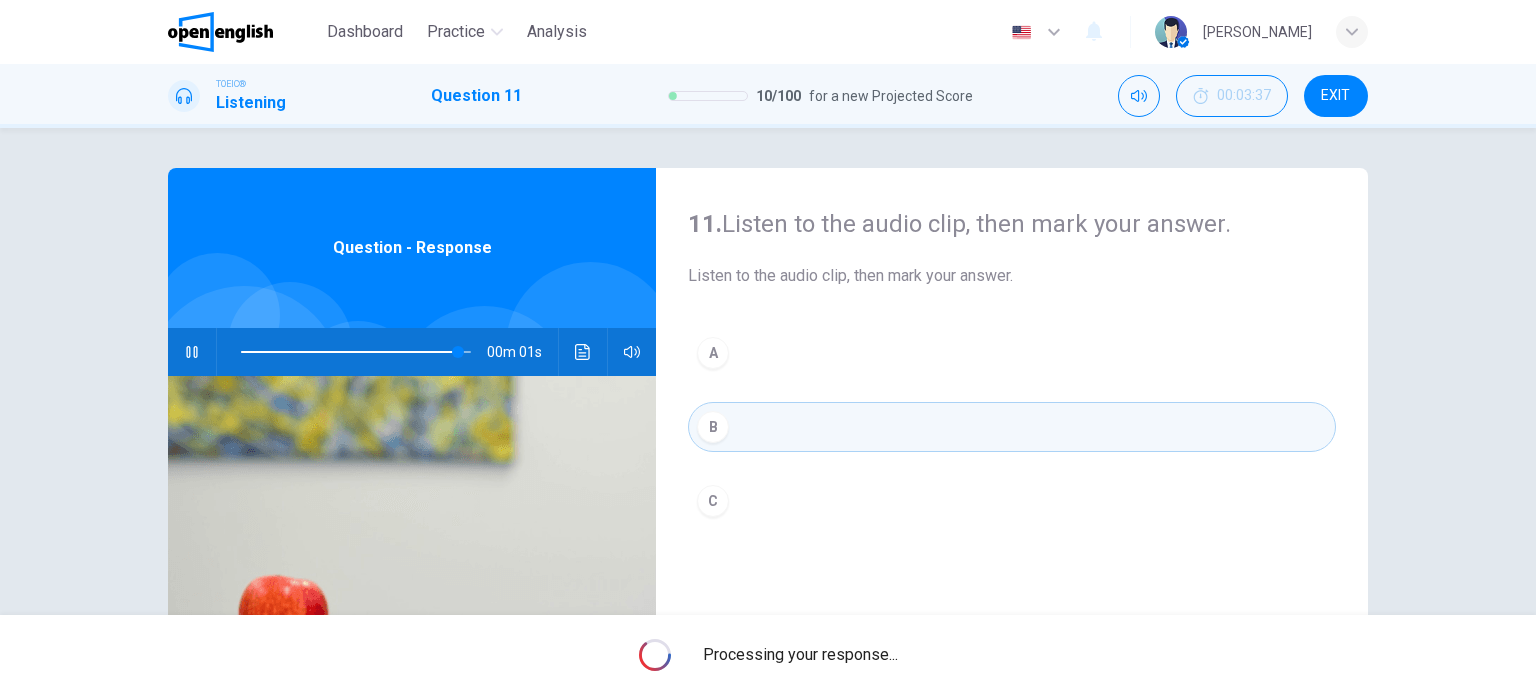 type on "*" 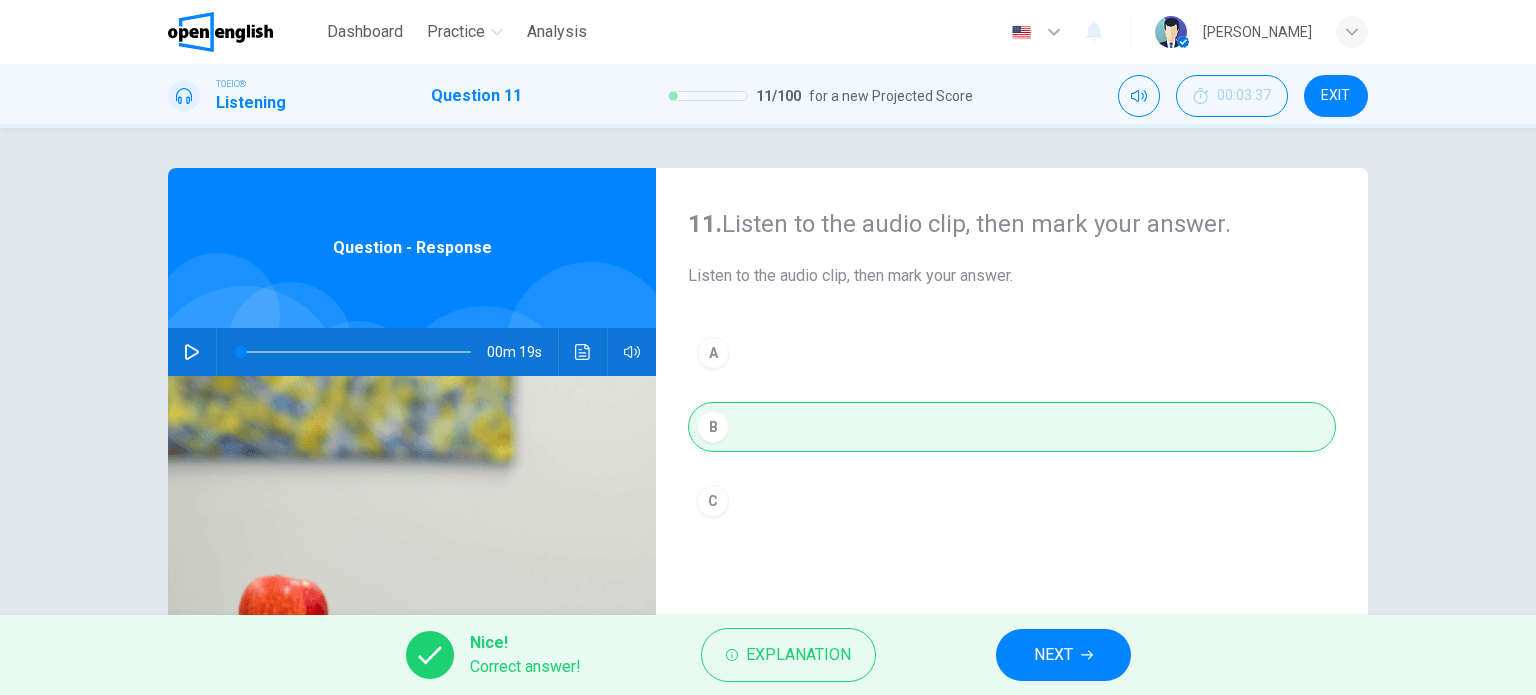 click on "NEXT" at bounding box center (1053, 655) 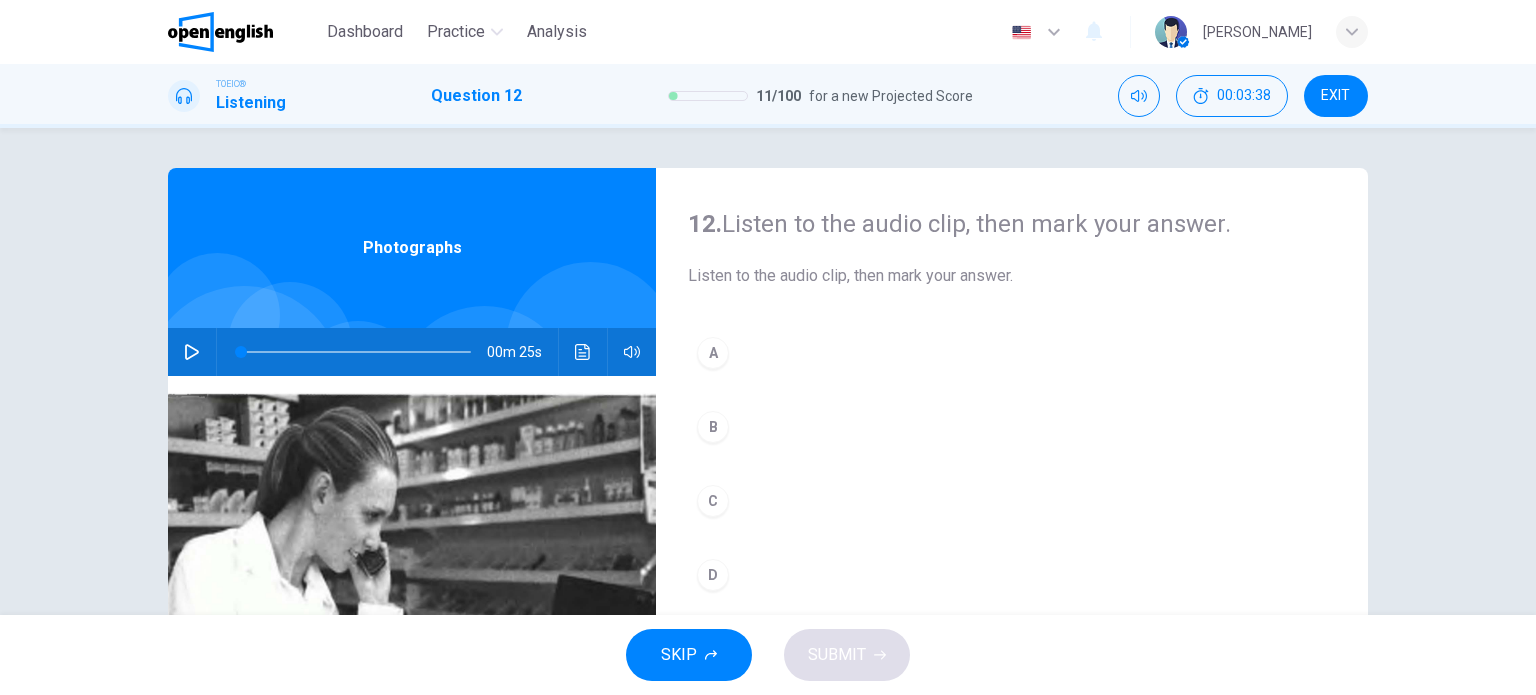 click 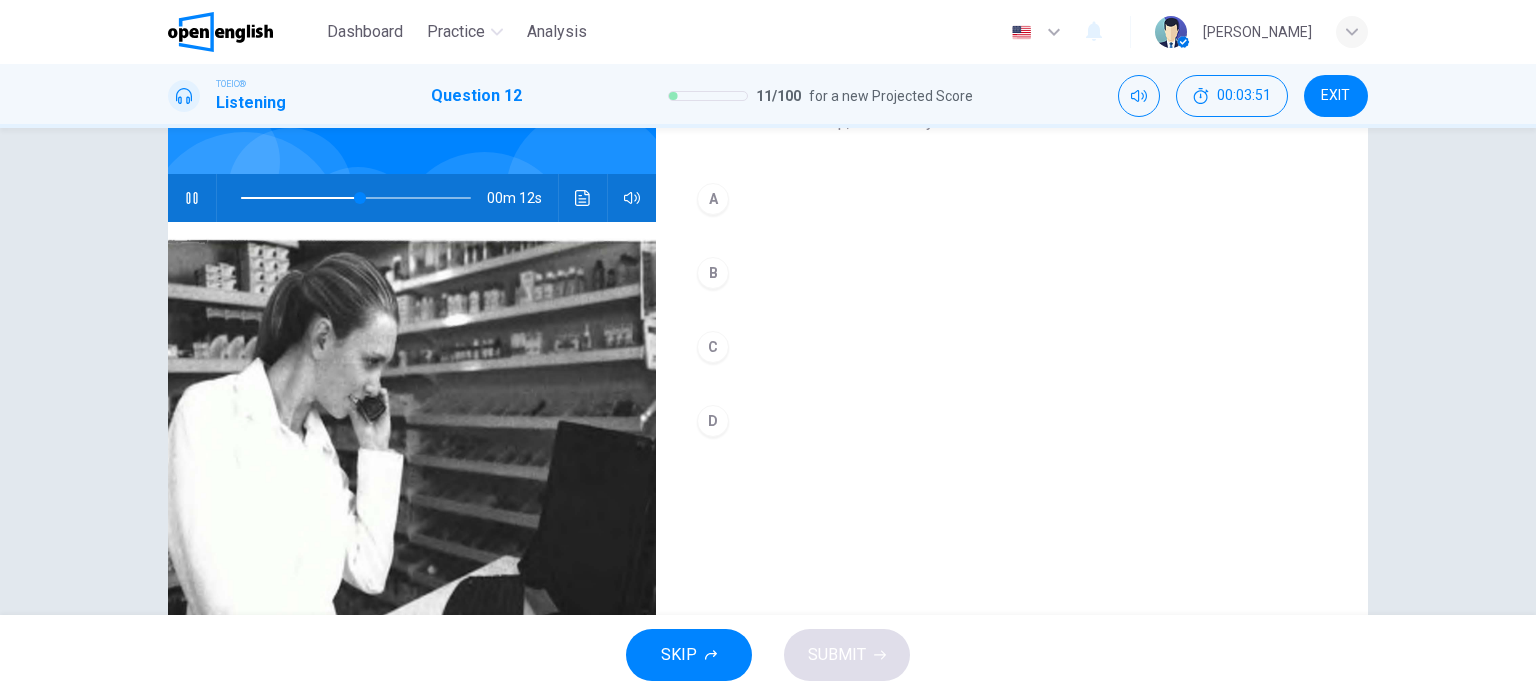 scroll, scrollTop: 152, scrollLeft: 0, axis: vertical 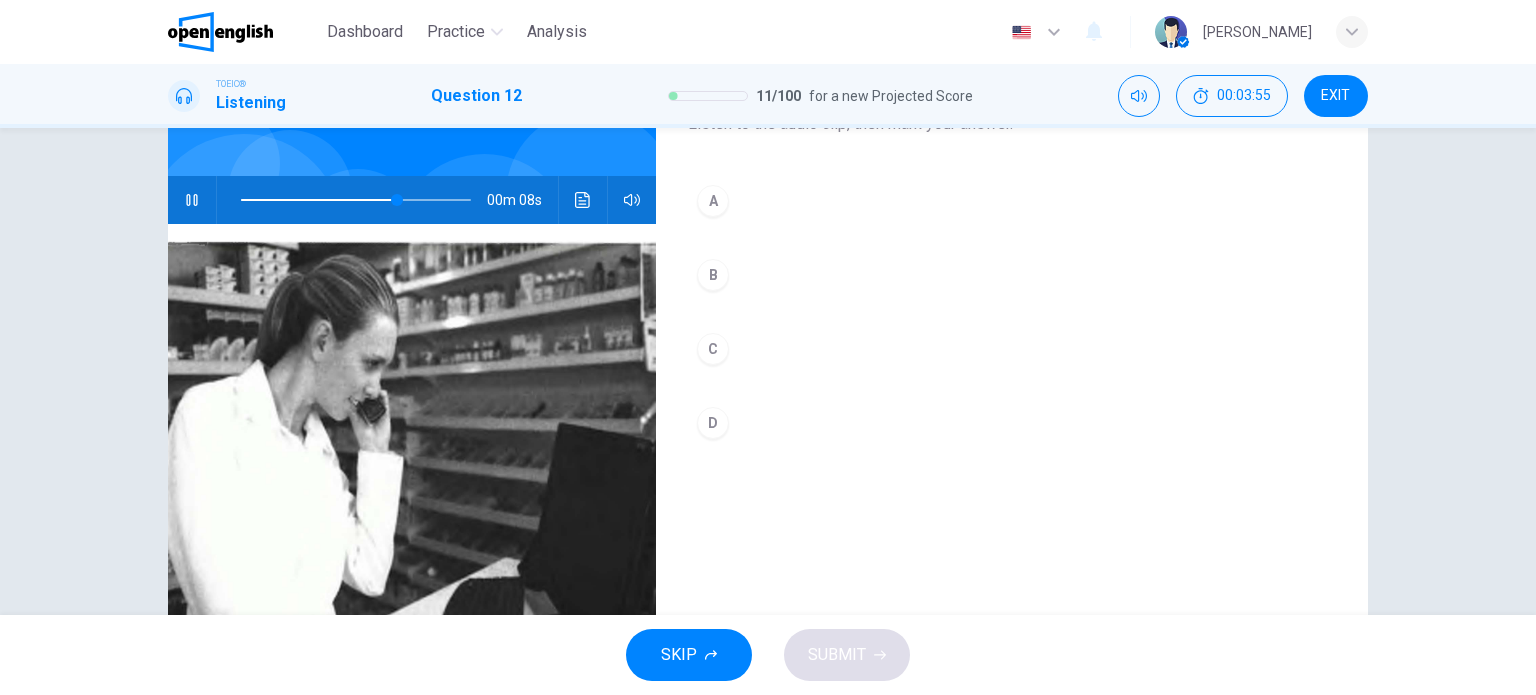 click on "C" at bounding box center [713, 349] 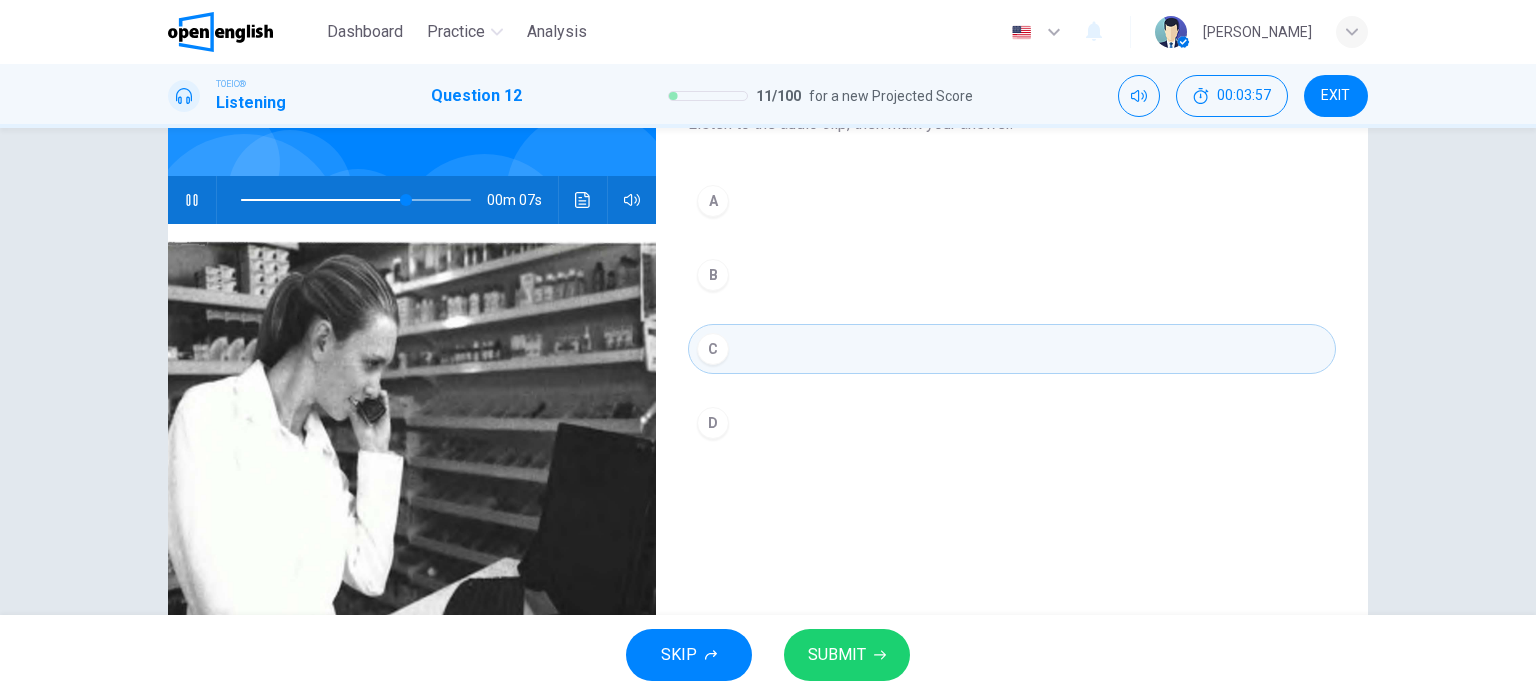 click on "SUBMIT" at bounding box center [837, 655] 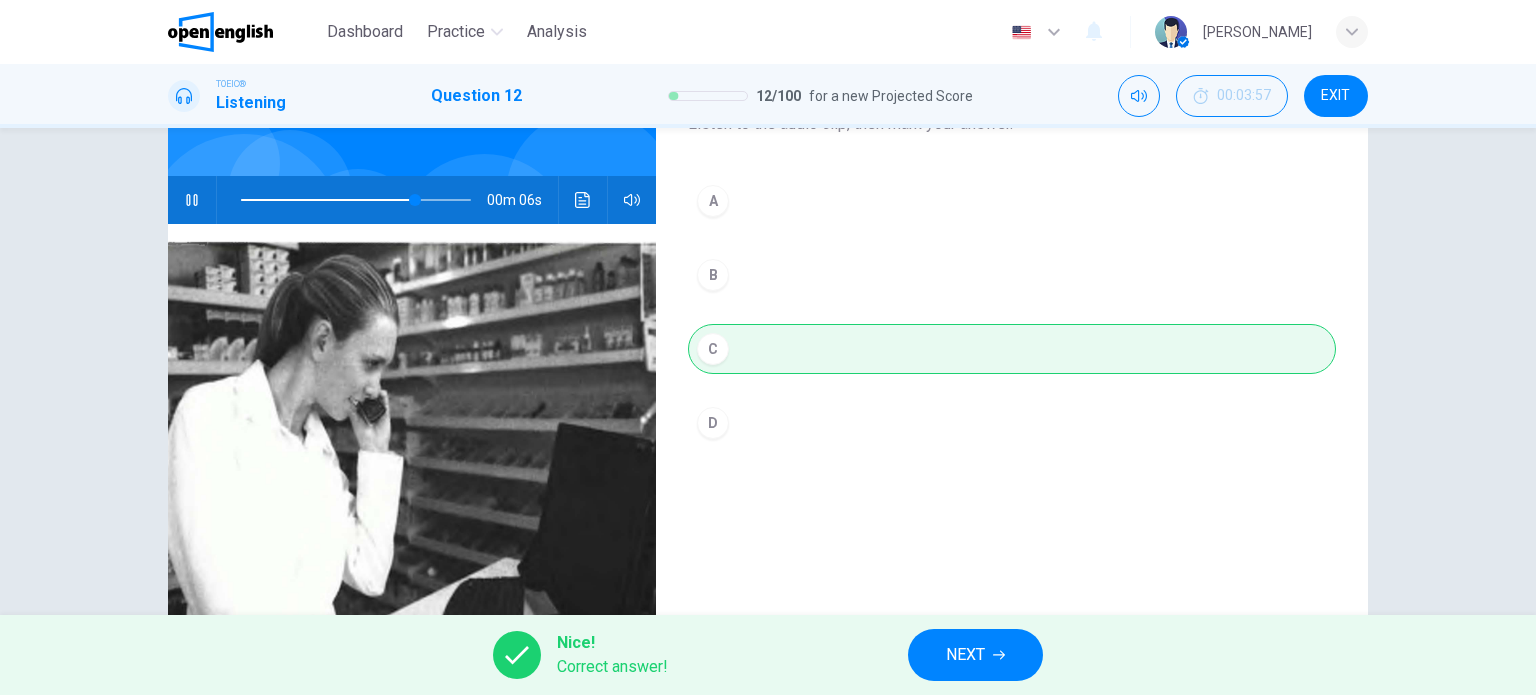 type on "**" 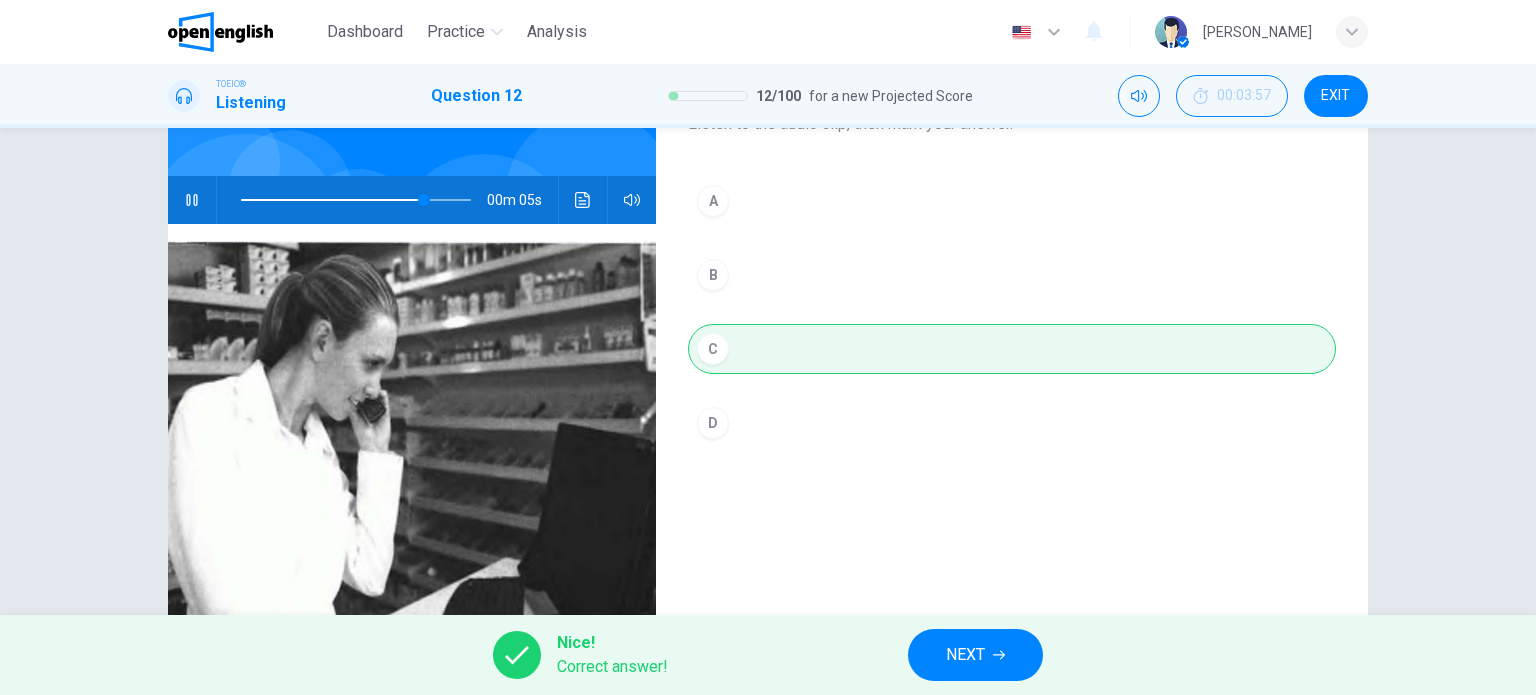click on "NEXT" at bounding box center [965, 655] 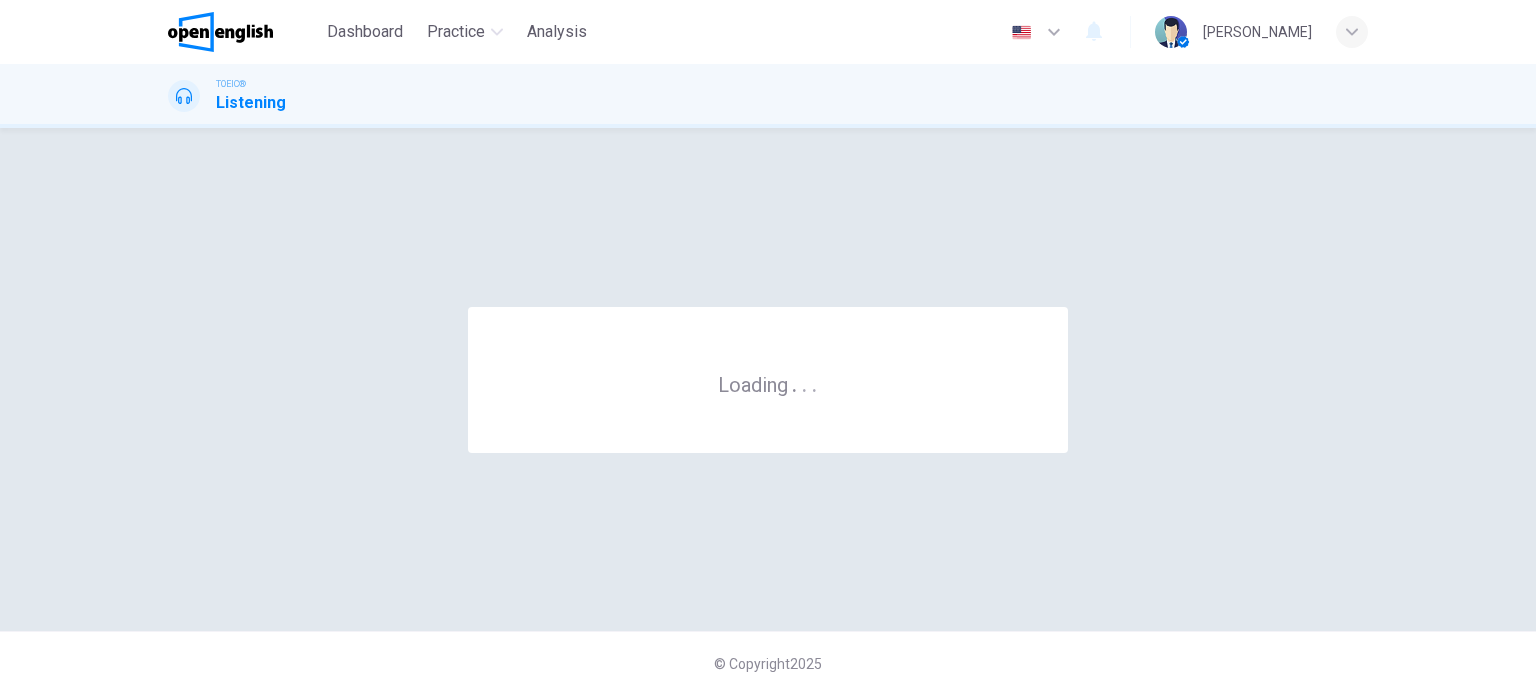scroll, scrollTop: 0, scrollLeft: 0, axis: both 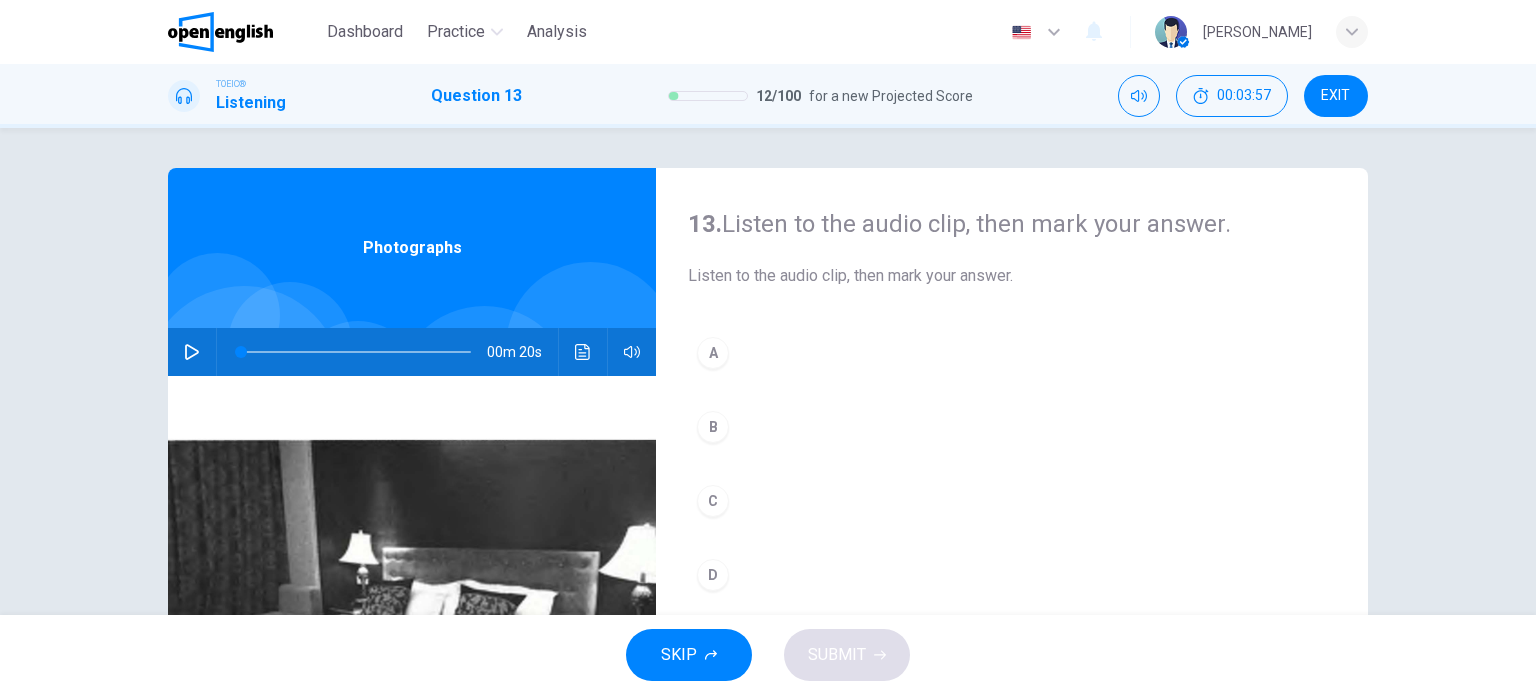 click 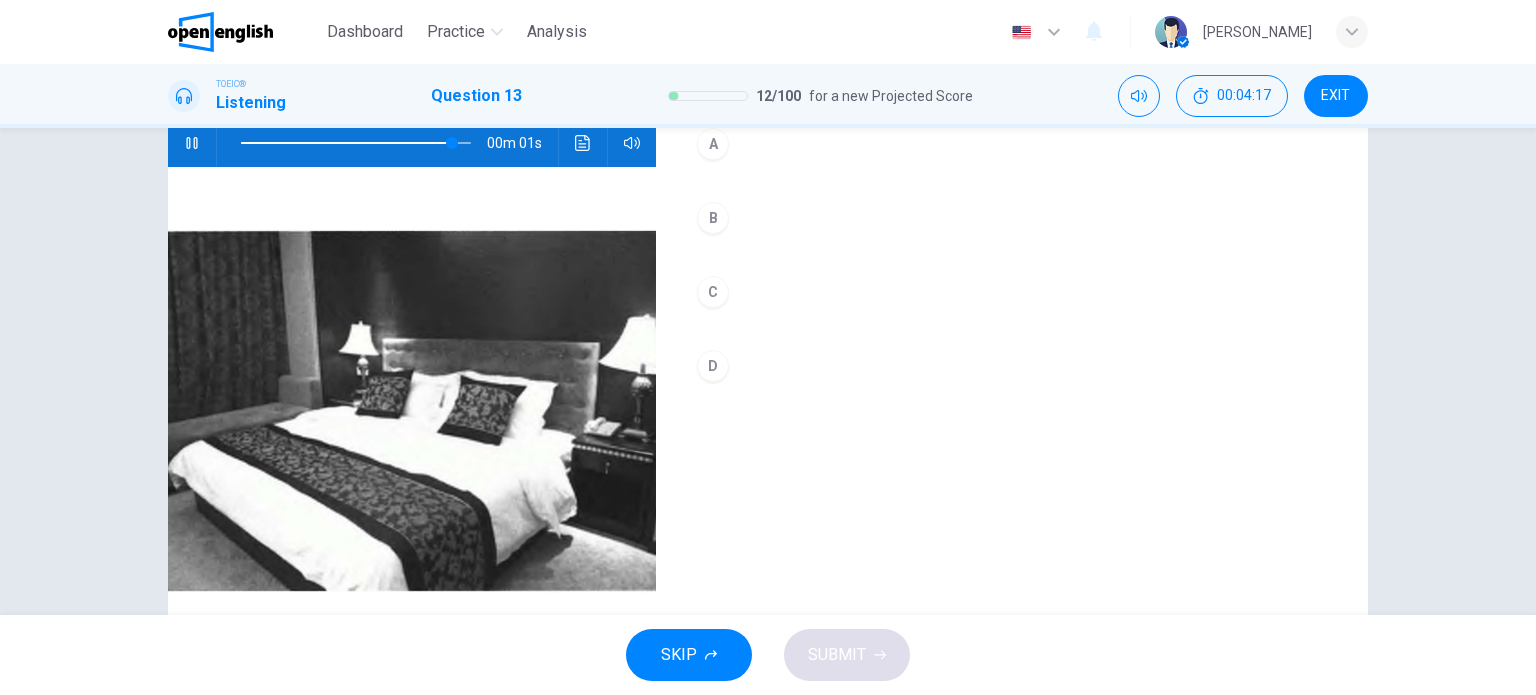 scroll, scrollTop: 215, scrollLeft: 0, axis: vertical 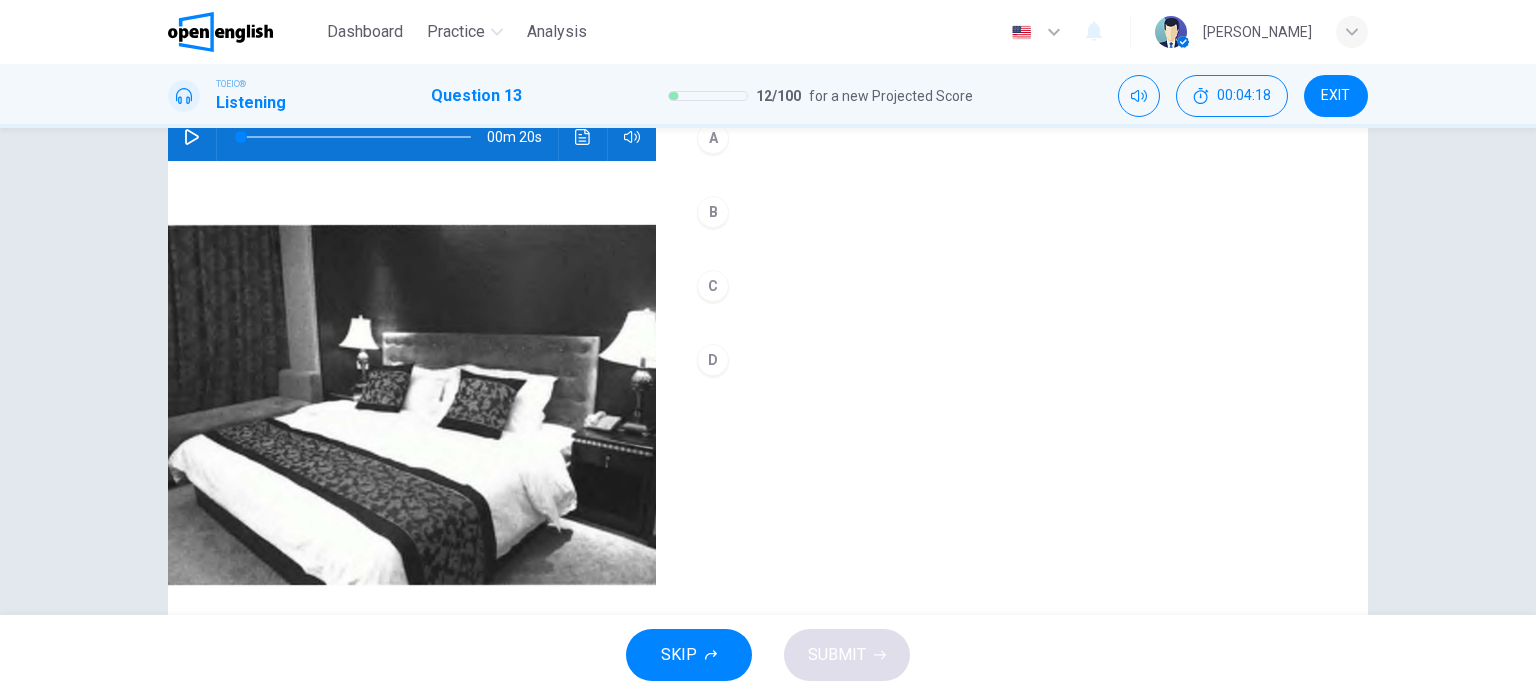 click on "C" at bounding box center [713, 286] 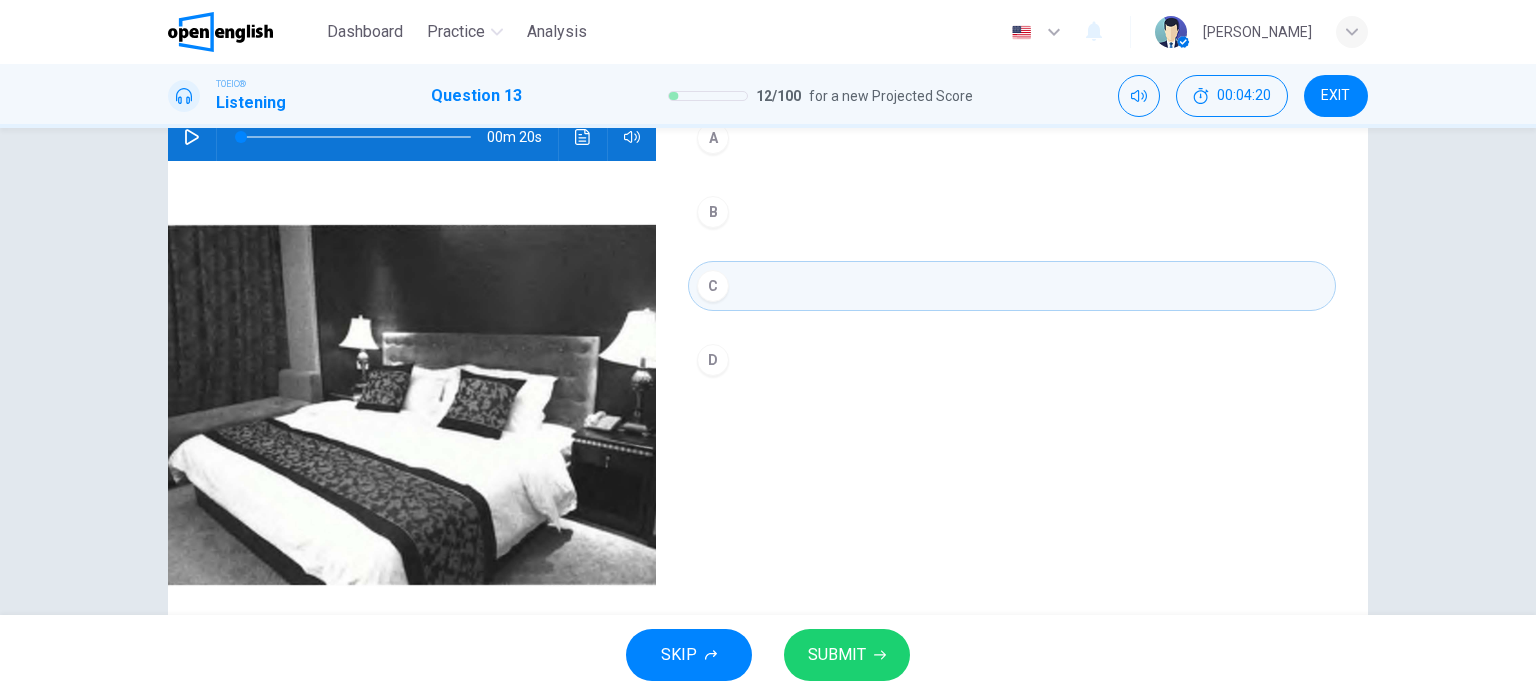 click on "SUBMIT" at bounding box center (837, 655) 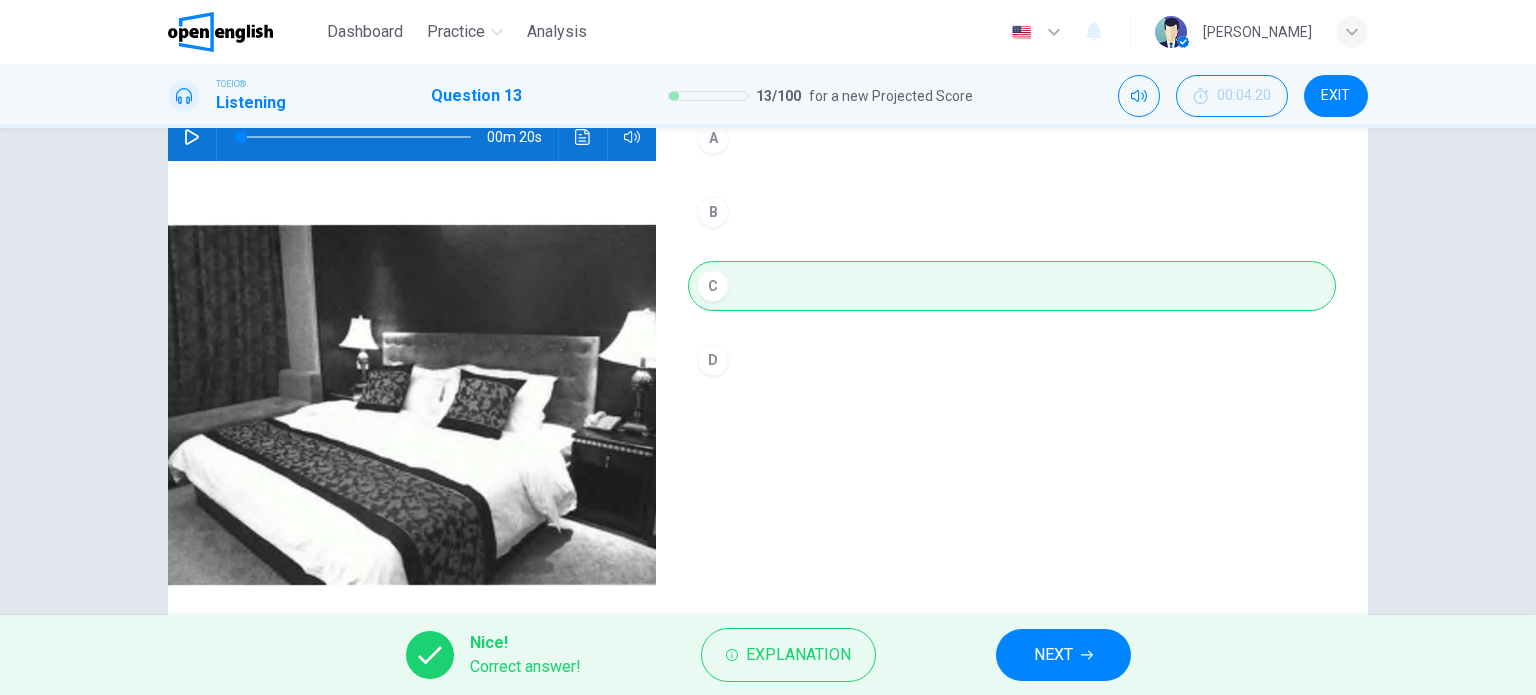 click 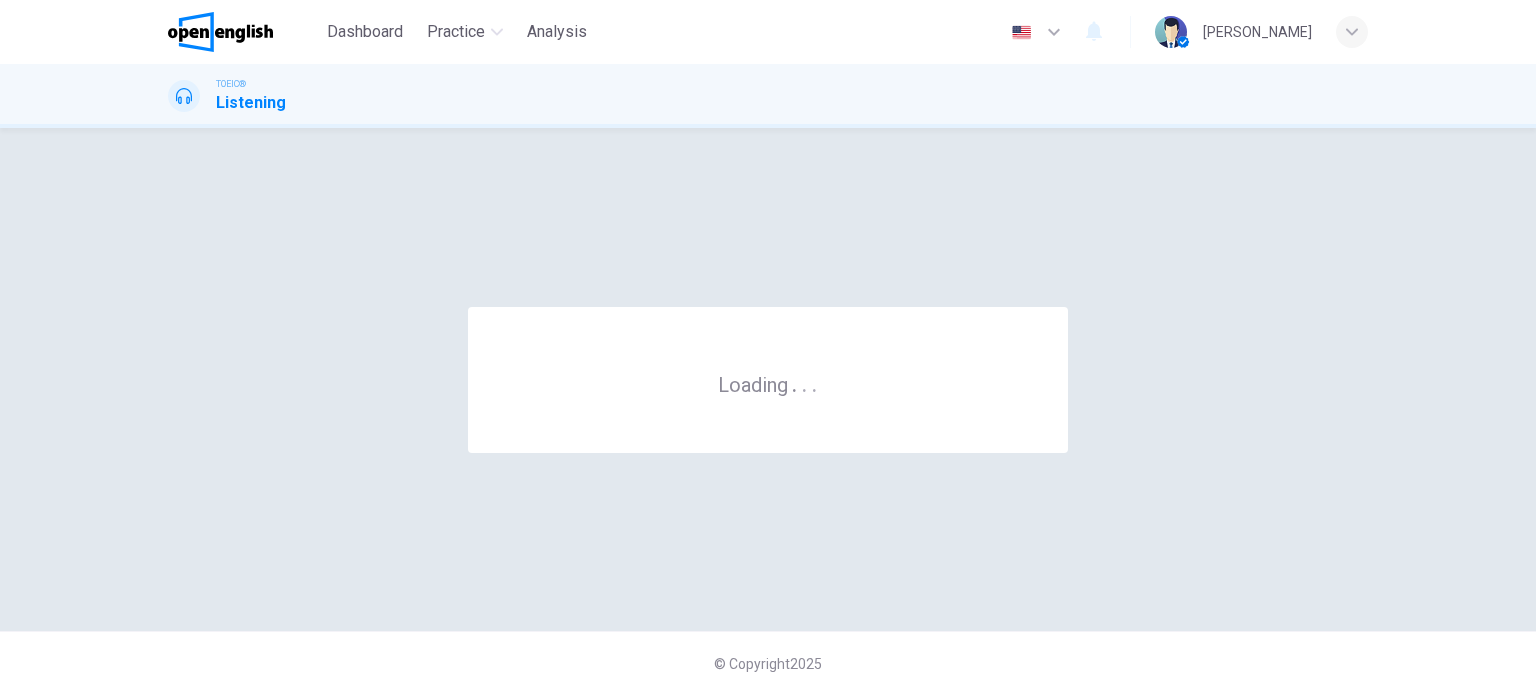 scroll, scrollTop: 0, scrollLeft: 0, axis: both 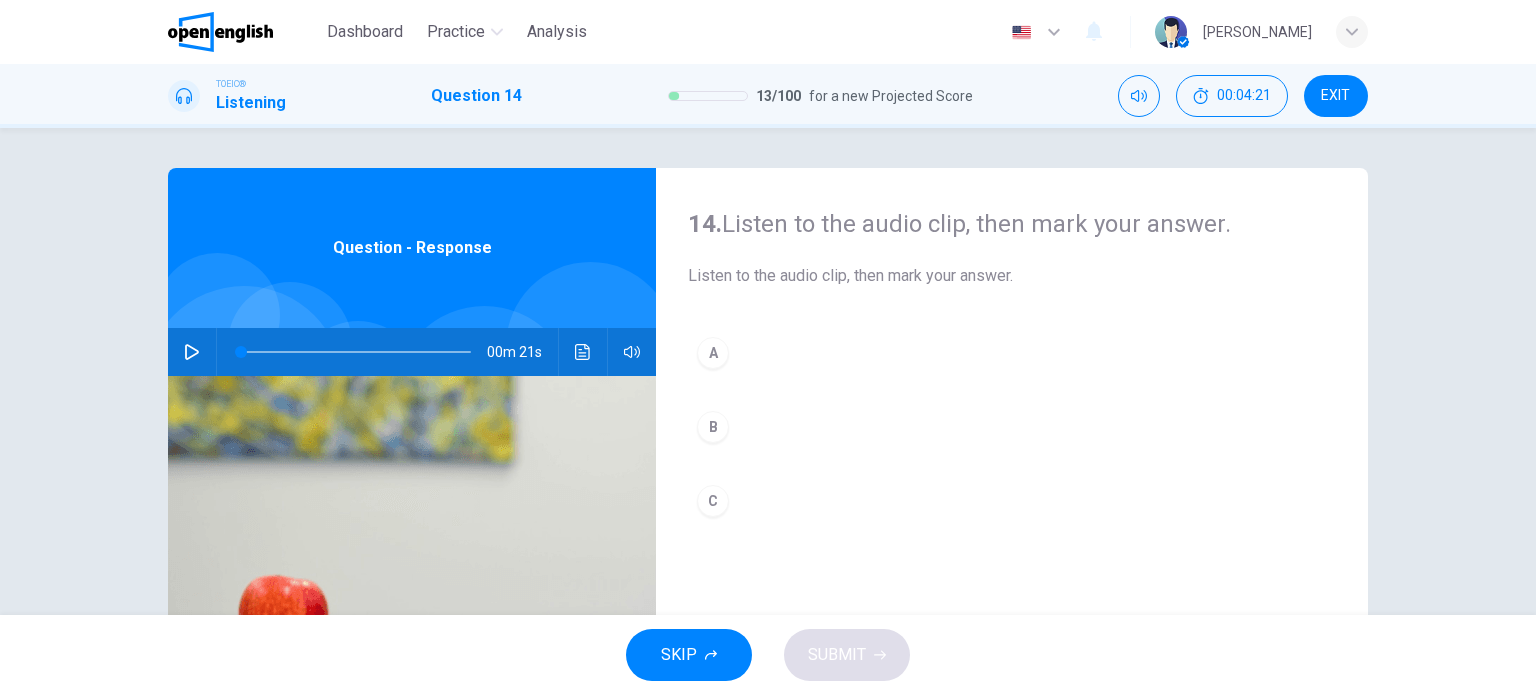 click 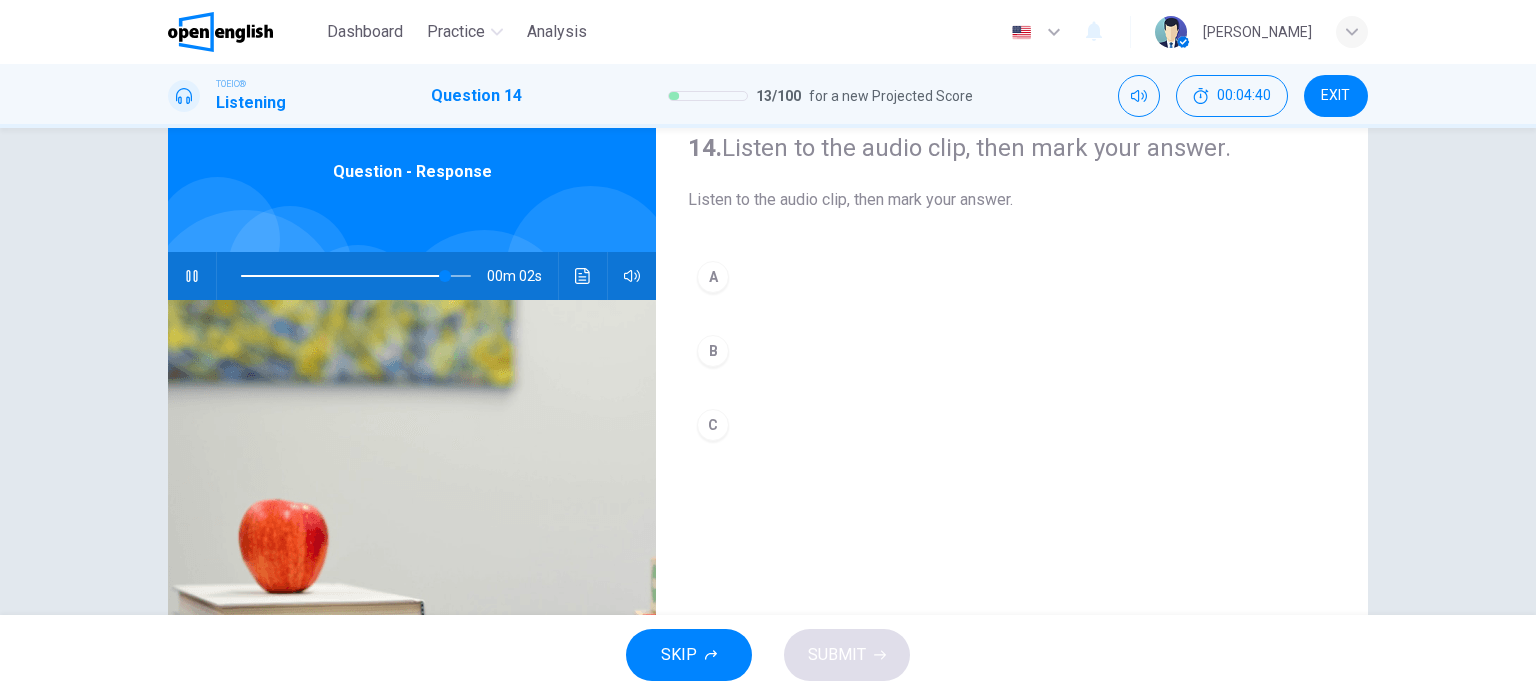 scroll, scrollTop: 67, scrollLeft: 0, axis: vertical 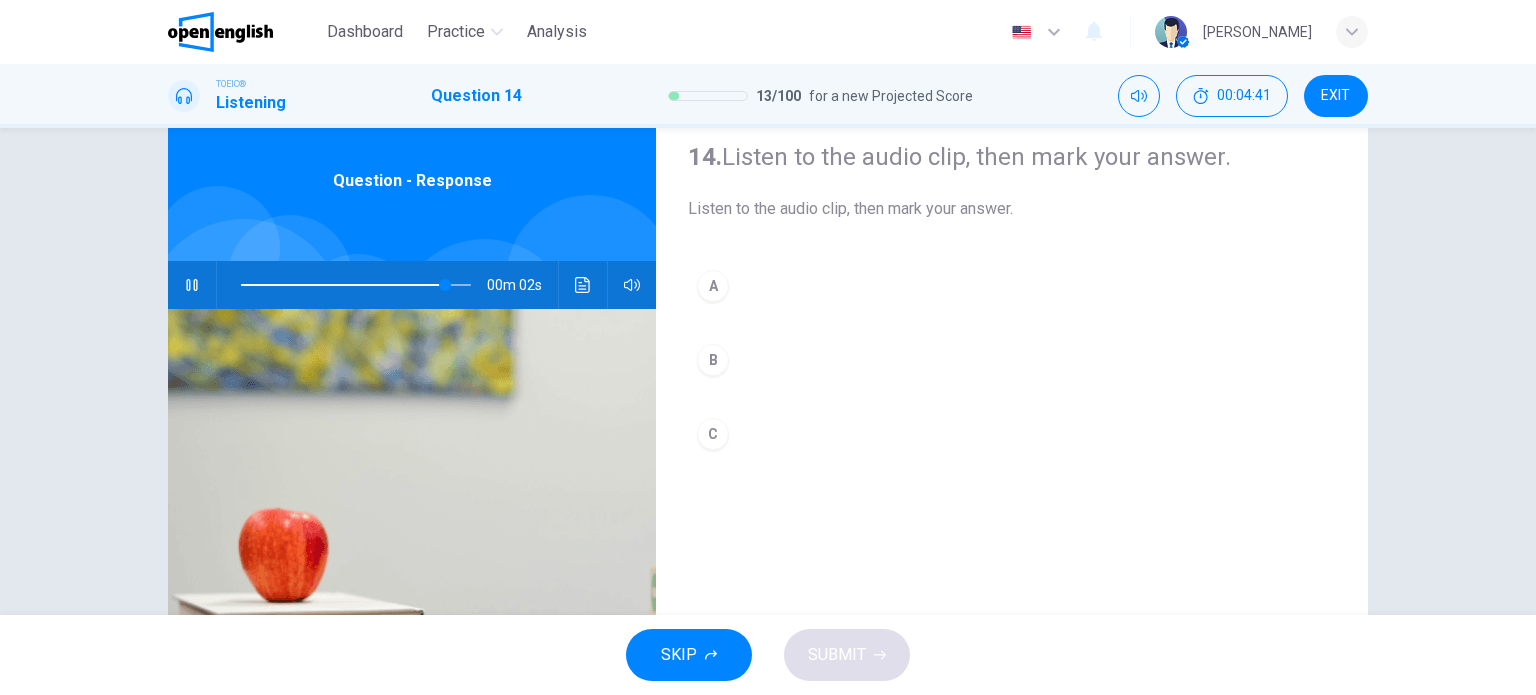 click on "C" at bounding box center [713, 434] 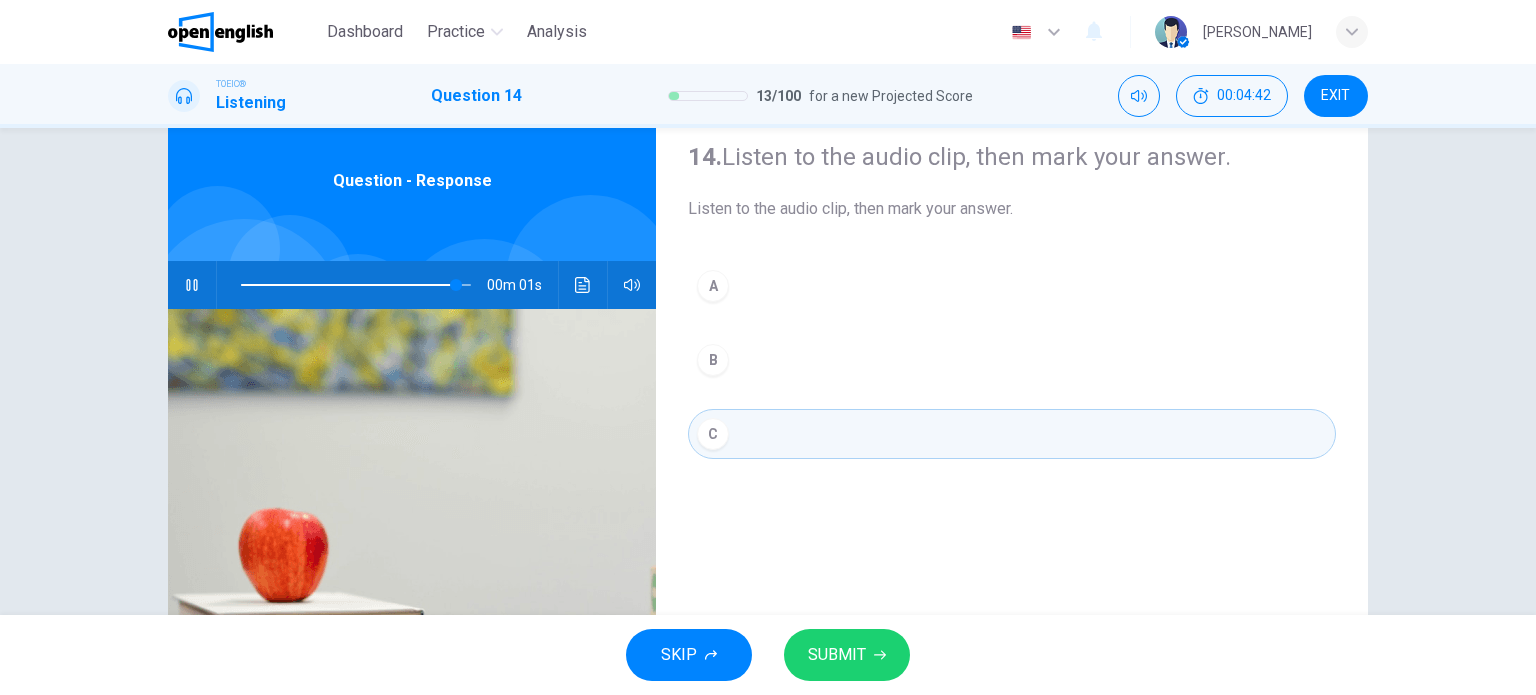 click on "SUBMIT" at bounding box center [837, 655] 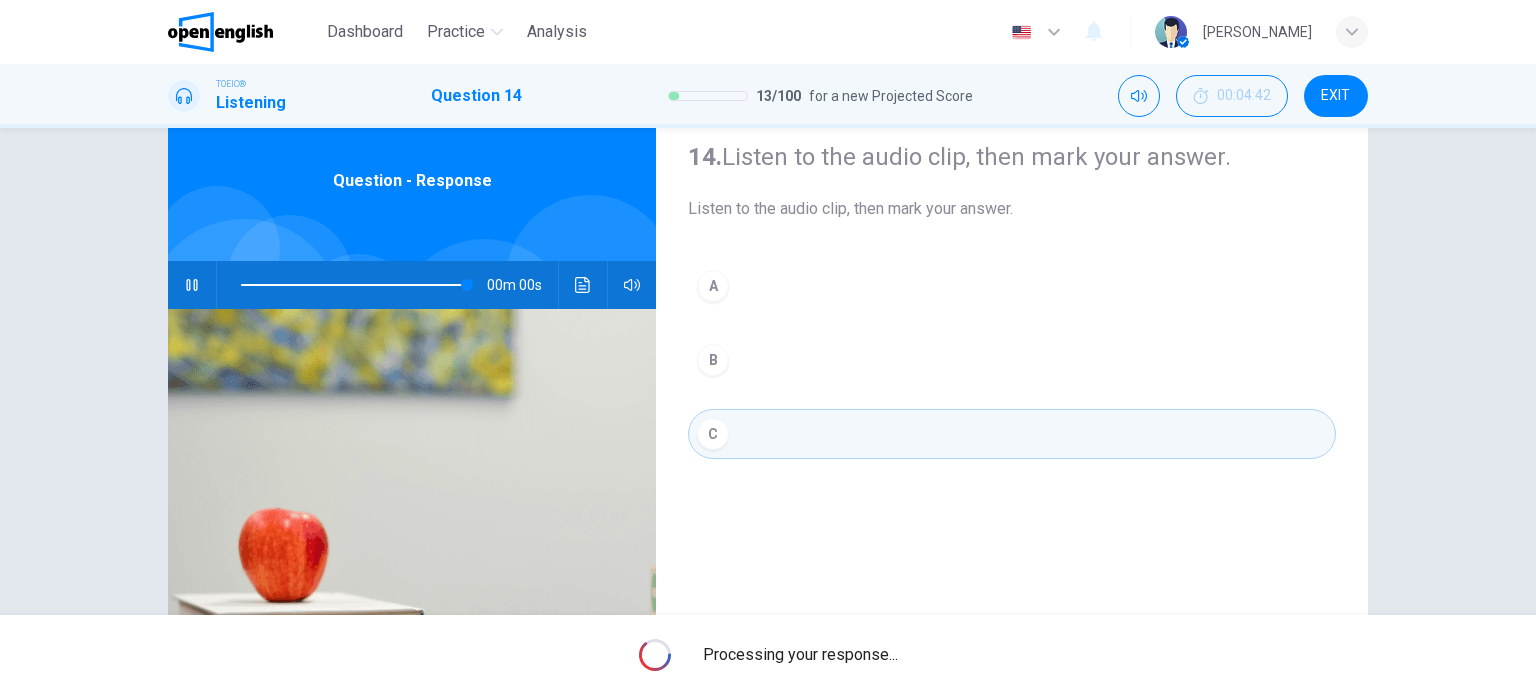 type on "*" 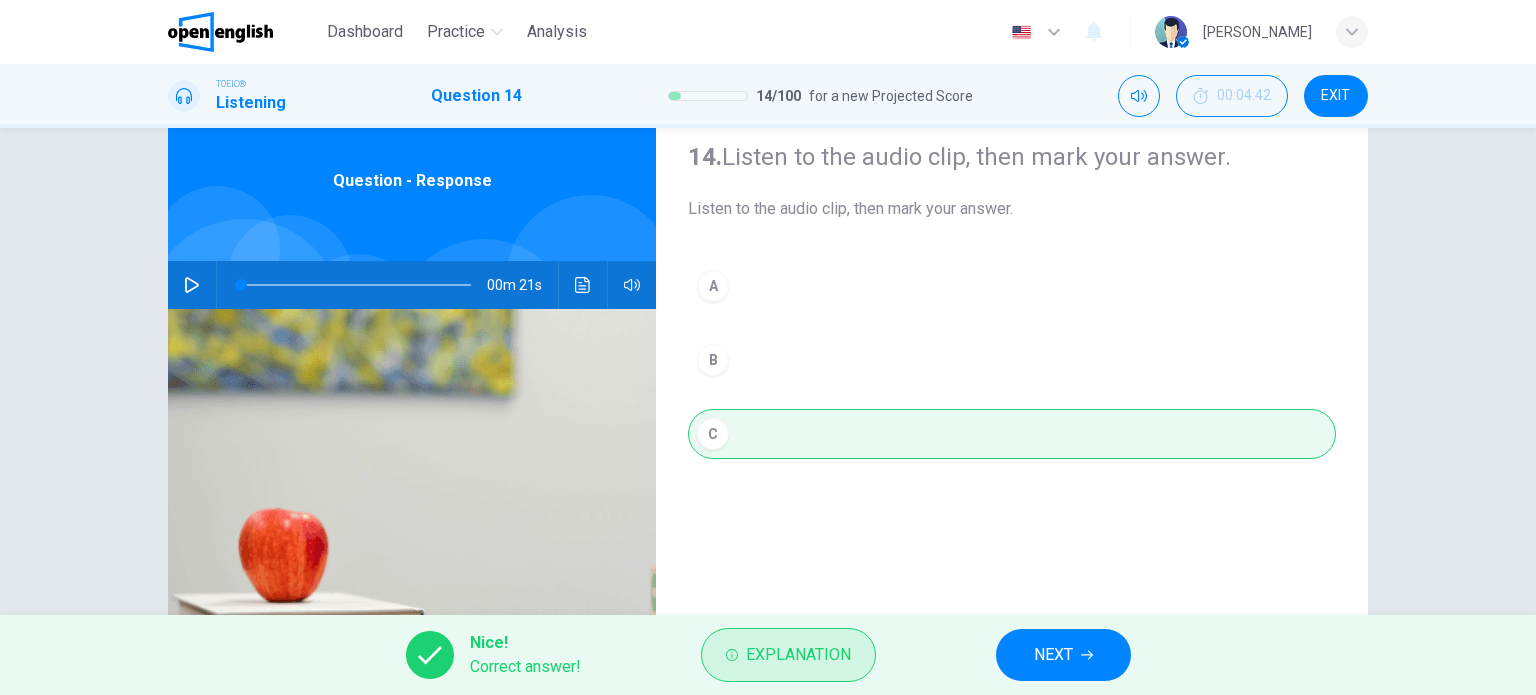 click on "Explanation" at bounding box center [798, 655] 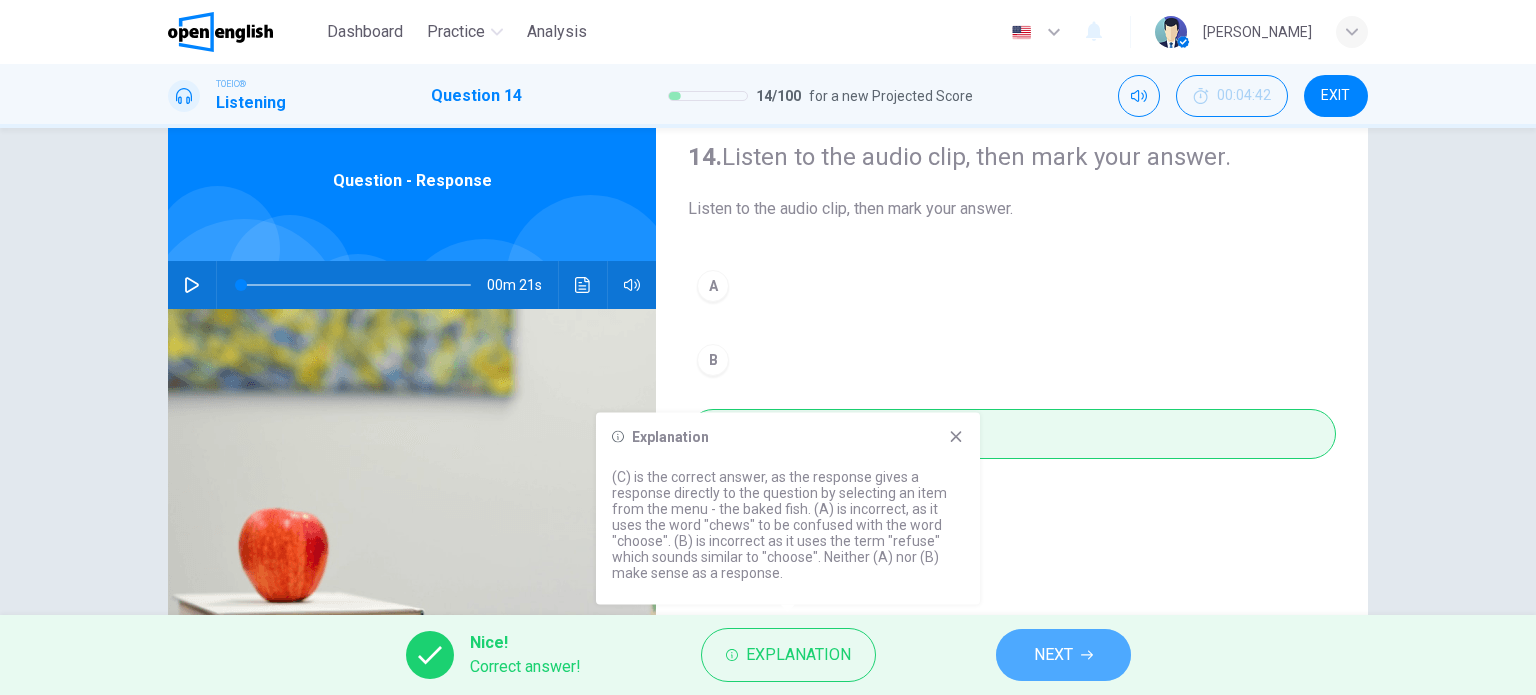 click on "NEXT" at bounding box center (1063, 655) 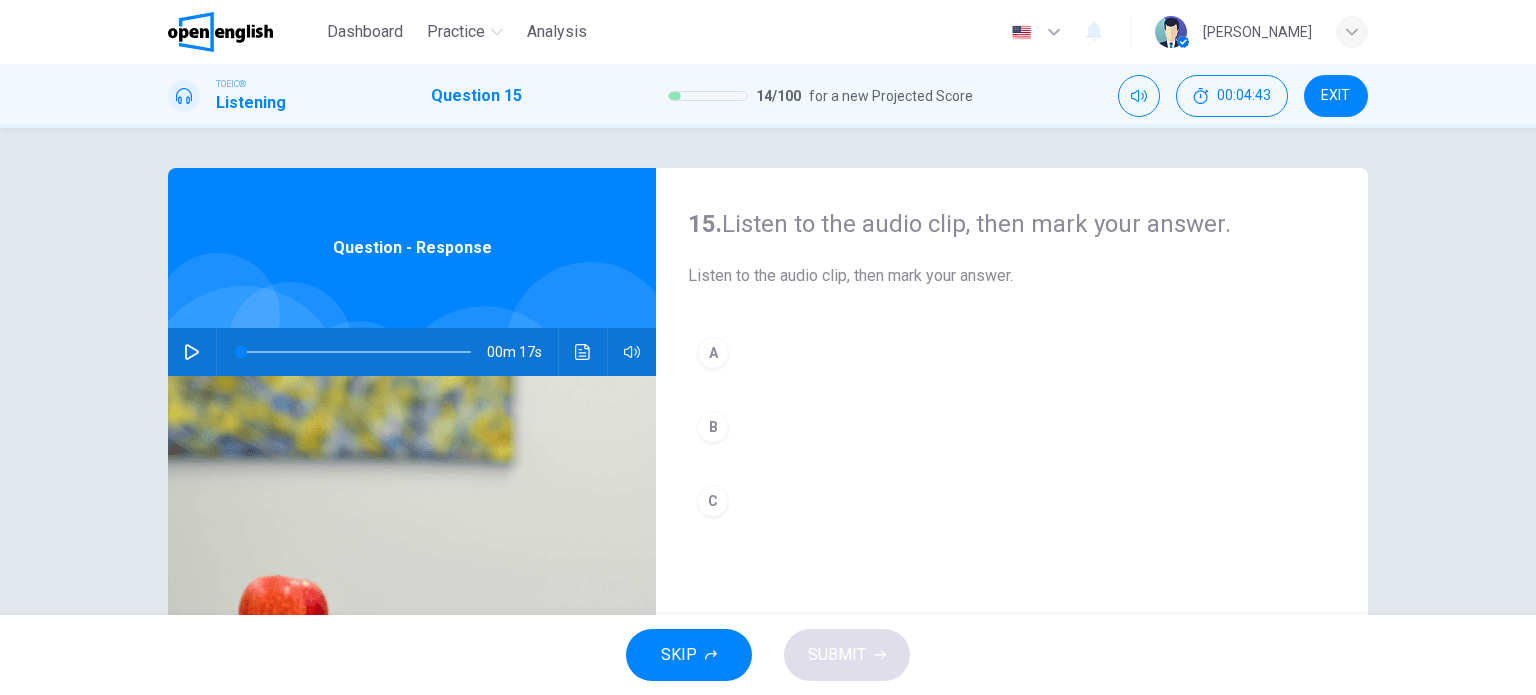 click 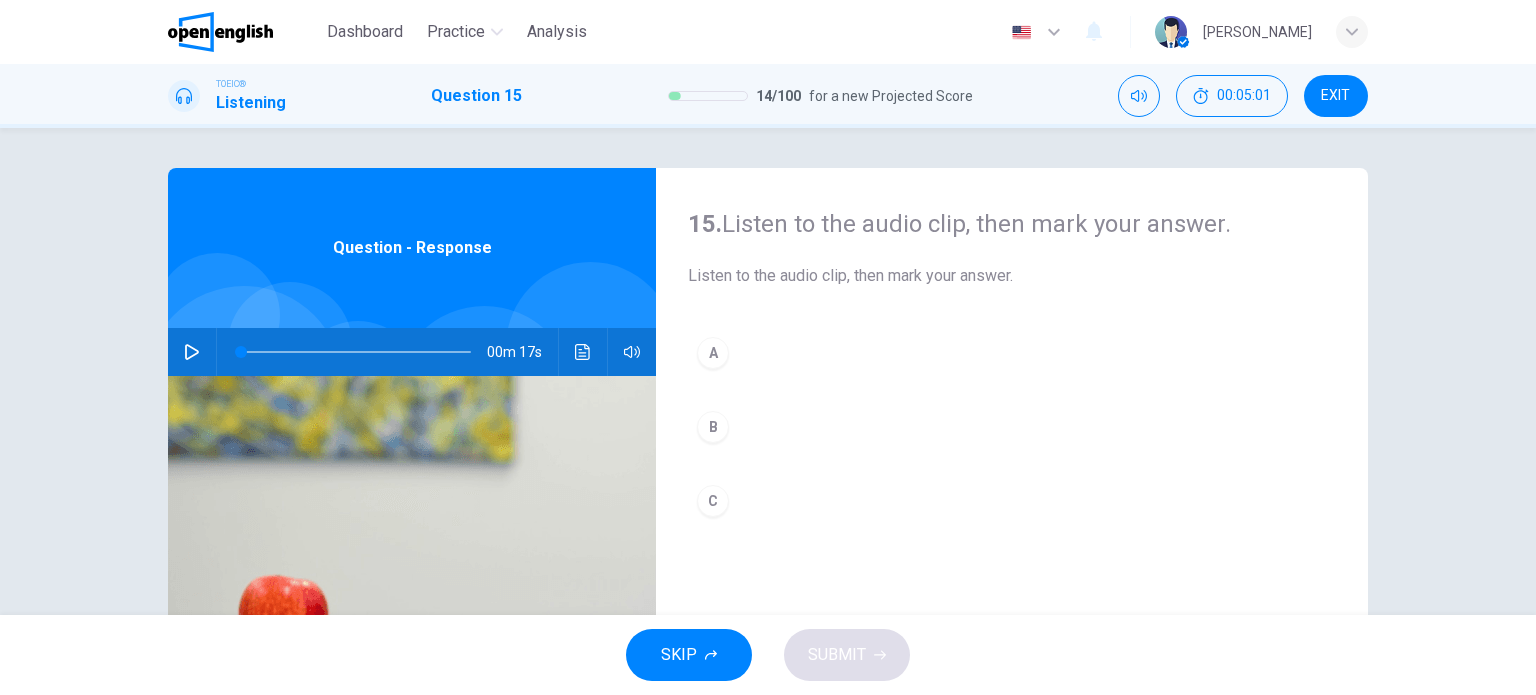click 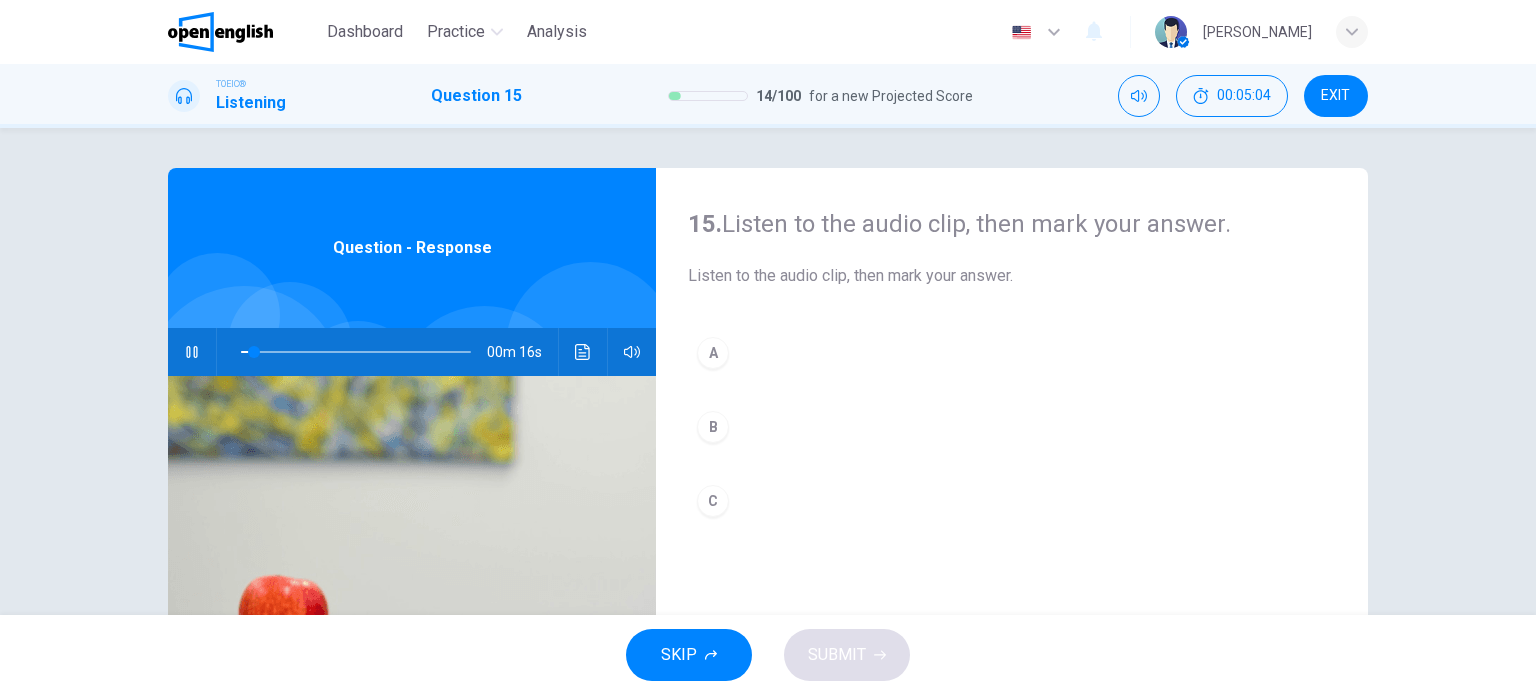click on "B" at bounding box center (713, 427) 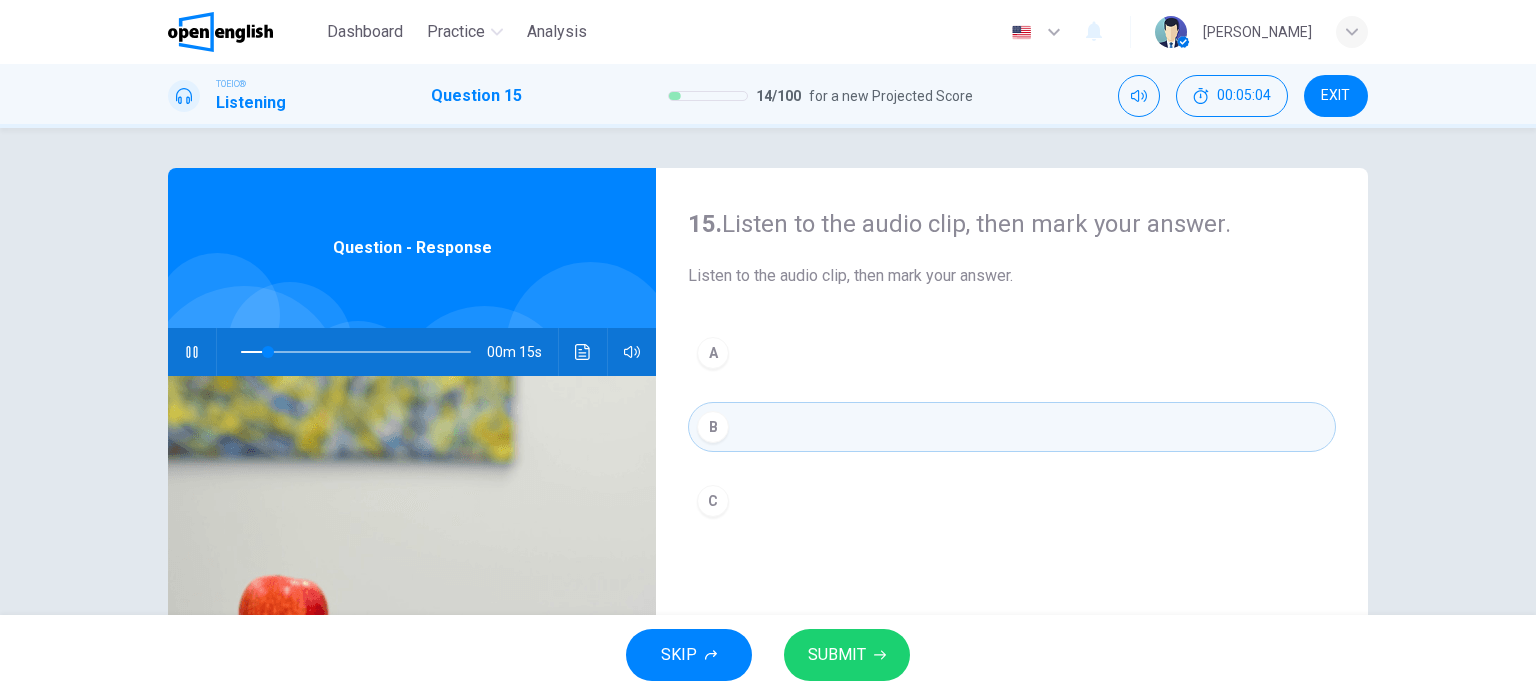 click 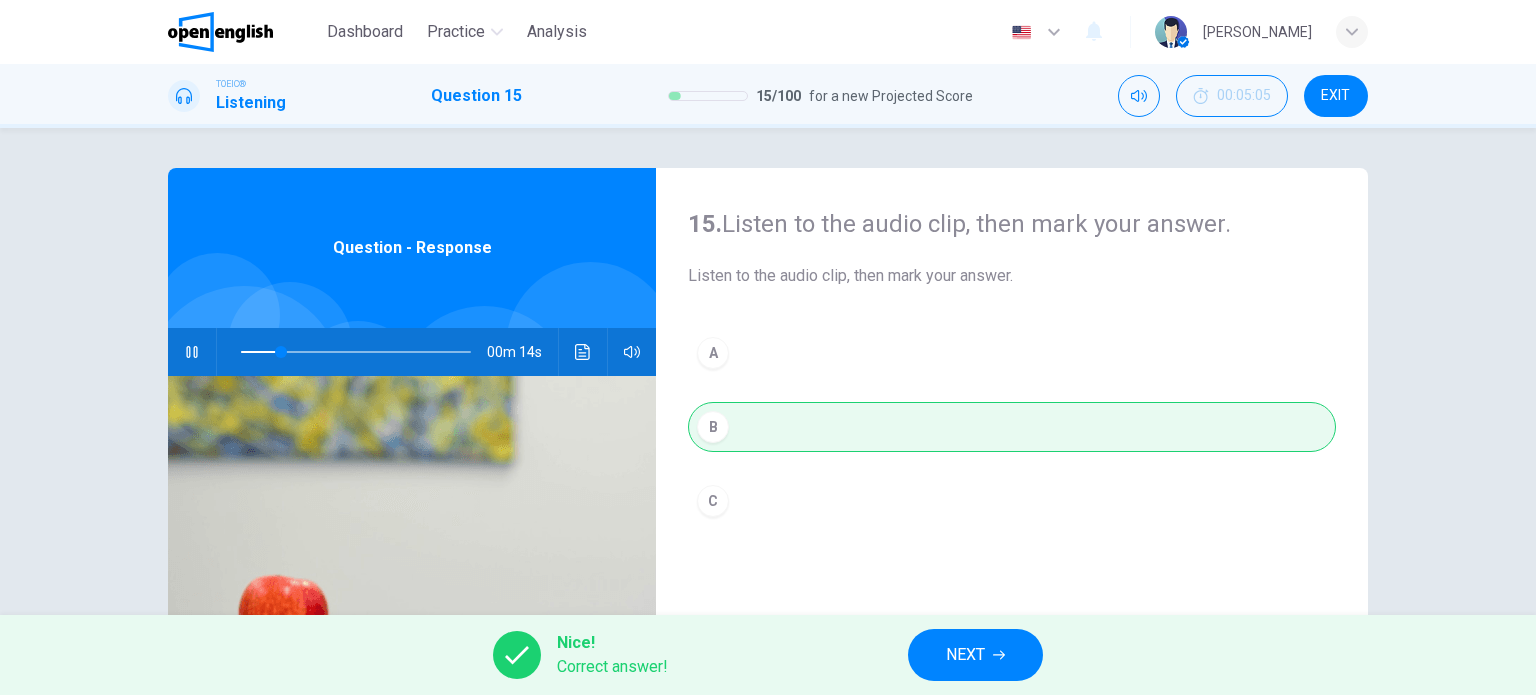 type on "**" 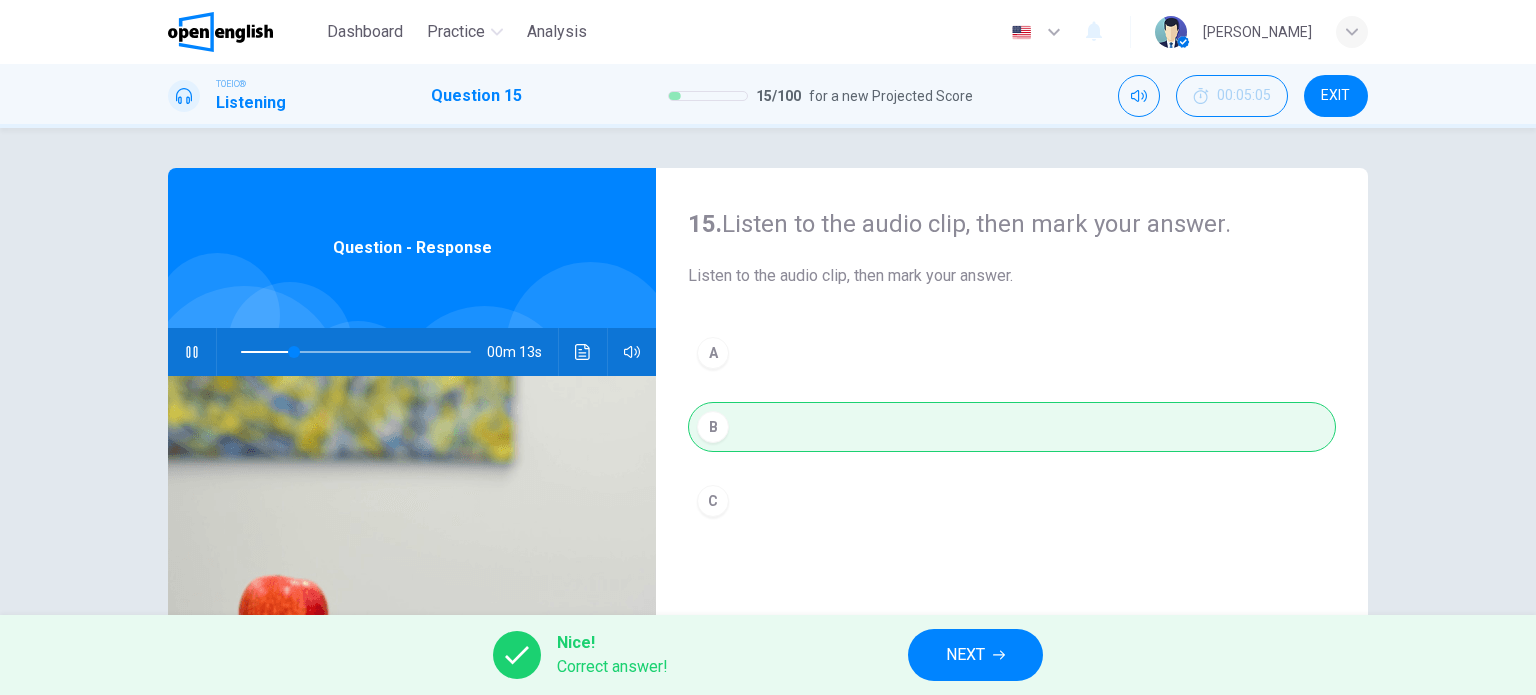 click 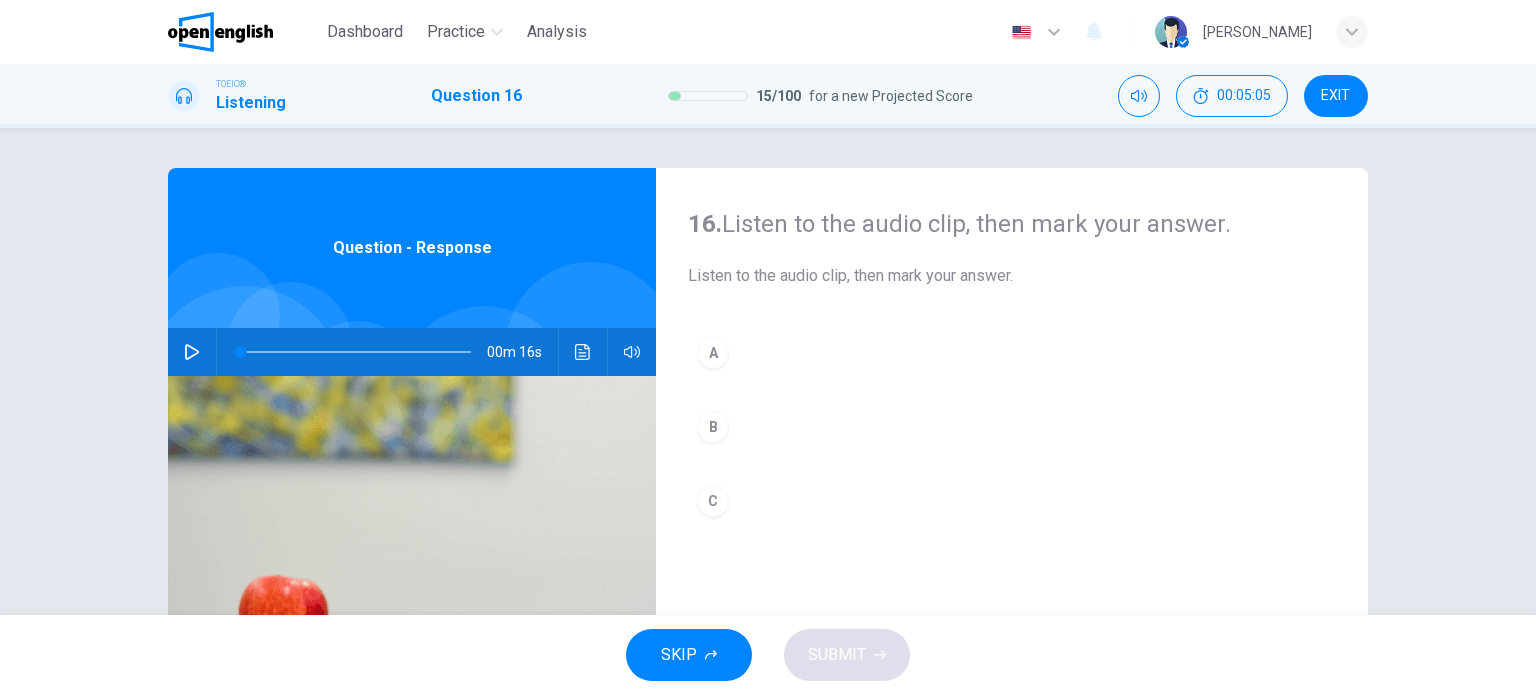 click 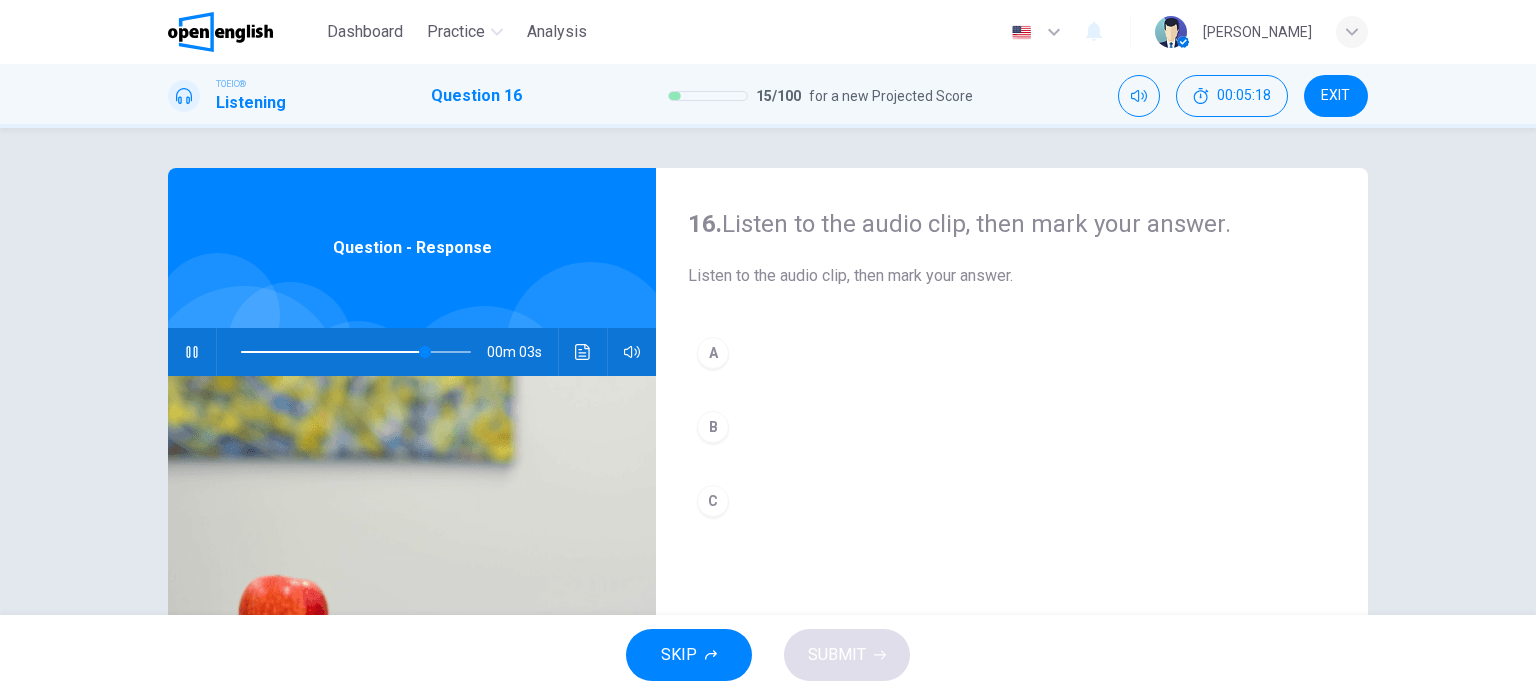 click on "C" at bounding box center [713, 501] 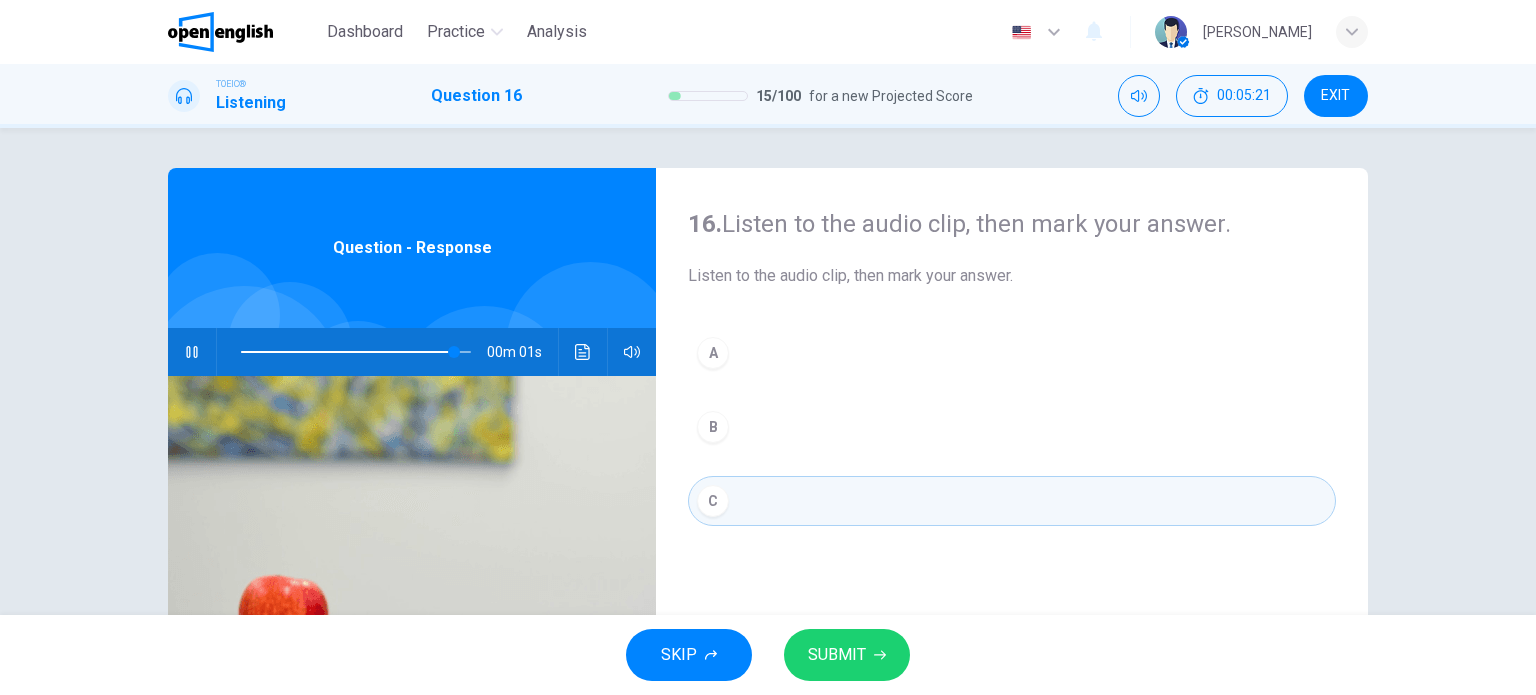 click 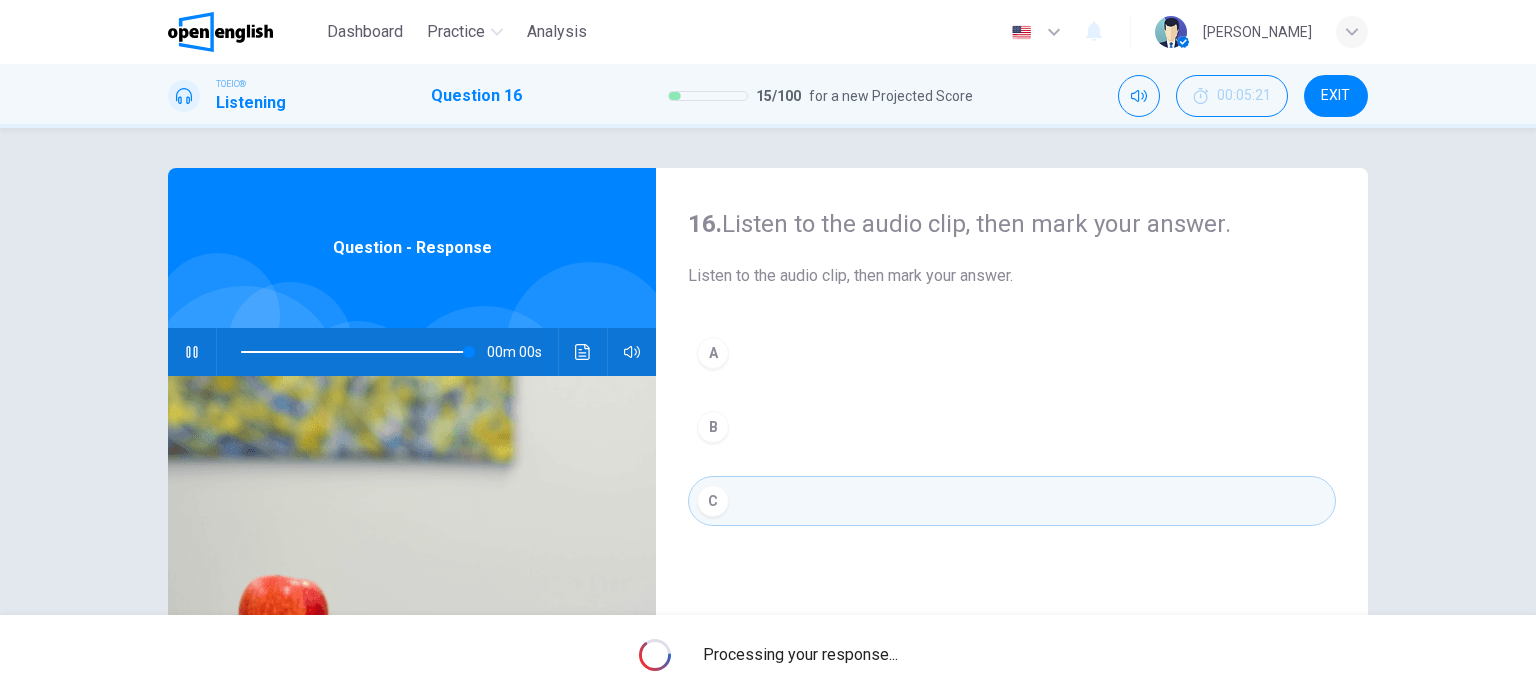 type on "*" 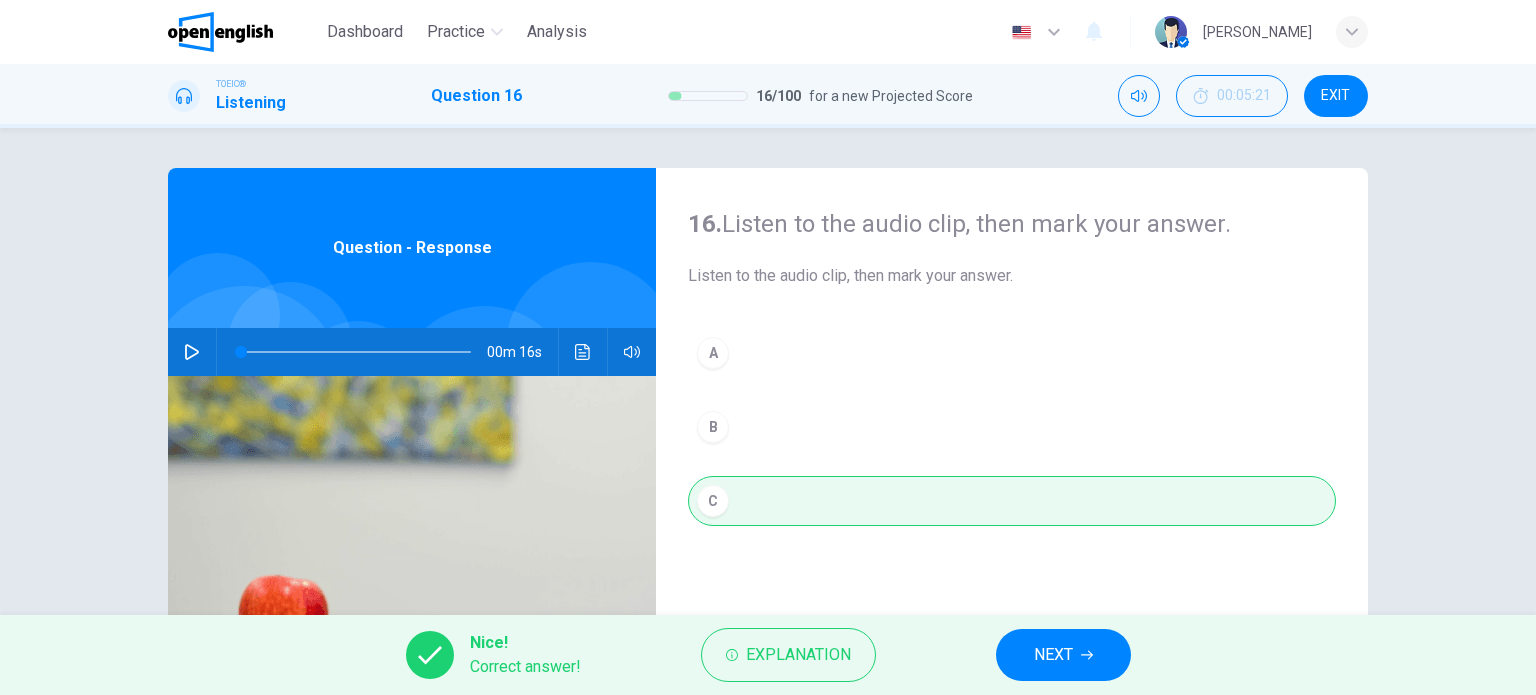 click on "NEXT" at bounding box center (1053, 655) 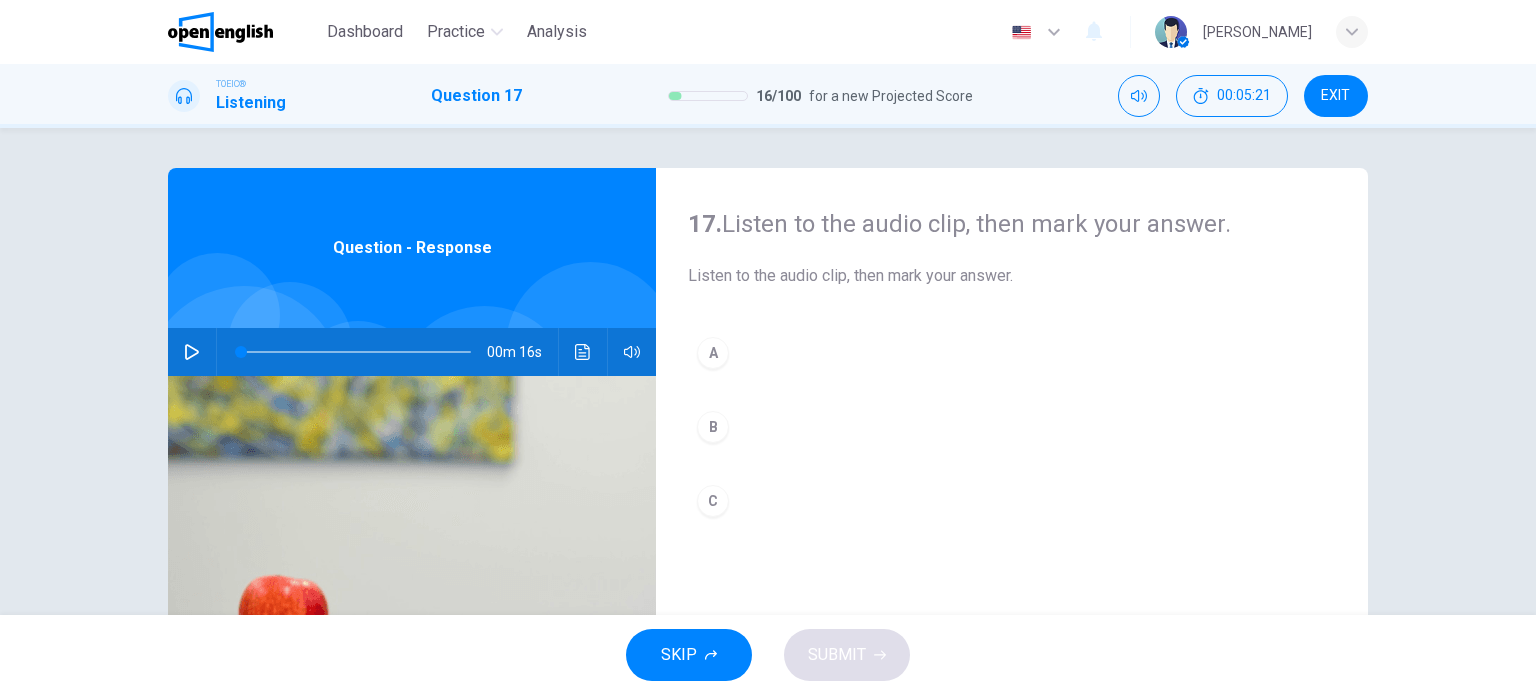click 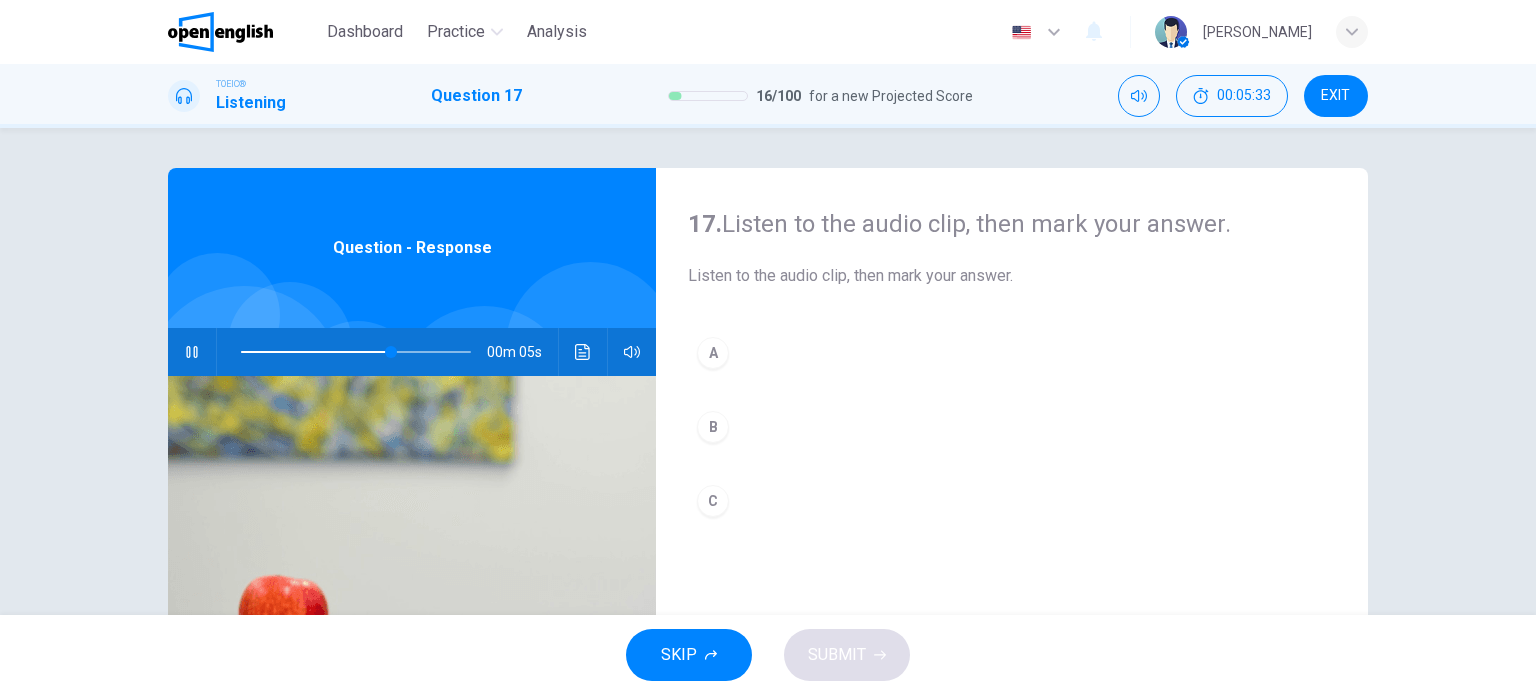 click on "A" at bounding box center (713, 353) 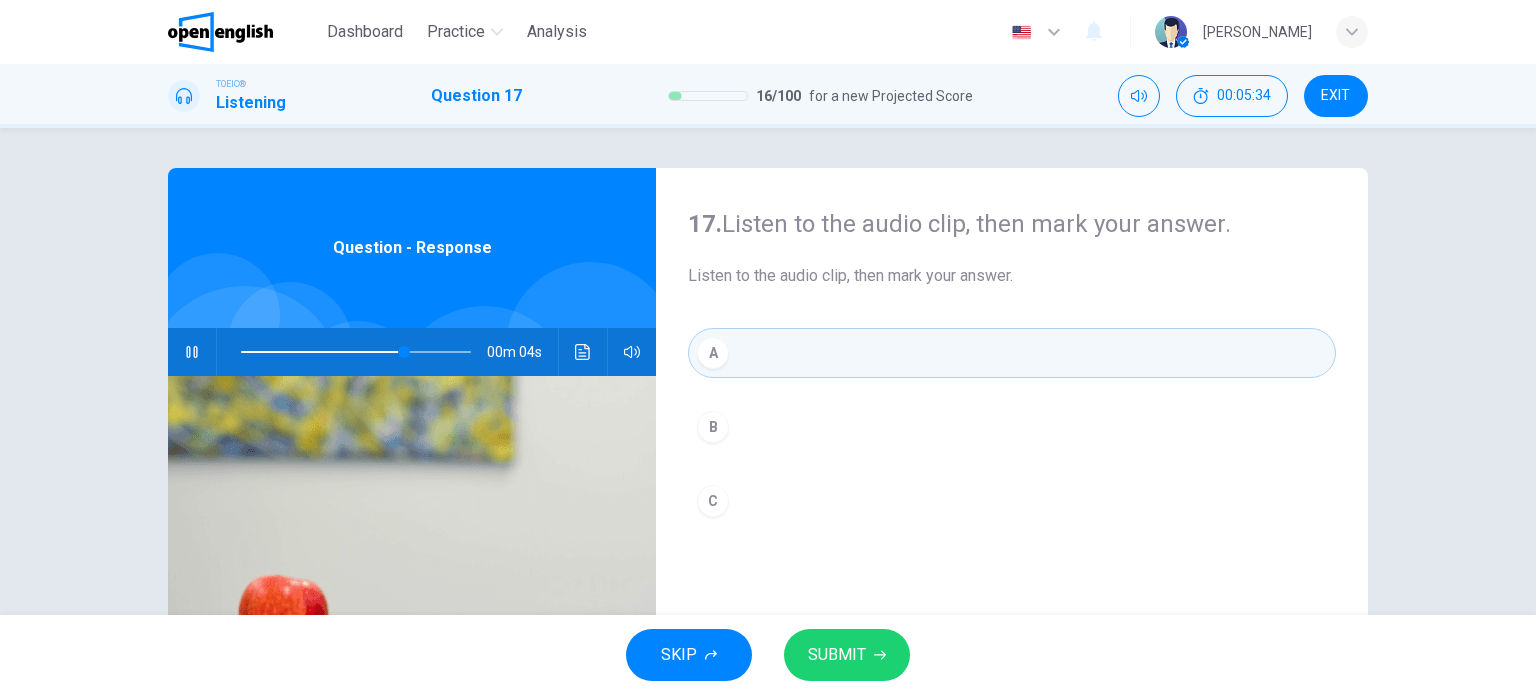 click on "SUBMIT" at bounding box center (837, 655) 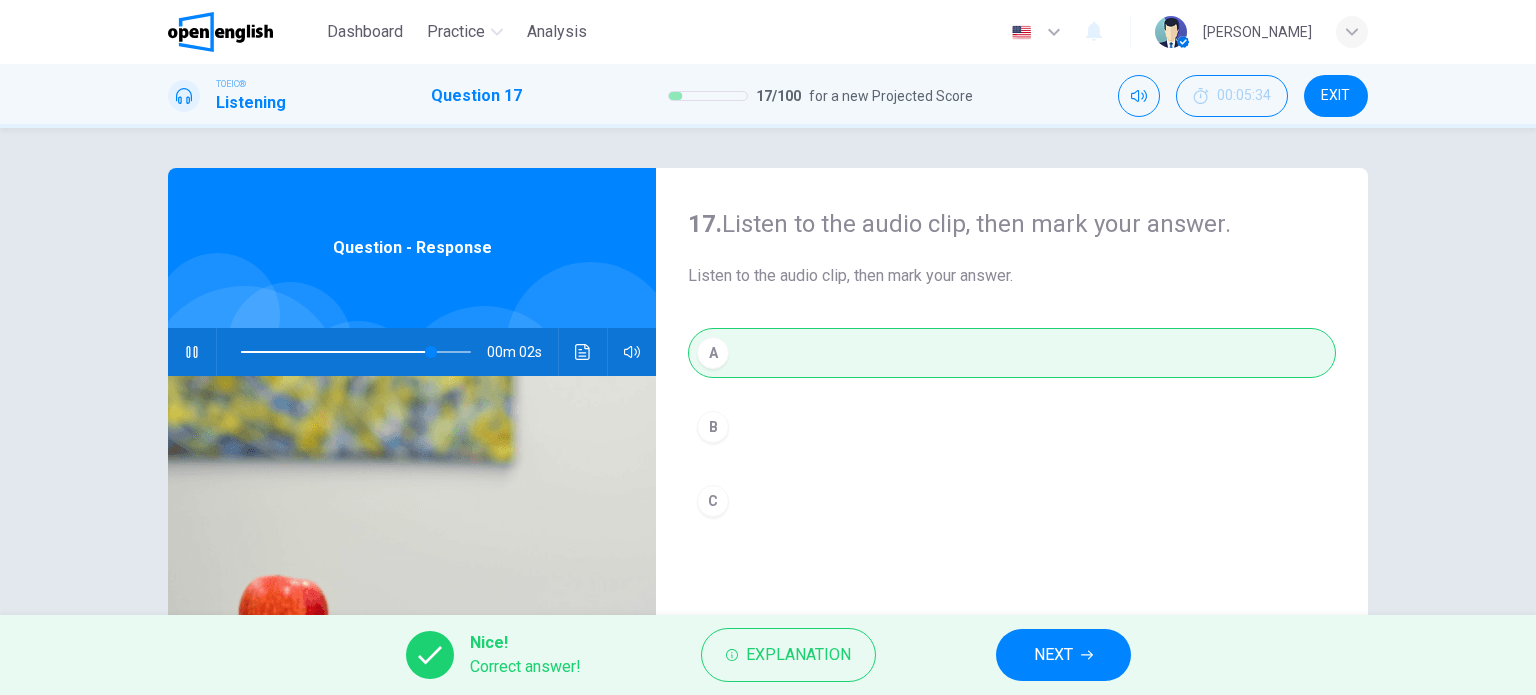 type on "**" 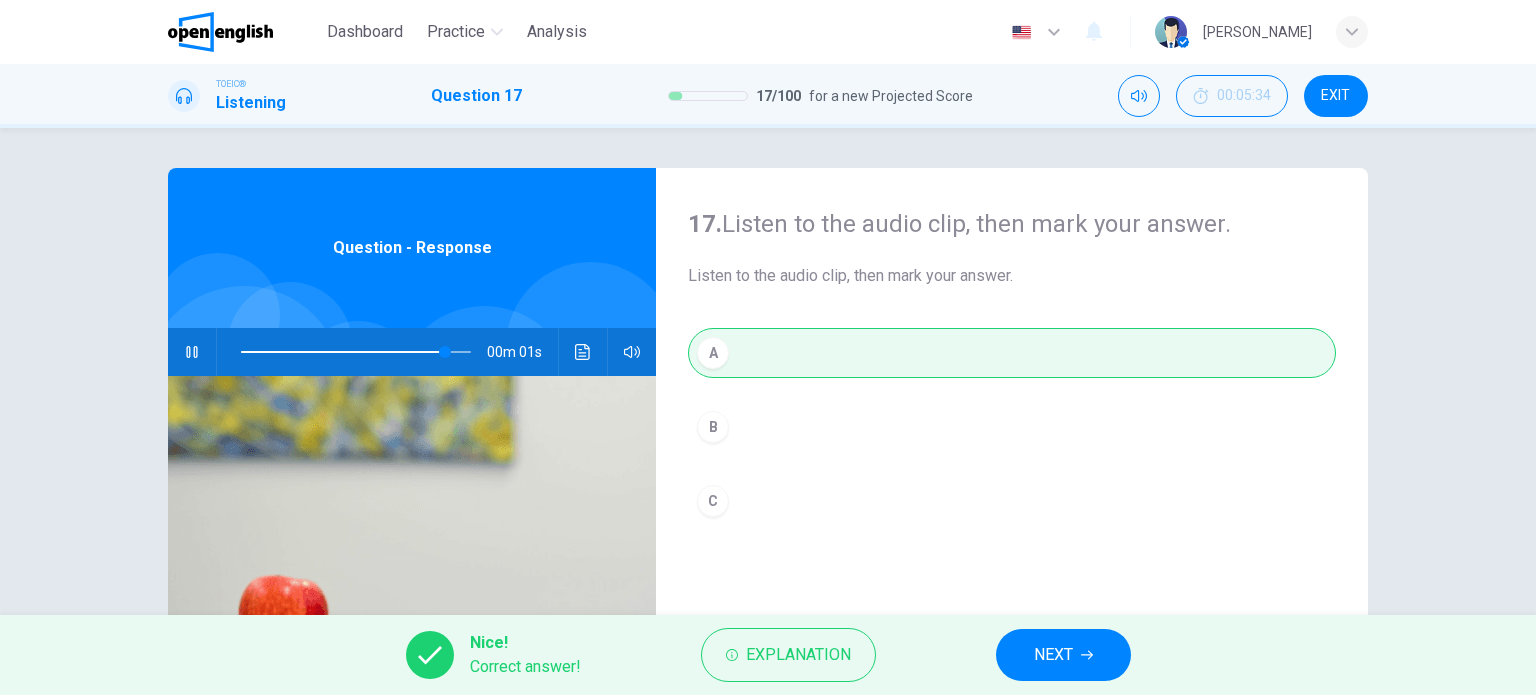 click on "NEXT" at bounding box center (1053, 655) 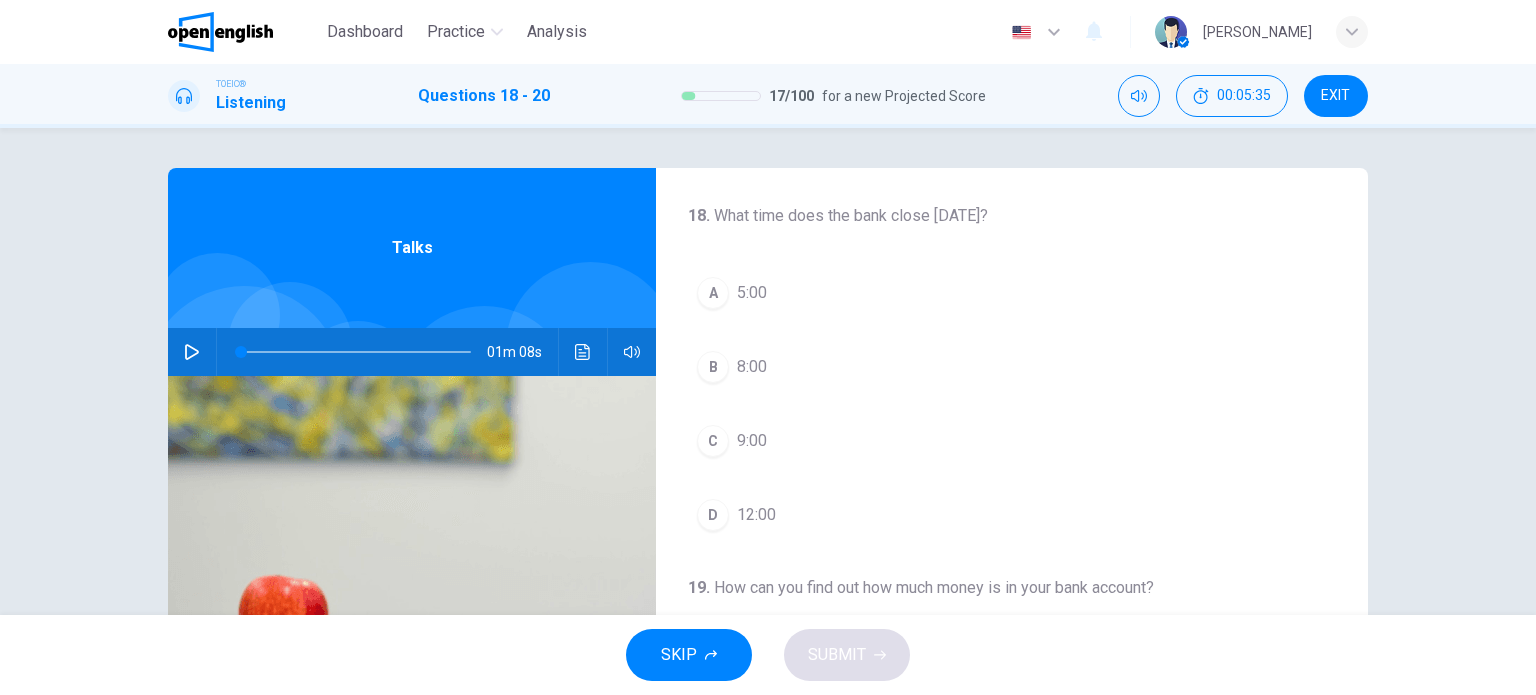 click 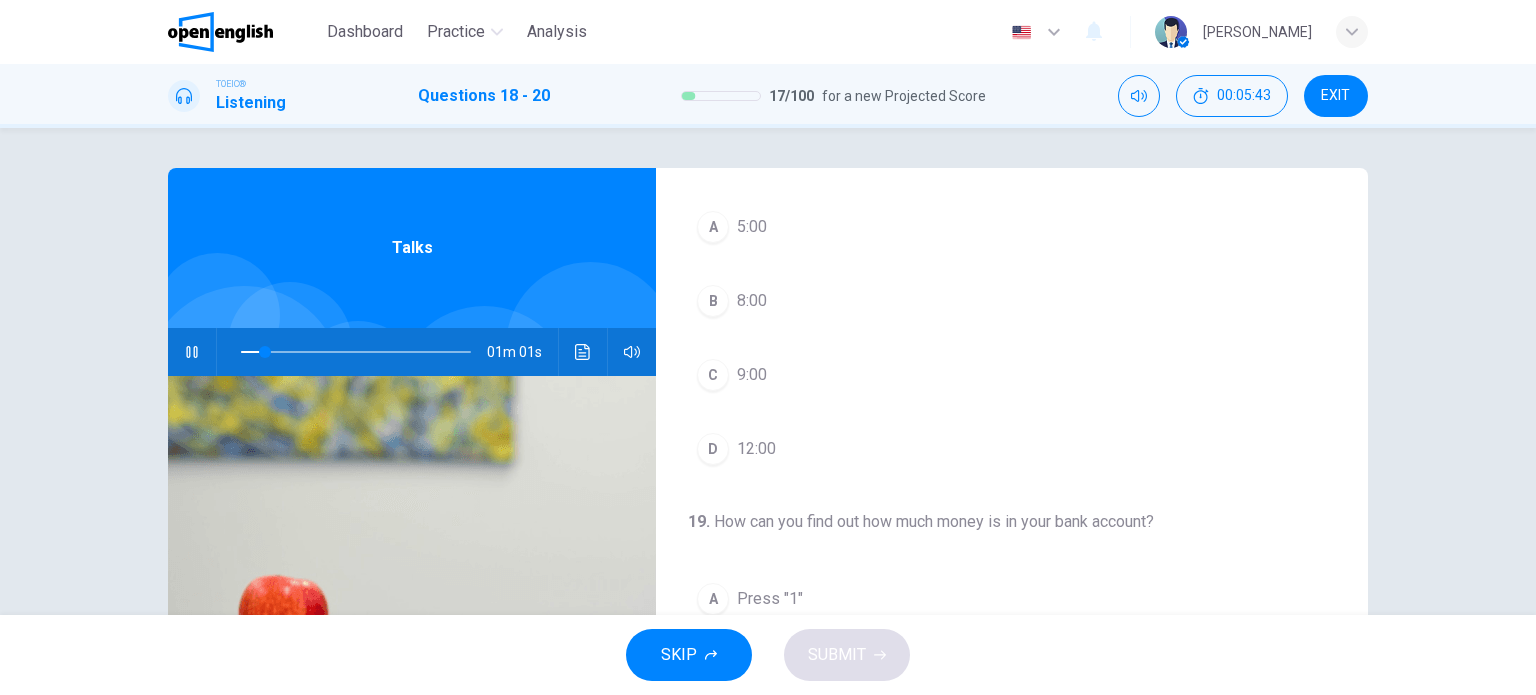 scroll, scrollTop: 0, scrollLeft: 0, axis: both 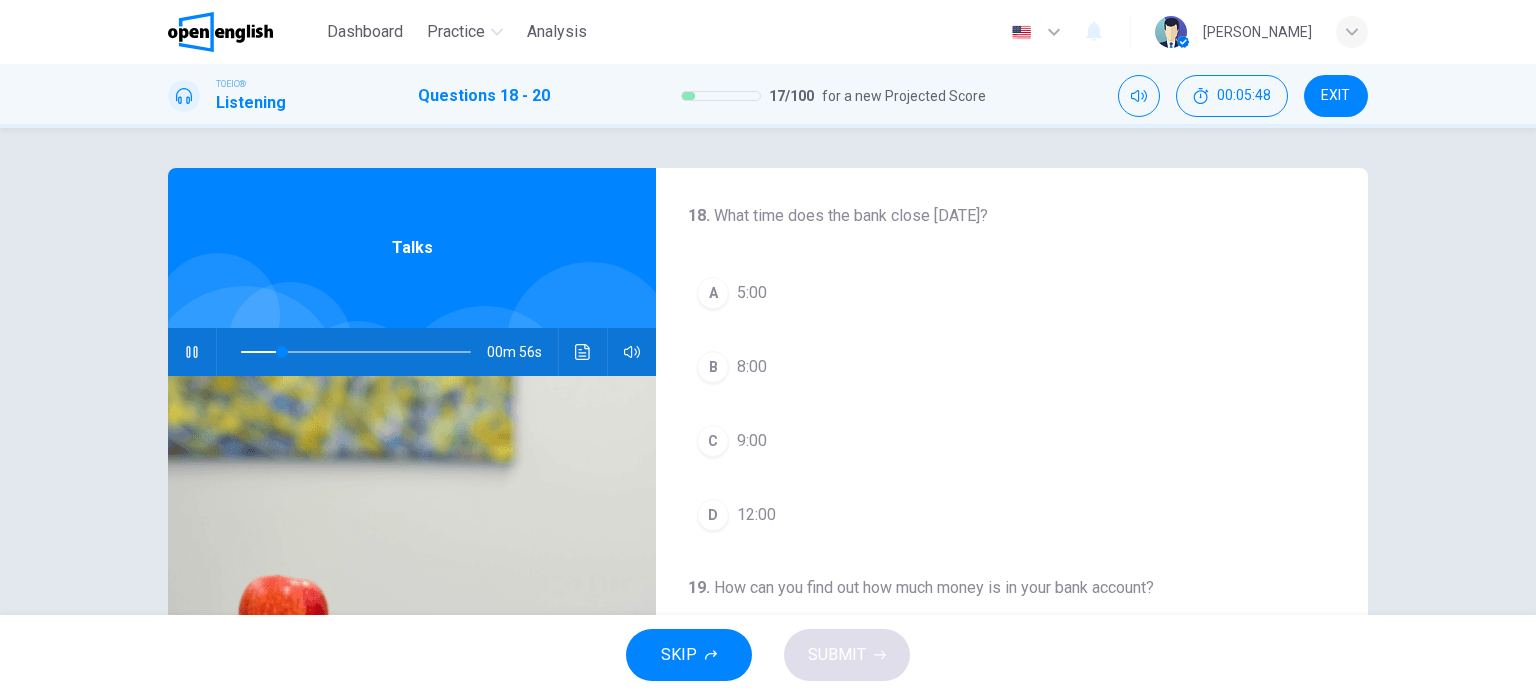 click on "12:00" at bounding box center [756, 515] 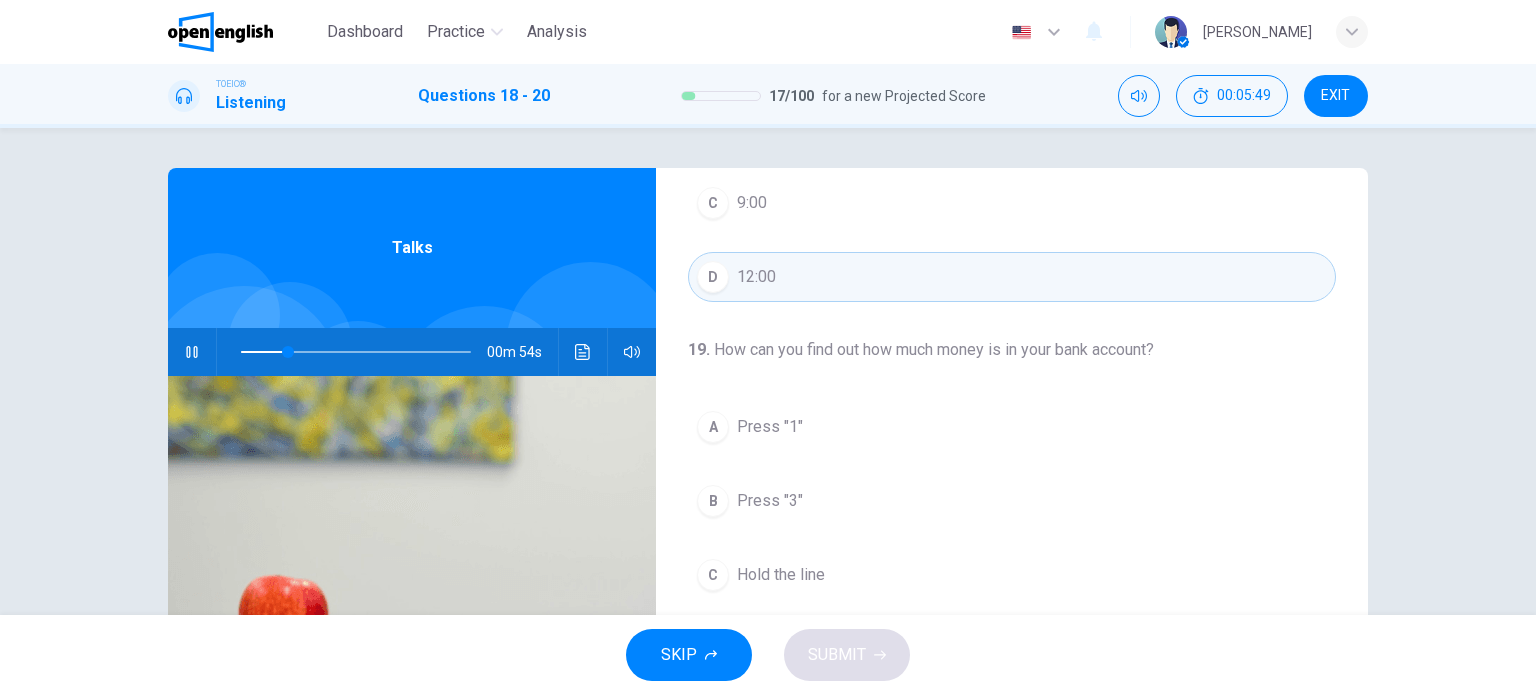 scroll, scrollTop: 240, scrollLeft: 0, axis: vertical 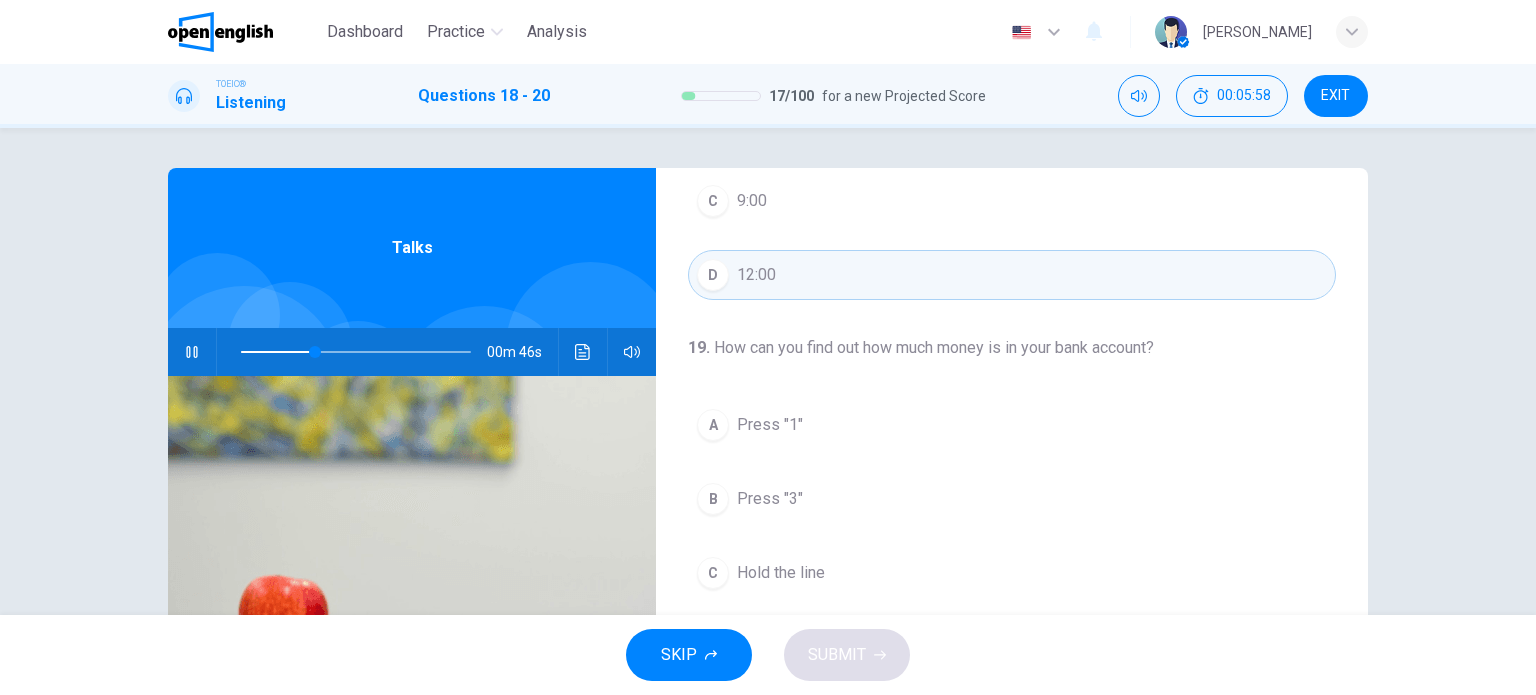 click on "Press "1"" at bounding box center [770, 425] 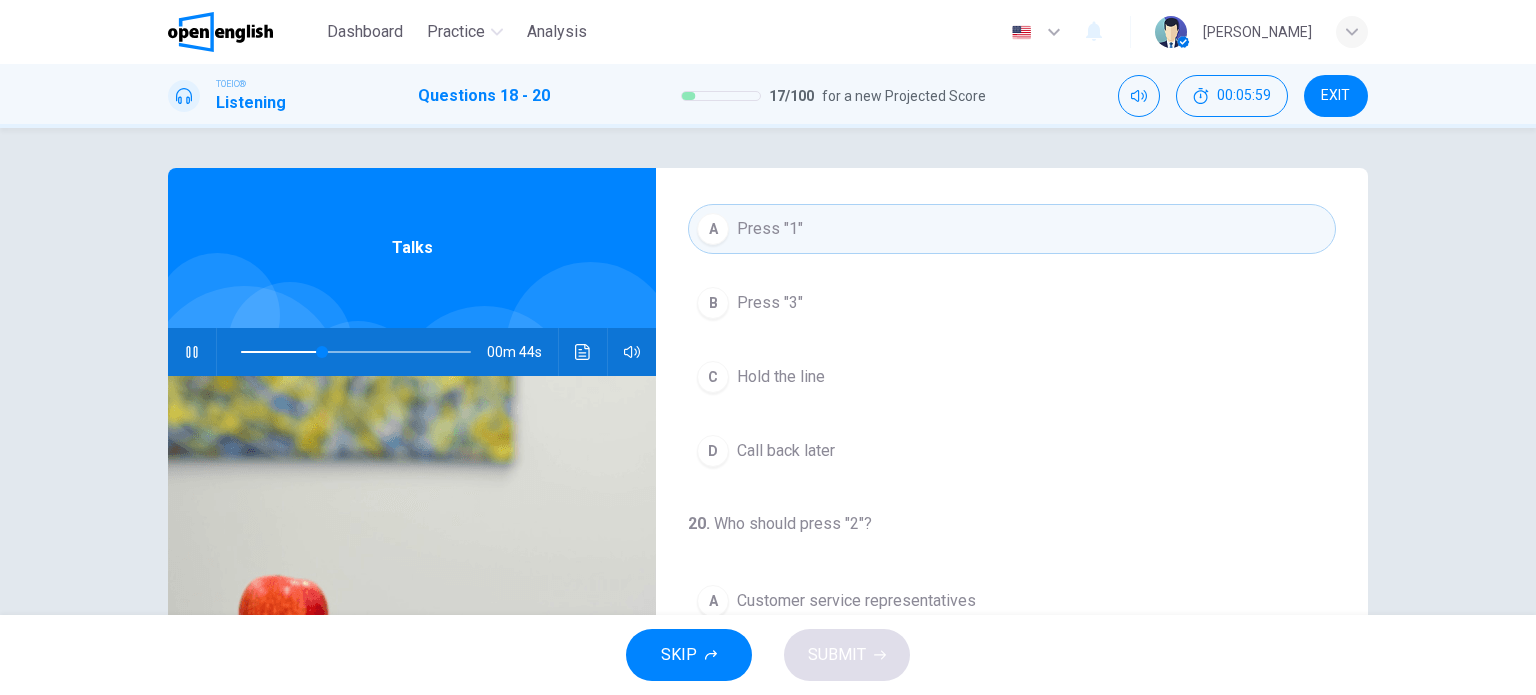scroll, scrollTop: 452, scrollLeft: 0, axis: vertical 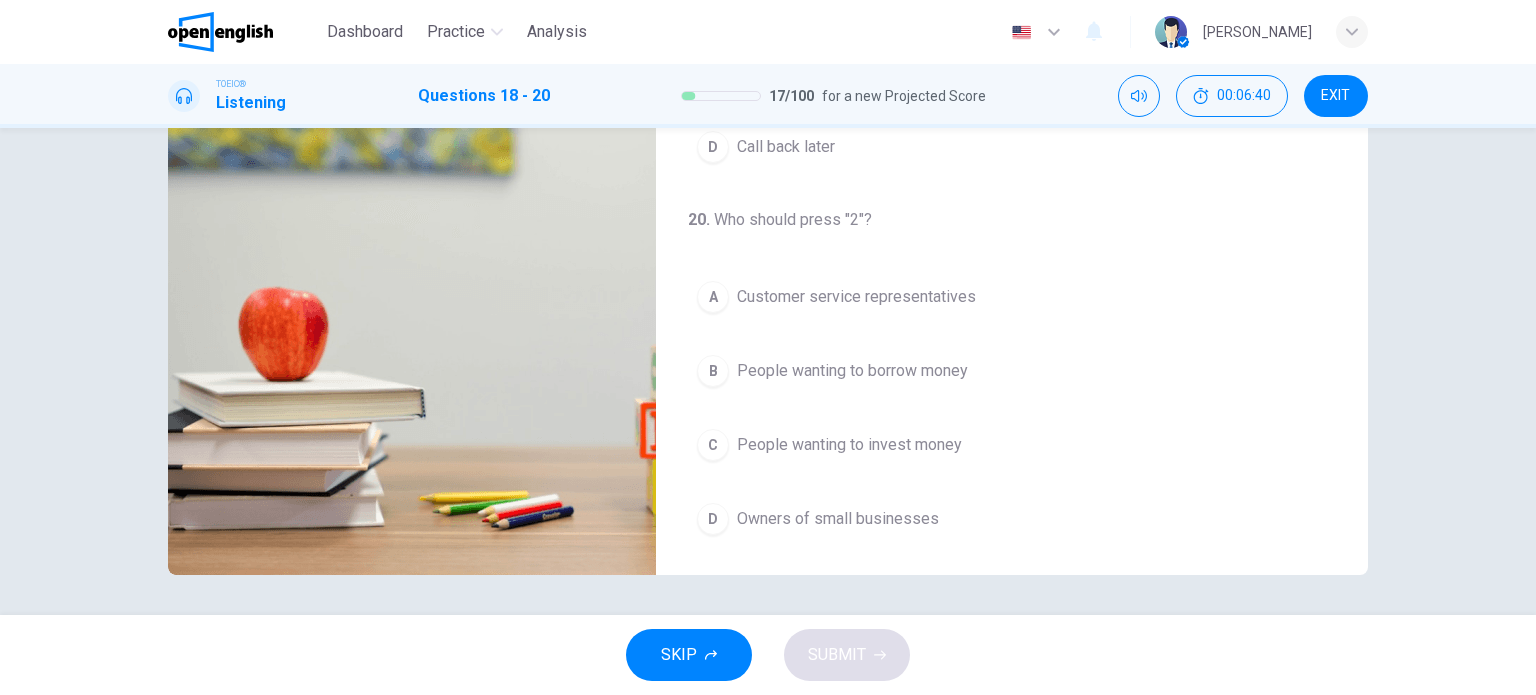 click on "People wanting to borrow money" at bounding box center (852, 371) 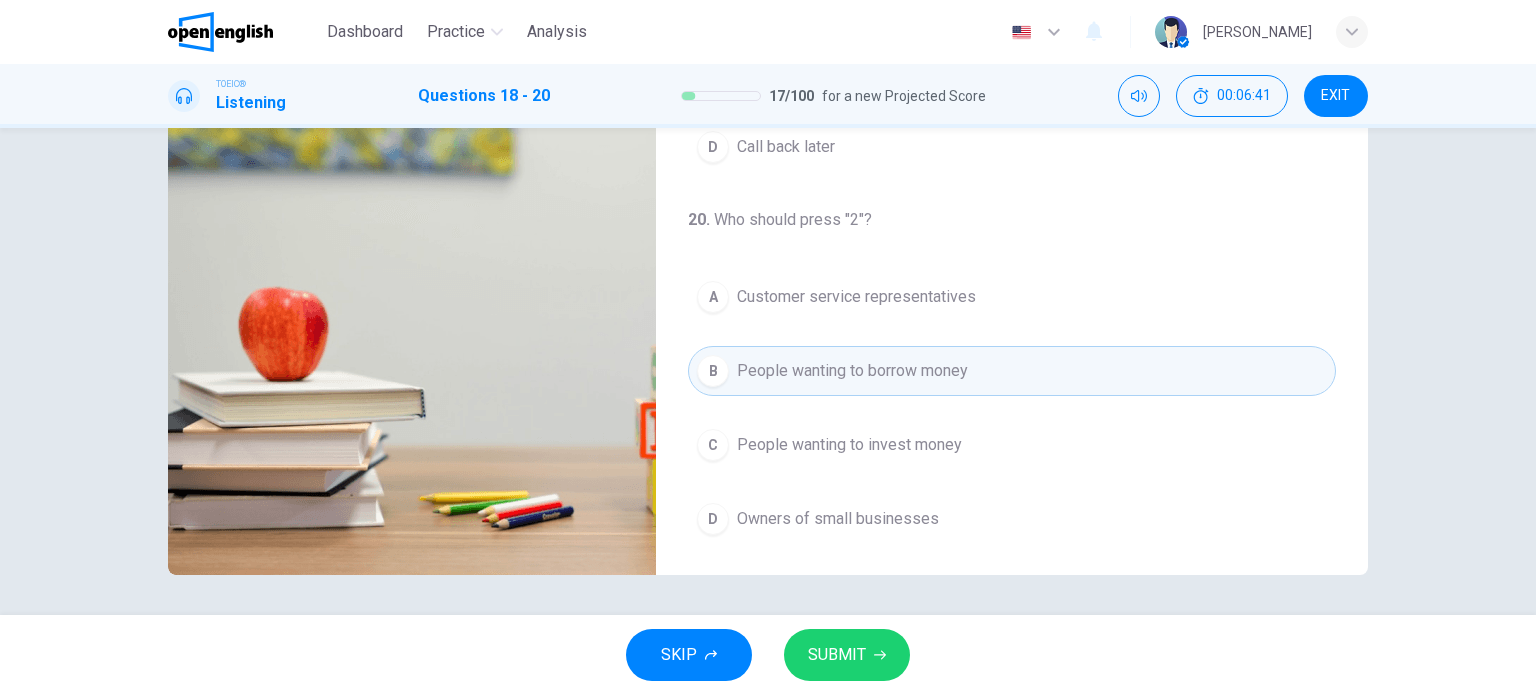 click on "SUBMIT" at bounding box center (837, 655) 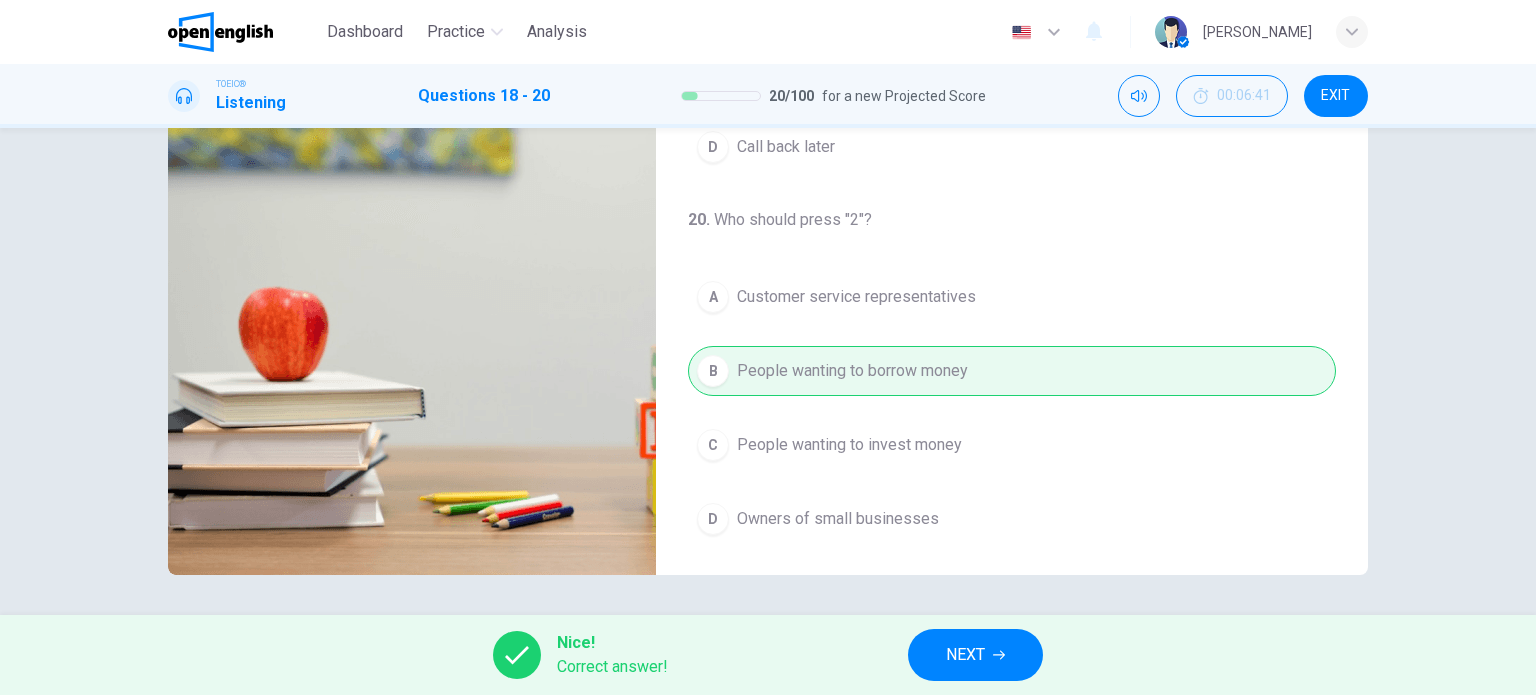 type on "**" 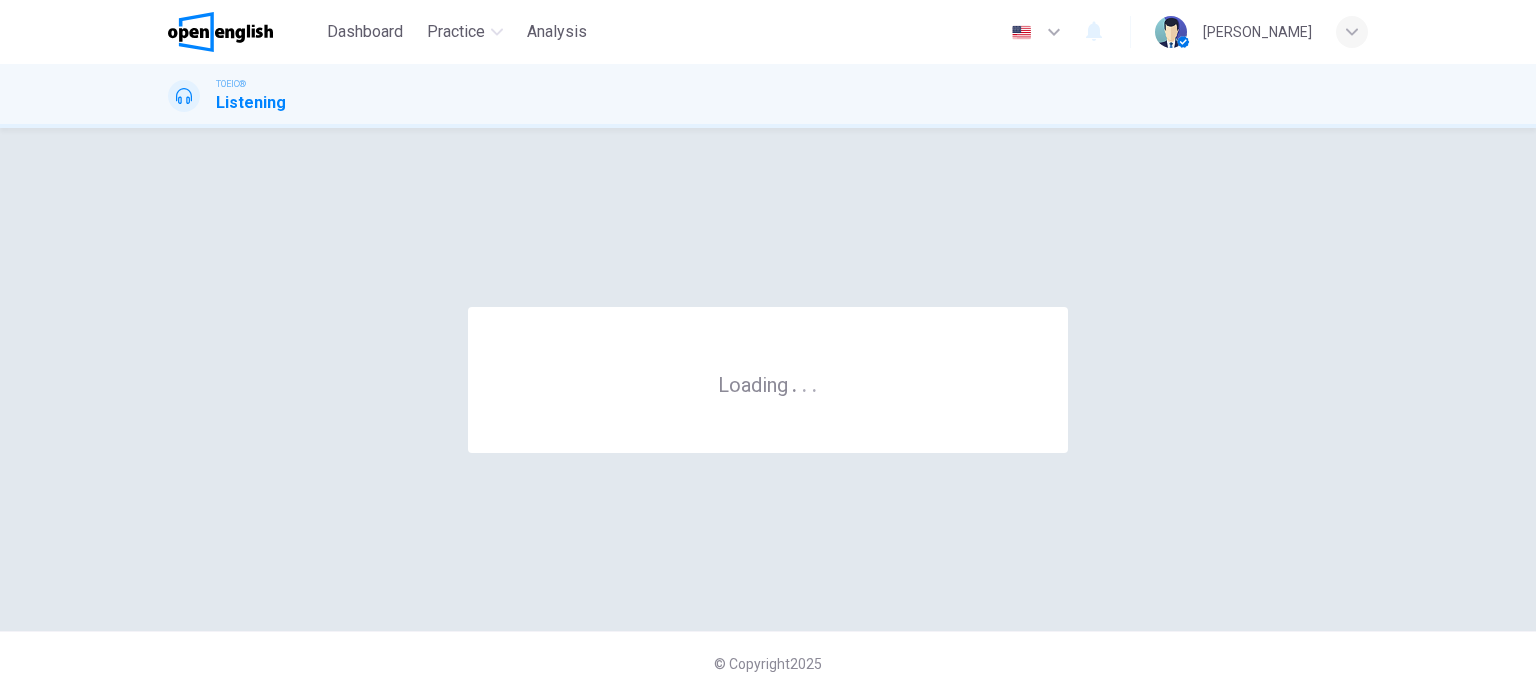 scroll, scrollTop: 0, scrollLeft: 0, axis: both 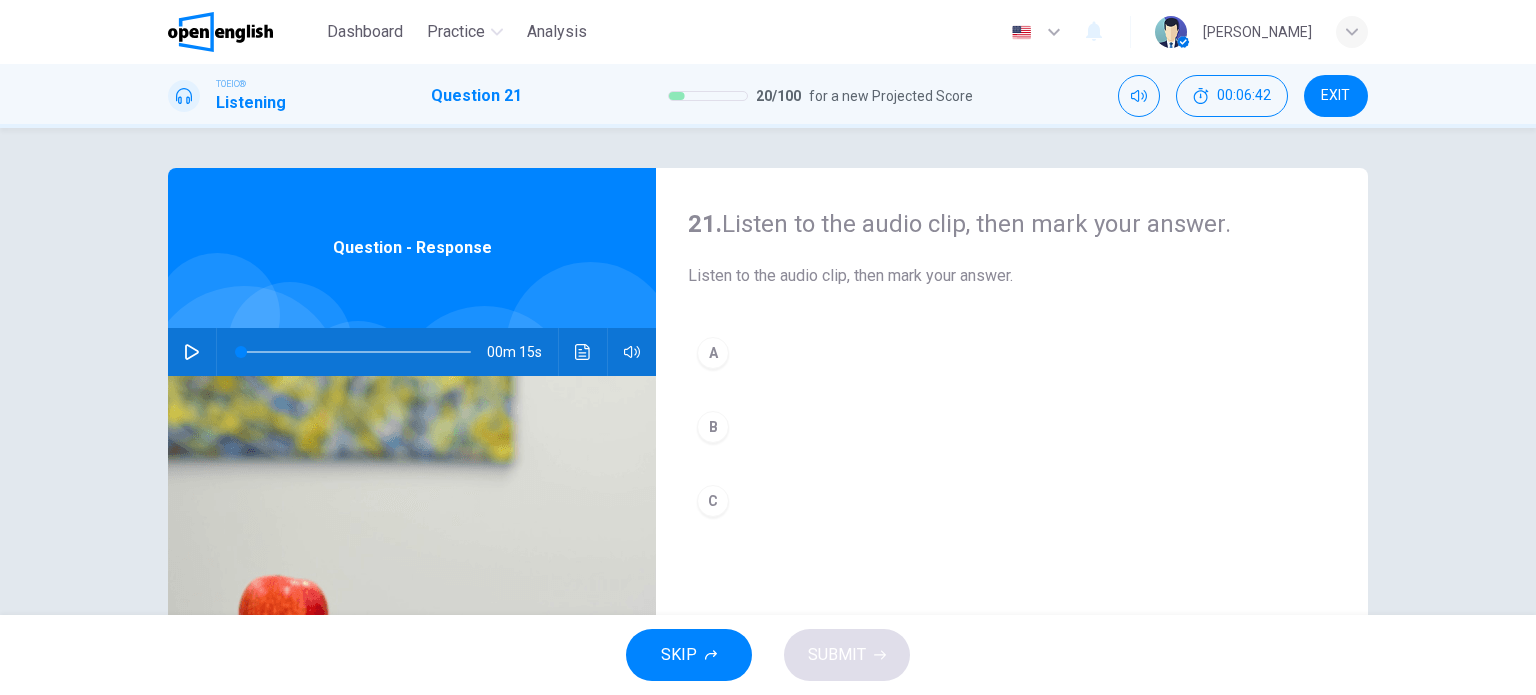 click 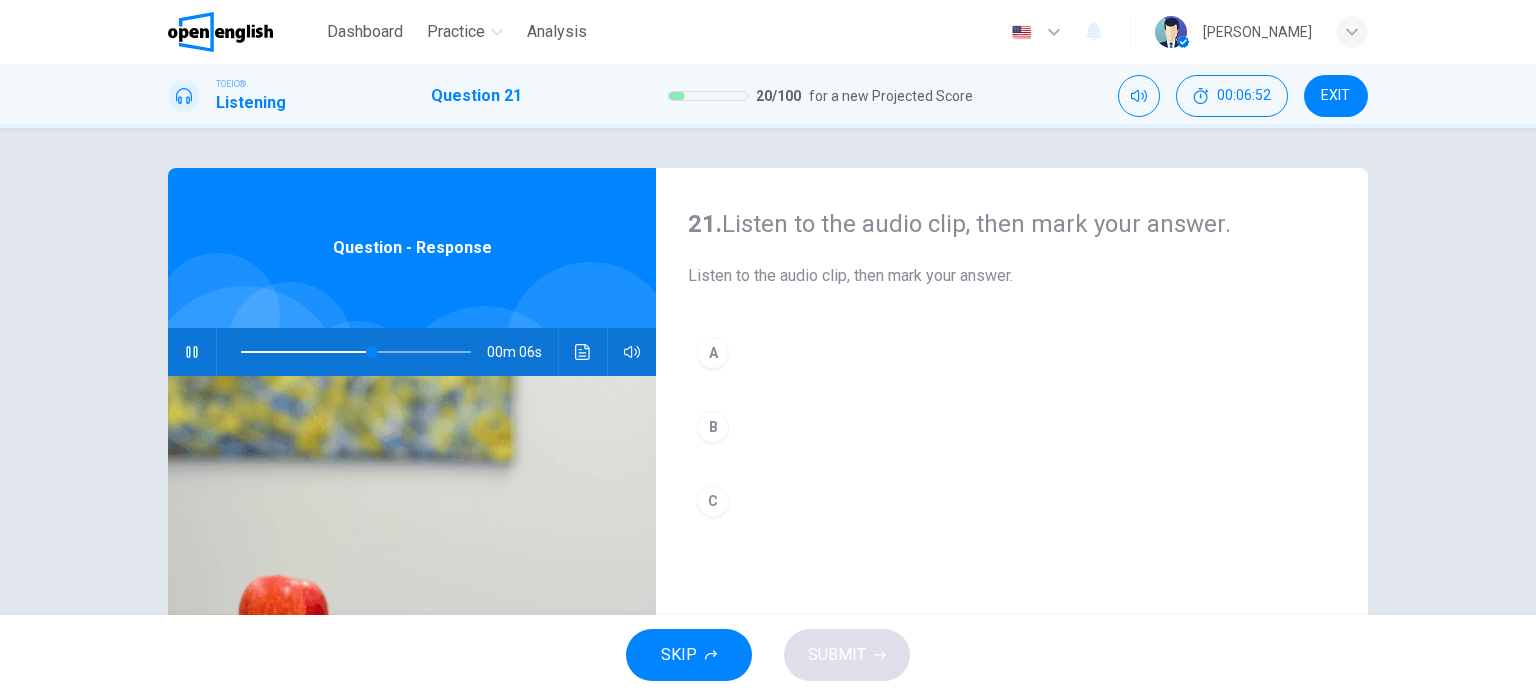 click on "A" at bounding box center [713, 353] 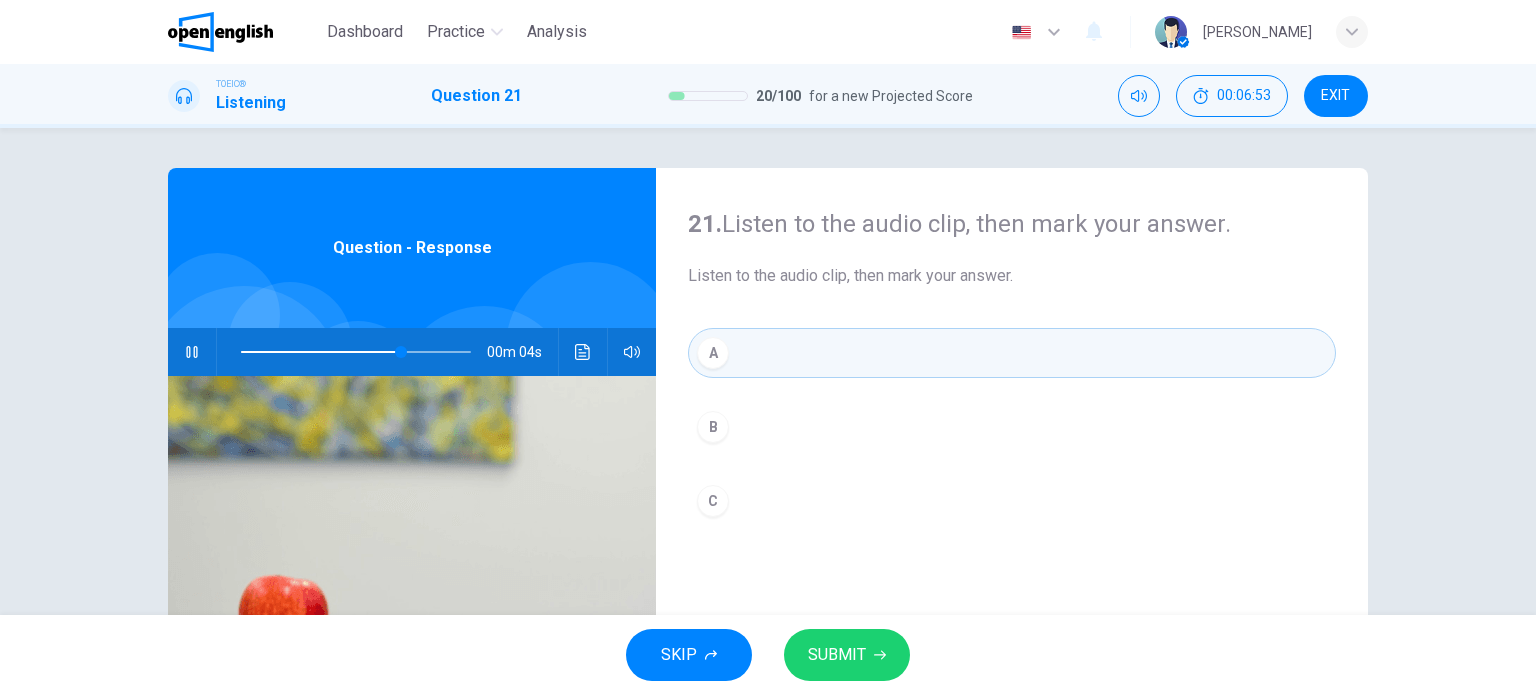 click on "SUBMIT" at bounding box center [837, 655] 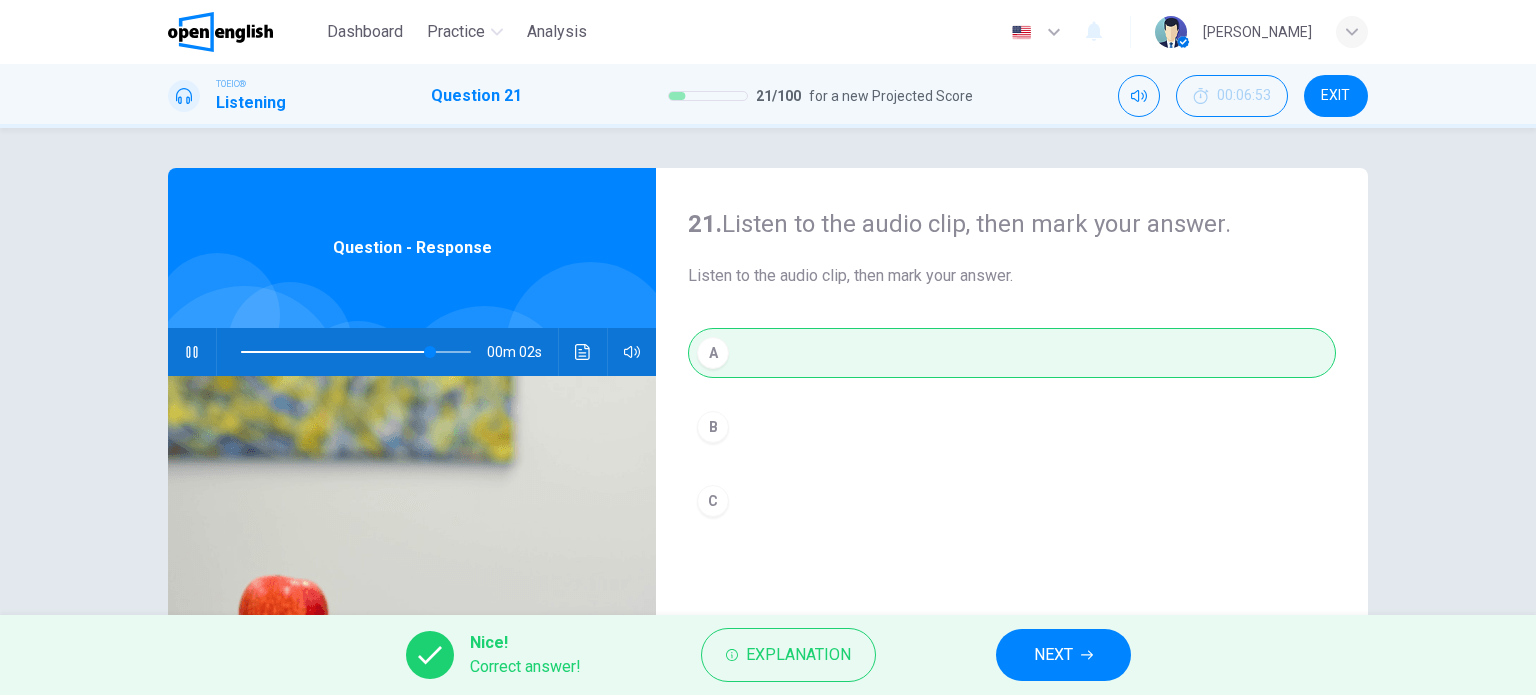 type on "**" 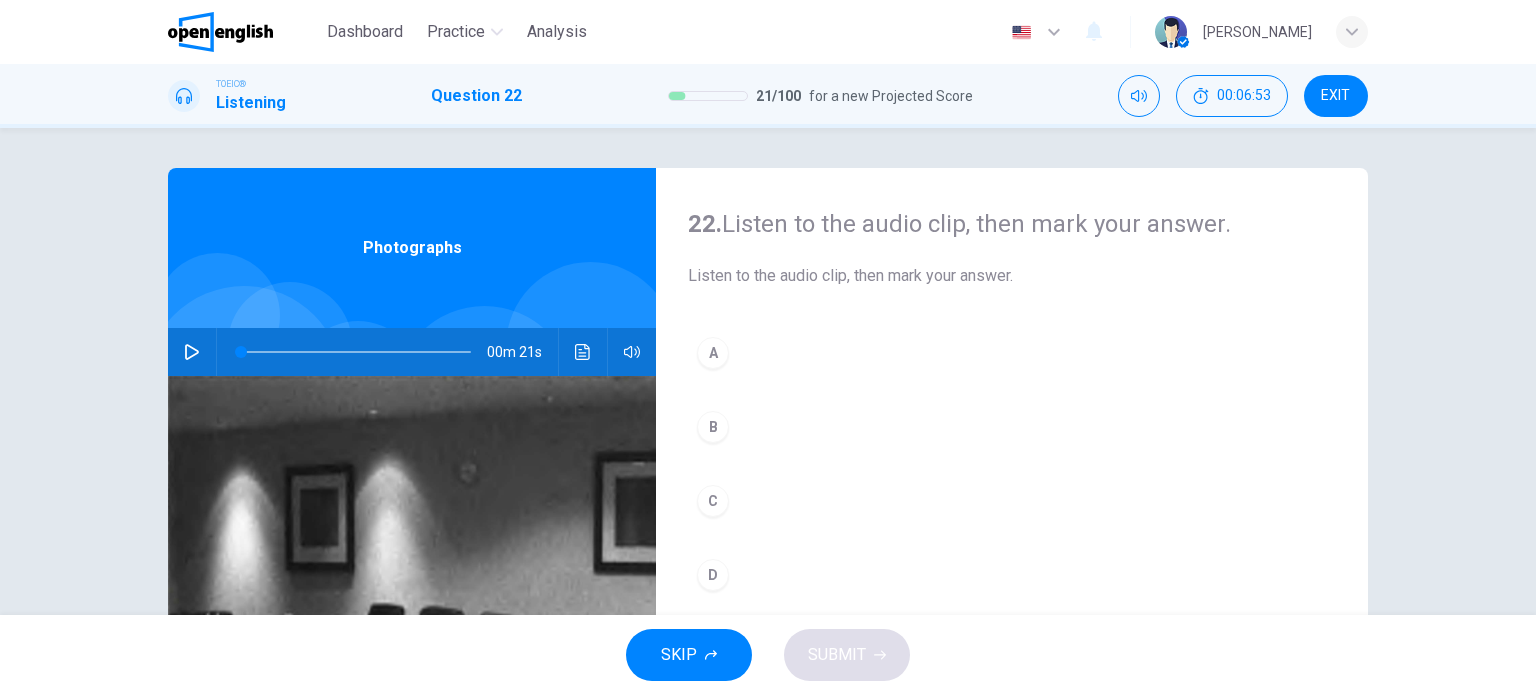 click 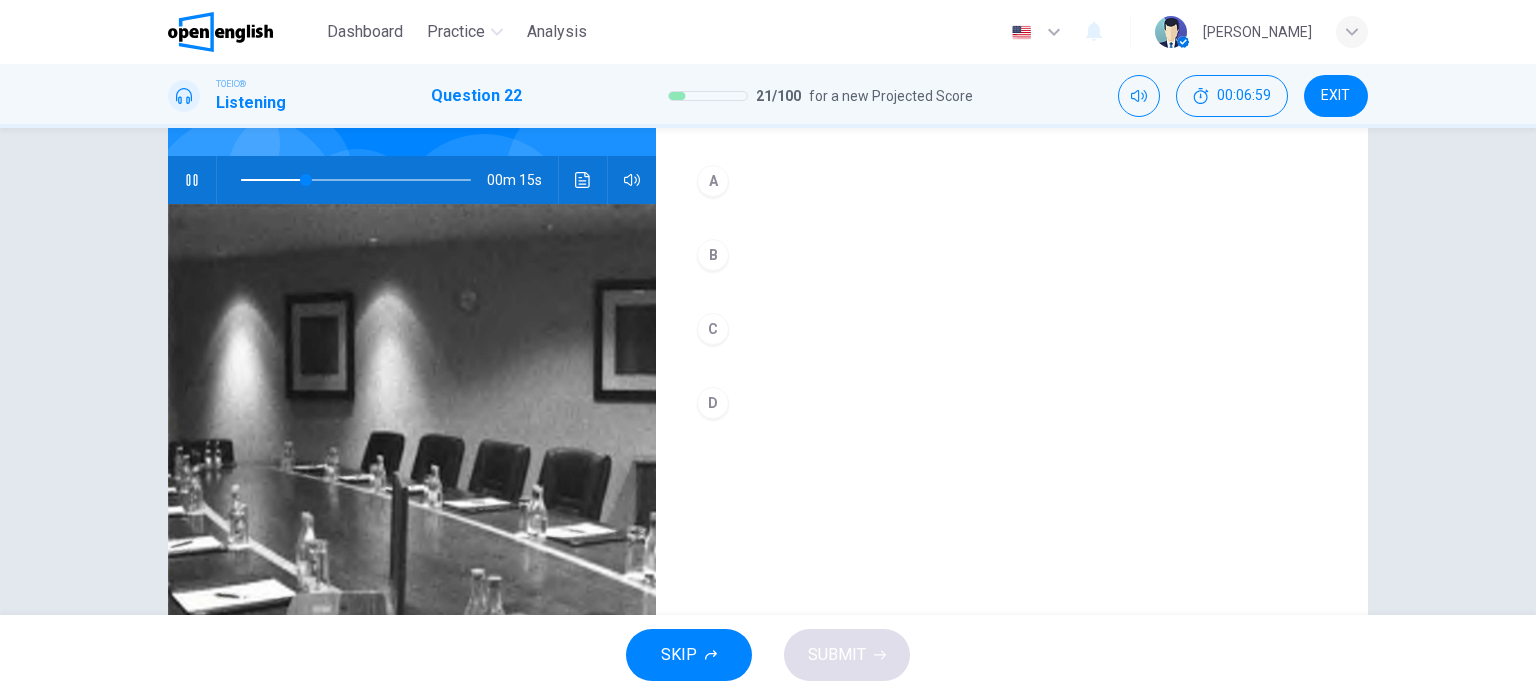 scroll, scrollTop: 164, scrollLeft: 0, axis: vertical 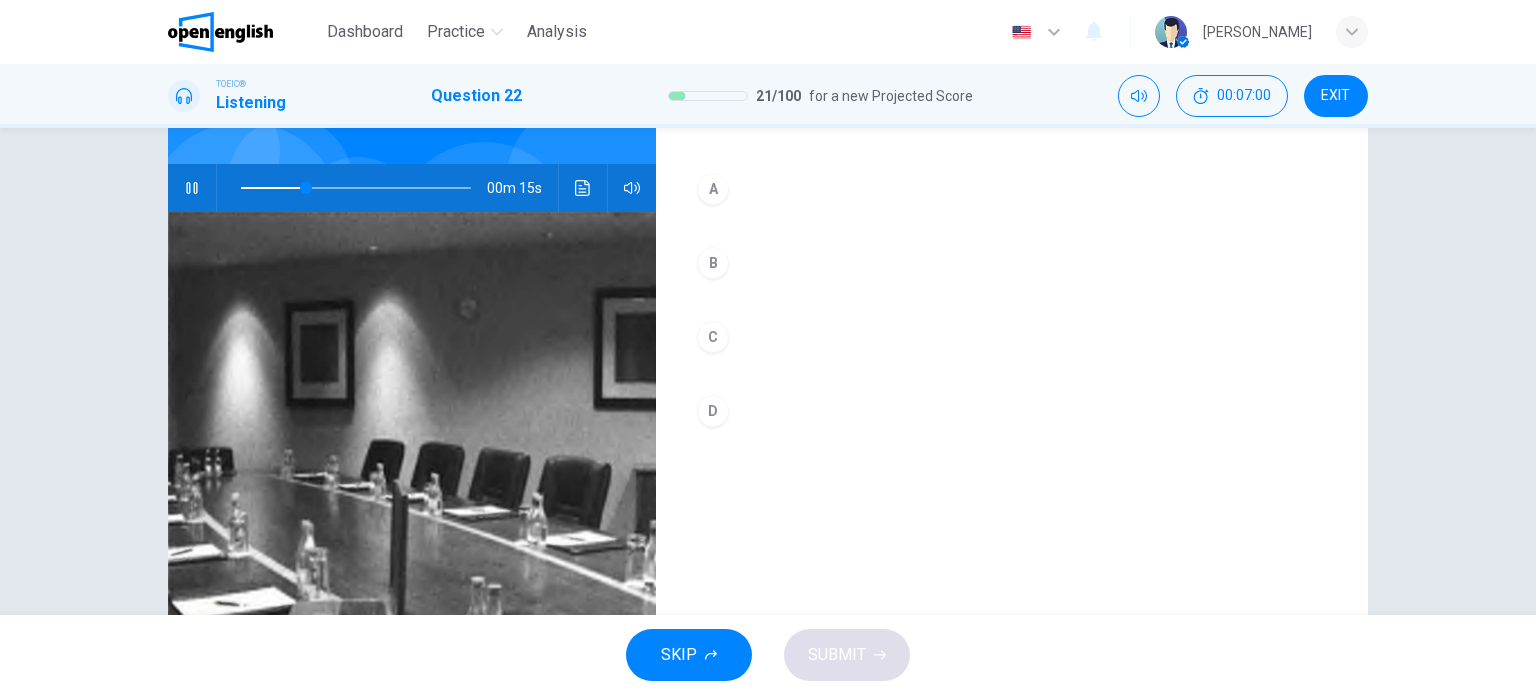 click on "A" at bounding box center (713, 189) 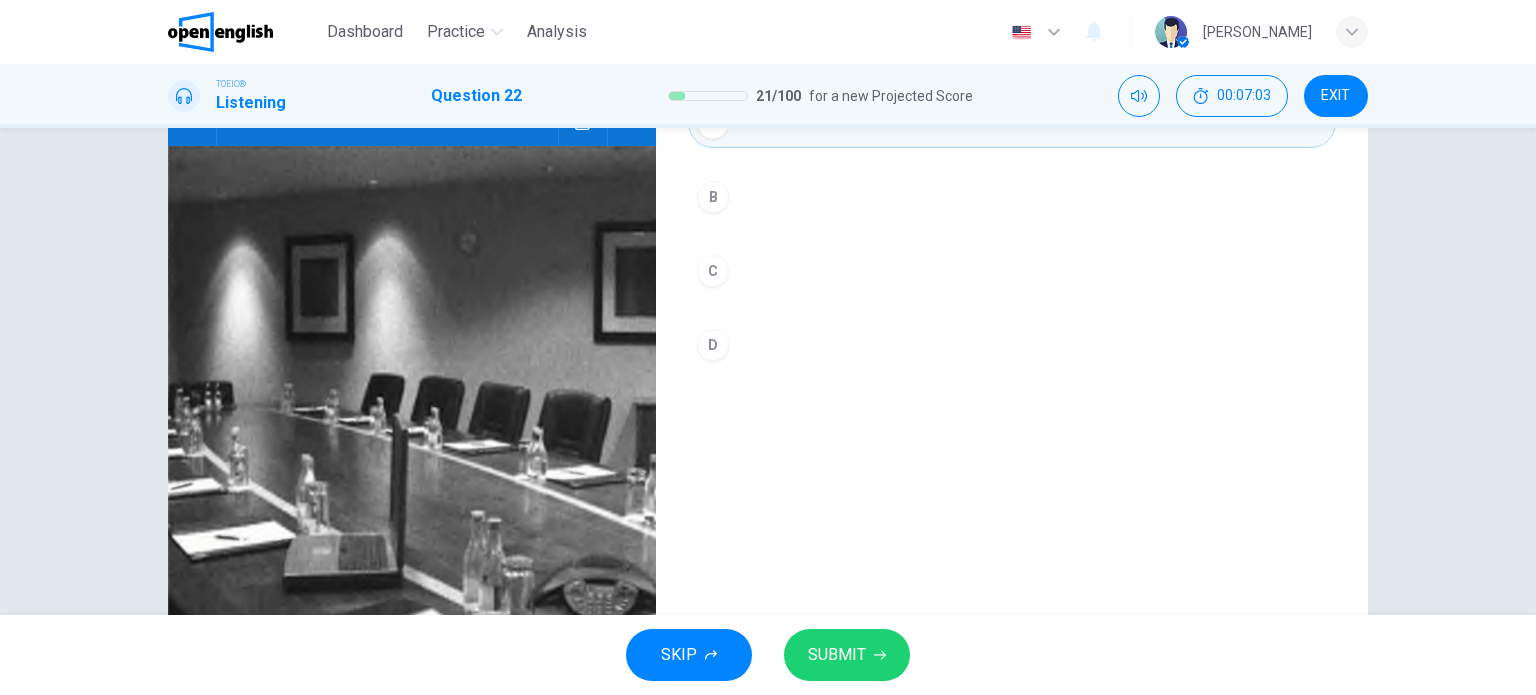 scroll, scrollTop: 288, scrollLeft: 0, axis: vertical 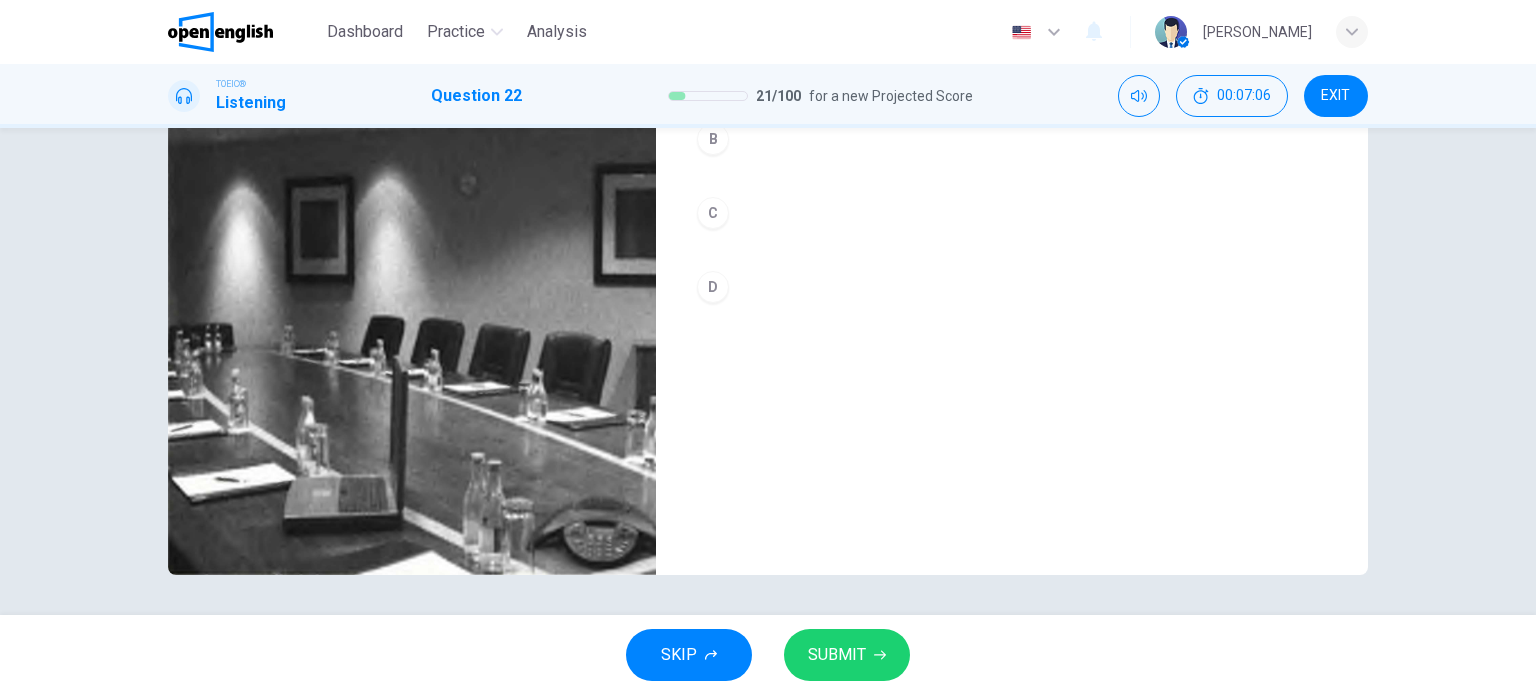 click on "SUBMIT" at bounding box center (837, 655) 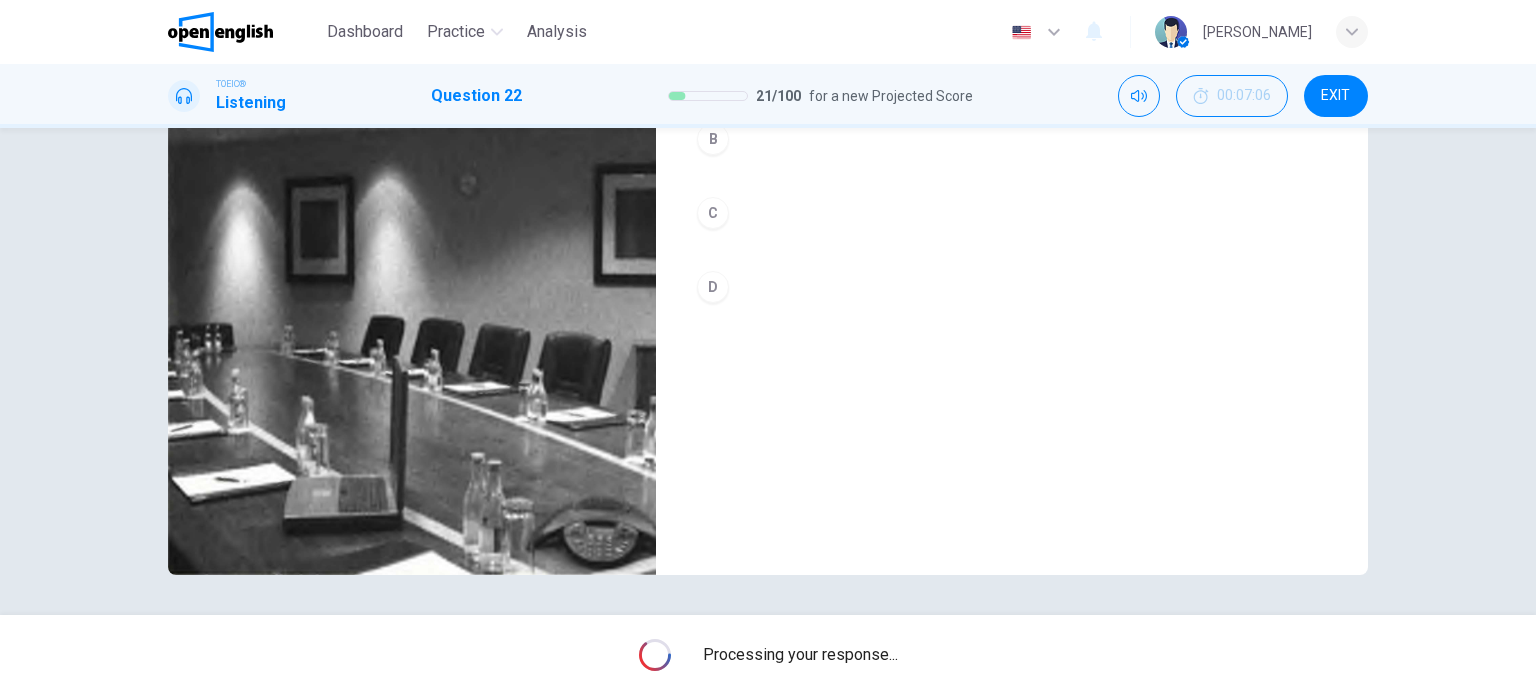 type on "**" 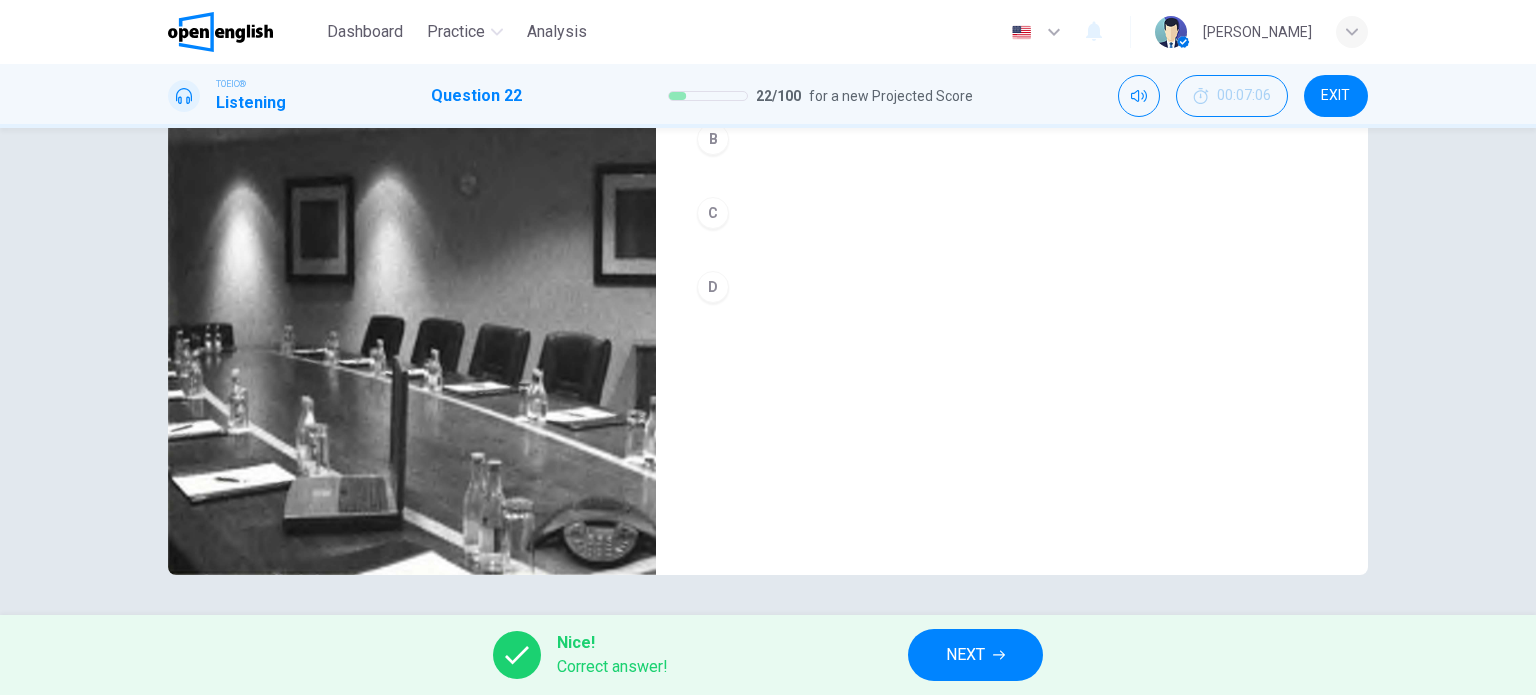 click on "NEXT" at bounding box center [965, 655] 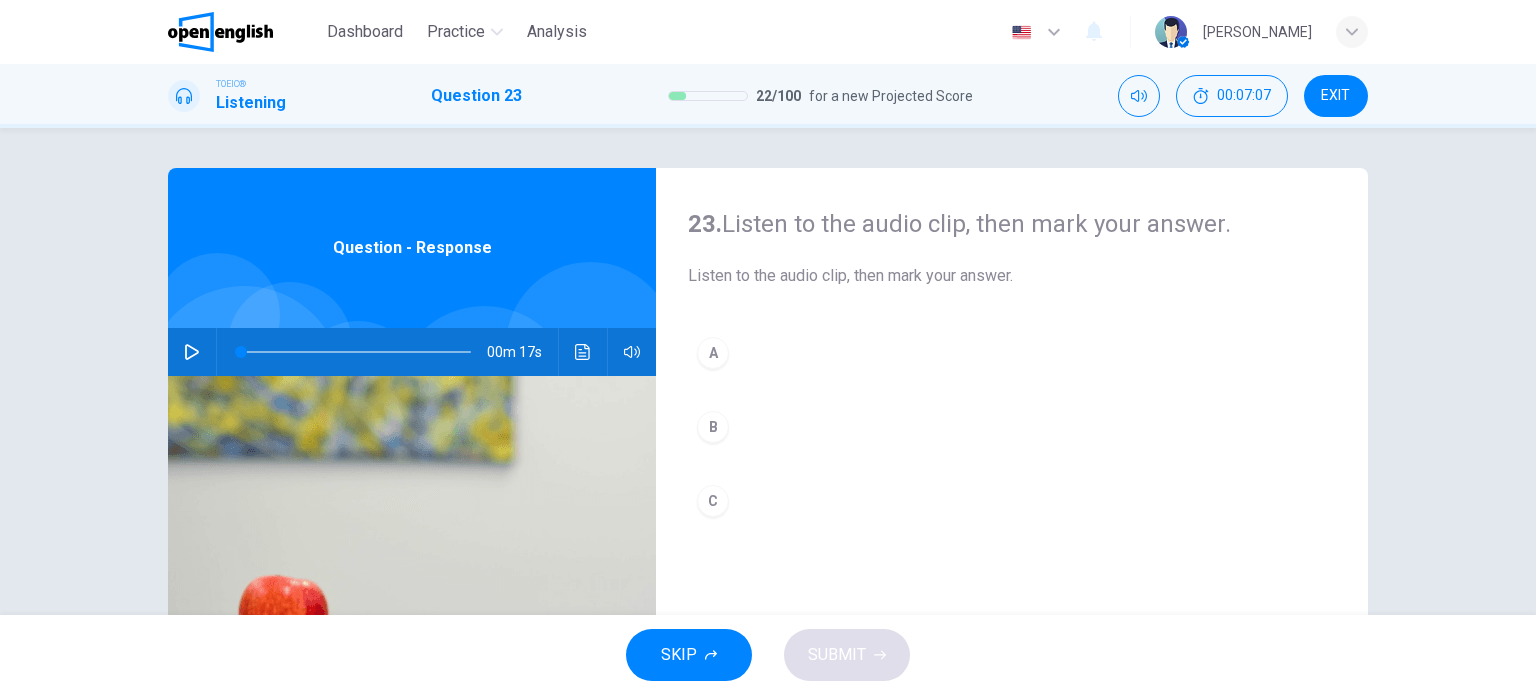 click 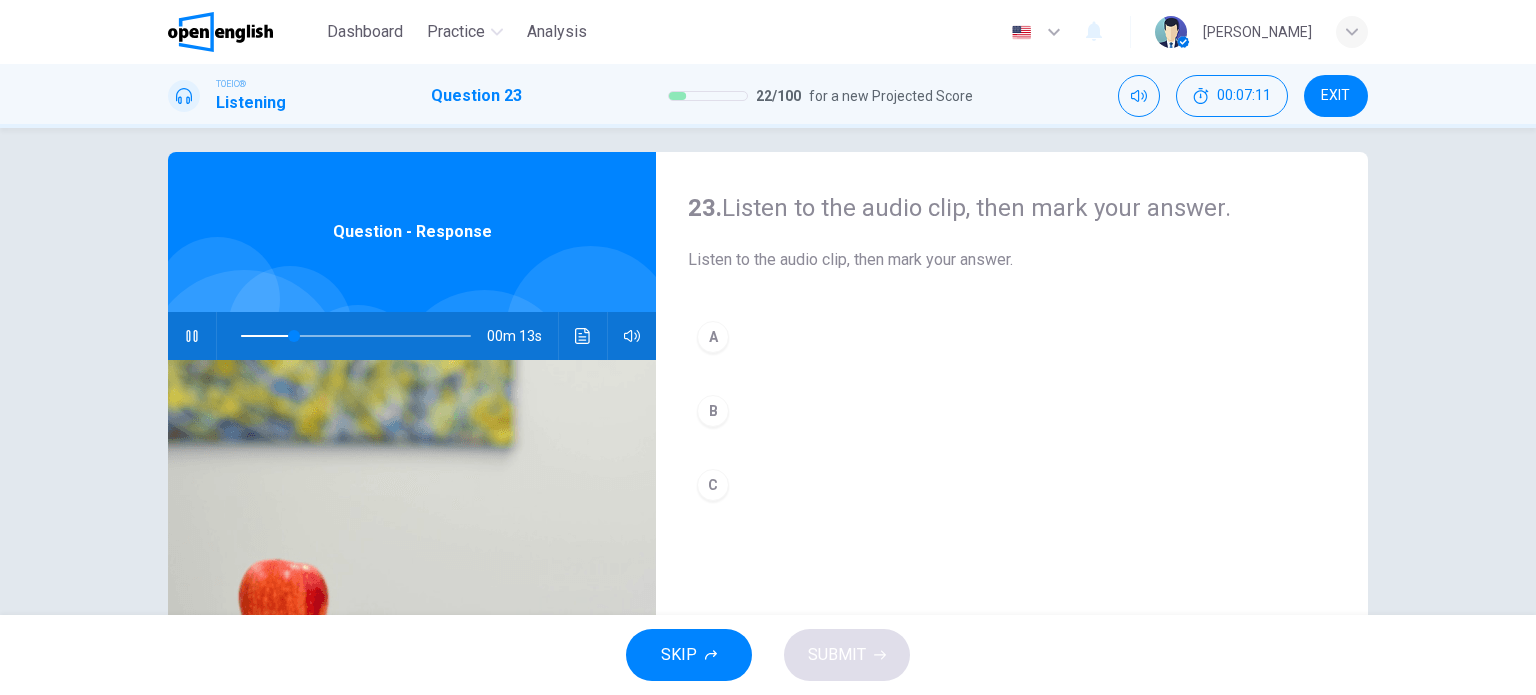 scroll, scrollTop: 14, scrollLeft: 0, axis: vertical 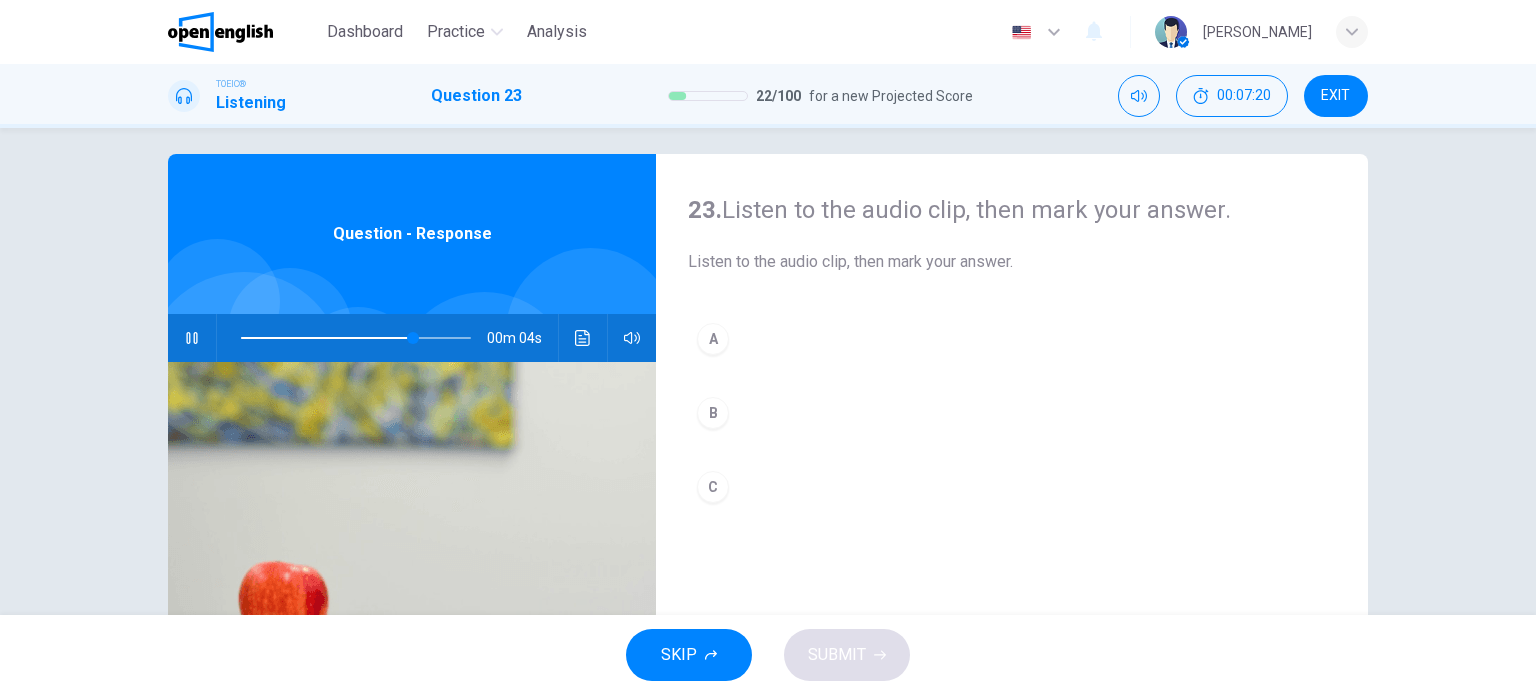 click on "B" at bounding box center [713, 413] 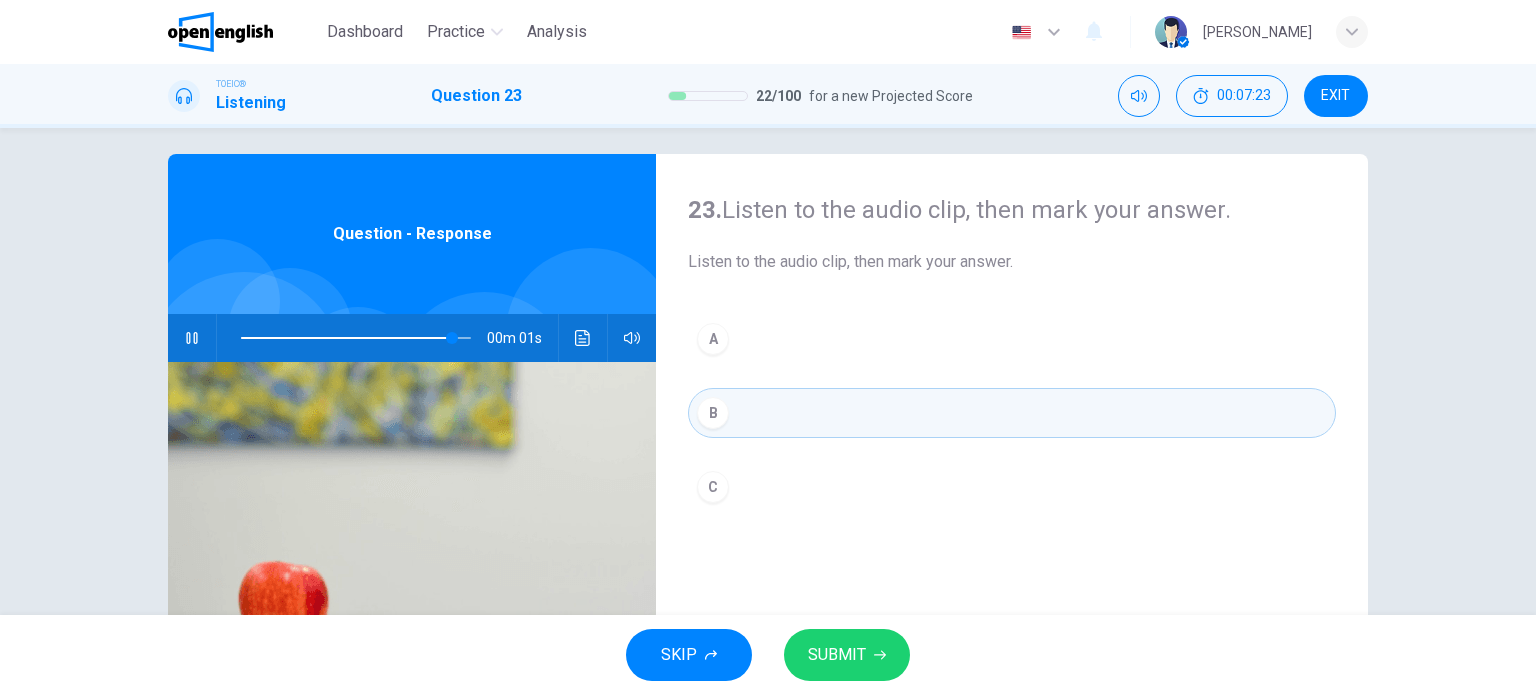 click on "C" at bounding box center [713, 487] 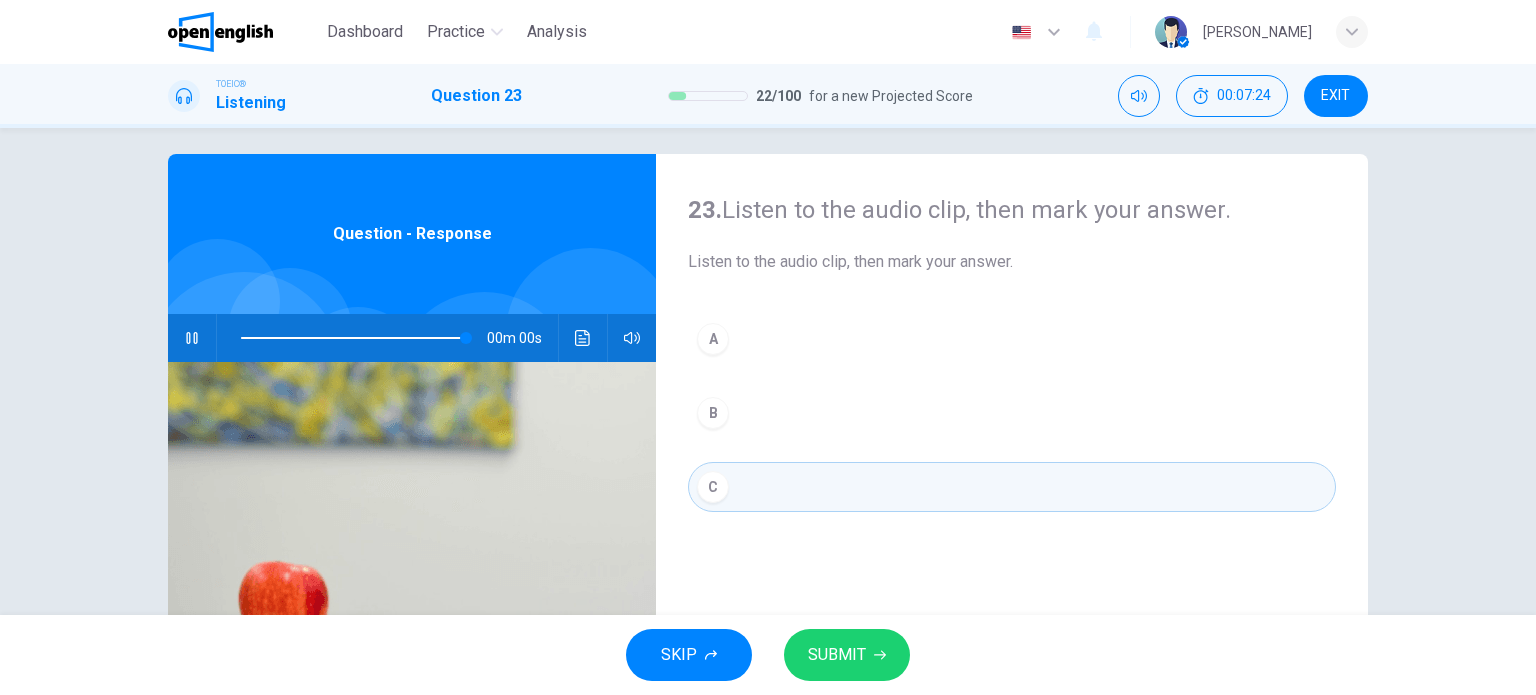 click on "SUBMIT" at bounding box center (837, 655) 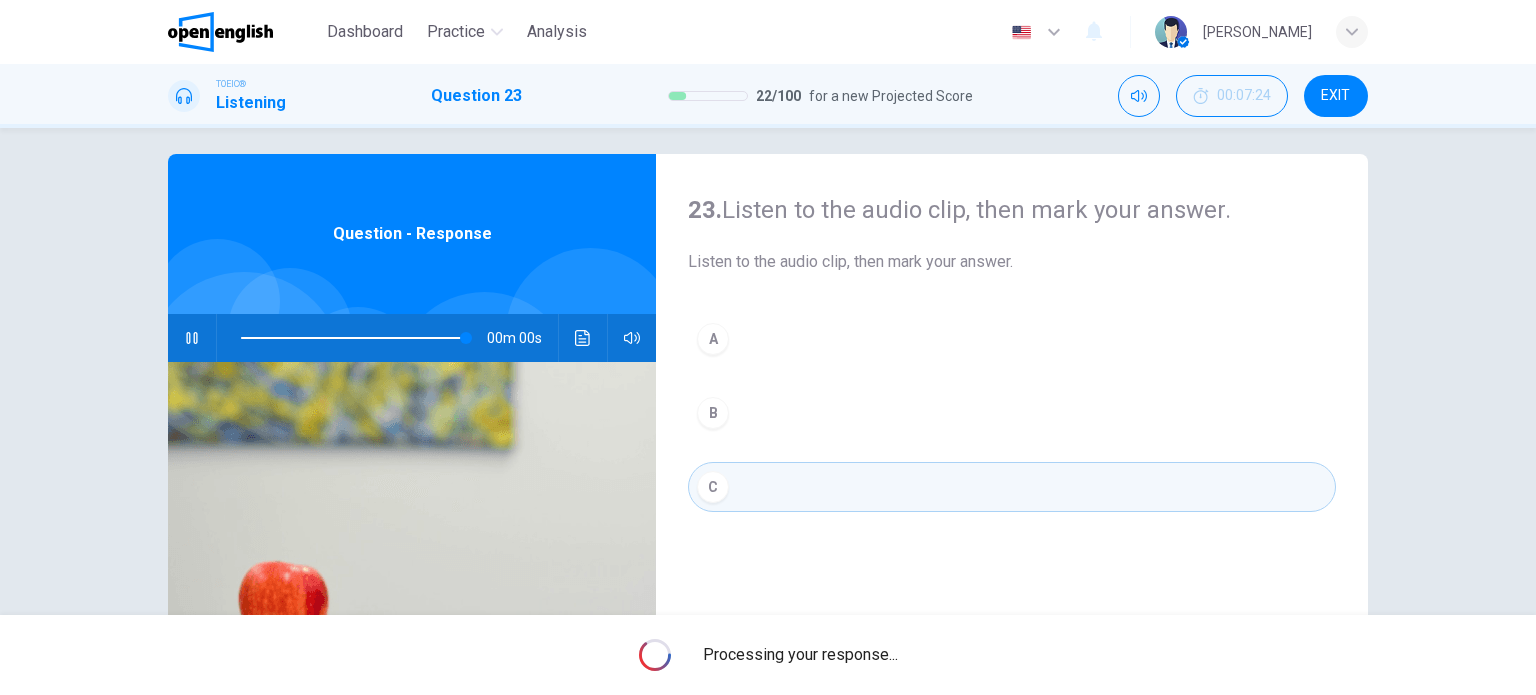 type on "*" 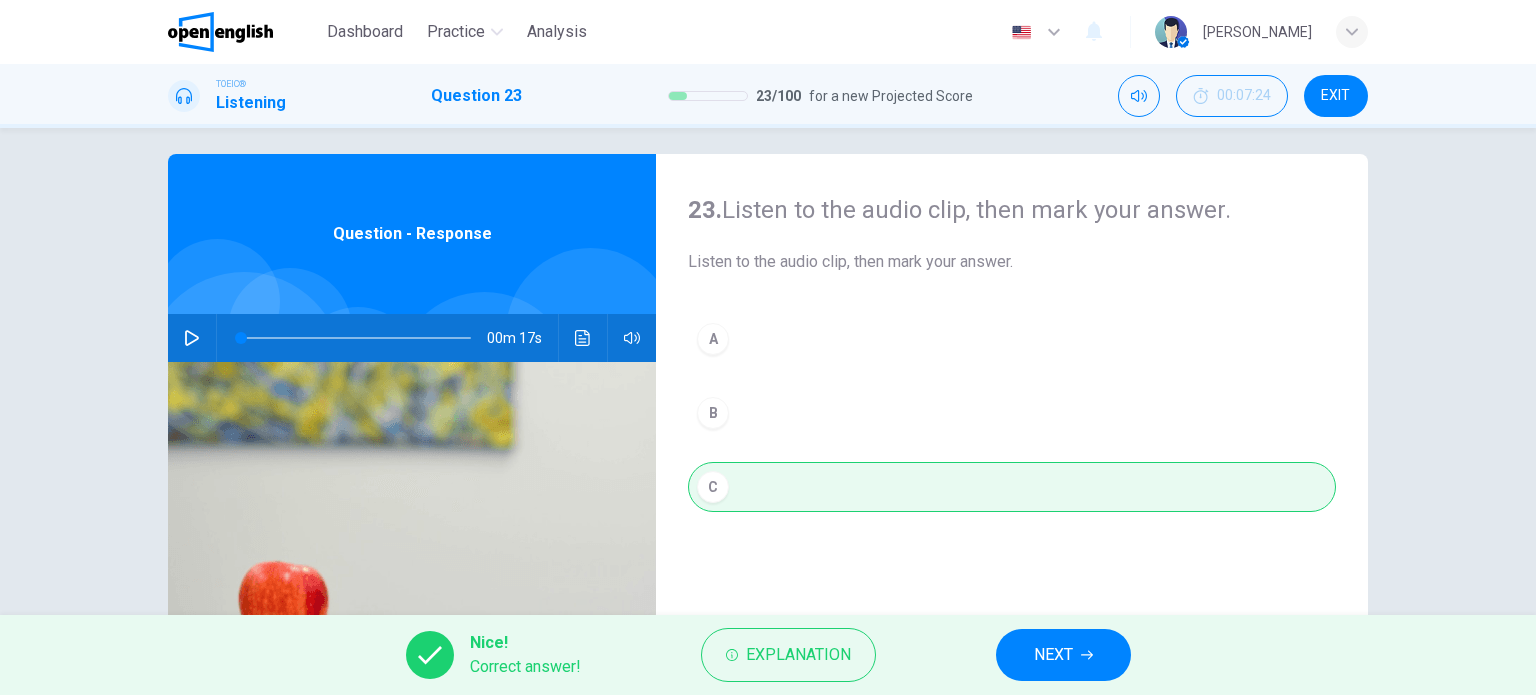 click on "NEXT" at bounding box center (1053, 655) 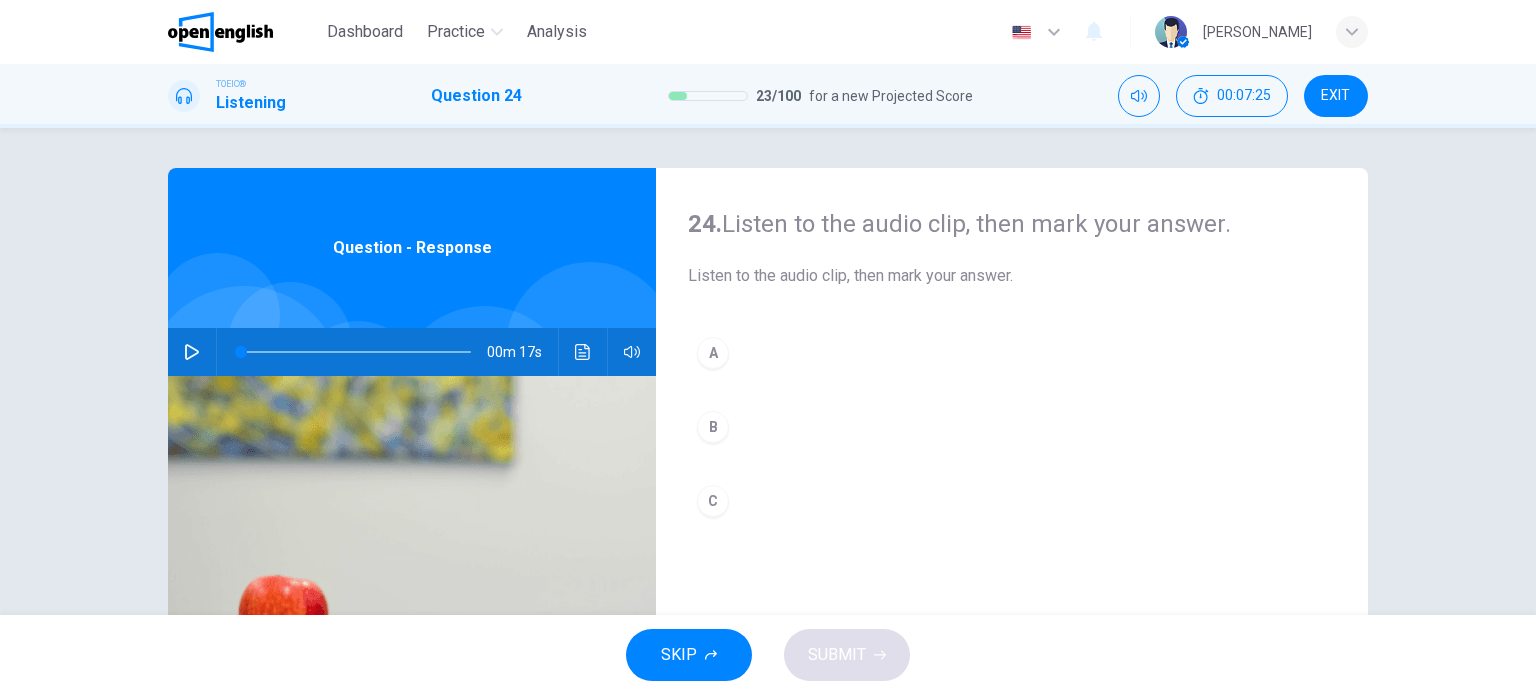 click 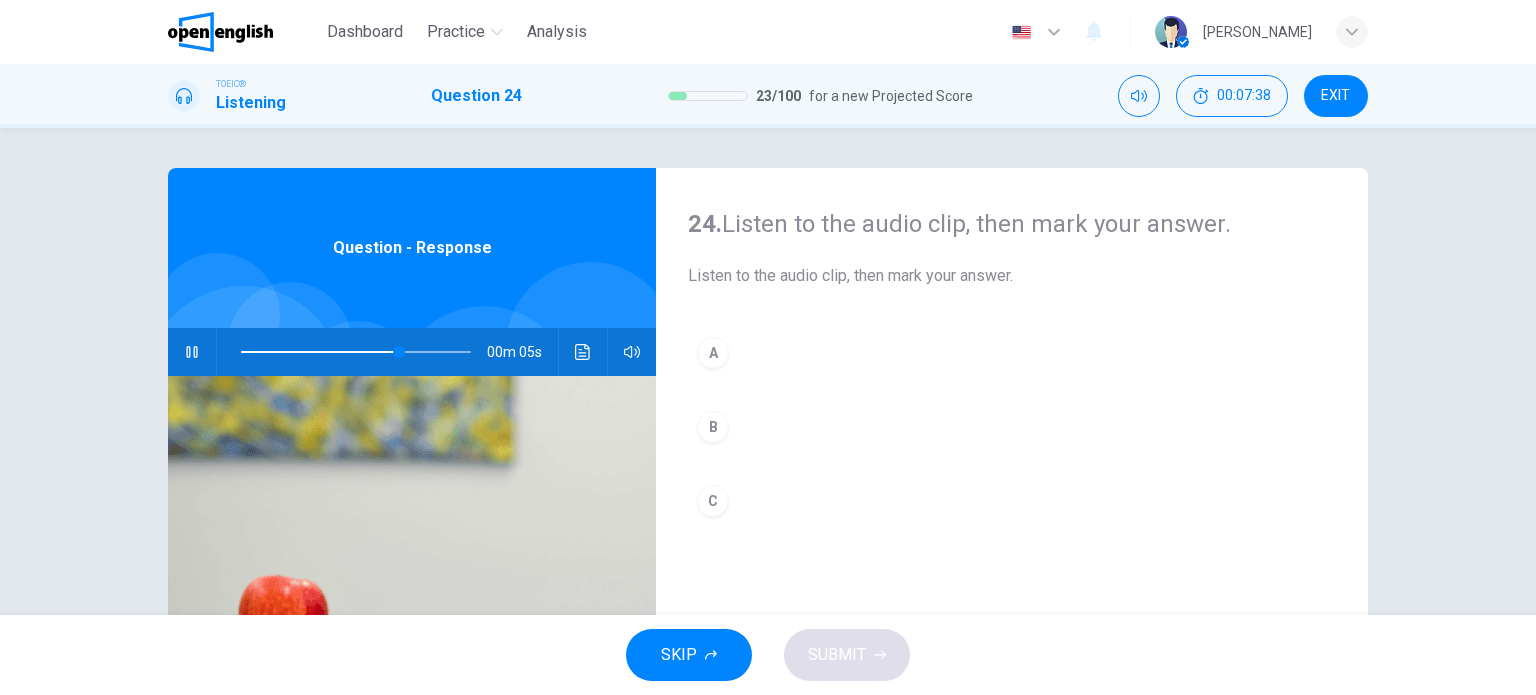 click on "B" at bounding box center [713, 427] 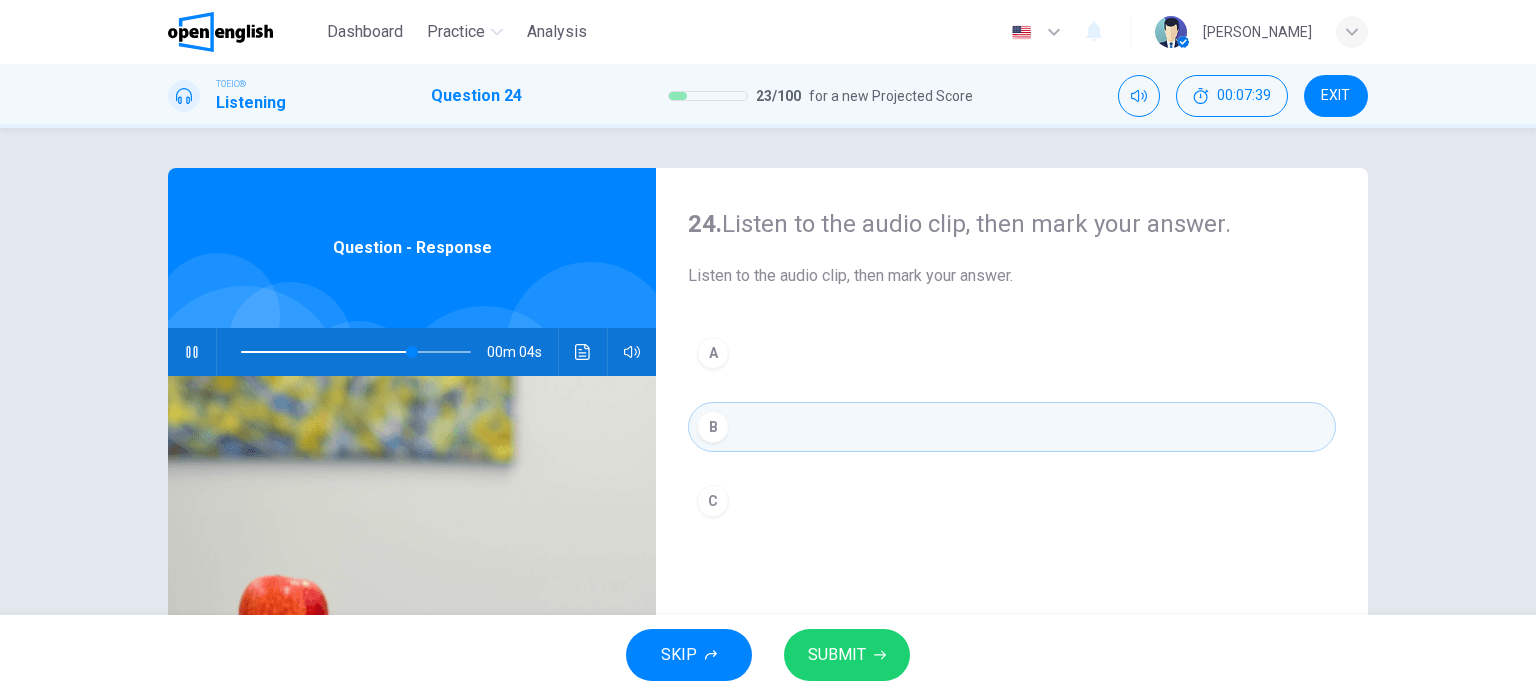 click on "SUBMIT" at bounding box center (837, 655) 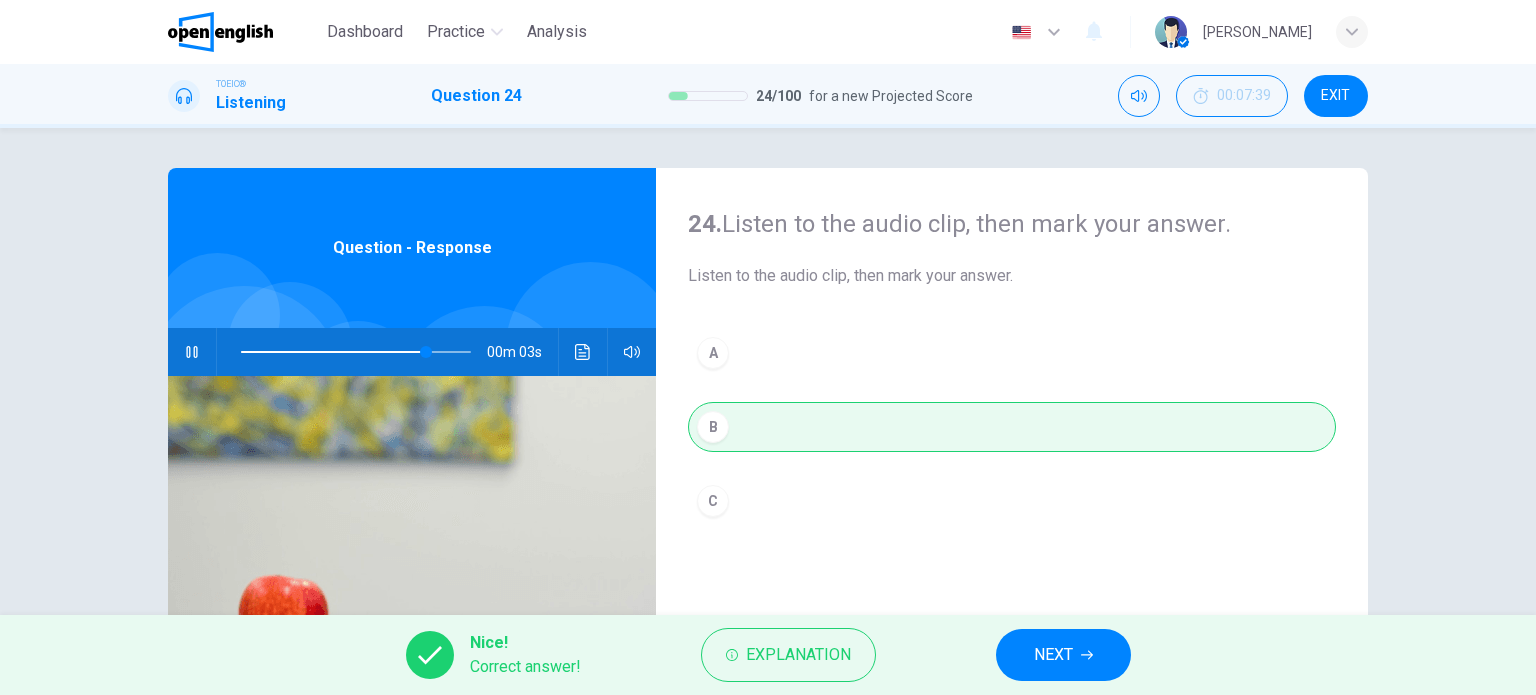 type on "**" 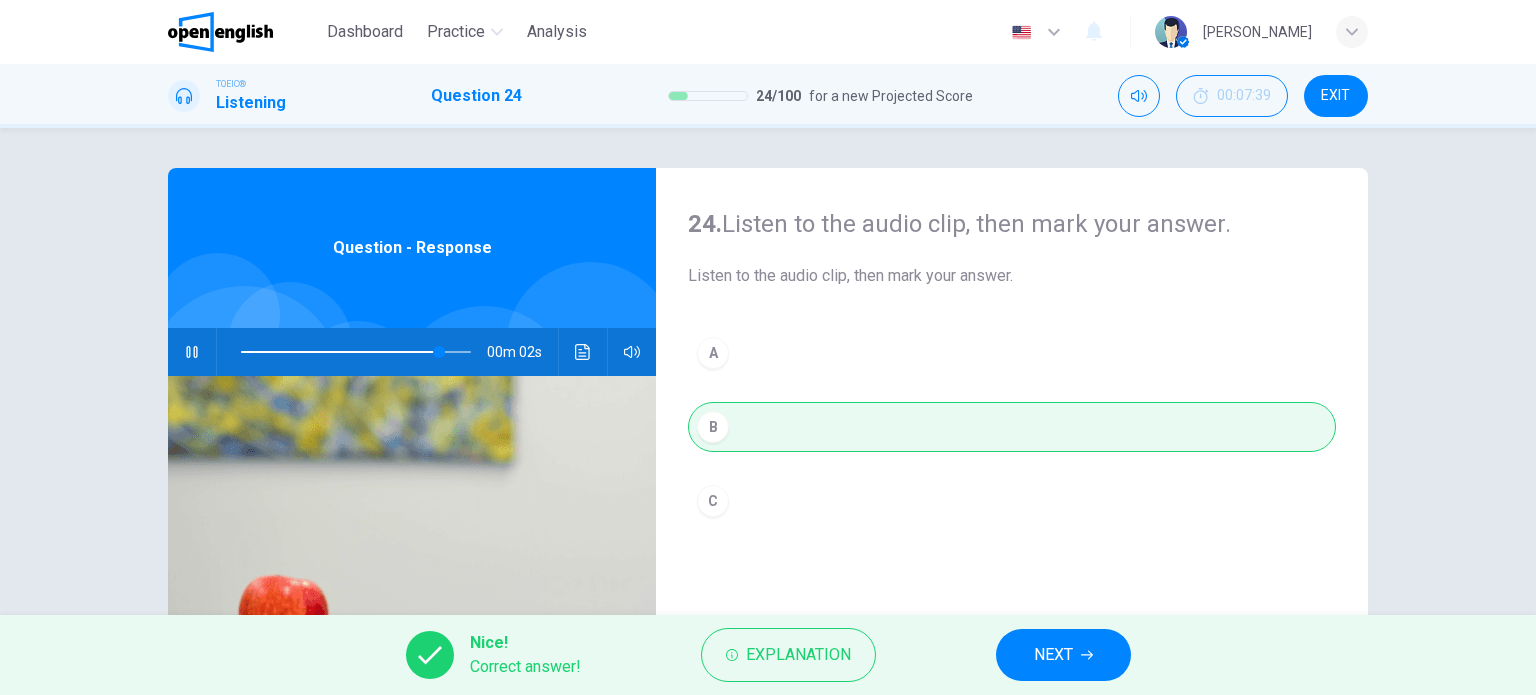 click on "NEXT" at bounding box center [1053, 655] 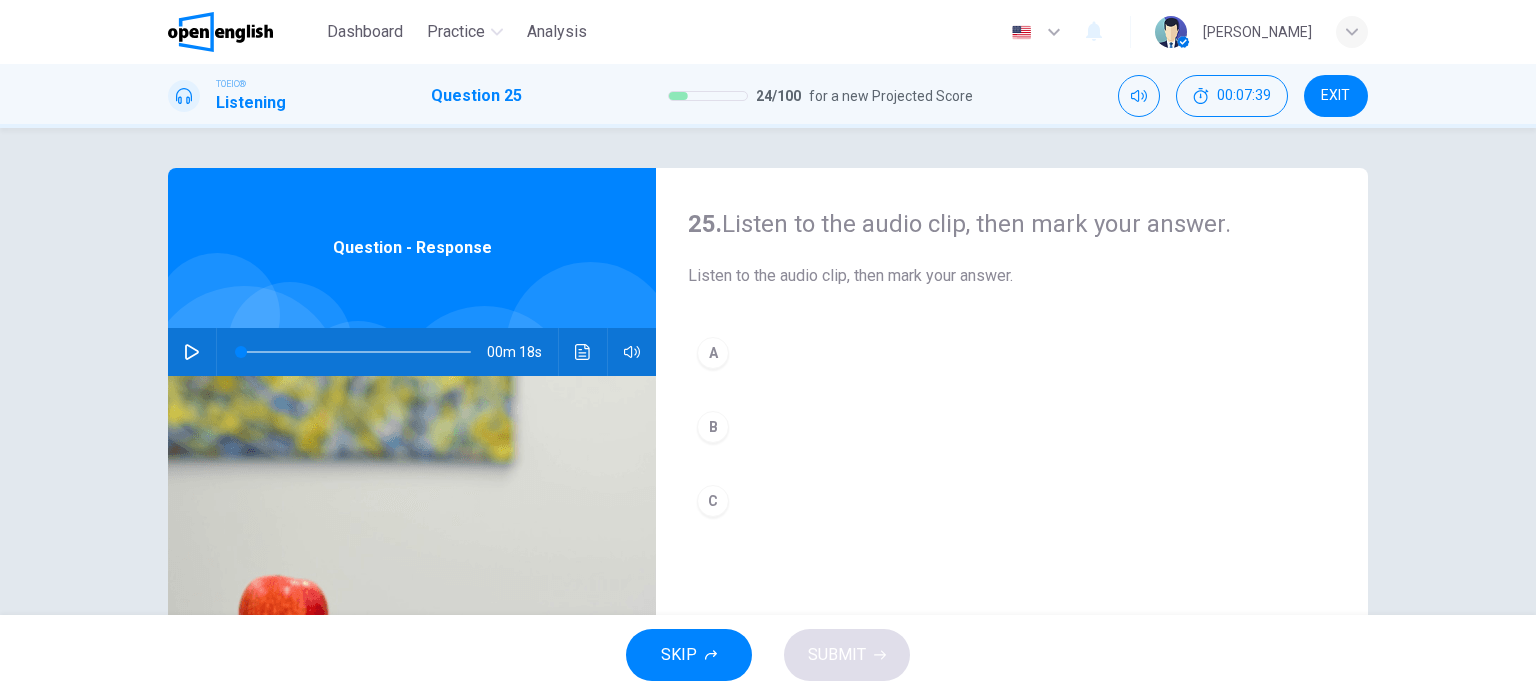 click 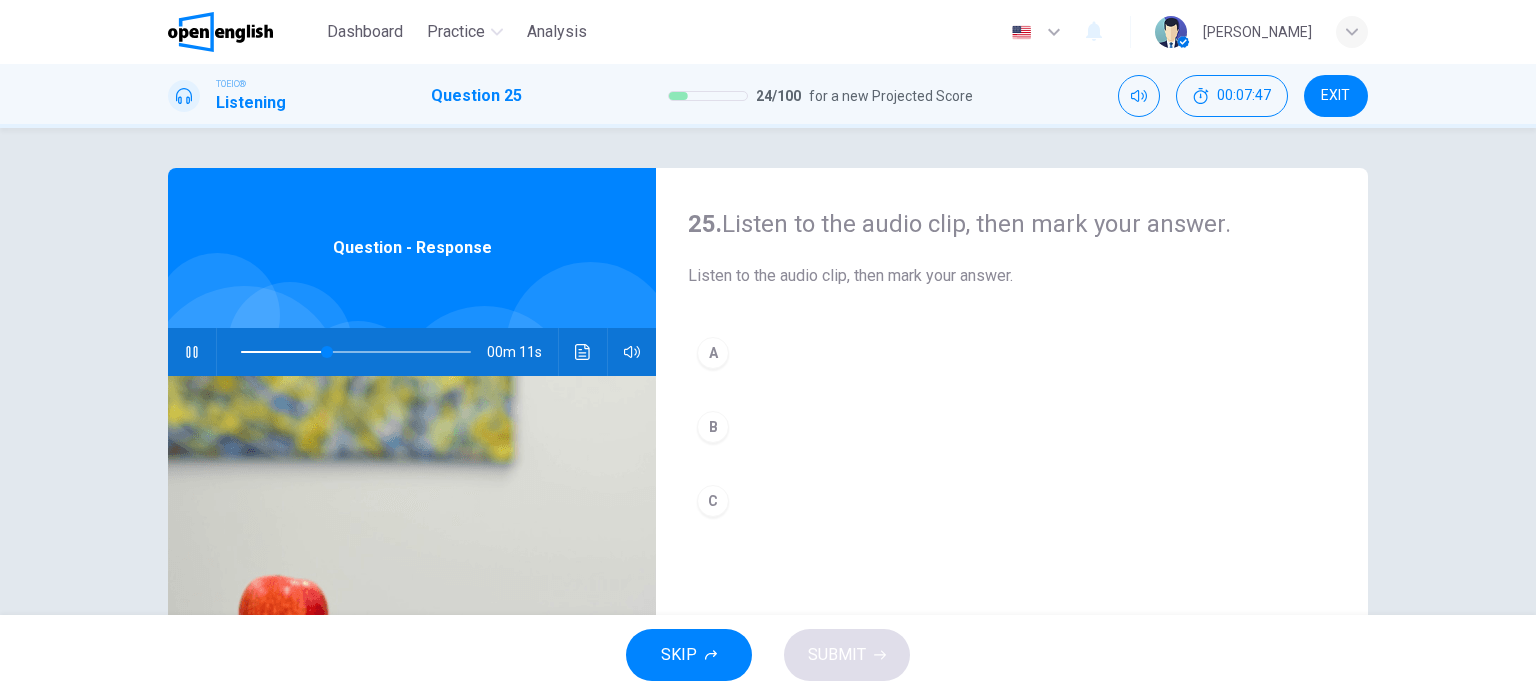 click on "A" at bounding box center [713, 353] 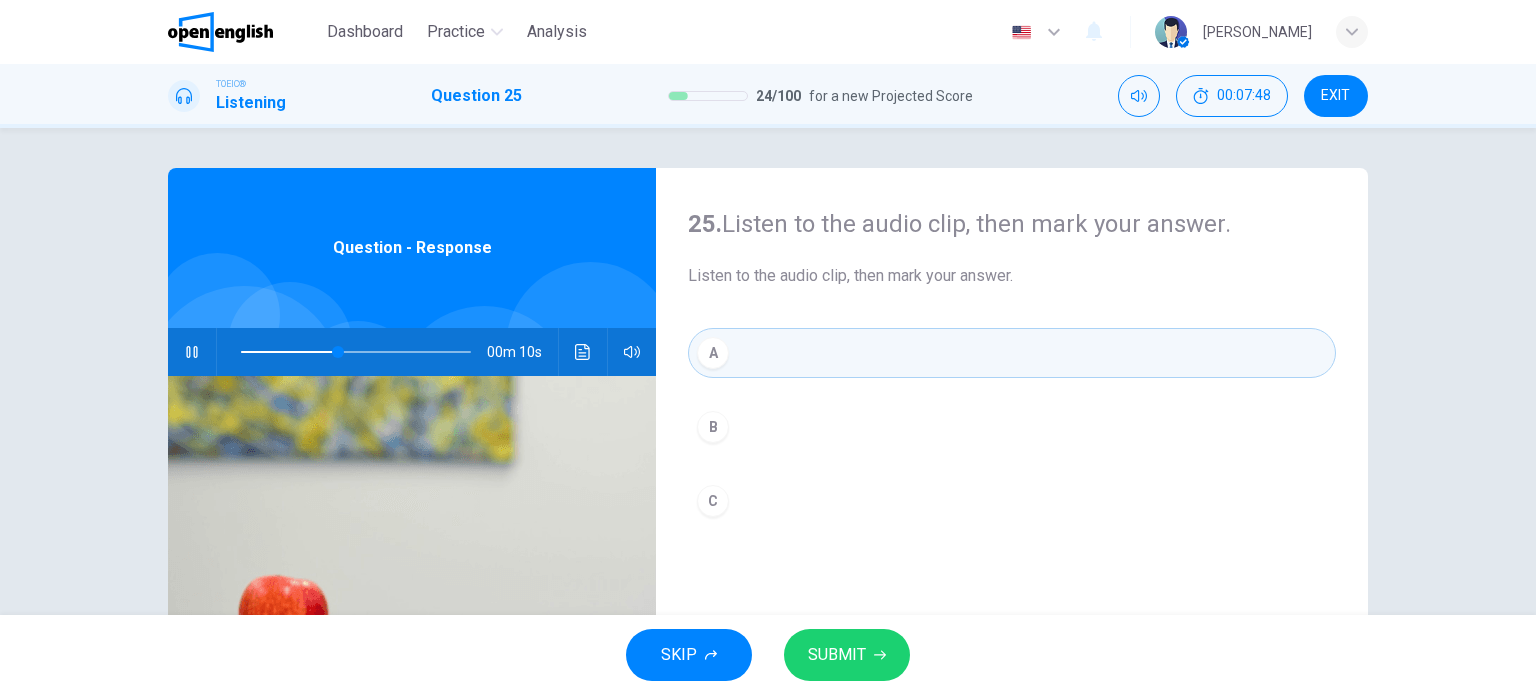 click 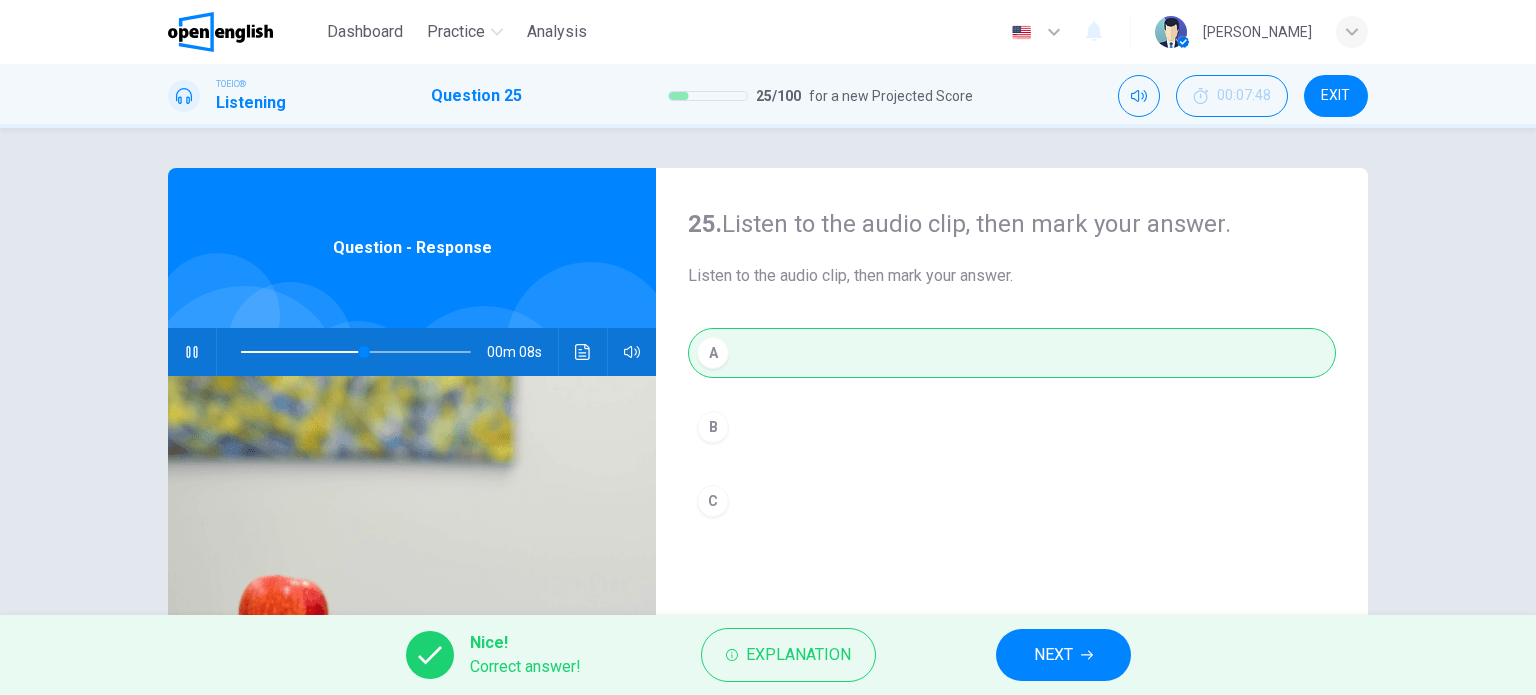 type on "**" 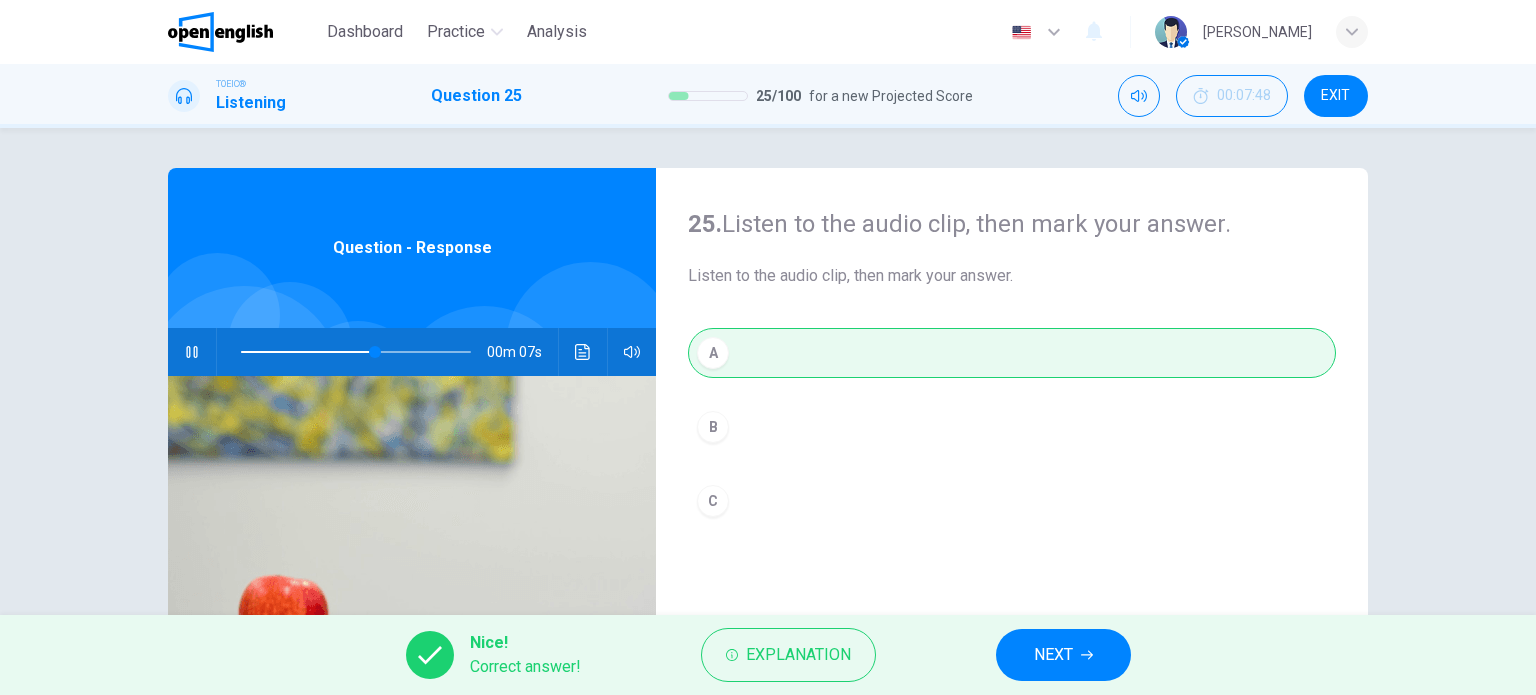click 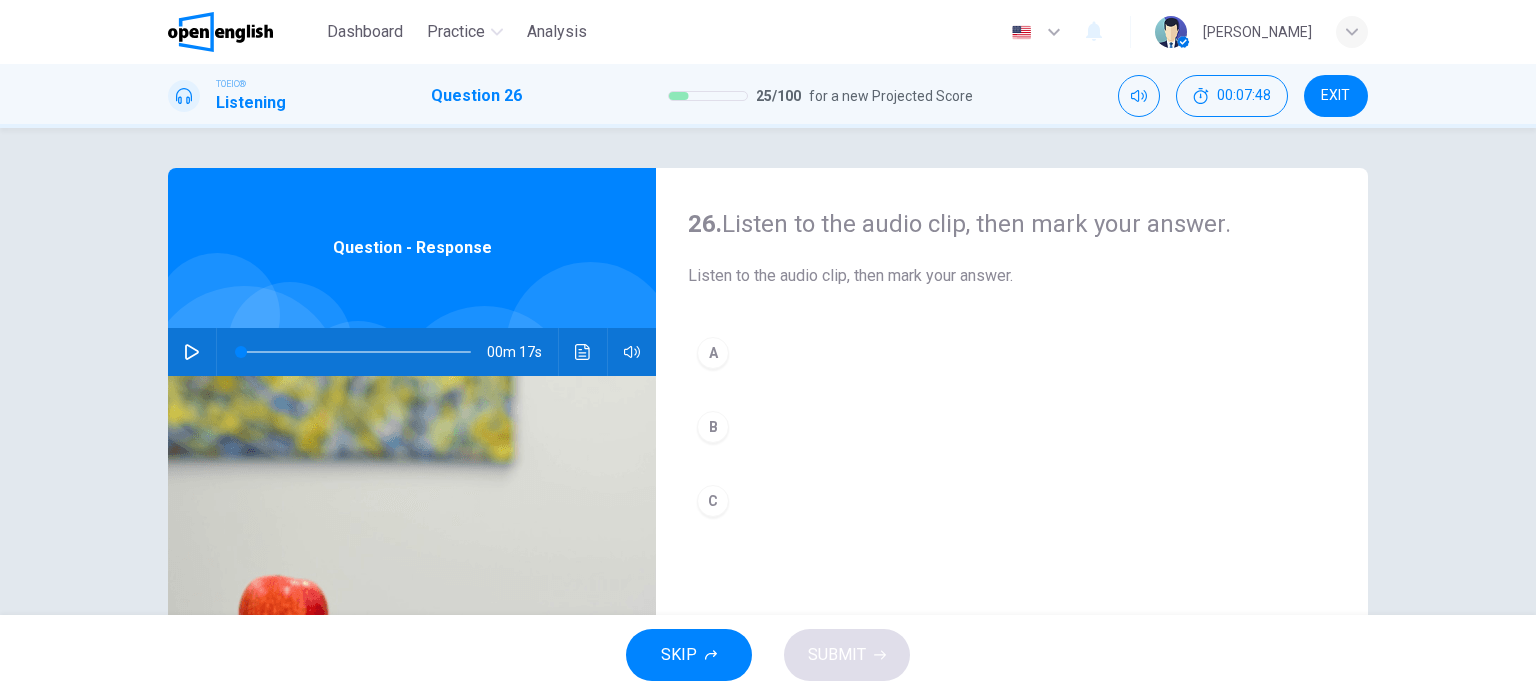 click 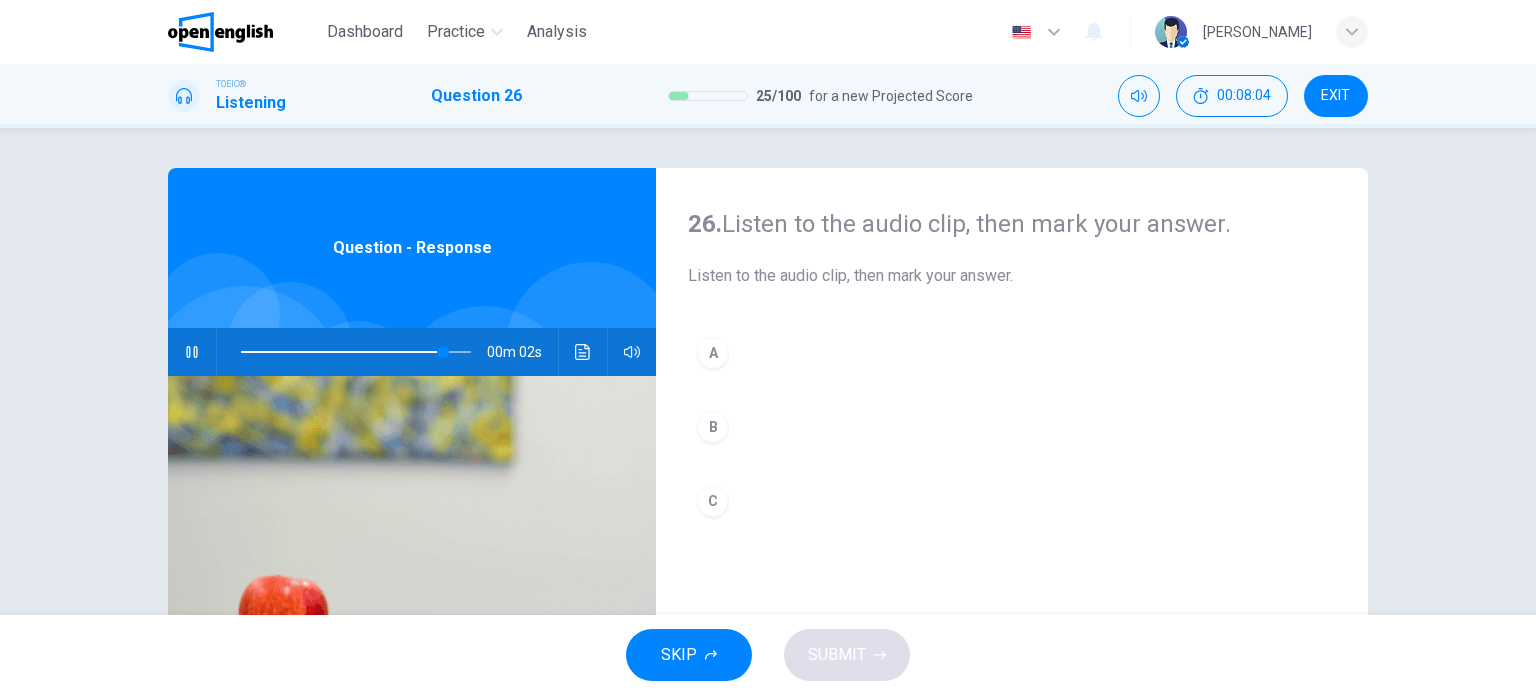 click on "C" at bounding box center (713, 501) 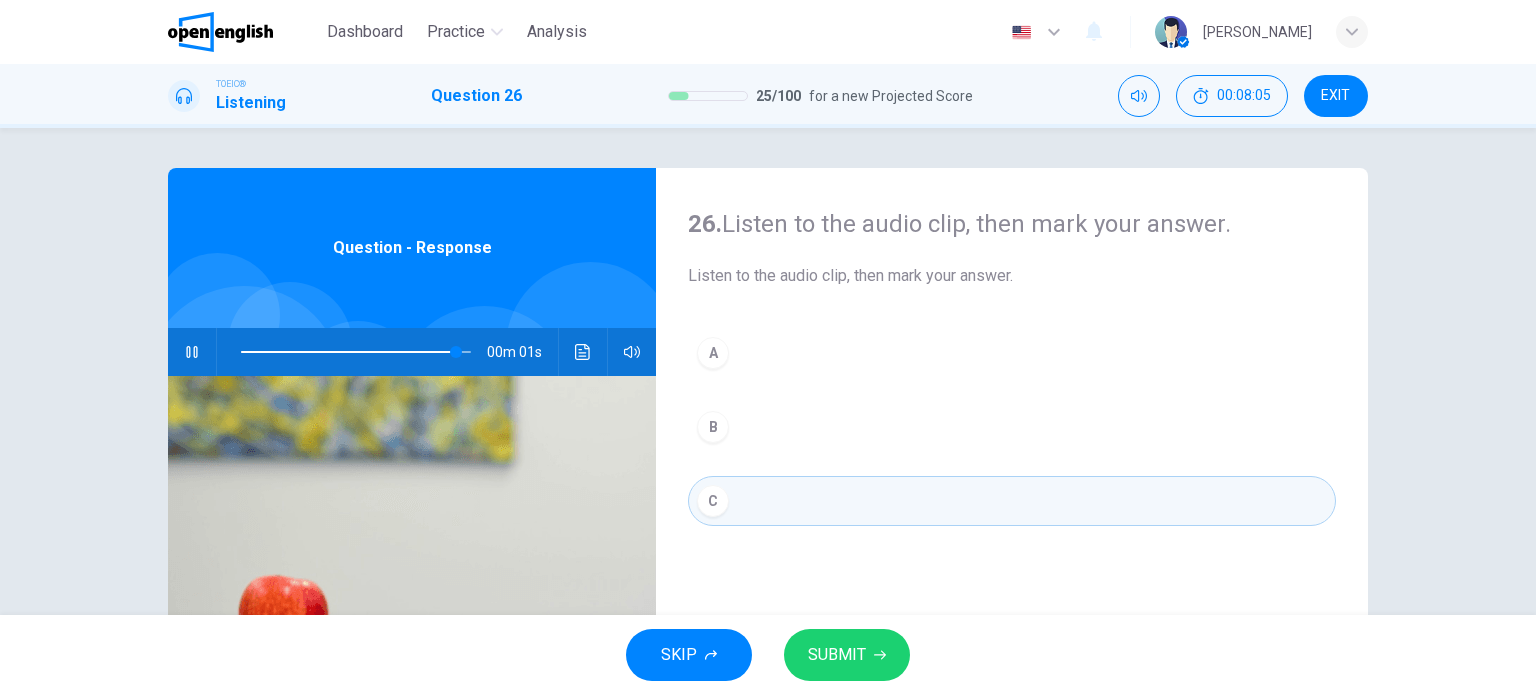 click on "SUBMIT" at bounding box center [837, 655] 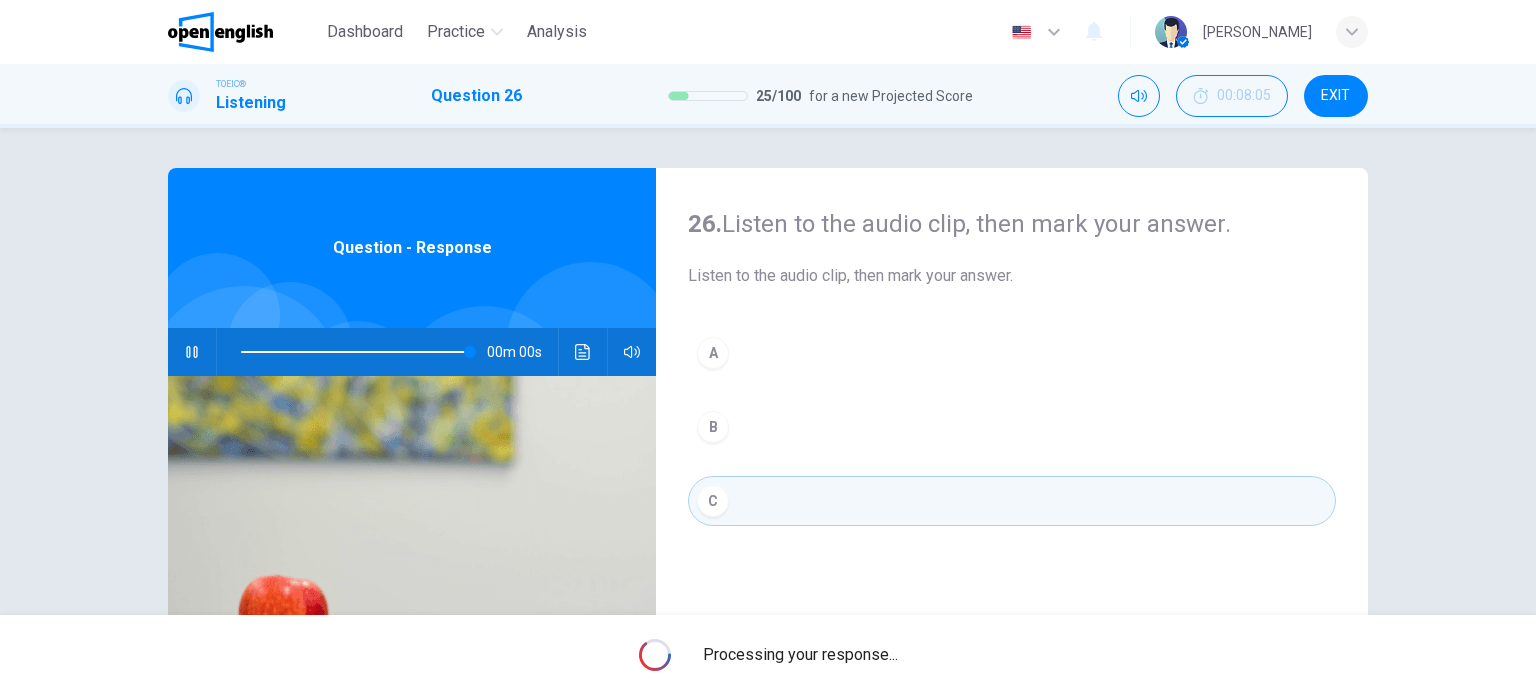 type on "*" 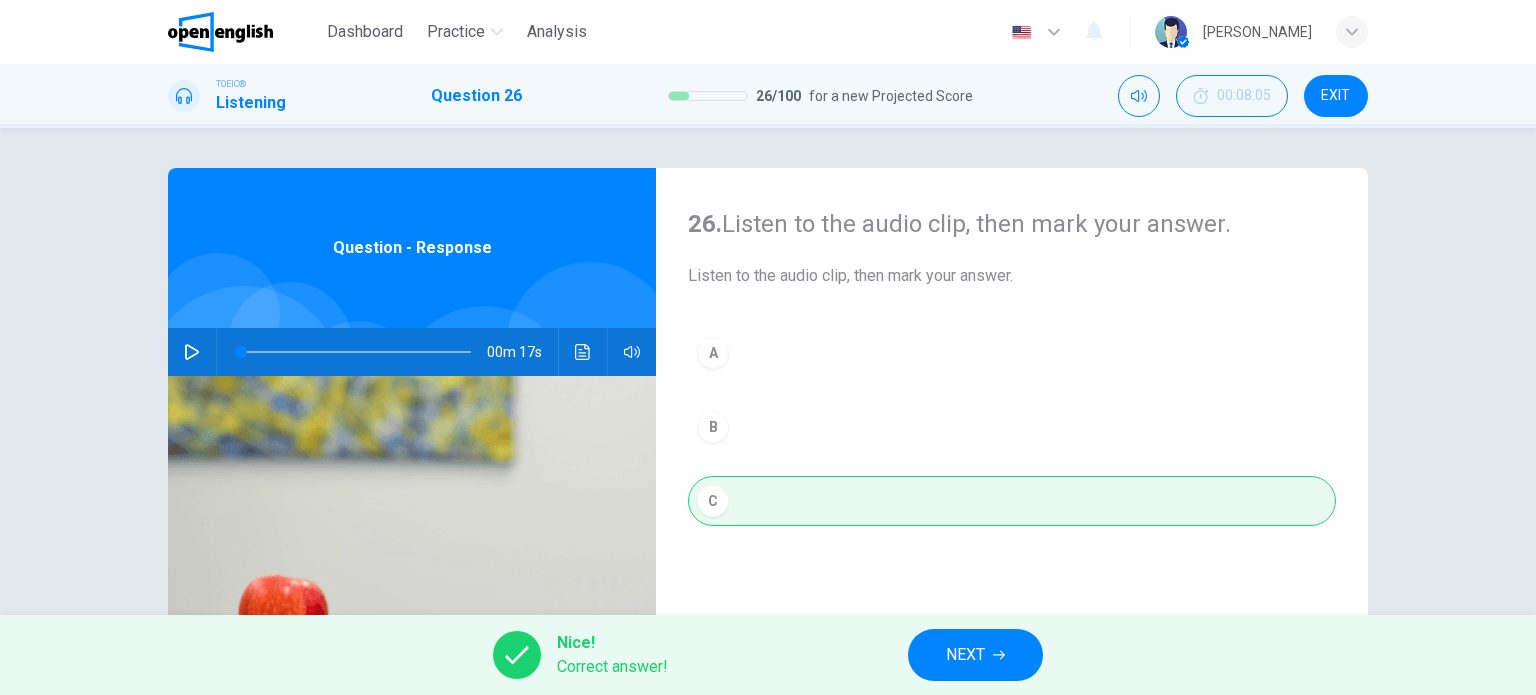 click 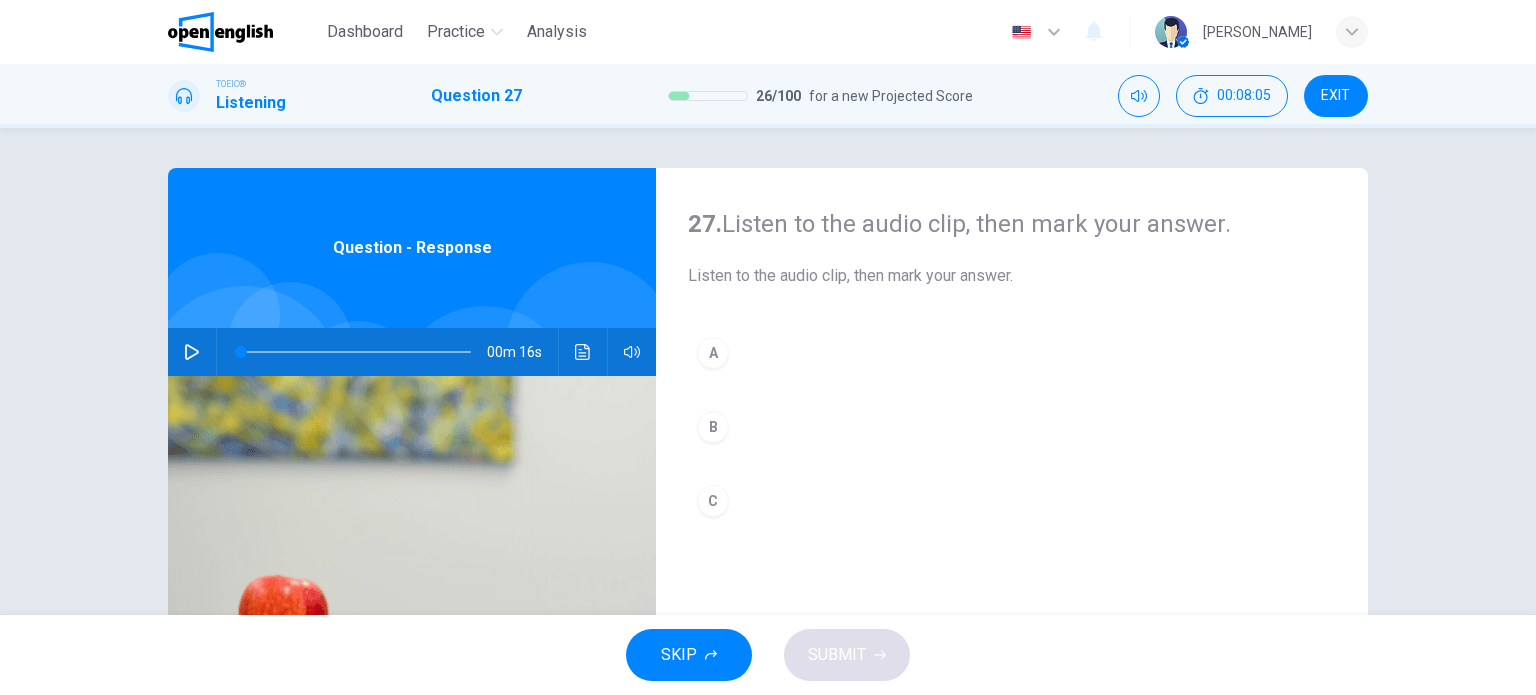 click 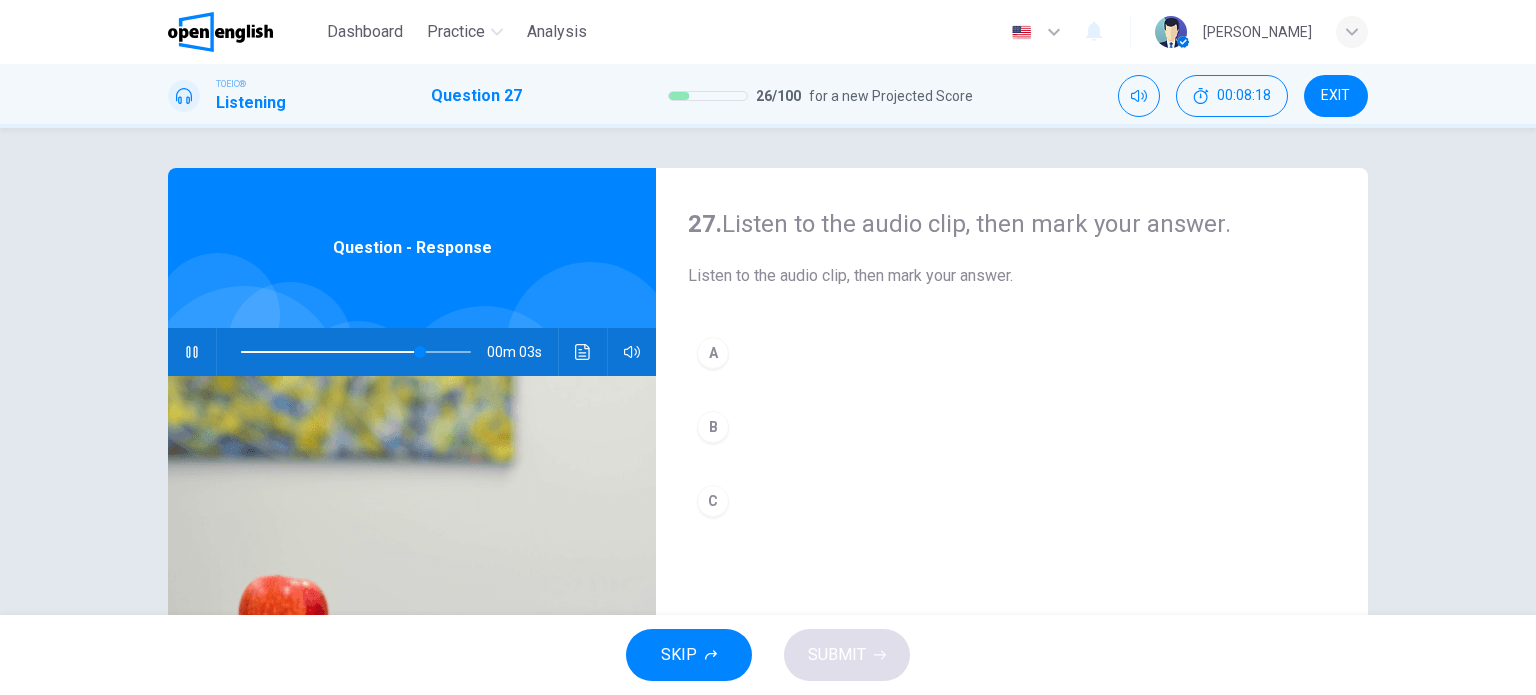 click on "B" at bounding box center [713, 427] 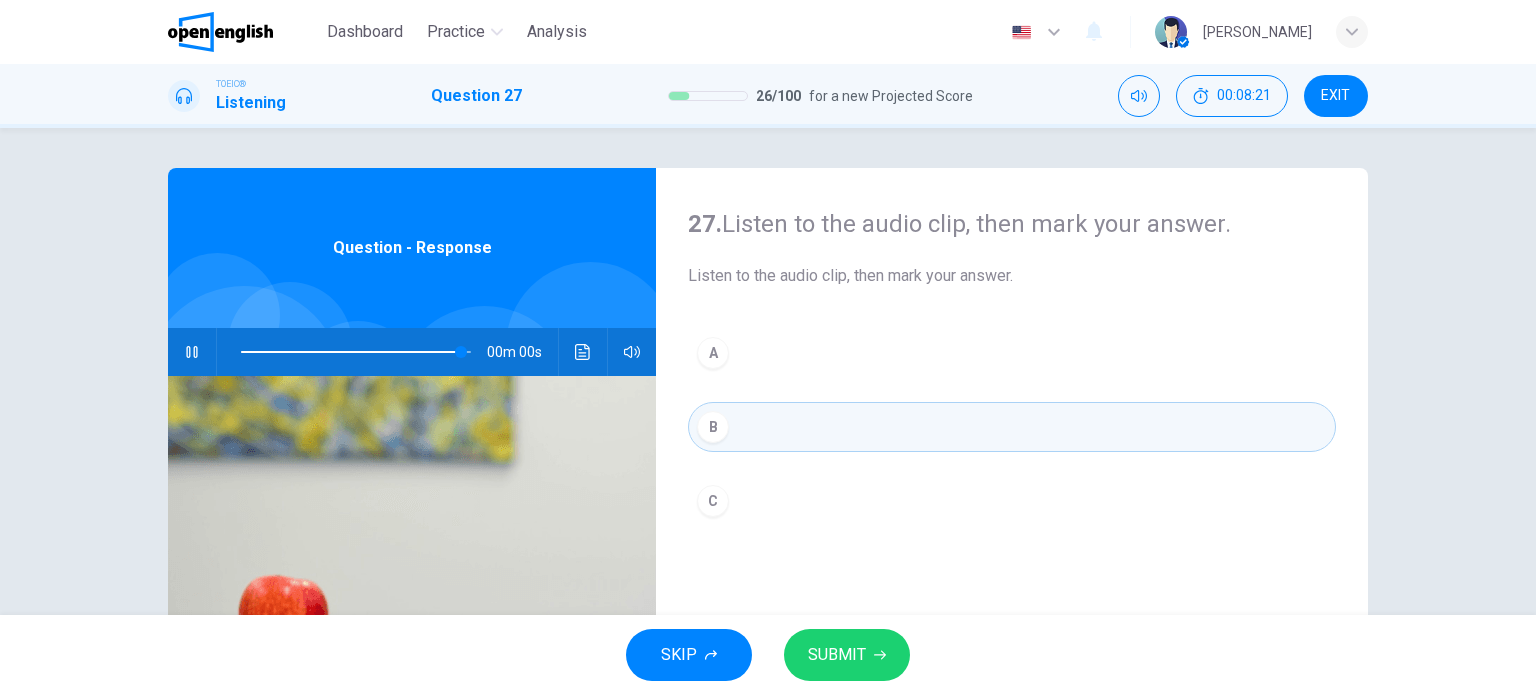 click on "C" at bounding box center (713, 501) 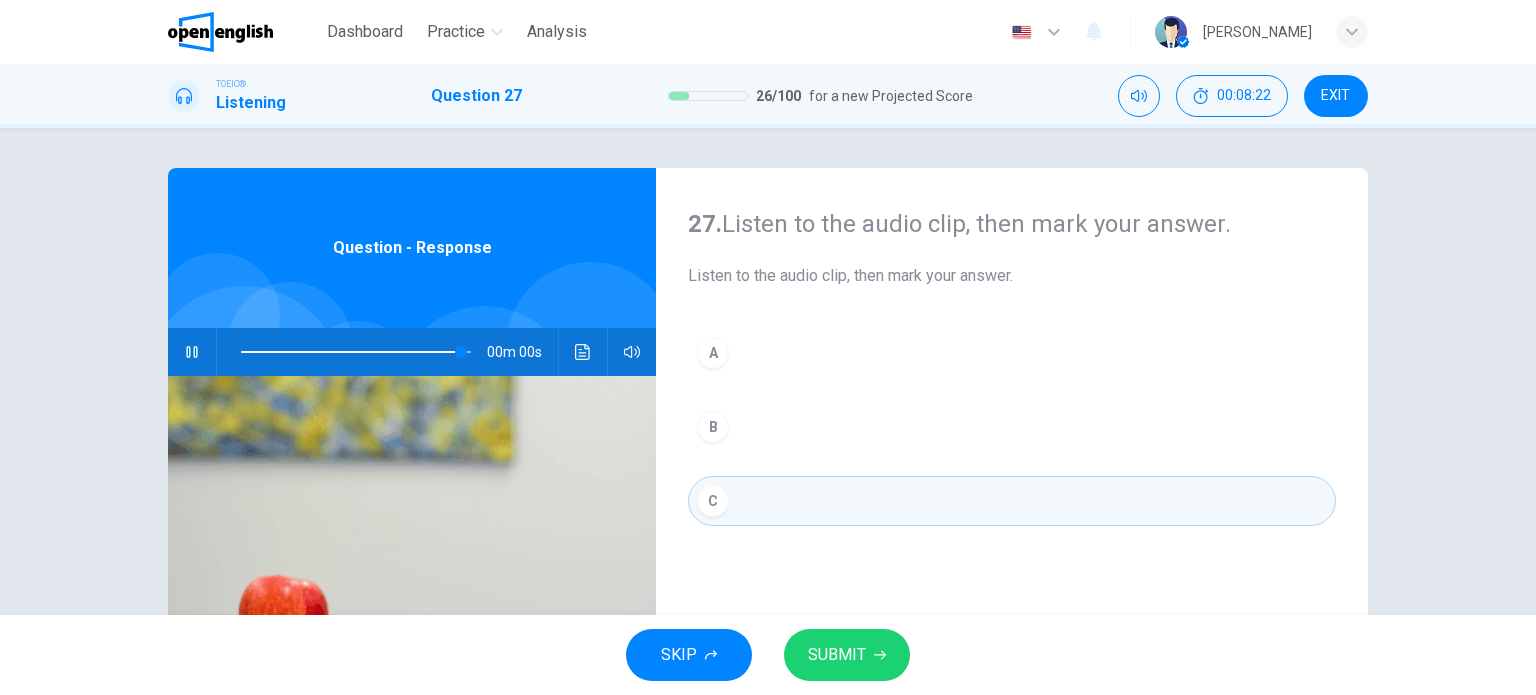type on "*" 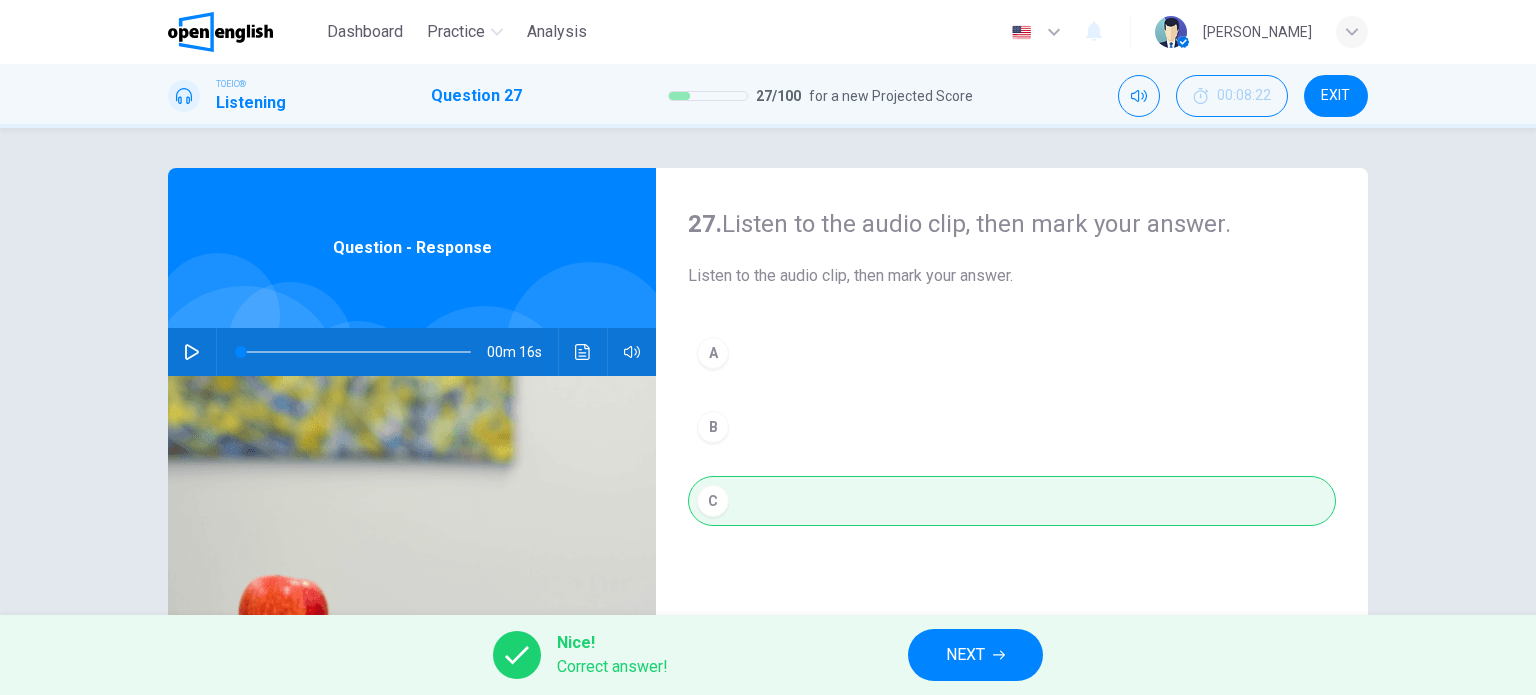 click on "NEXT" at bounding box center (965, 655) 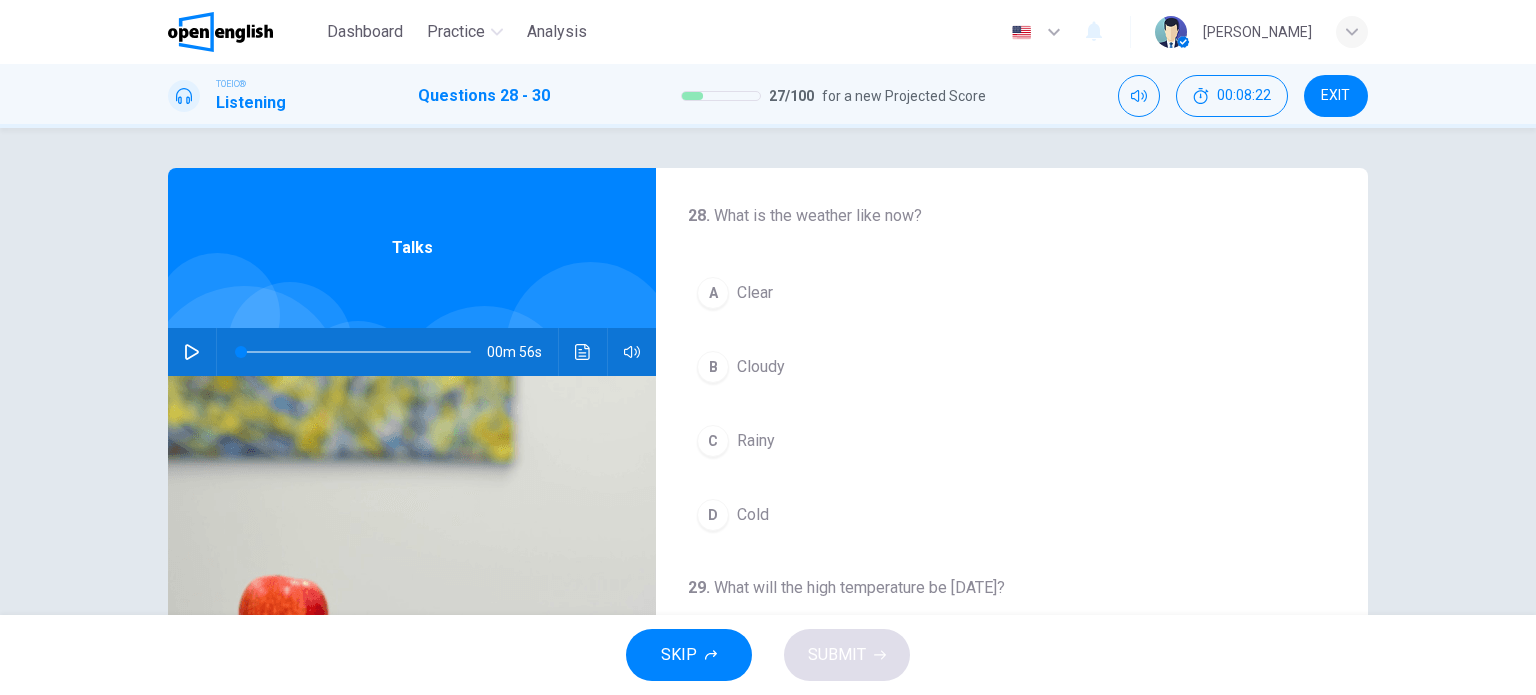 click 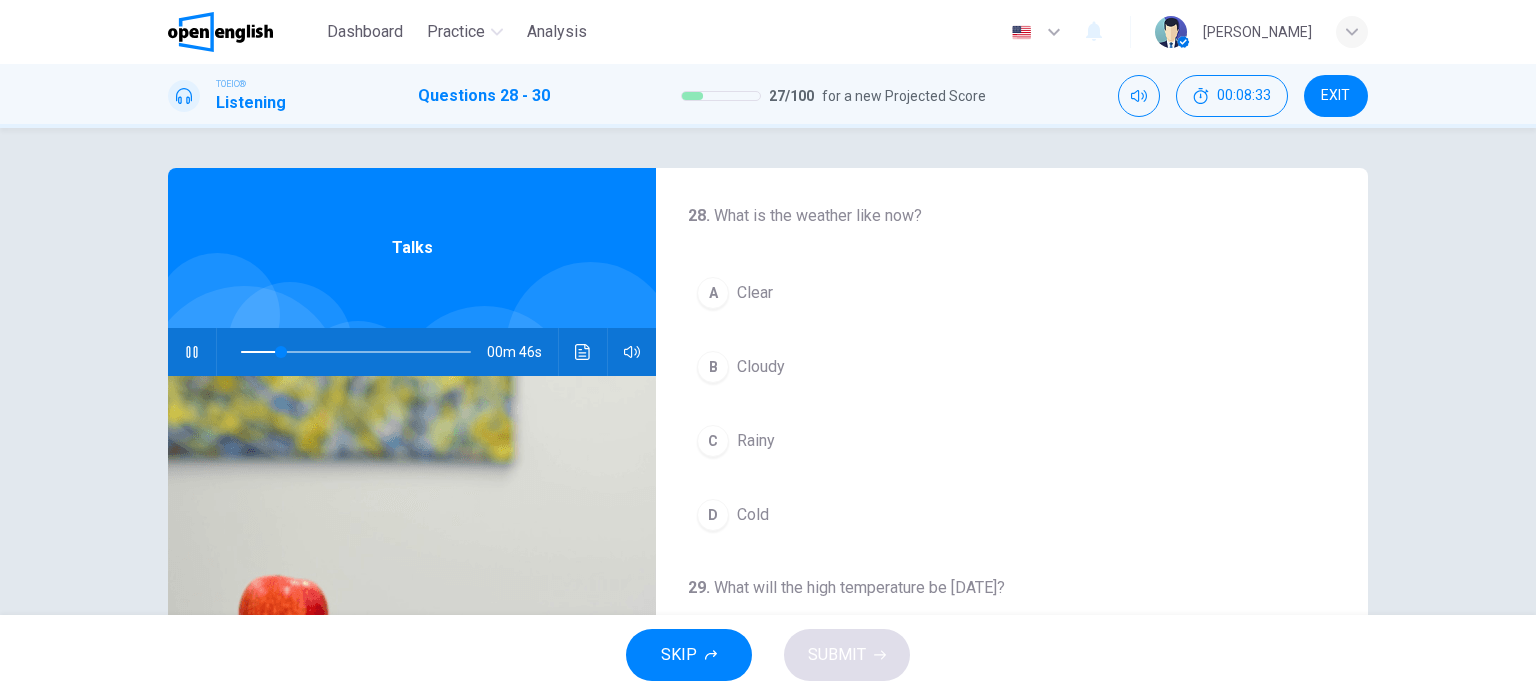 click on "Clear" at bounding box center [755, 293] 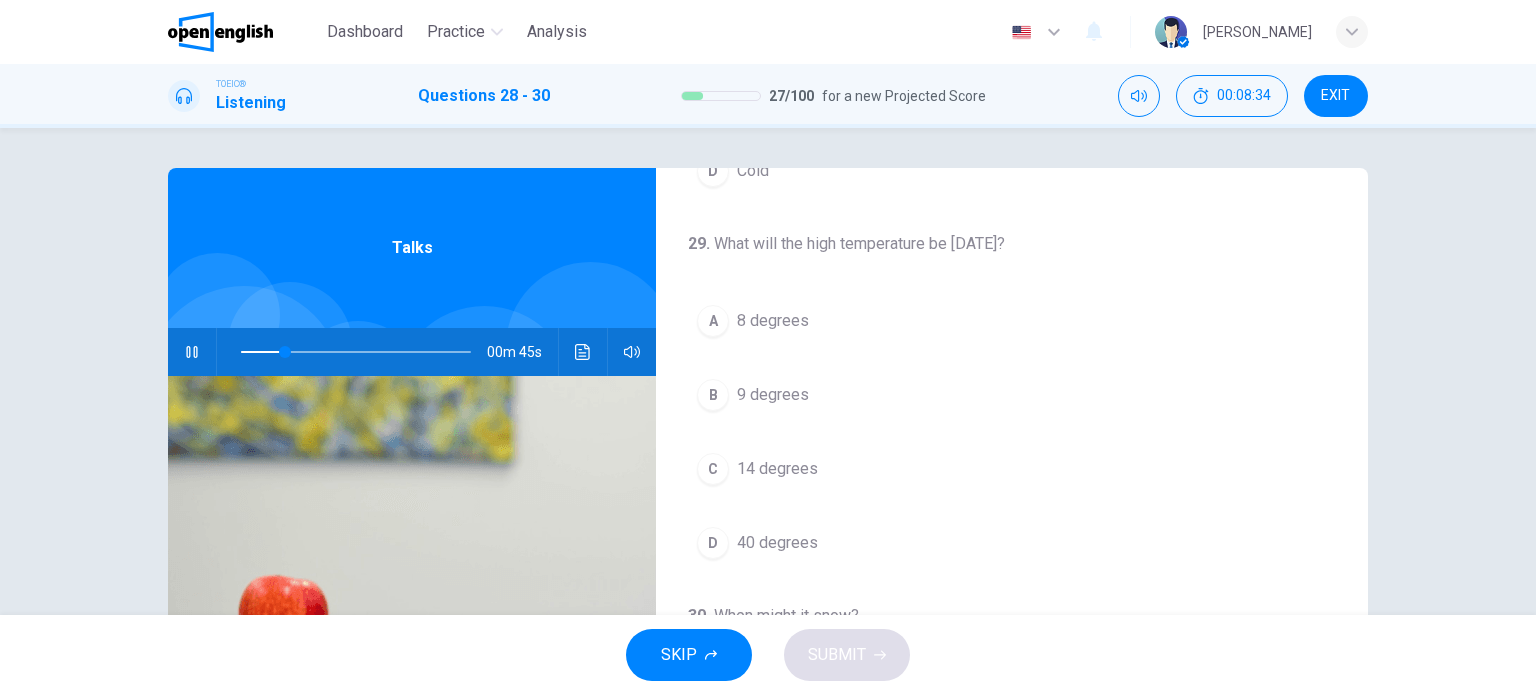 scroll, scrollTop: 367, scrollLeft: 0, axis: vertical 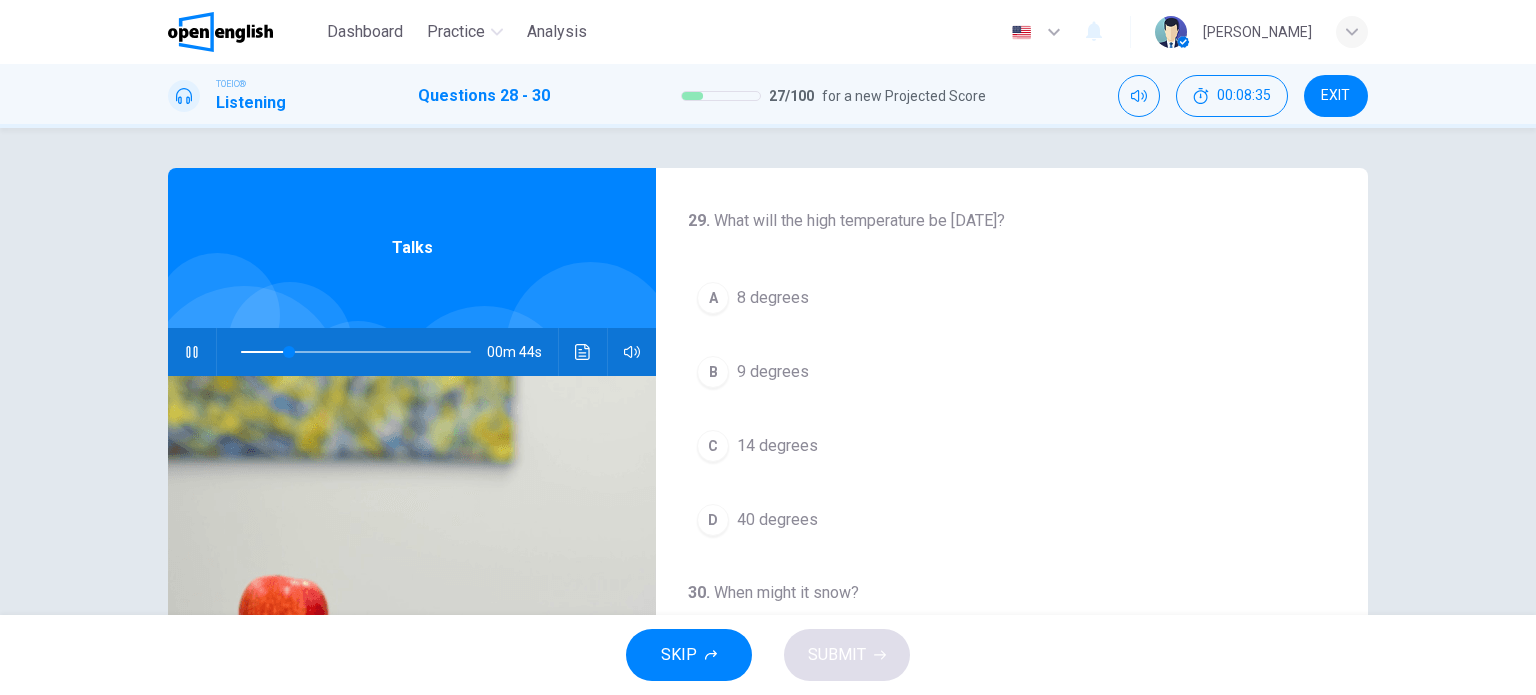 click on "14 degrees" at bounding box center [777, 446] 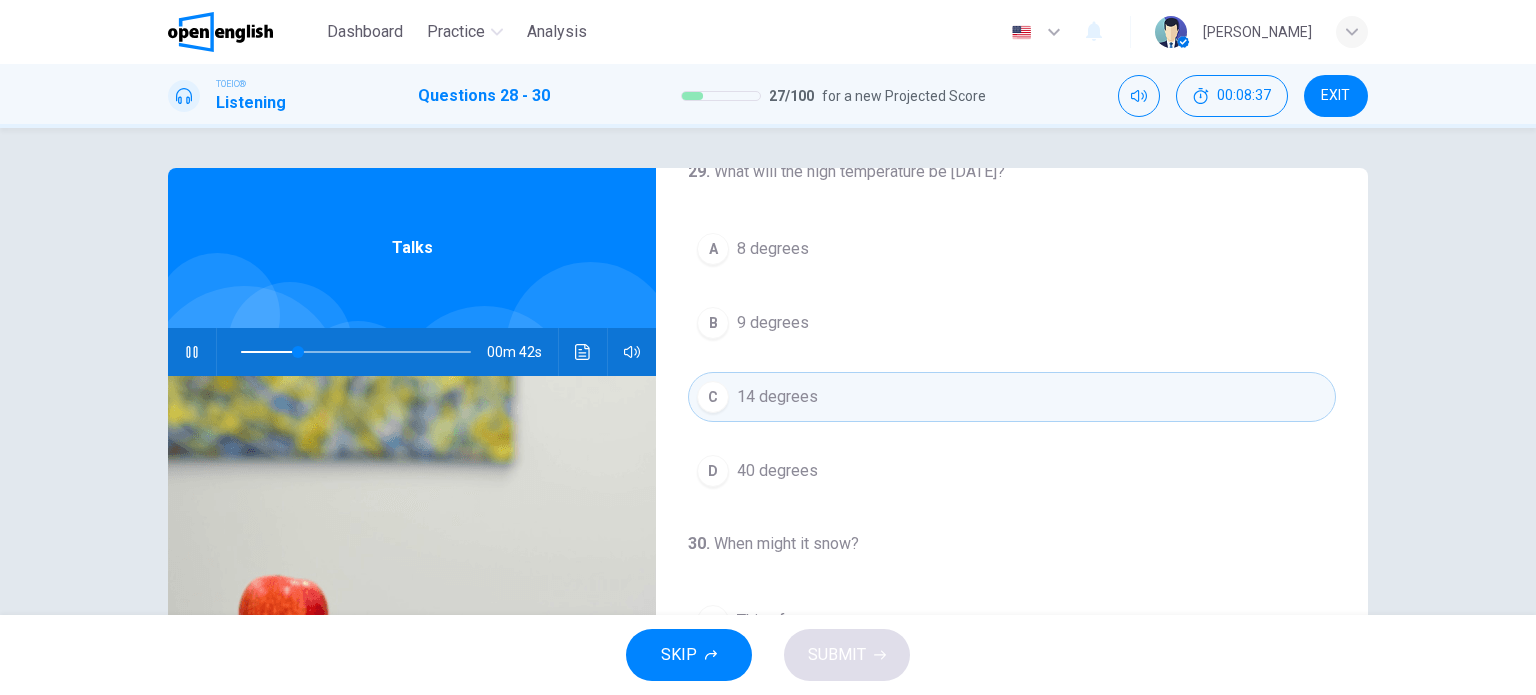 scroll, scrollTop: 452, scrollLeft: 0, axis: vertical 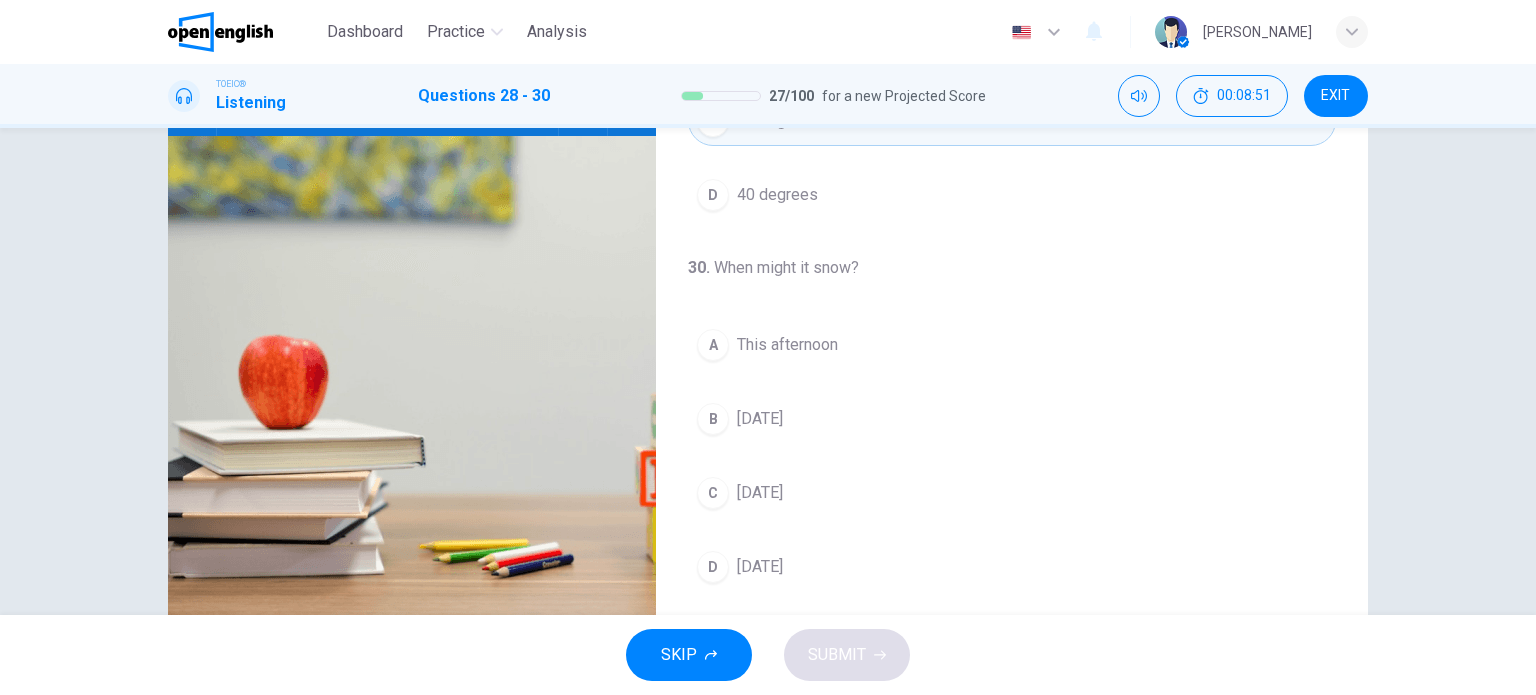 click on "[DATE]" at bounding box center (760, 493) 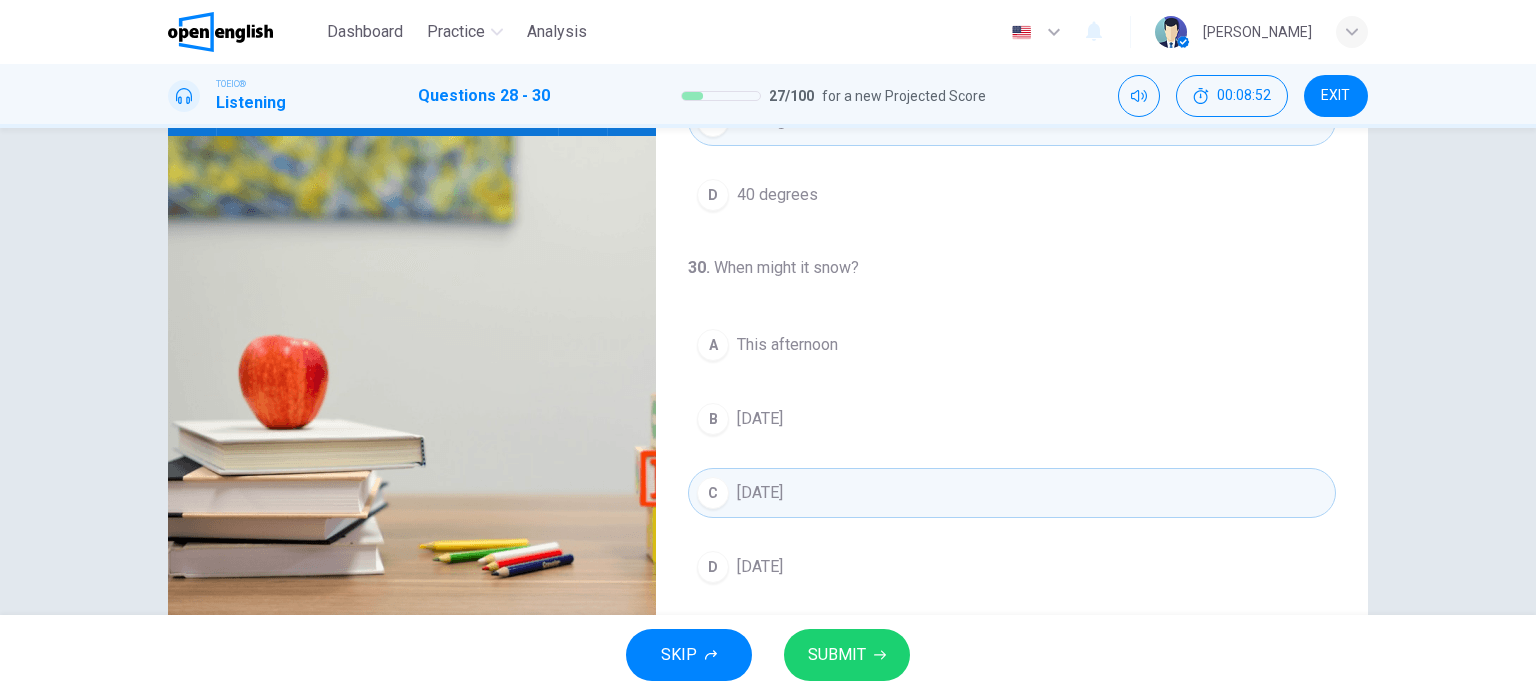 click on "SUBMIT" at bounding box center (837, 655) 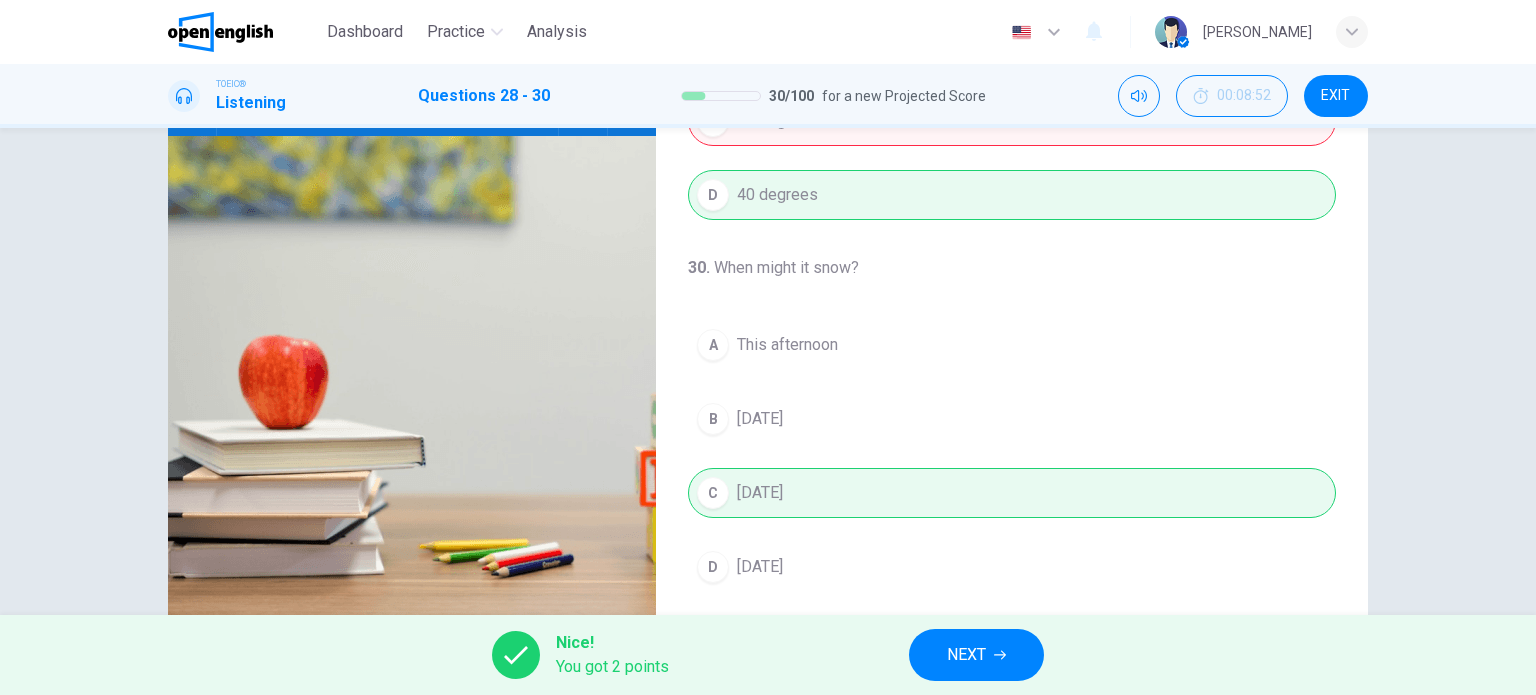 type on "**" 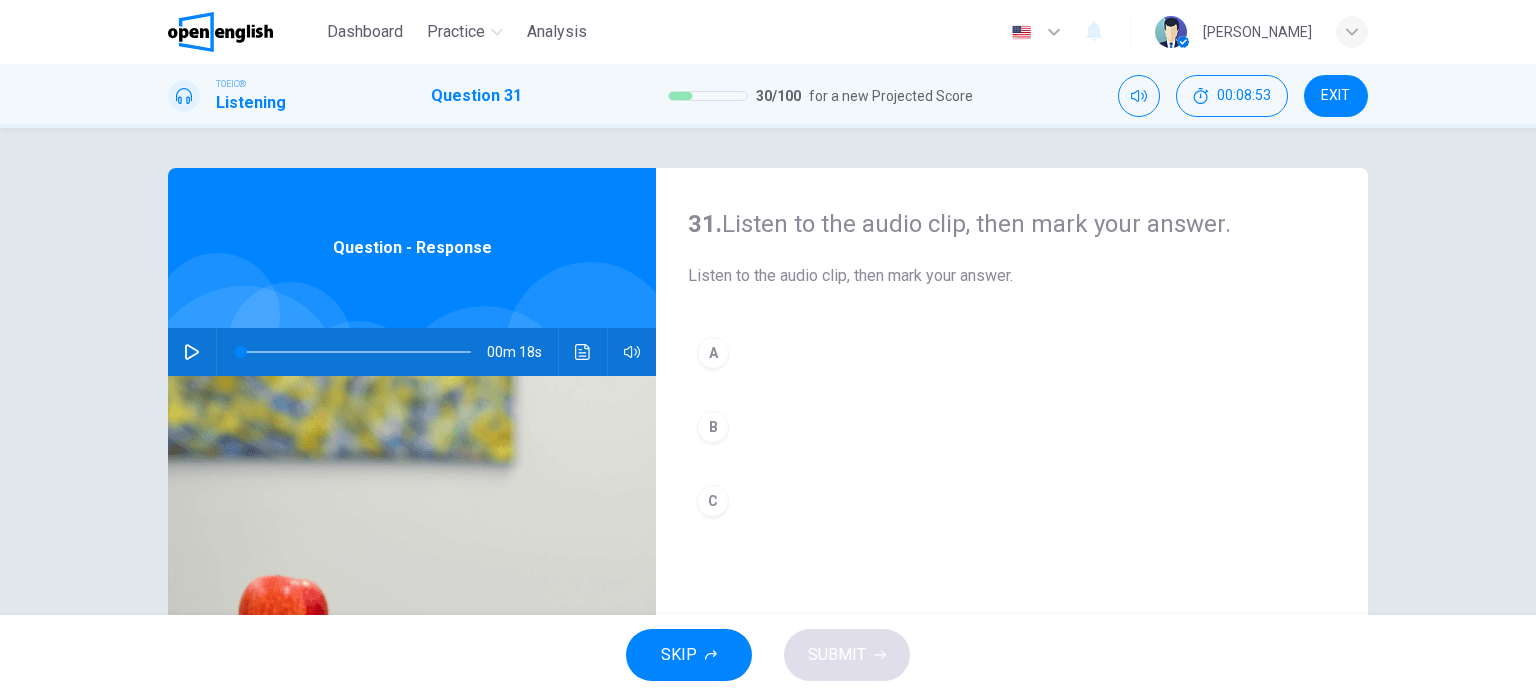 click 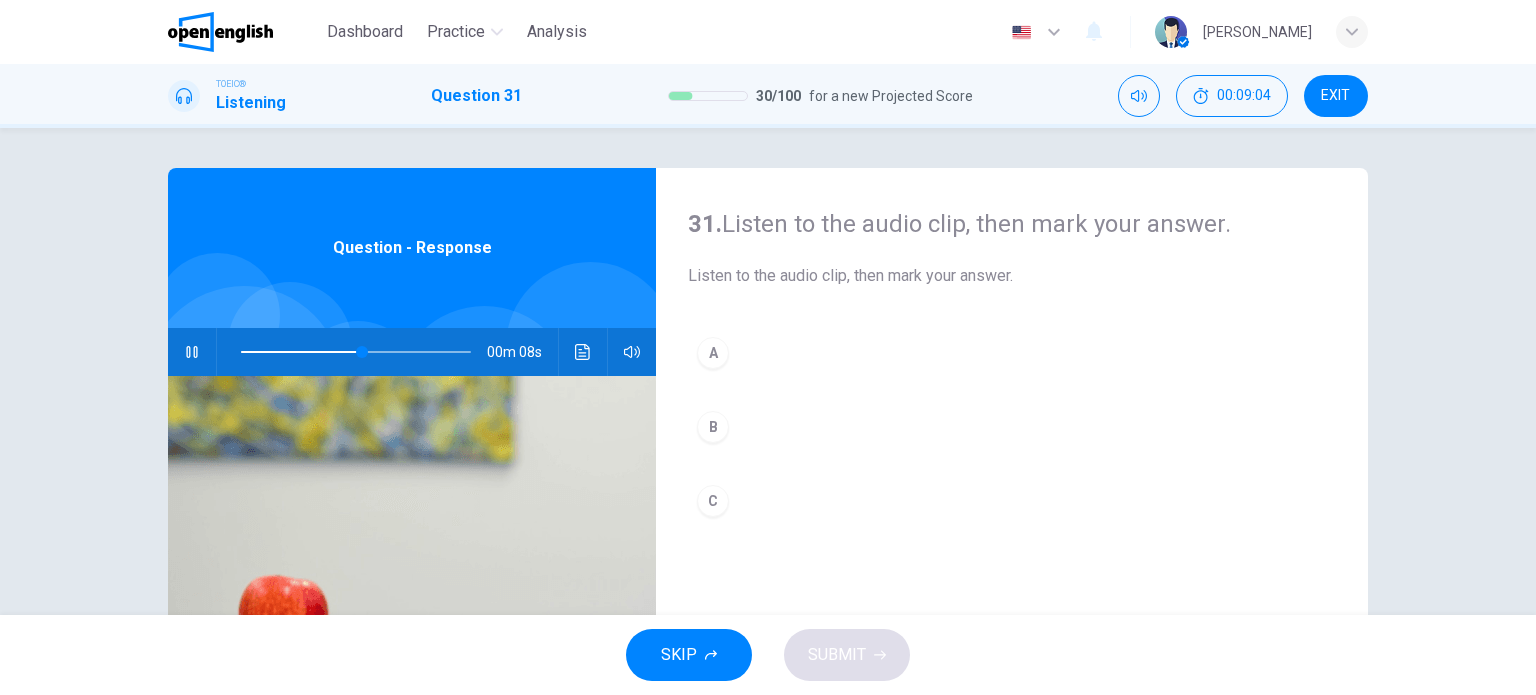 click on "A" at bounding box center [713, 353] 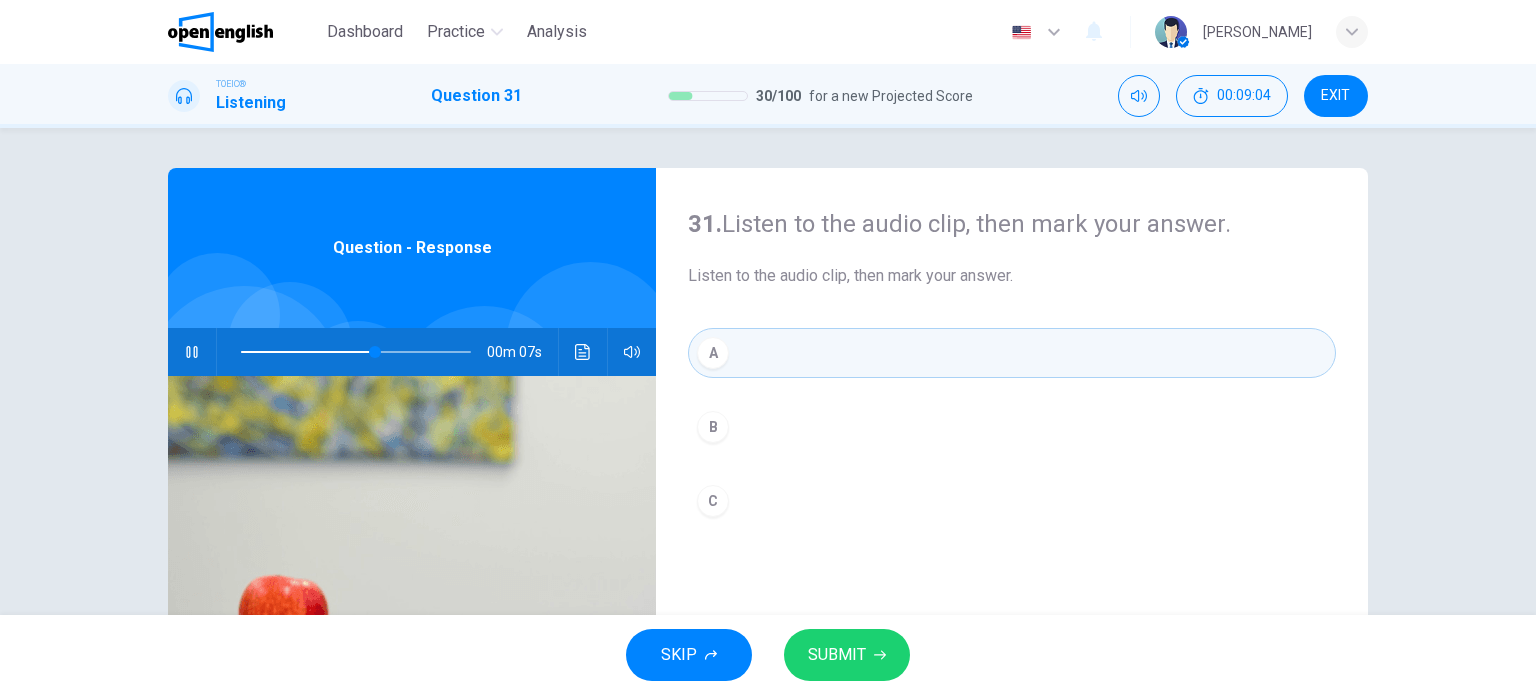 click on "SUBMIT" at bounding box center (837, 655) 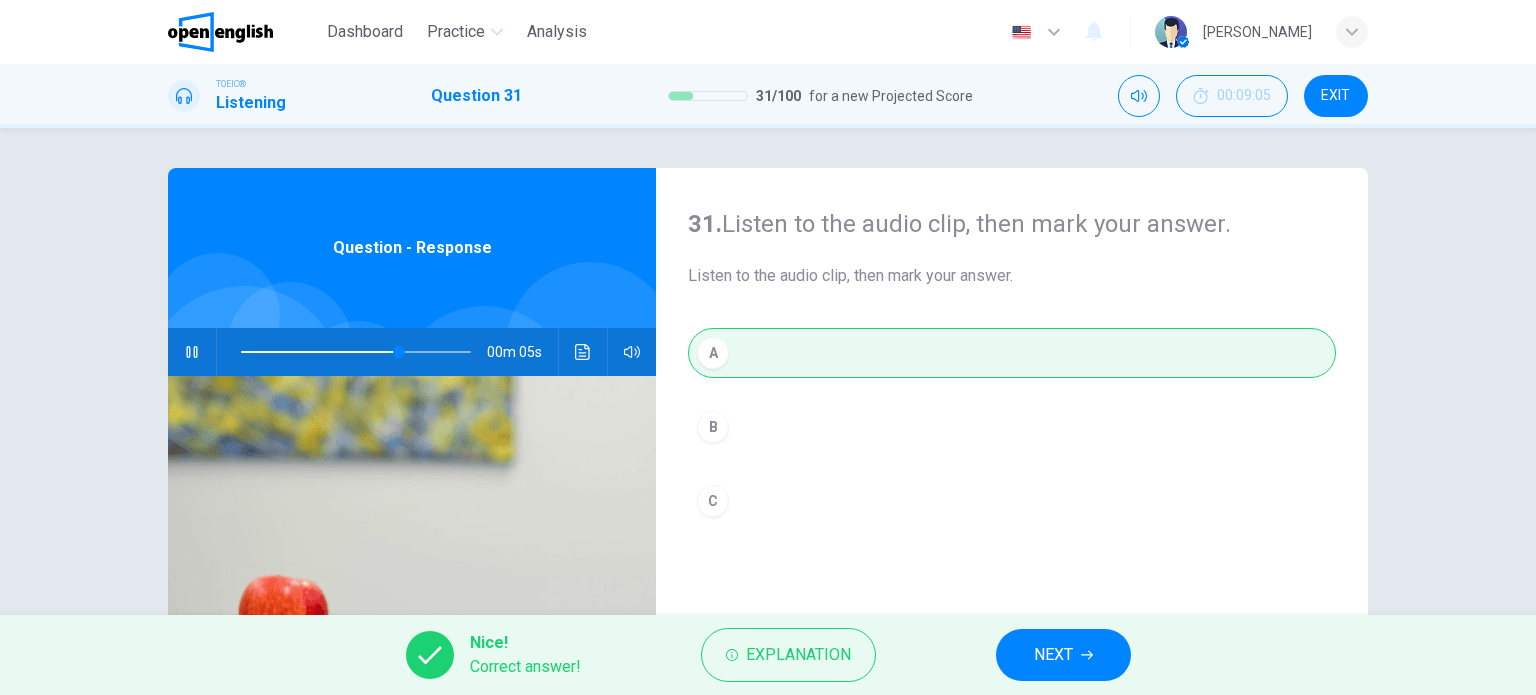 type on "**" 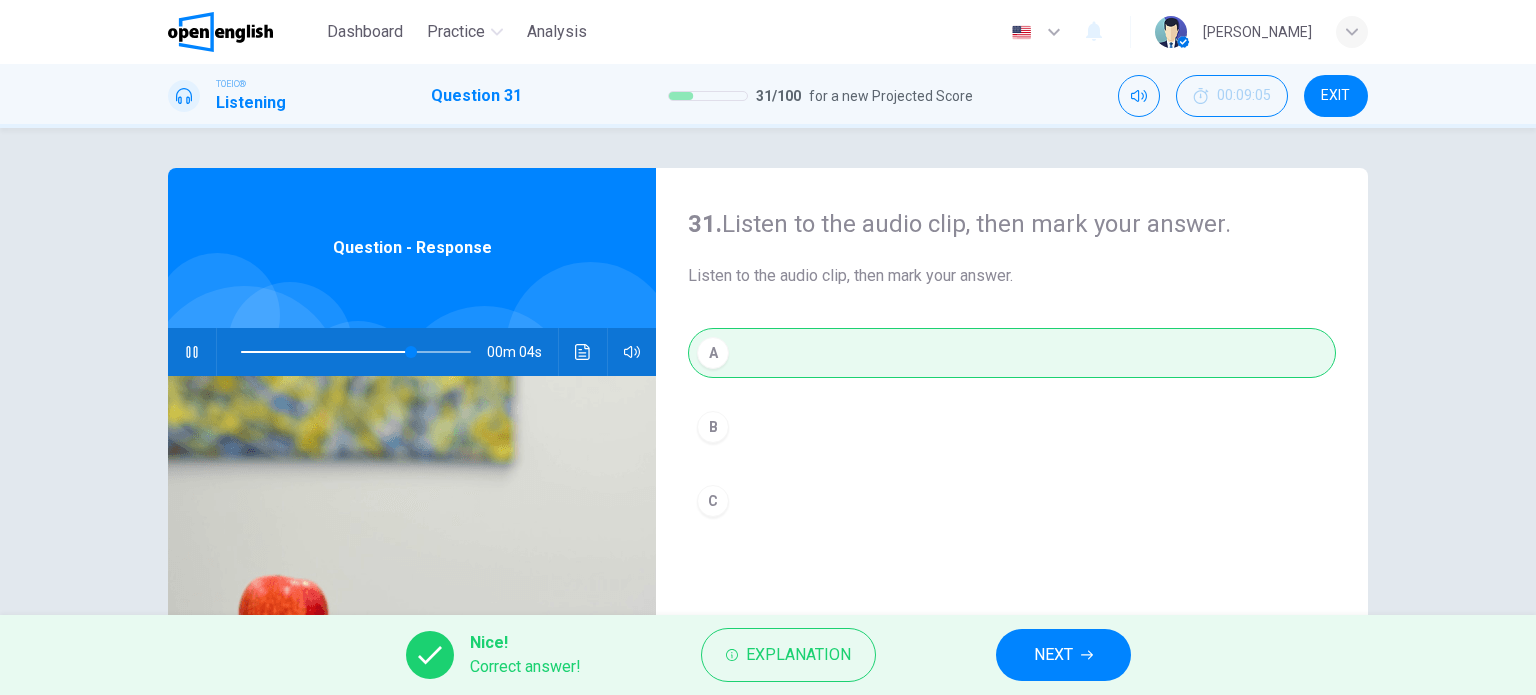 click on "NEXT" at bounding box center [1053, 655] 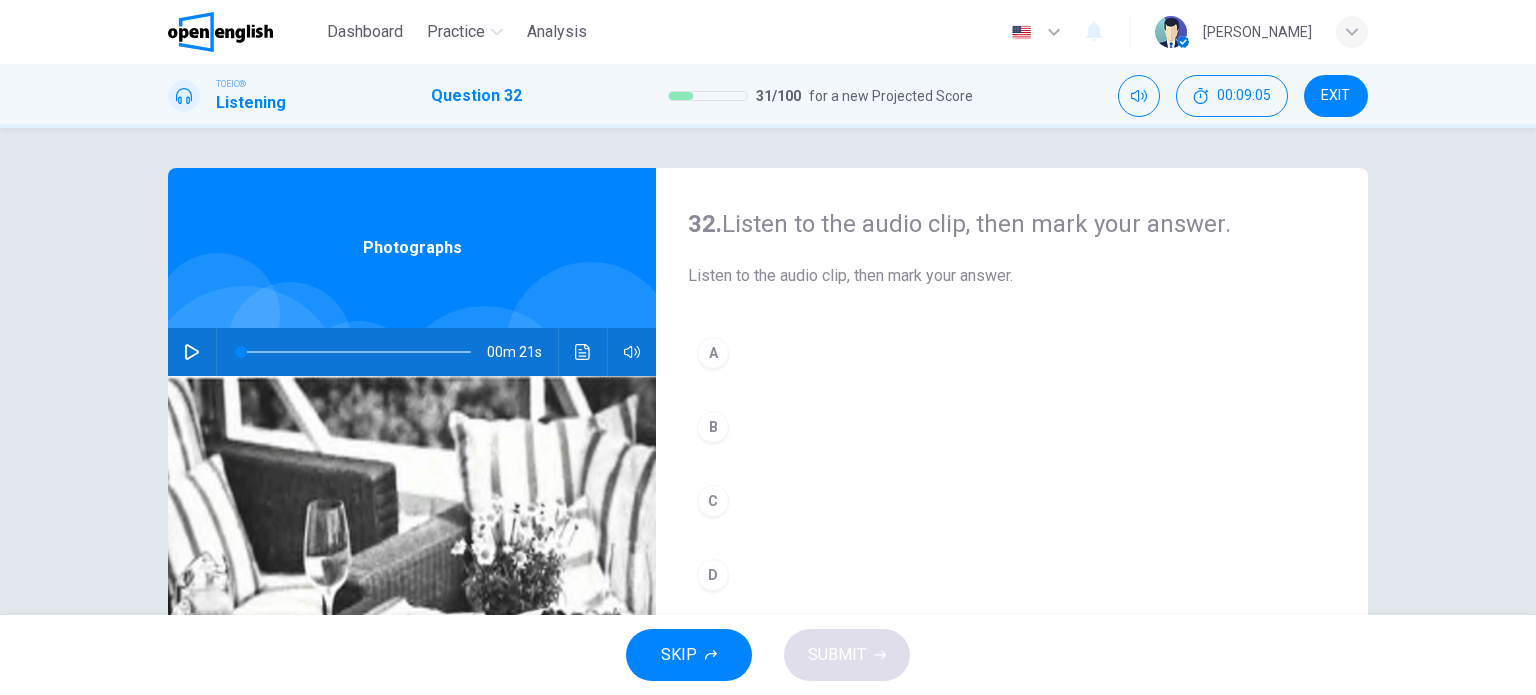 click 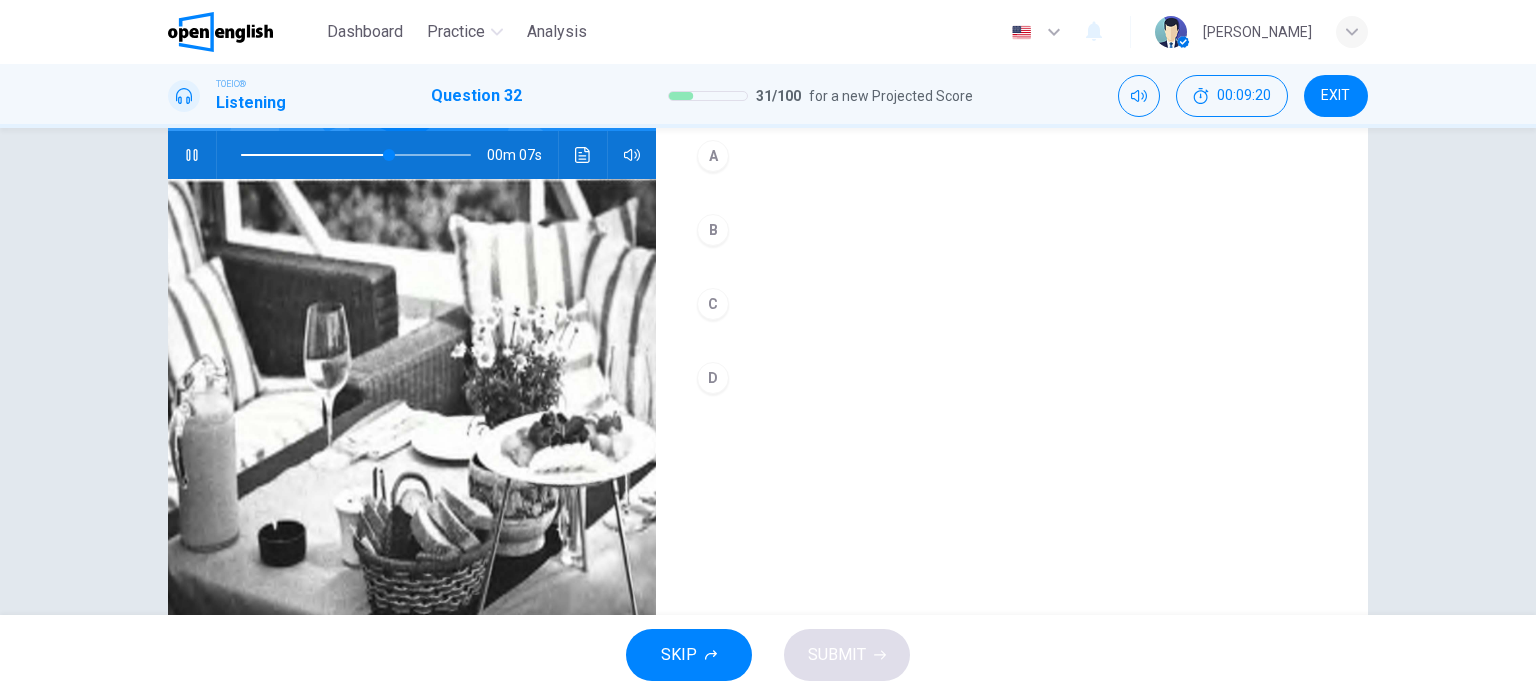 scroll, scrollTop: 288, scrollLeft: 0, axis: vertical 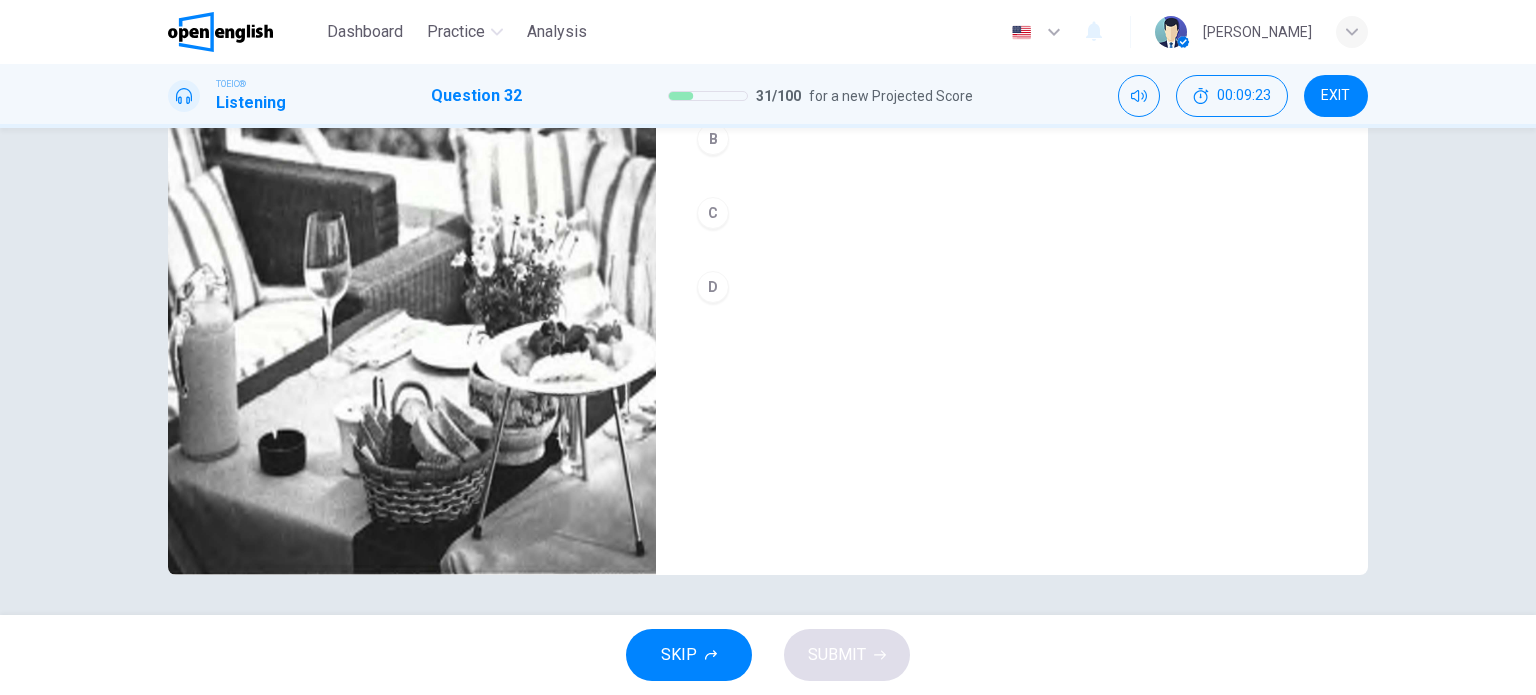click on "D" at bounding box center [713, 287] 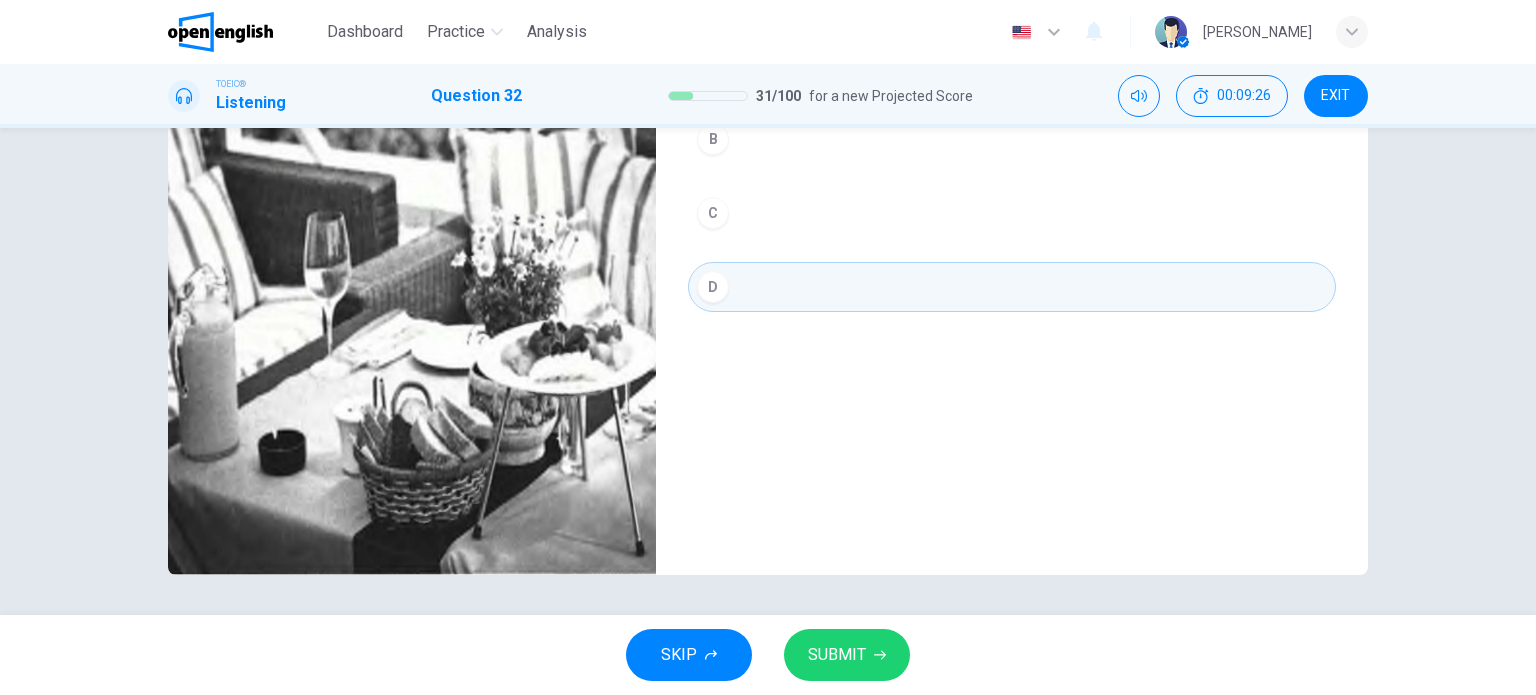 click on "SUBMIT" at bounding box center (837, 655) 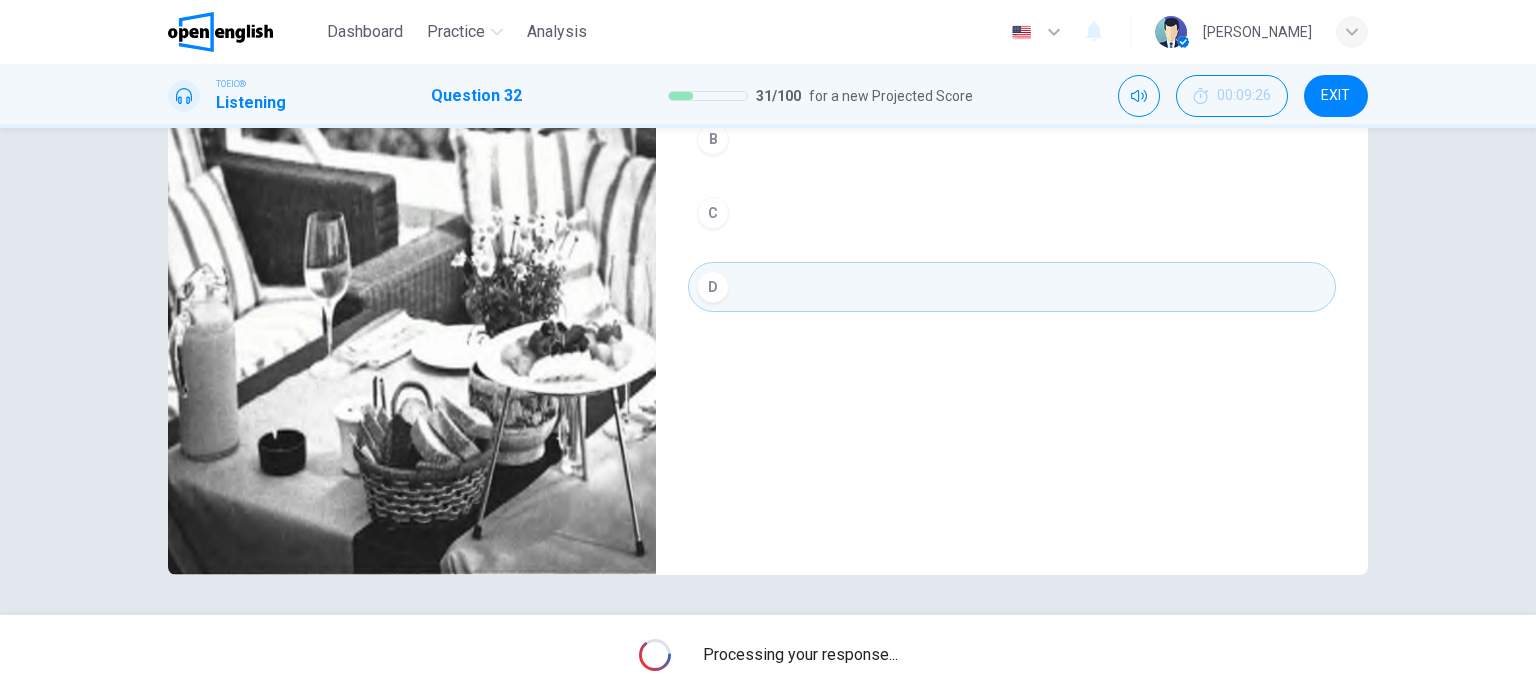 type on "*" 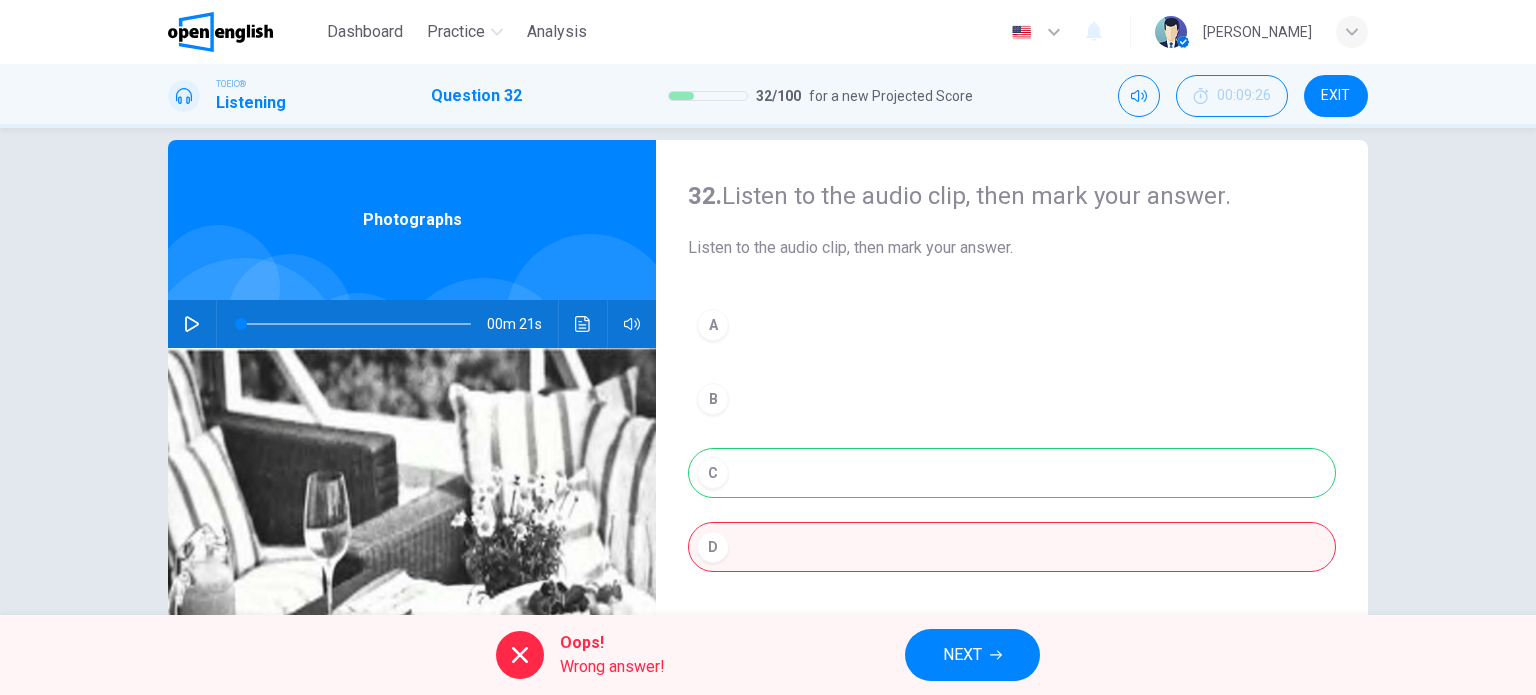 scroll, scrollTop: 0, scrollLeft: 0, axis: both 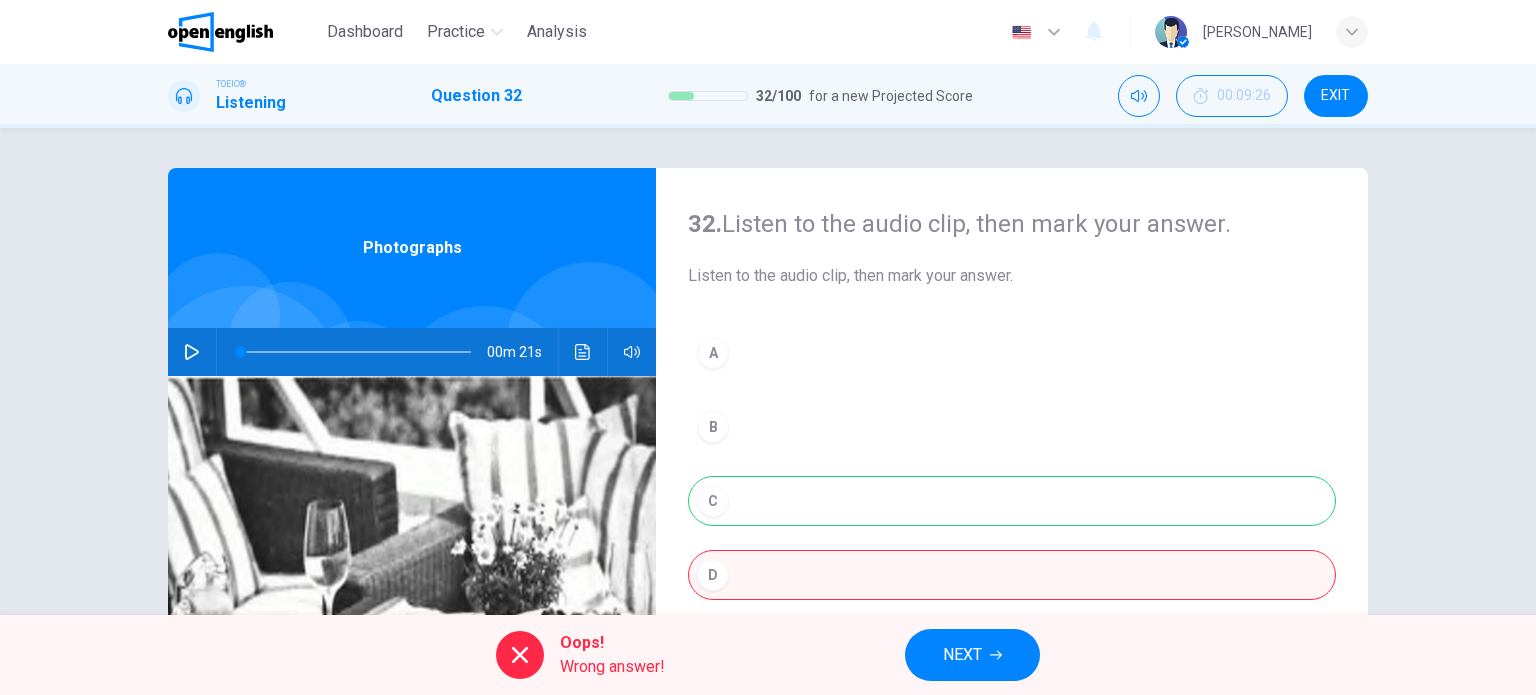 click on "NEXT" at bounding box center [962, 655] 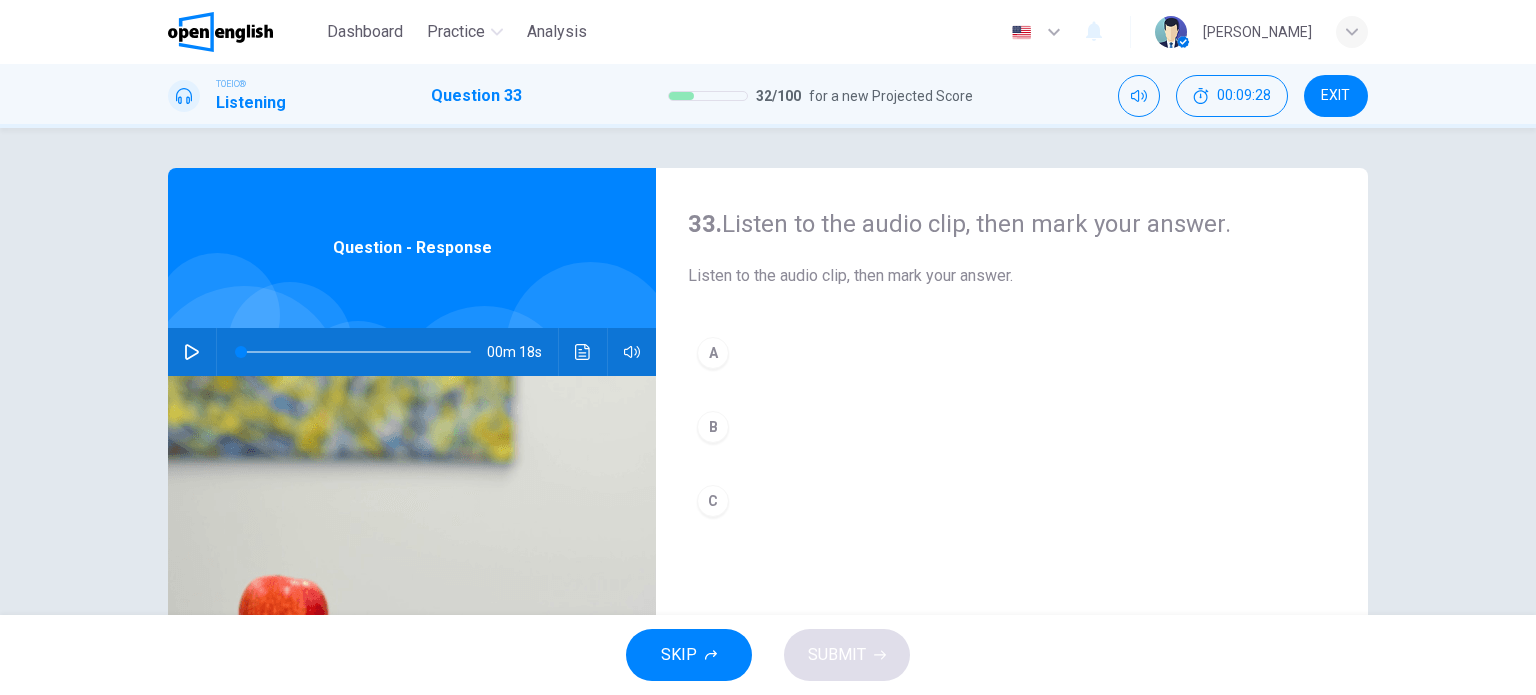 click 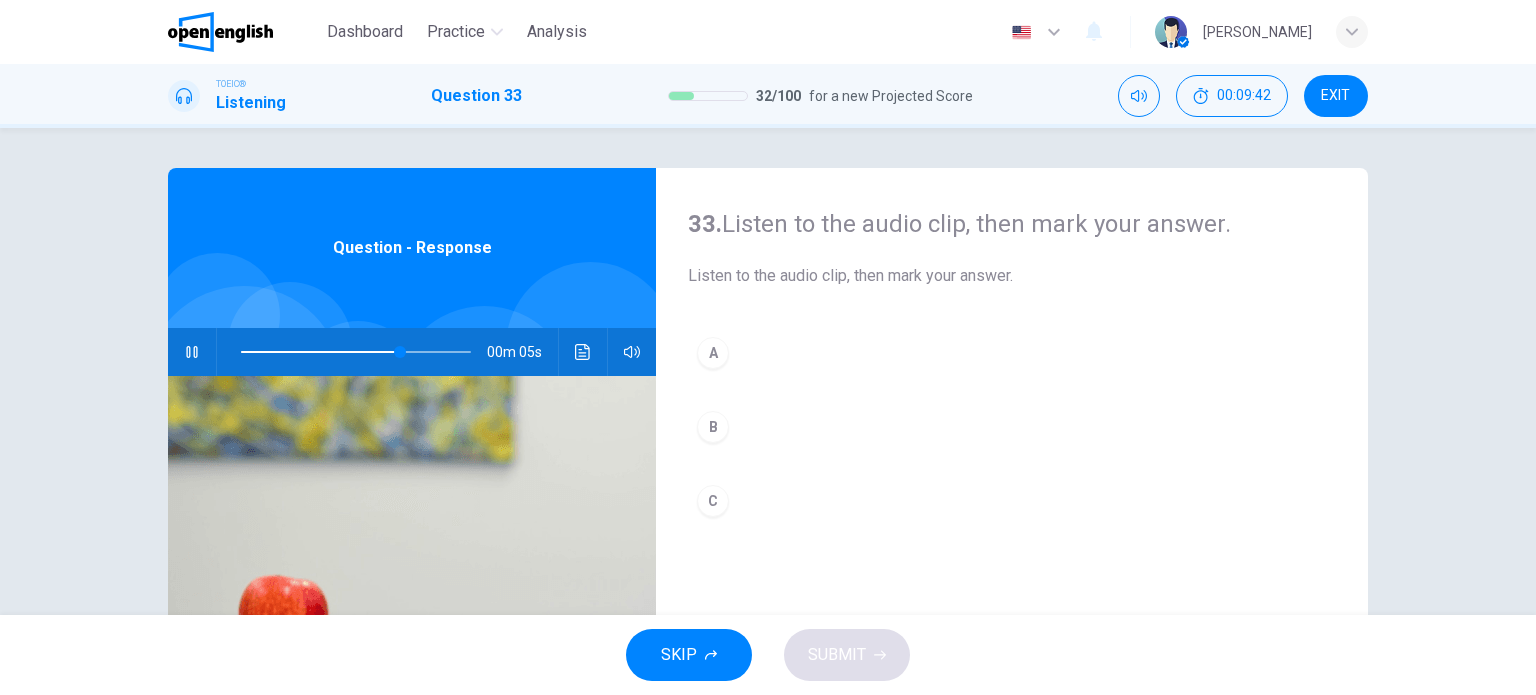 click on "B" at bounding box center (713, 427) 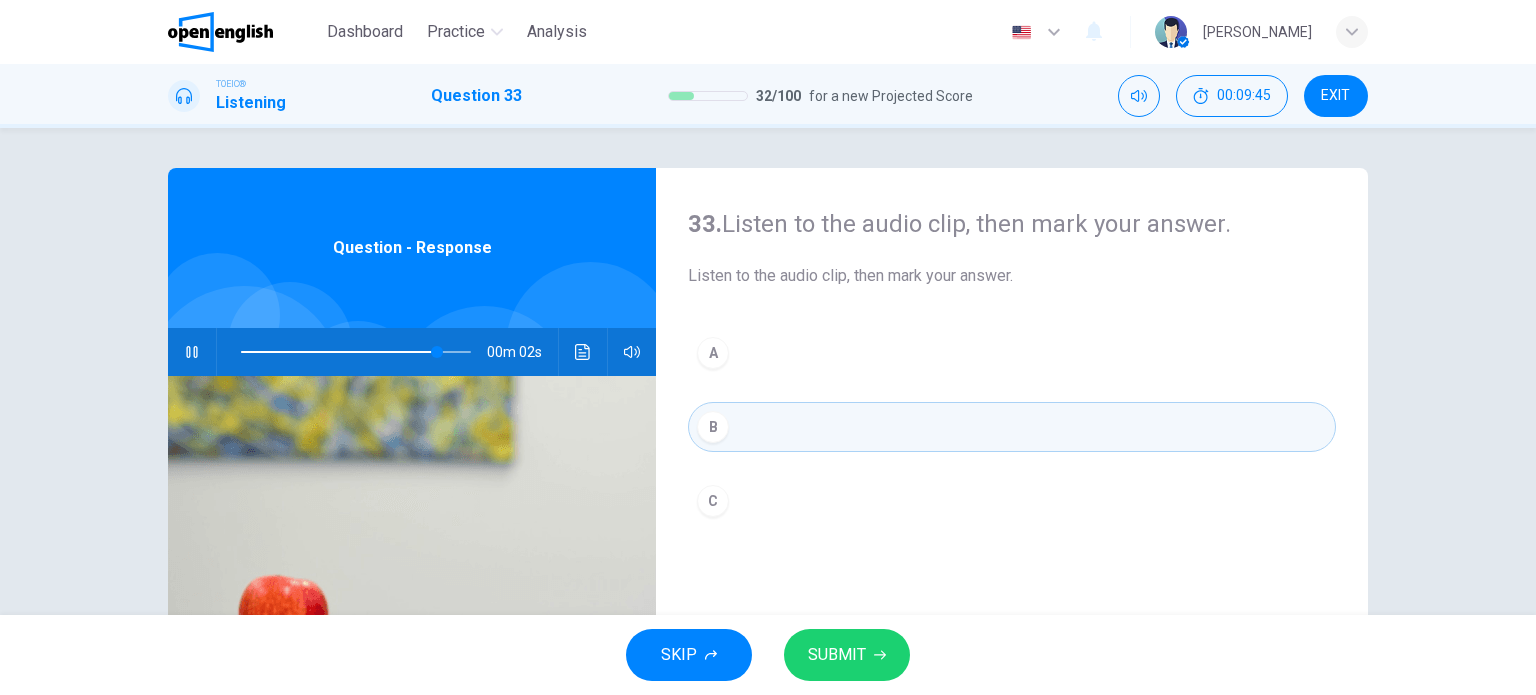 click on "SUBMIT" at bounding box center (837, 655) 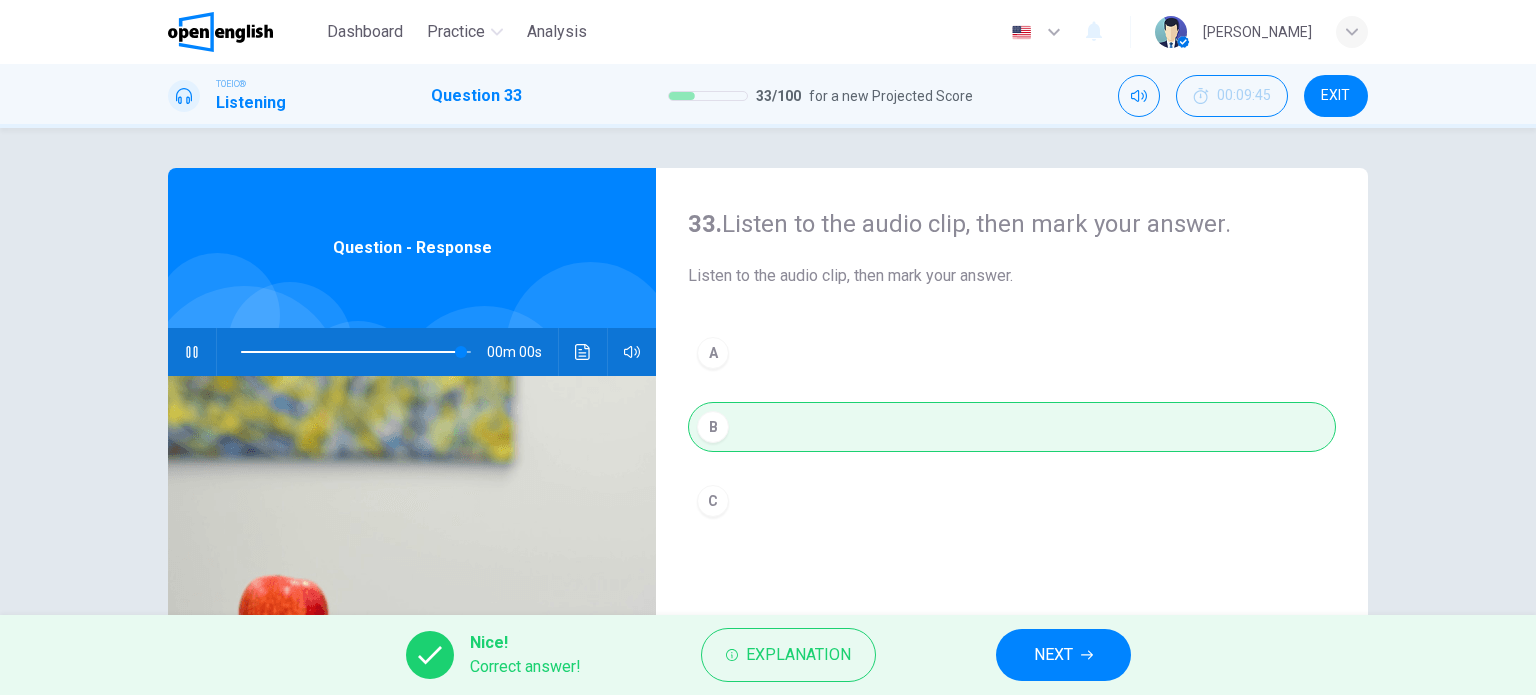 type on "*" 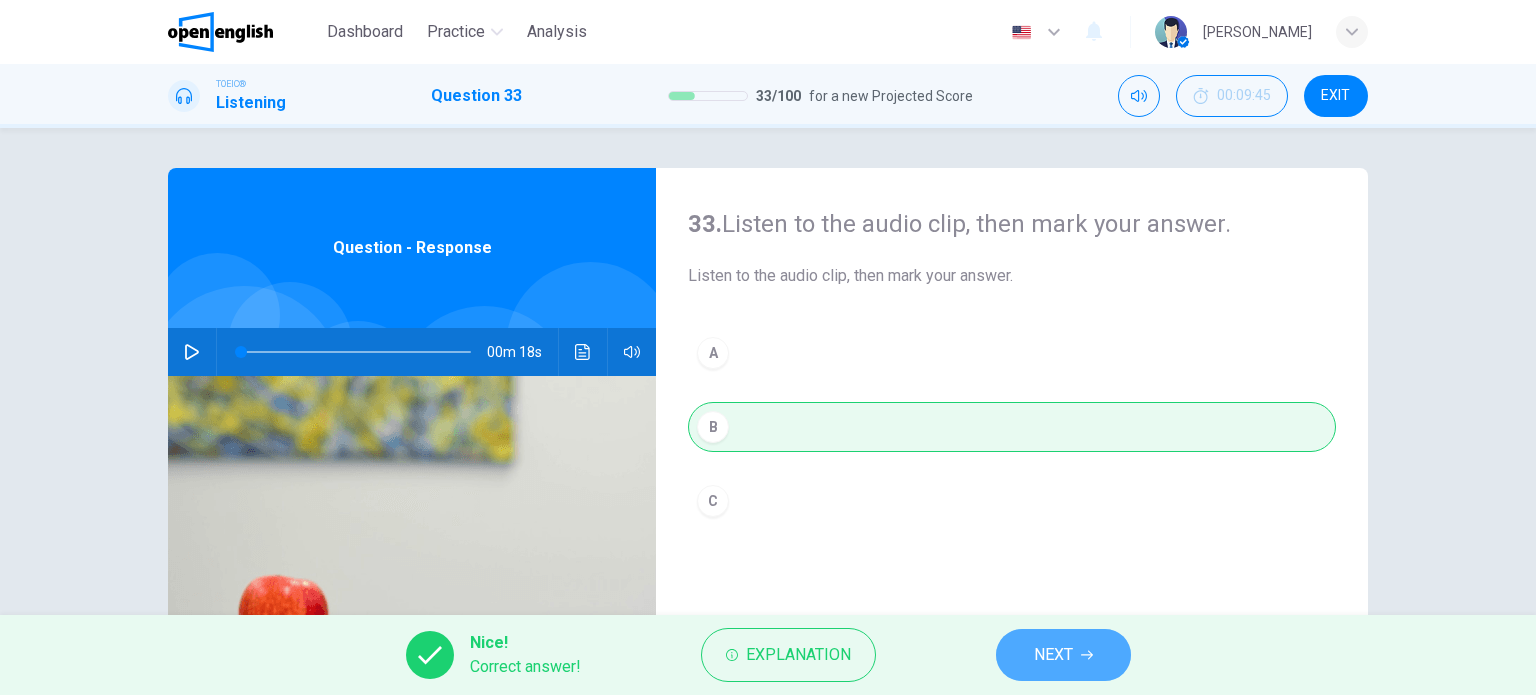 click on "NEXT" at bounding box center (1053, 655) 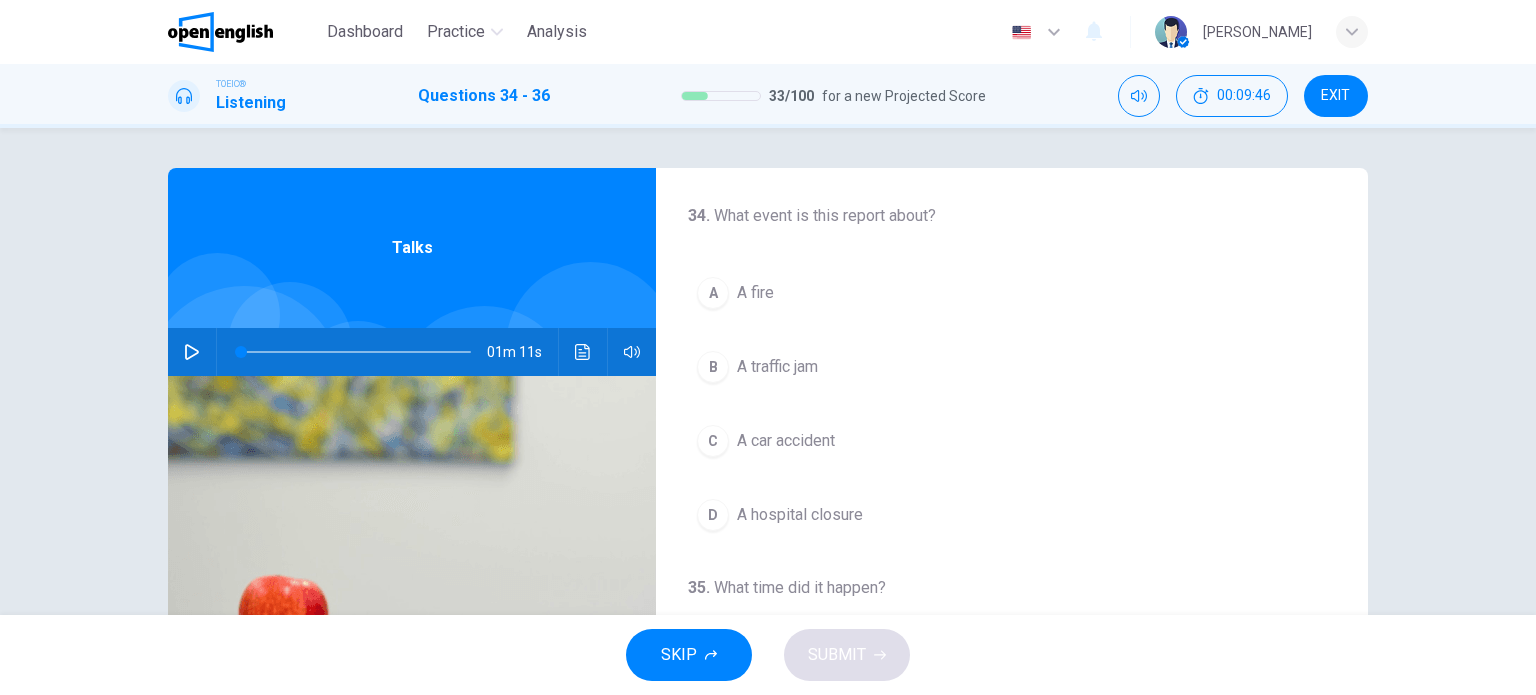 click 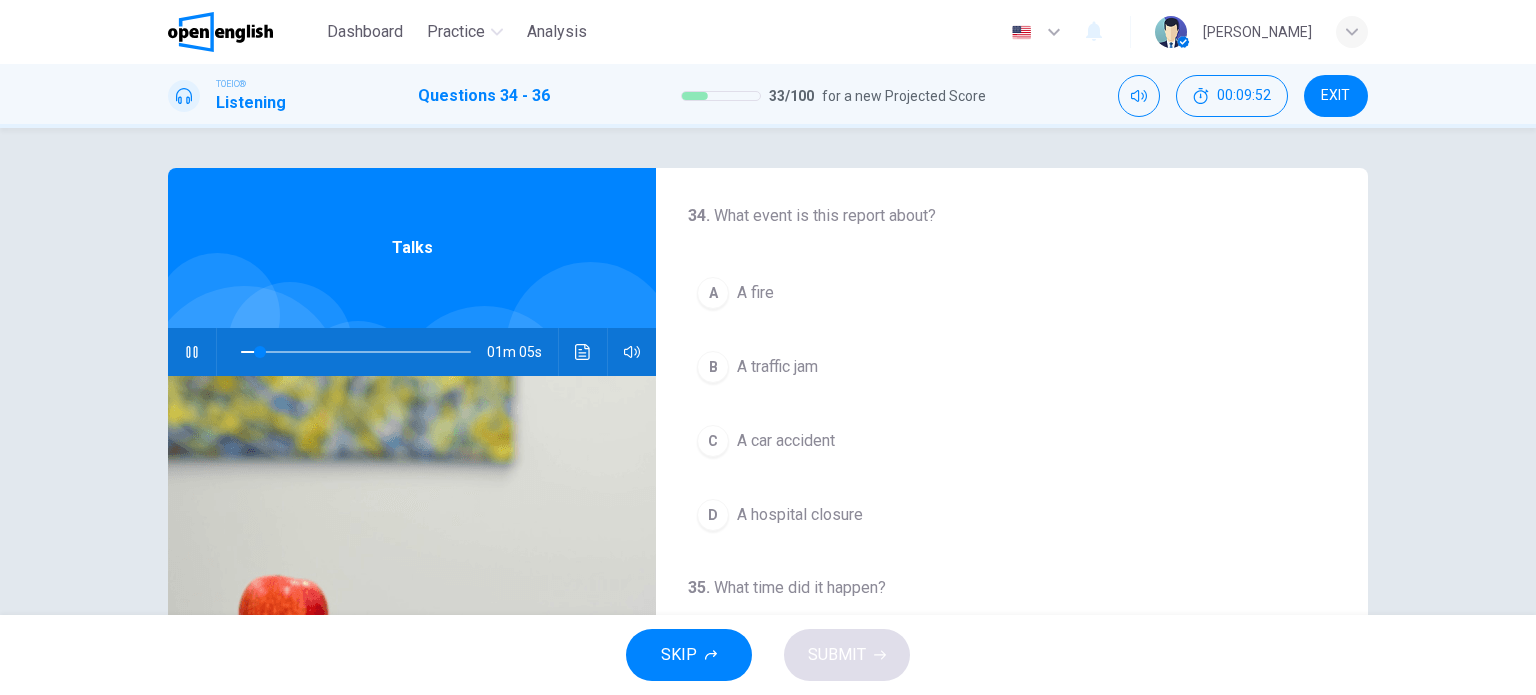 click on "A car accident" at bounding box center (786, 441) 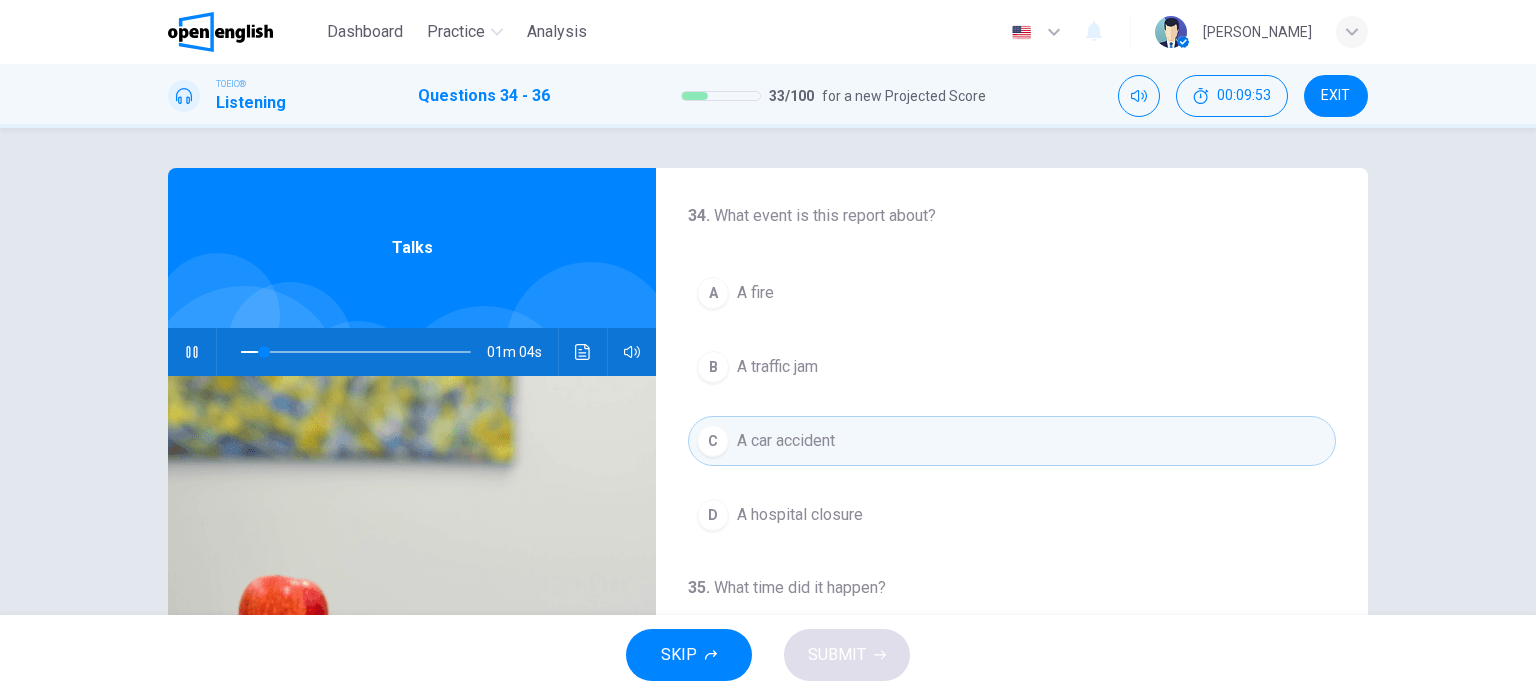 click on "35 .   What time did it happen?" at bounding box center [1012, 588] 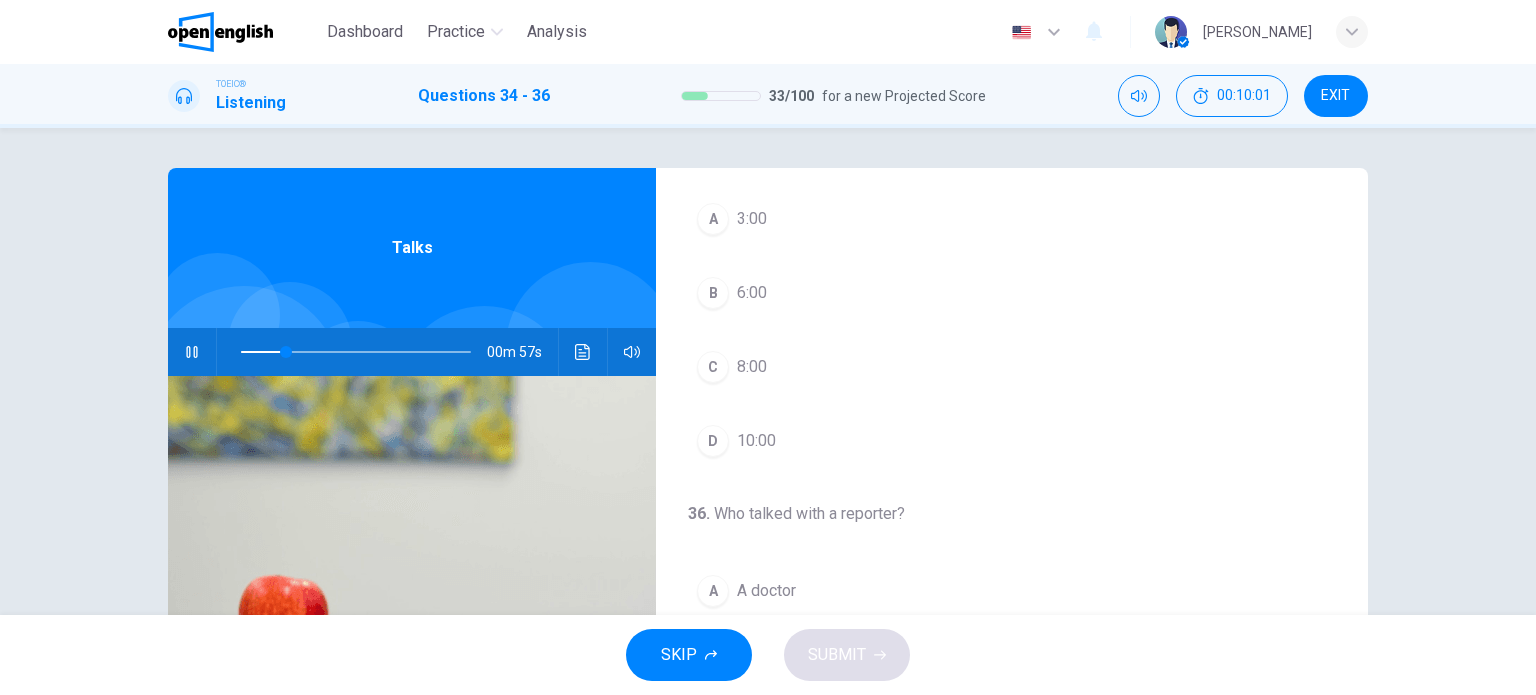 scroll, scrollTop: 452, scrollLeft: 0, axis: vertical 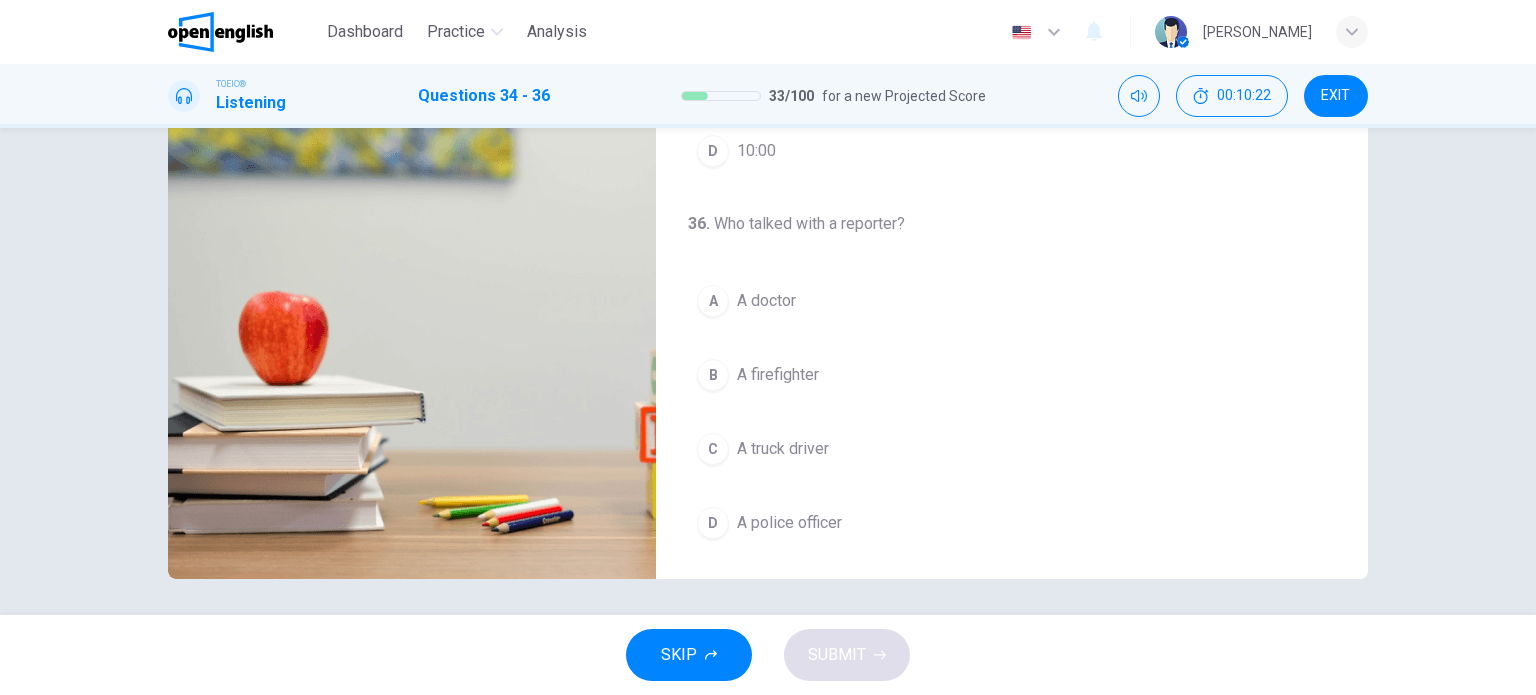 click on "A doctor" at bounding box center [766, 301] 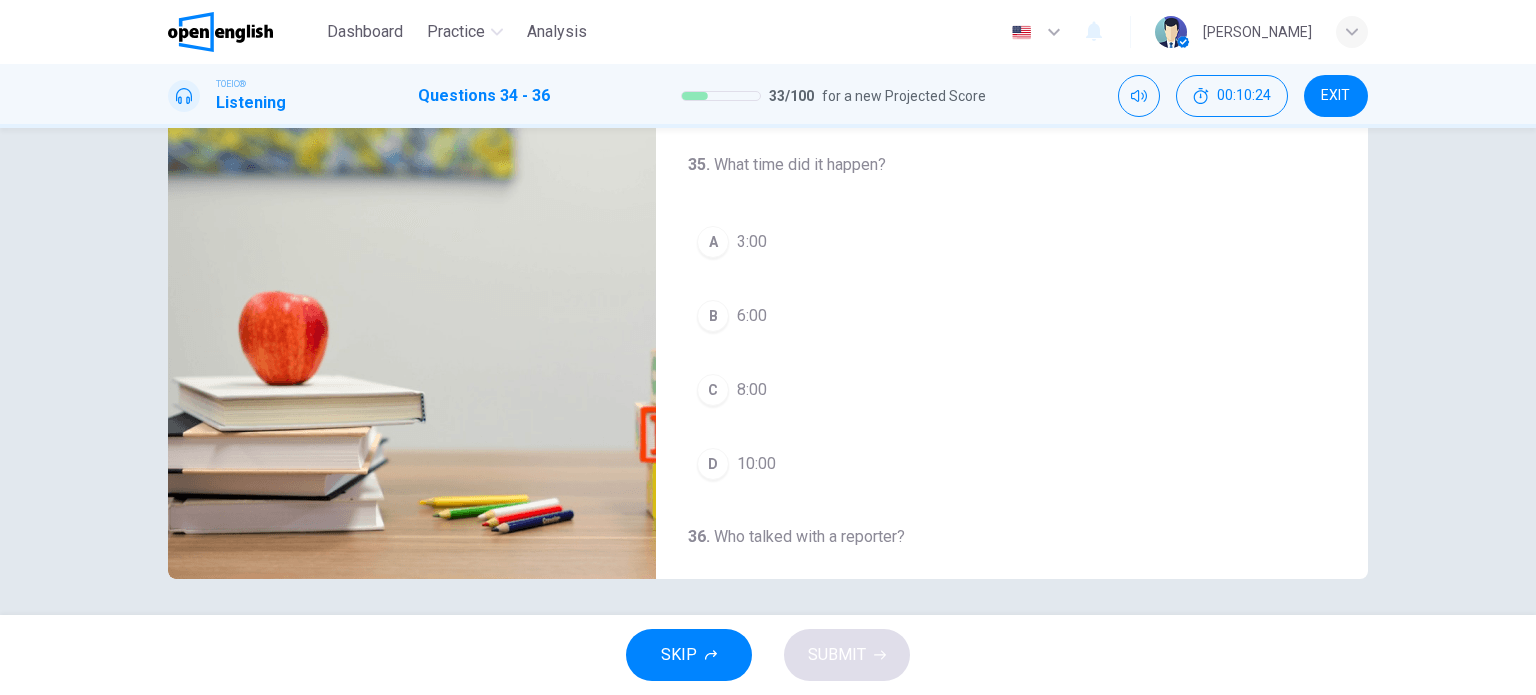 scroll, scrollTop: 137, scrollLeft: 0, axis: vertical 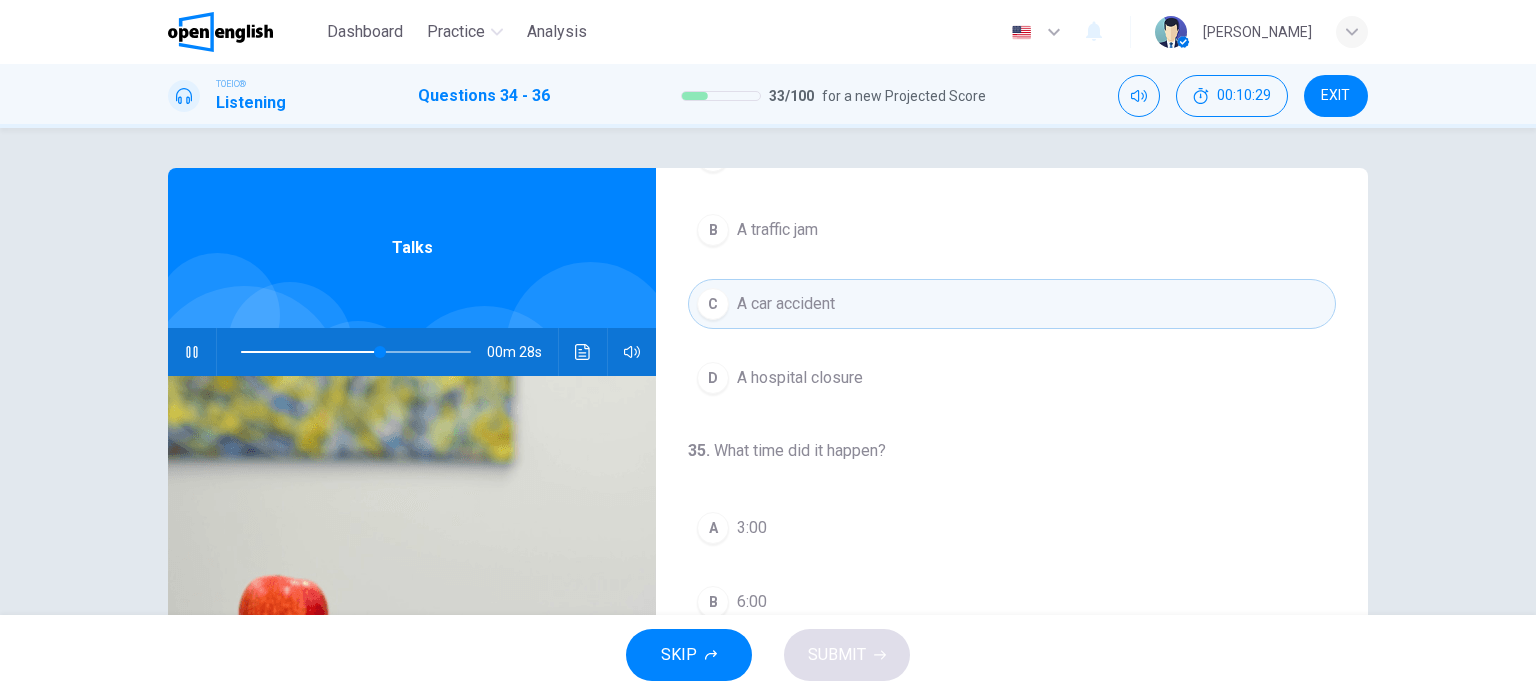 click on "3:00" at bounding box center [752, 528] 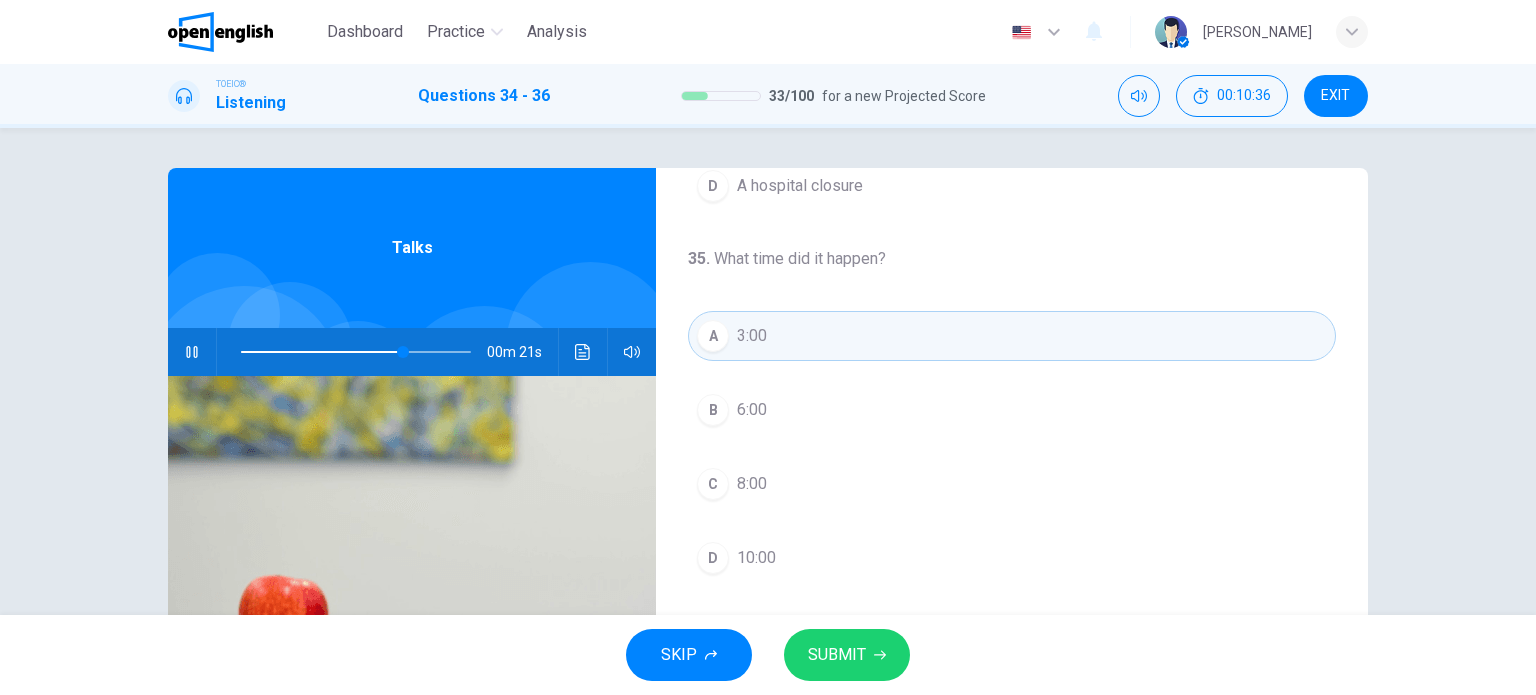 scroll, scrollTop: 321, scrollLeft: 0, axis: vertical 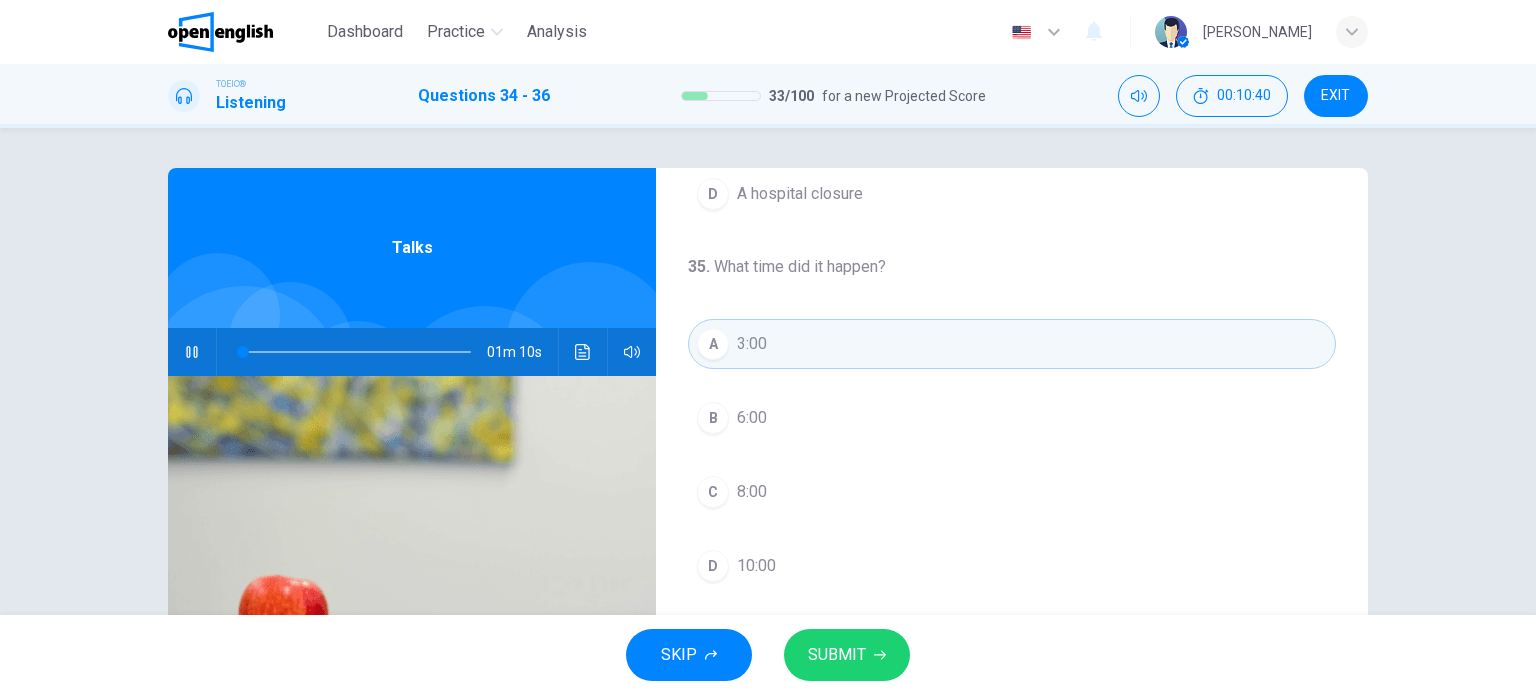 click 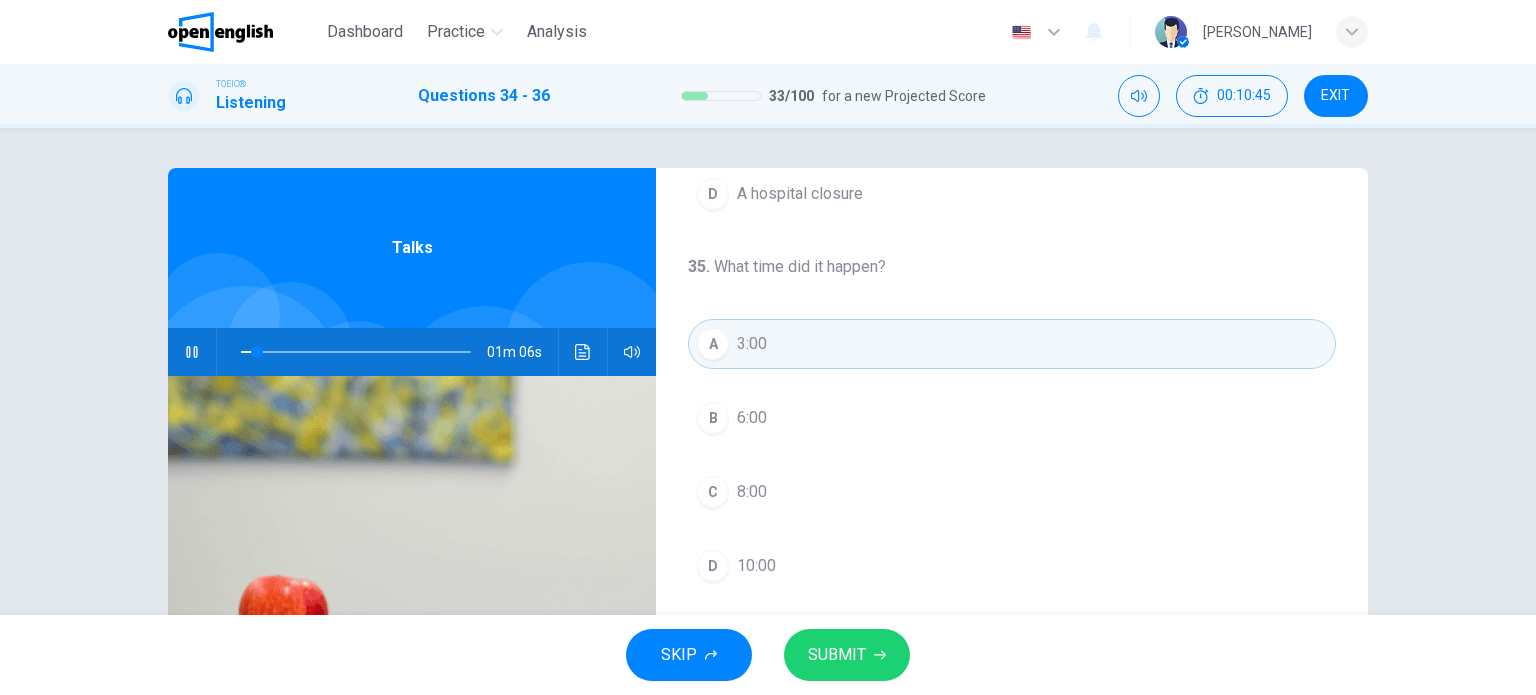 click at bounding box center (216, 352) 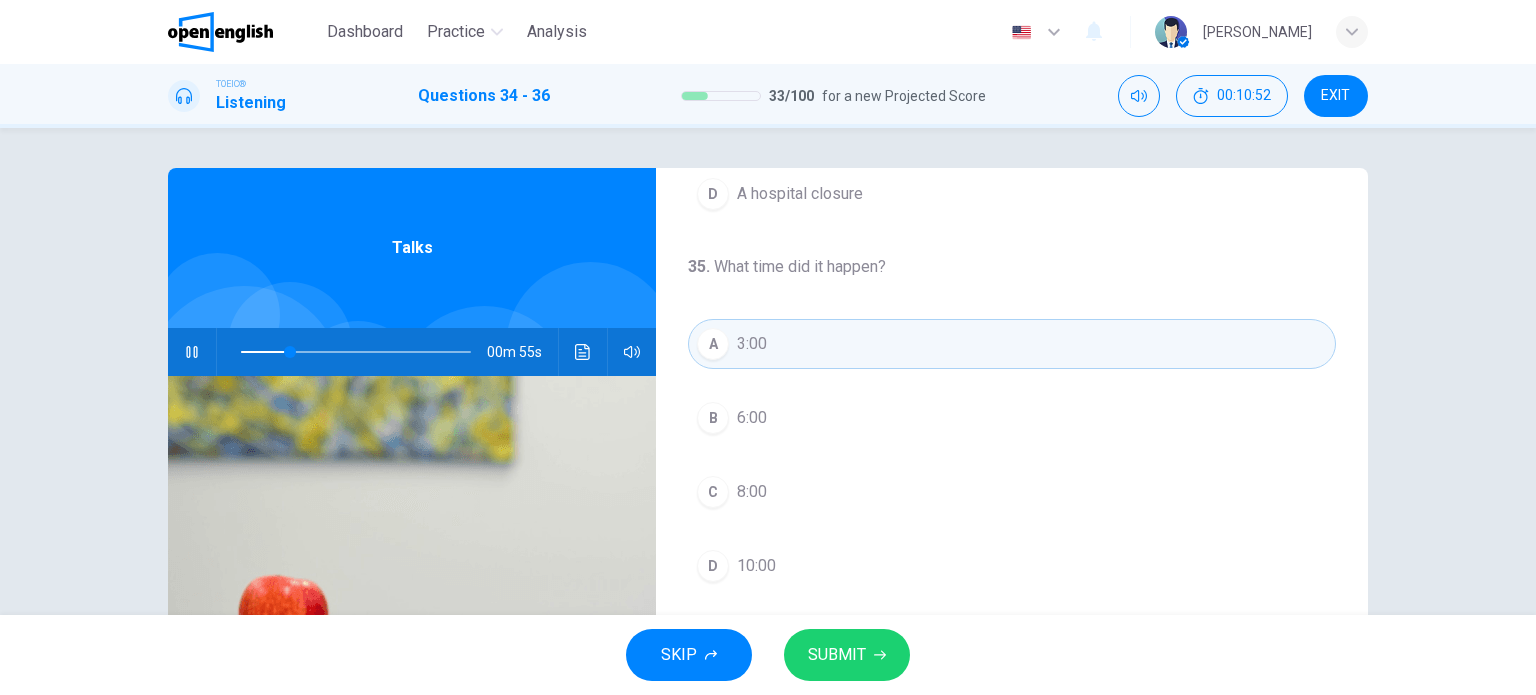 click on "8:00" at bounding box center (752, 492) 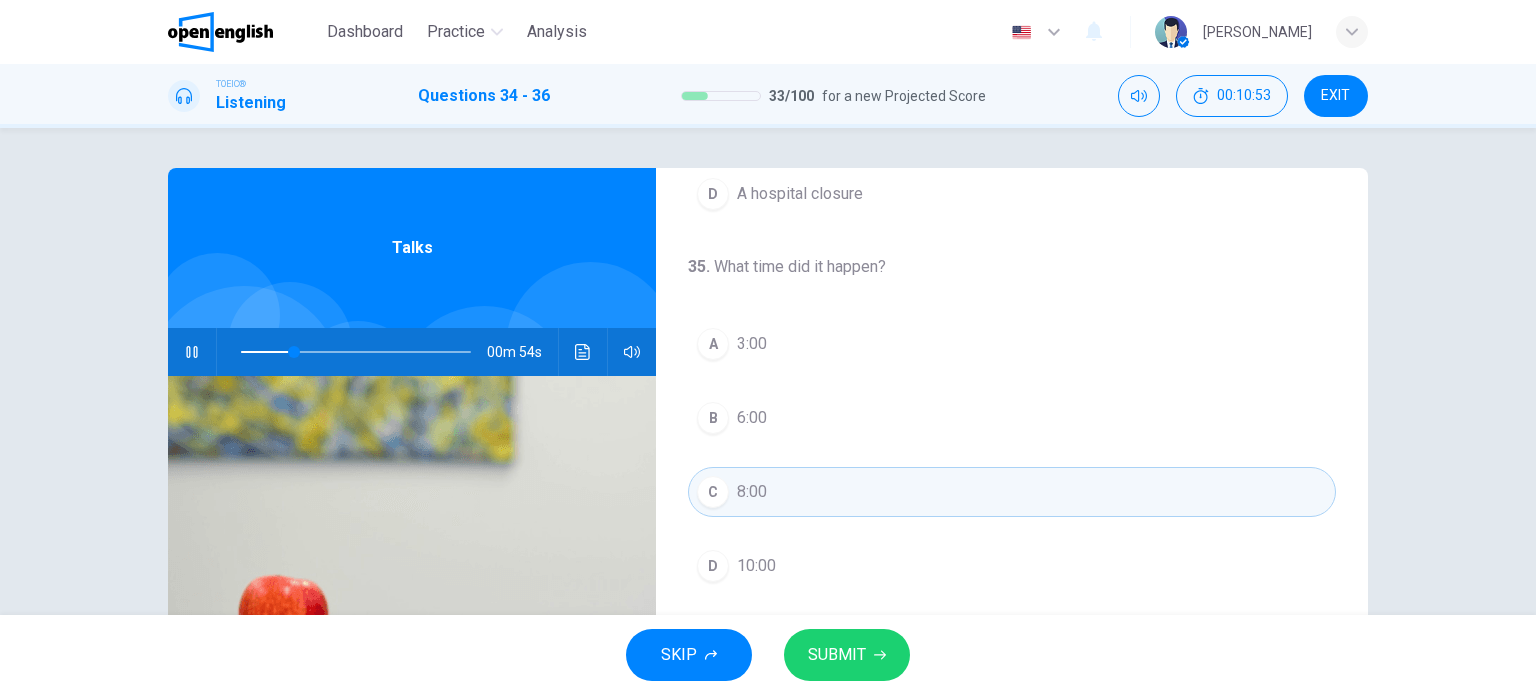 click on "SUBMIT" at bounding box center (837, 655) 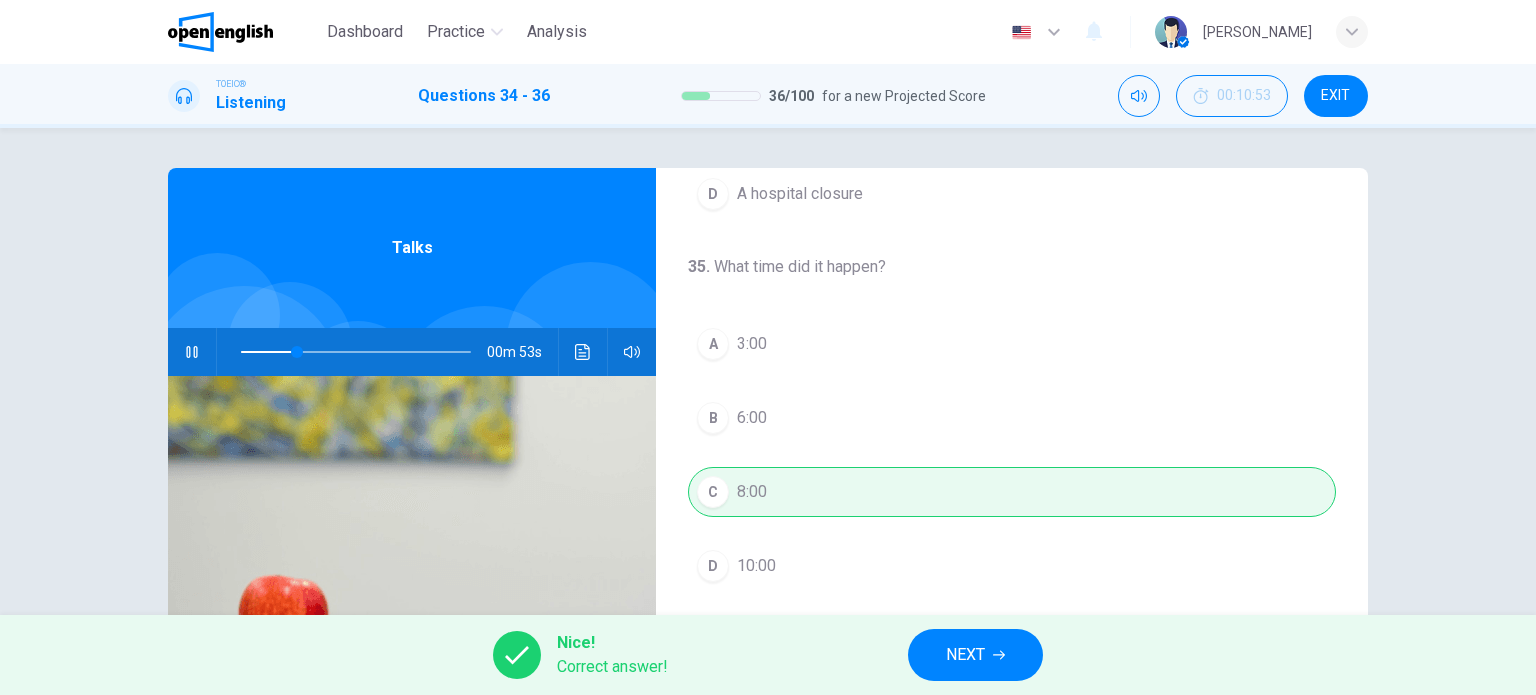 type on "**" 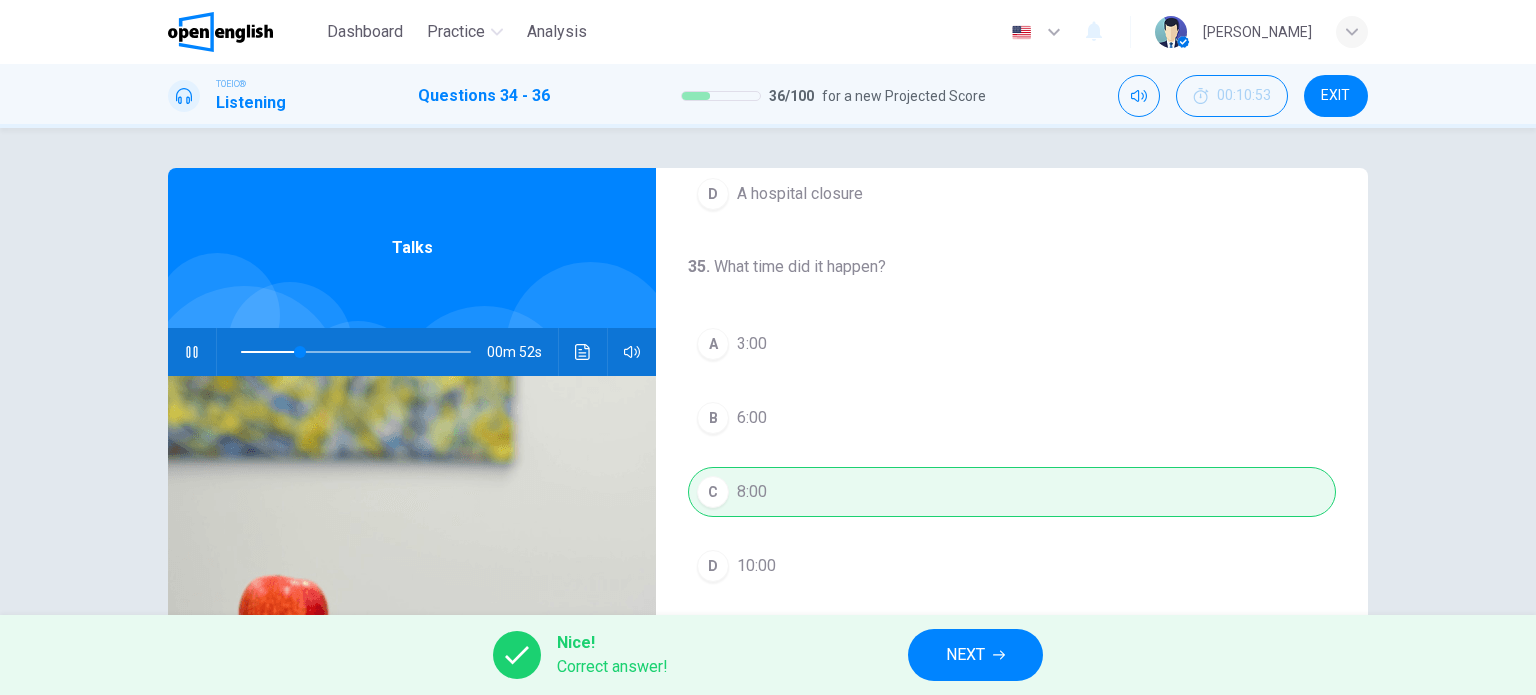 click on "NEXT" at bounding box center (965, 655) 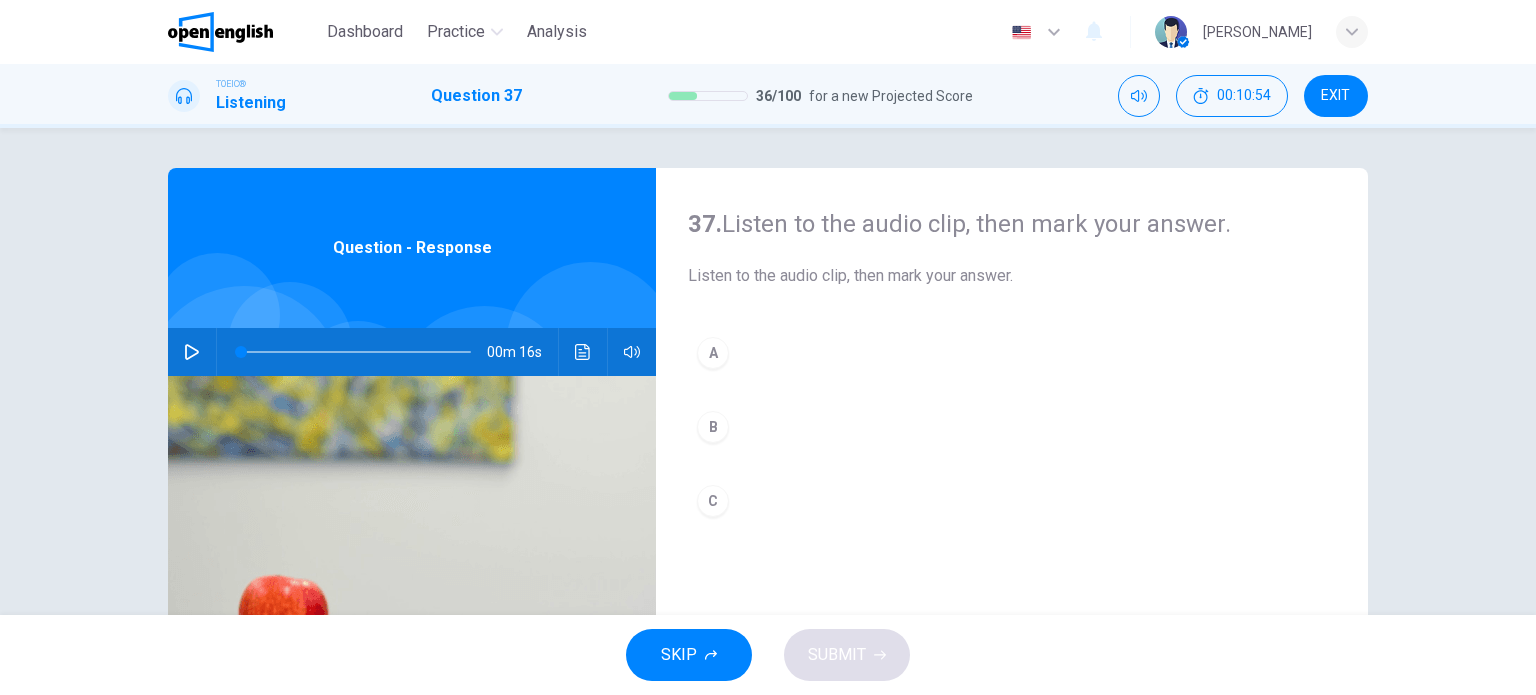 click 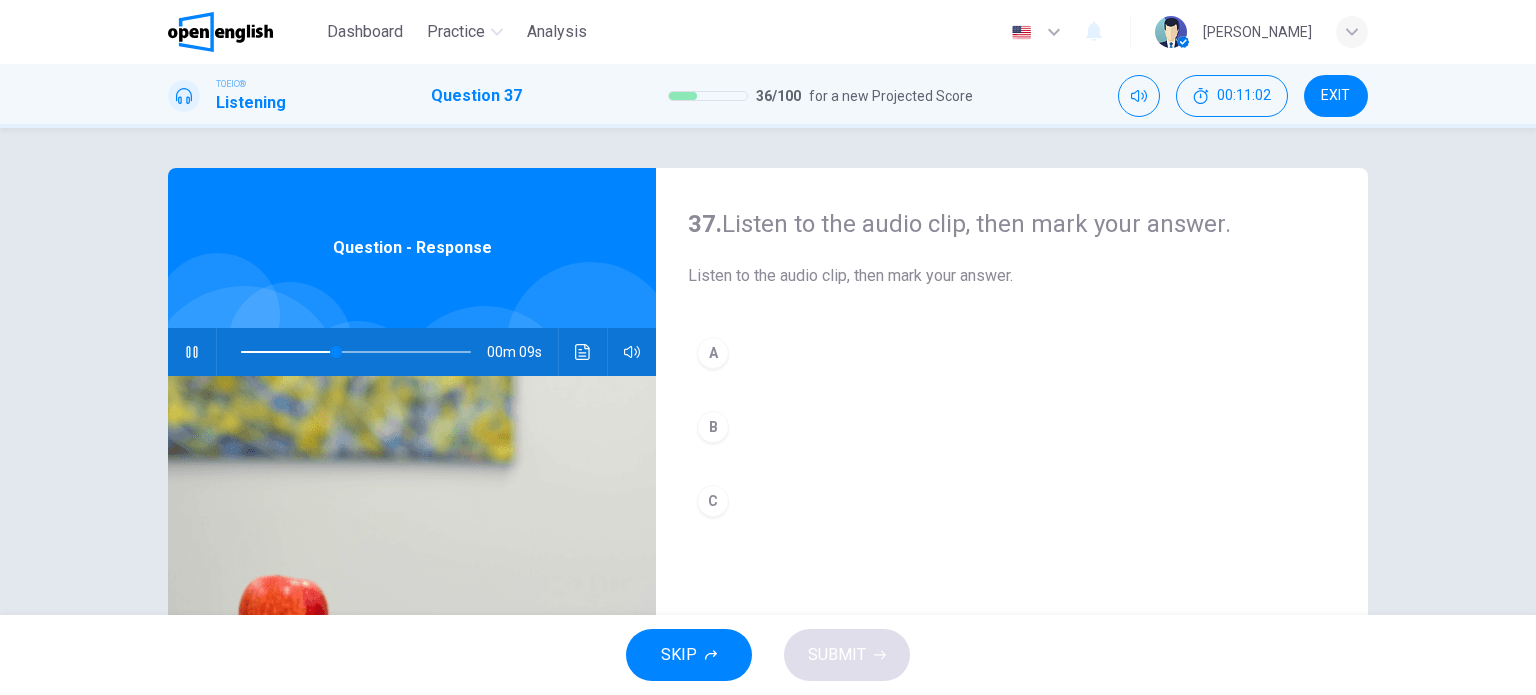 click on "A" at bounding box center [1012, 353] 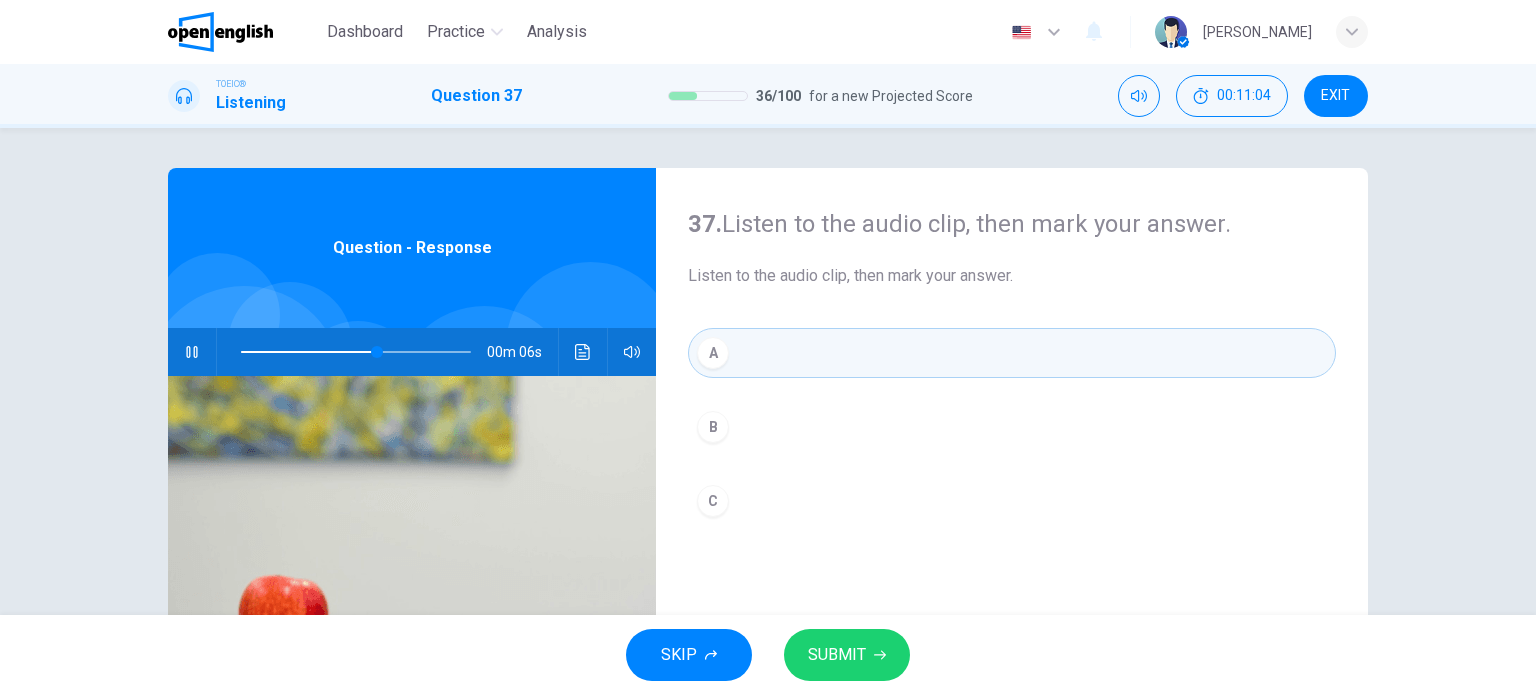 click on "SUBMIT" at bounding box center [837, 655] 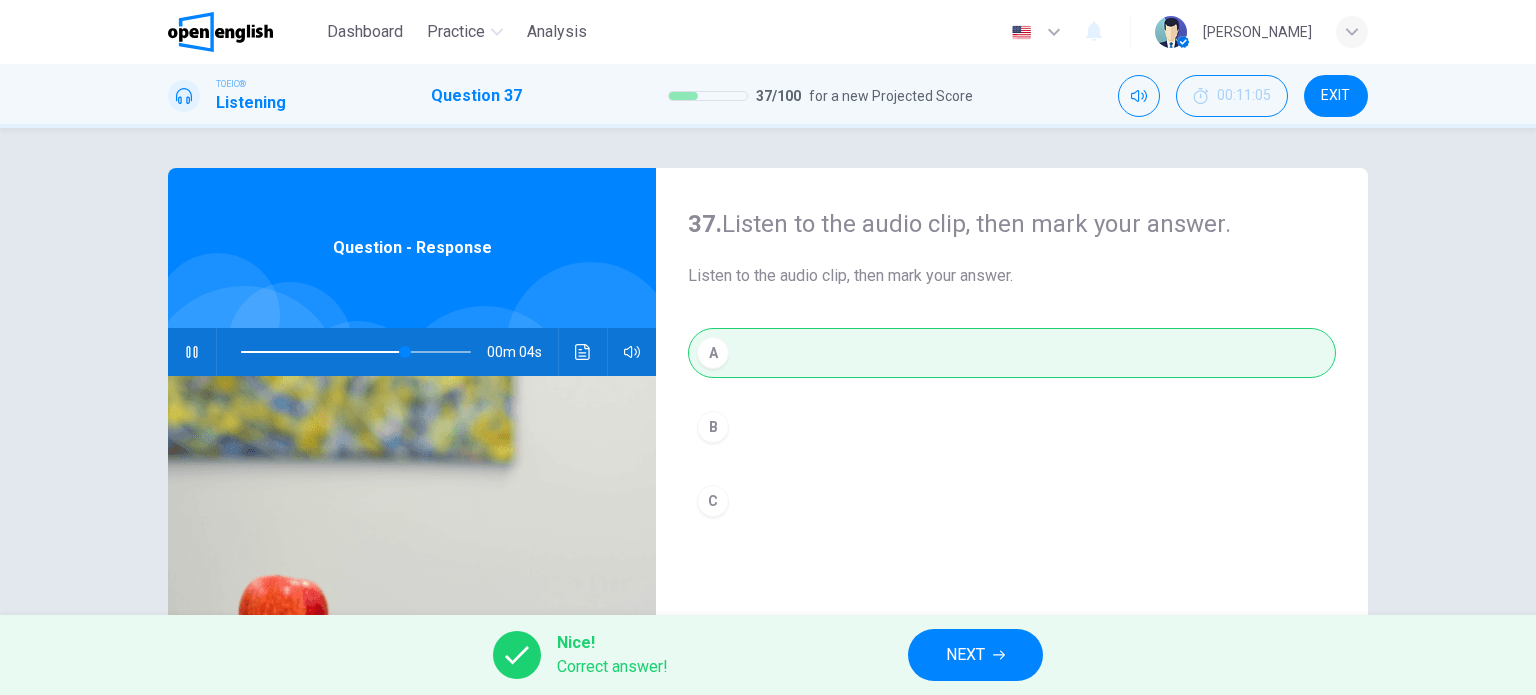 type on "**" 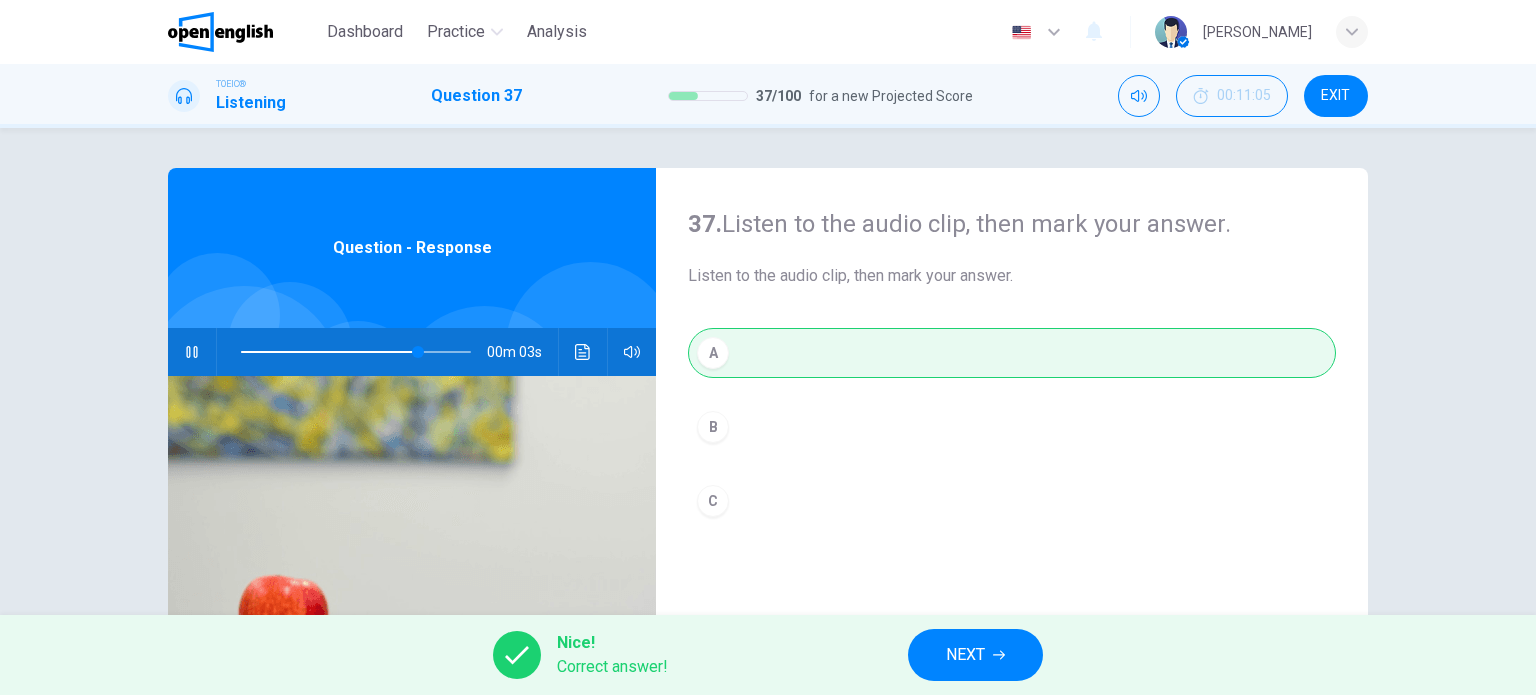 click 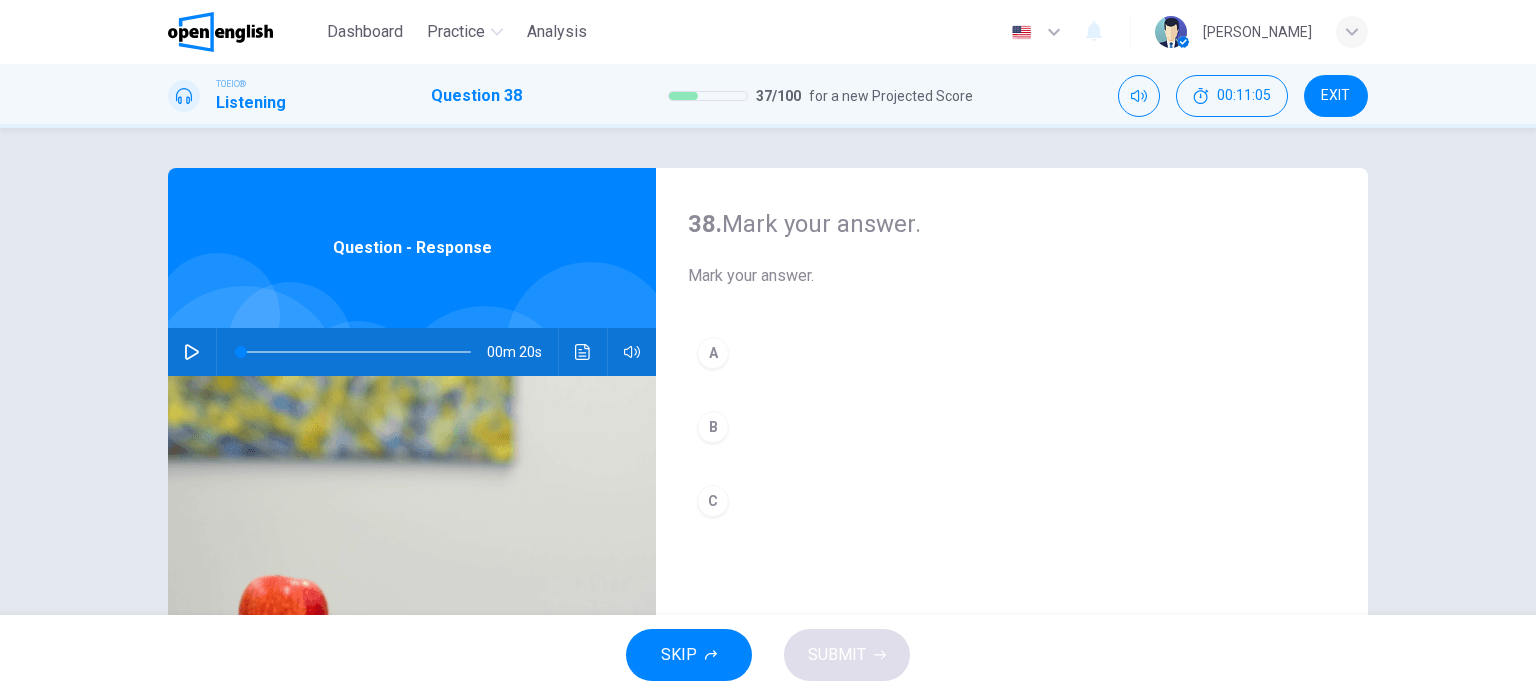 click 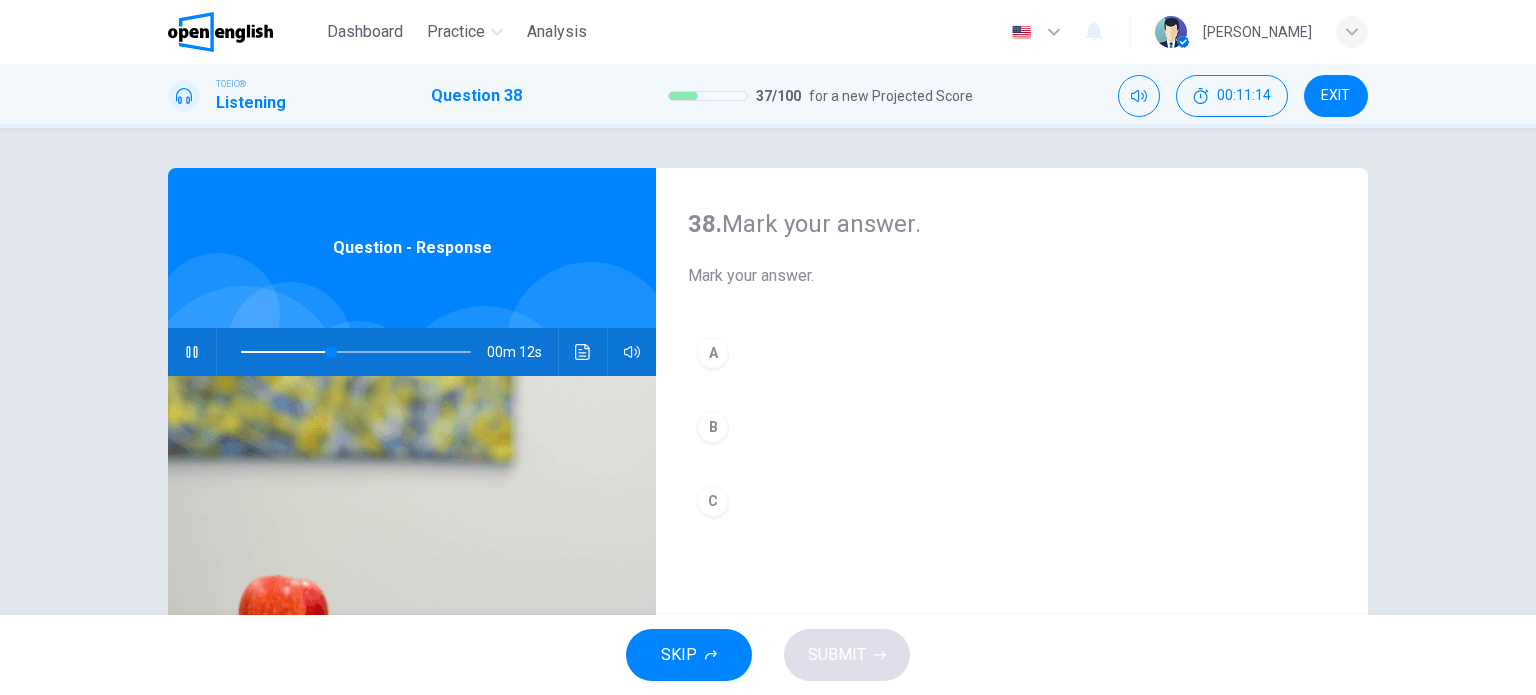 click on "A" at bounding box center [713, 353] 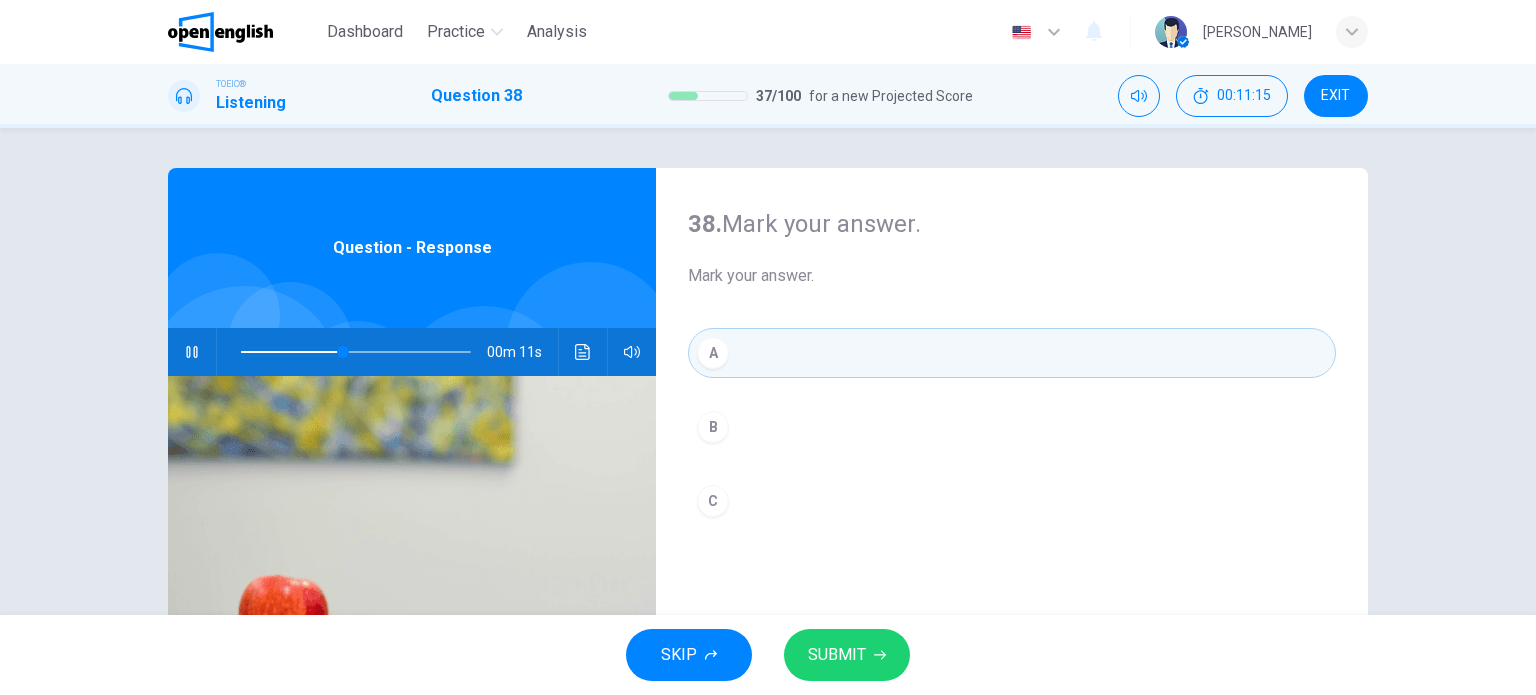 click on "SUBMIT" at bounding box center (837, 655) 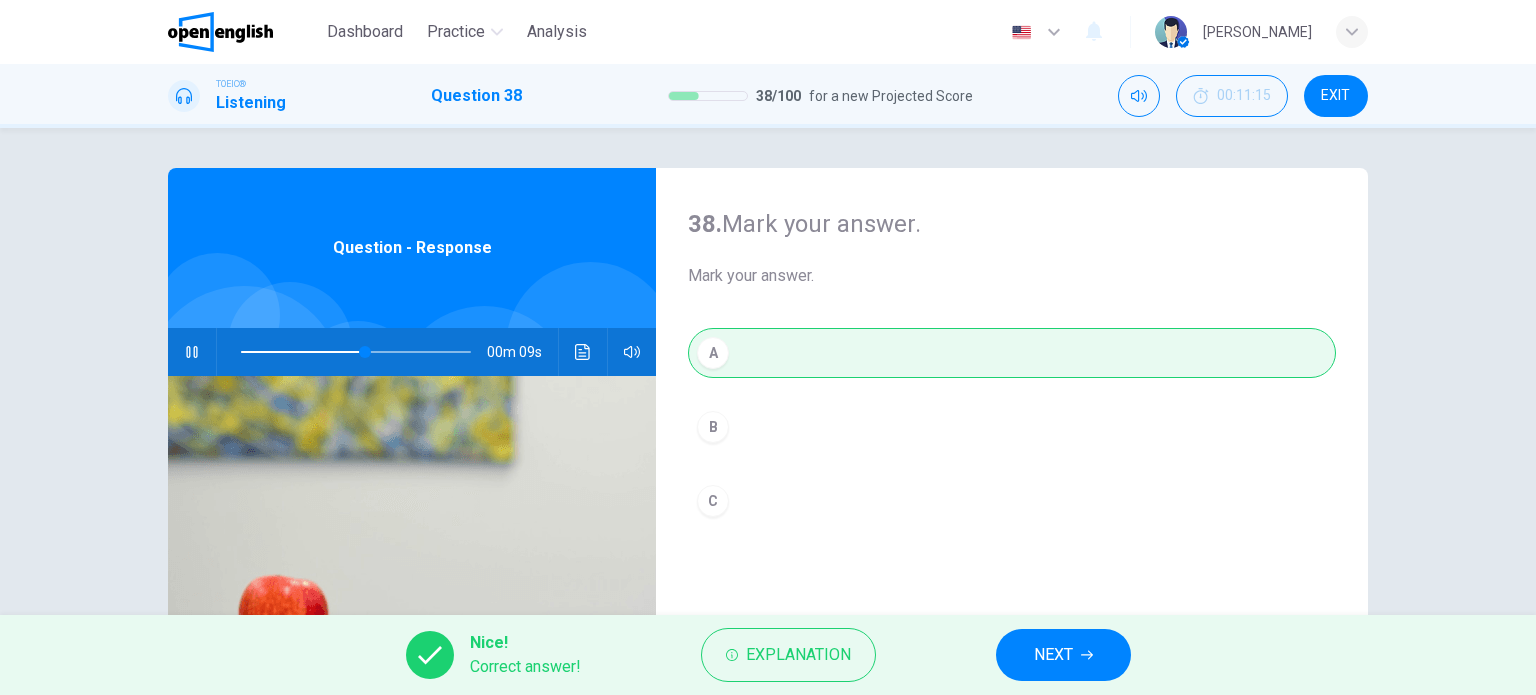 type on "**" 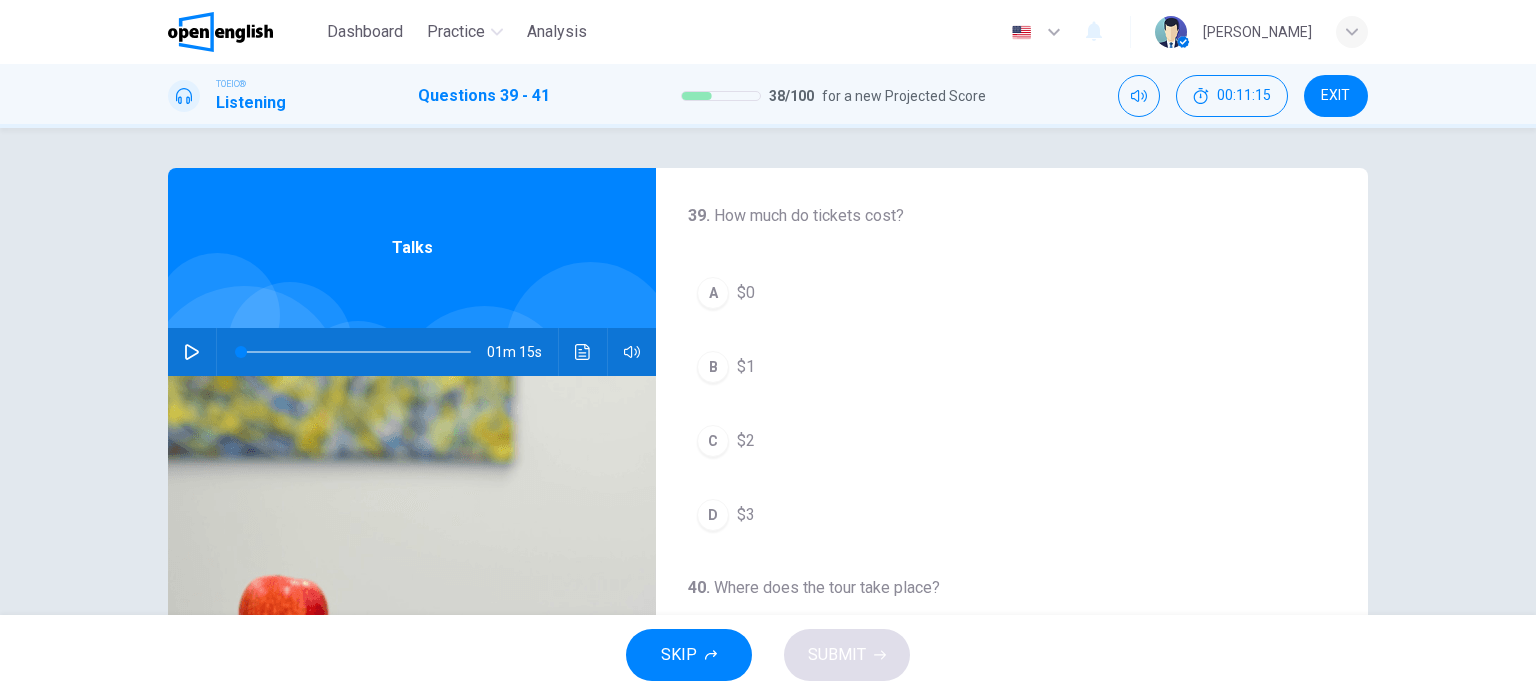click 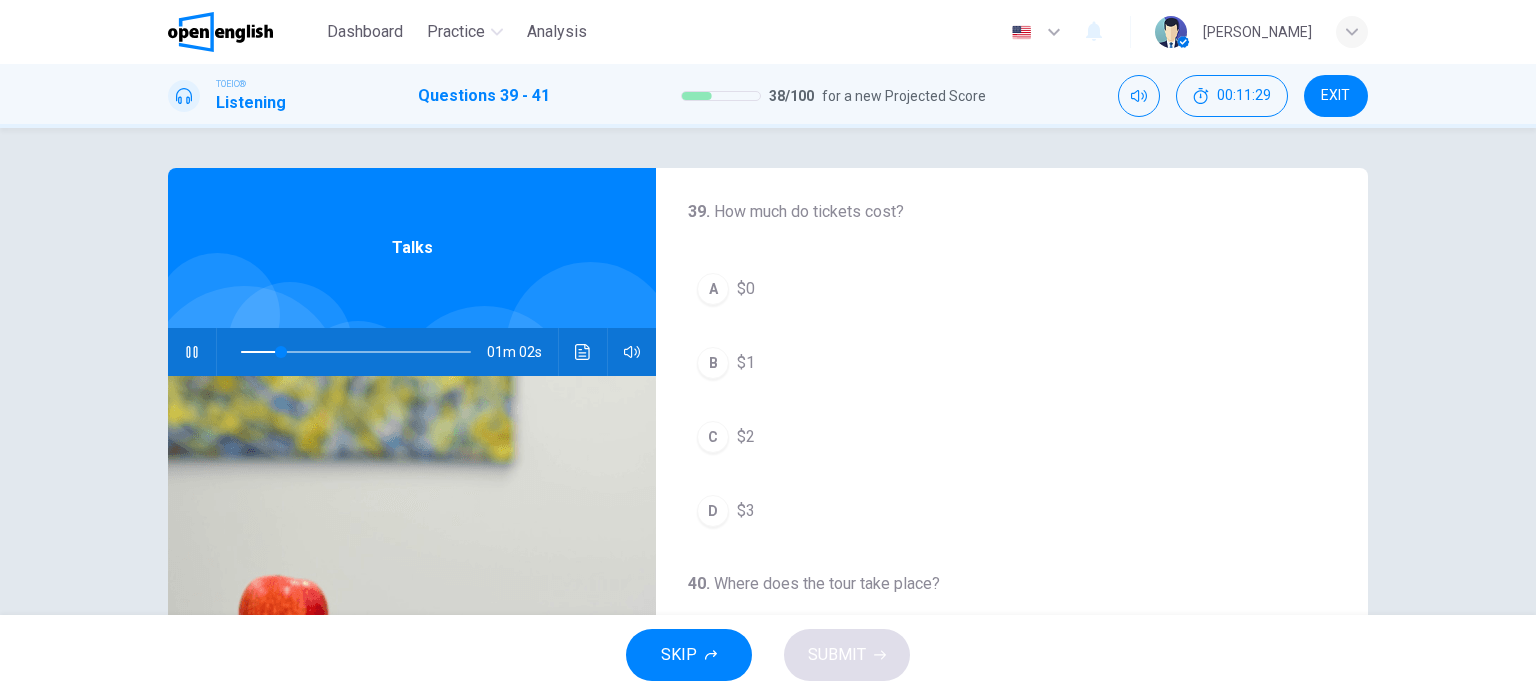 scroll, scrollTop: 4, scrollLeft: 0, axis: vertical 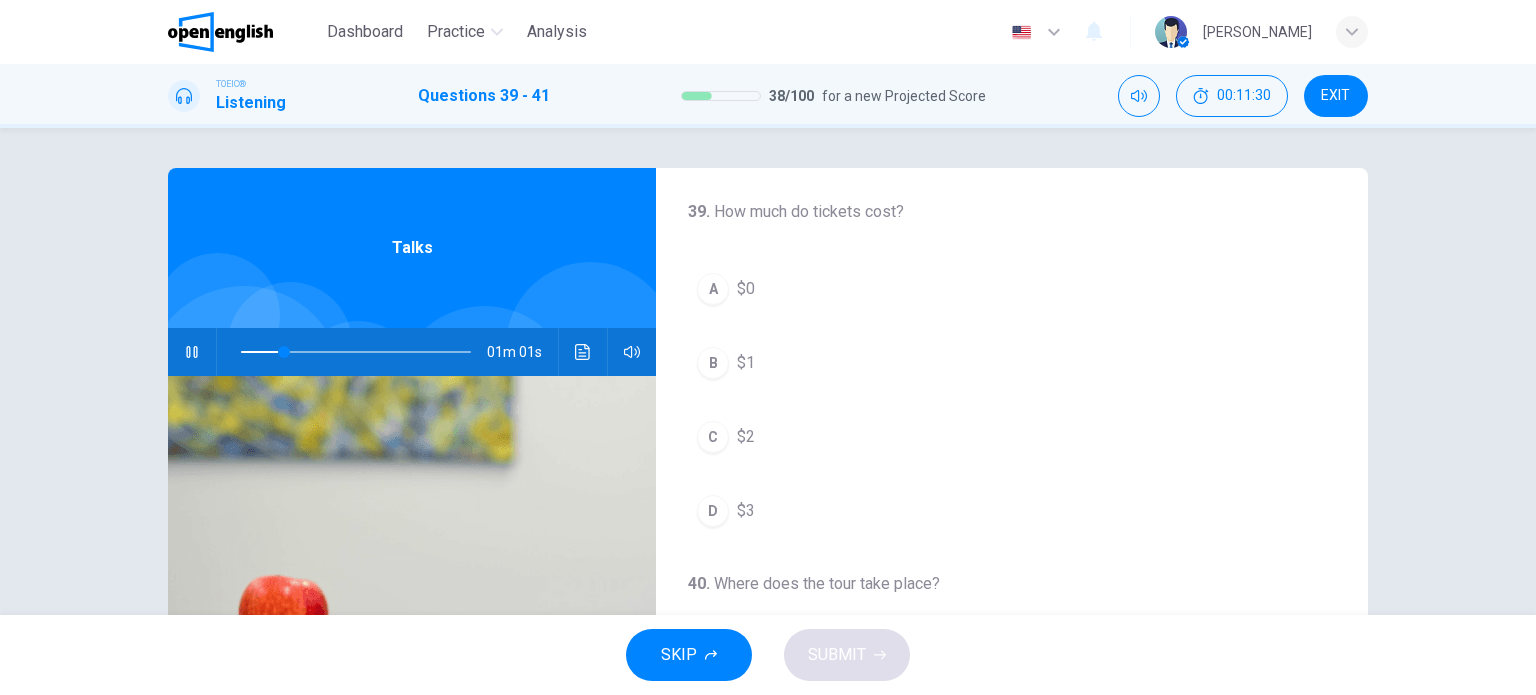 click on "$0" at bounding box center (746, 289) 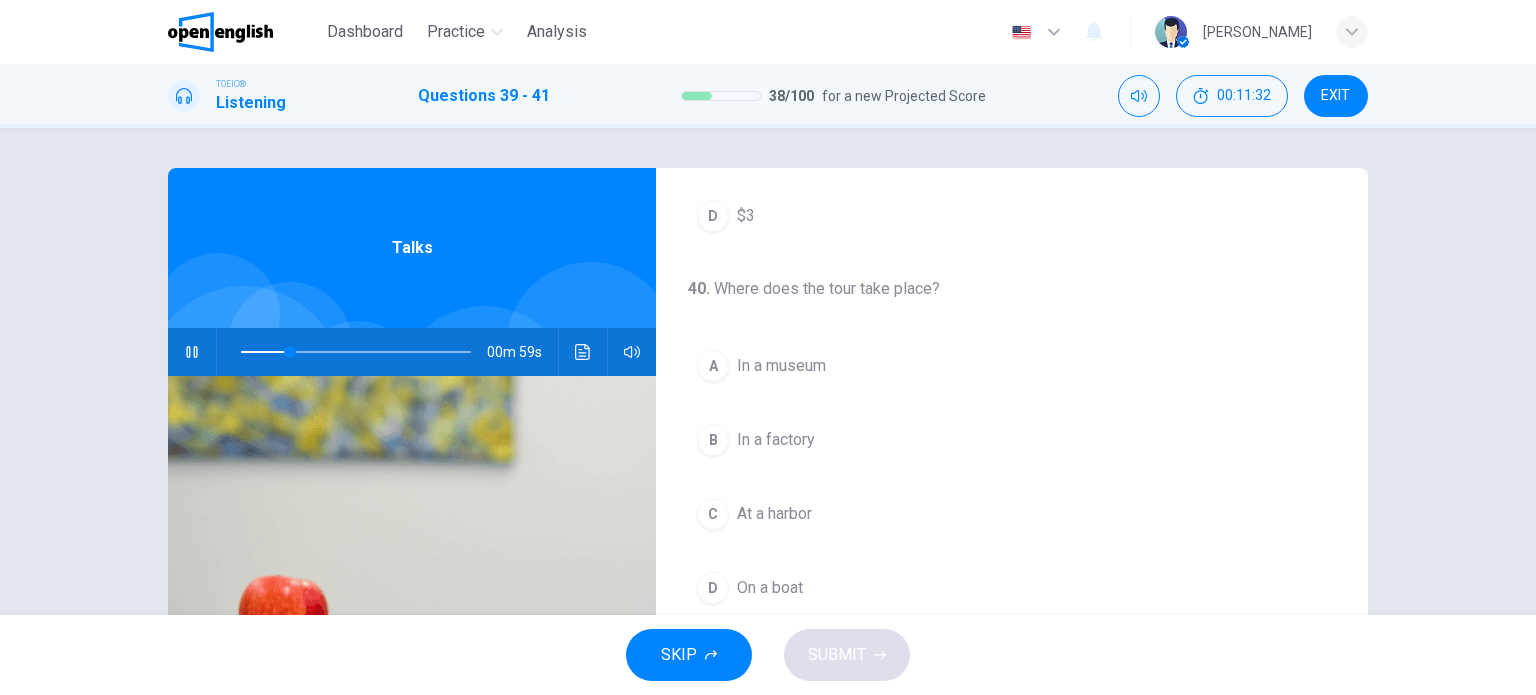 scroll, scrollTop: 304, scrollLeft: 0, axis: vertical 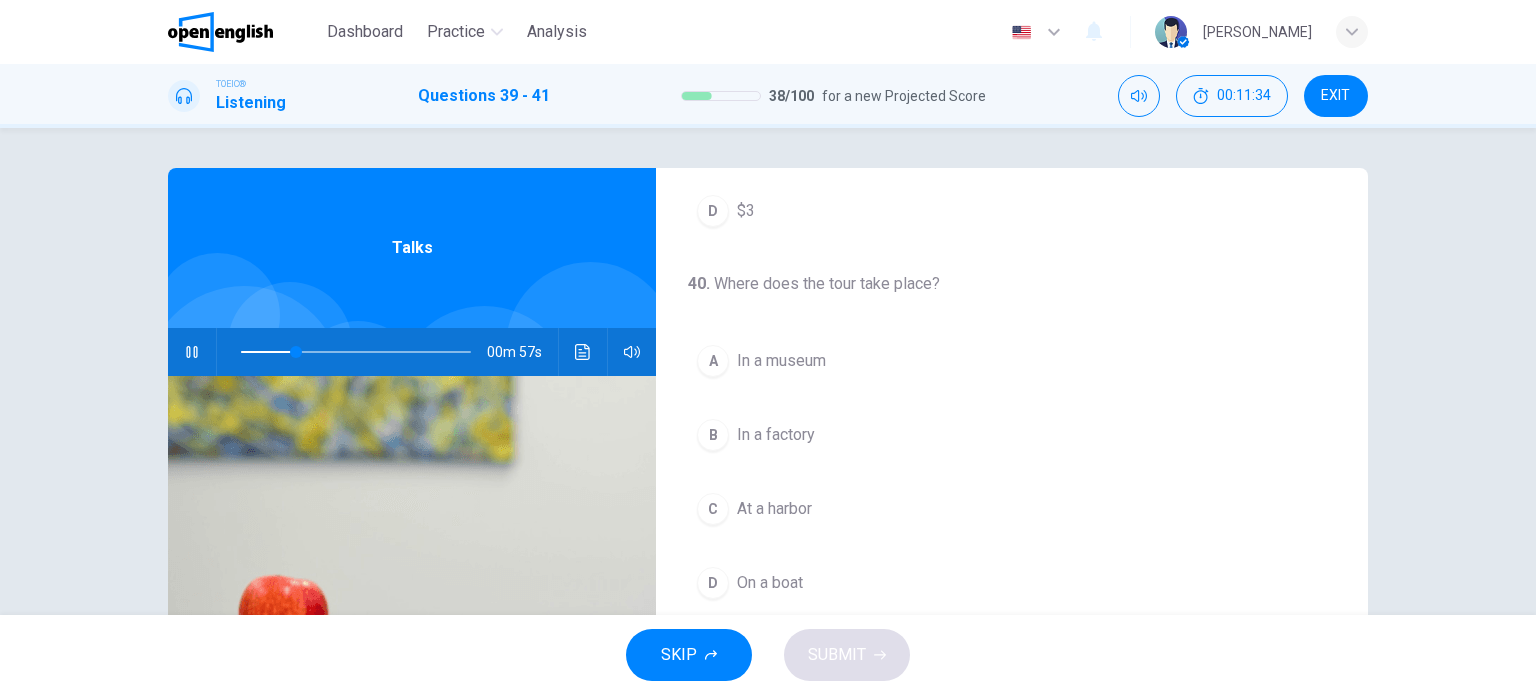 click on "In a museum" at bounding box center (781, 361) 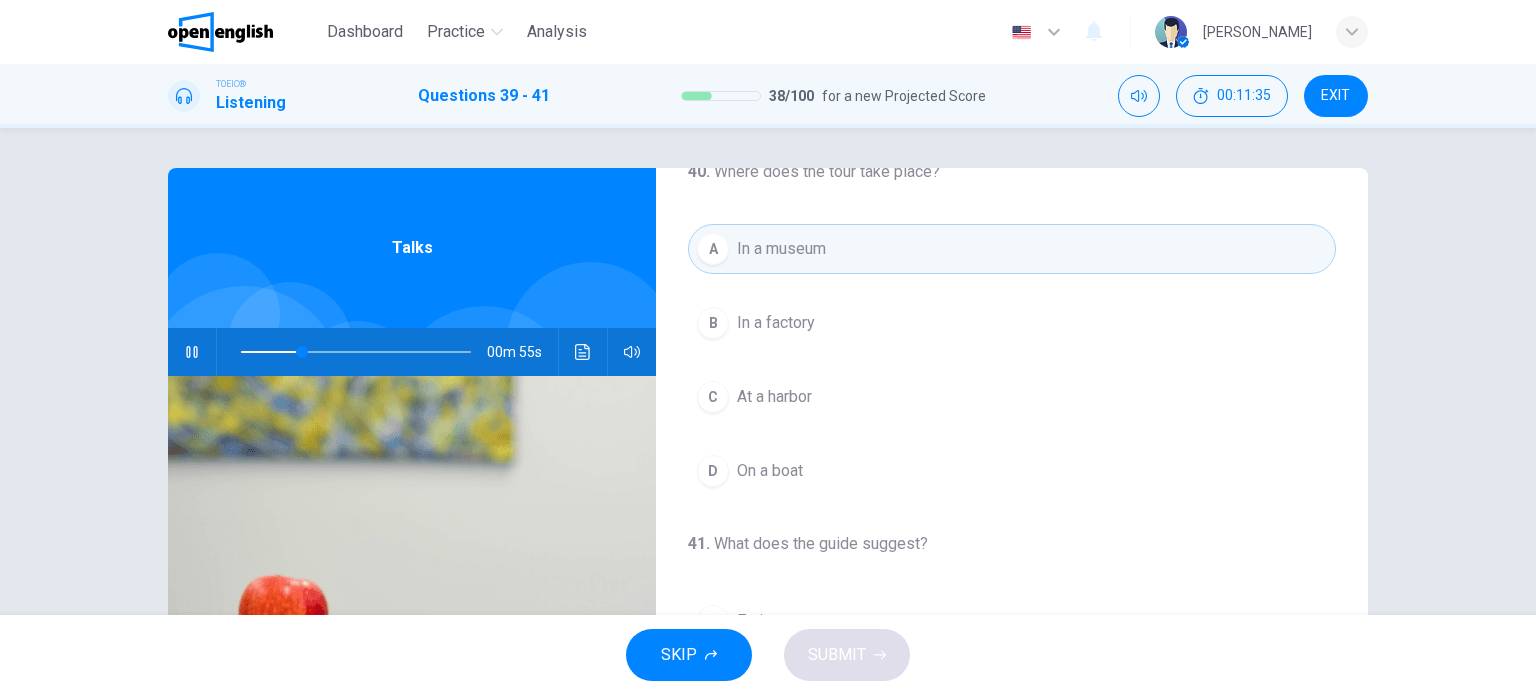 scroll, scrollTop: 452, scrollLeft: 0, axis: vertical 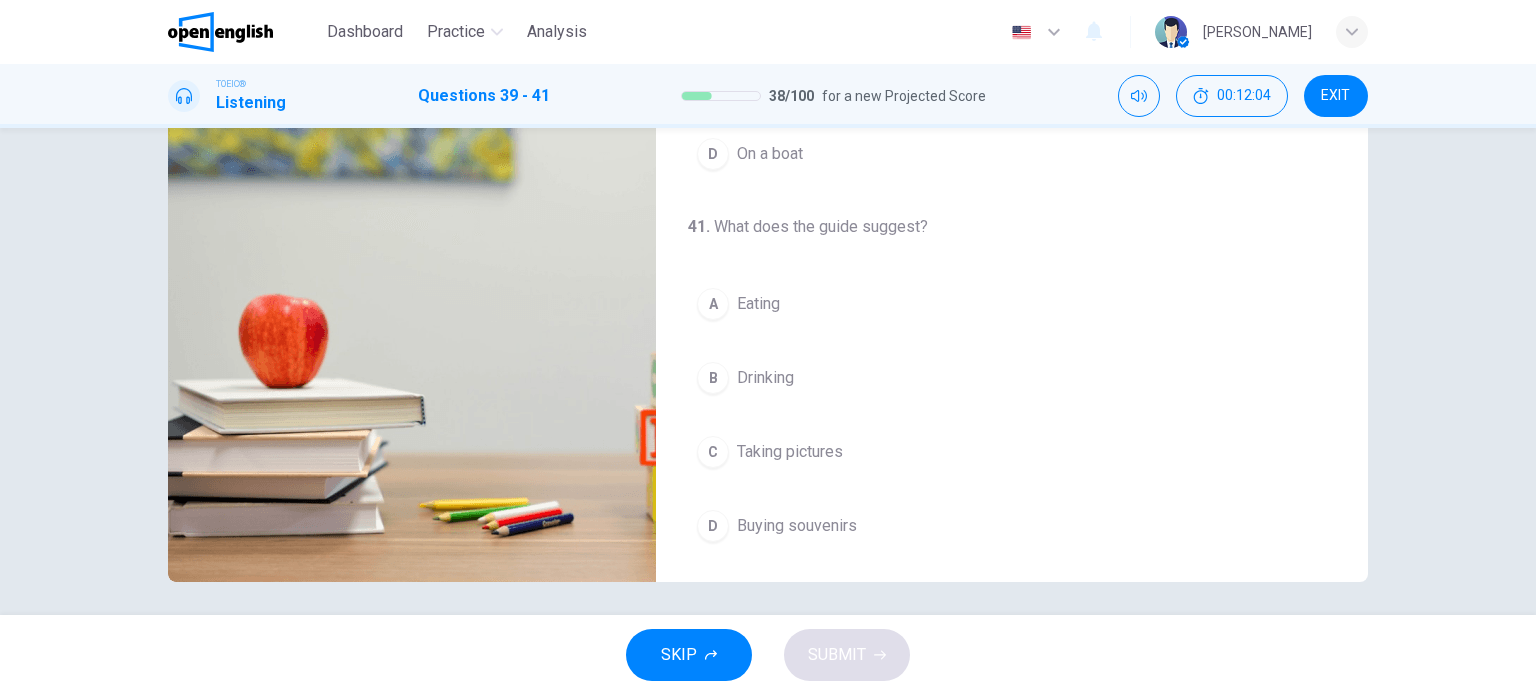 click on "Buying souvenirs" at bounding box center (797, 526) 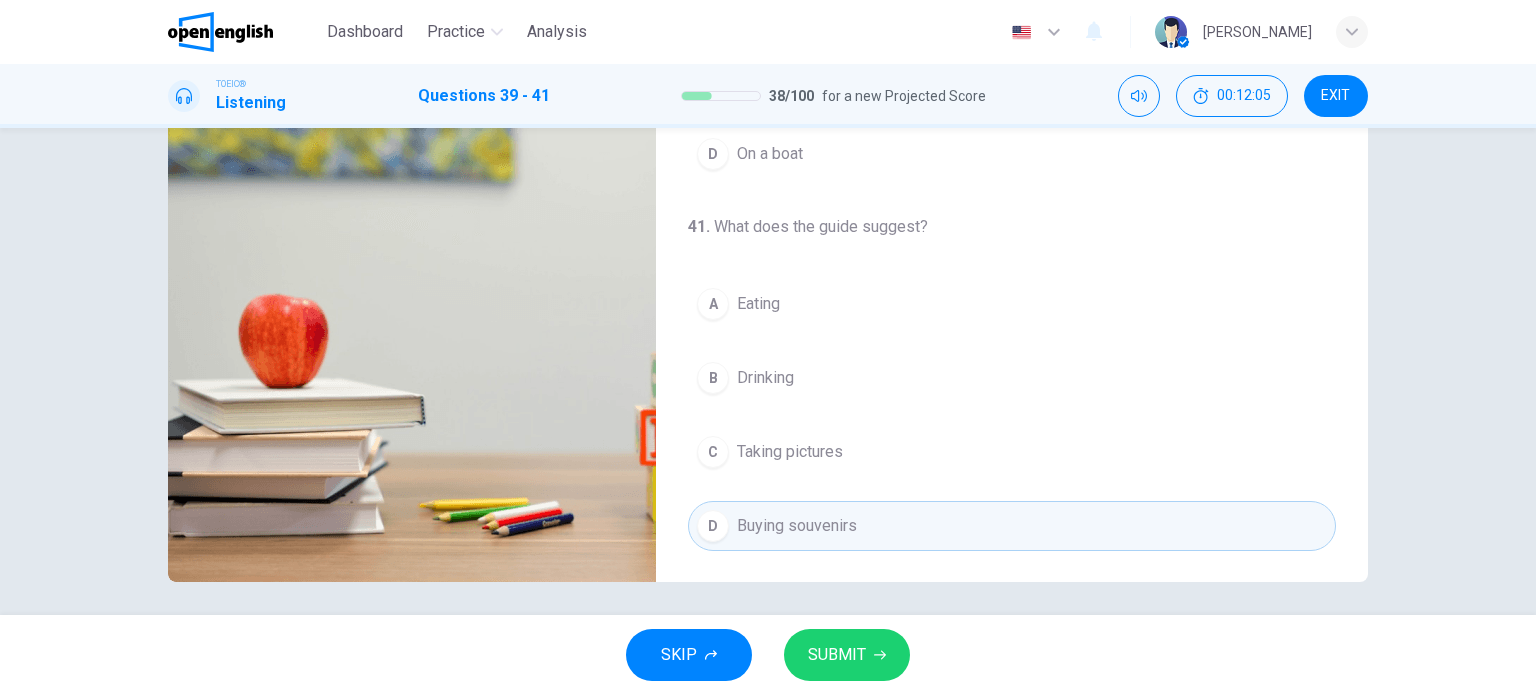 click 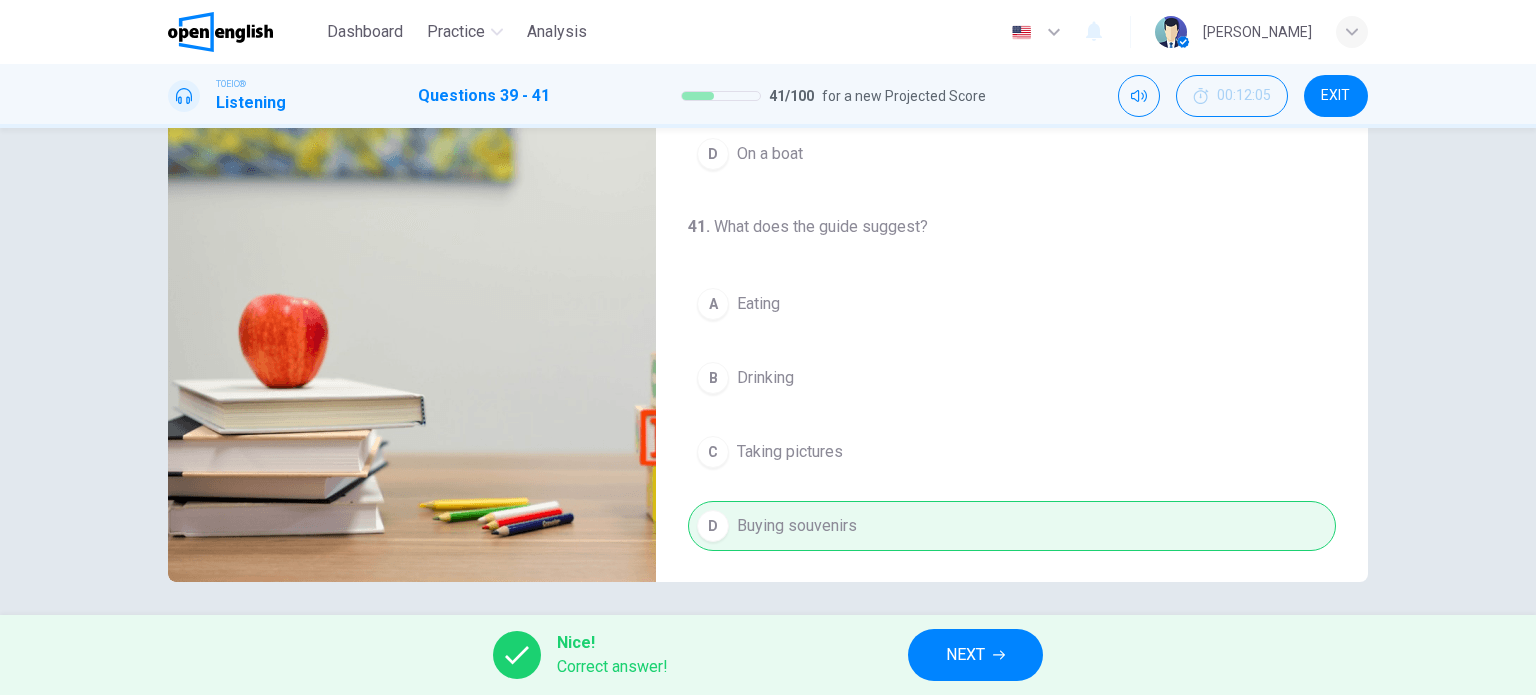 type on "**" 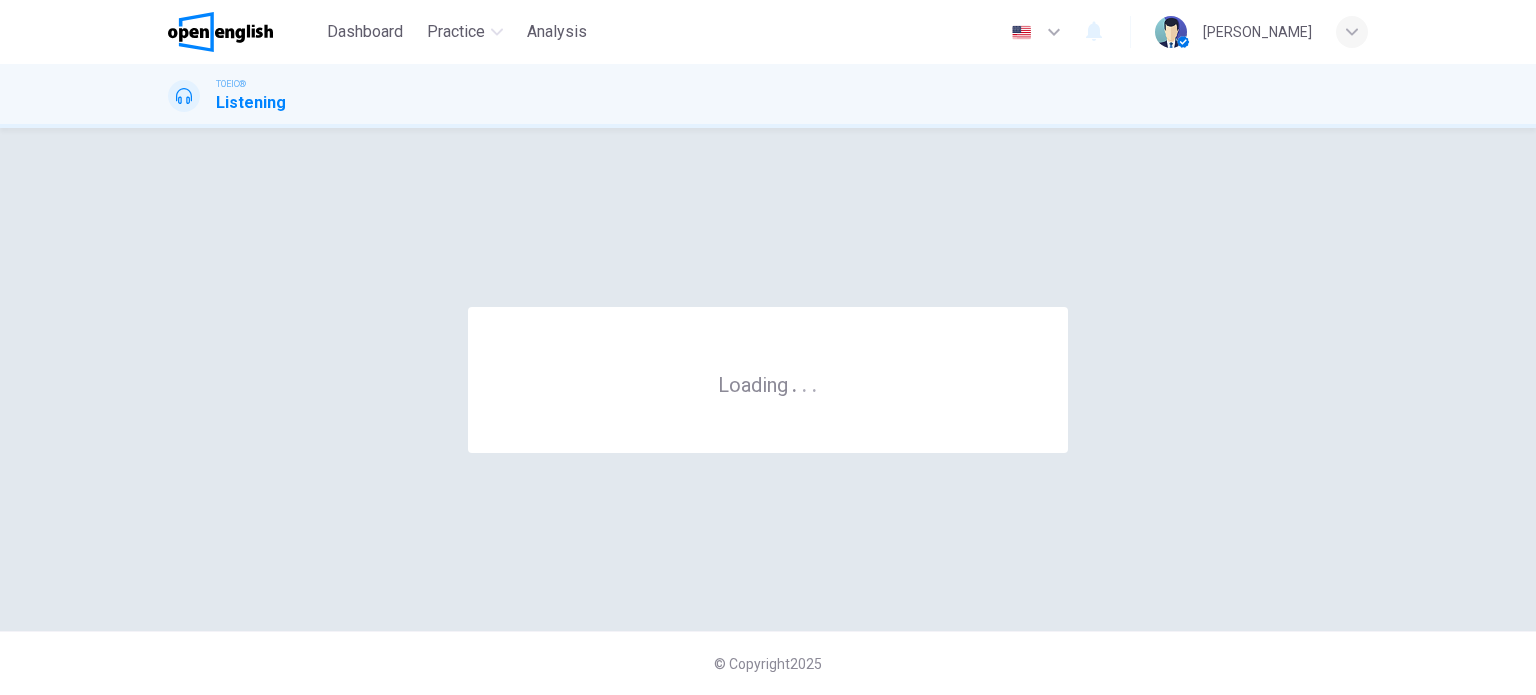 scroll, scrollTop: 0, scrollLeft: 0, axis: both 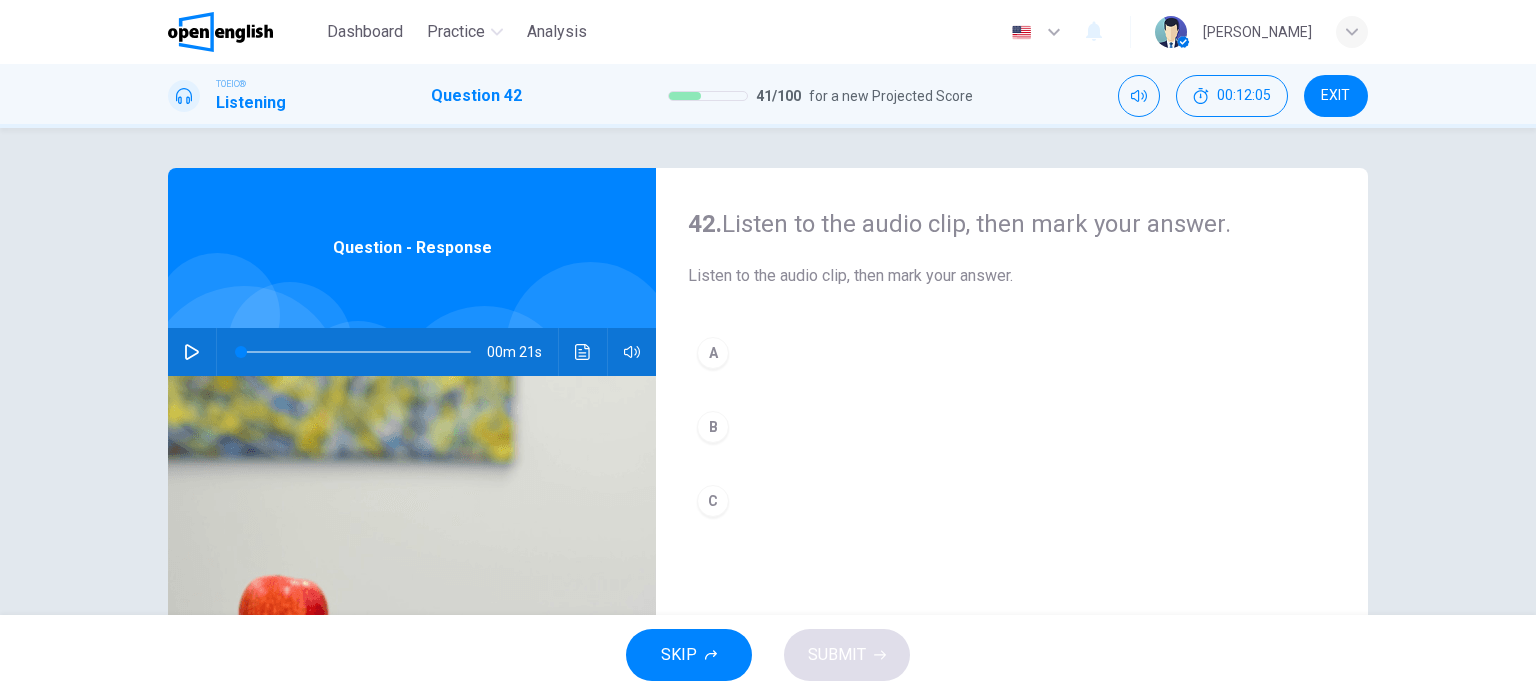 click at bounding box center (192, 352) 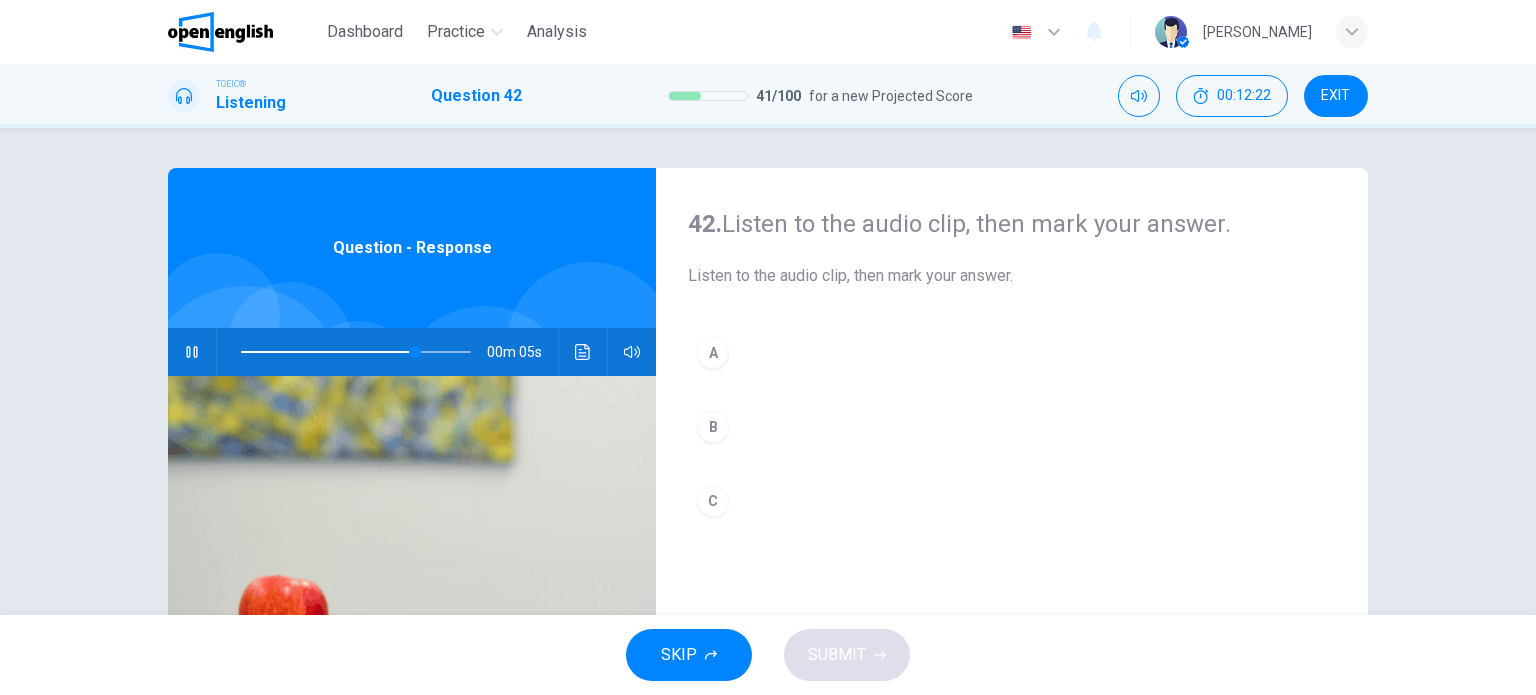 click on "C" at bounding box center [713, 501] 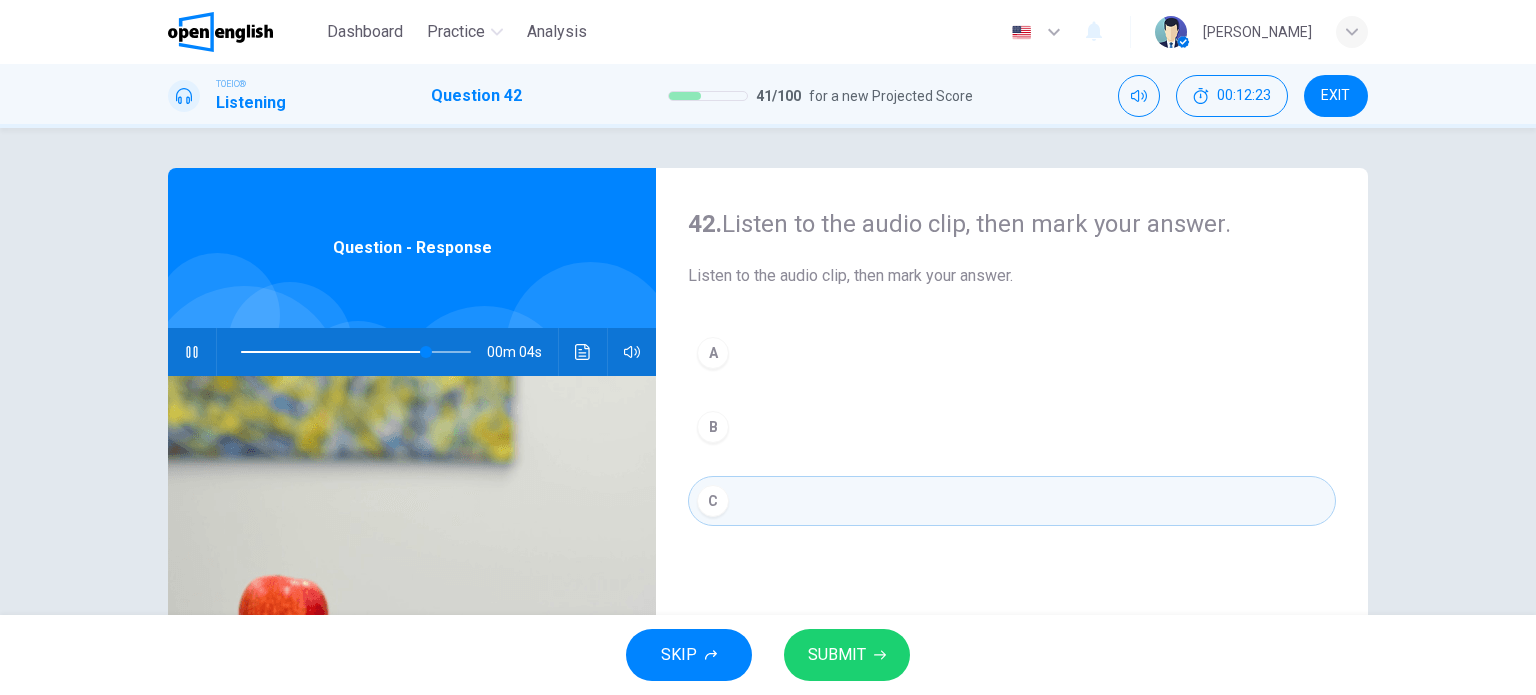 click on "SUBMIT" at bounding box center [837, 655] 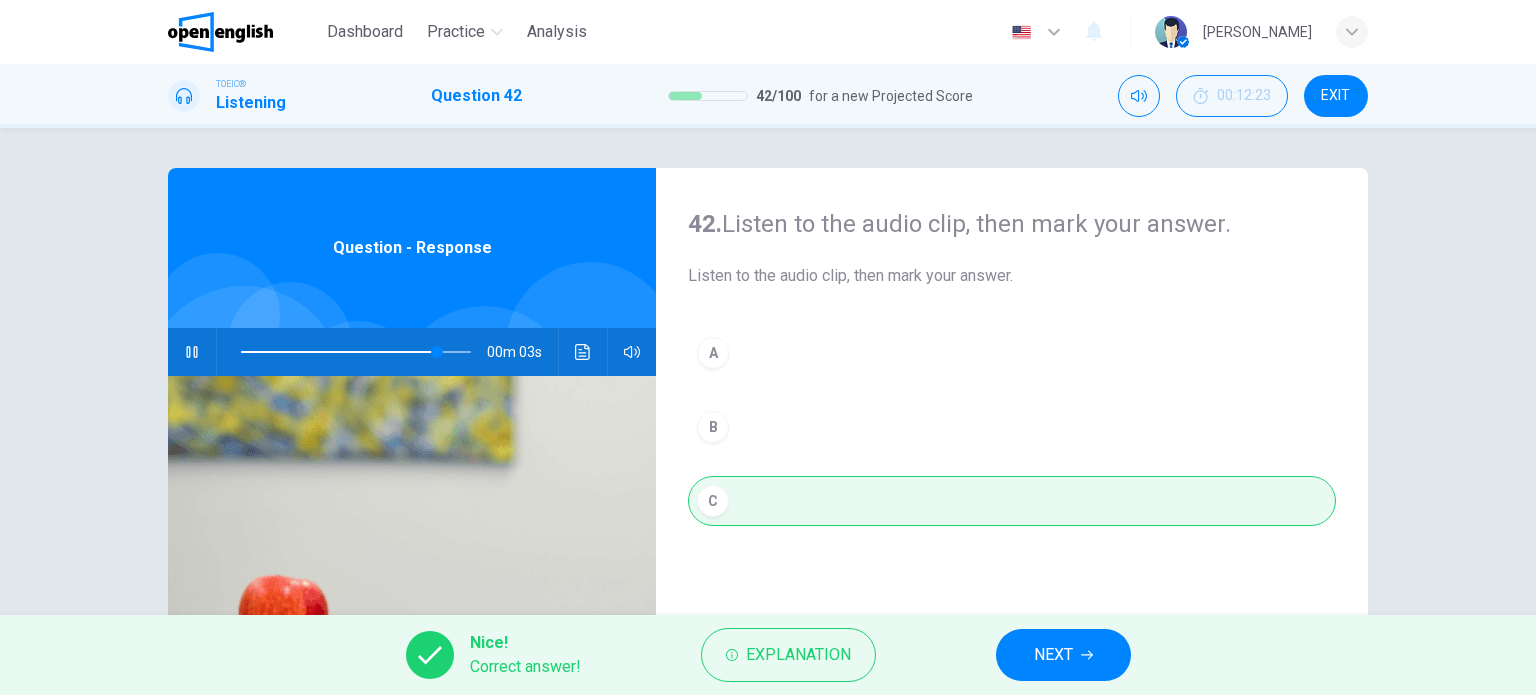 type on "**" 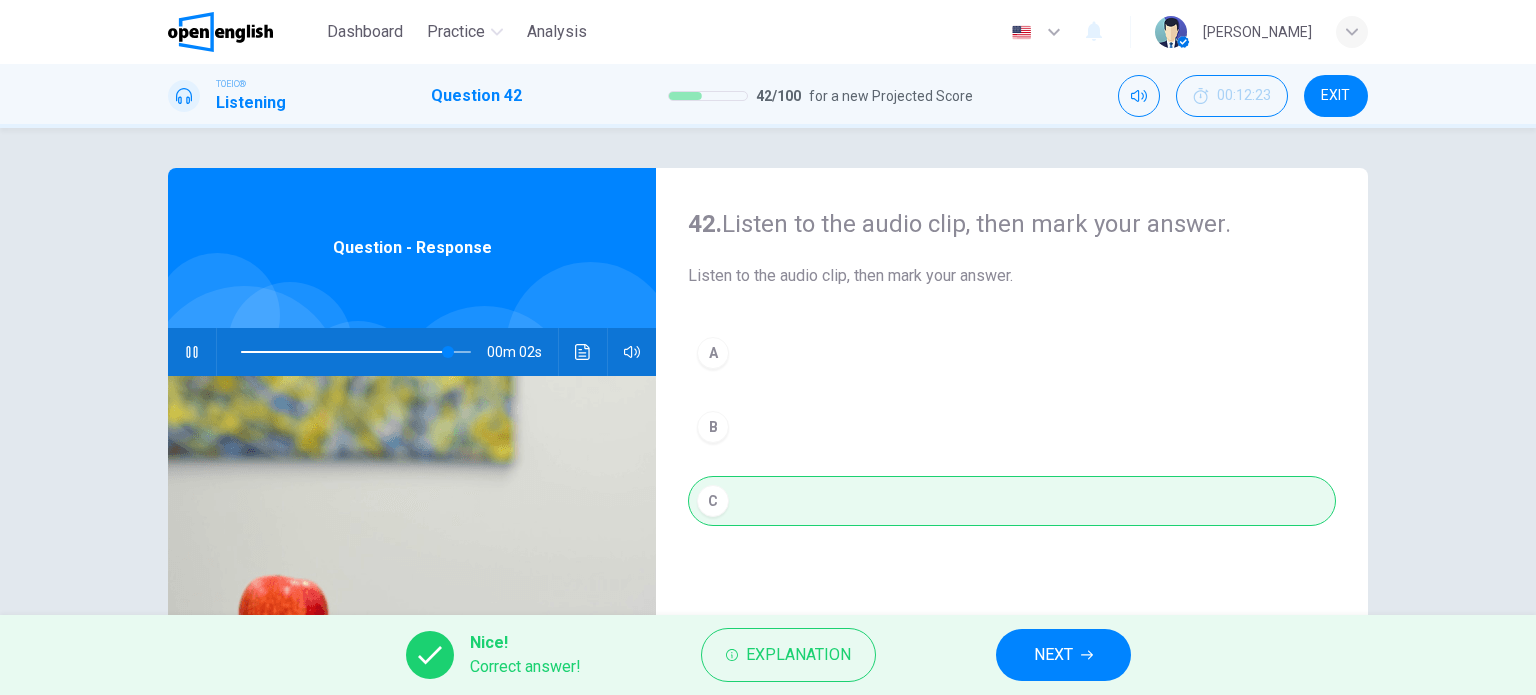 click on "NEXT" at bounding box center (1053, 655) 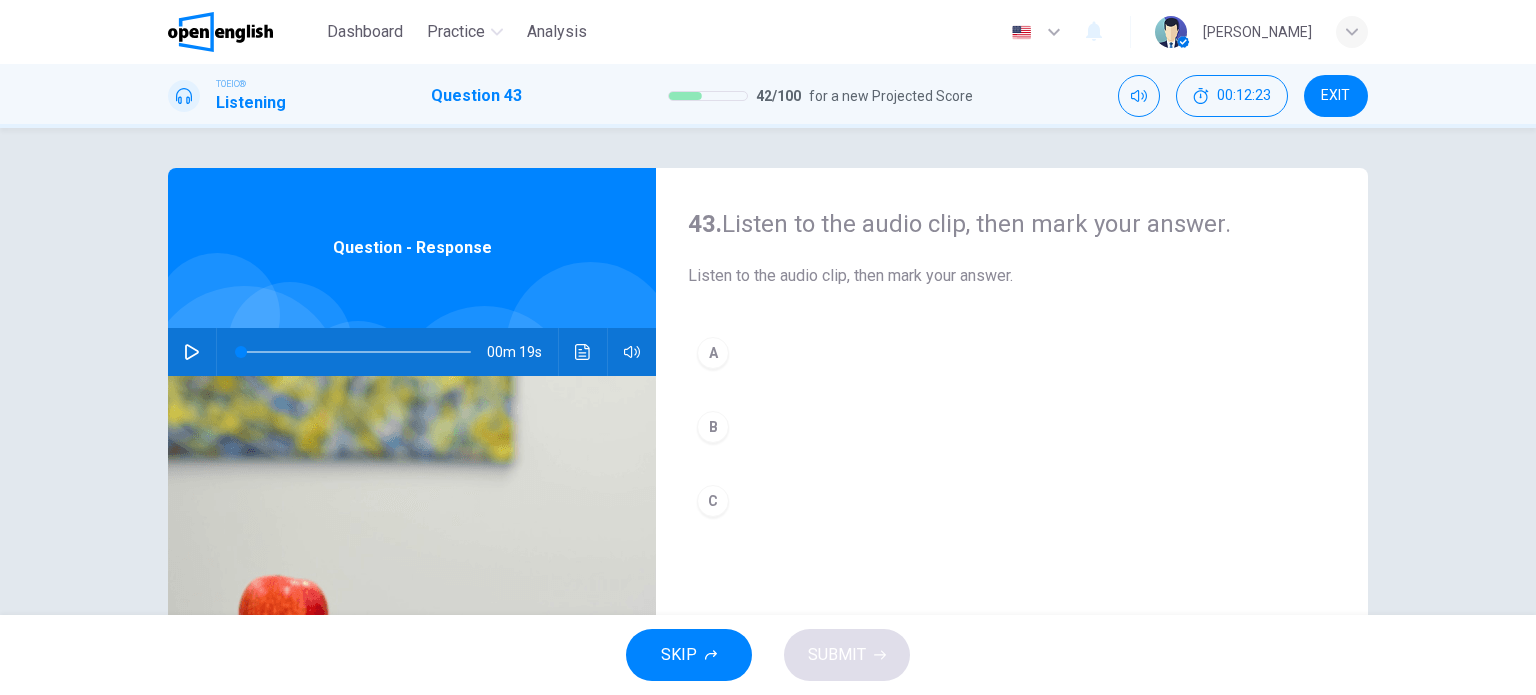 click 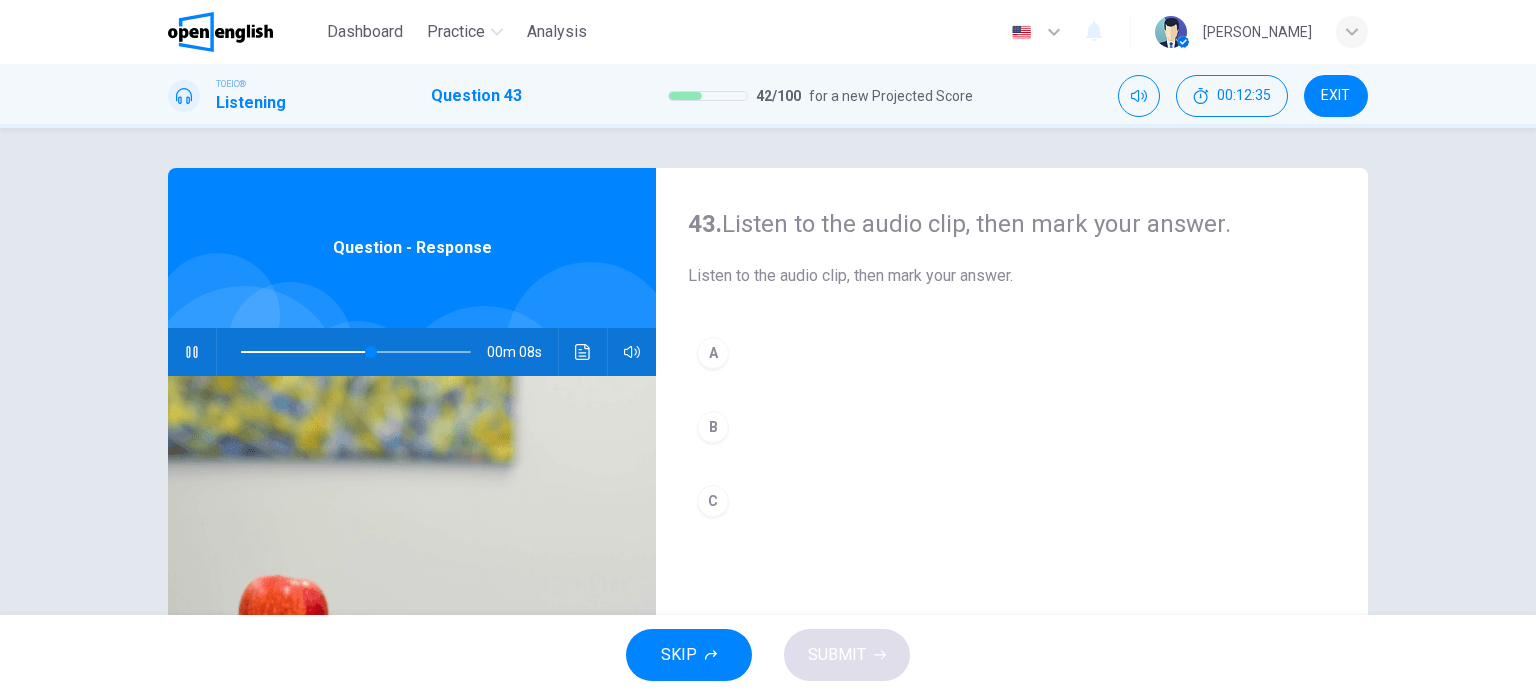 click on "B" at bounding box center [713, 427] 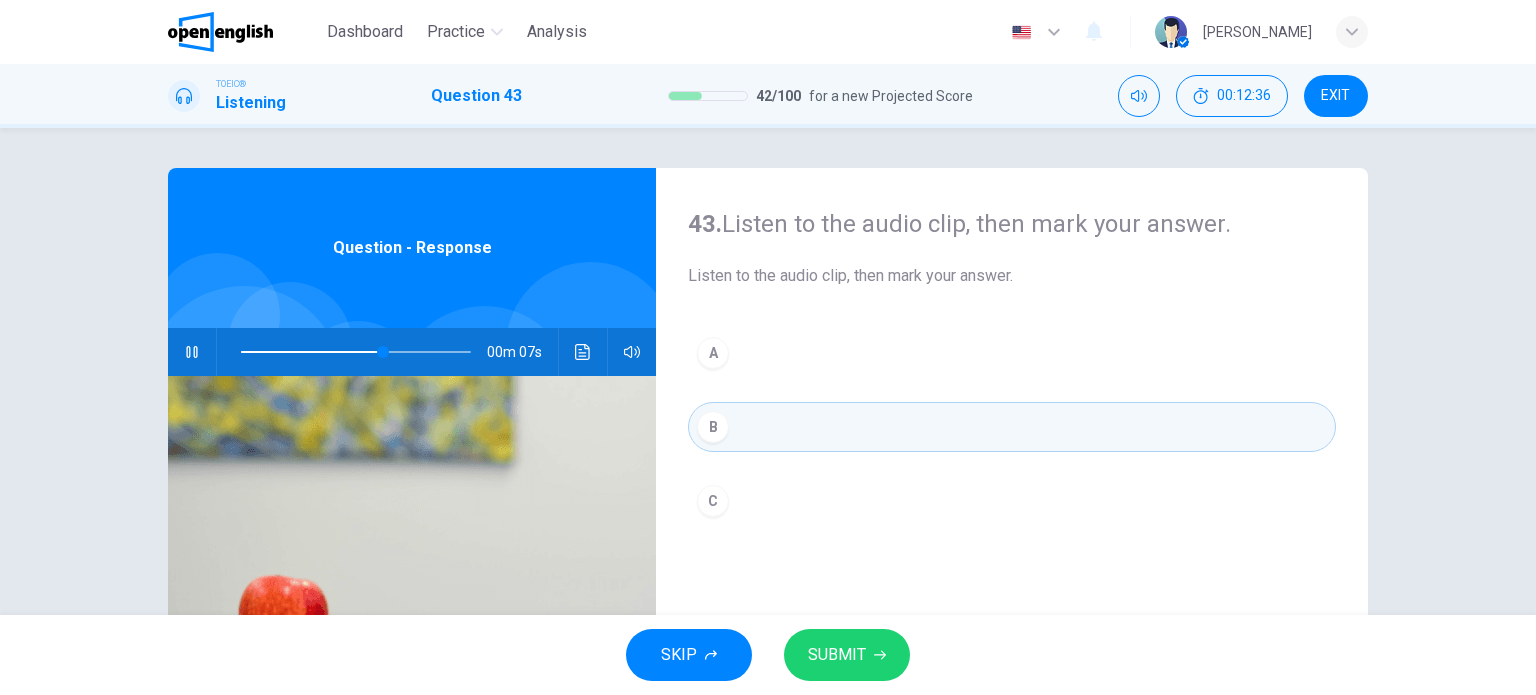click on "SUBMIT" at bounding box center [837, 655] 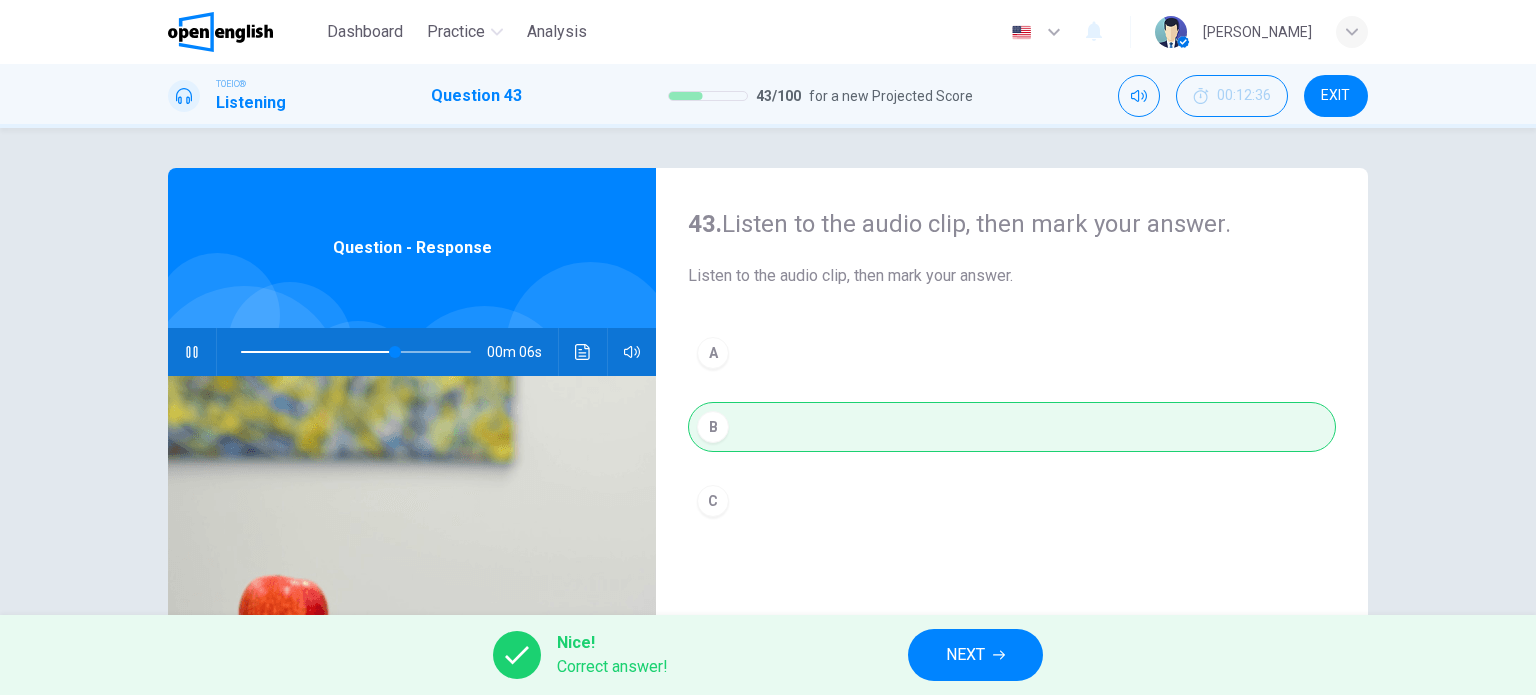 type on "**" 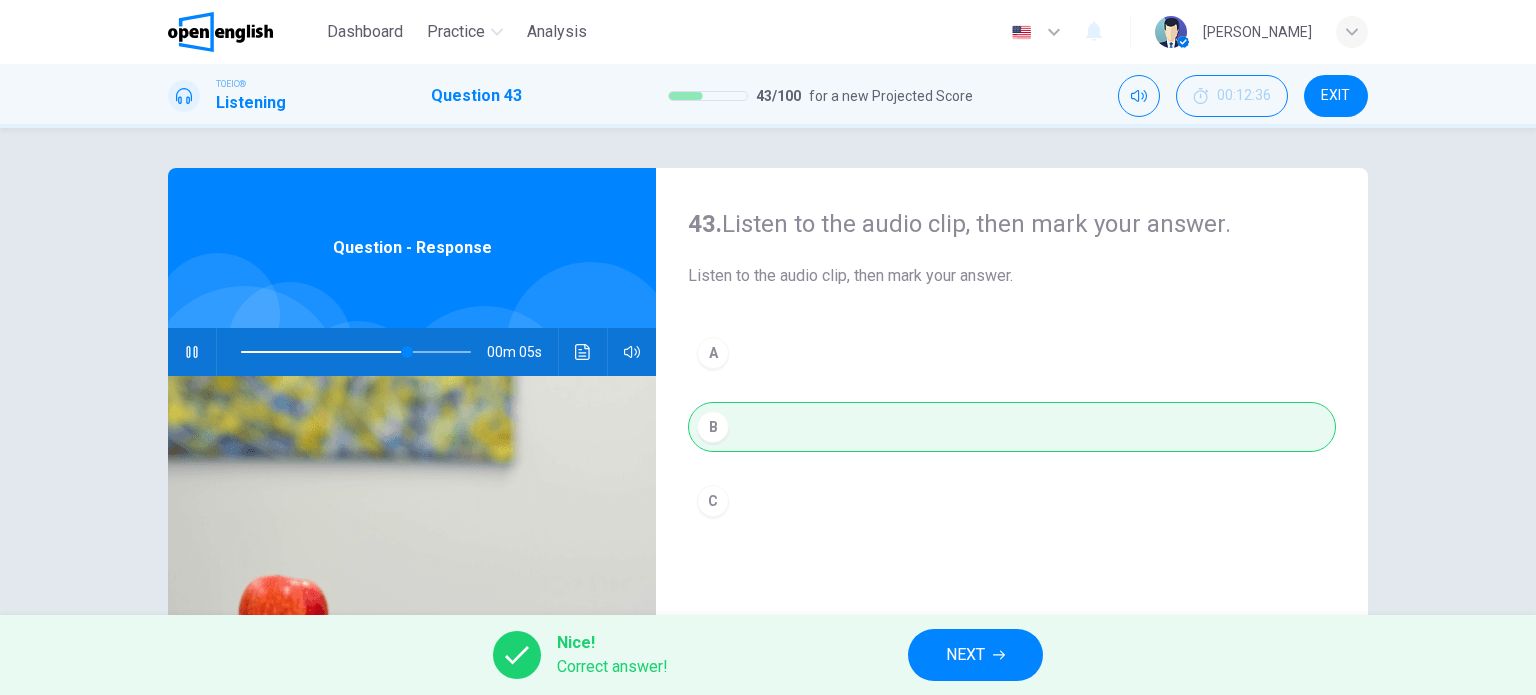 click on "NEXT" at bounding box center (965, 655) 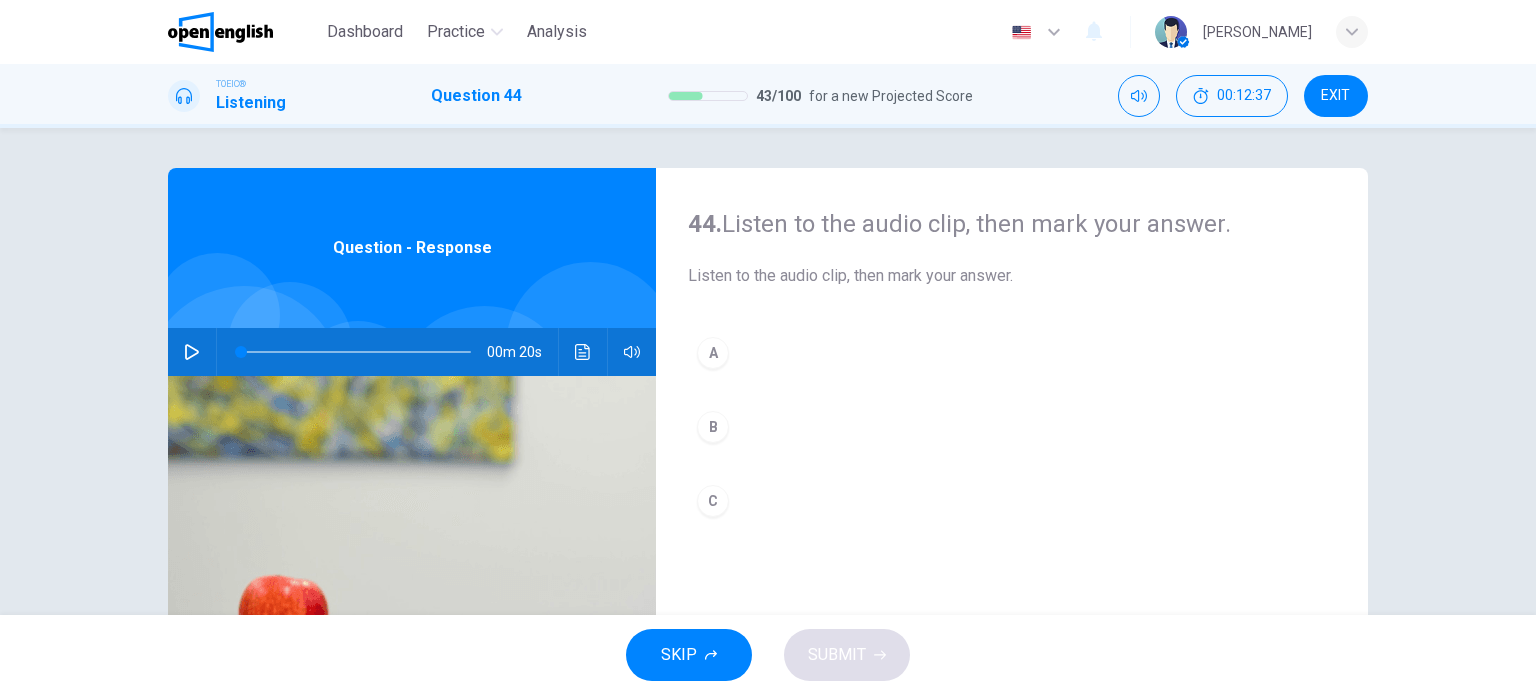 click 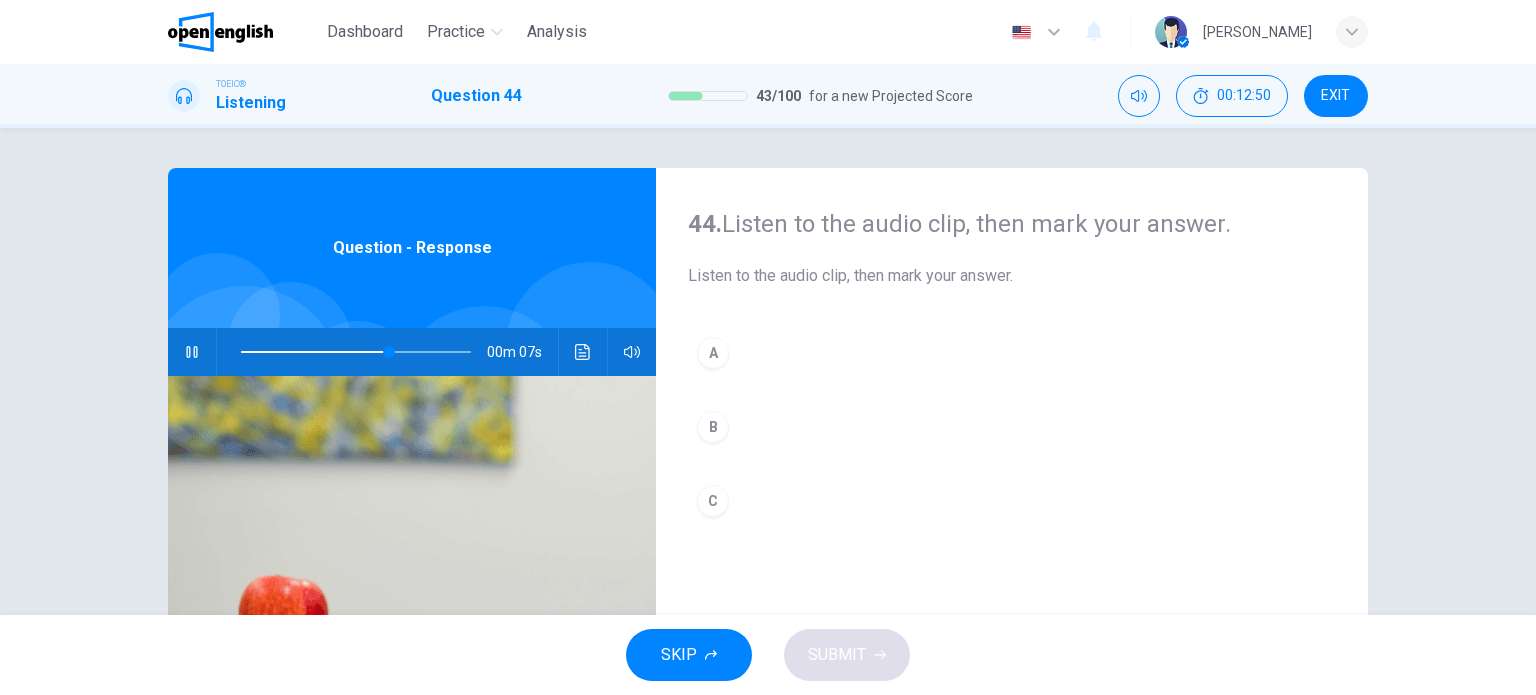click on "C" at bounding box center (1012, 501) 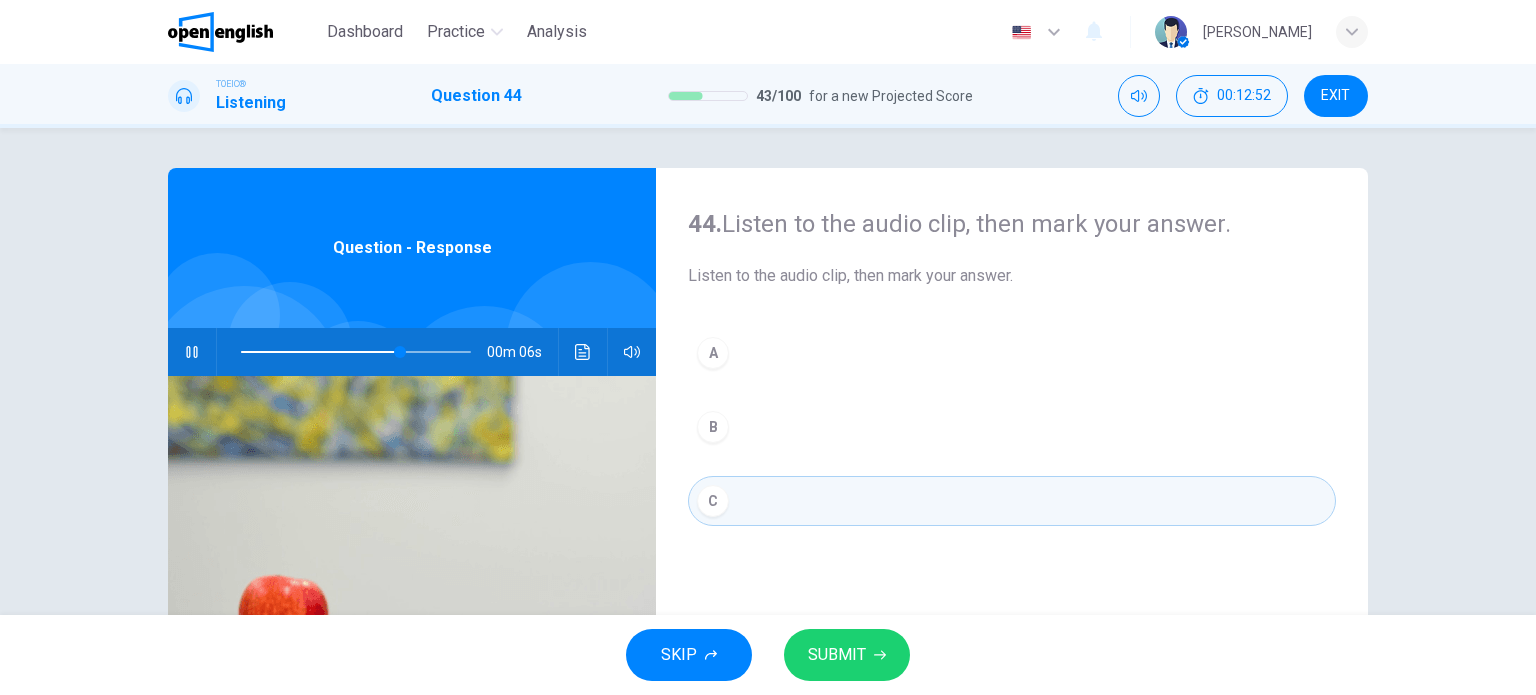 click on "SUBMIT" at bounding box center (837, 655) 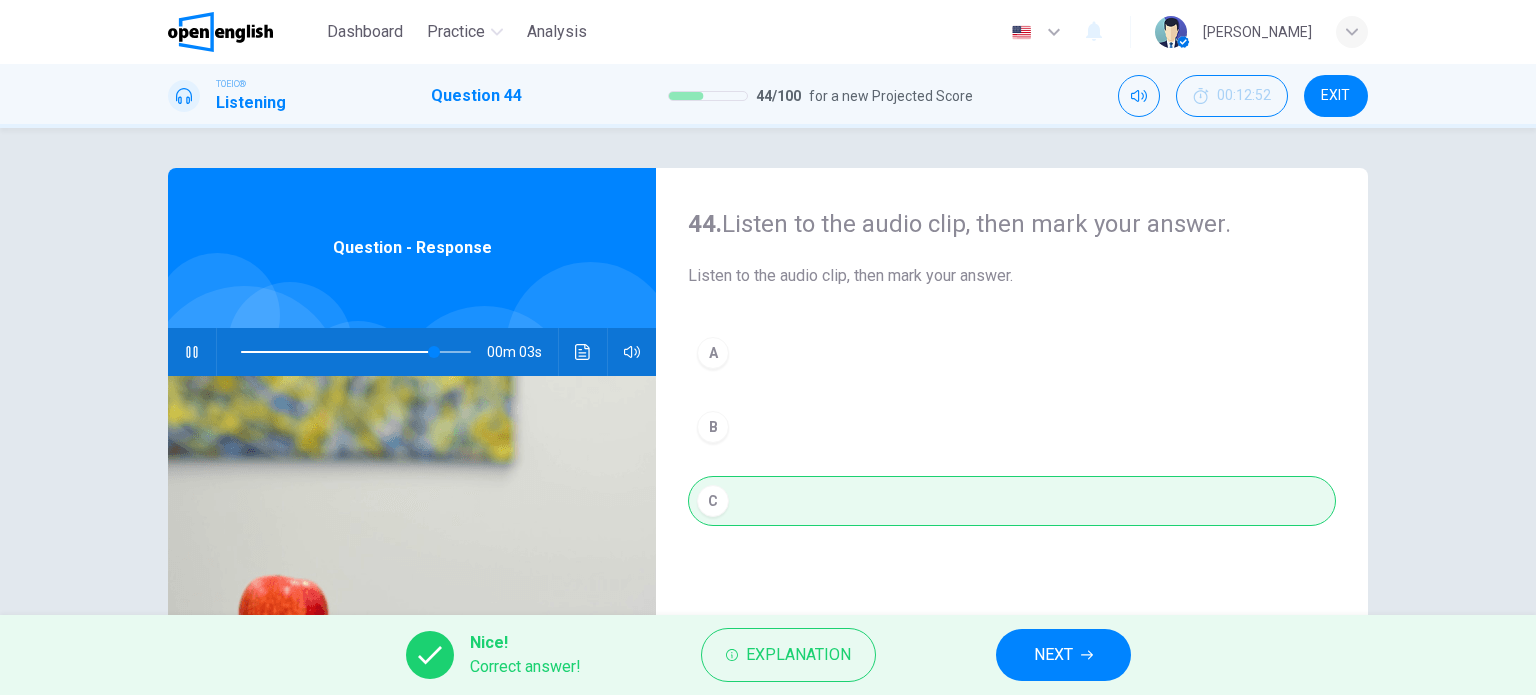 type on "**" 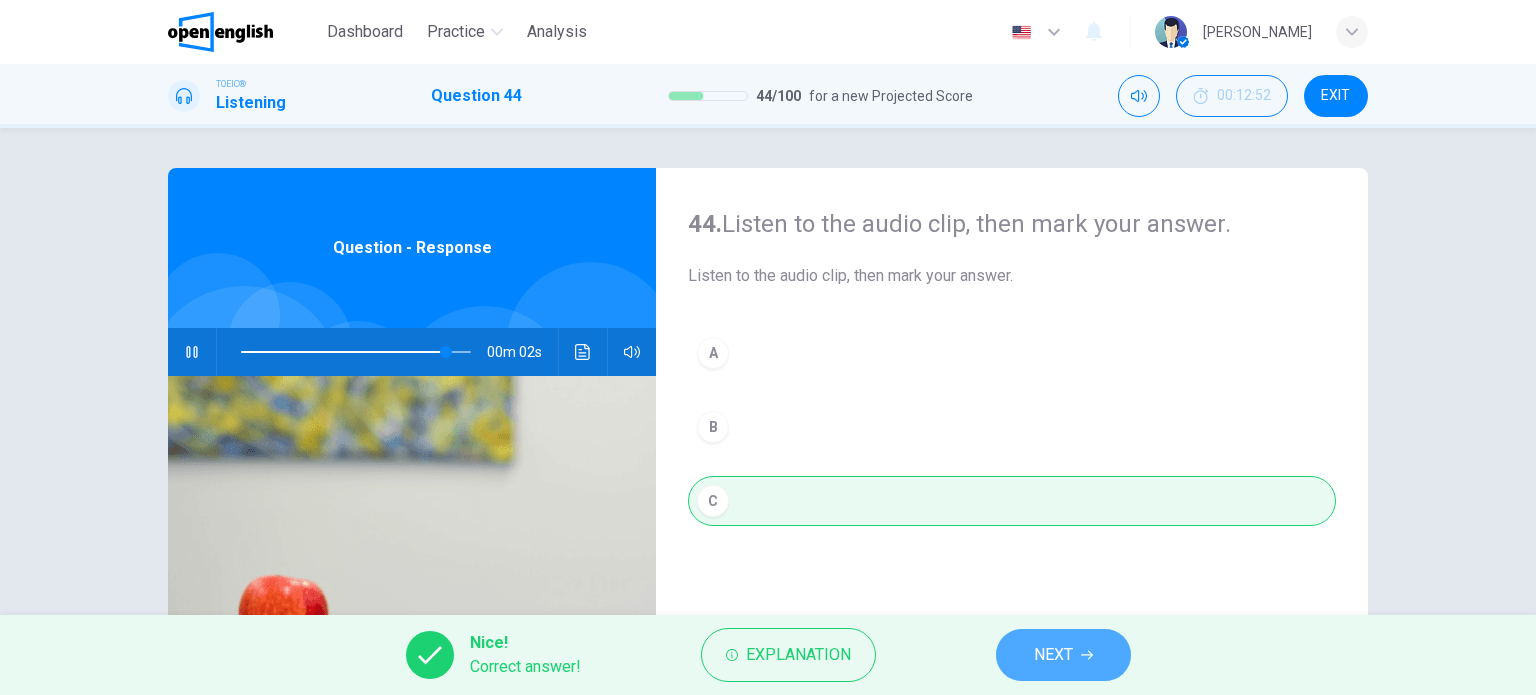 click on "NEXT" at bounding box center [1053, 655] 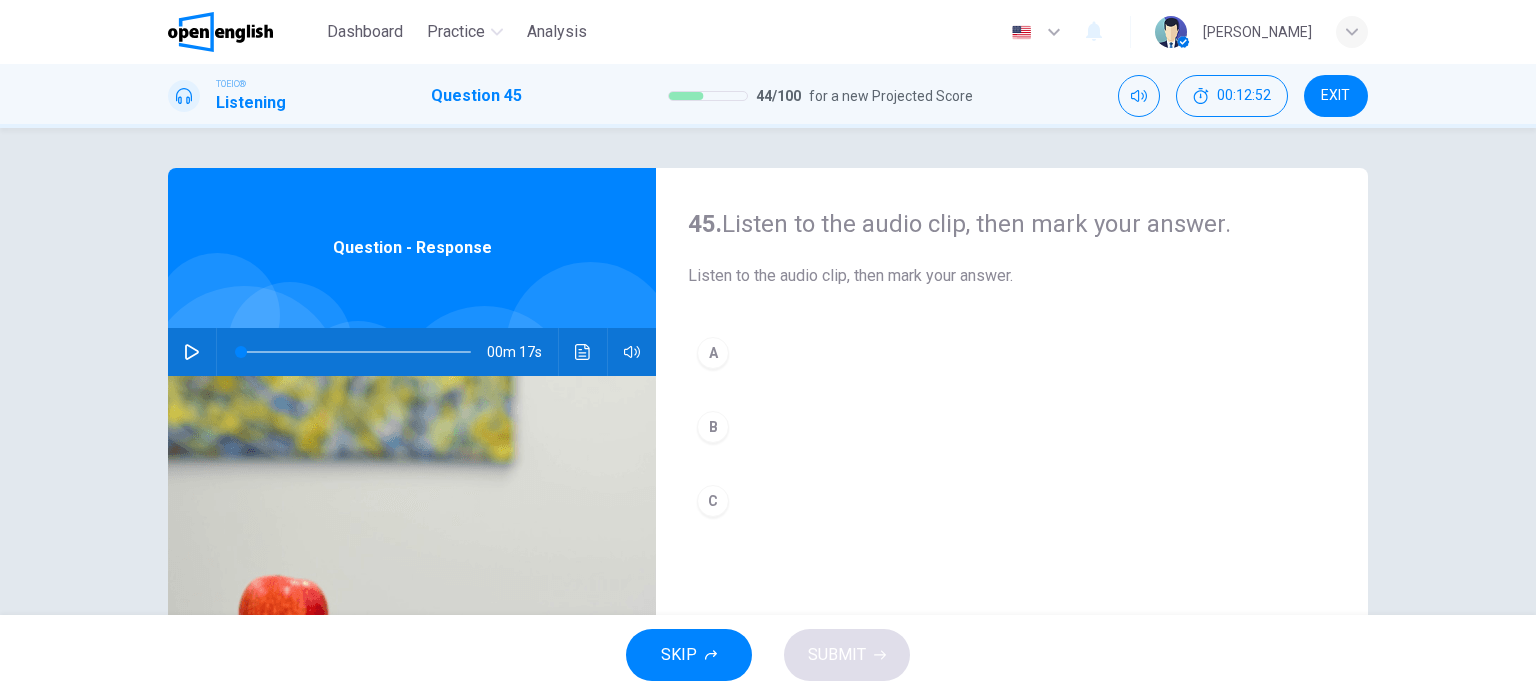 click 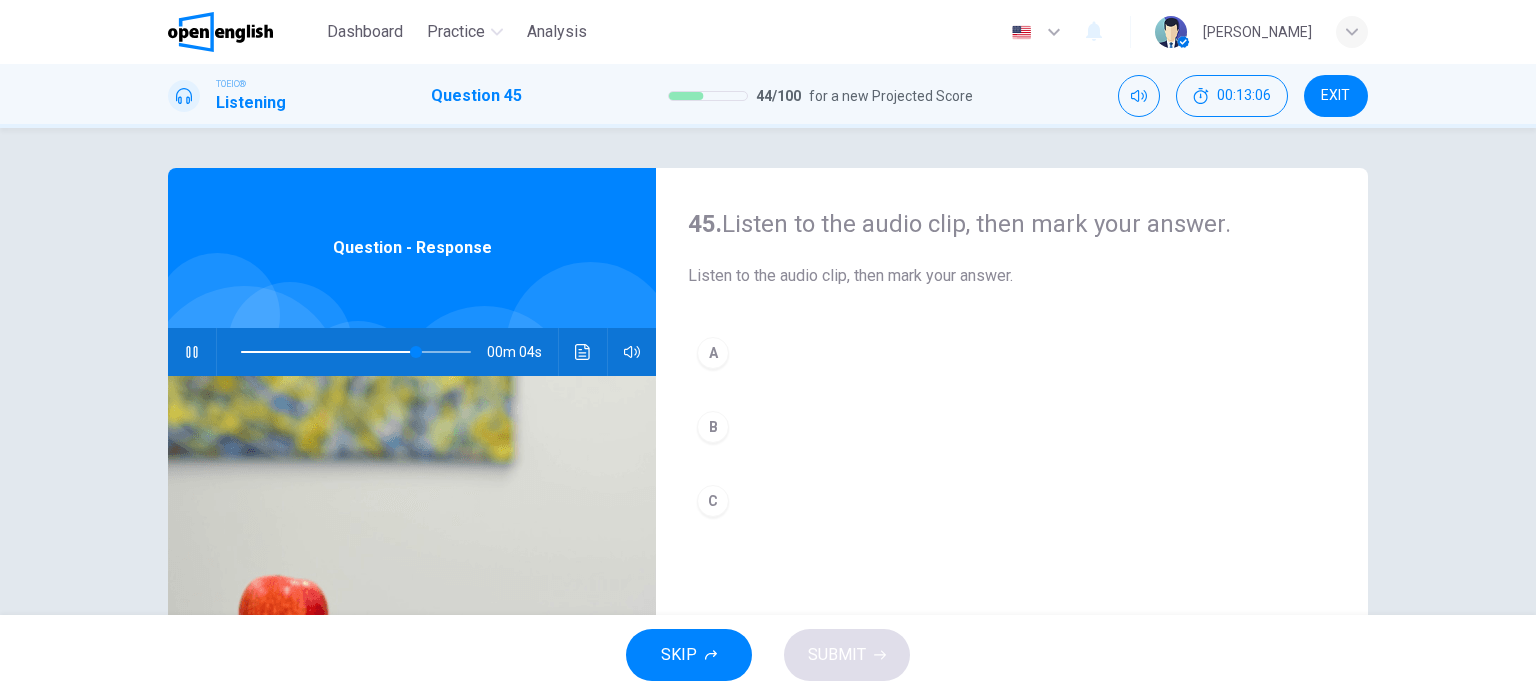 click on "A" at bounding box center (713, 353) 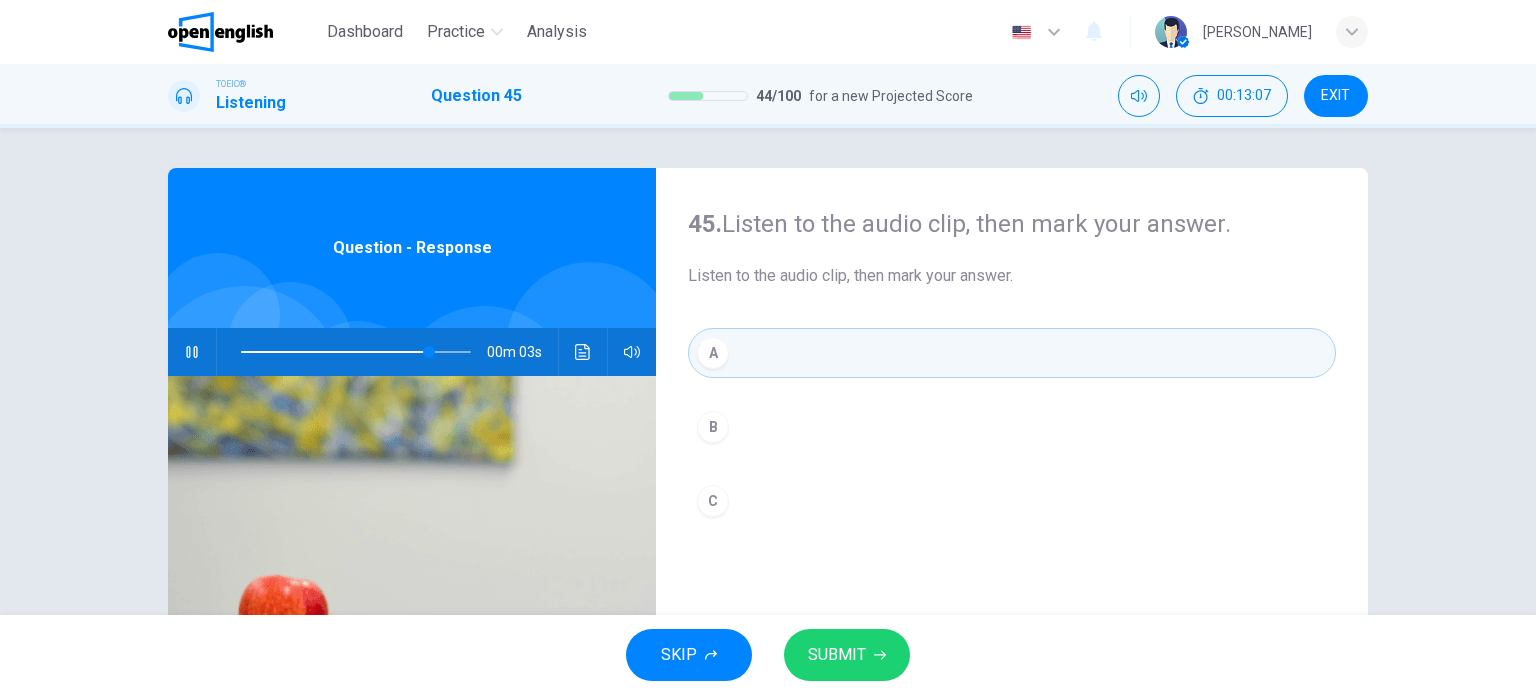 click on "SUBMIT" at bounding box center [837, 655] 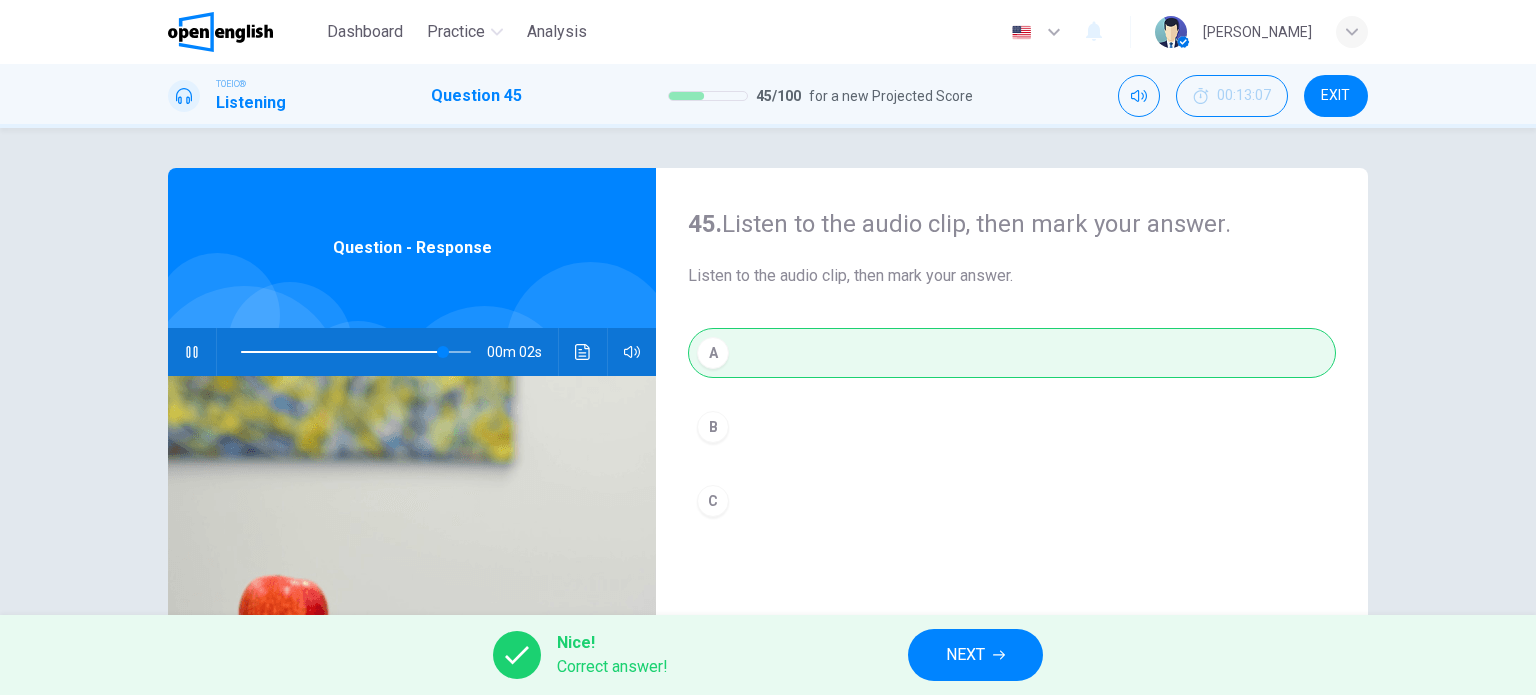 type on "**" 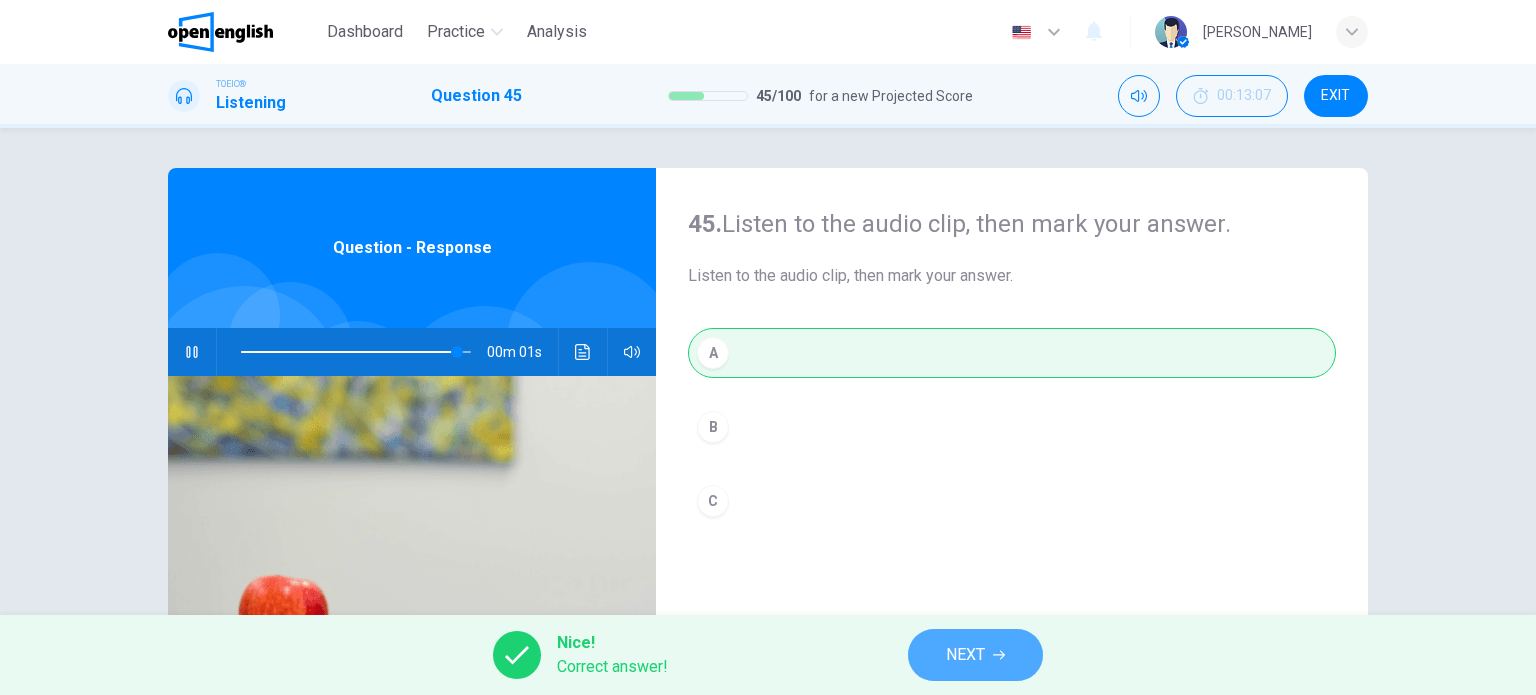 click 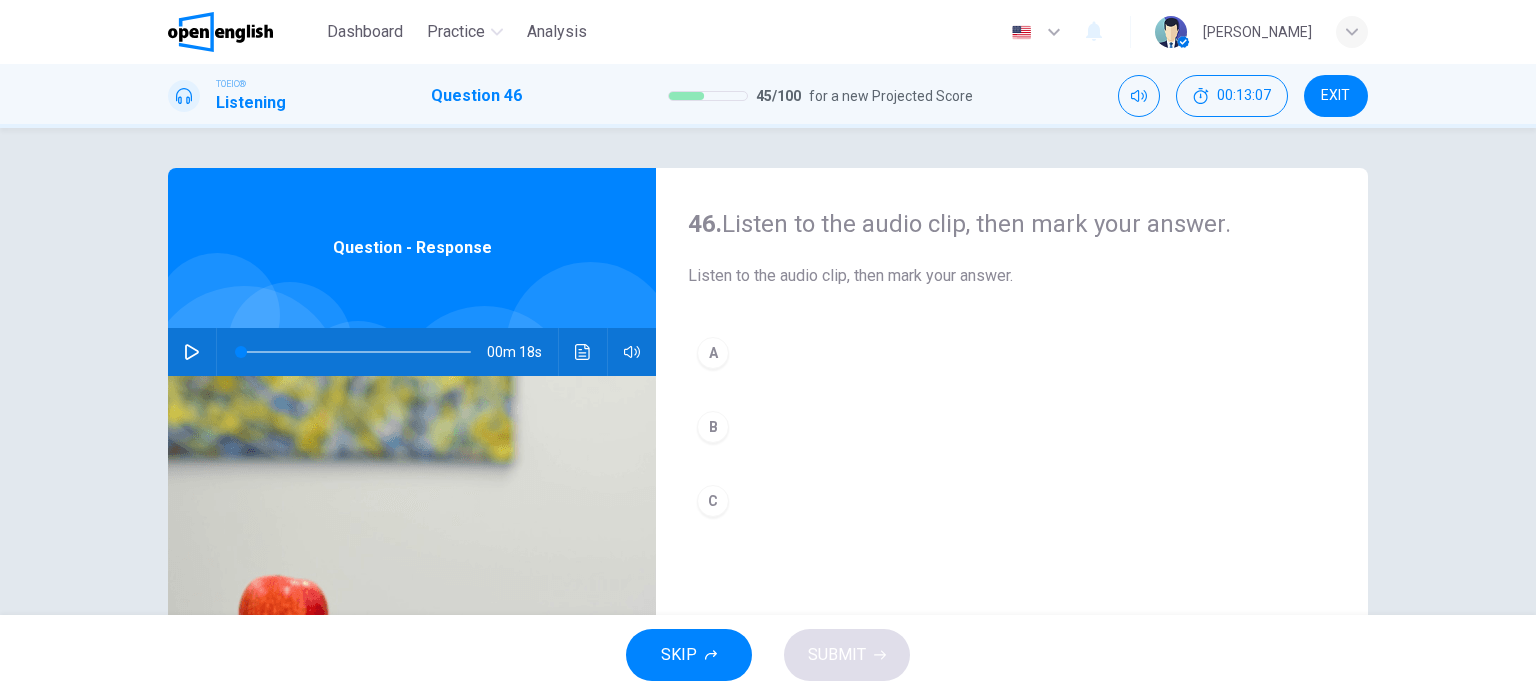 click 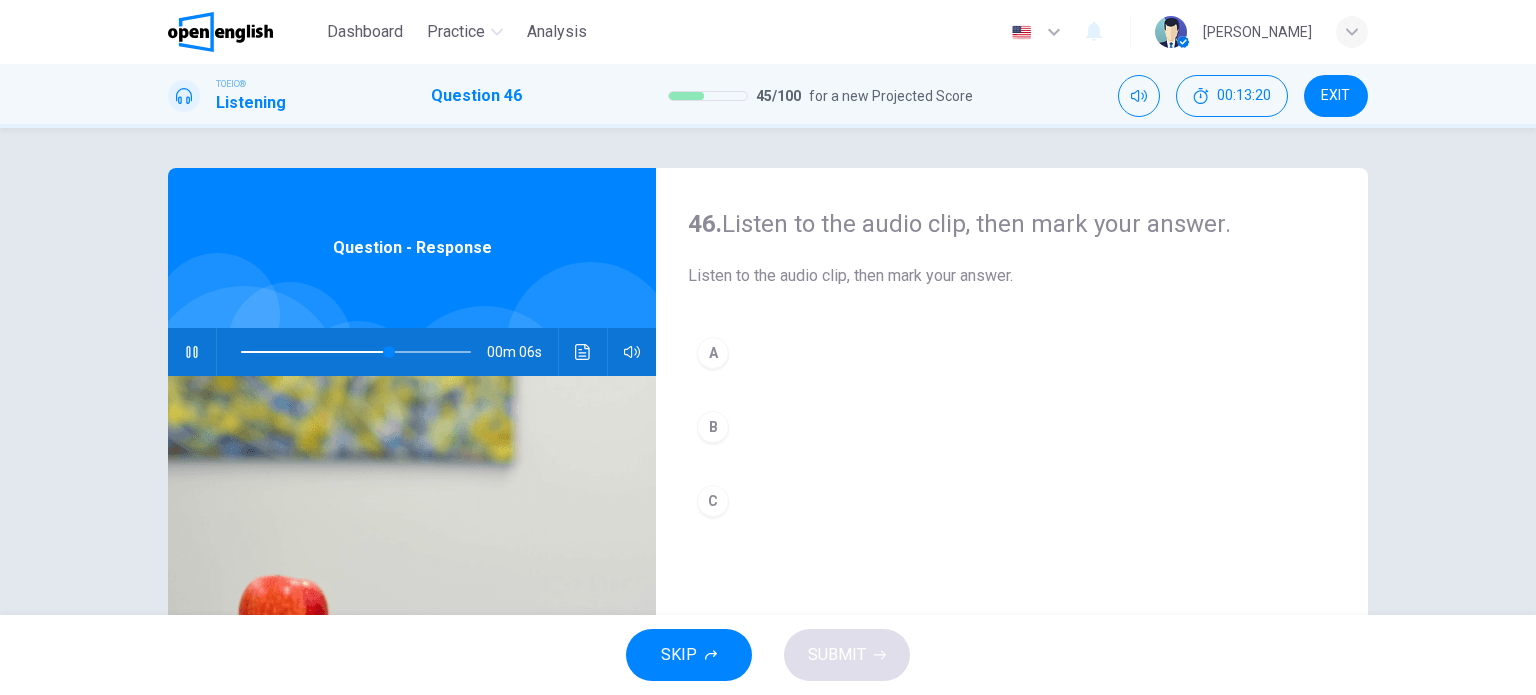 click on "B" at bounding box center [713, 427] 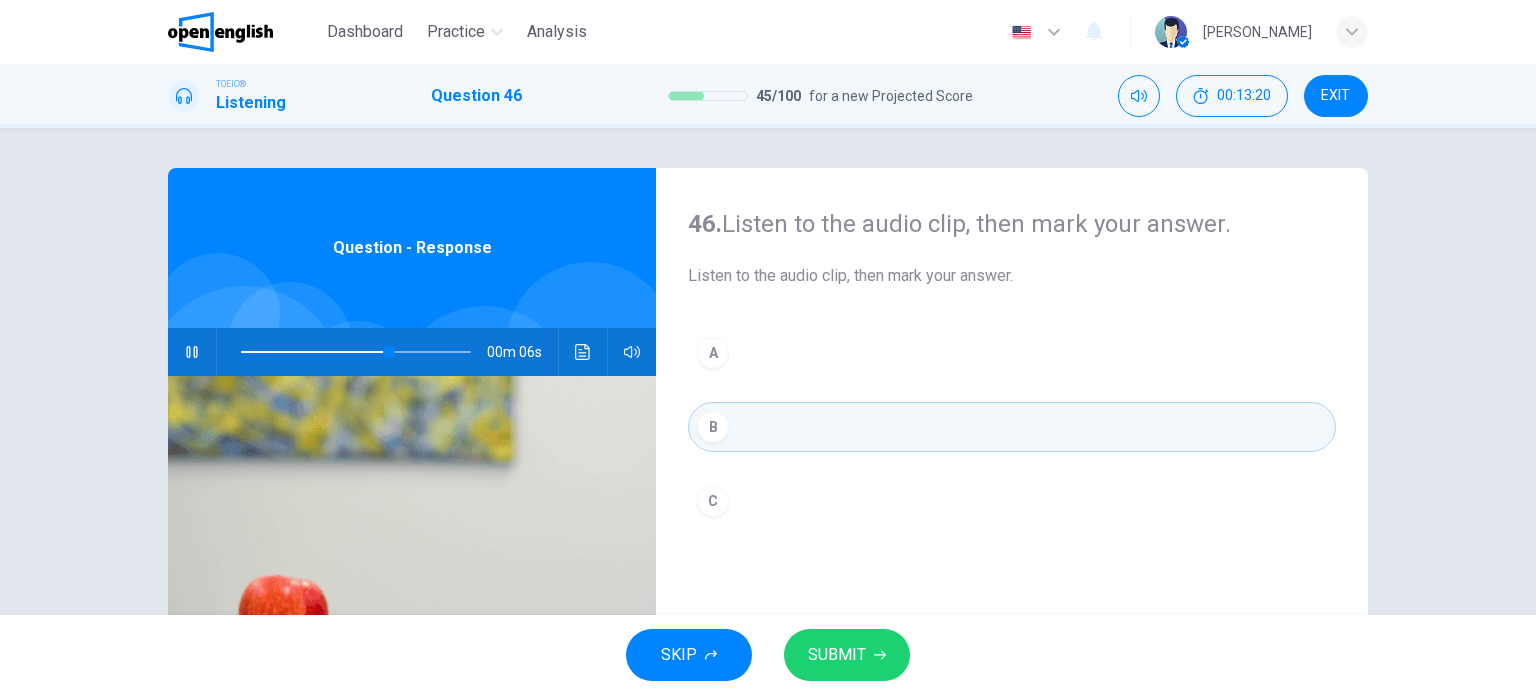 click on "SUBMIT" at bounding box center [837, 655] 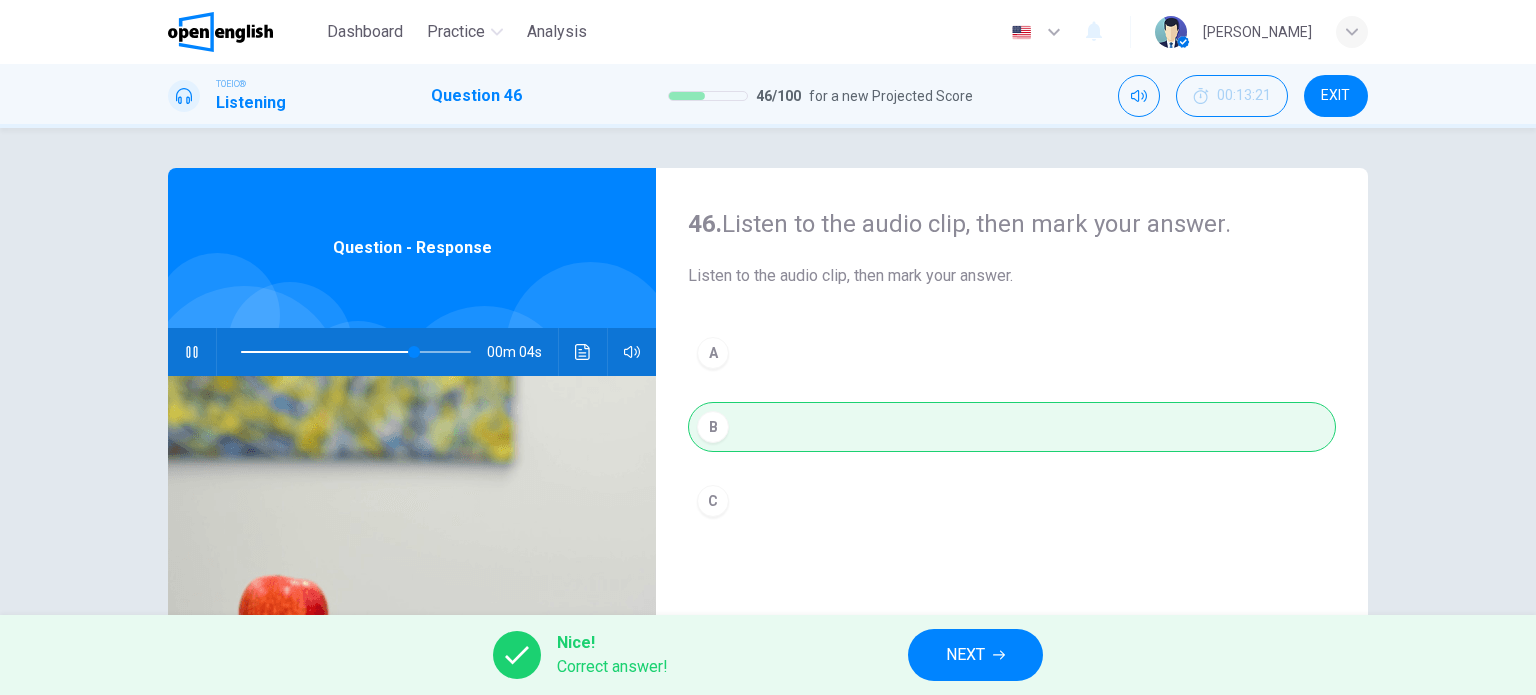 type on "**" 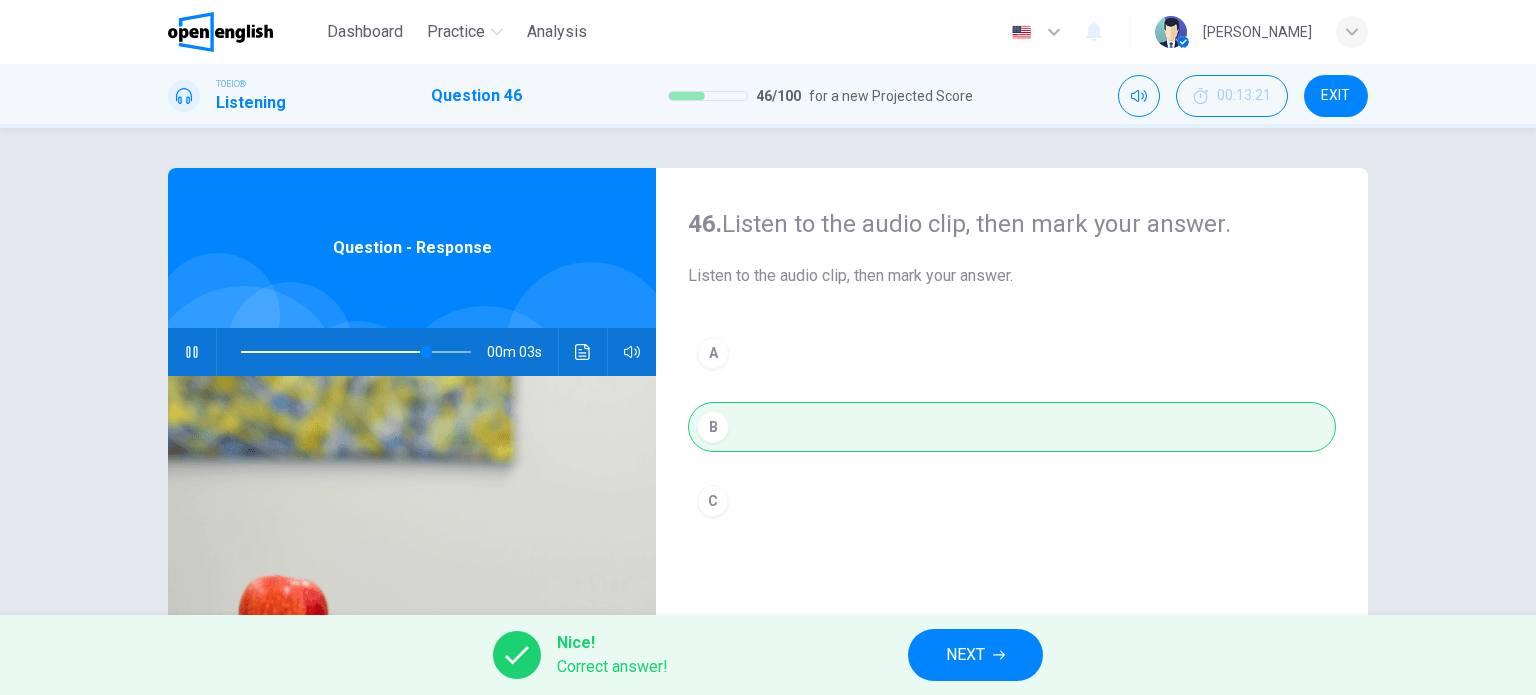 click 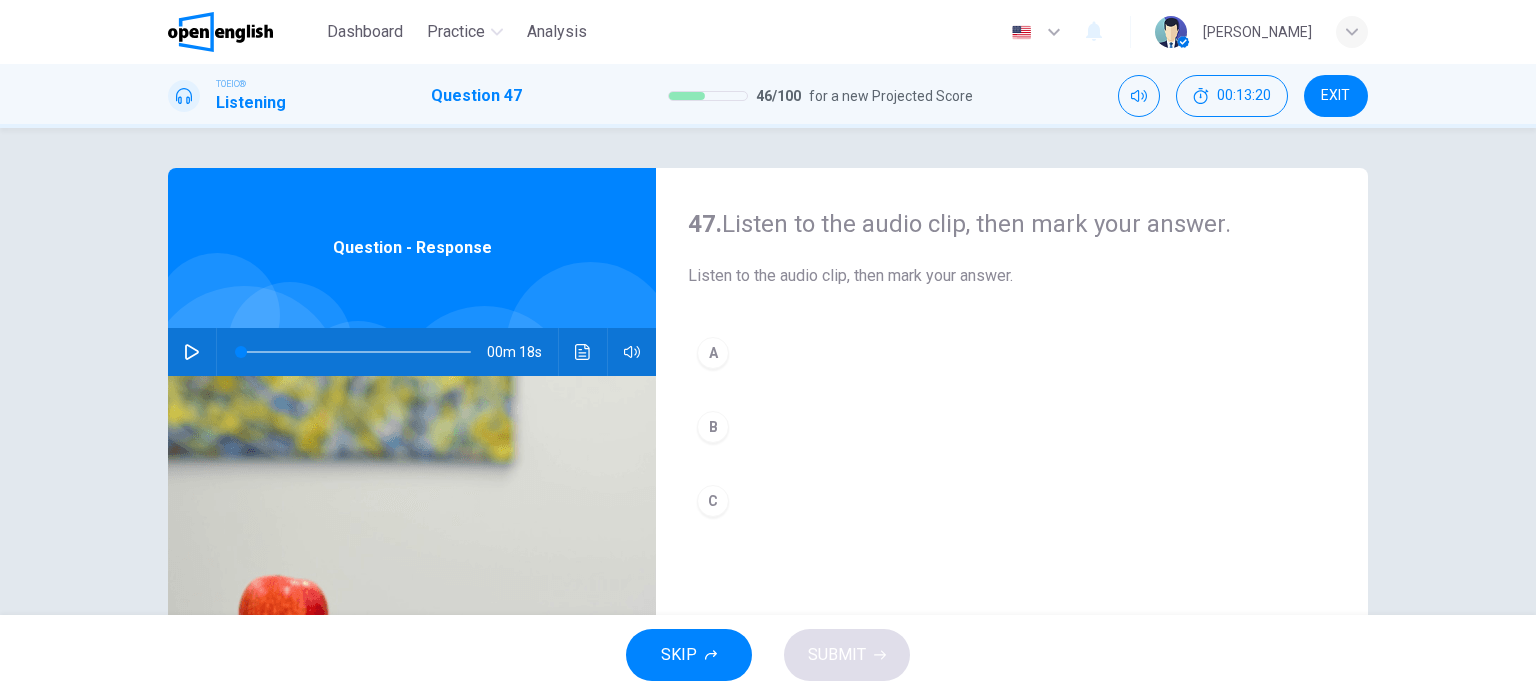 click 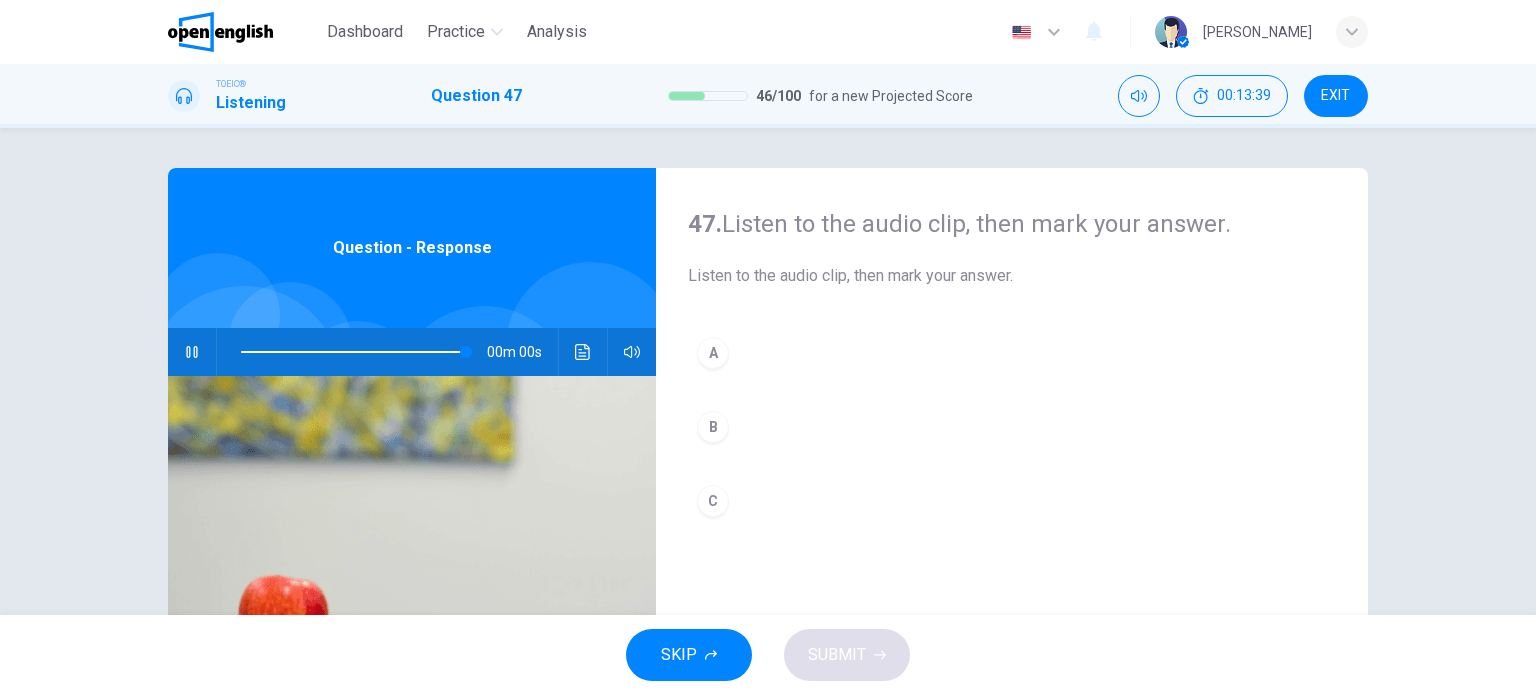 click on "C" at bounding box center [713, 501] 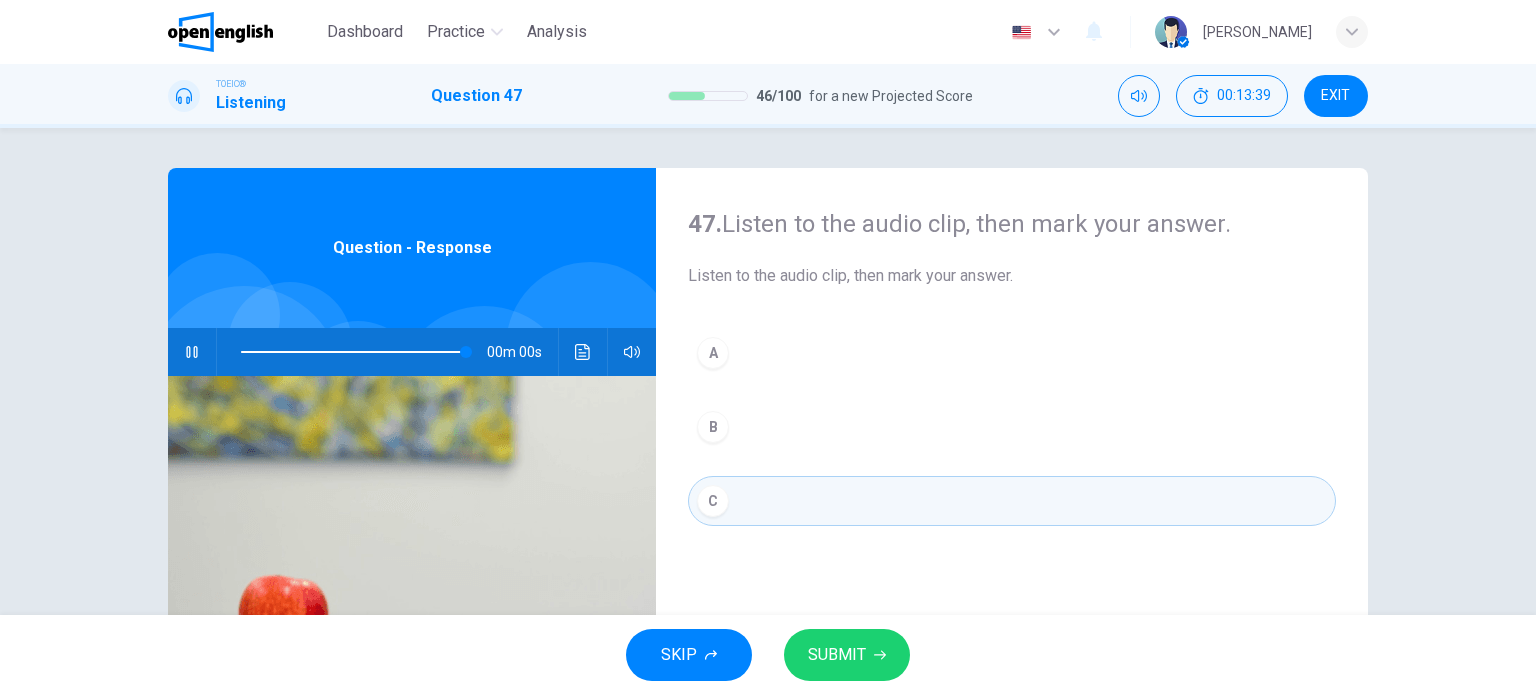 type on "*" 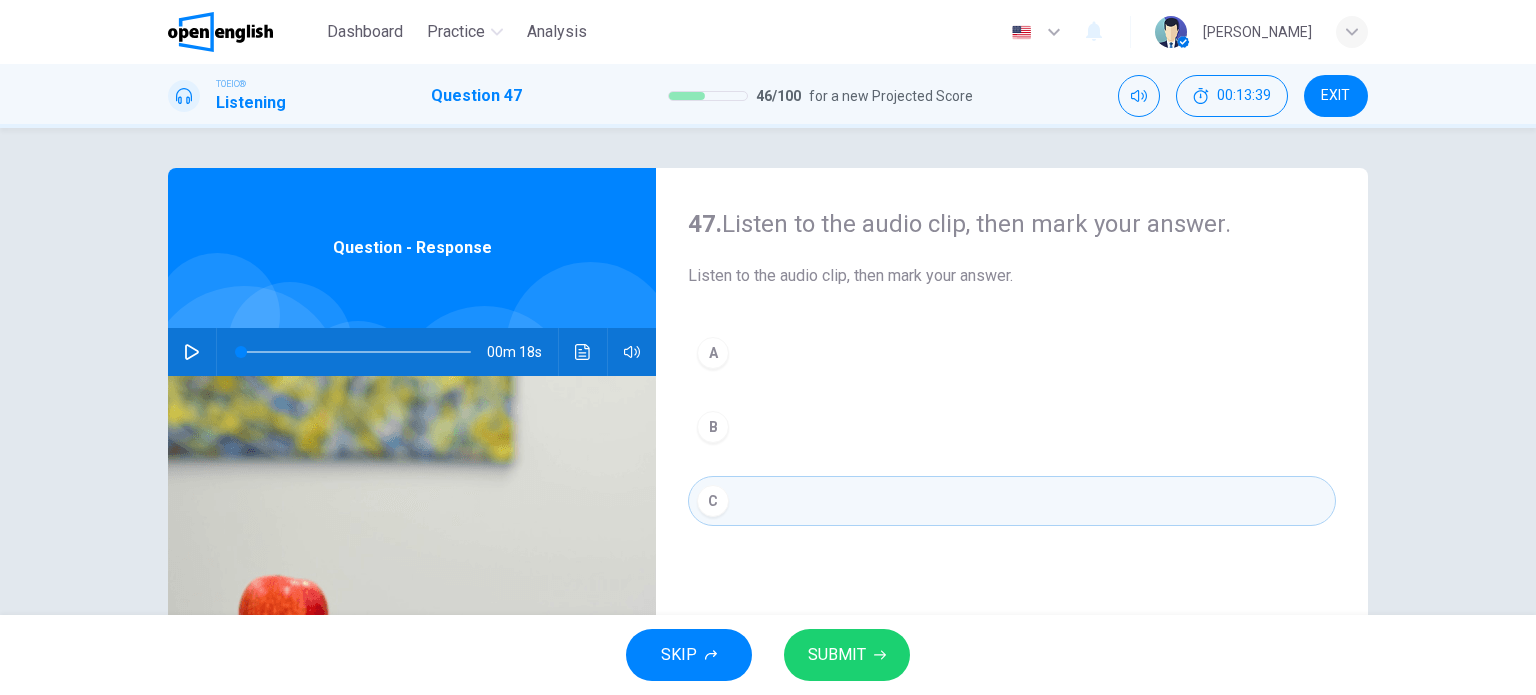 click on "SUBMIT" at bounding box center (837, 655) 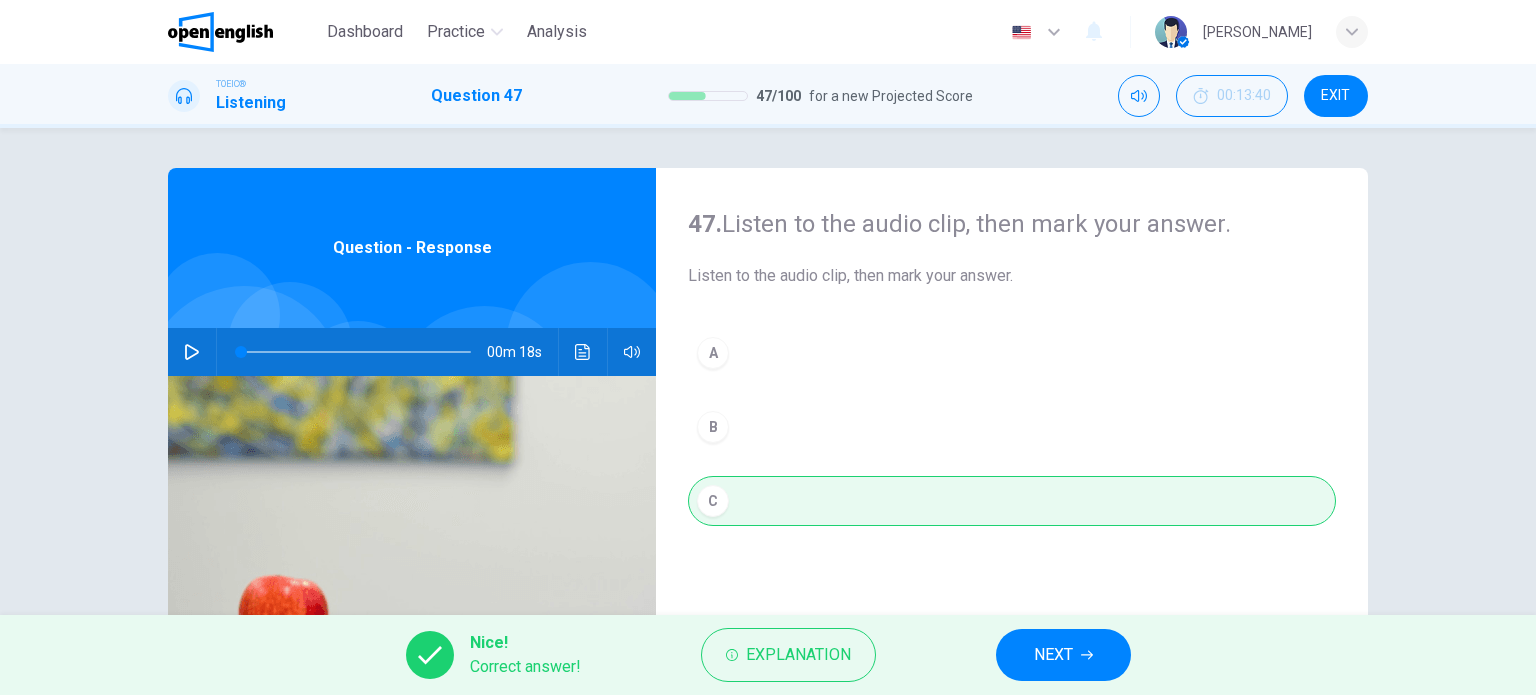 click on "NEXT" at bounding box center [1053, 655] 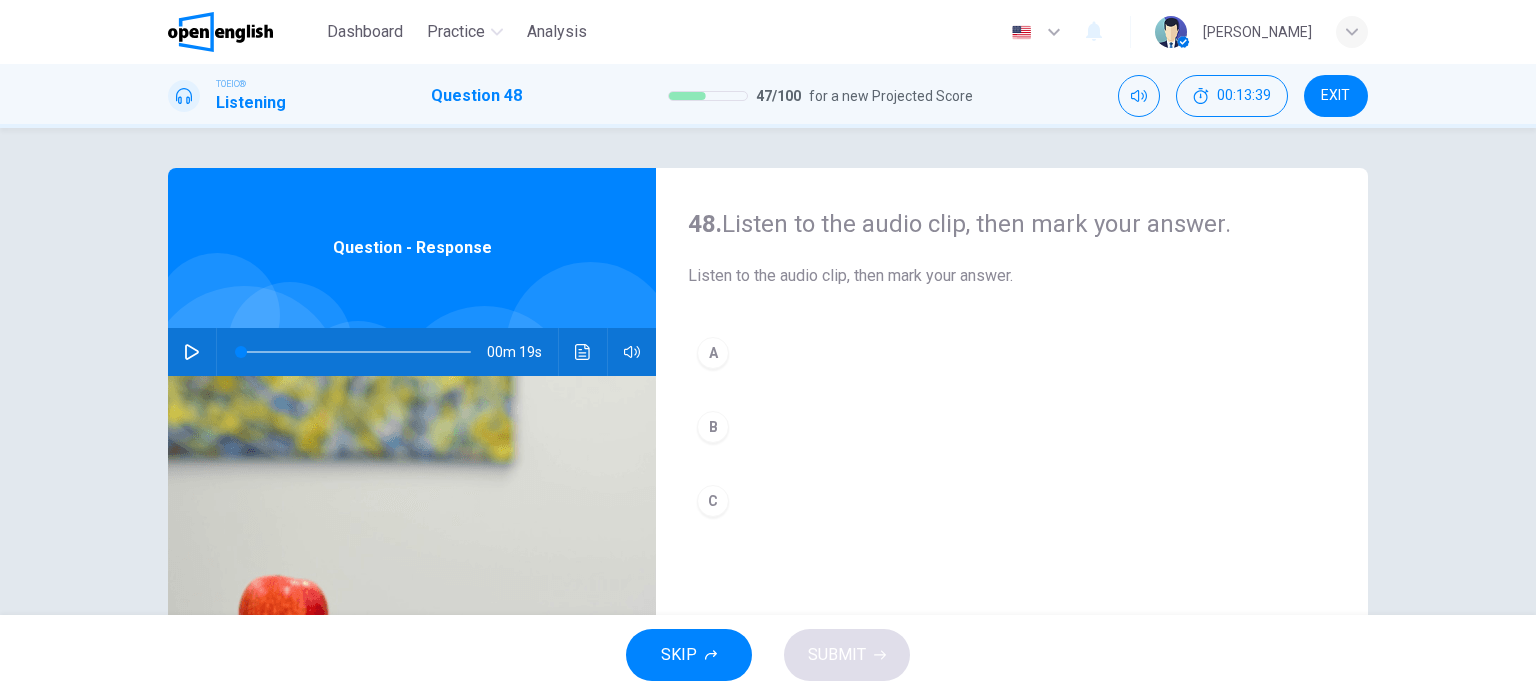 click 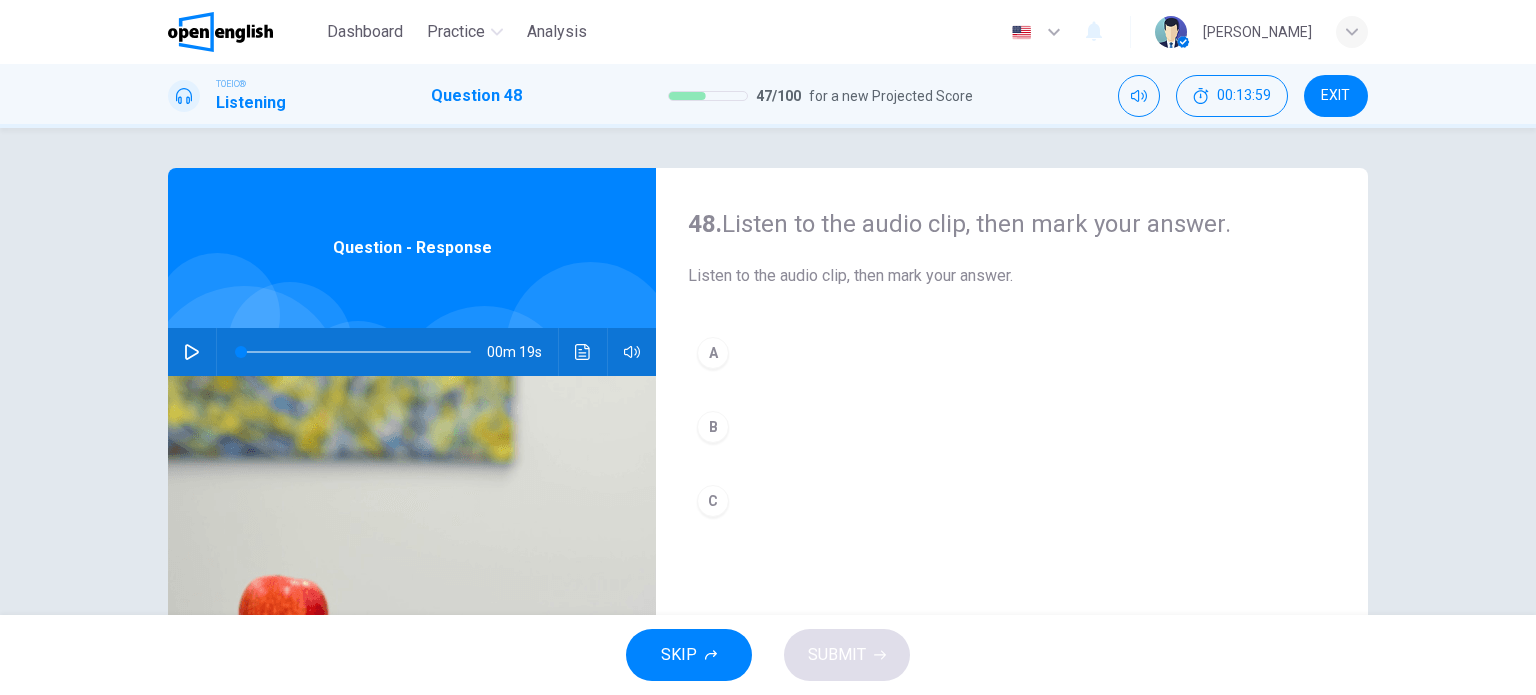click 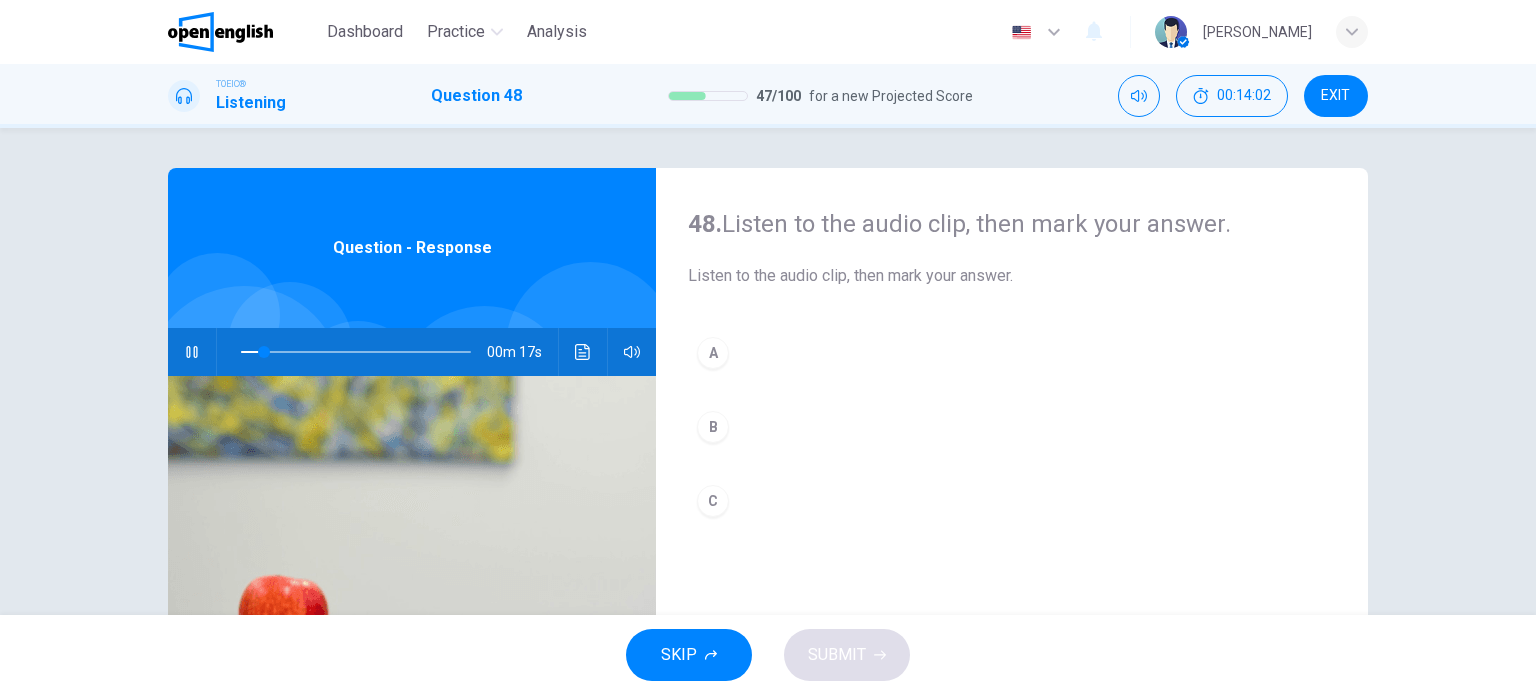 click on "B" at bounding box center [713, 427] 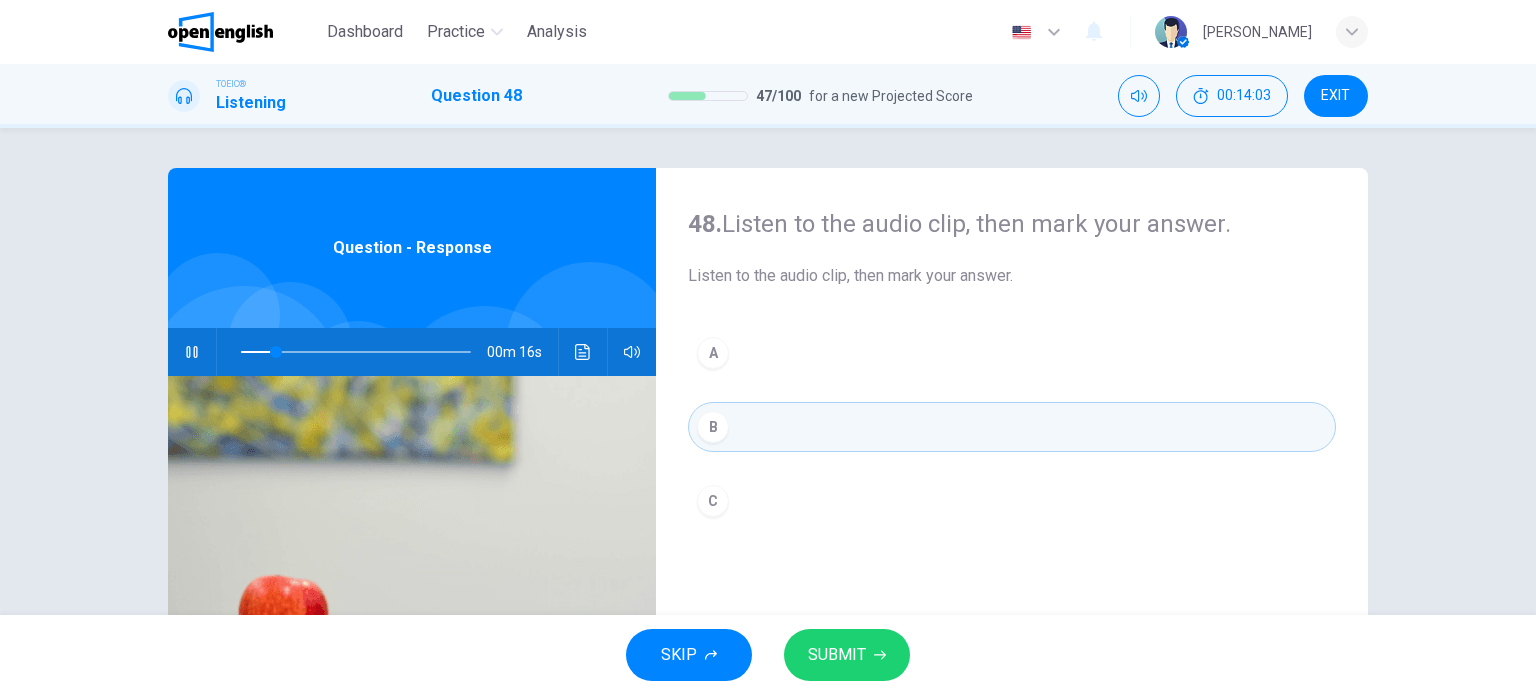 click on "SUBMIT" at bounding box center [847, 655] 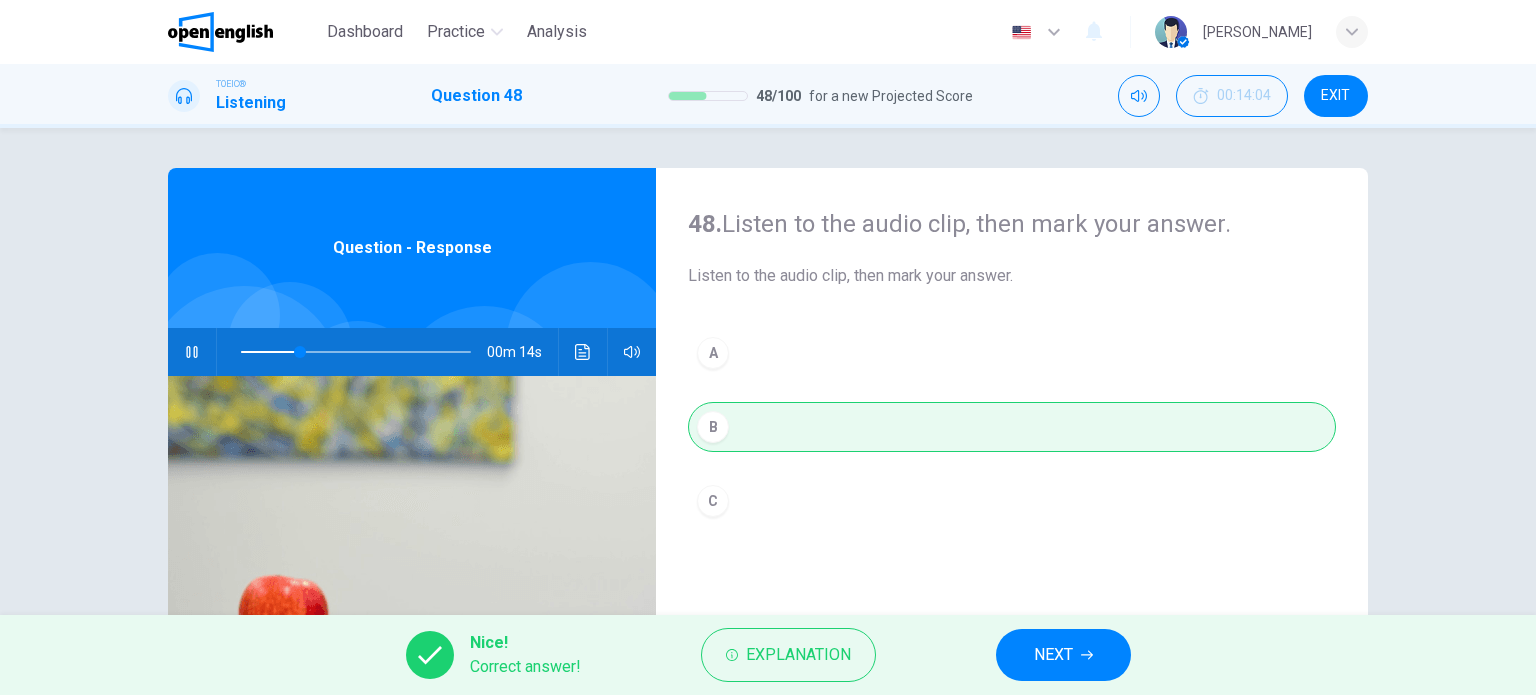 type on "**" 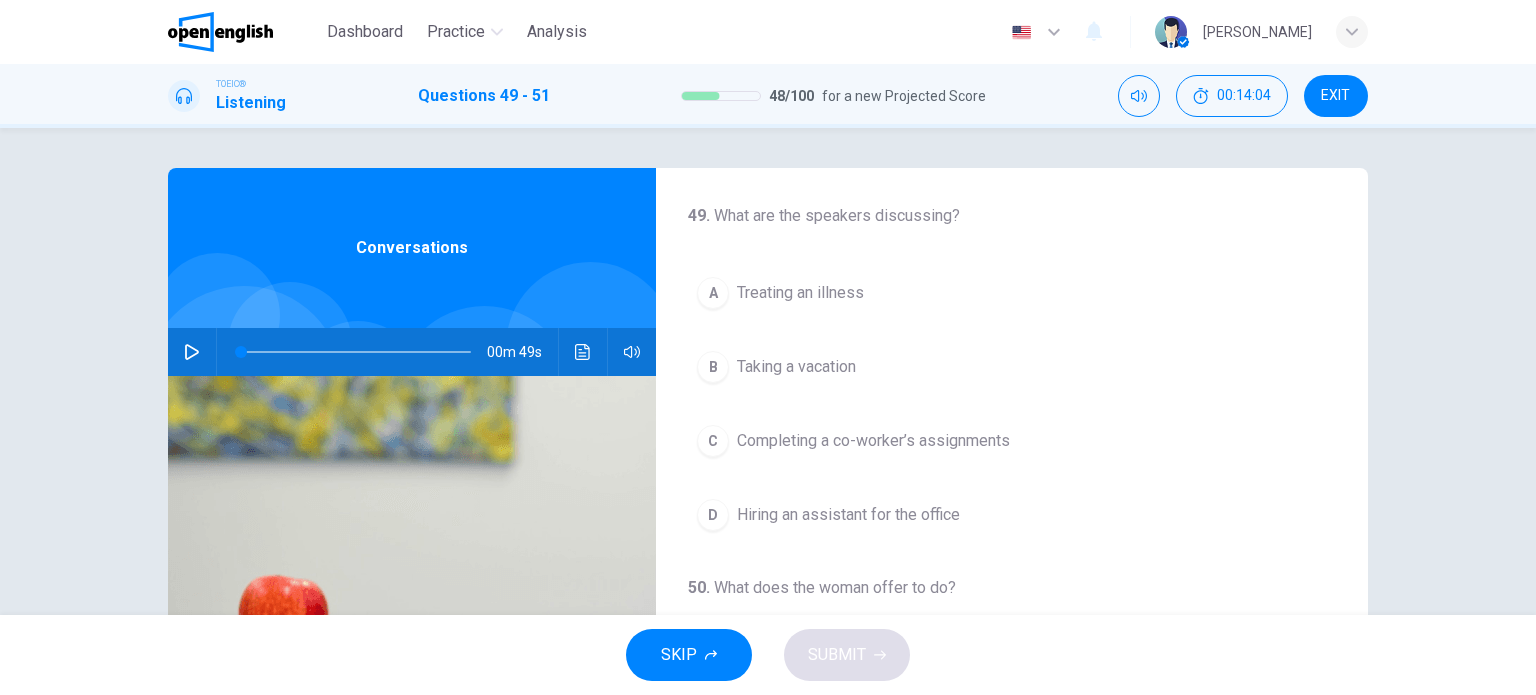 click 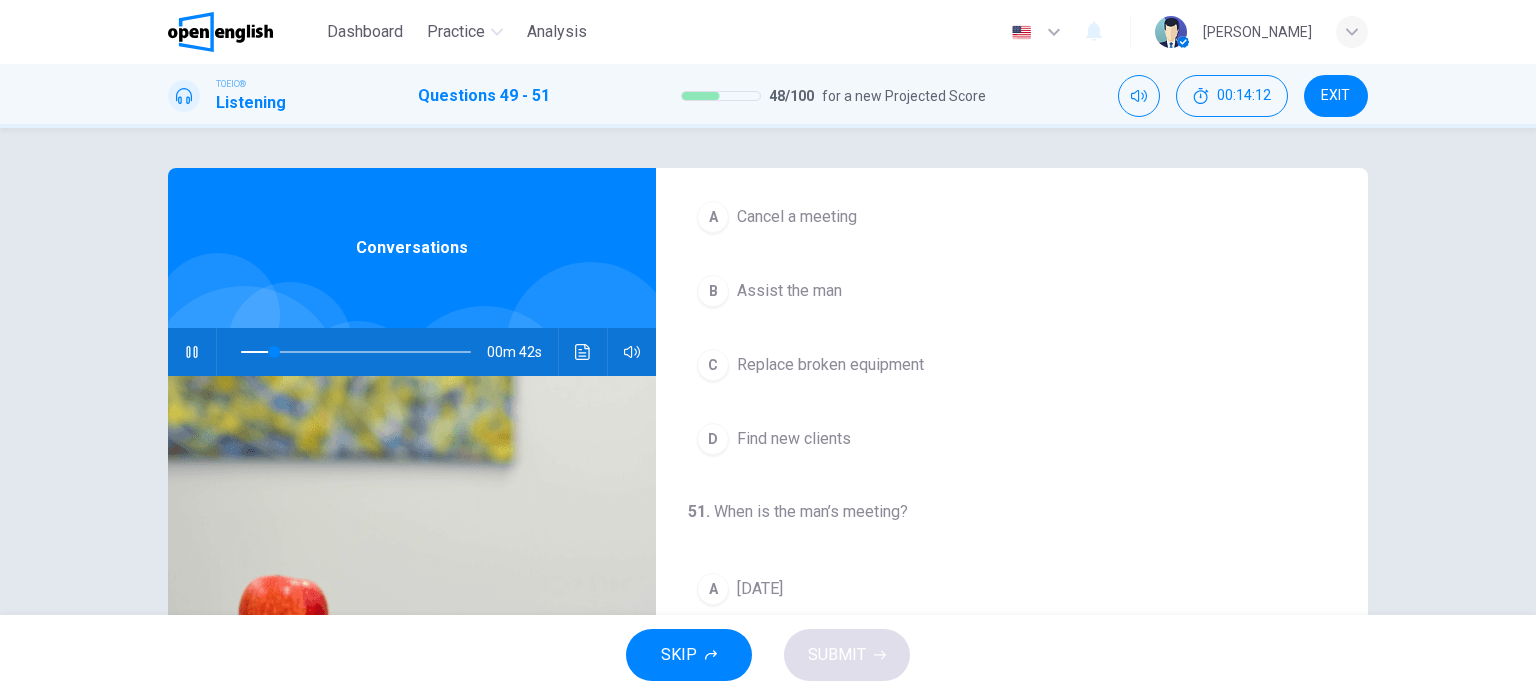 scroll, scrollTop: 452, scrollLeft: 0, axis: vertical 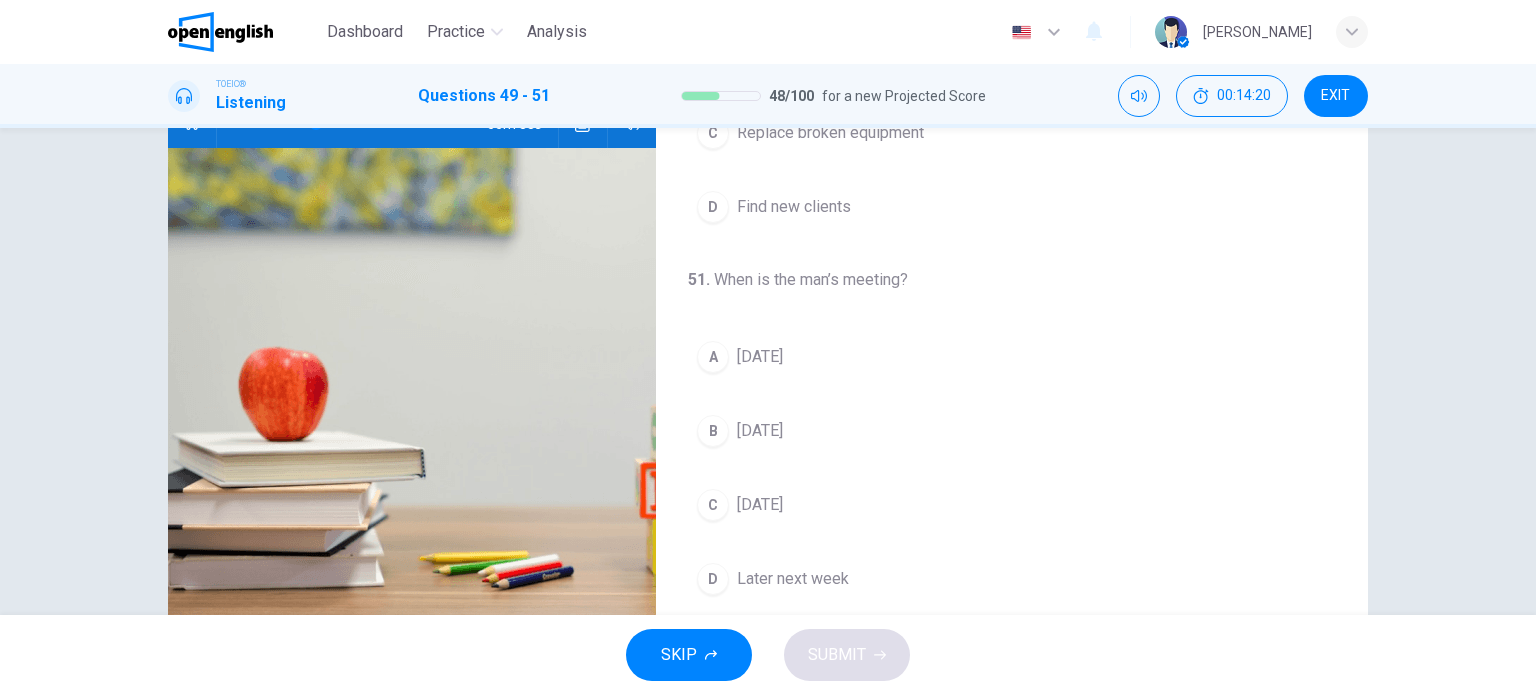 click on "B" at bounding box center (713, 431) 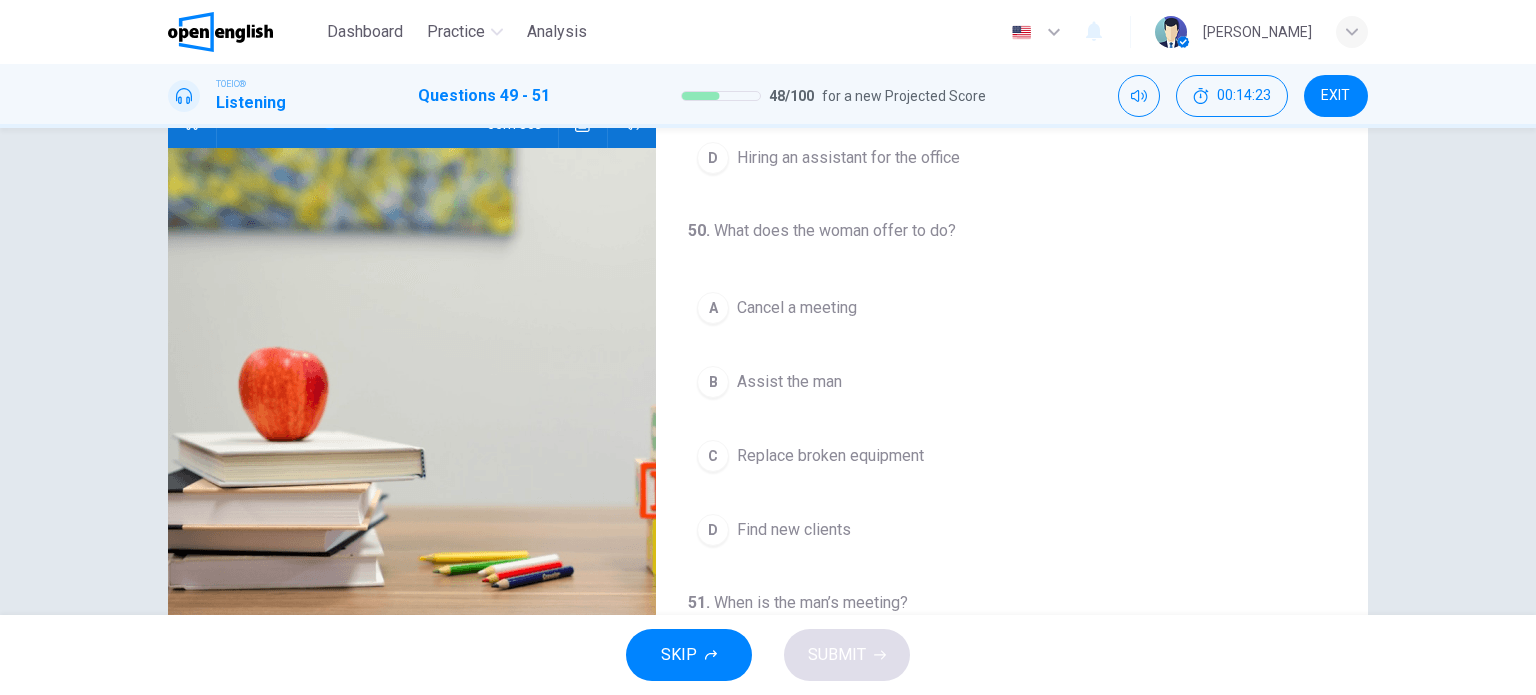 scroll, scrollTop: 120, scrollLeft: 0, axis: vertical 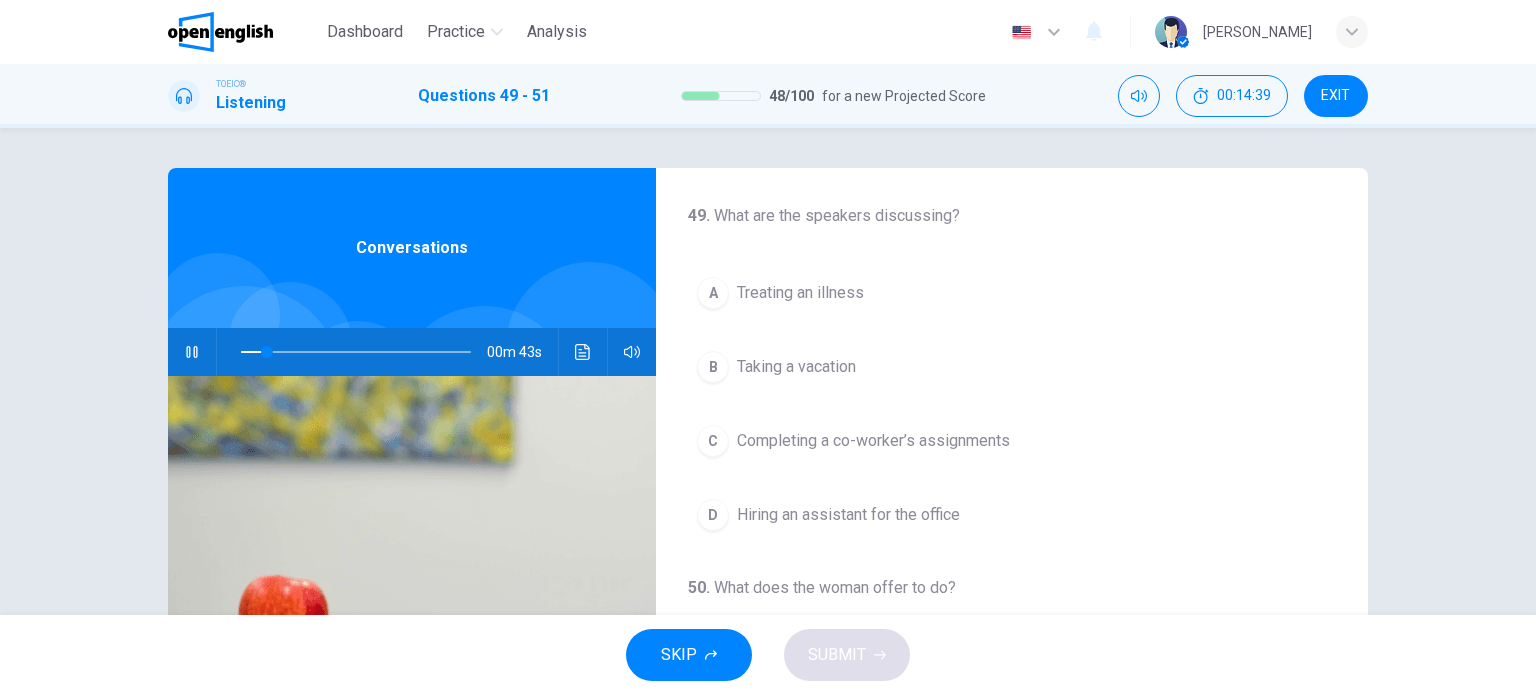 click on "Treating an illness" at bounding box center (800, 293) 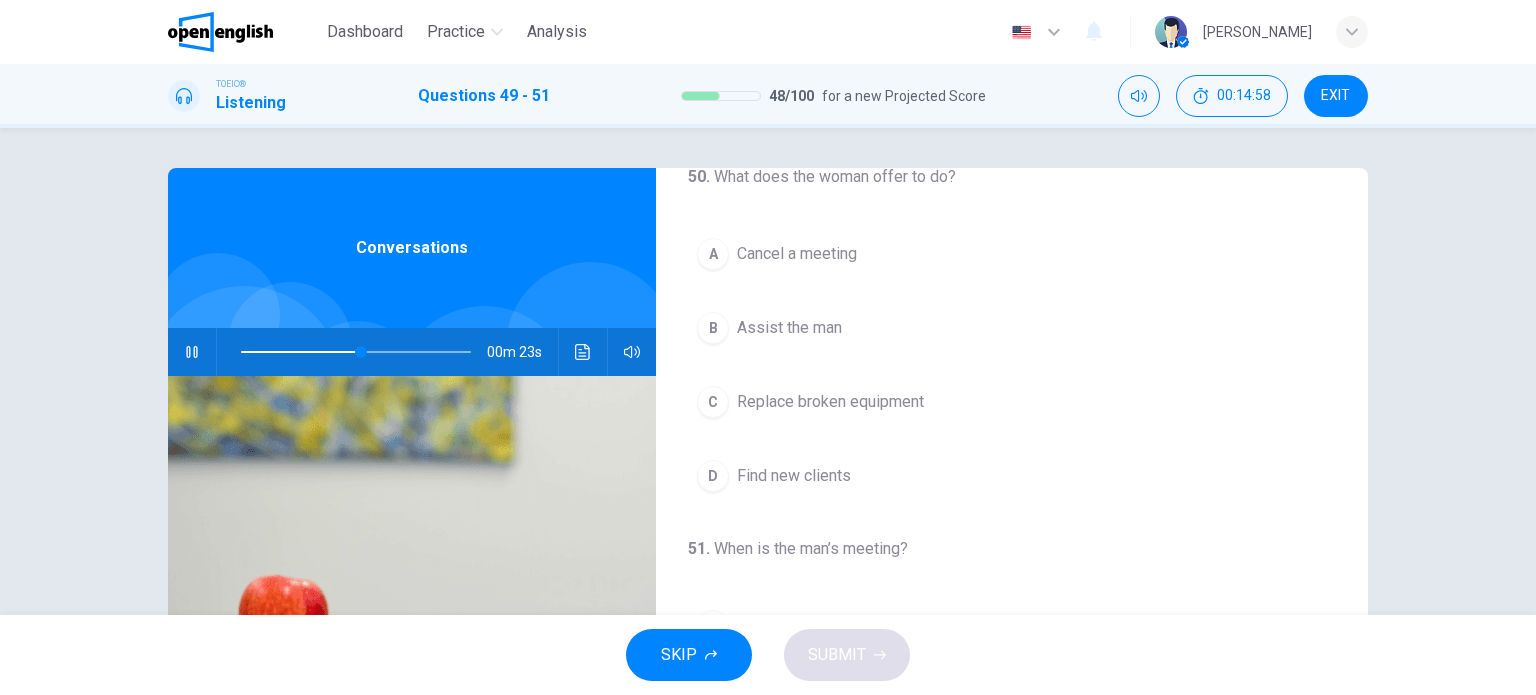 scroll, scrollTop: 452, scrollLeft: 0, axis: vertical 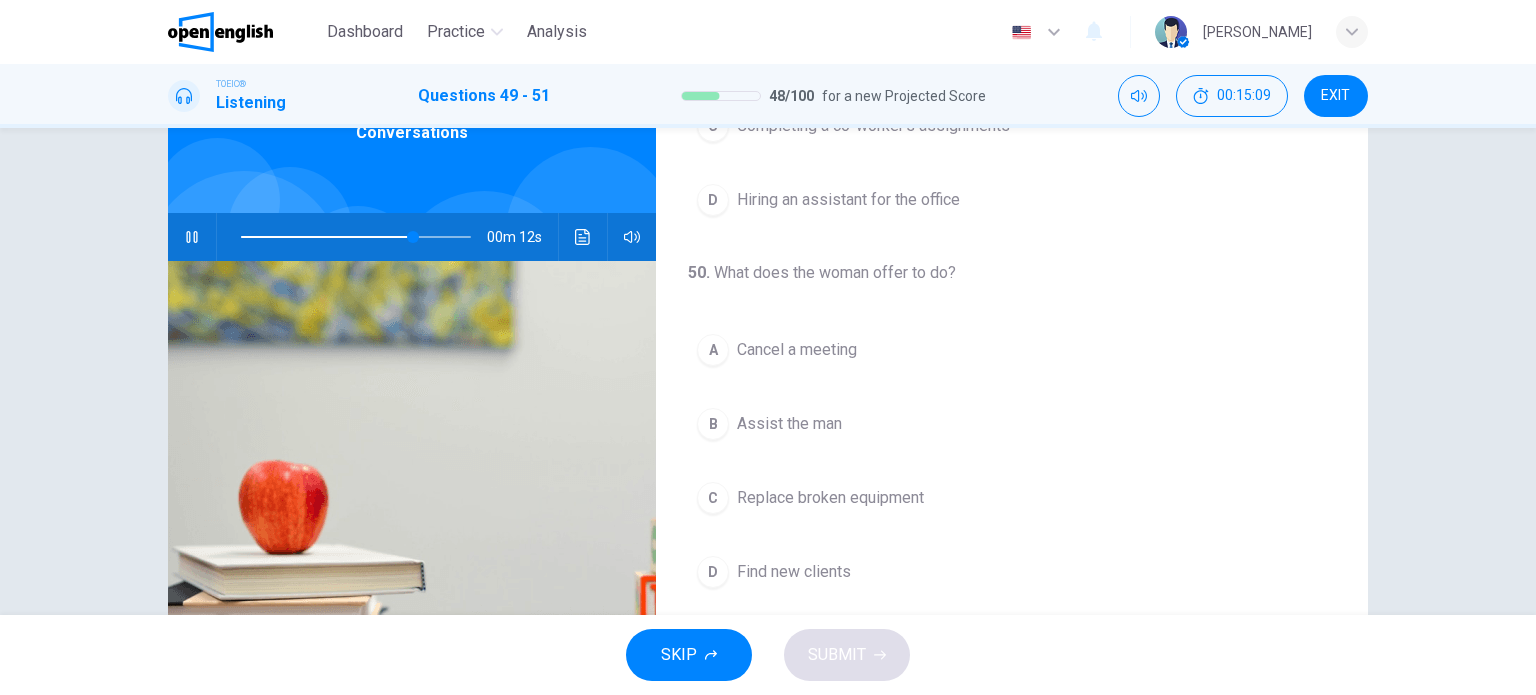 click on "Assist the man" at bounding box center [789, 424] 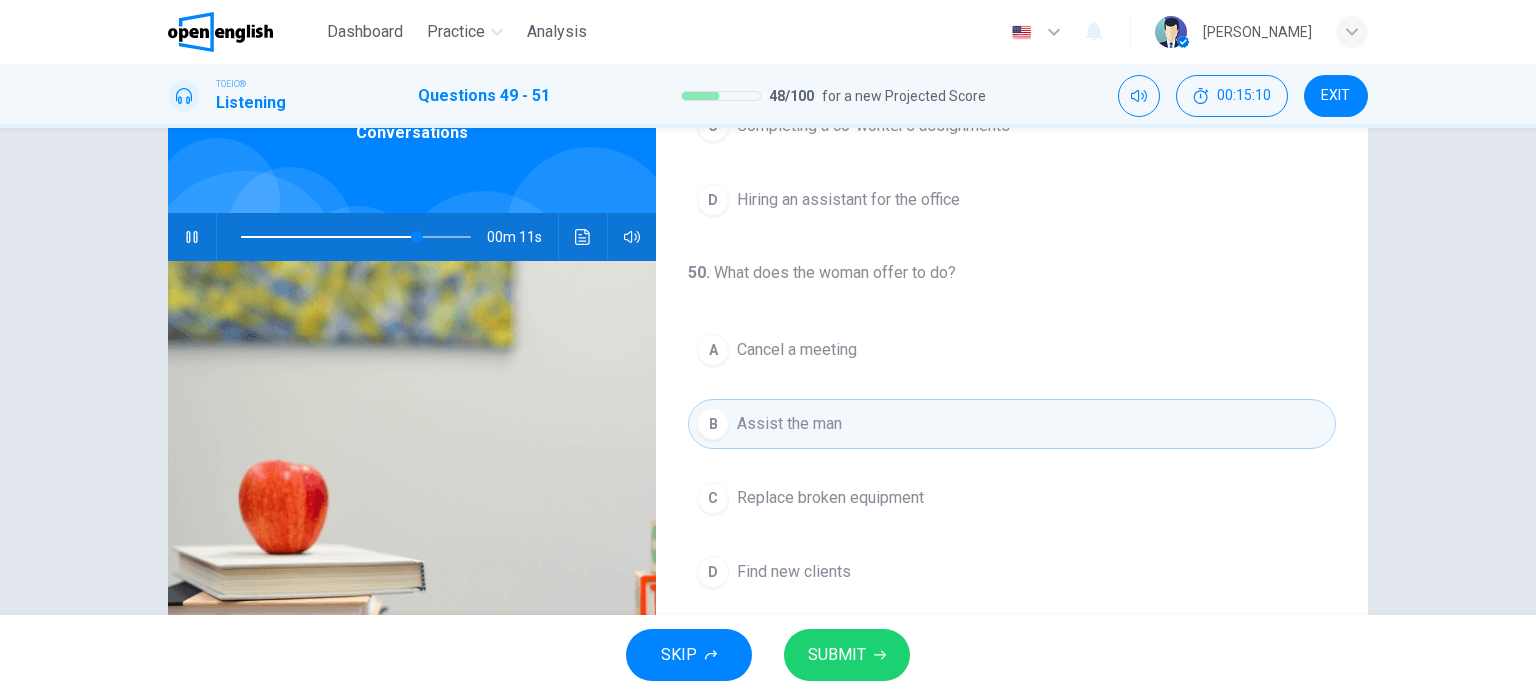 click 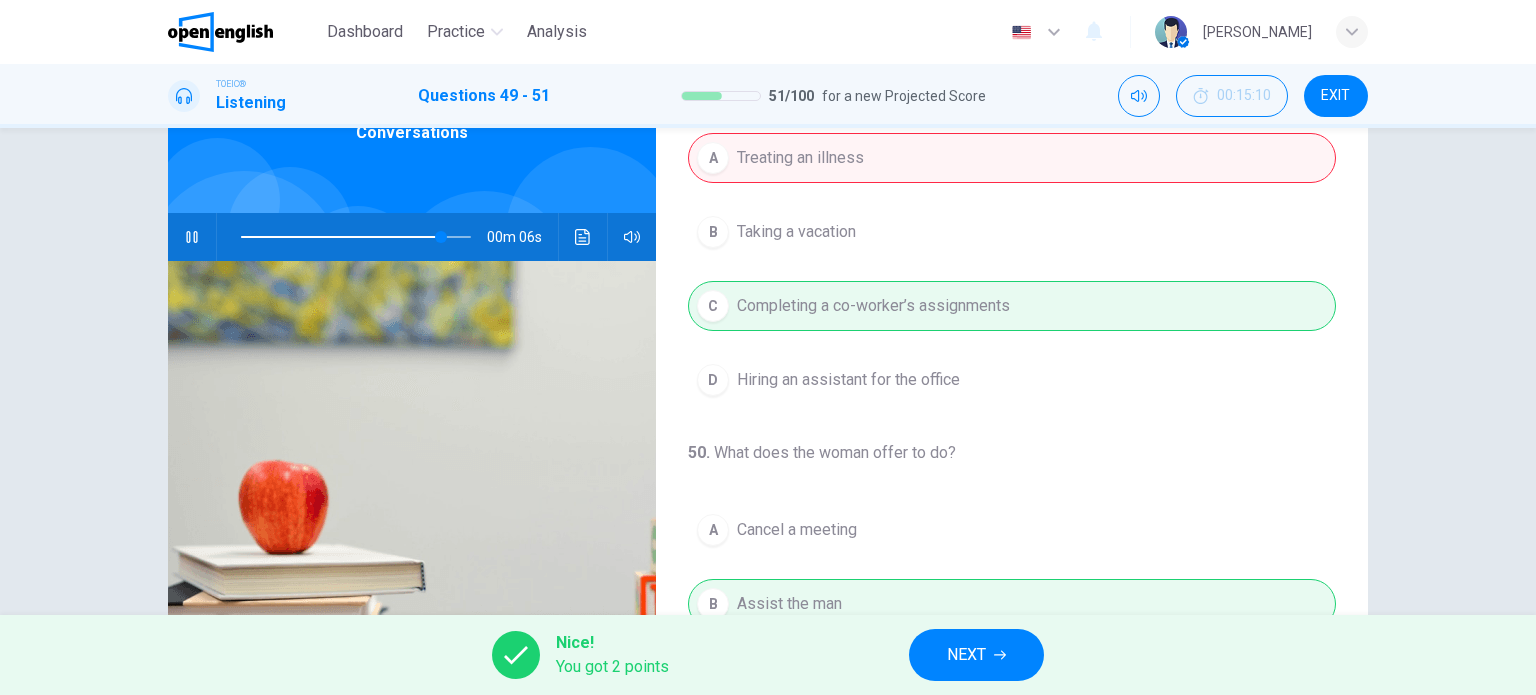 scroll, scrollTop: 0, scrollLeft: 0, axis: both 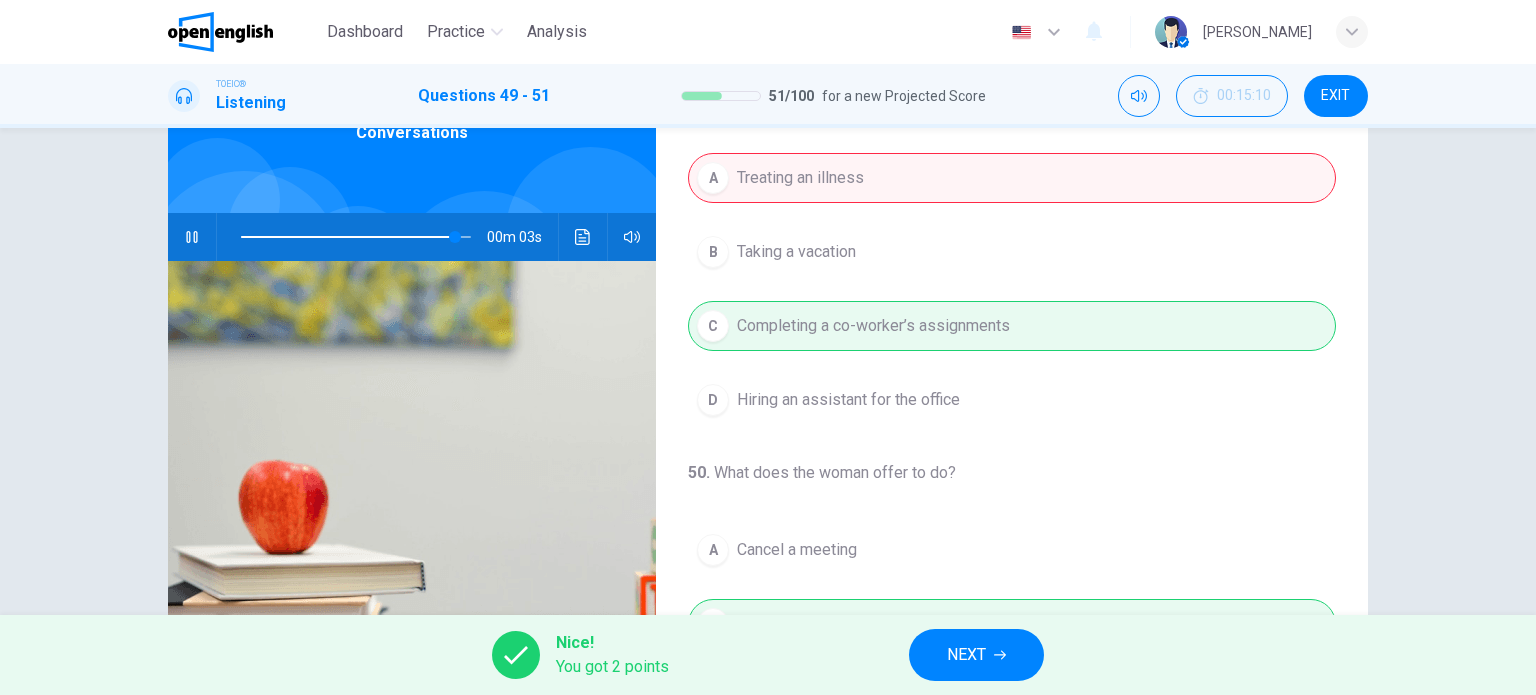type on "**" 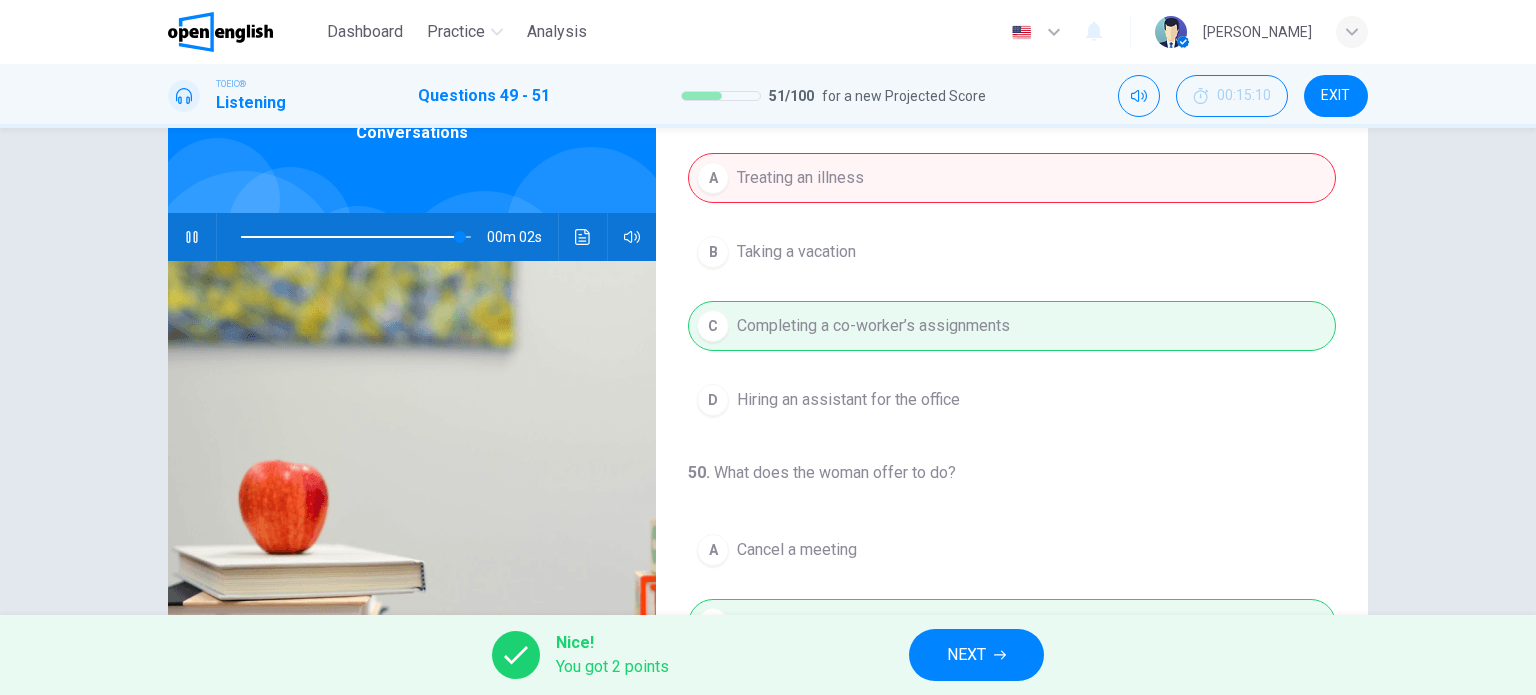 click 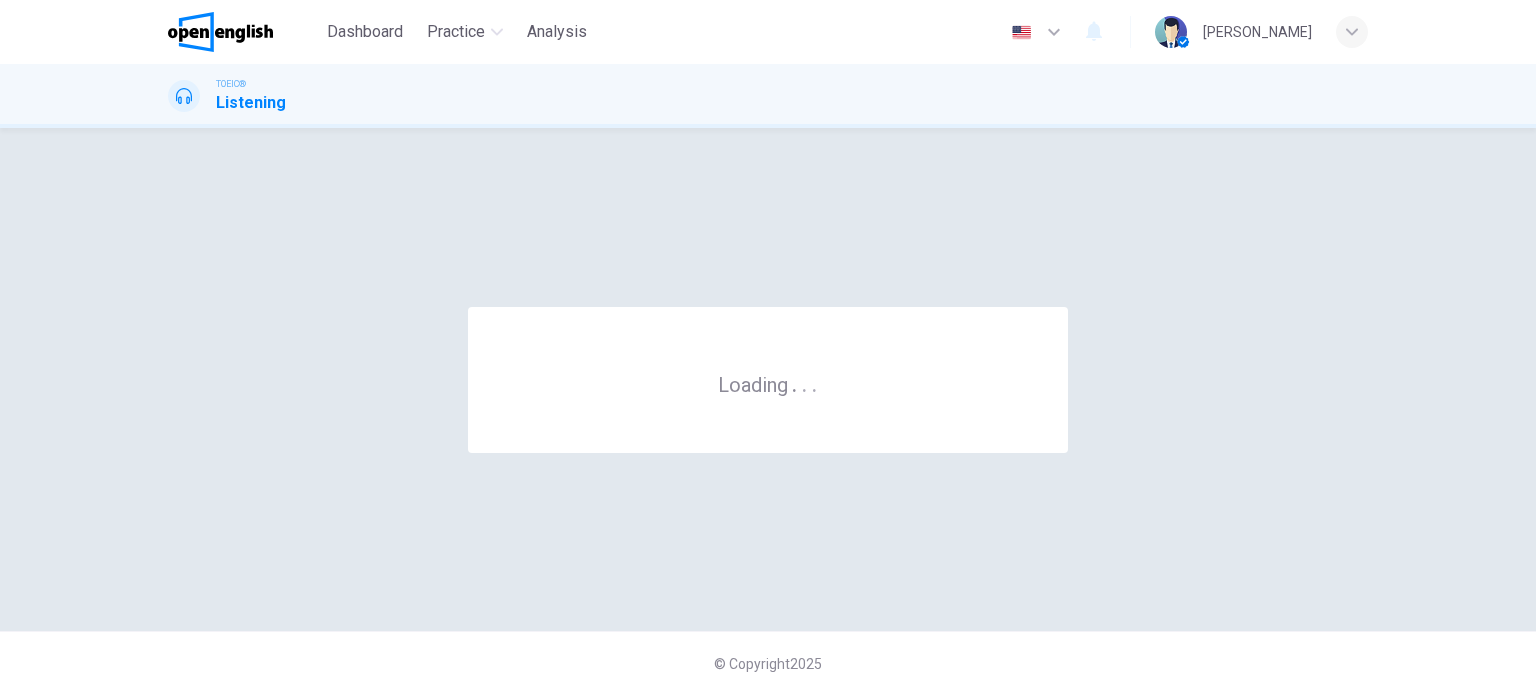 scroll, scrollTop: 0, scrollLeft: 0, axis: both 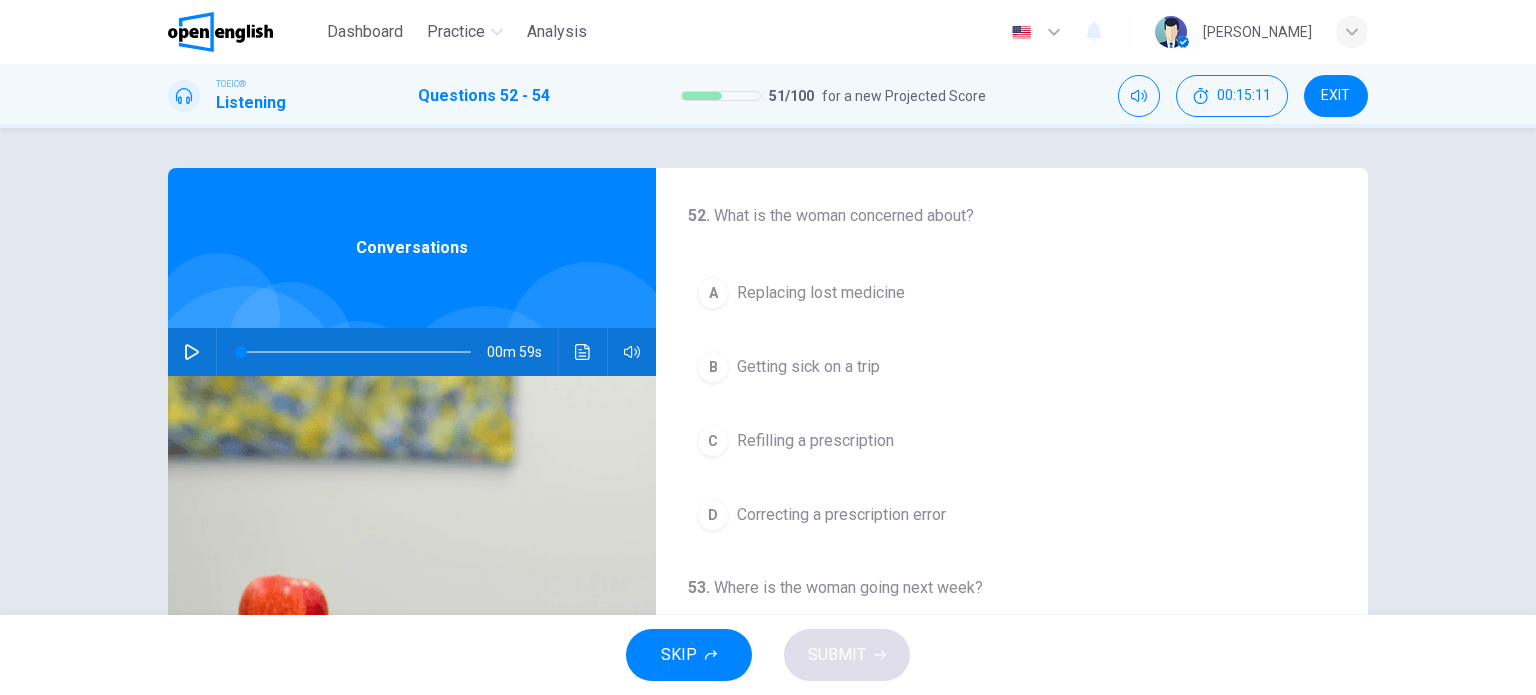 click 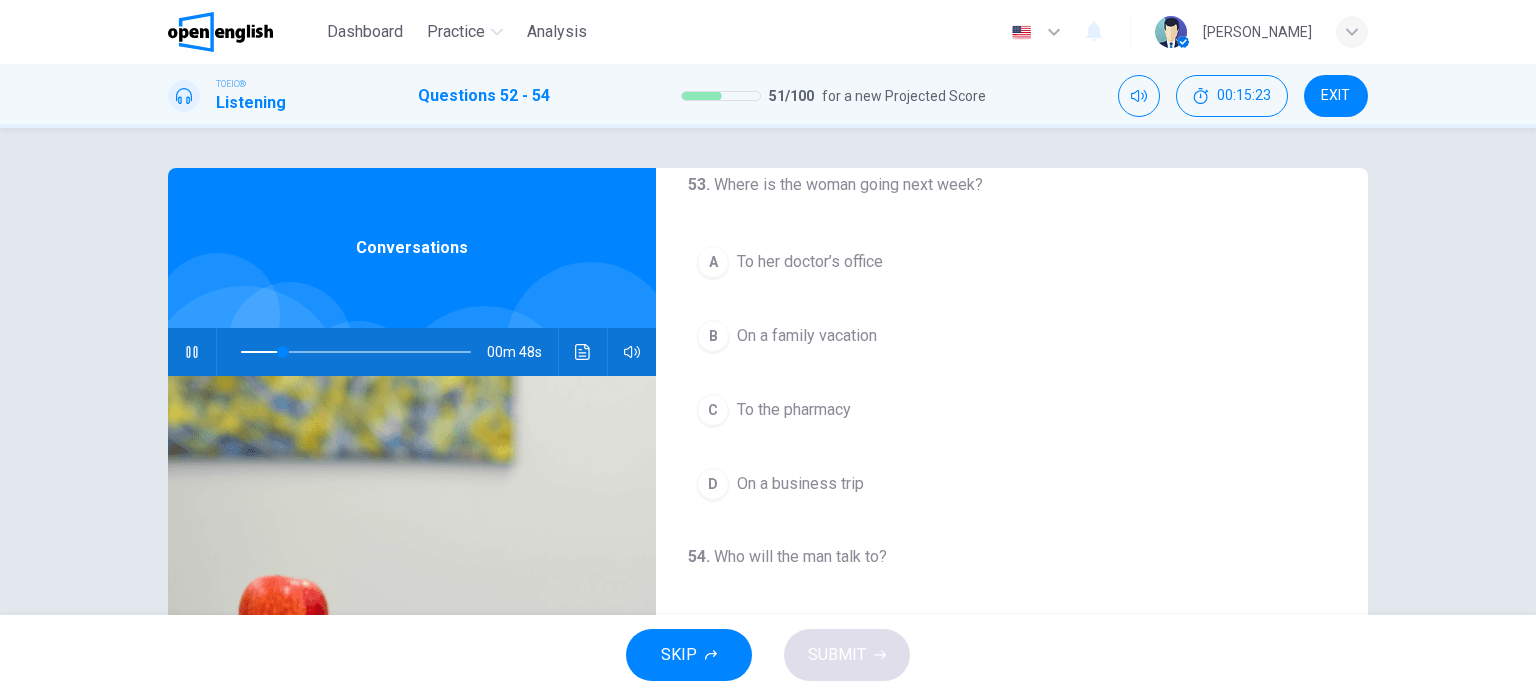 scroll, scrollTop: 452, scrollLeft: 0, axis: vertical 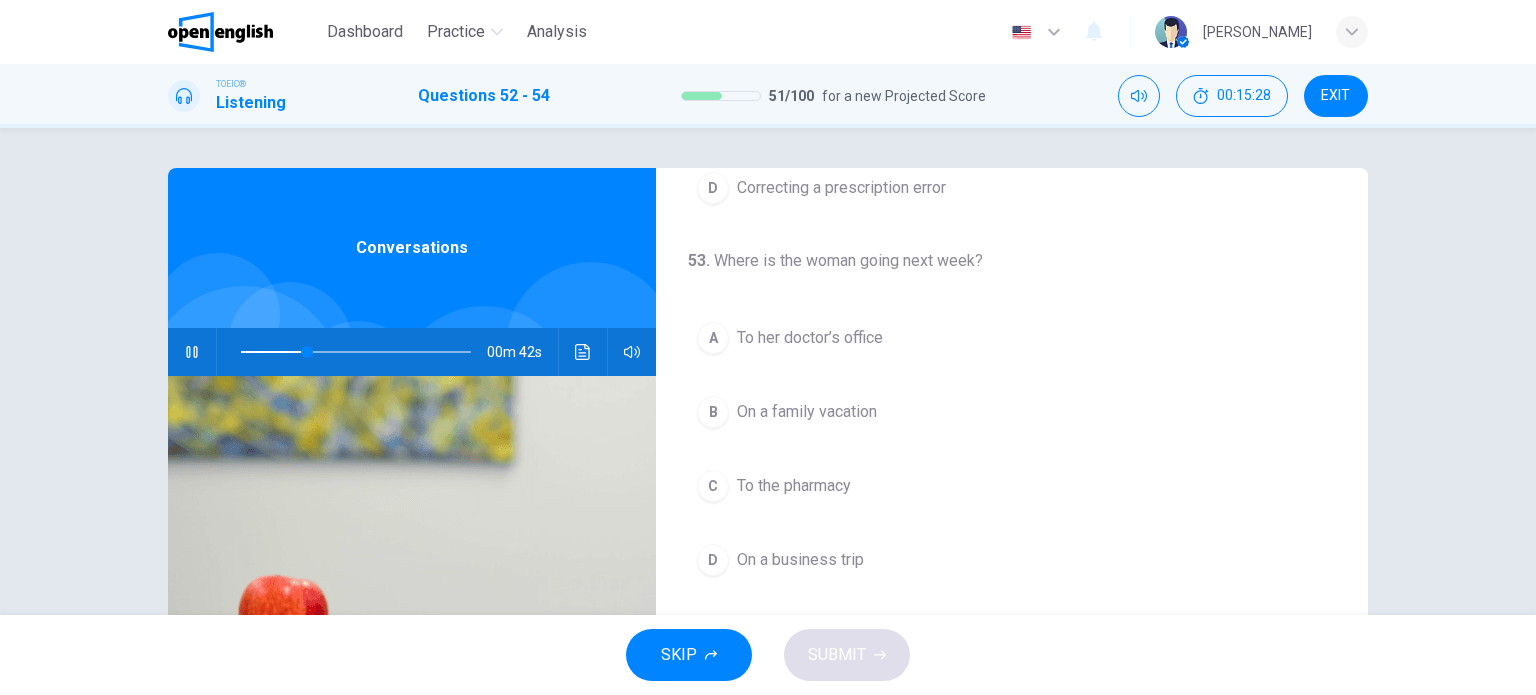 click on "On a family vacation" at bounding box center [807, 412] 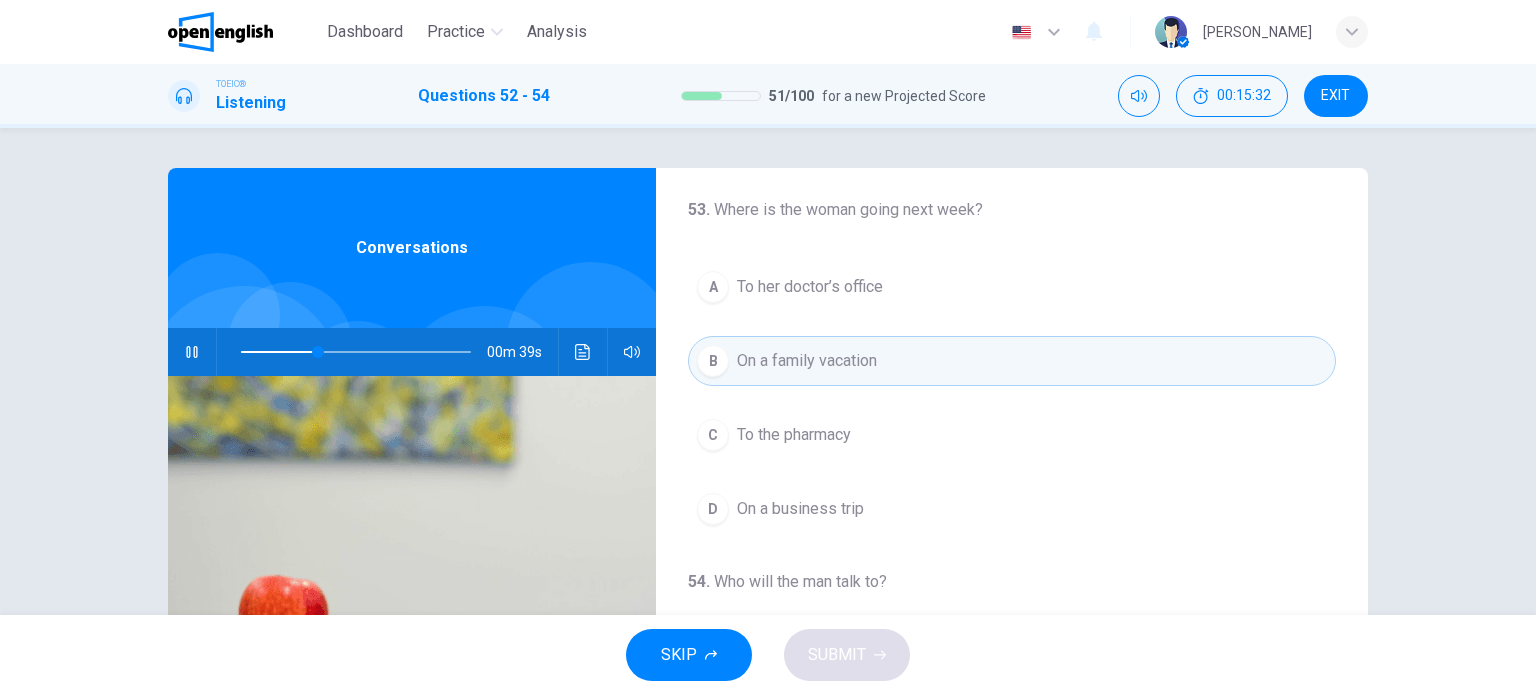 scroll, scrollTop: 452, scrollLeft: 0, axis: vertical 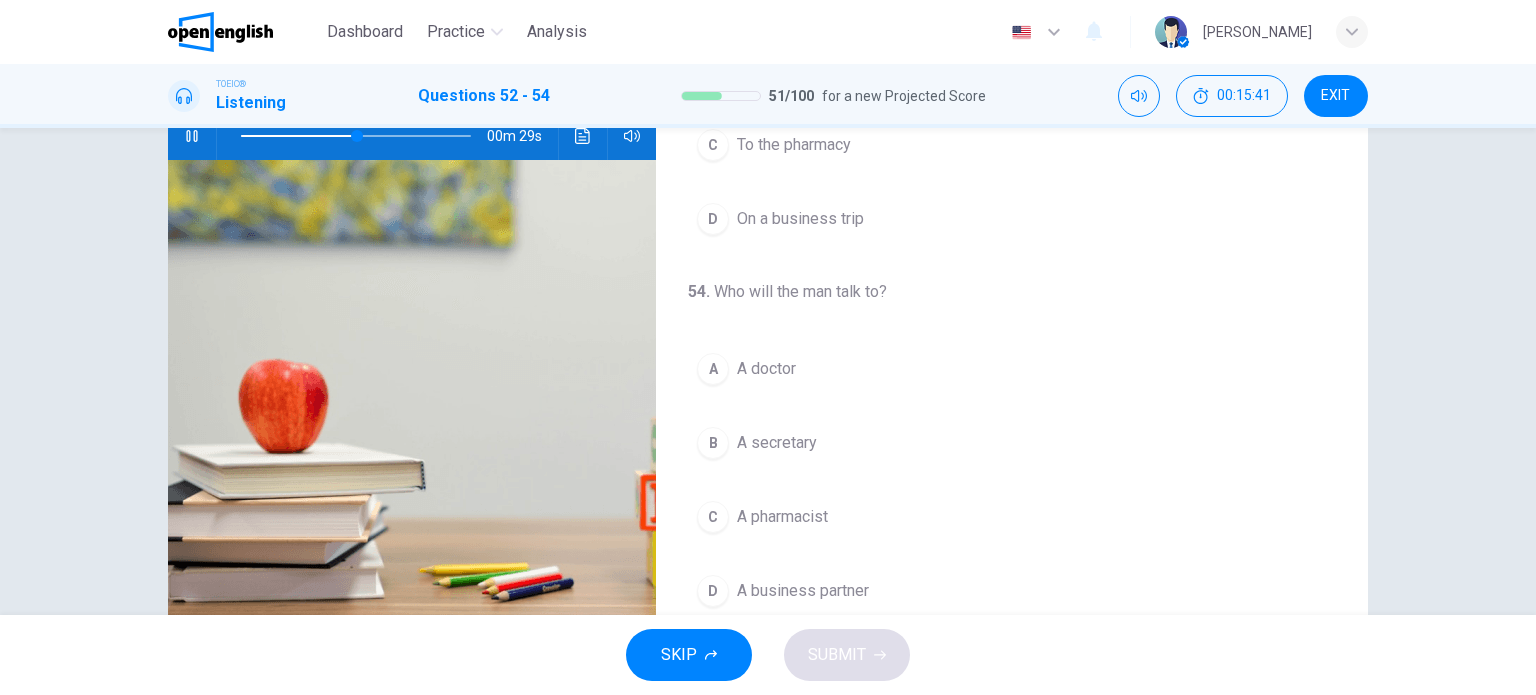 click on "A doctor" at bounding box center (766, 369) 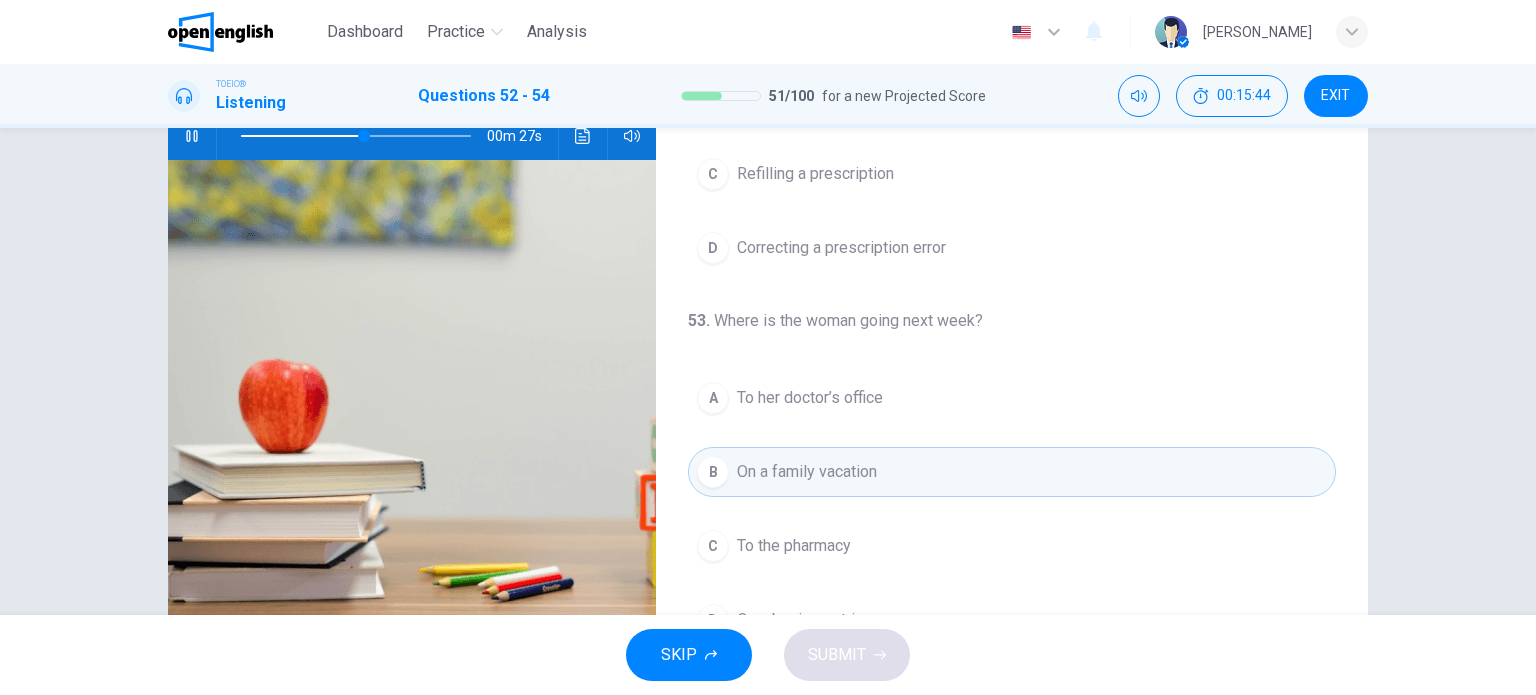 scroll, scrollTop: 0, scrollLeft: 0, axis: both 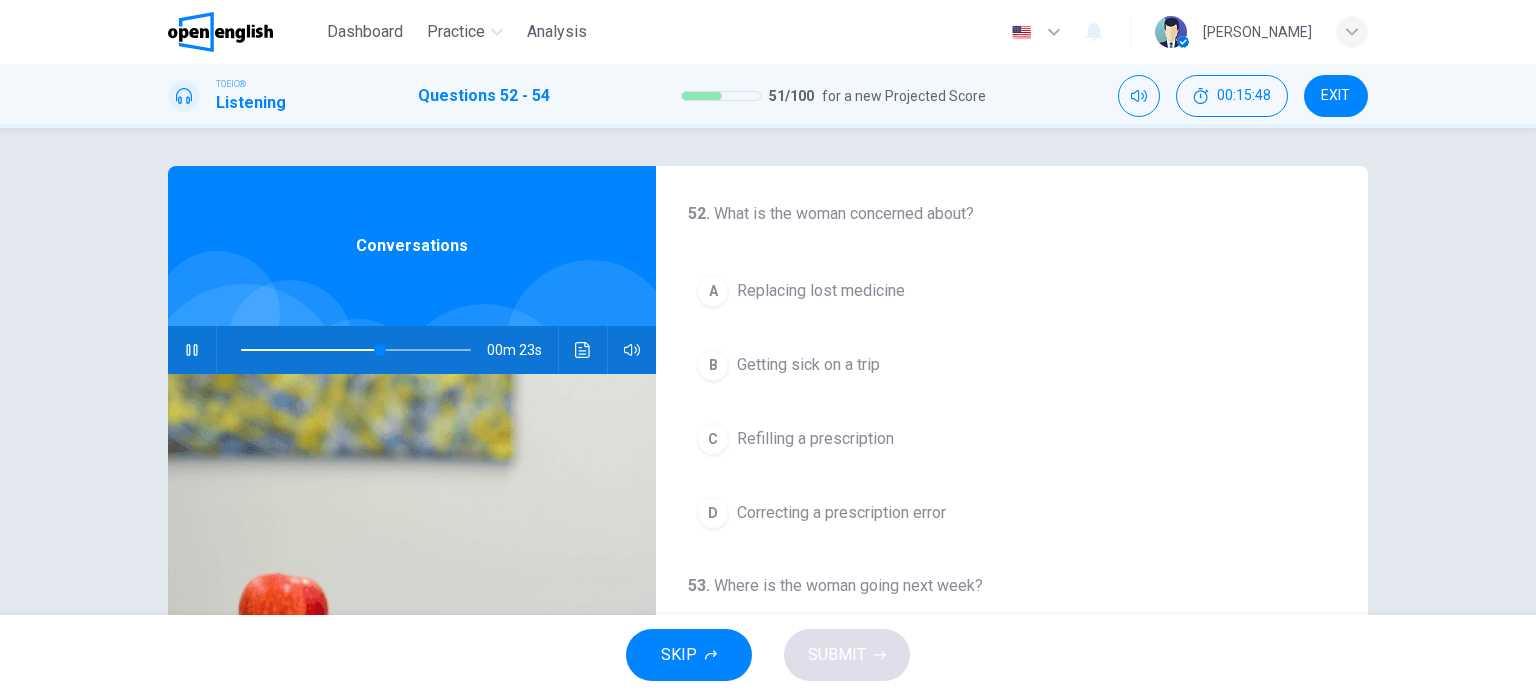 click on "Refilling a prescription" at bounding box center [815, 439] 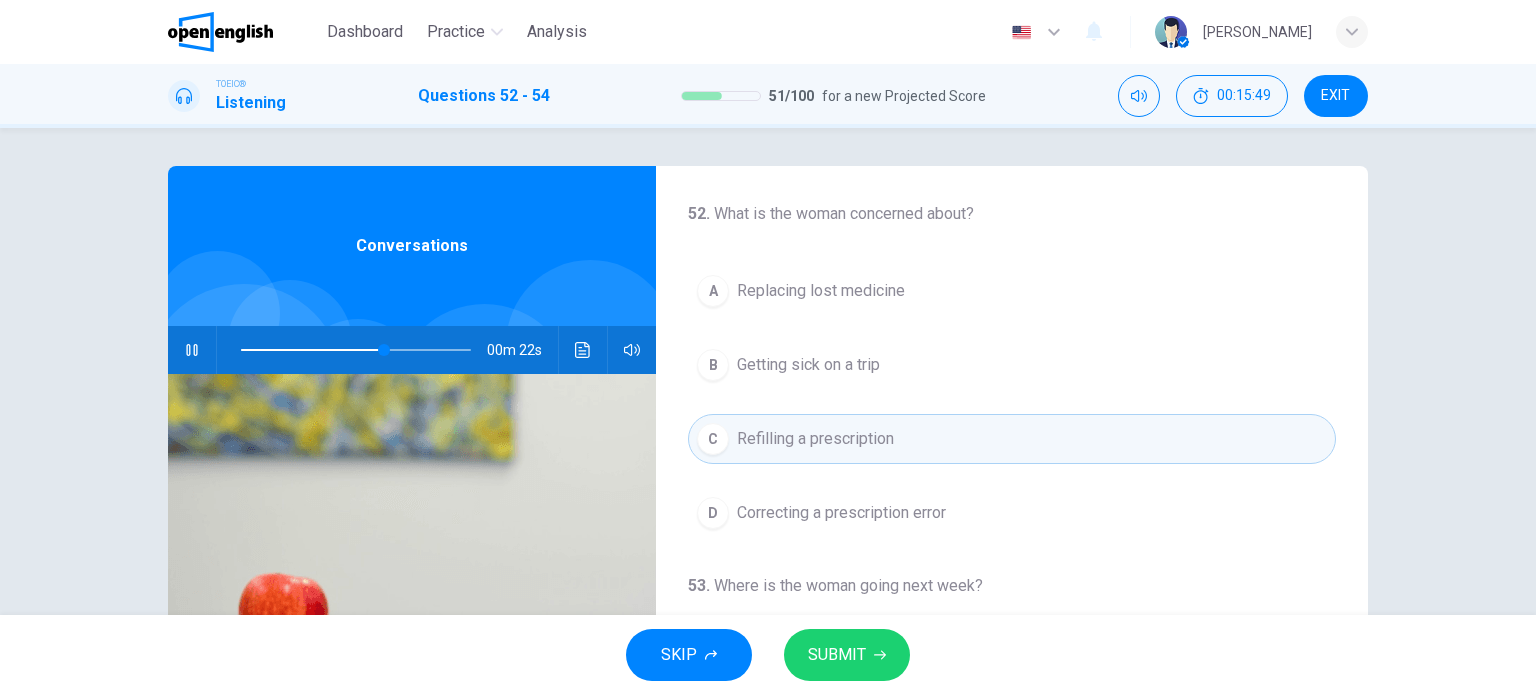 click 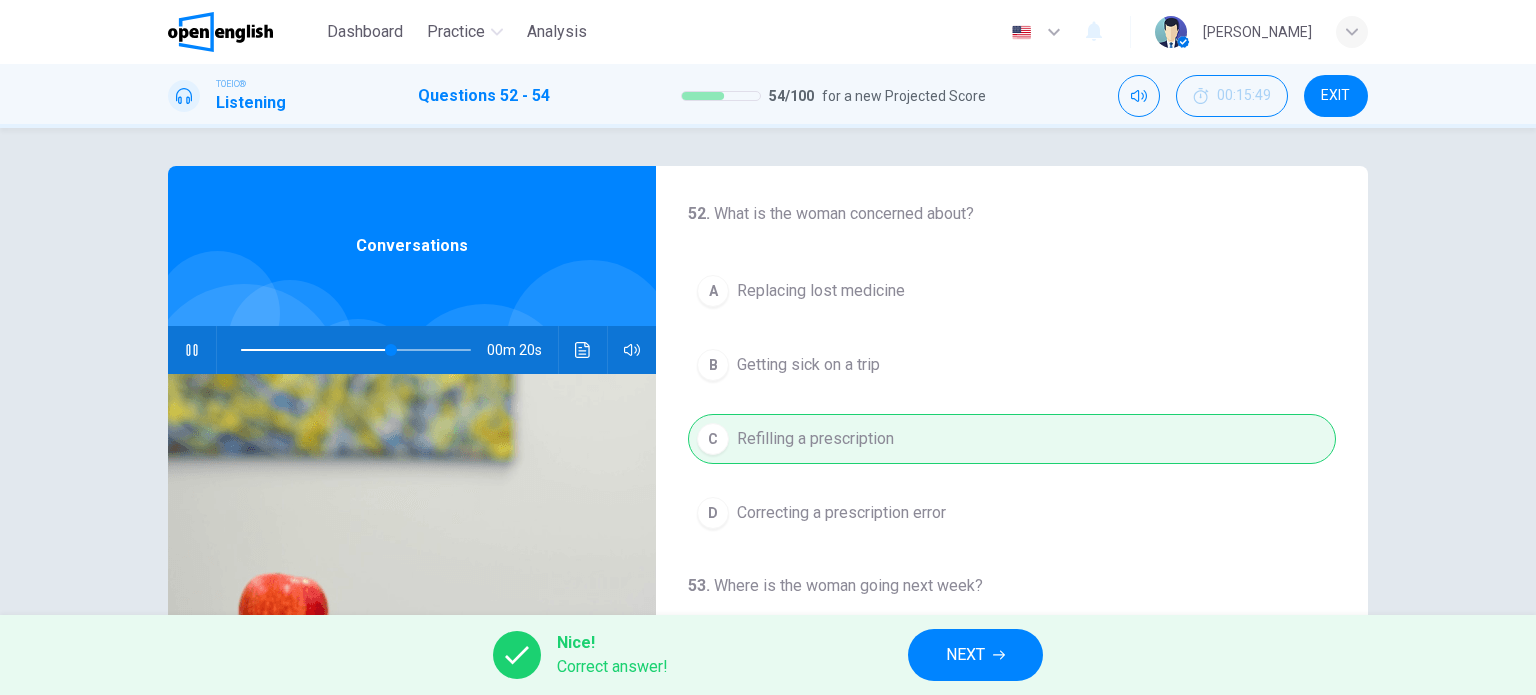 type on "**" 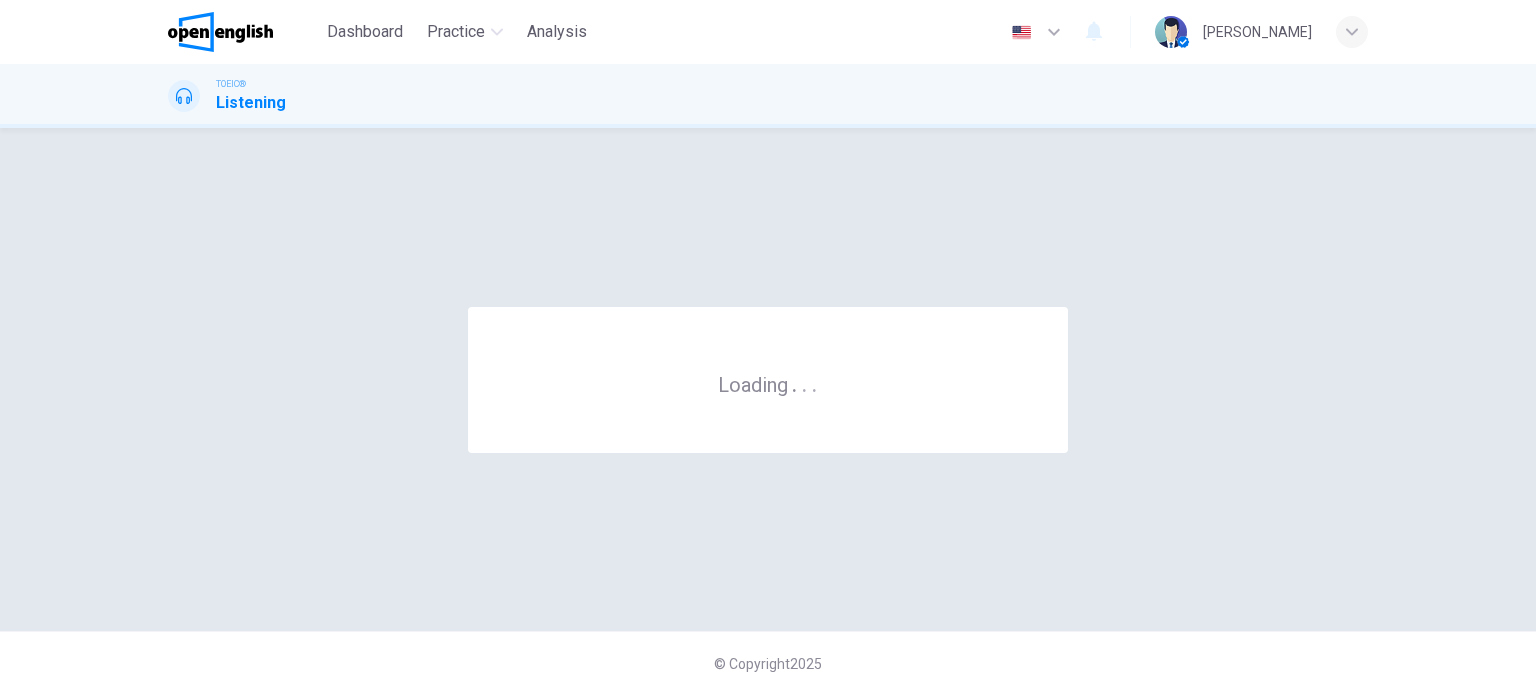 scroll, scrollTop: 0, scrollLeft: 0, axis: both 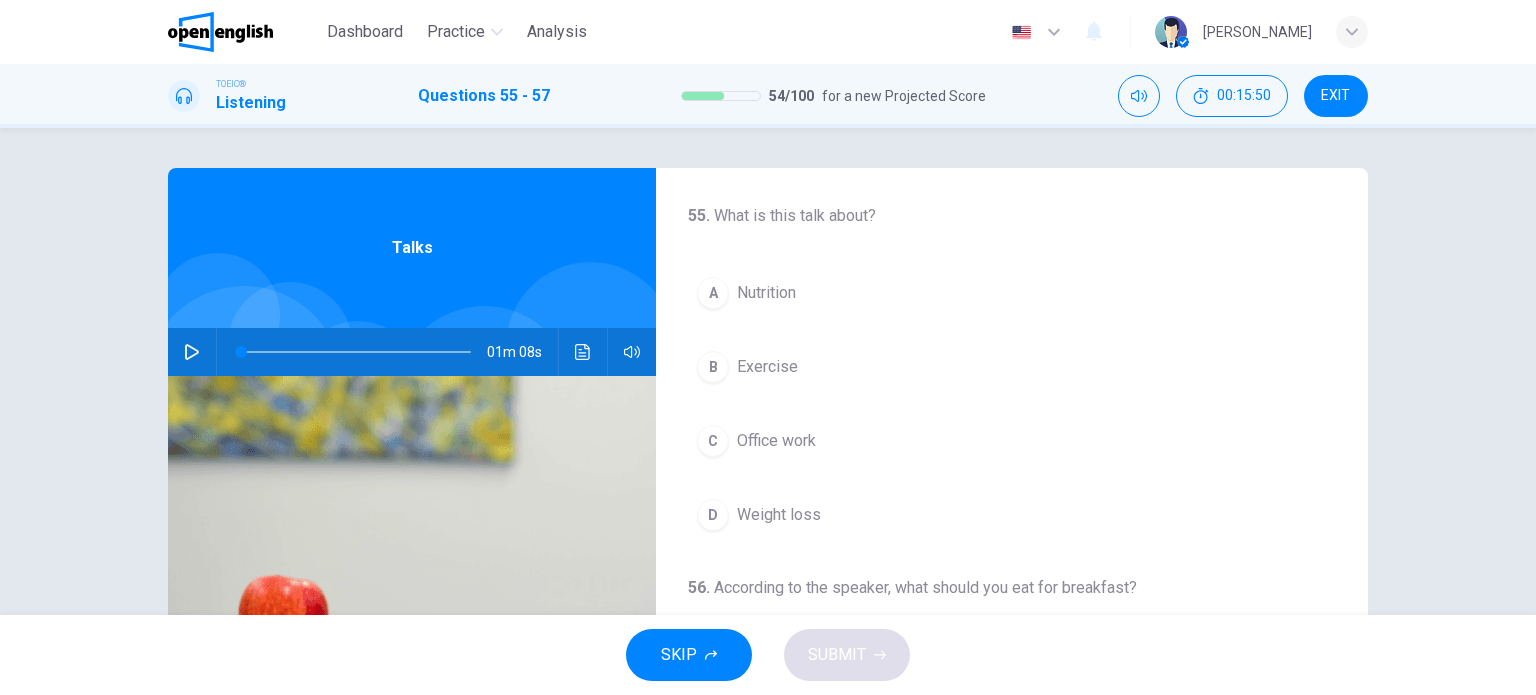 click 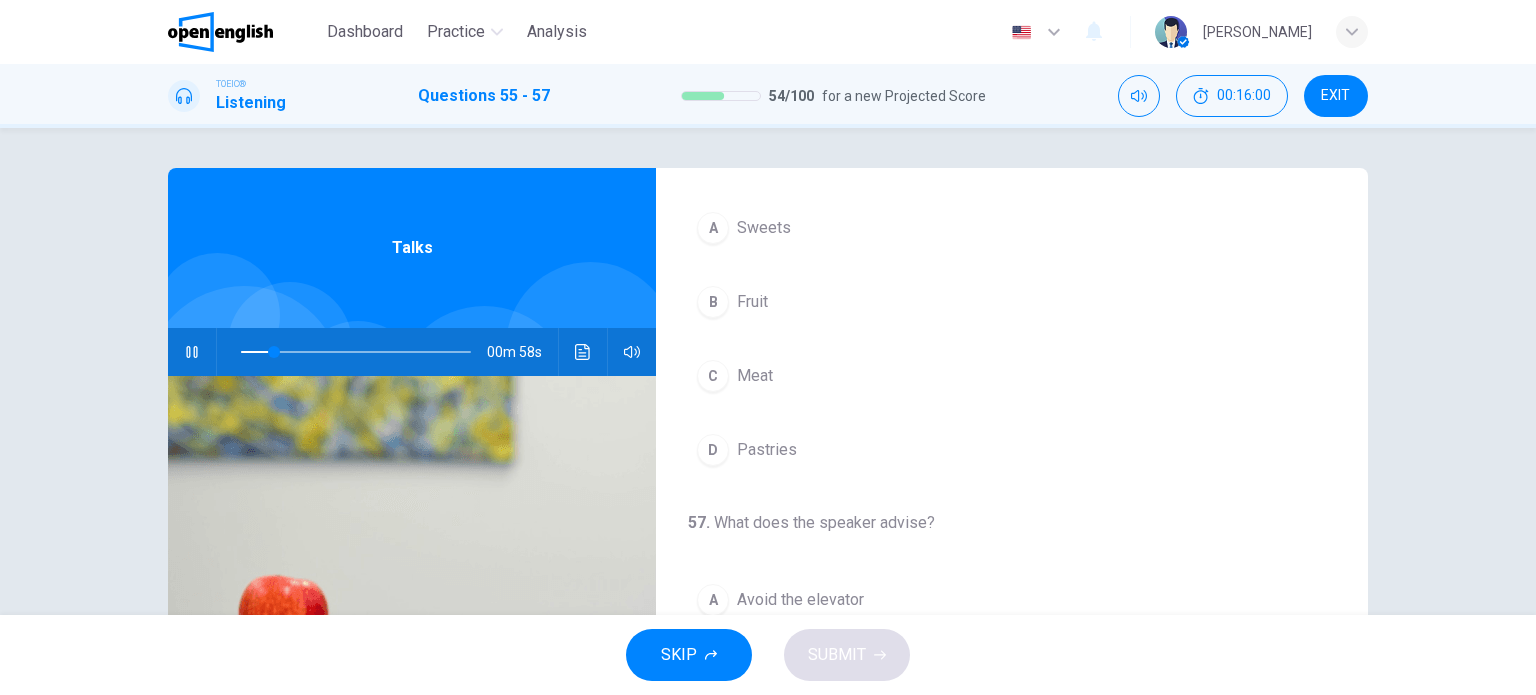 scroll, scrollTop: 452, scrollLeft: 0, axis: vertical 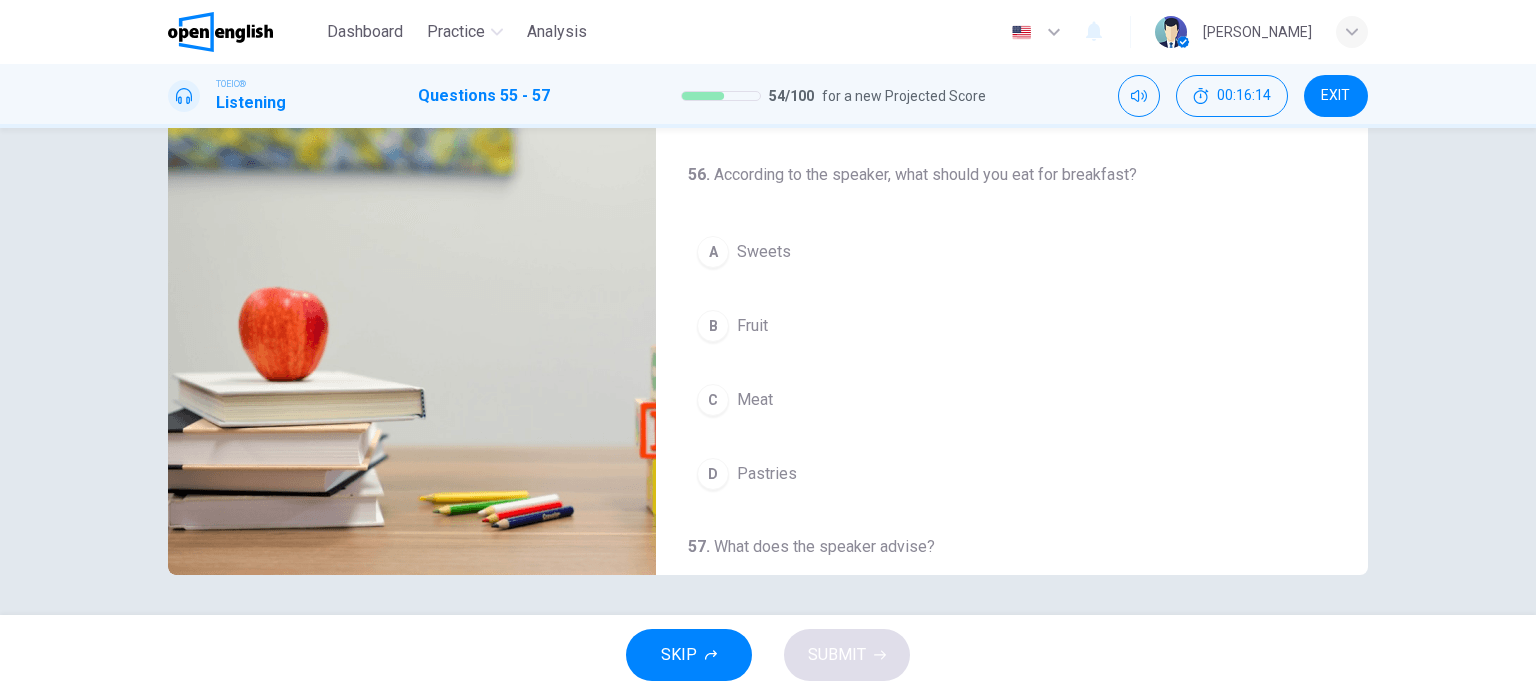 click on "Fruit" at bounding box center [752, 326] 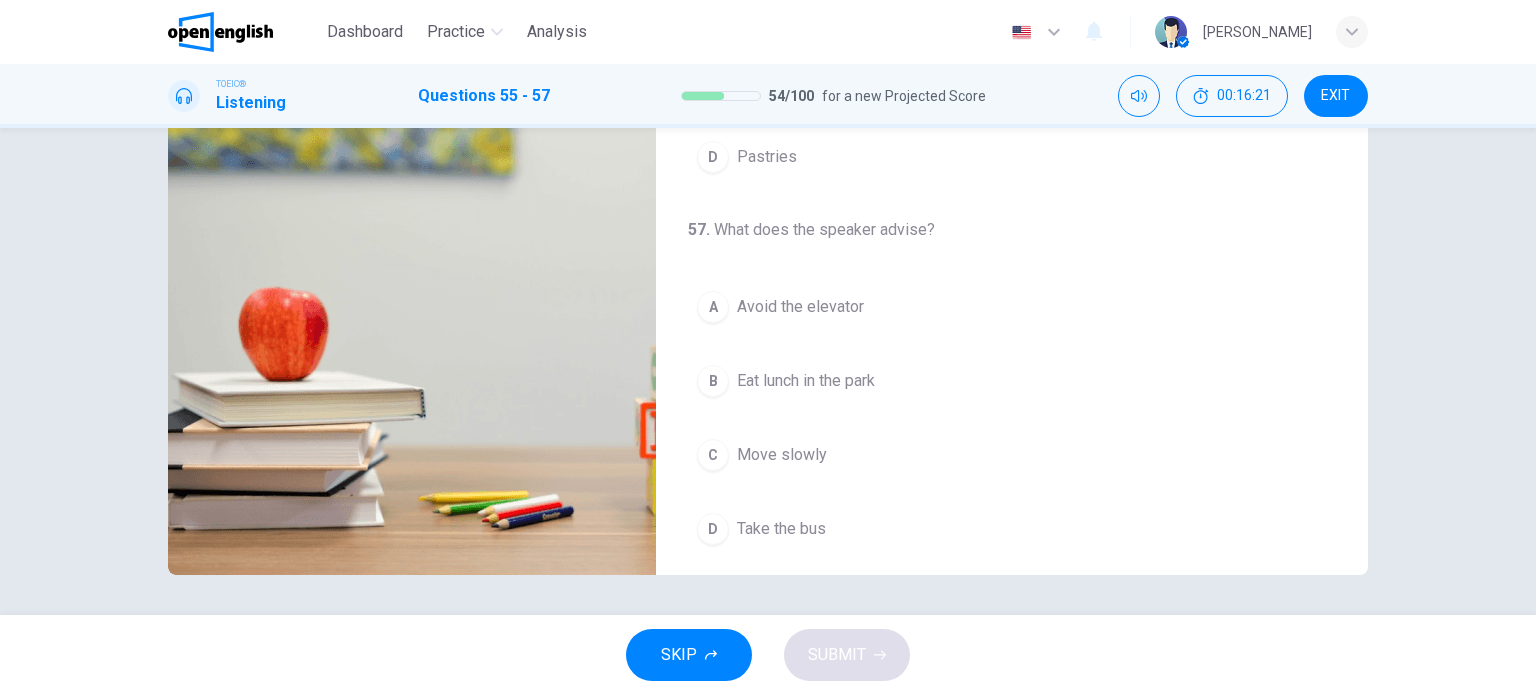 scroll, scrollTop: 452, scrollLeft: 0, axis: vertical 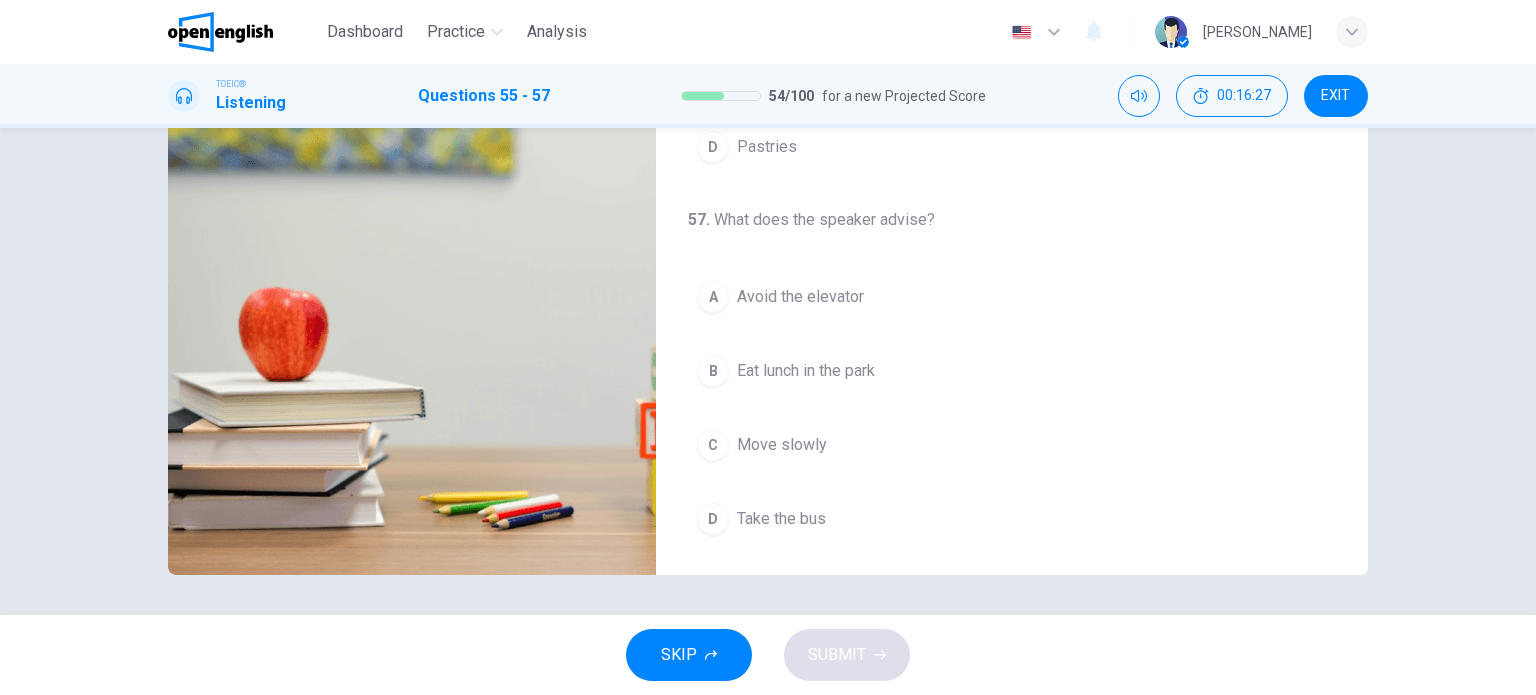 click on "Avoid the elevator" at bounding box center (800, 297) 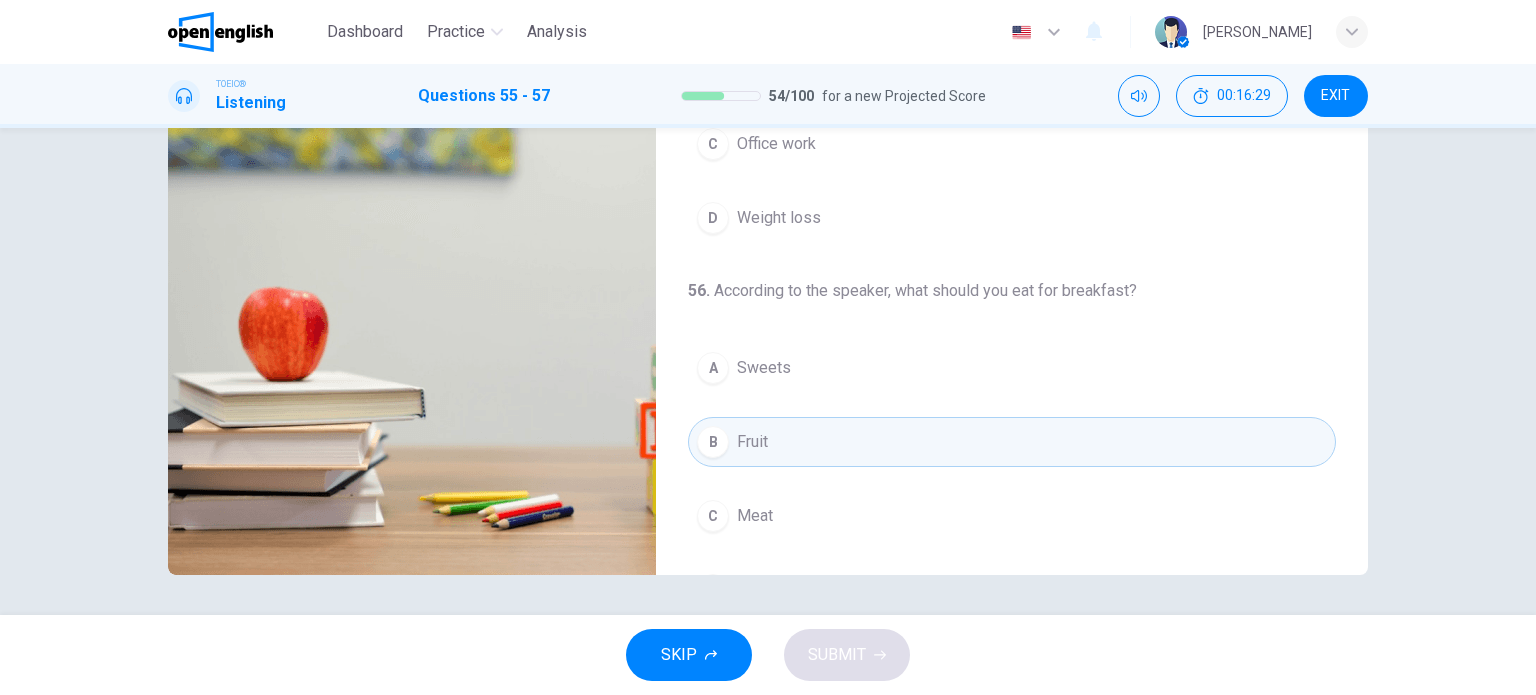scroll, scrollTop: 0, scrollLeft: 0, axis: both 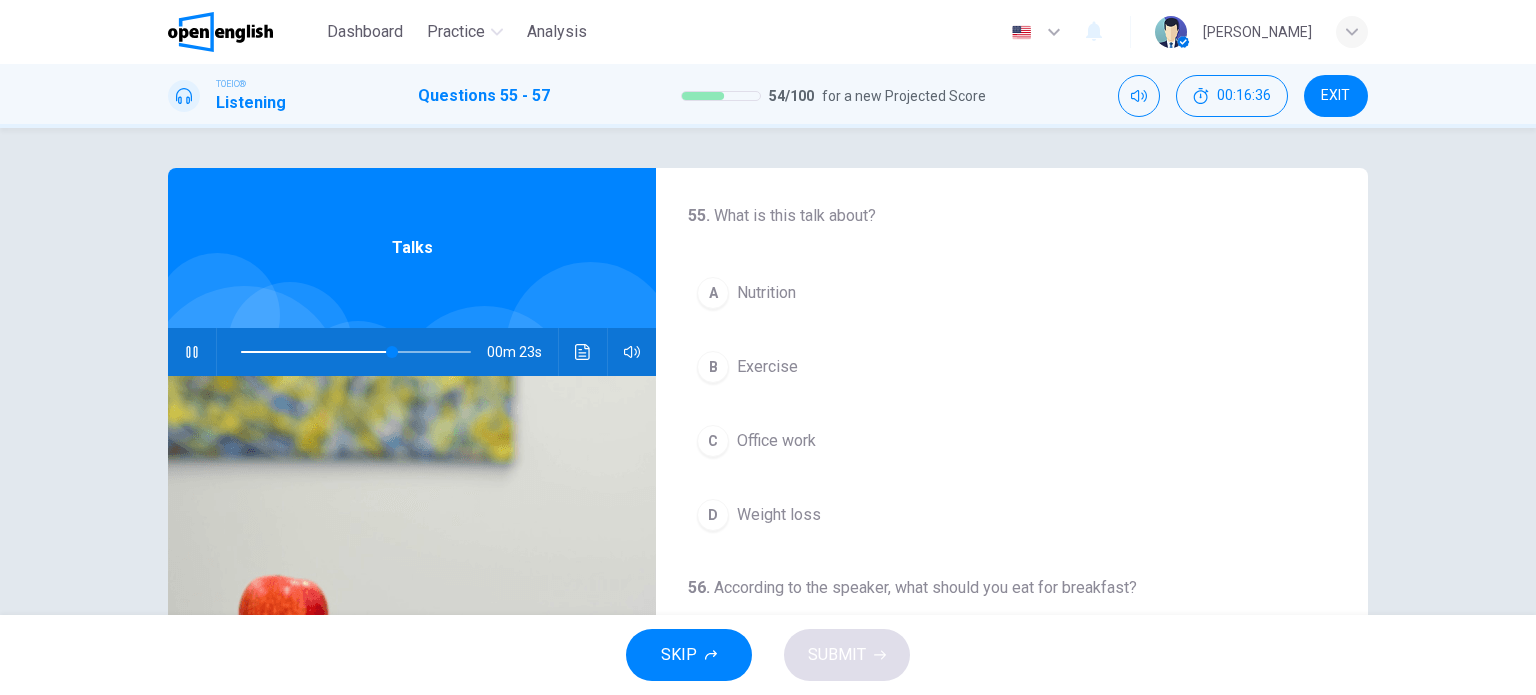 click on "Nutrition" at bounding box center (766, 293) 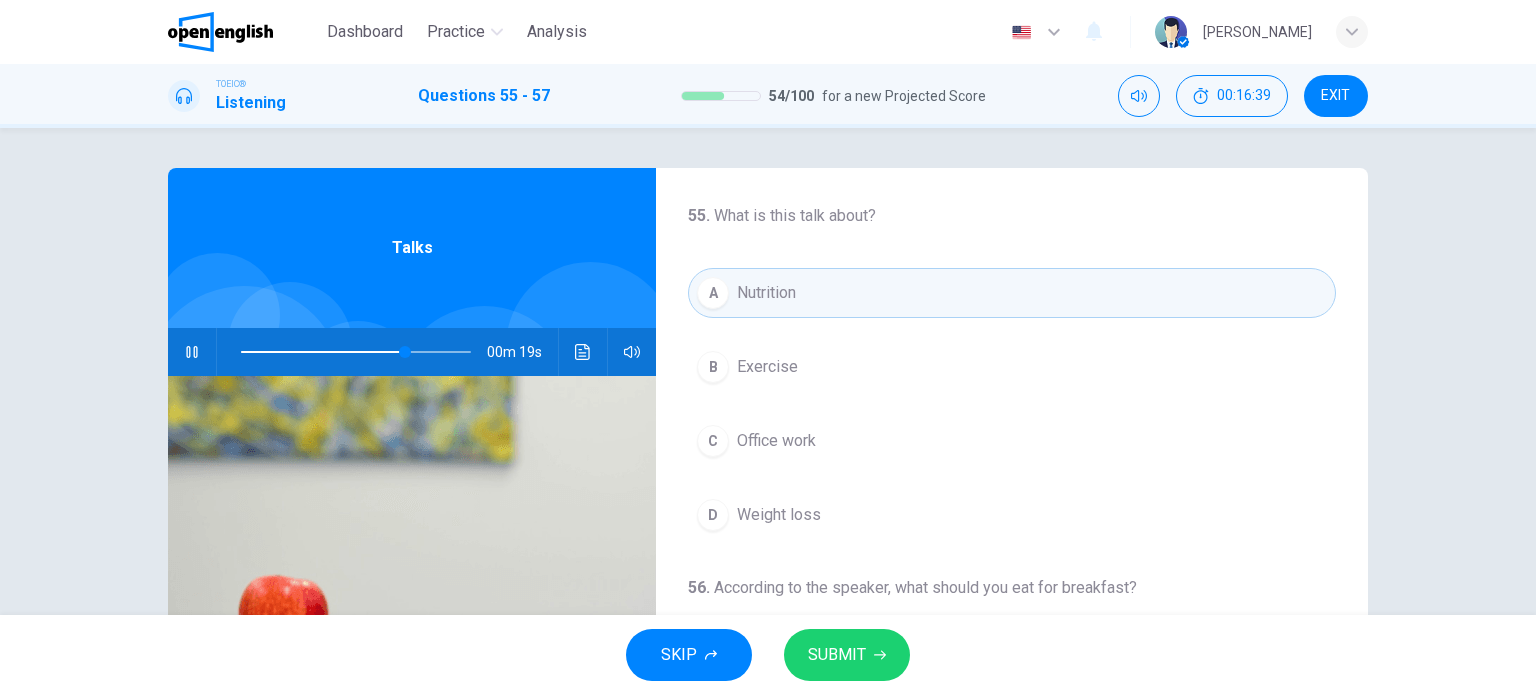 click 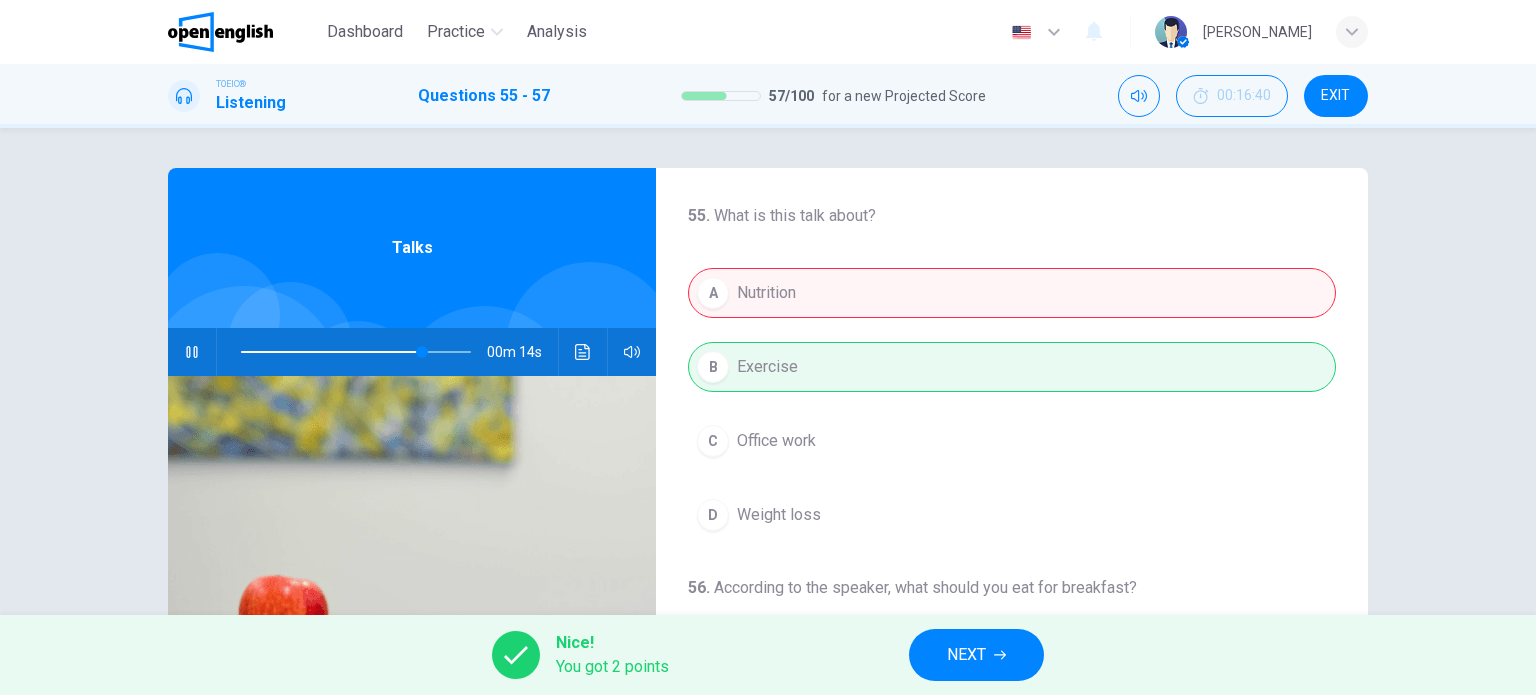 type on "**" 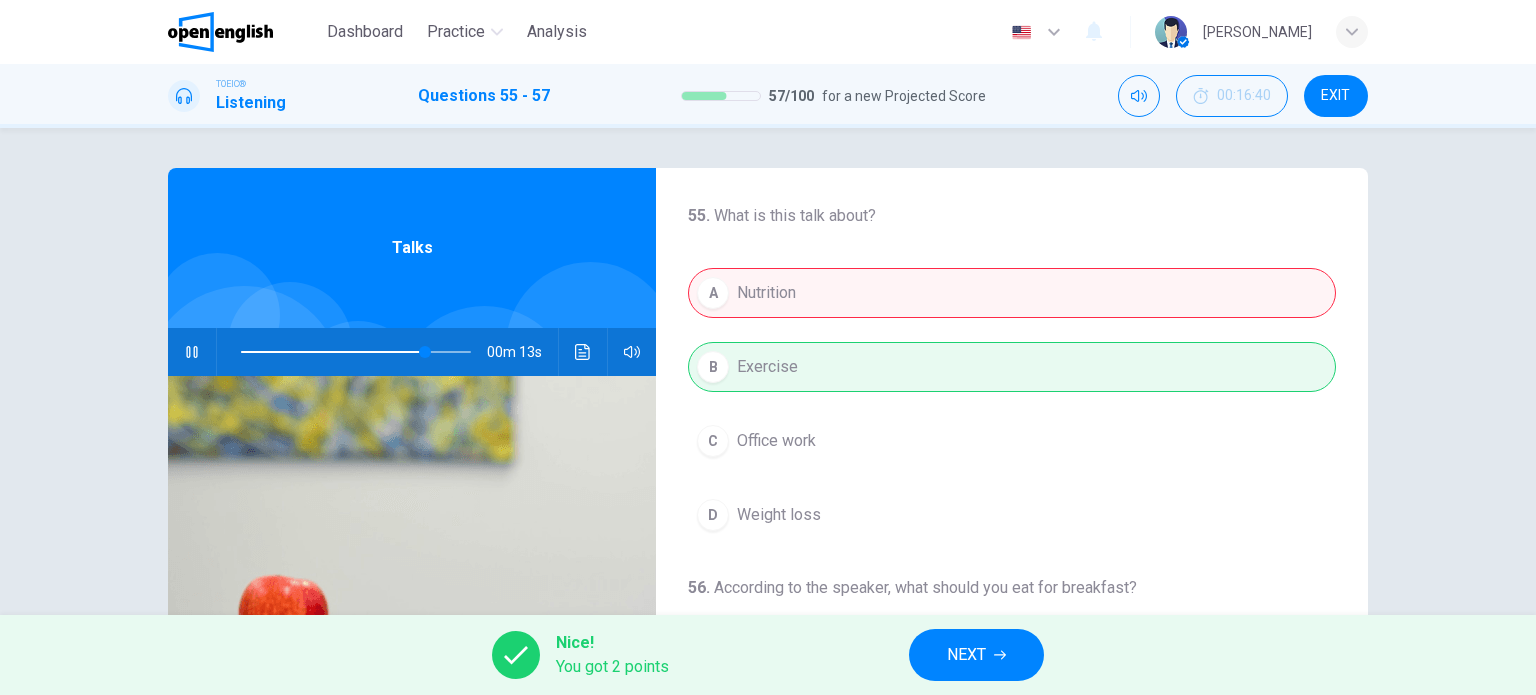 click 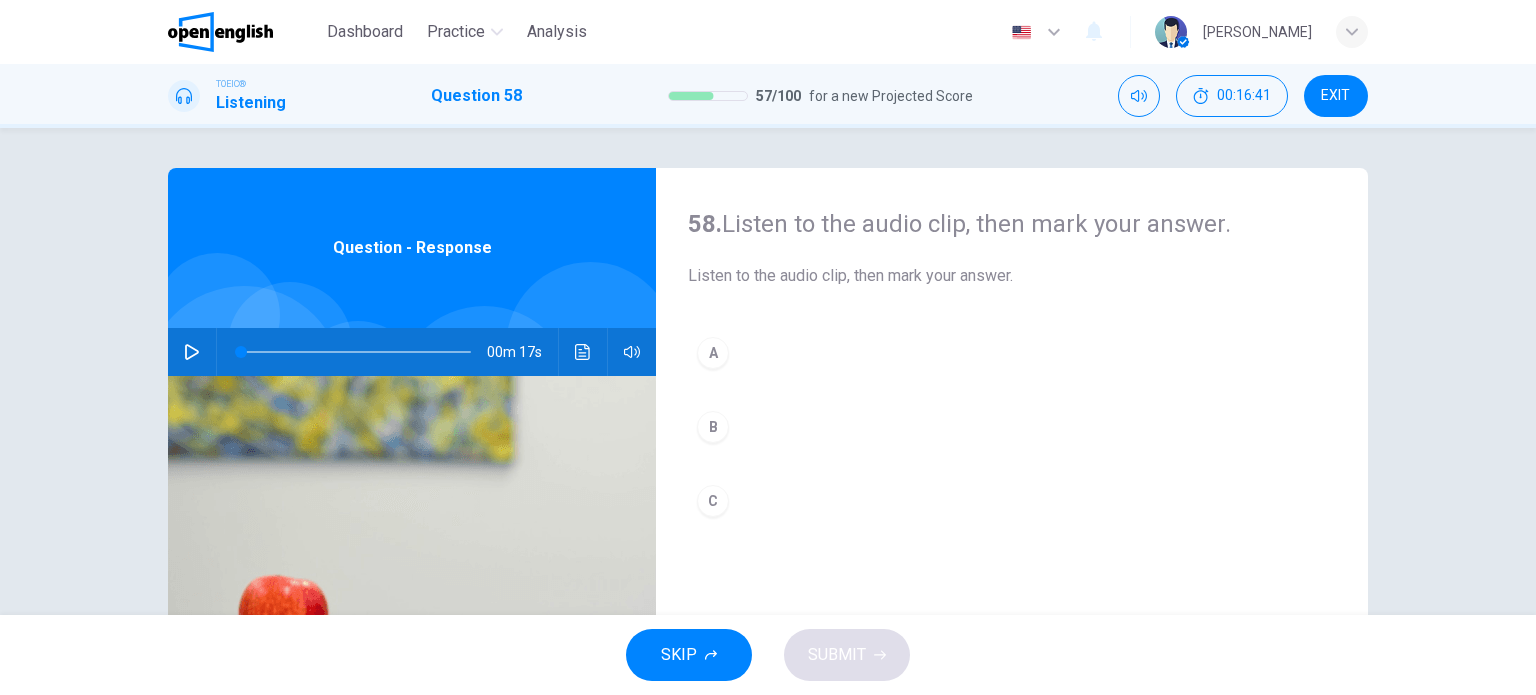 click 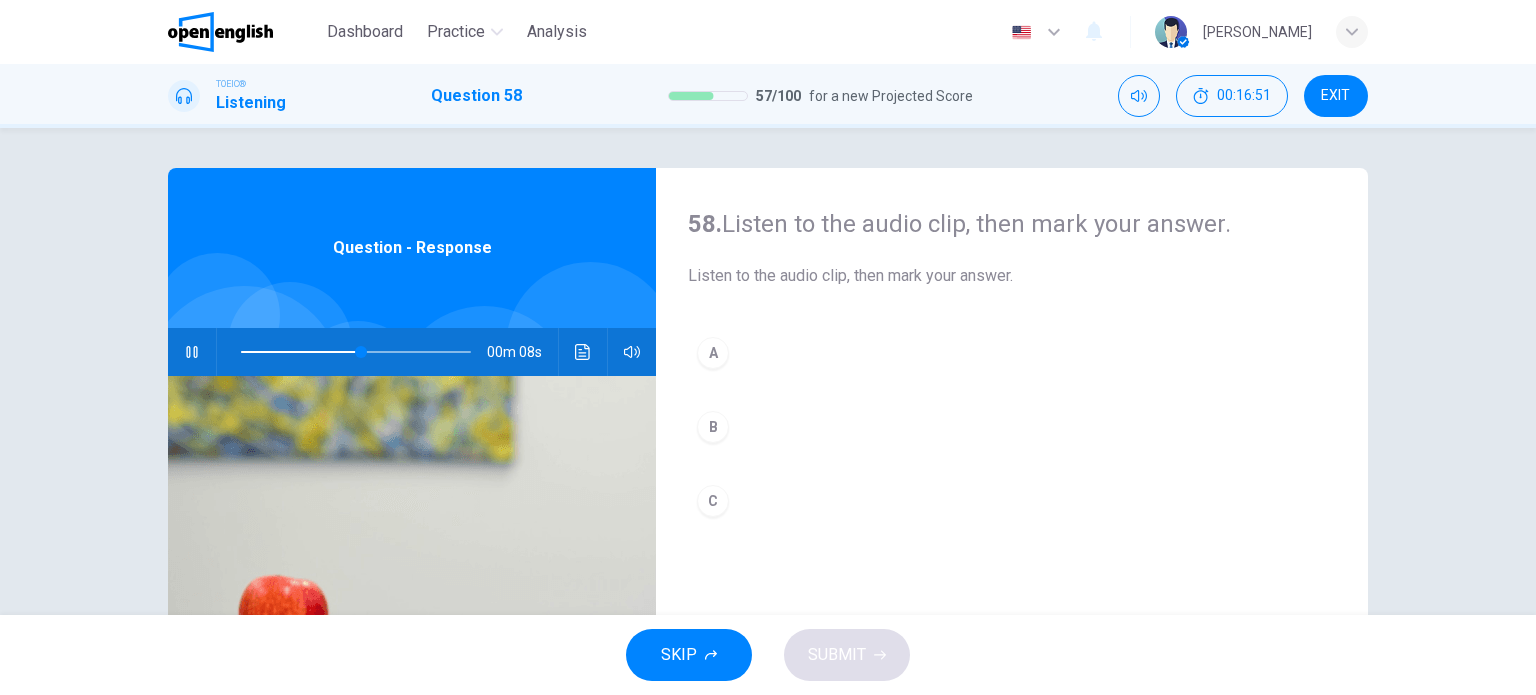 click on "A" at bounding box center (713, 353) 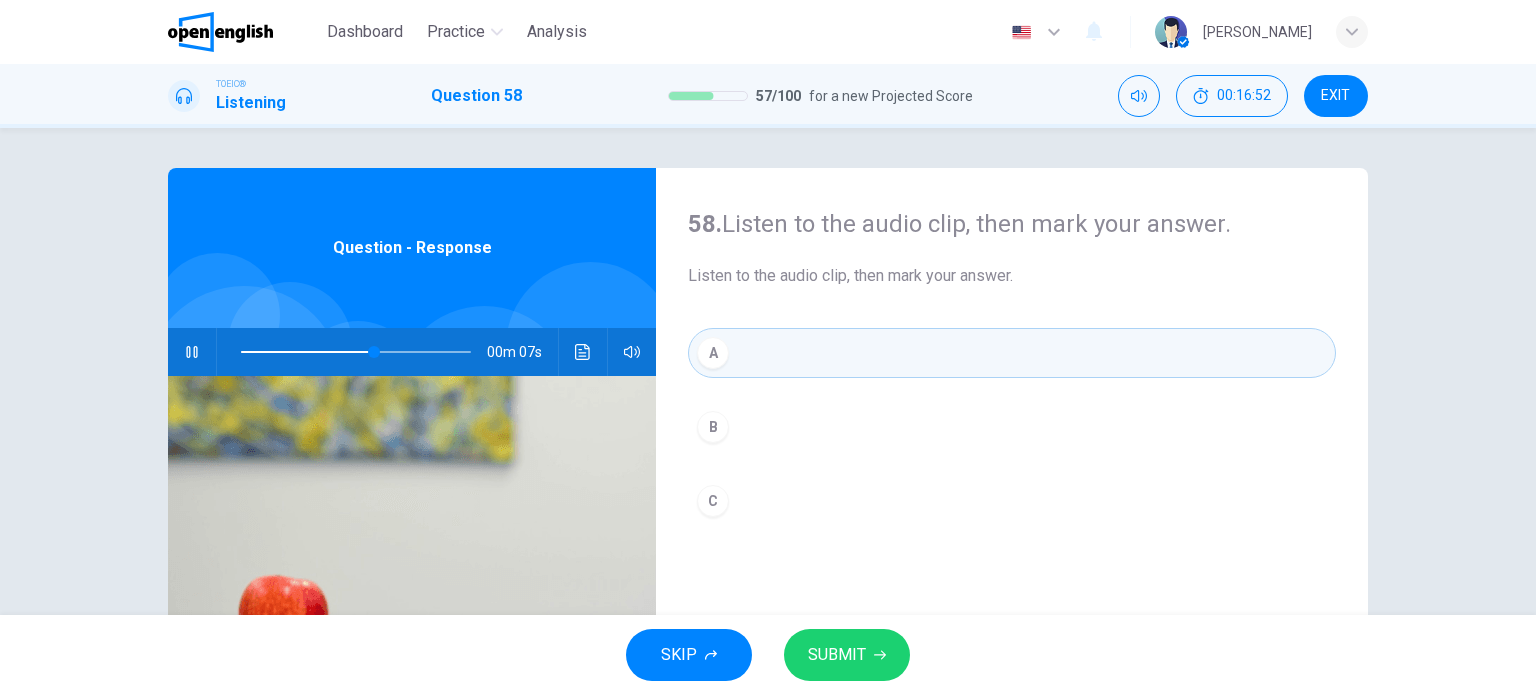 click on "SUBMIT" at bounding box center (837, 655) 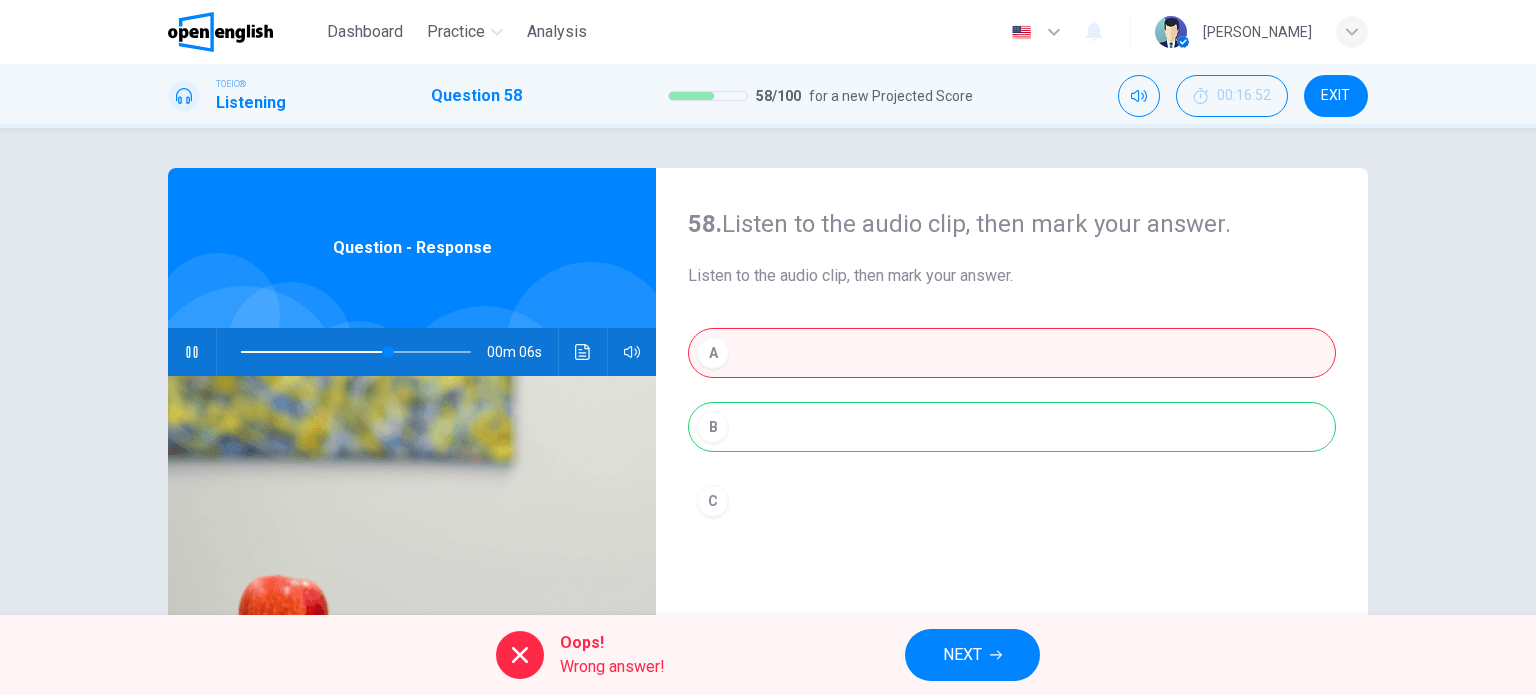 type on "**" 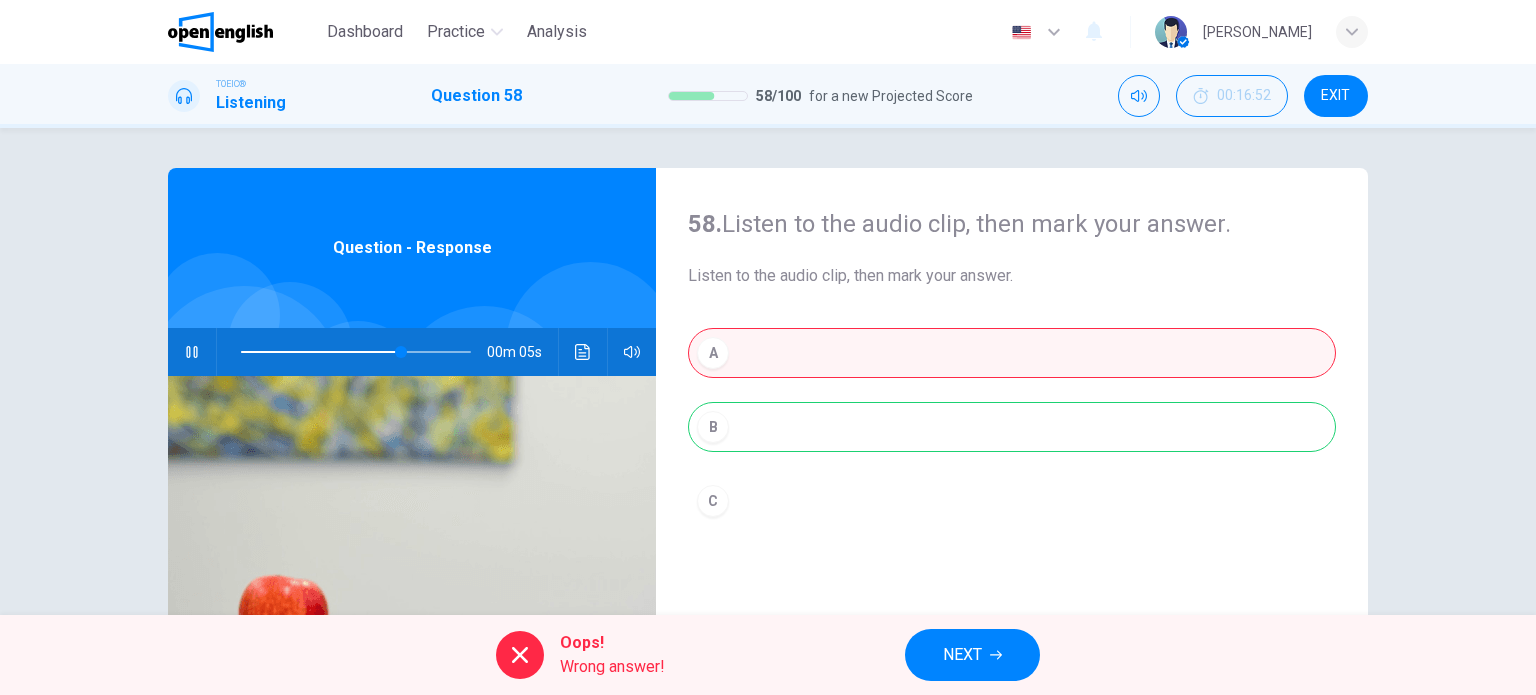 click 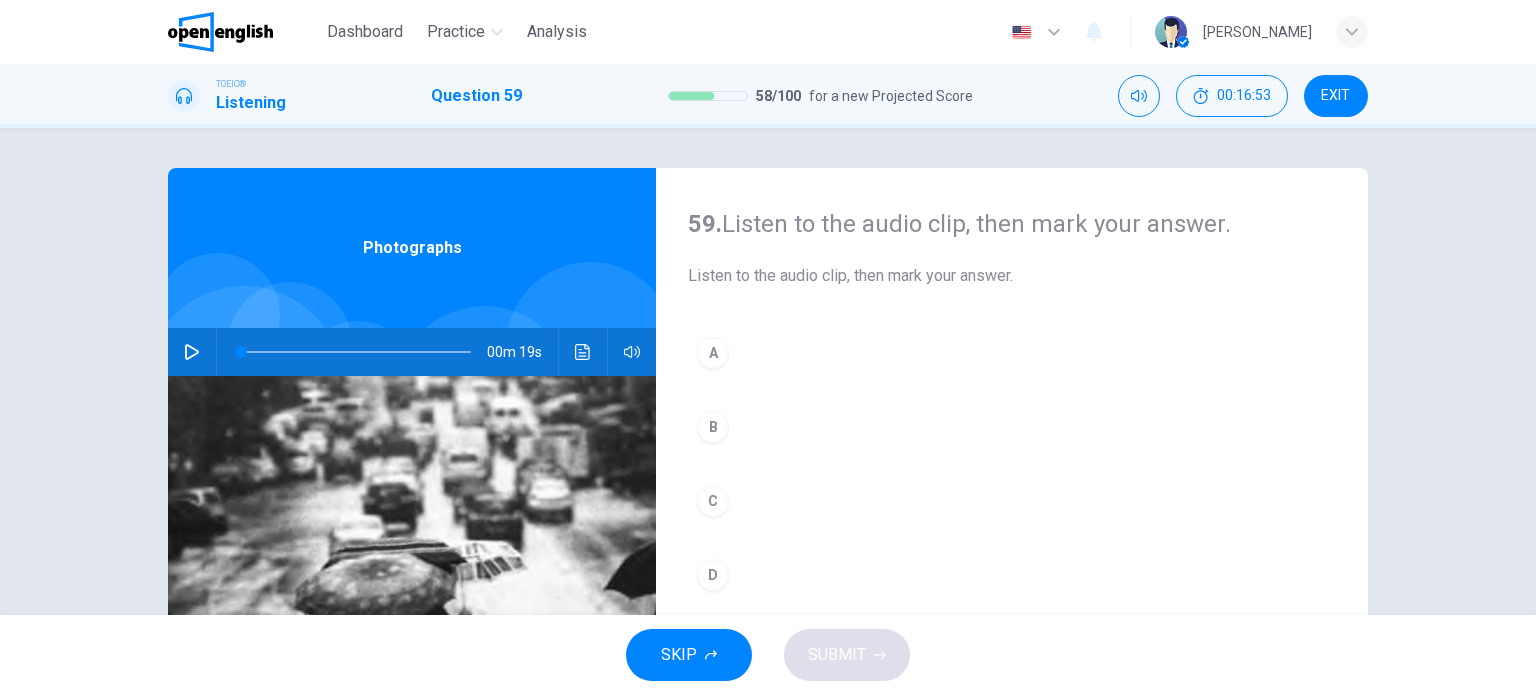 click 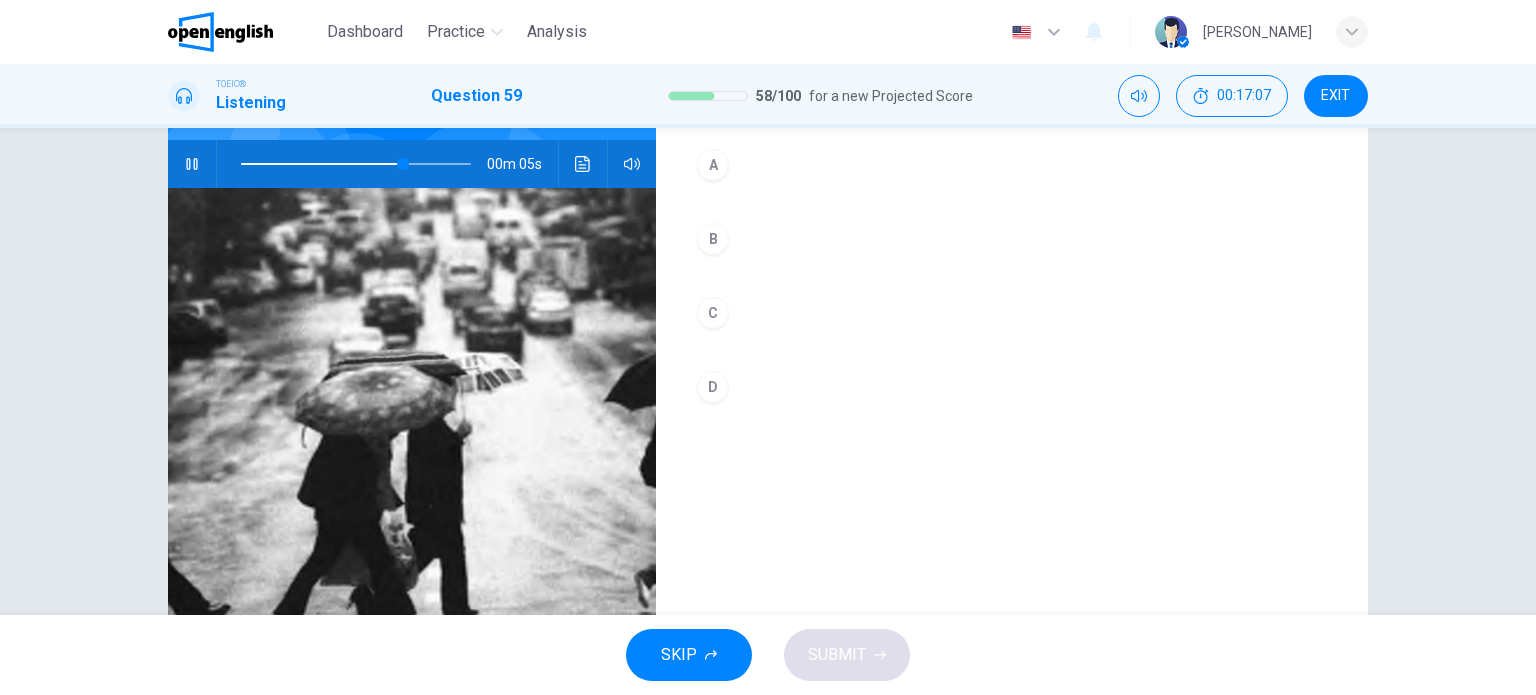 scroll, scrollTop: 190, scrollLeft: 0, axis: vertical 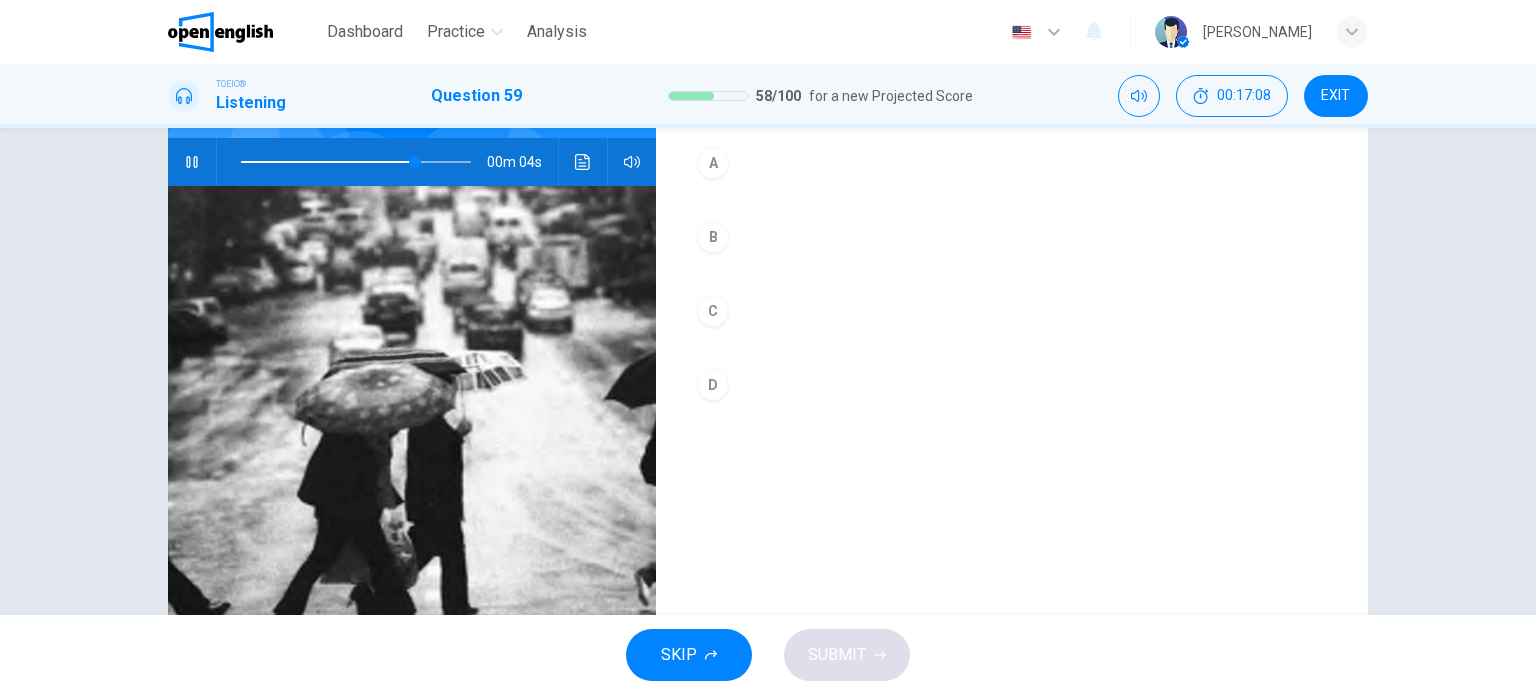 click on "B" at bounding box center [713, 237] 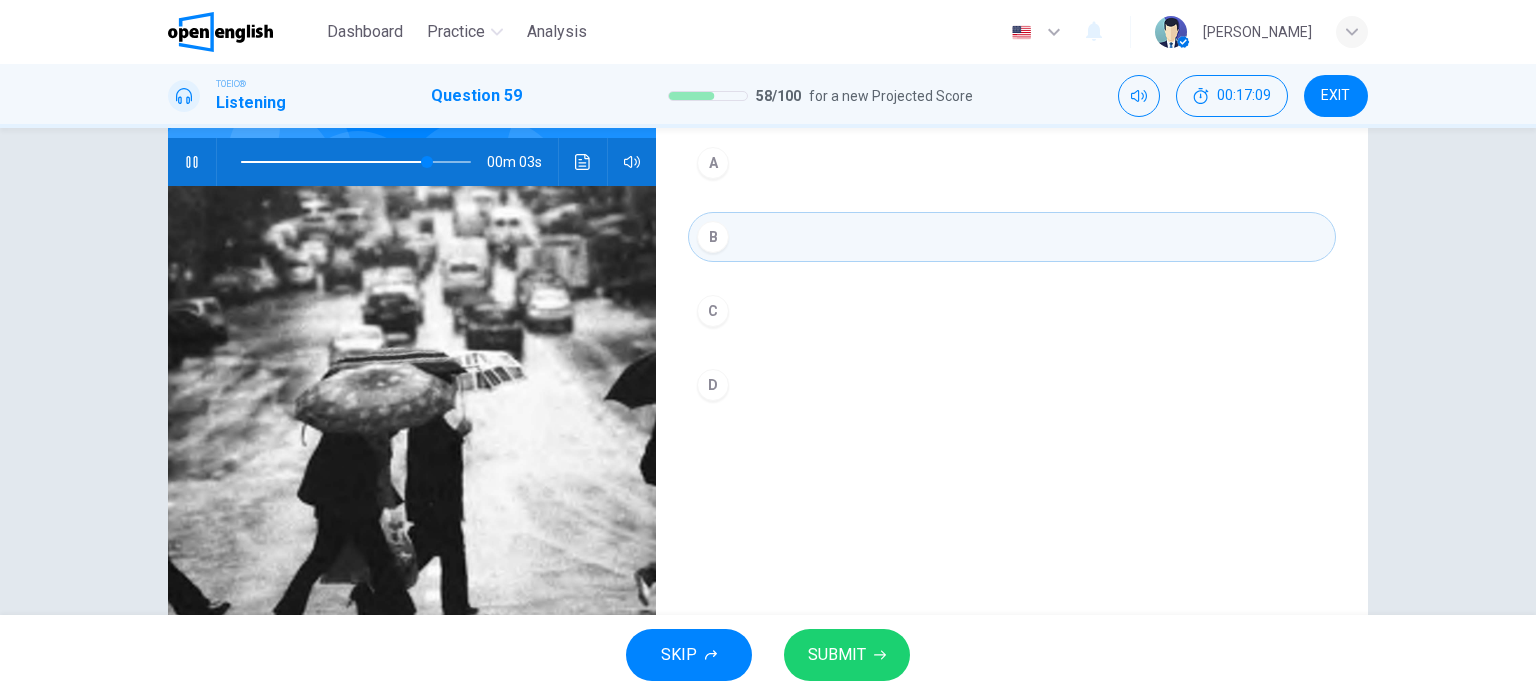 click 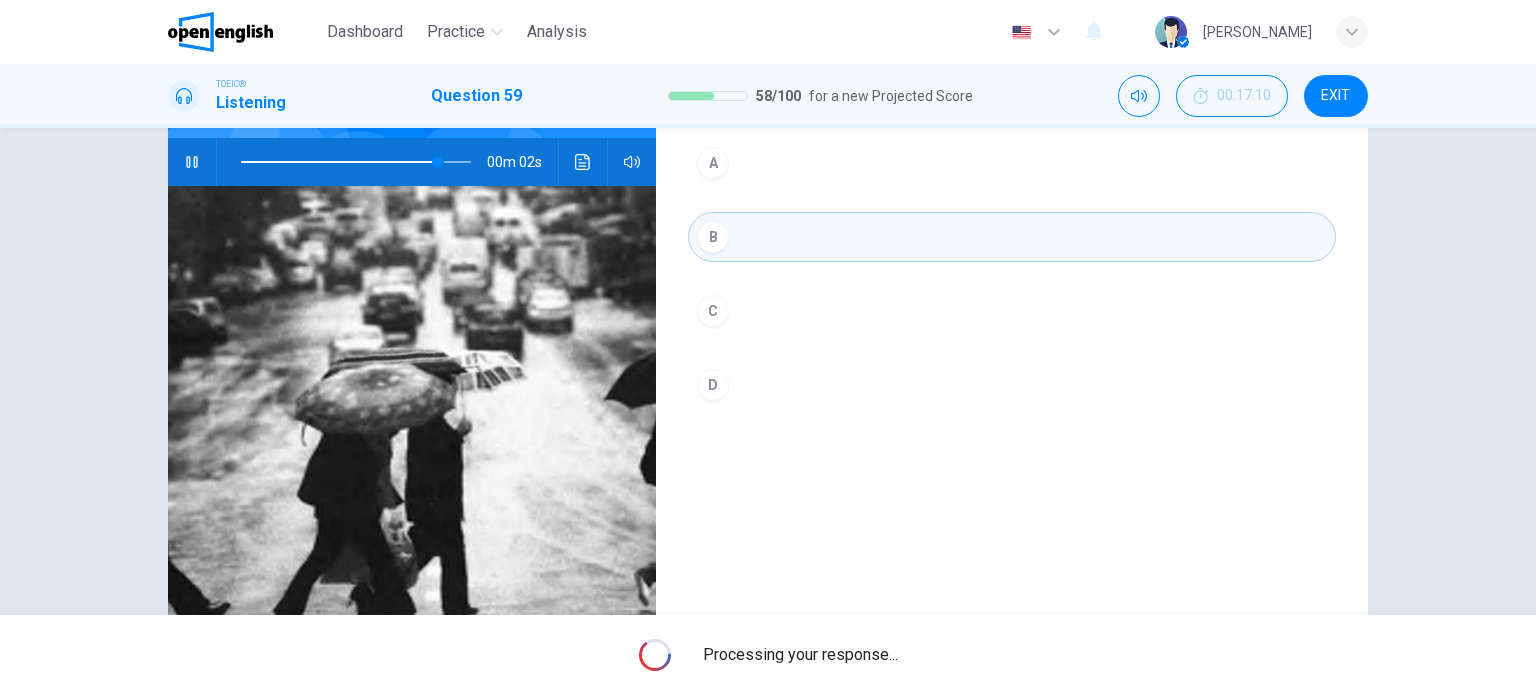 type on "**" 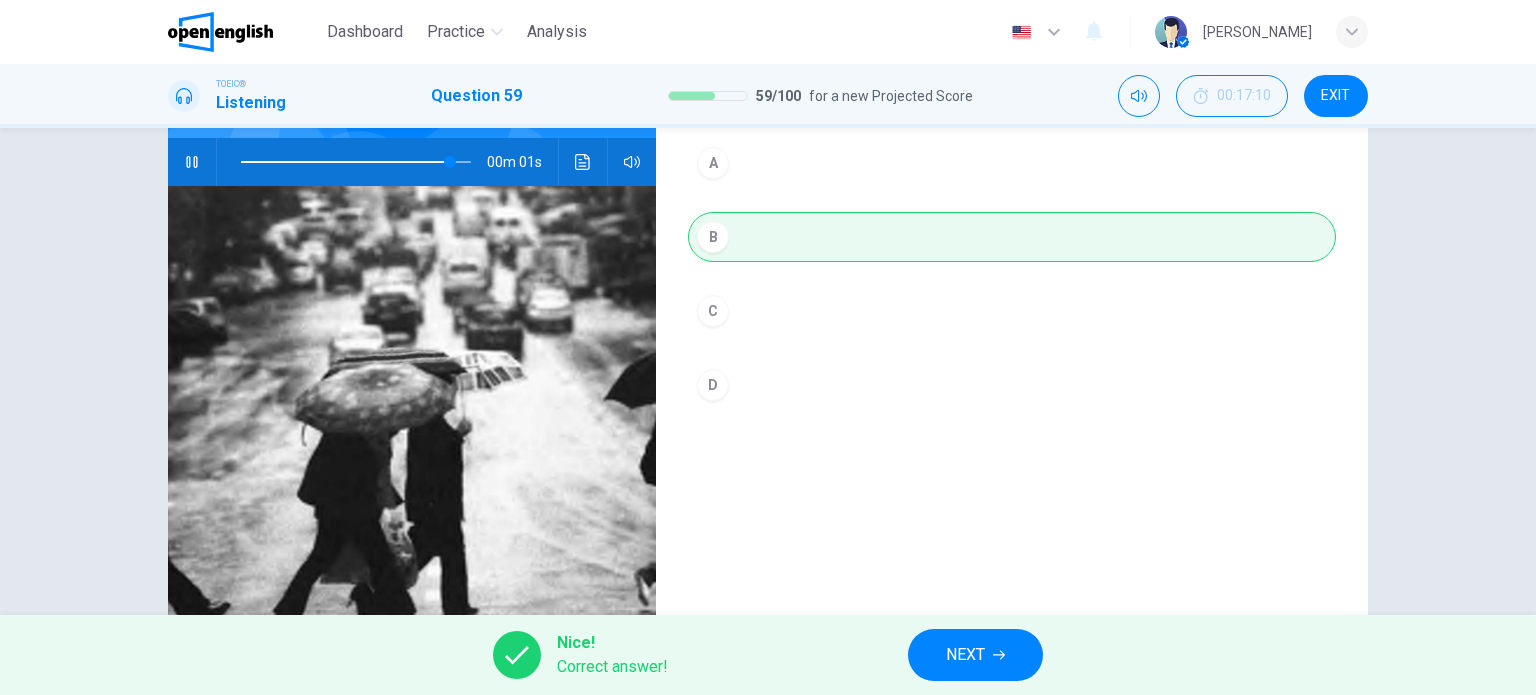 click 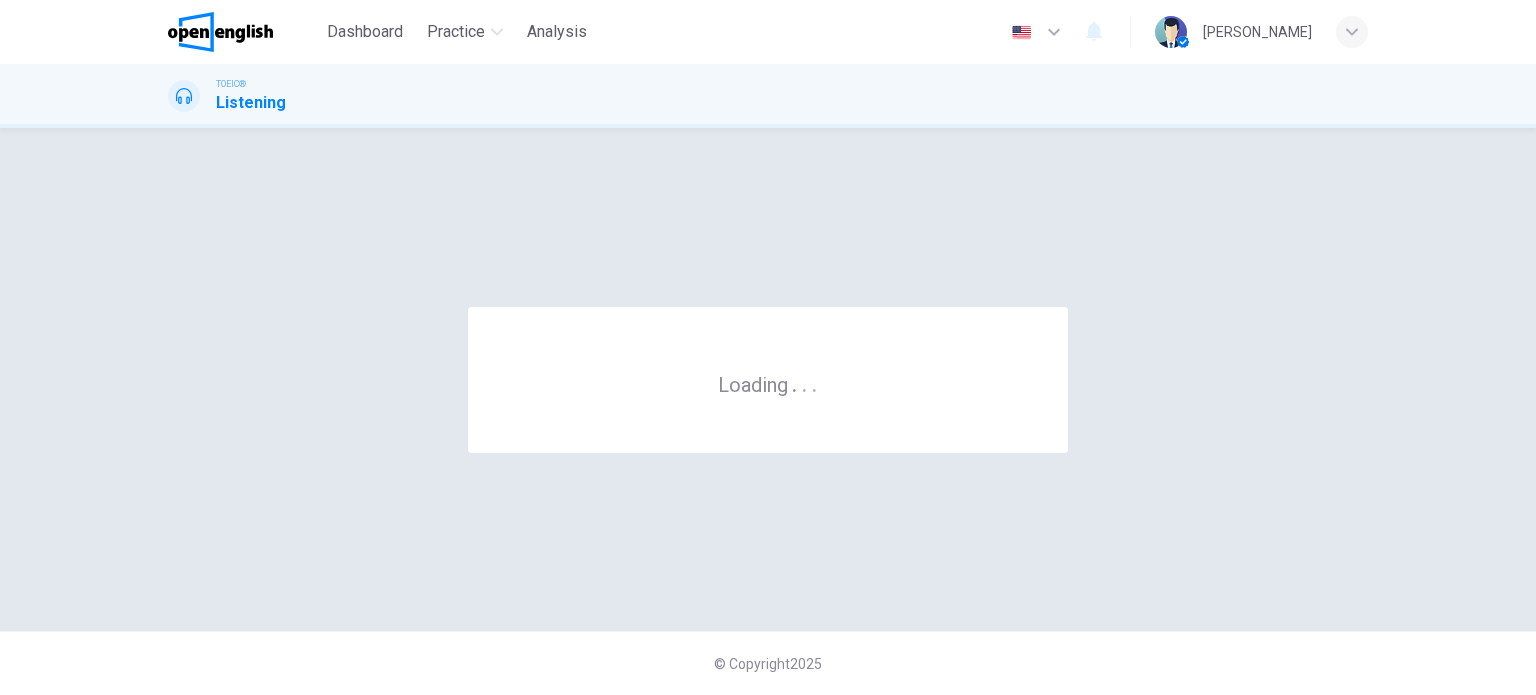 scroll, scrollTop: 0, scrollLeft: 0, axis: both 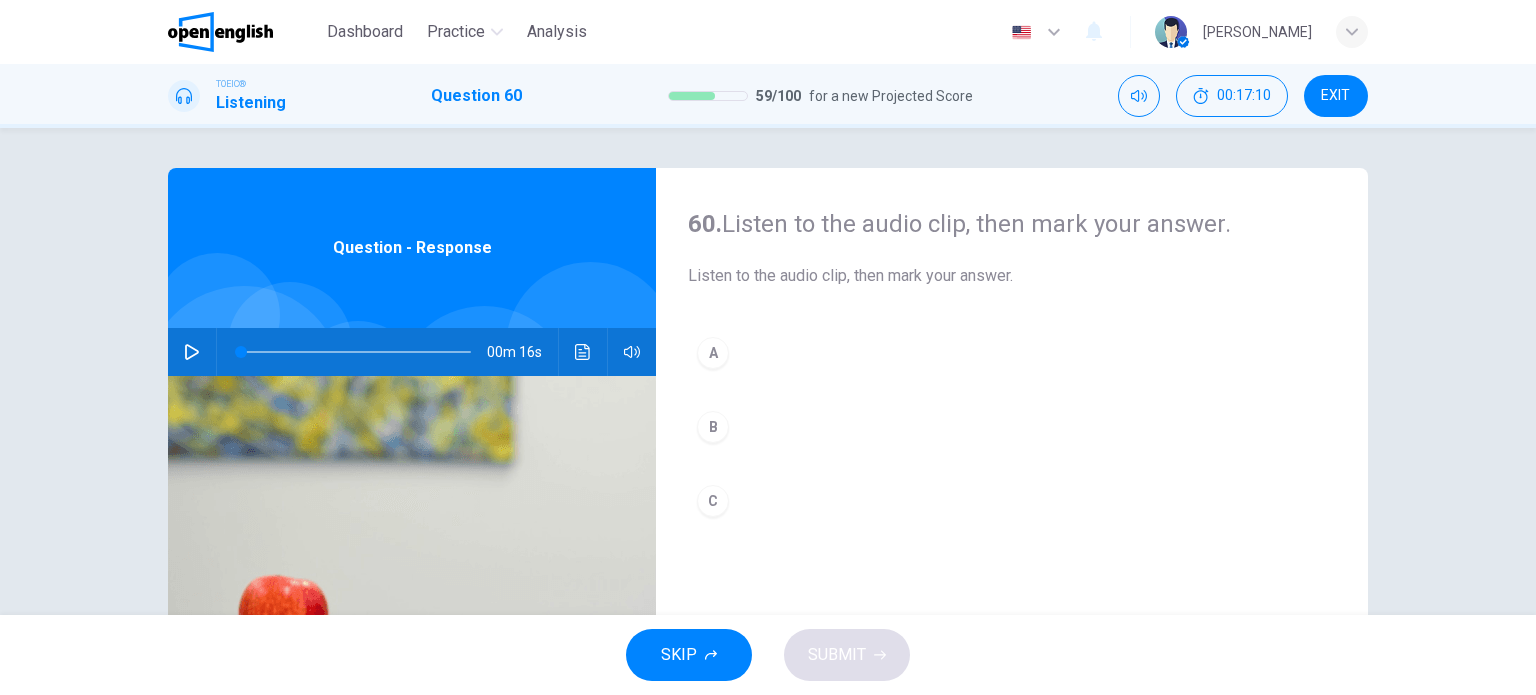 click 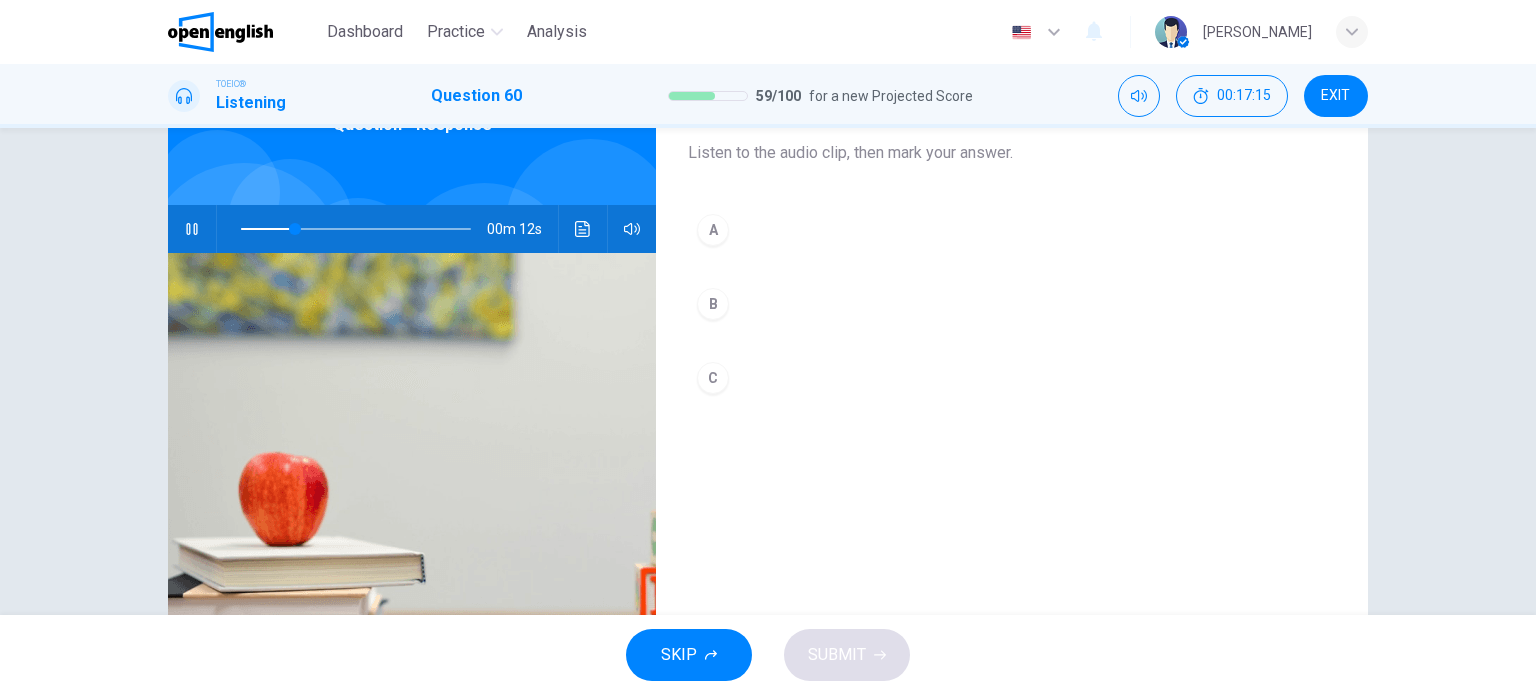 scroll, scrollTop: 104, scrollLeft: 0, axis: vertical 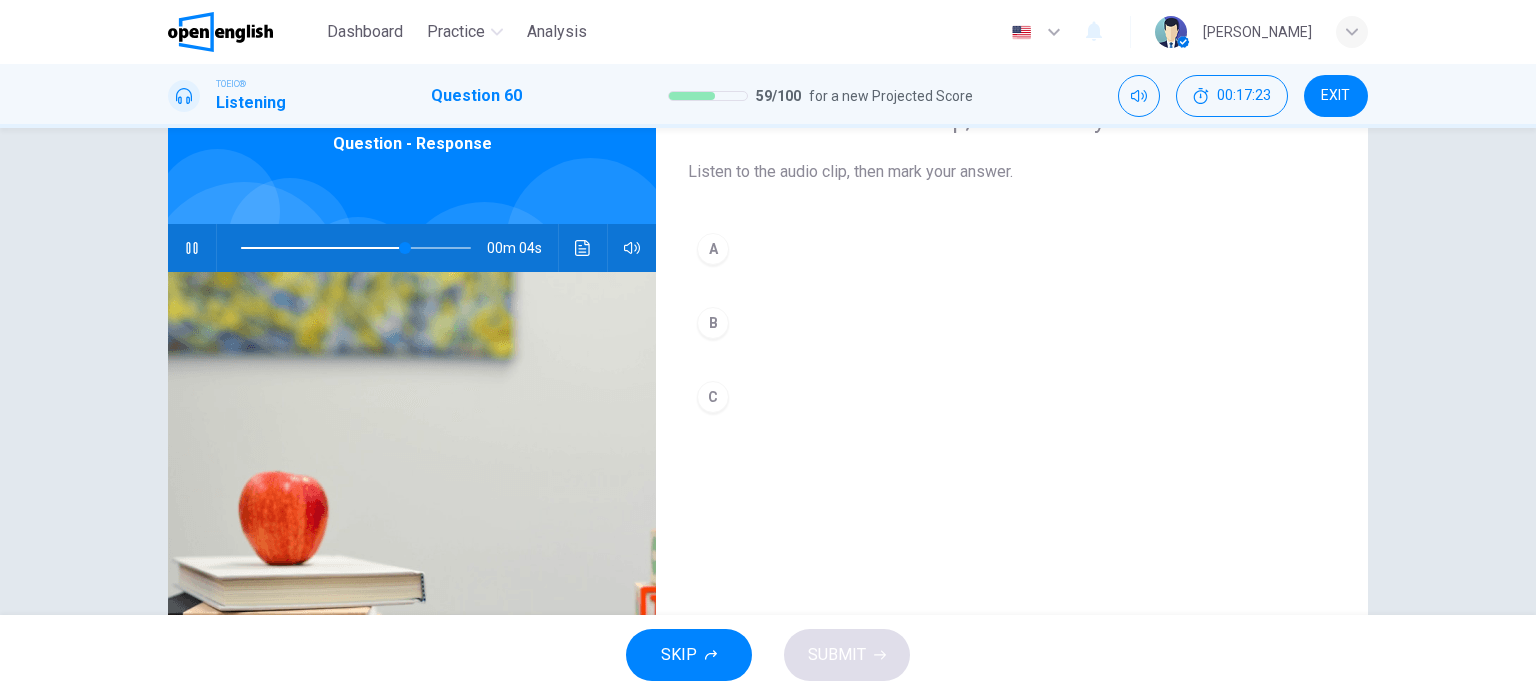 click on "C" at bounding box center [713, 397] 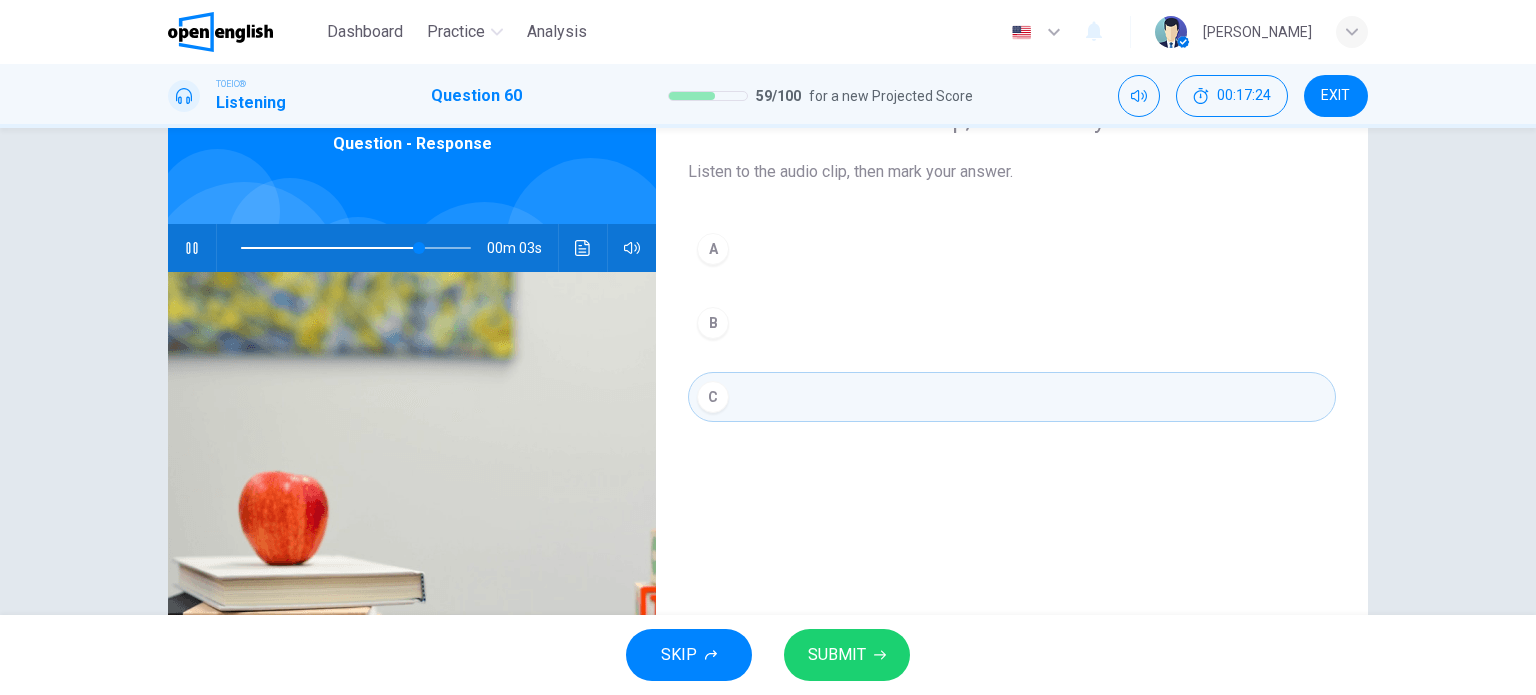 click on "SUBMIT" at bounding box center [837, 655] 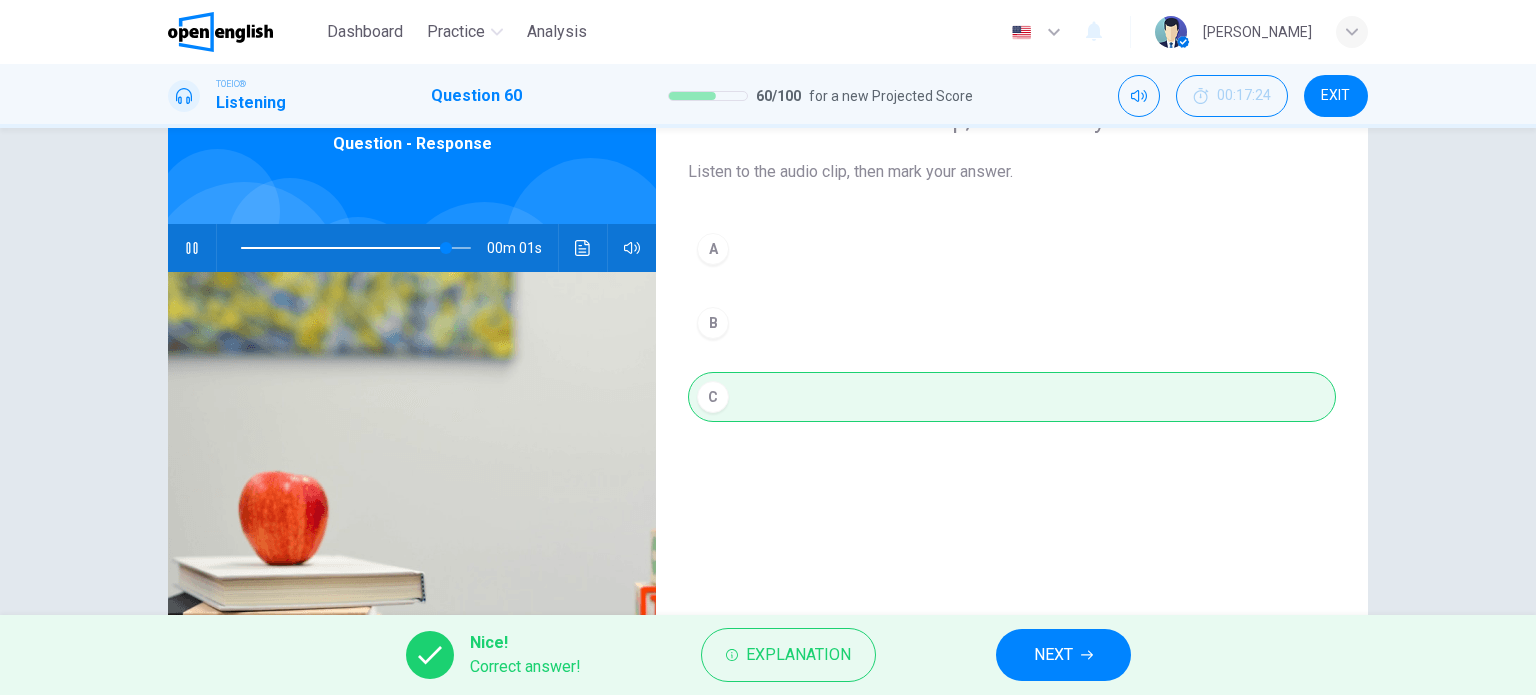 type on "**" 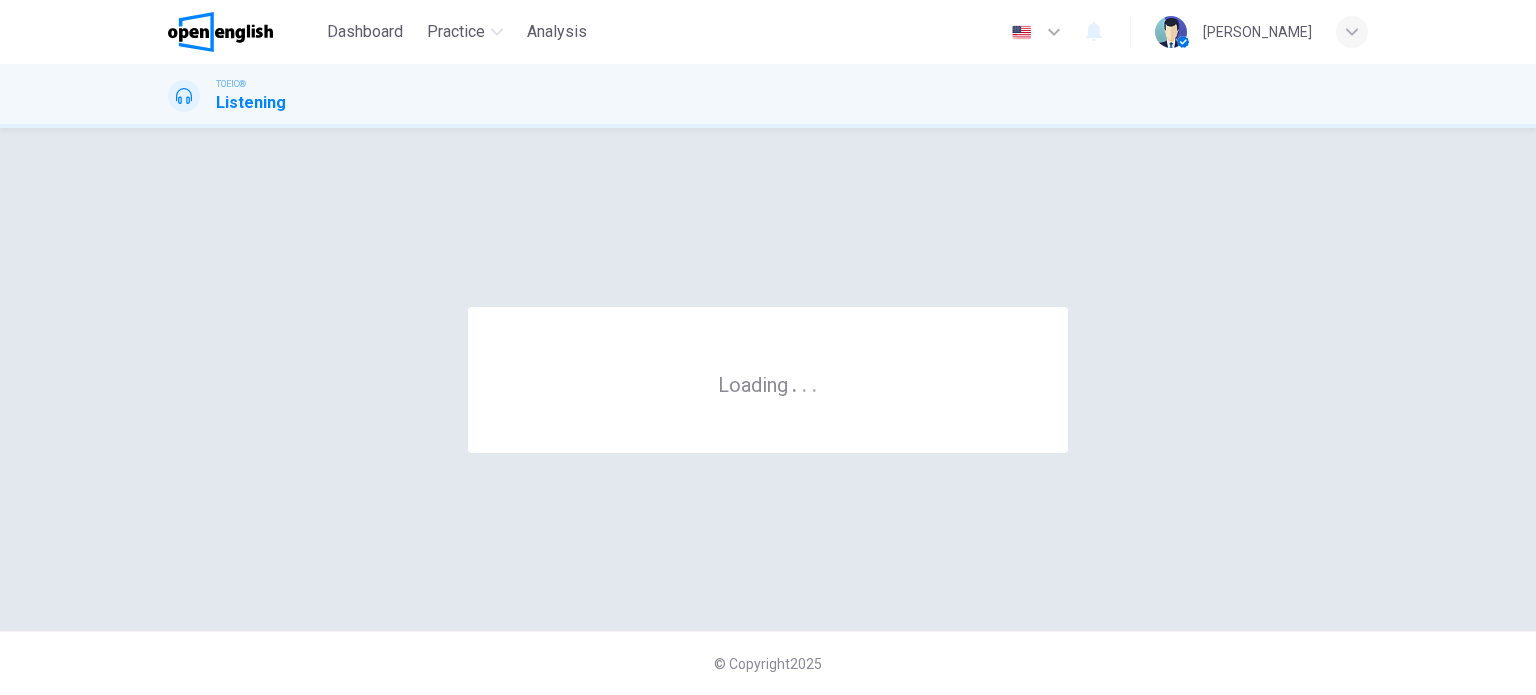 scroll, scrollTop: 0, scrollLeft: 0, axis: both 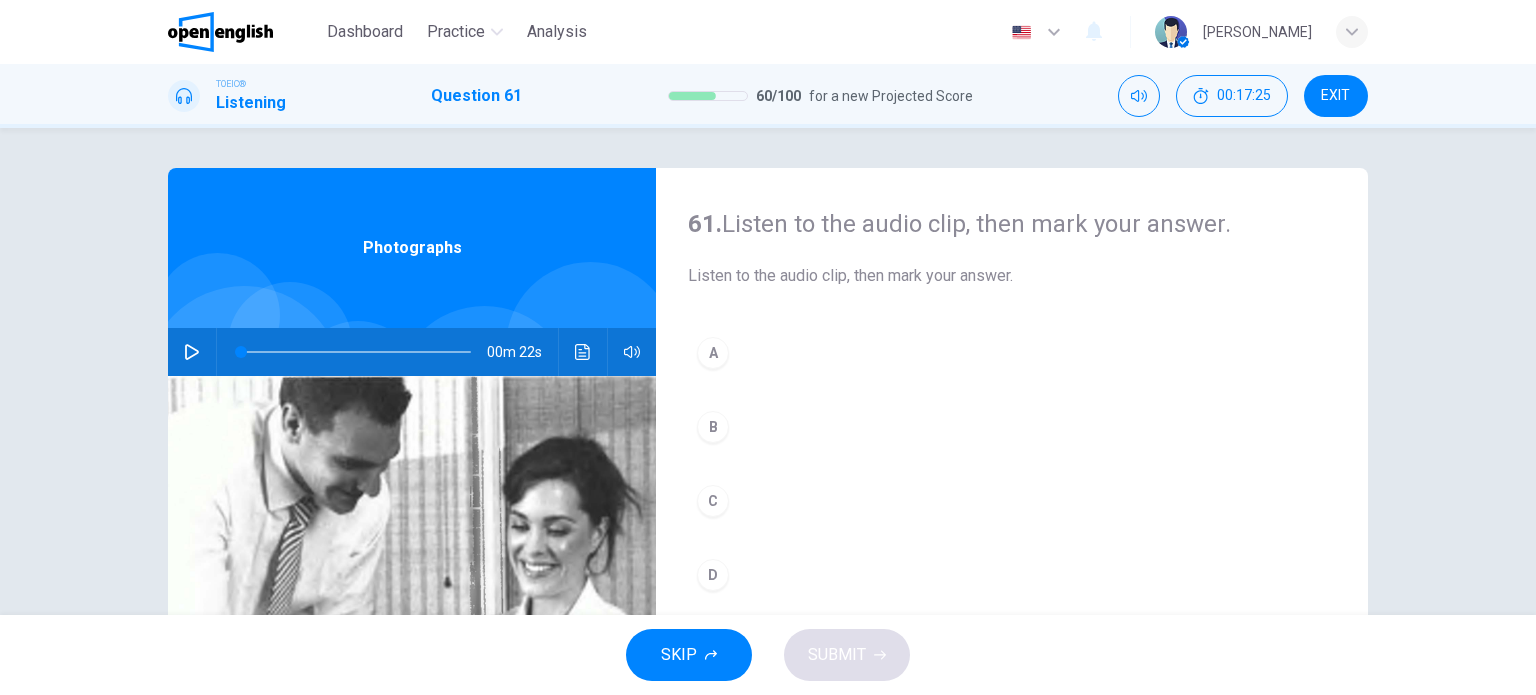 click 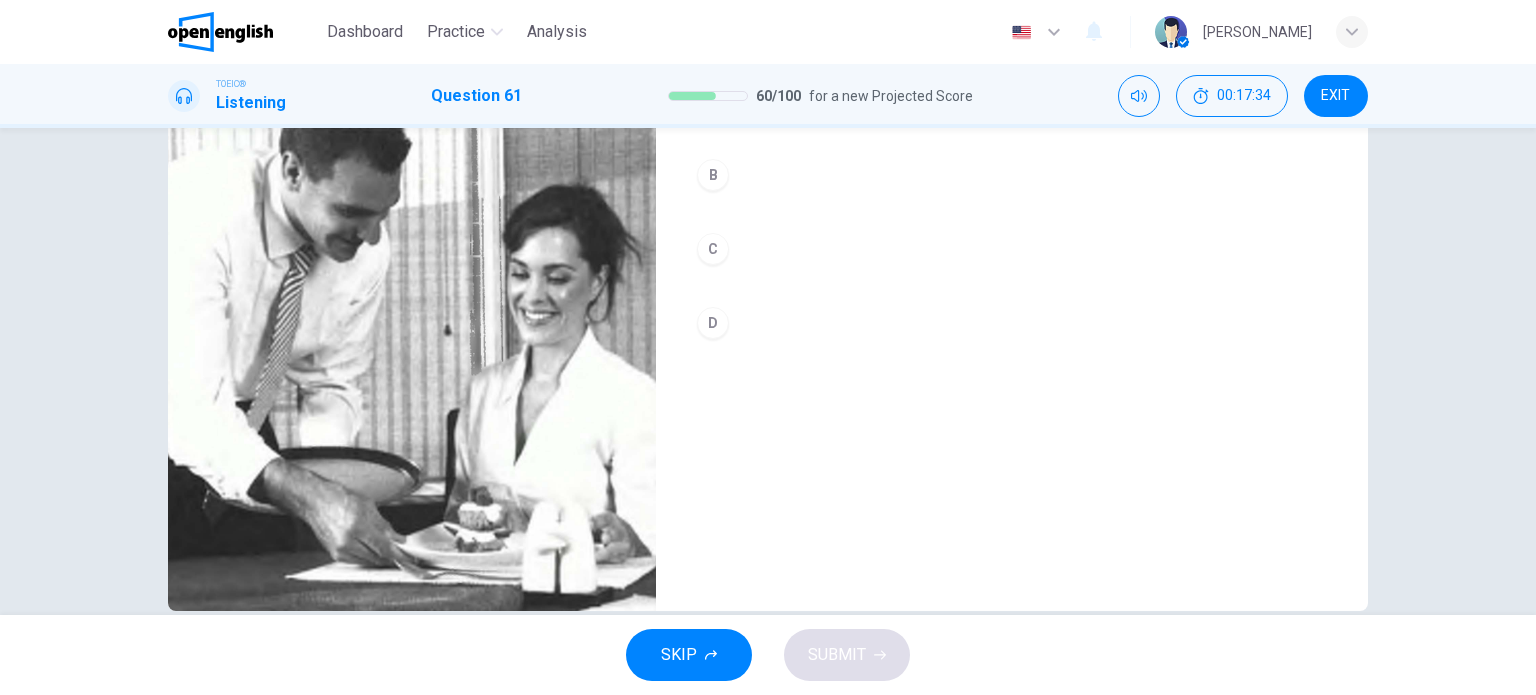 scroll, scrollTop: 257, scrollLeft: 0, axis: vertical 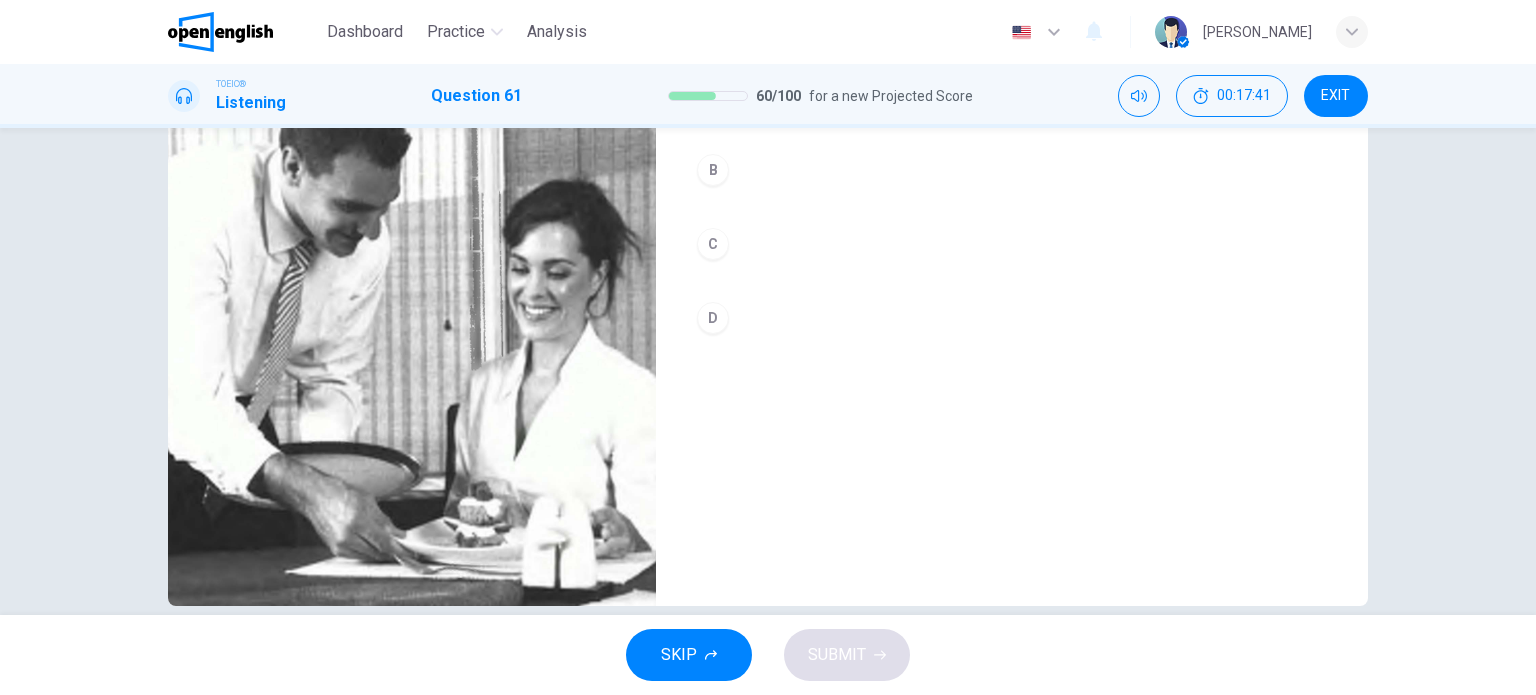 click on "C" at bounding box center (713, 244) 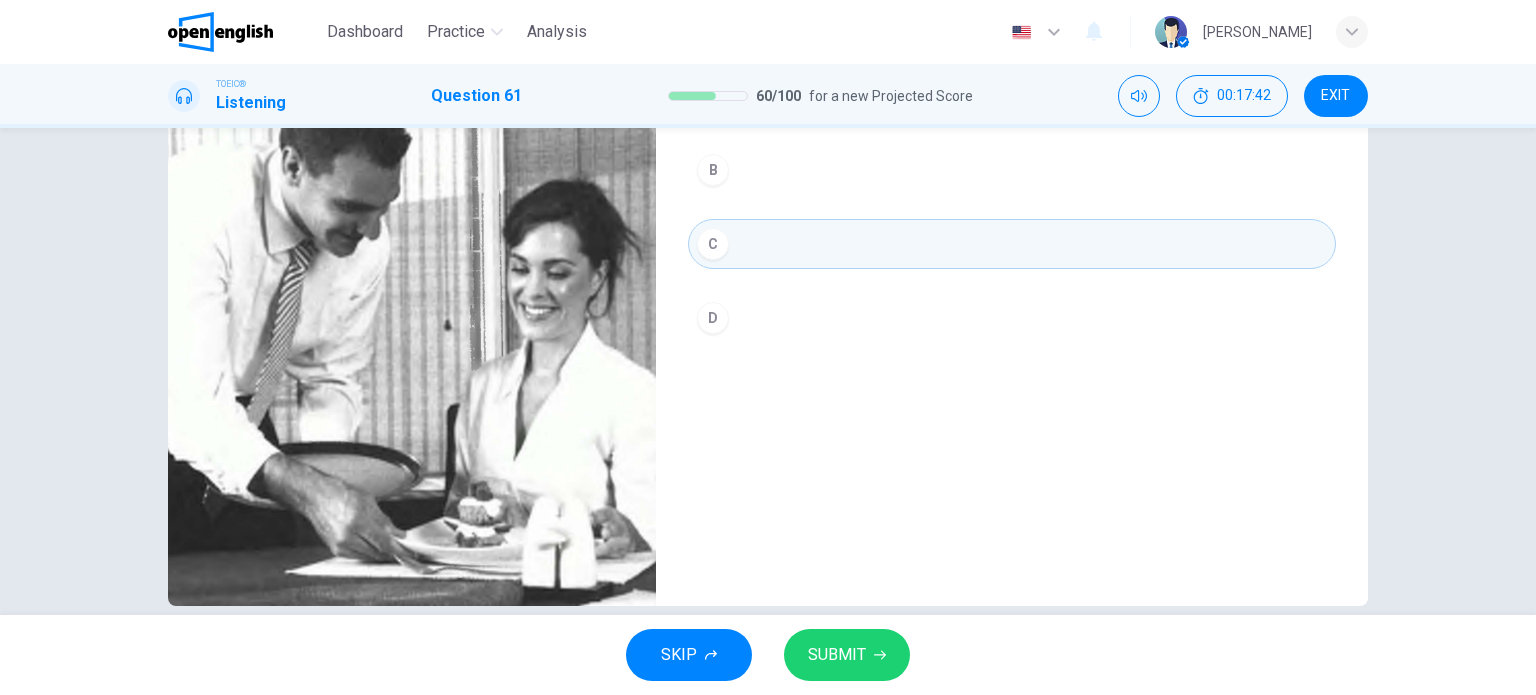 click on "SUBMIT" at bounding box center (847, 655) 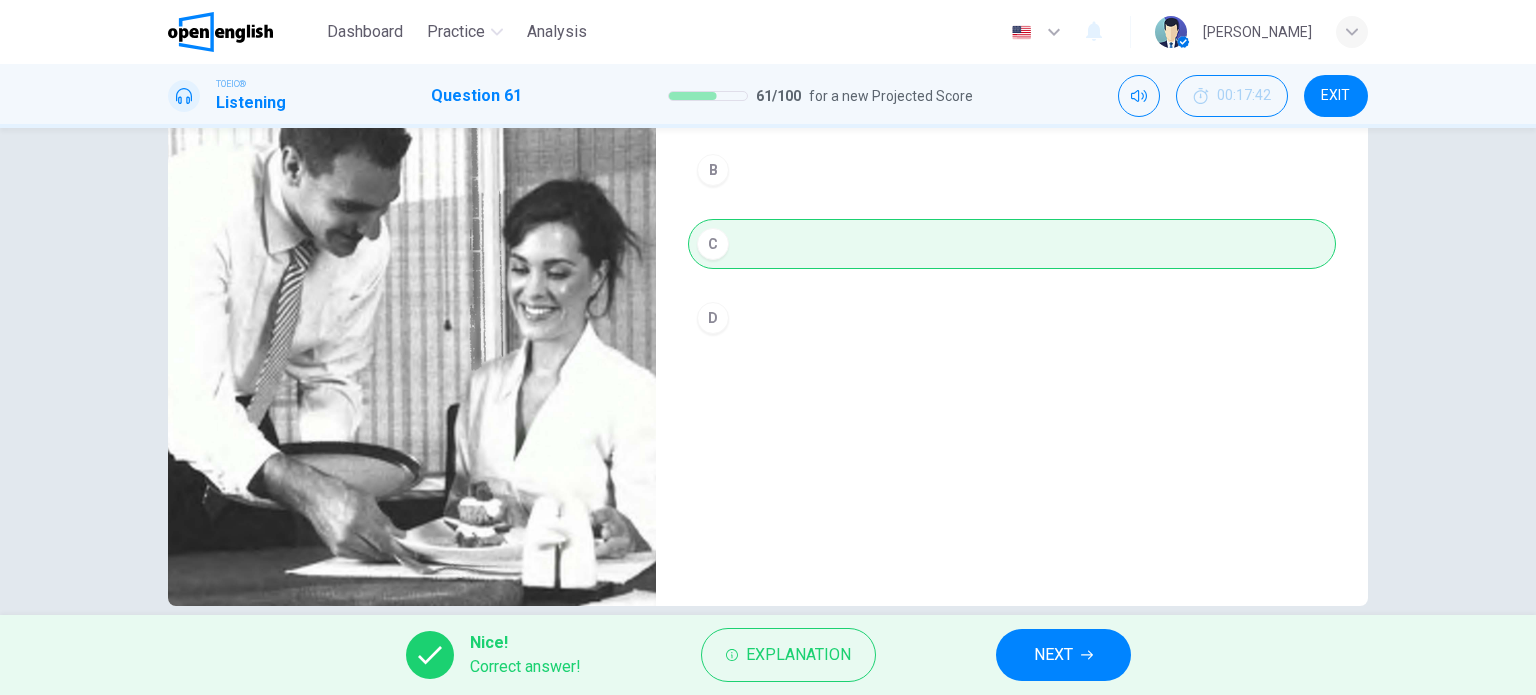 type on "**" 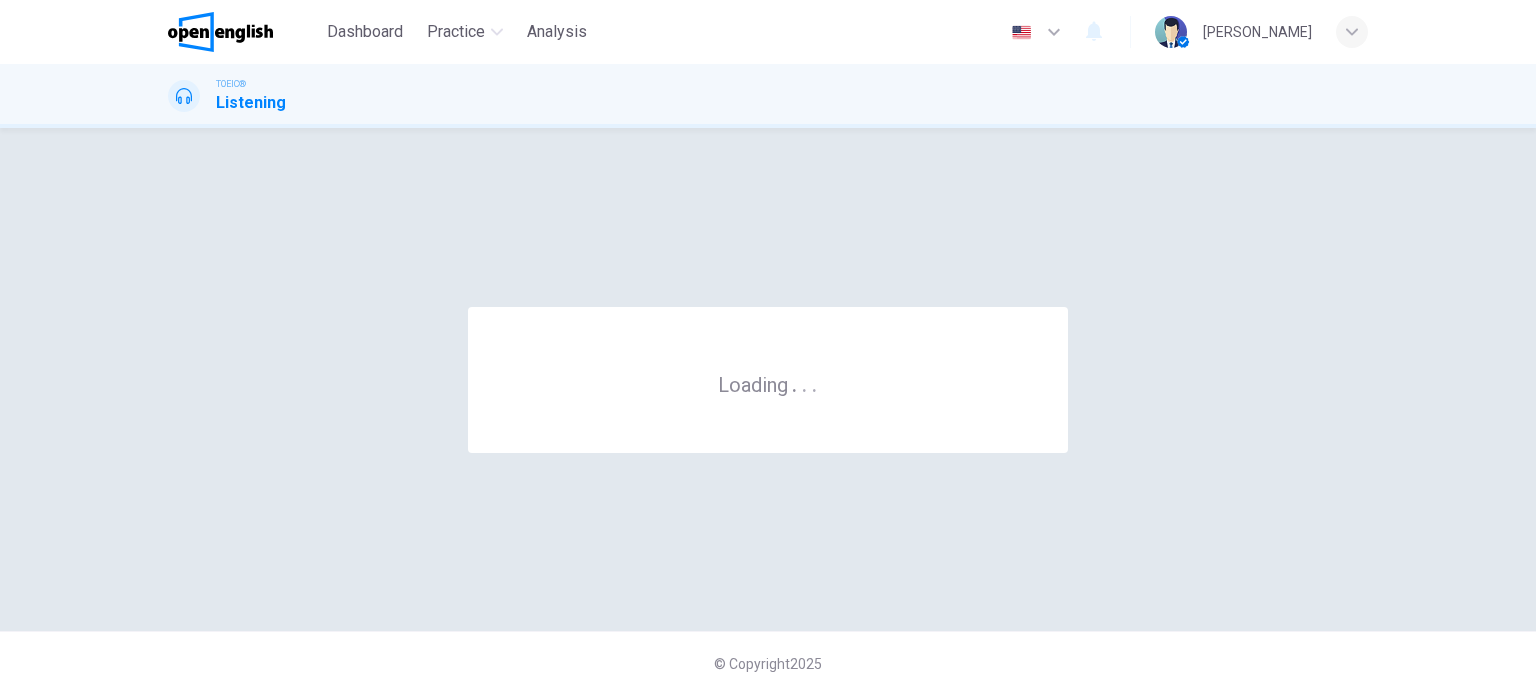scroll, scrollTop: 0, scrollLeft: 0, axis: both 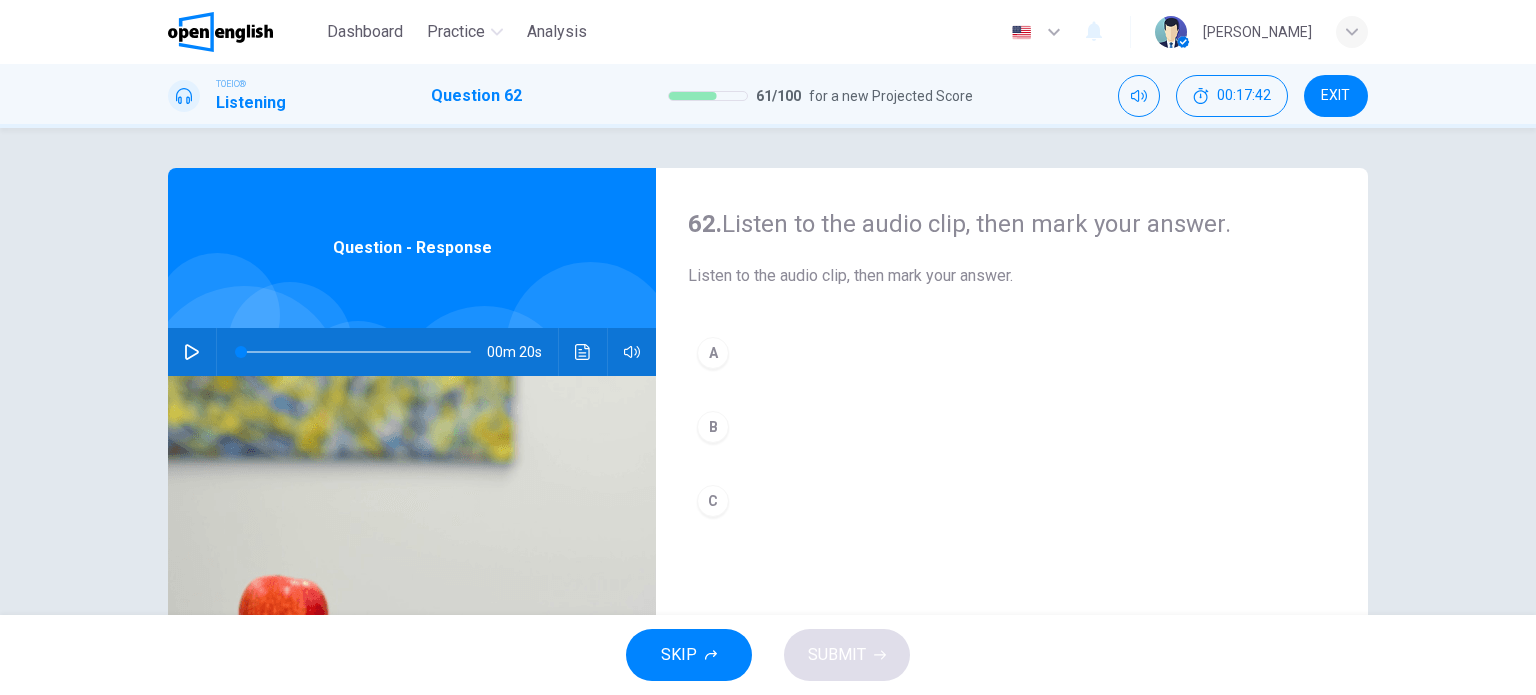 click 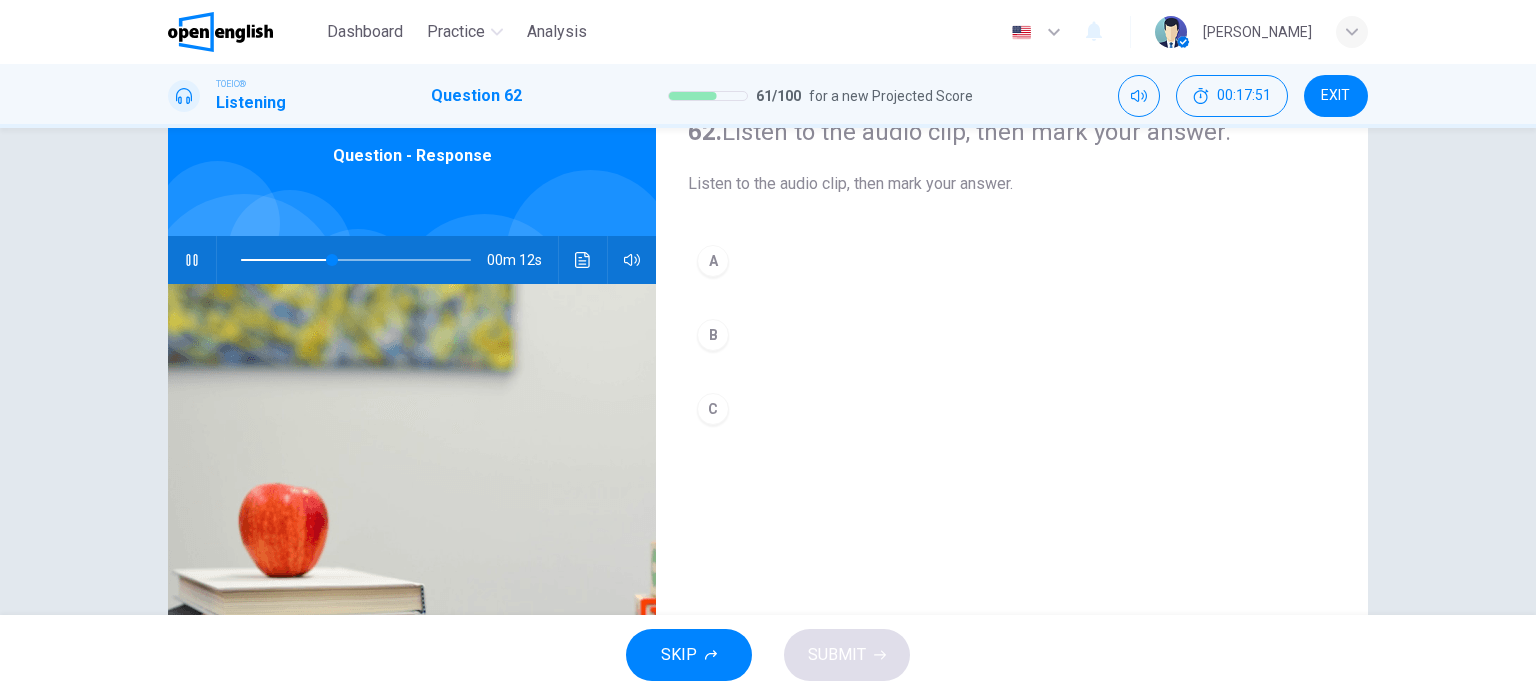 scroll, scrollTop: 95, scrollLeft: 0, axis: vertical 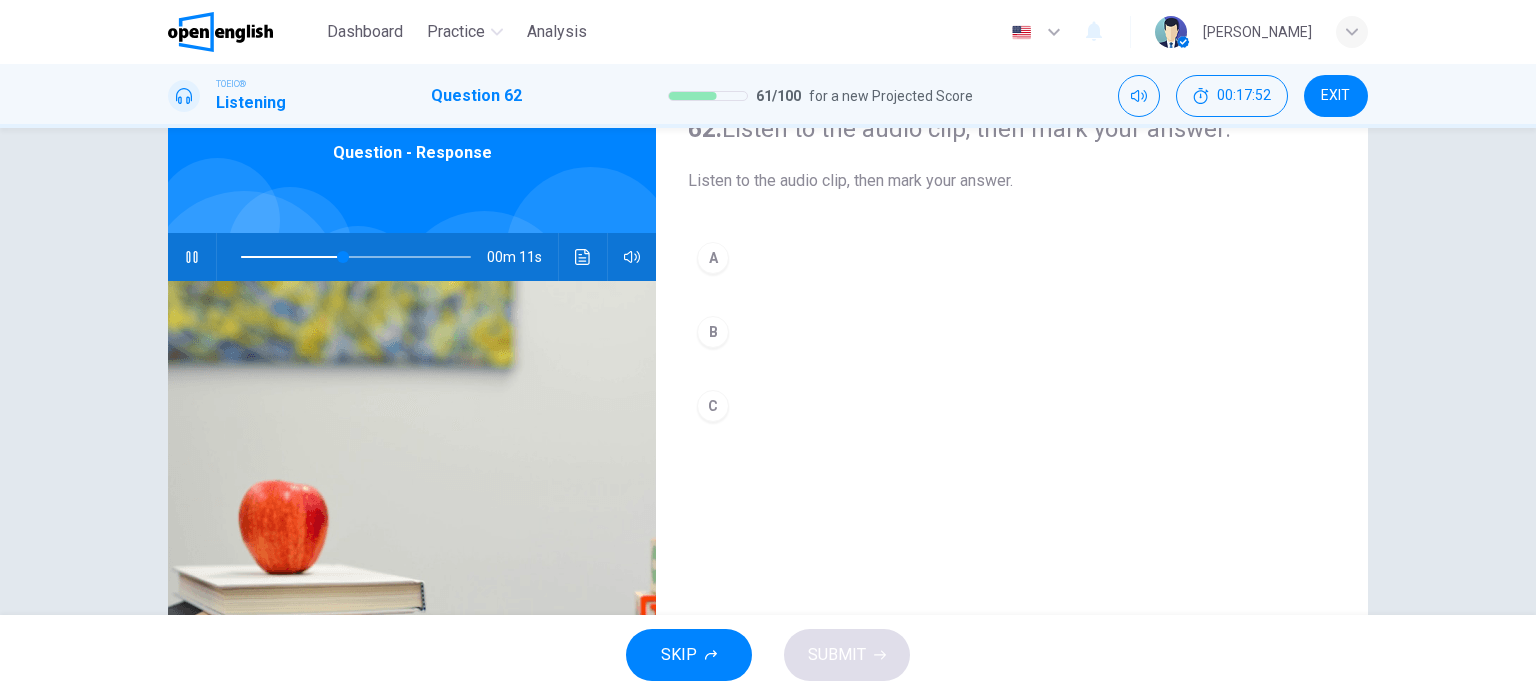 click on "A" at bounding box center [713, 258] 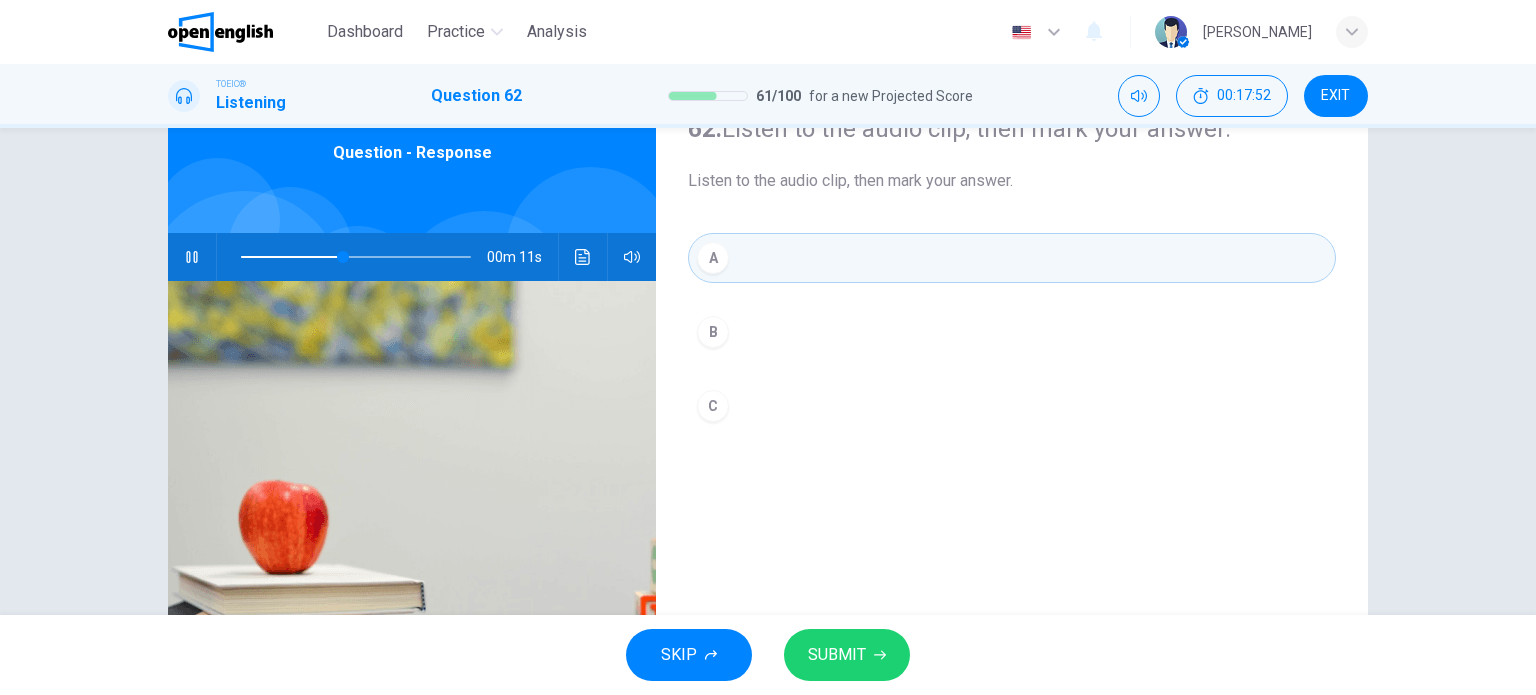 click 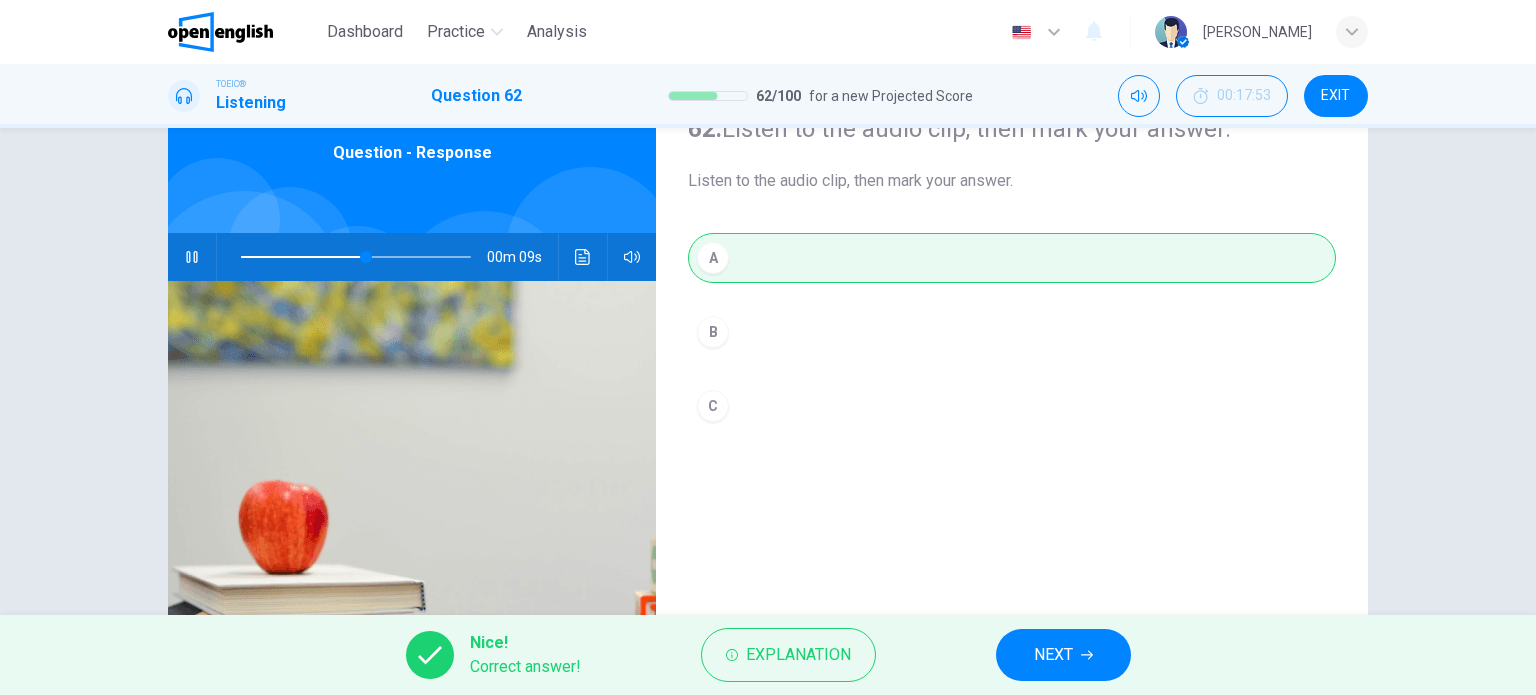 type on "**" 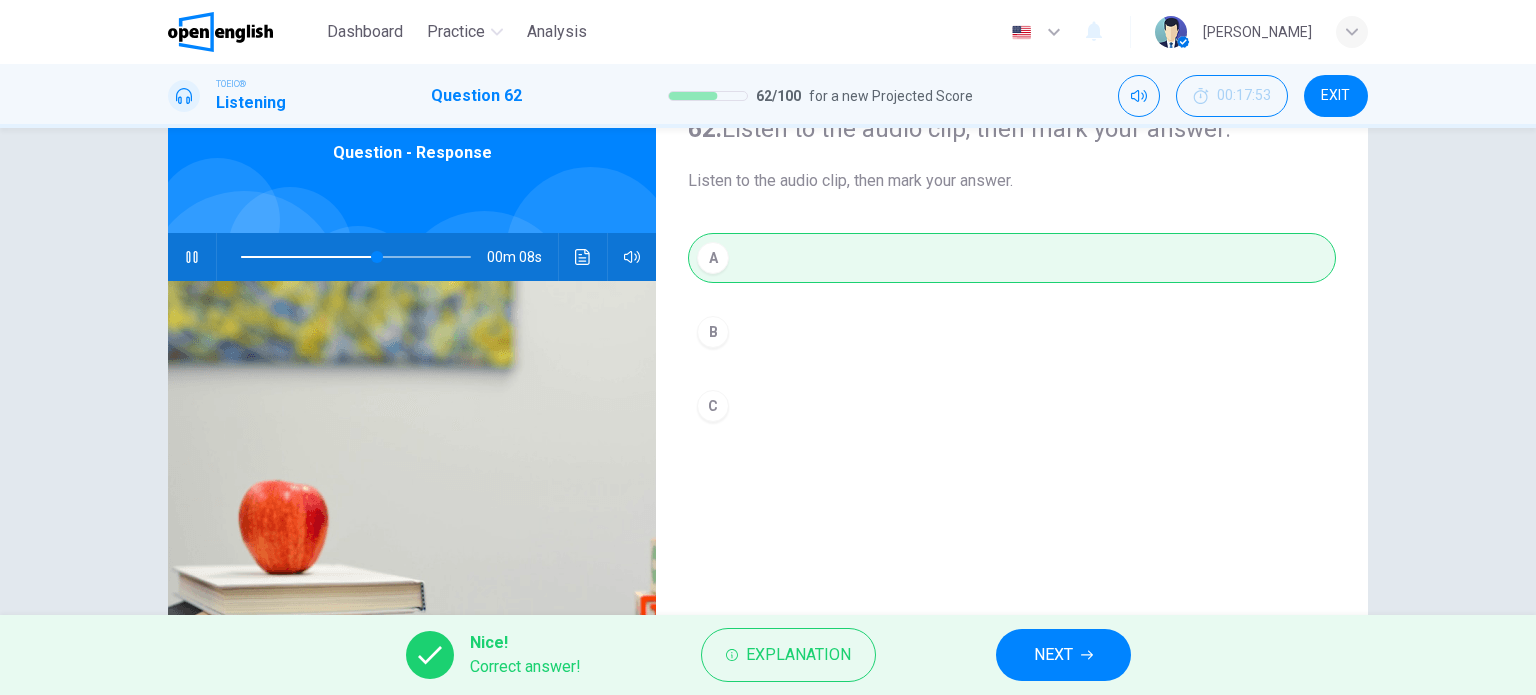 click 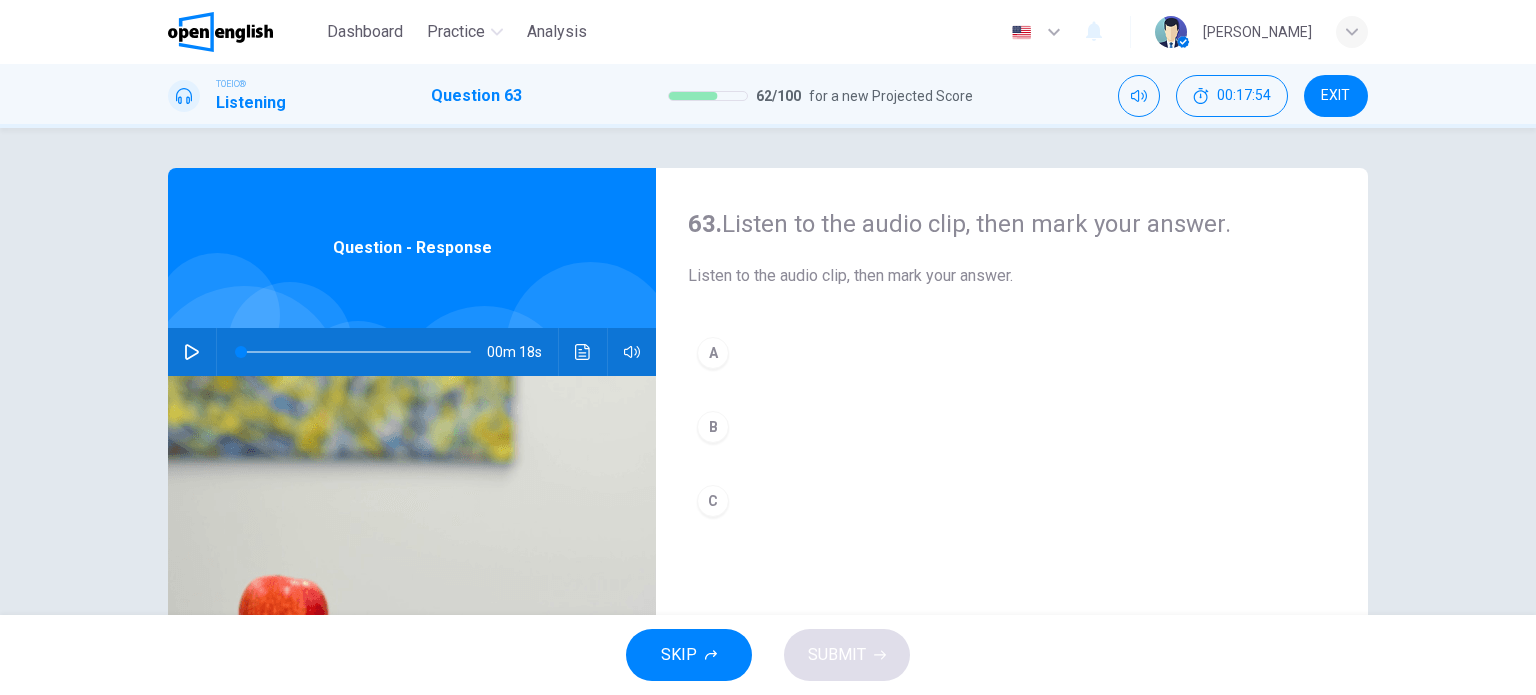 click 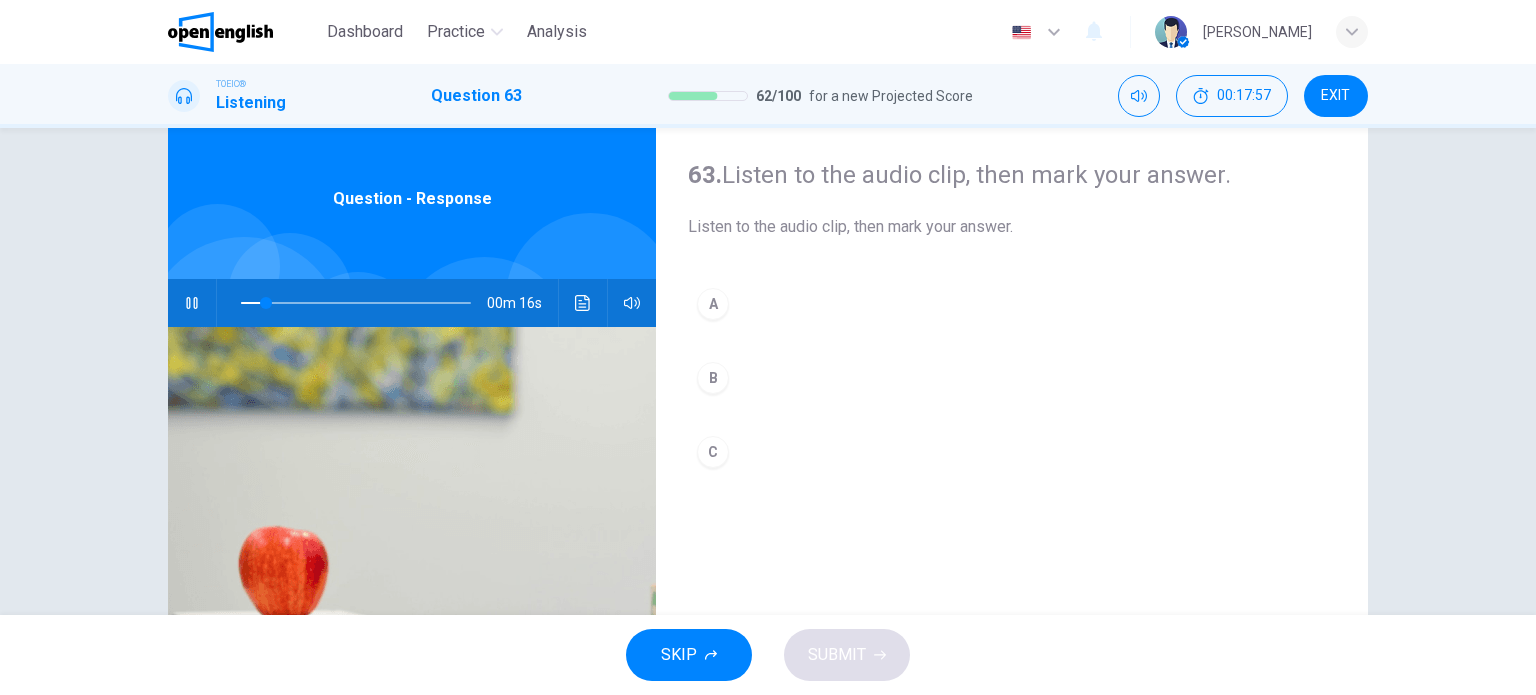 scroll, scrollTop: 66, scrollLeft: 0, axis: vertical 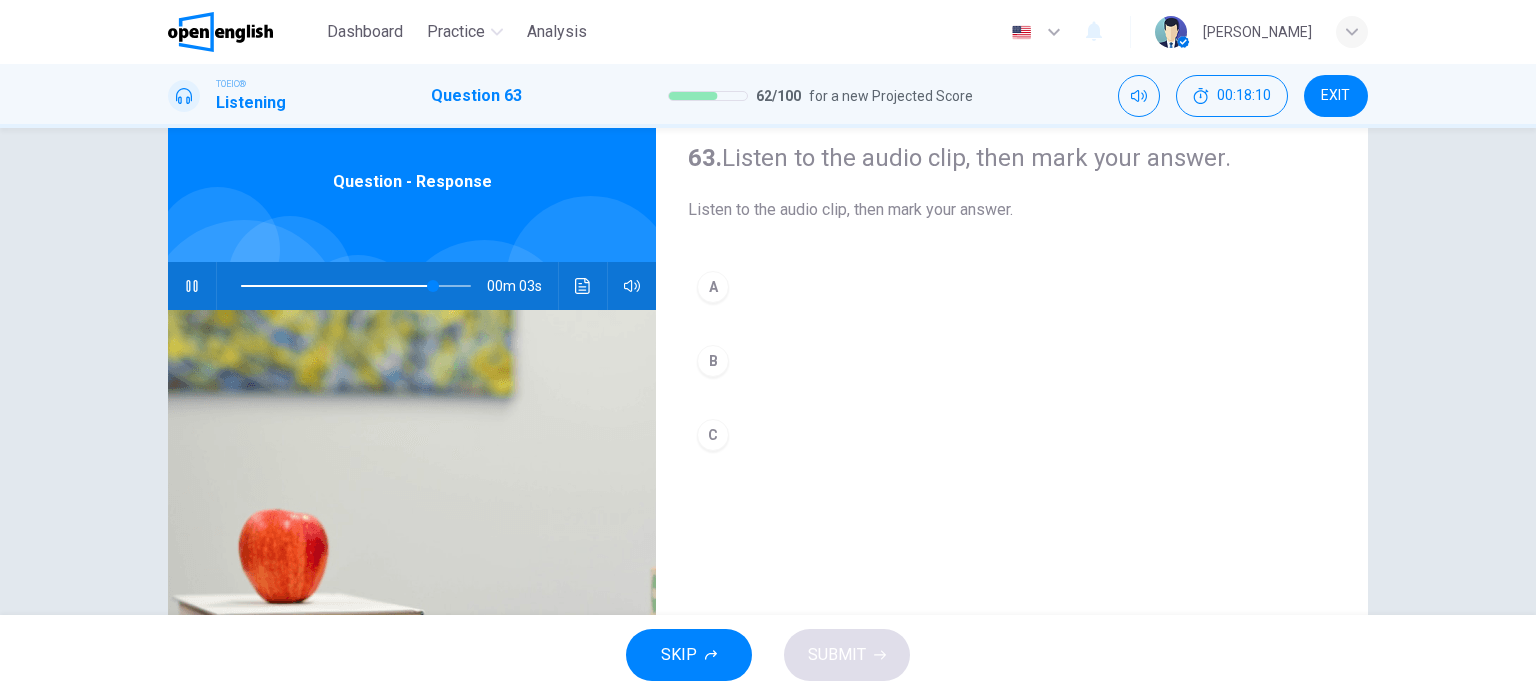 click on "B" at bounding box center (713, 361) 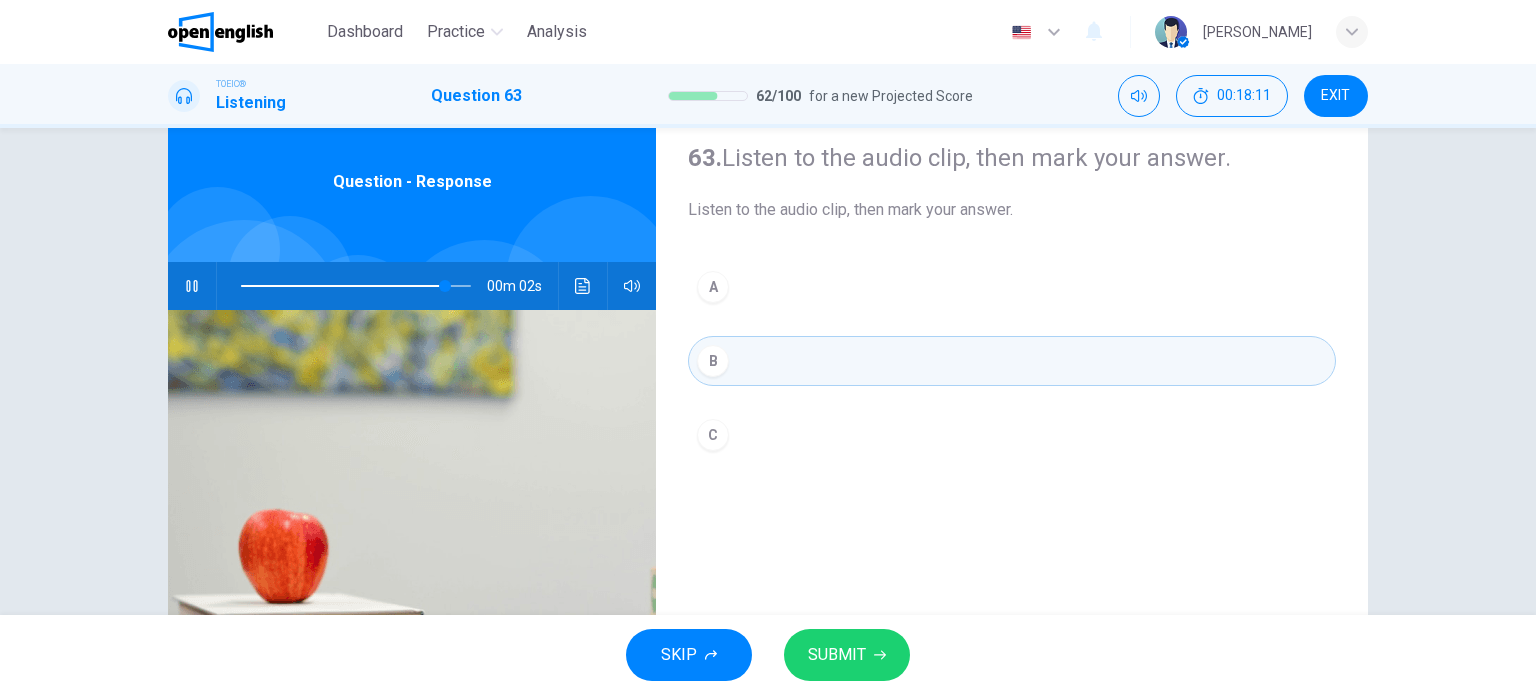 click on "SUBMIT" at bounding box center (837, 655) 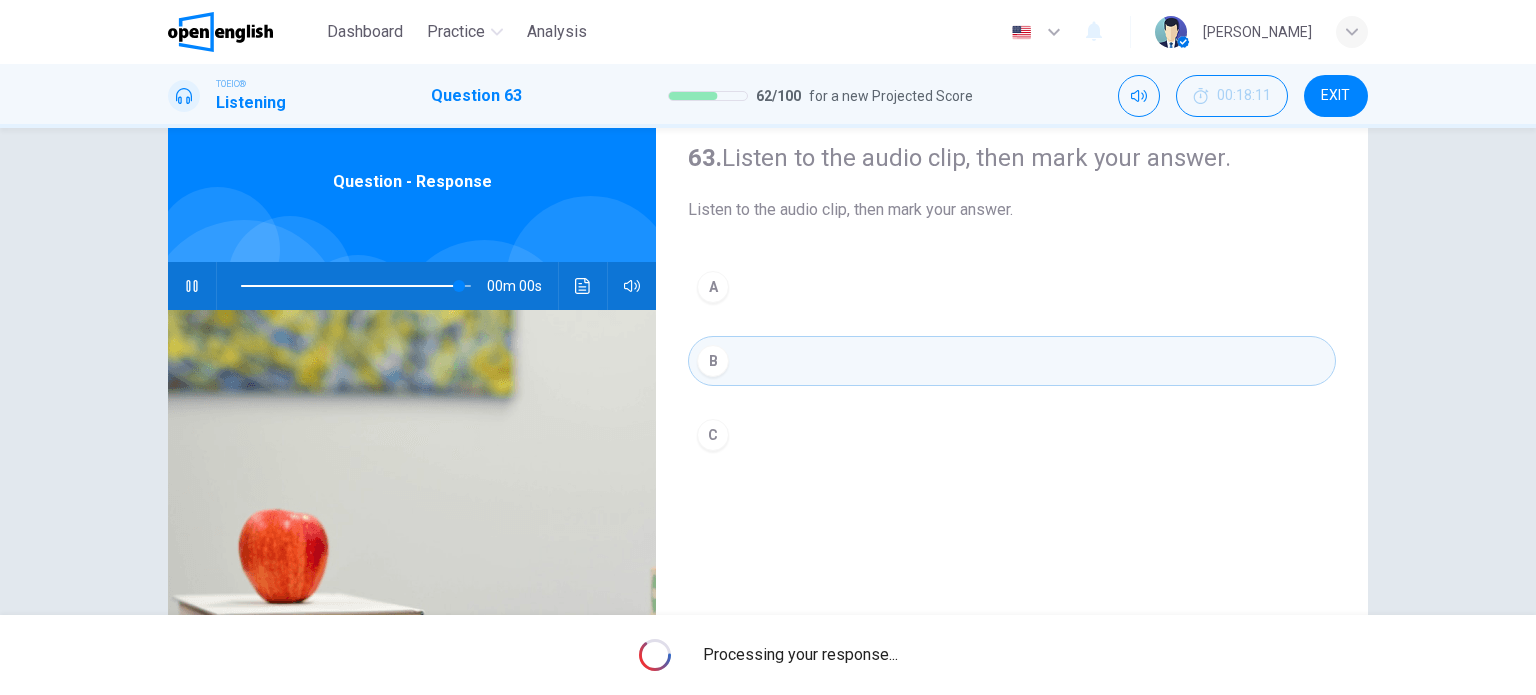 type on "*" 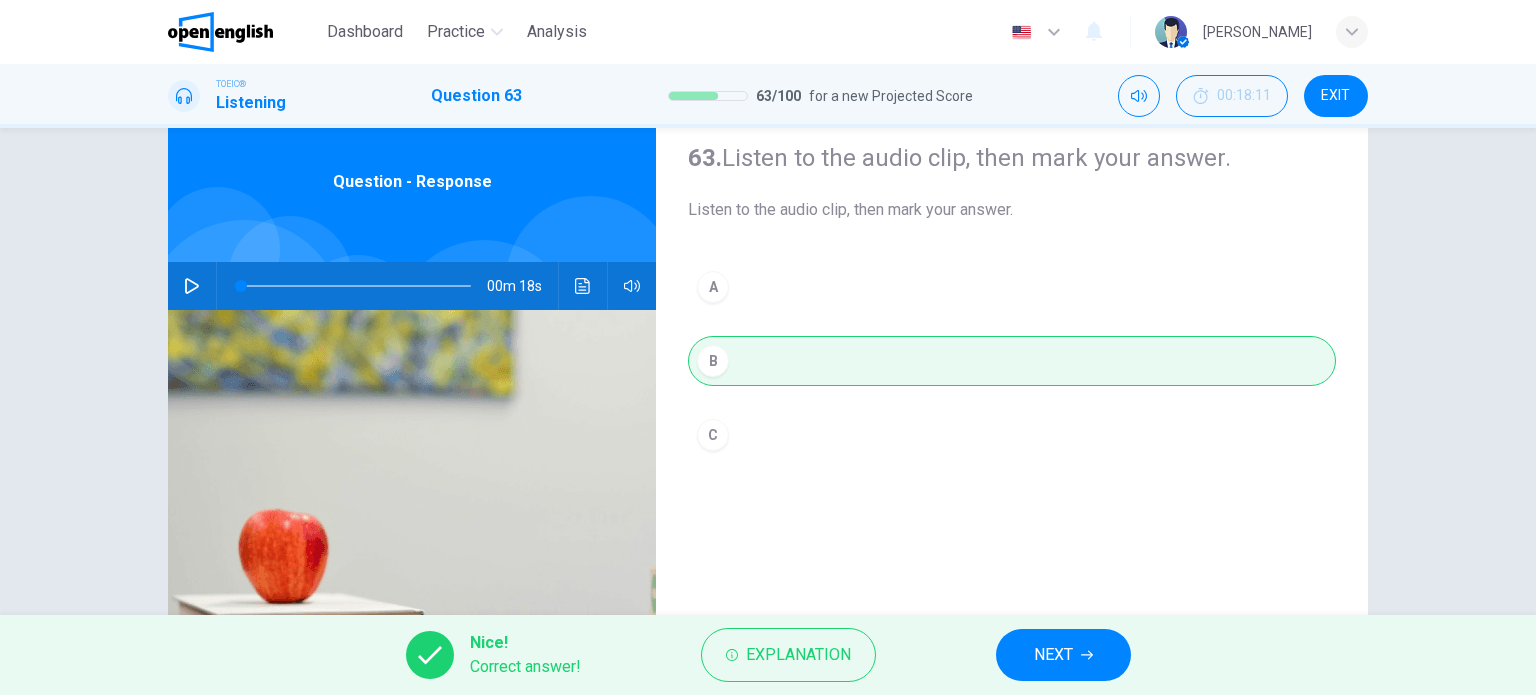click on "NEXT" at bounding box center (1063, 655) 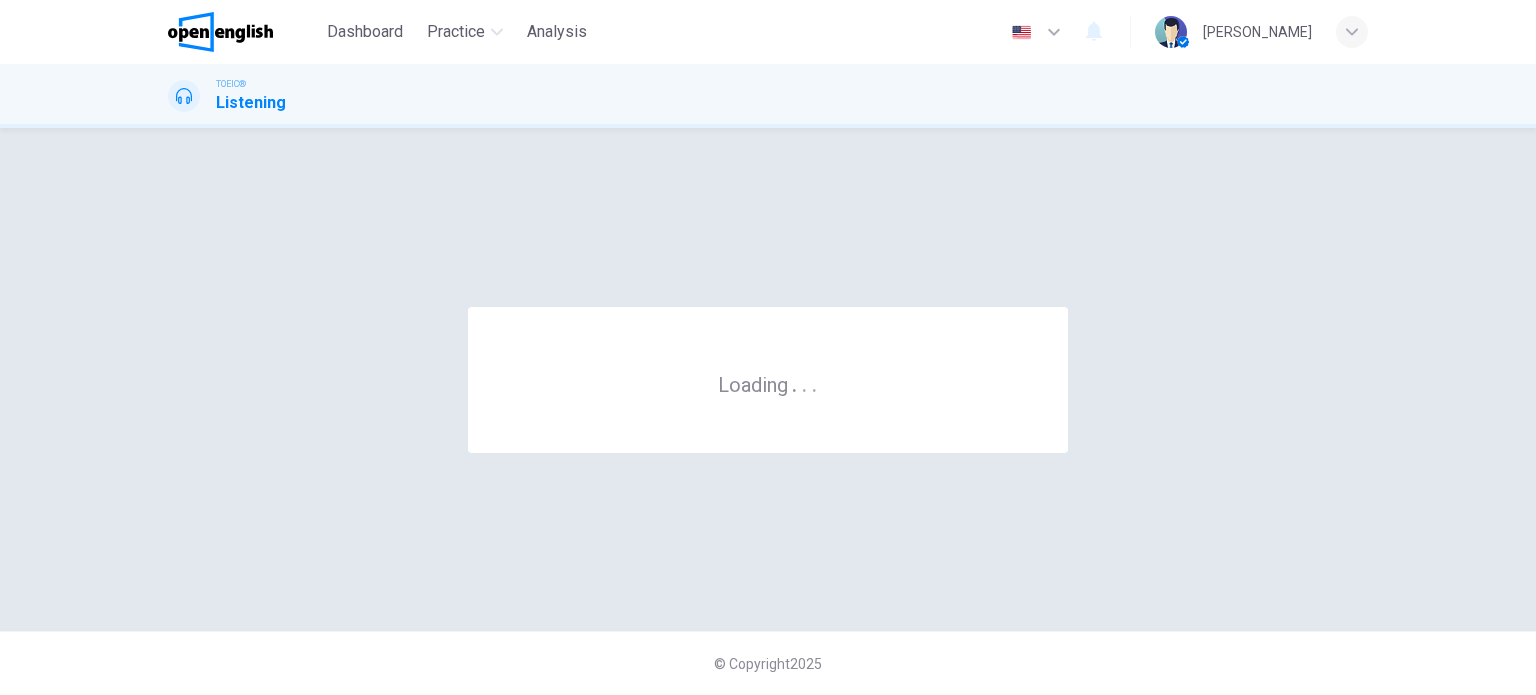 scroll, scrollTop: 0, scrollLeft: 0, axis: both 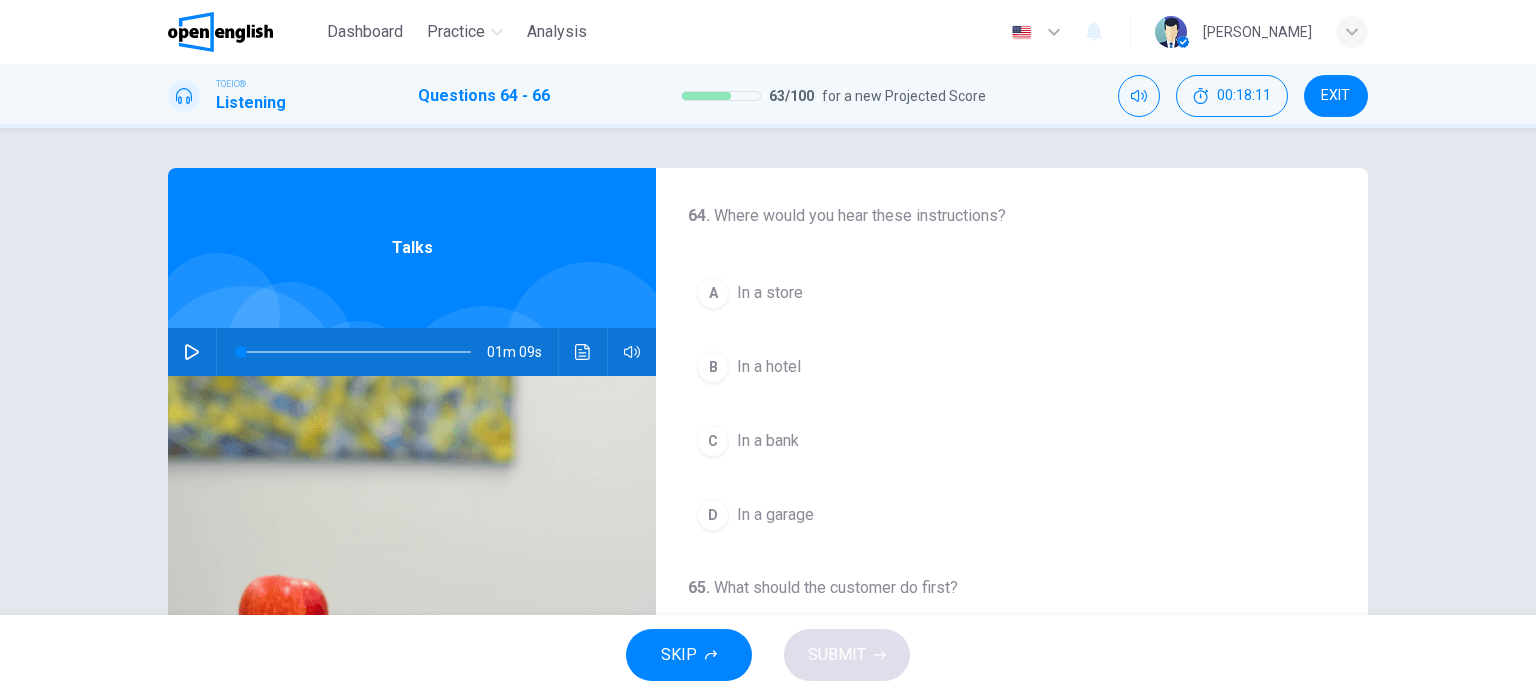 click 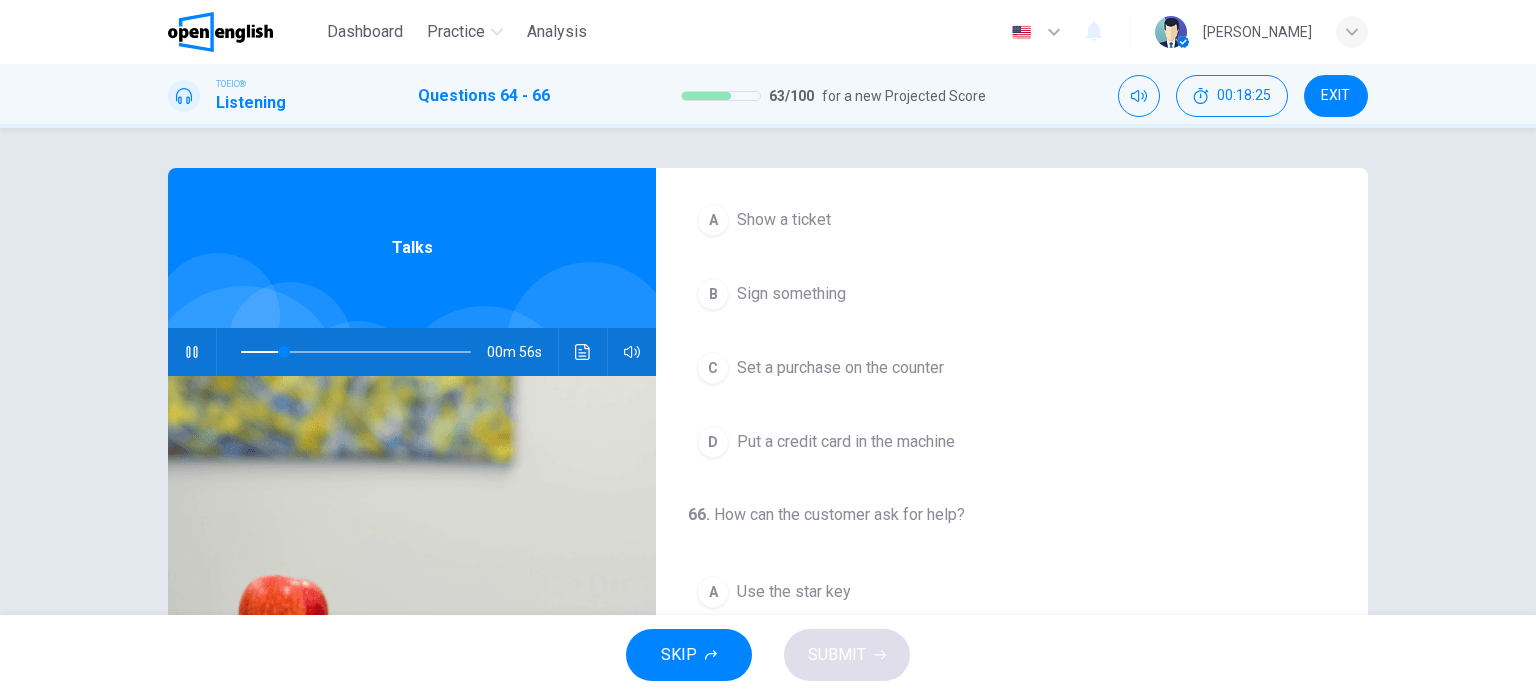 scroll, scrollTop: 452, scrollLeft: 0, axis: vertical 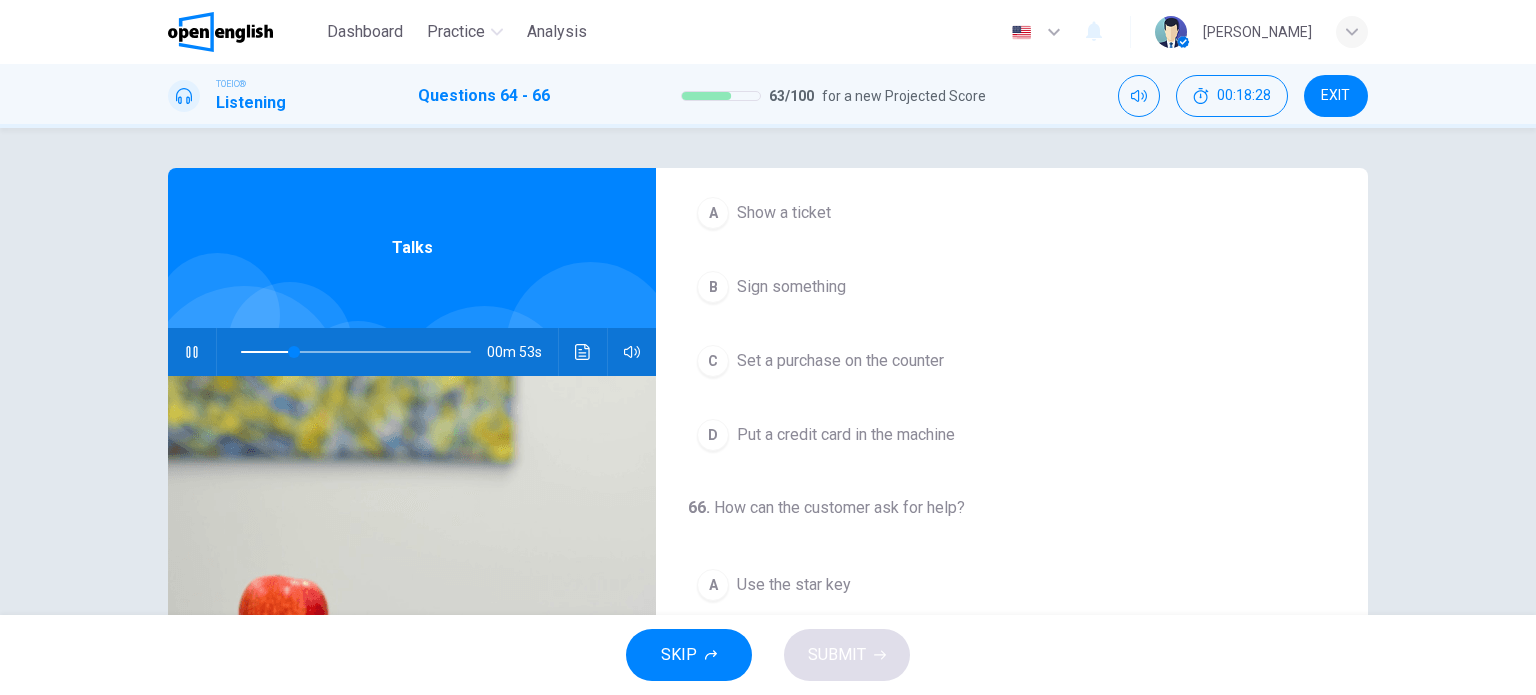 click on "Set a purchase on the counter" at bounding box center (840, 361) 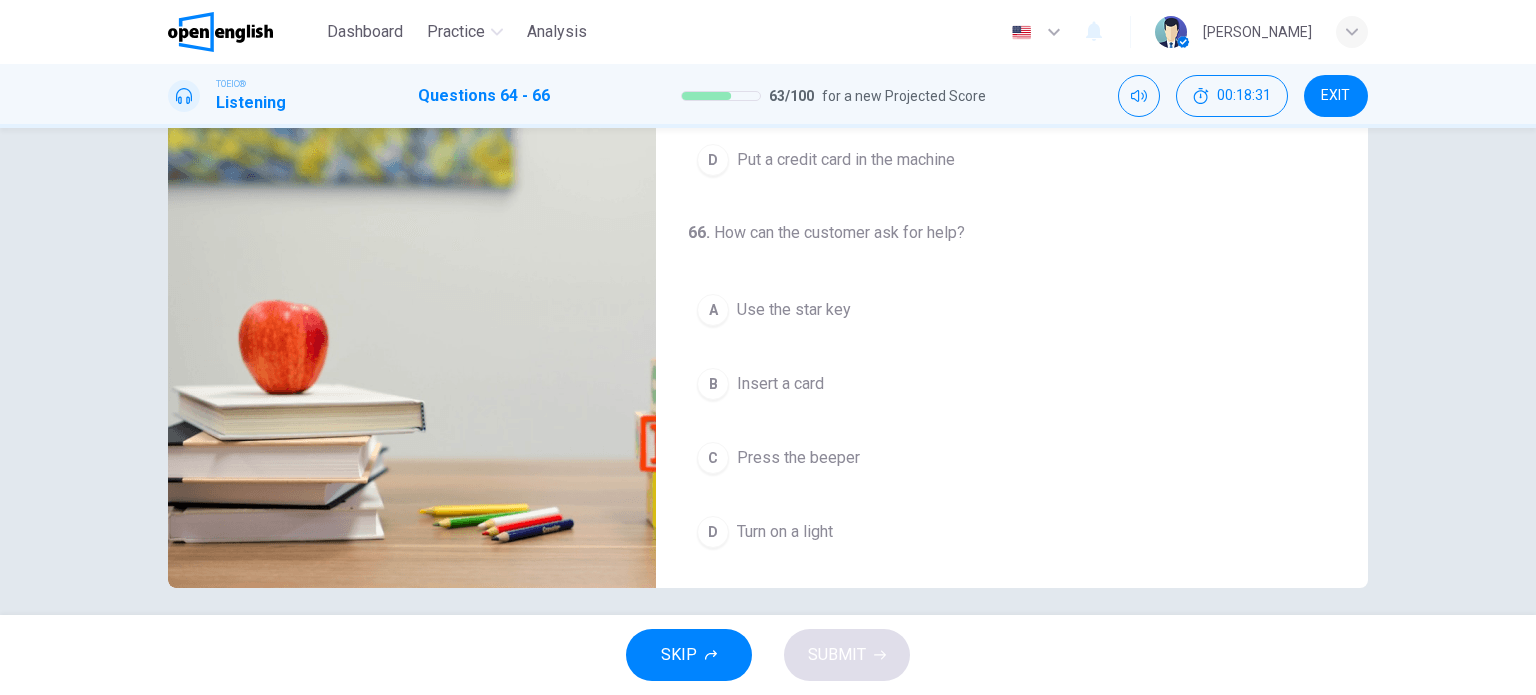 scroll, scrollTop: 280, scrollLeft: 0, axis: vertical 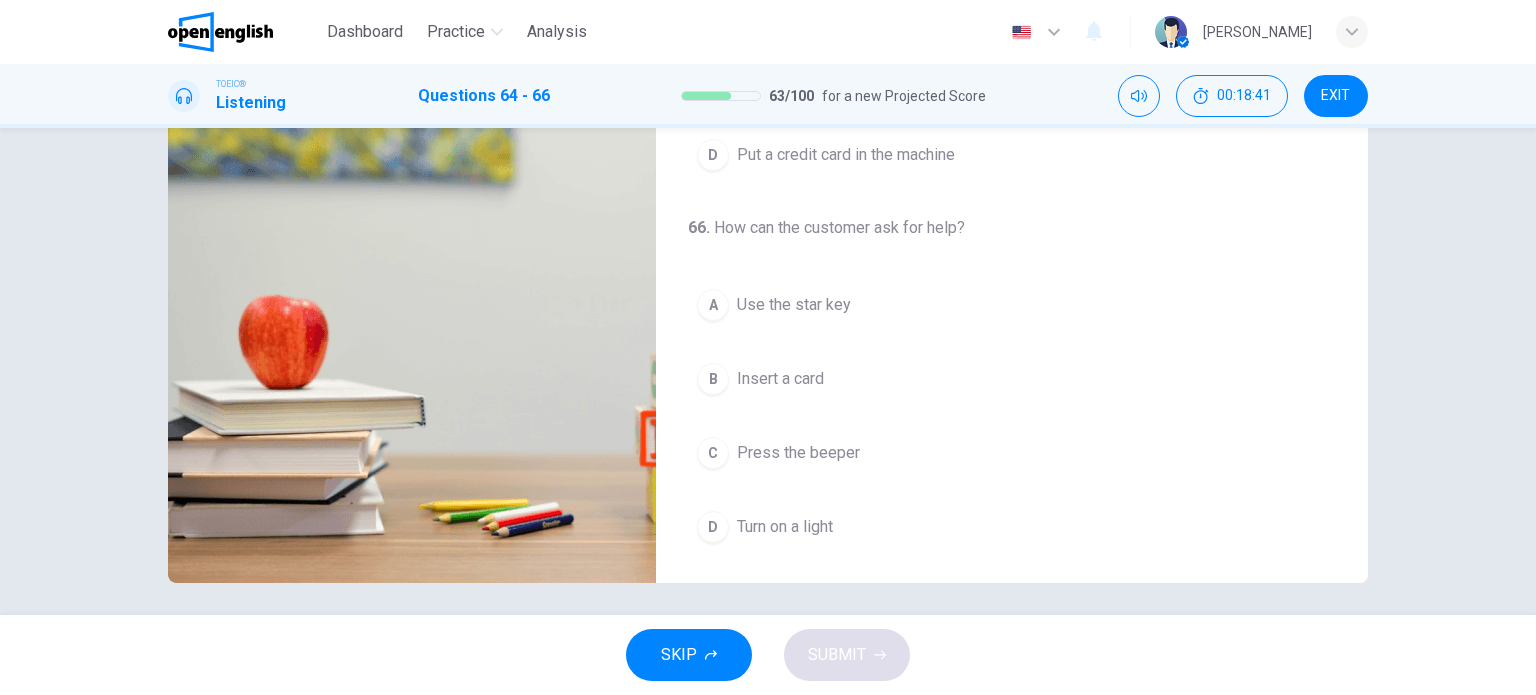 click on "Use the star key" at bounding box center [794, 305] 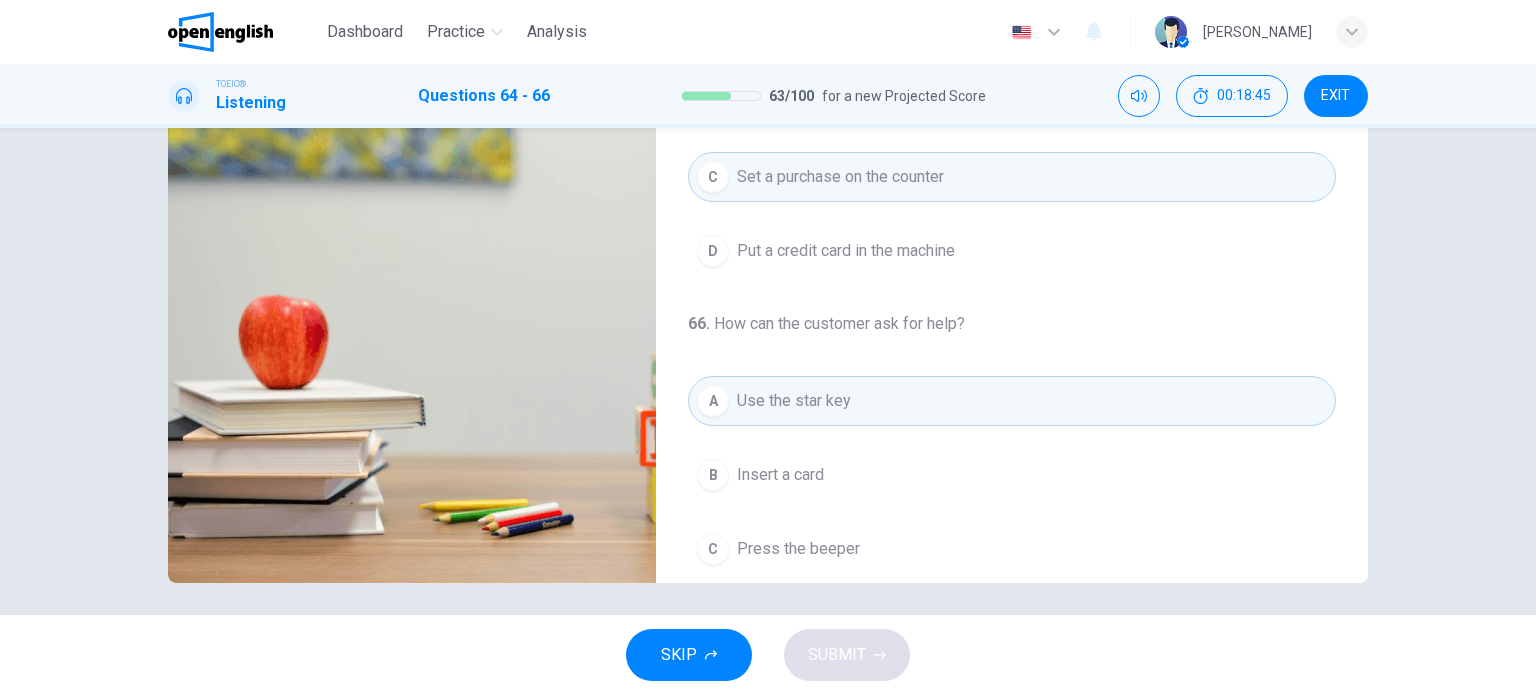 scroll, scrollTop: 452, scrollLeft: 0, axis: vertical 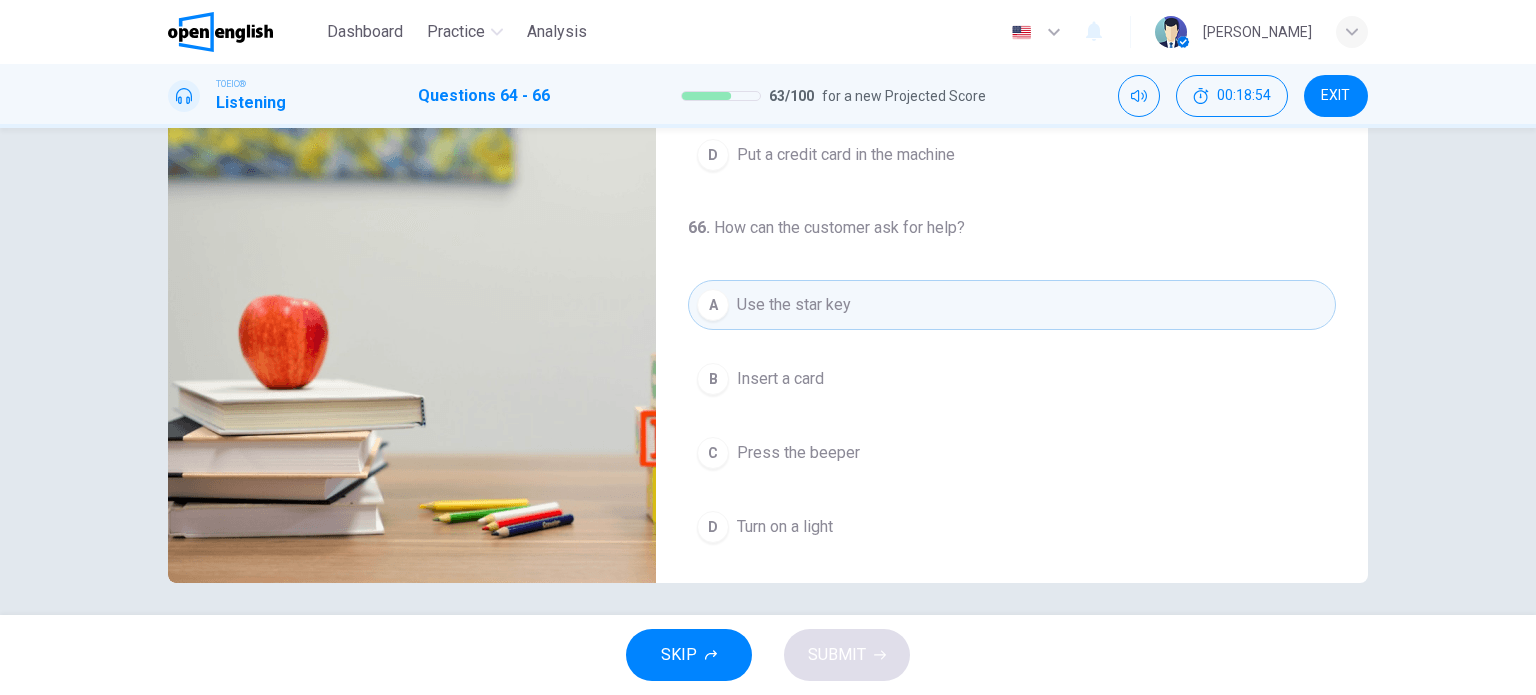 click on "D Turn on a light" at bounding box center (1012, 527) 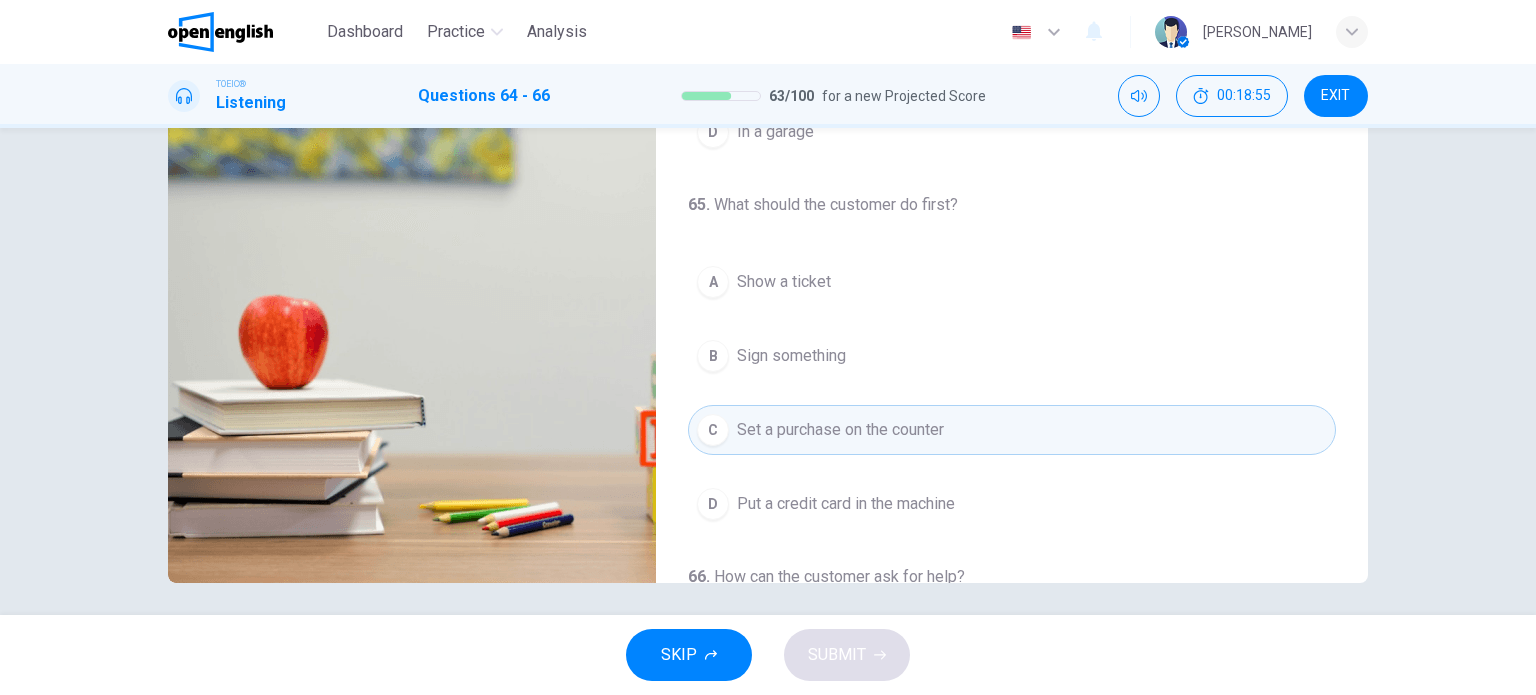 scroll, scrollTop: 0, scrollLeft: 0, axis: both 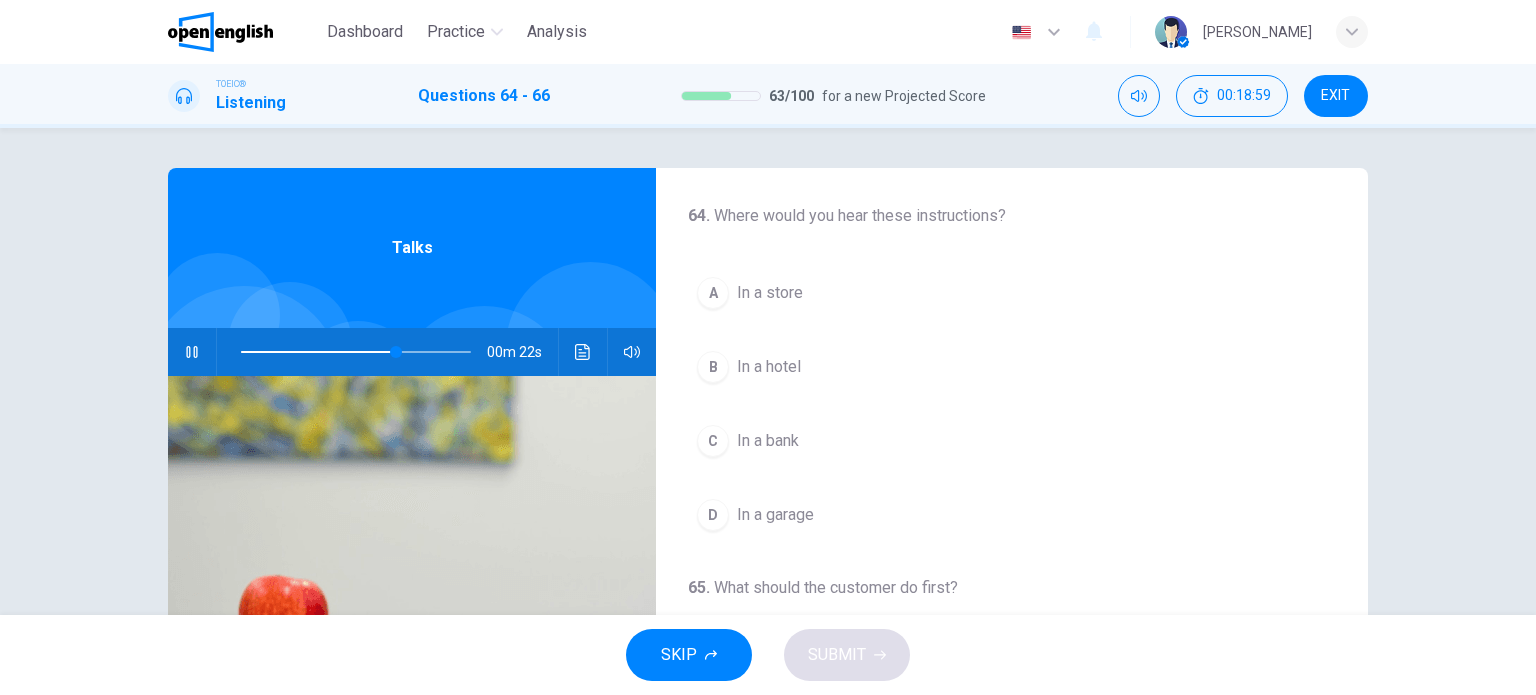 click on "In a store" at bounding box center (770, 293) 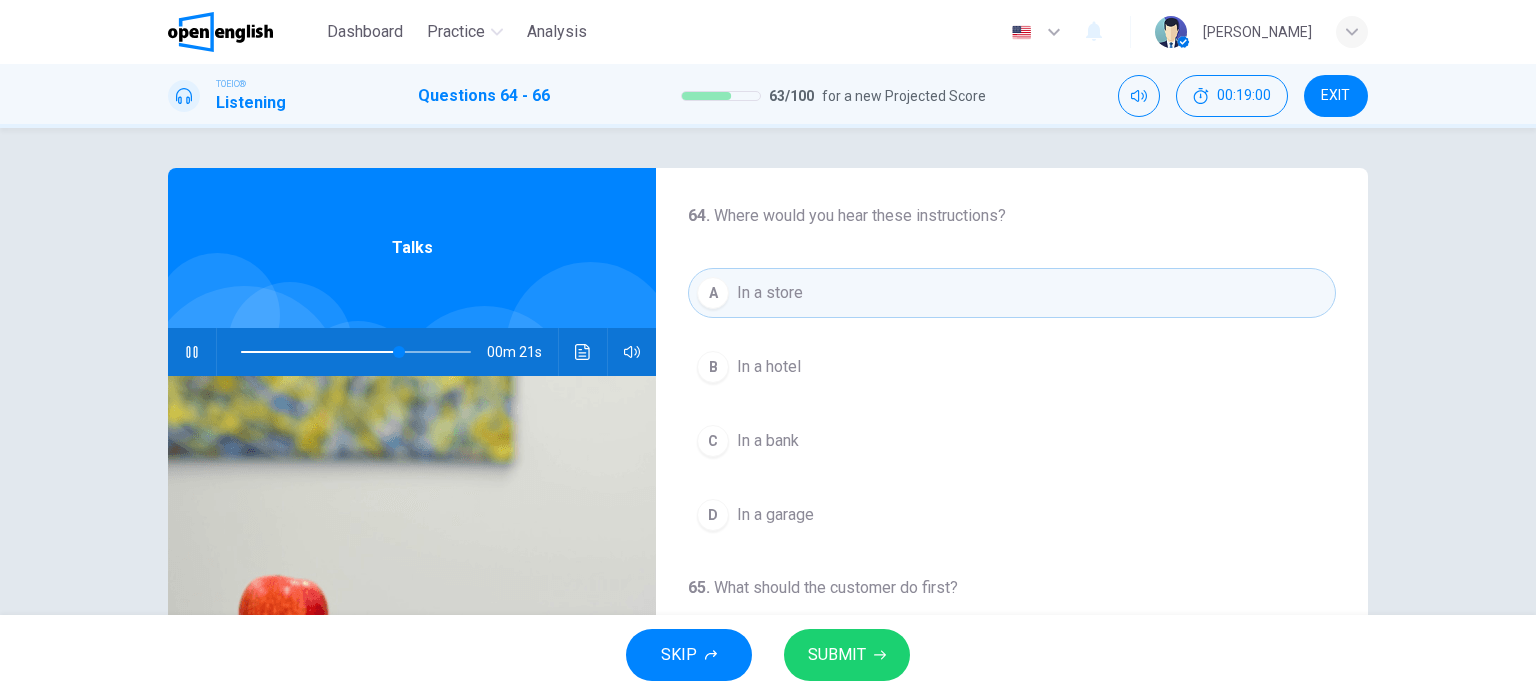 click 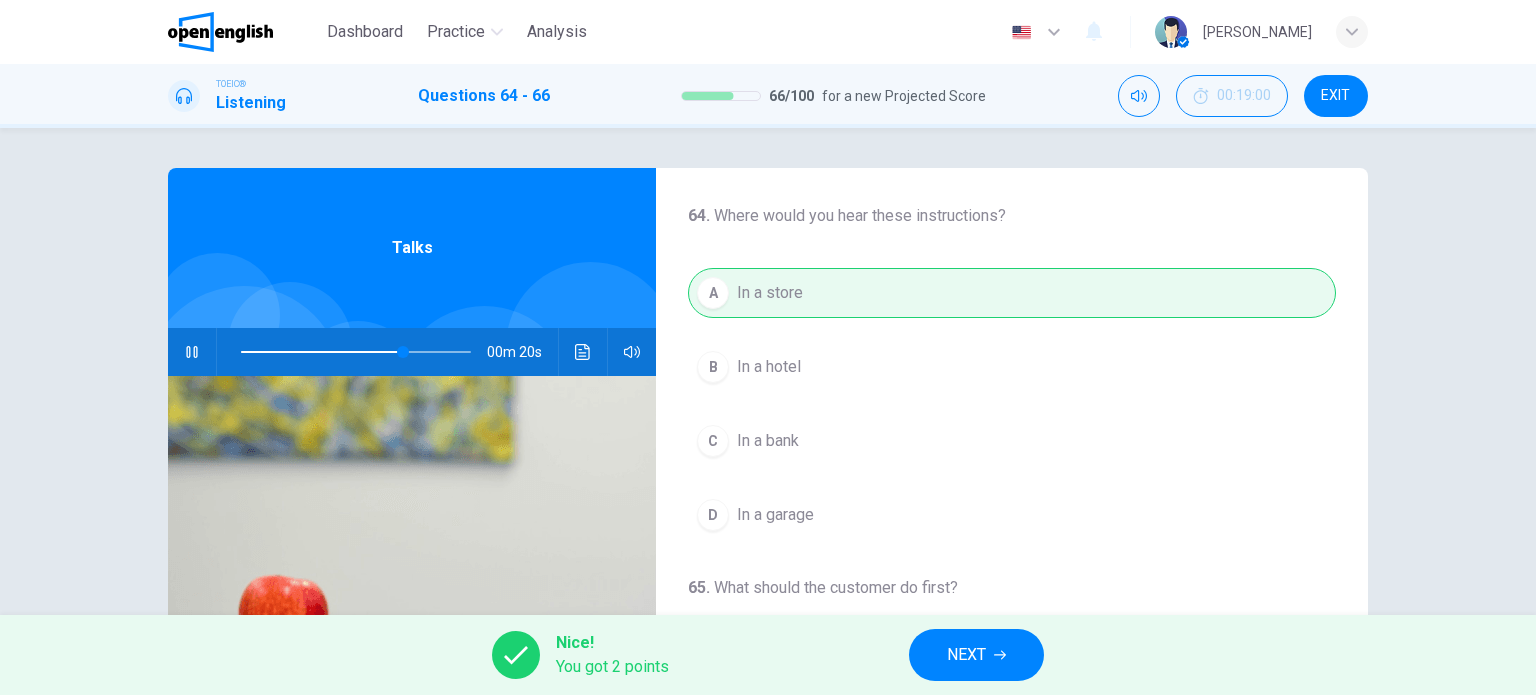type on "**" 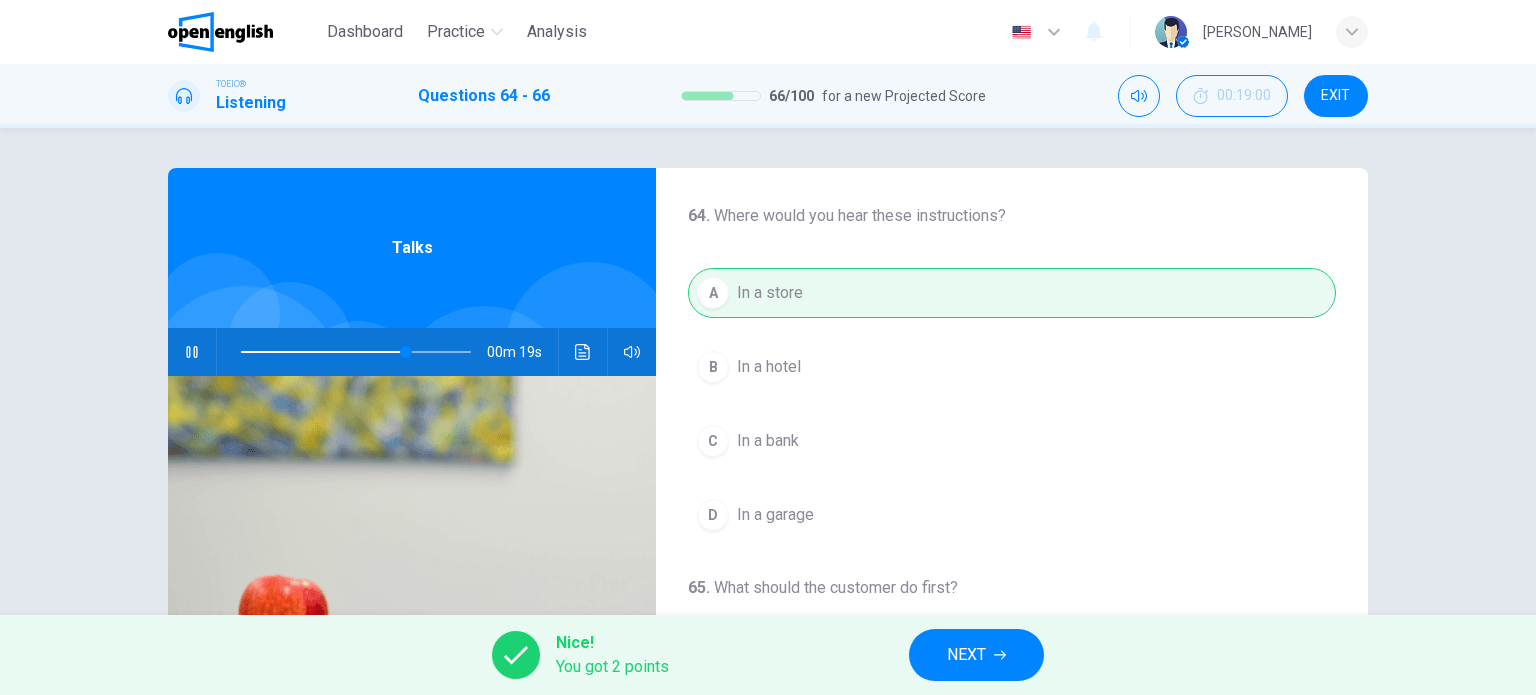 click 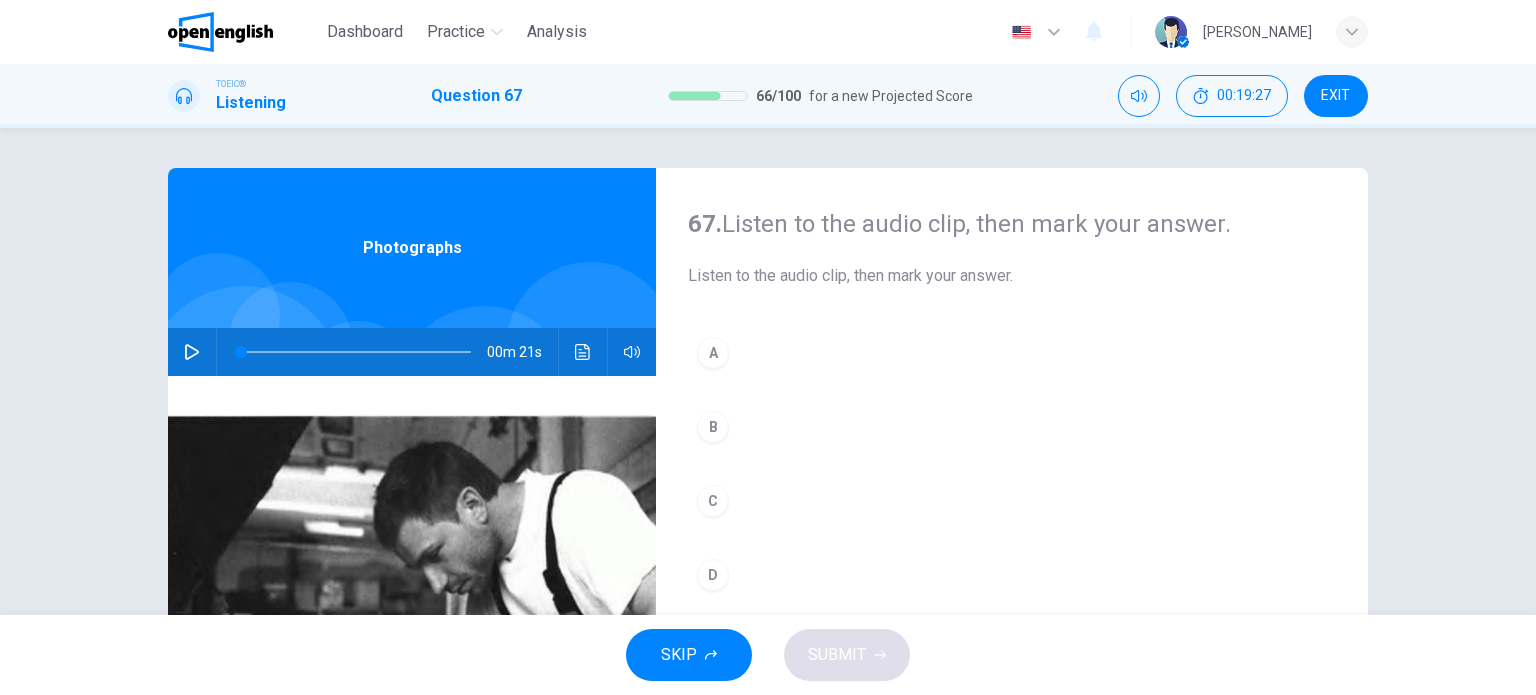 click 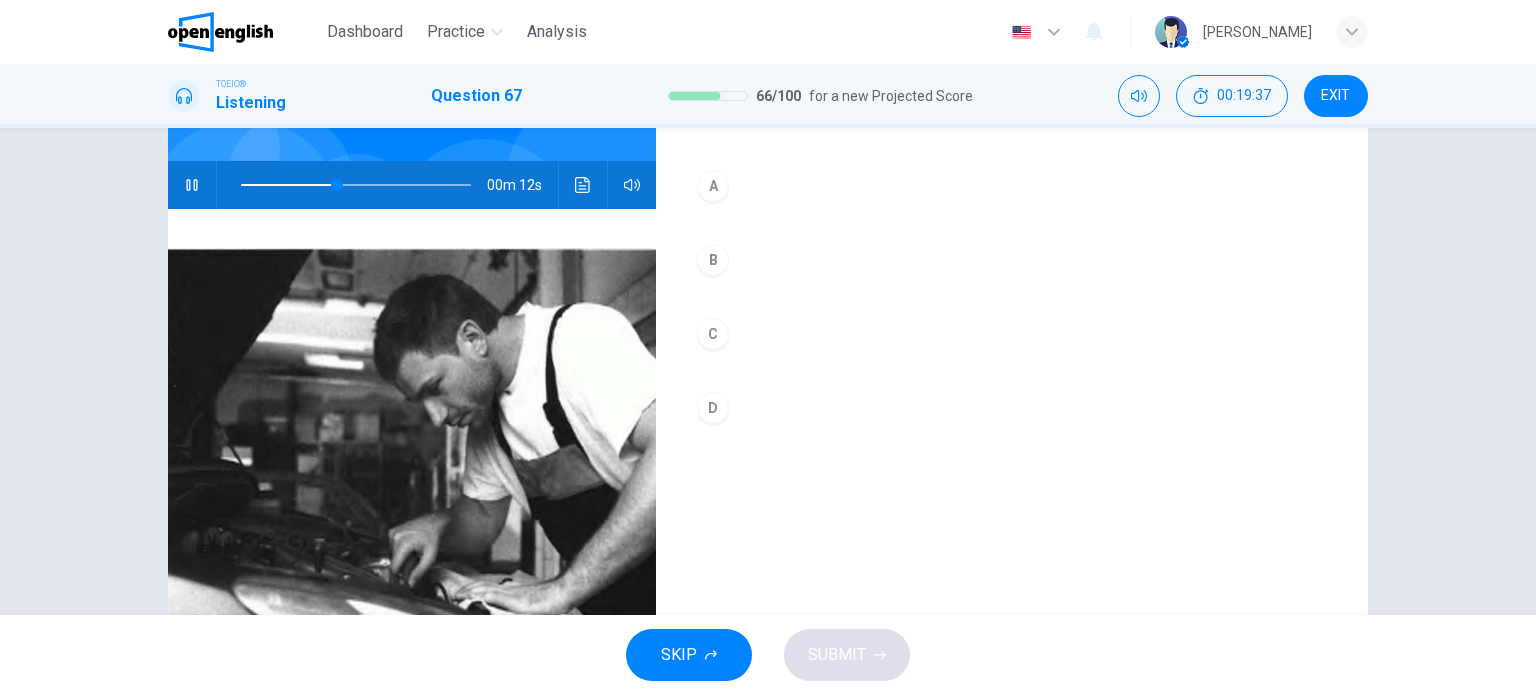 scroll, scrollTop: 162, scrollLeft: 0, axis: vertical 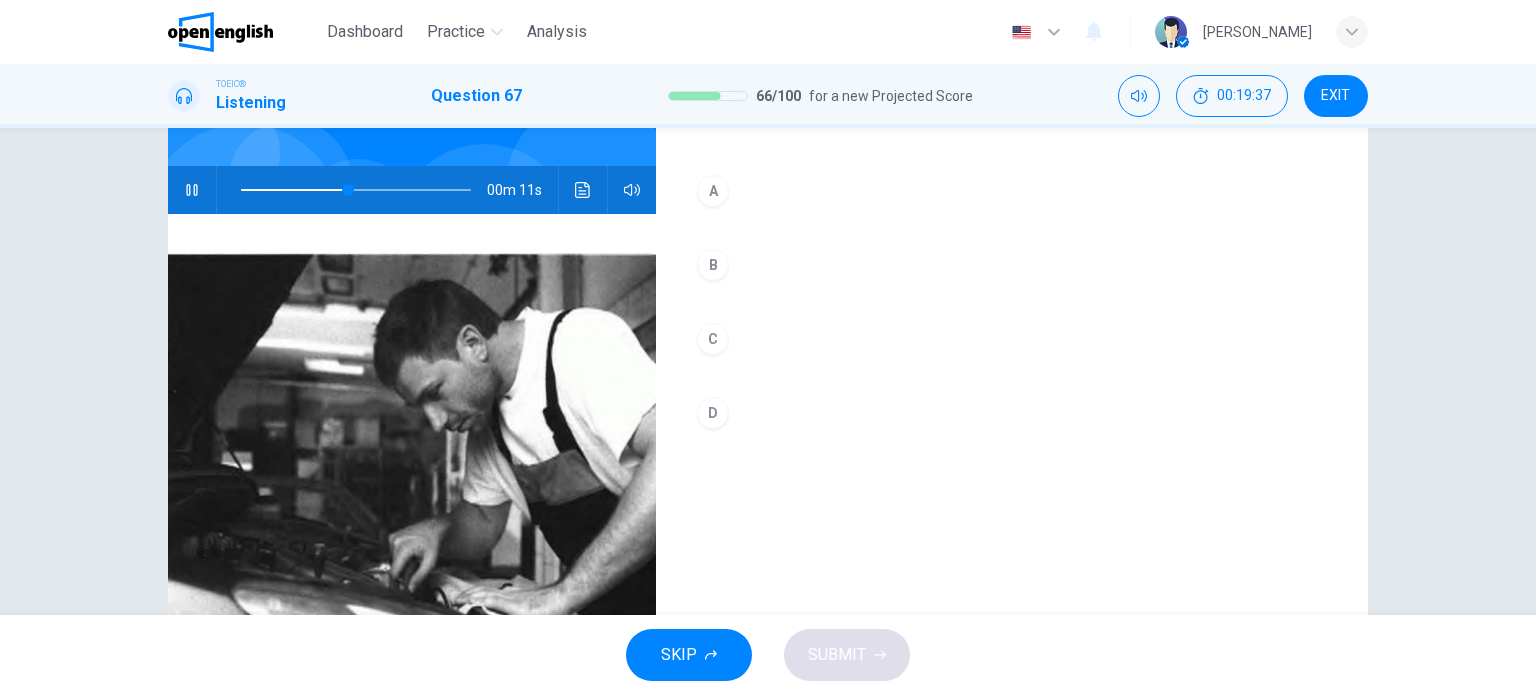 click on "A" at bounding box center (713, 191) 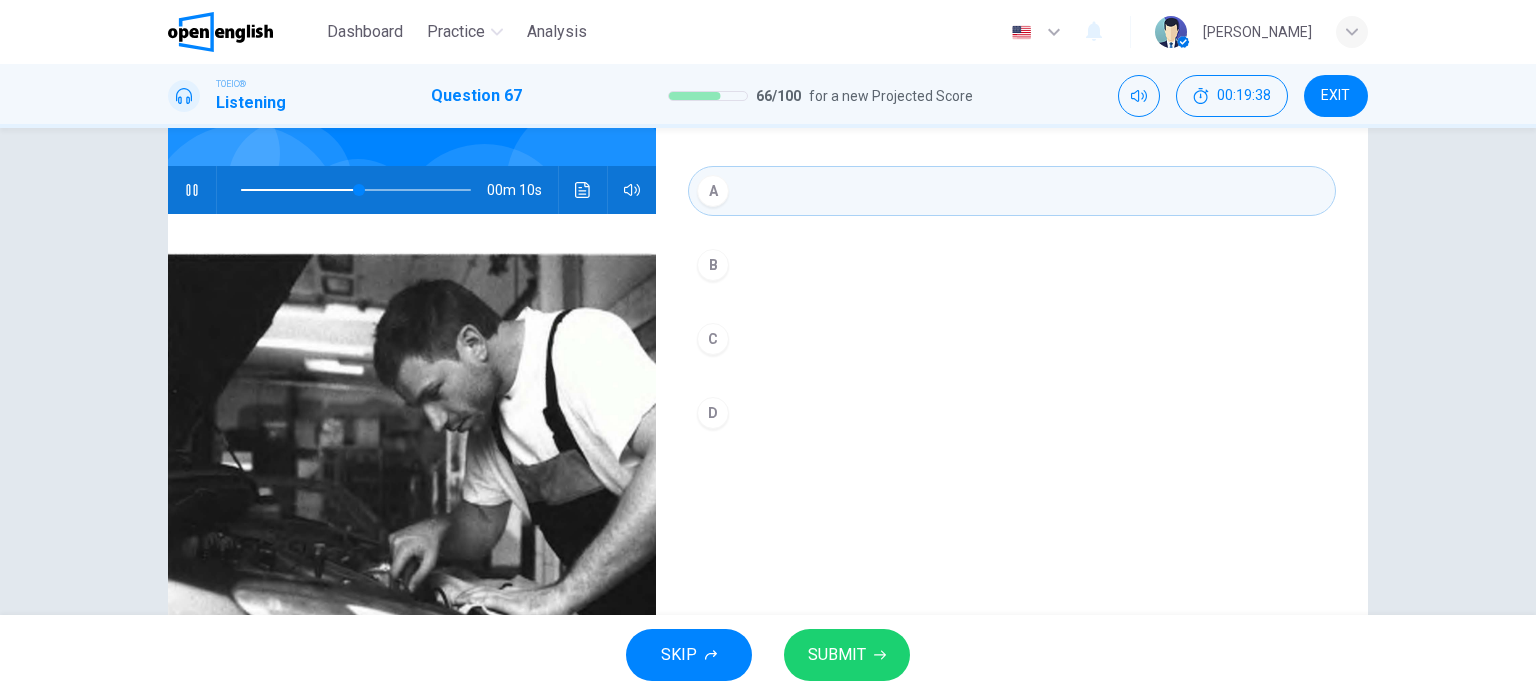 click 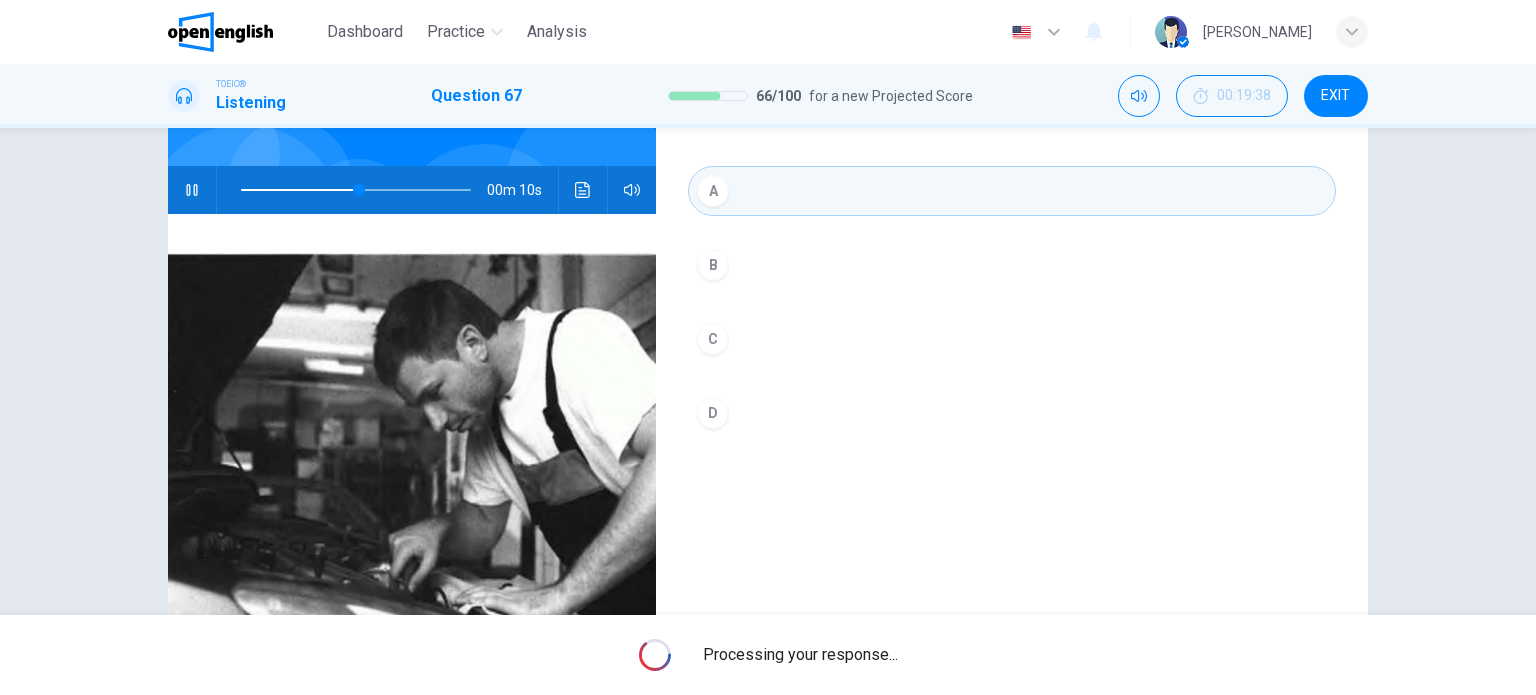 type on "**" 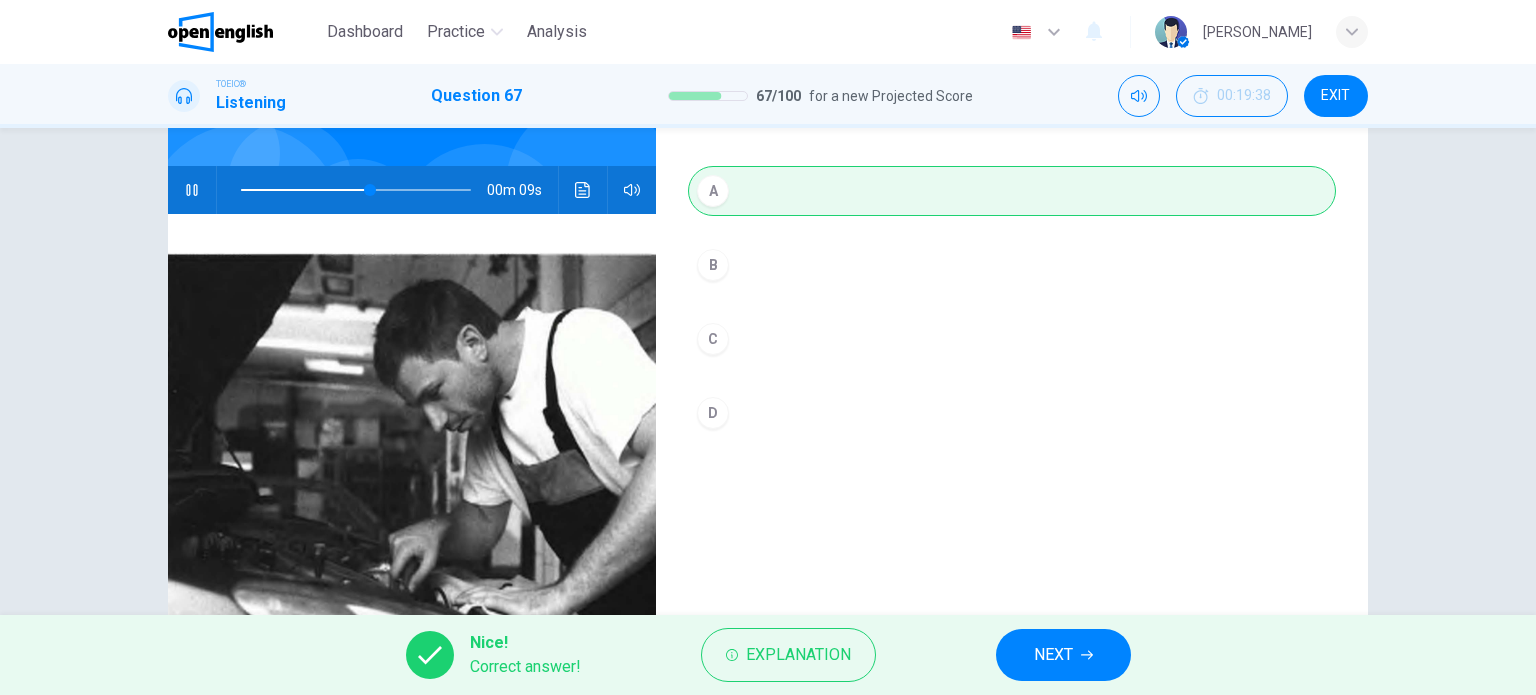 click on "NEXT" at bounding box center (1053, 655) 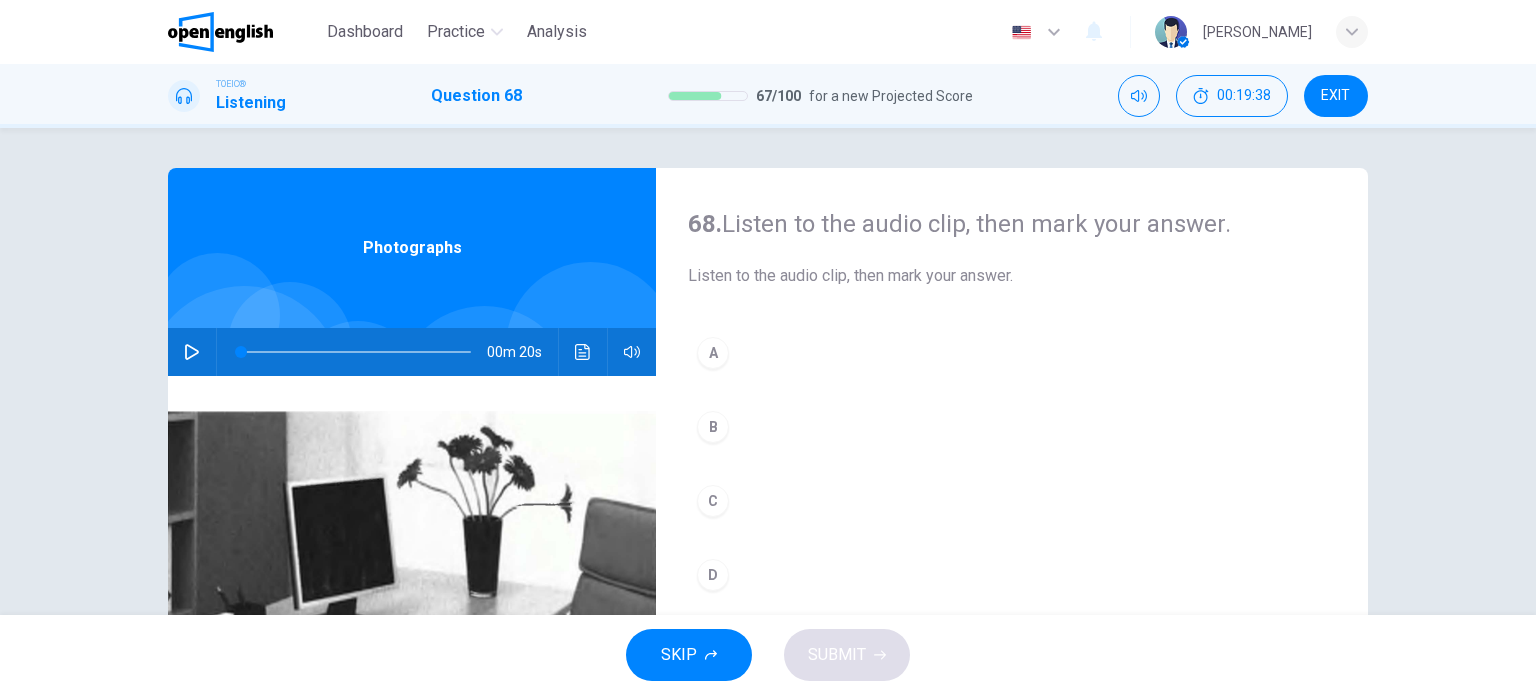 click 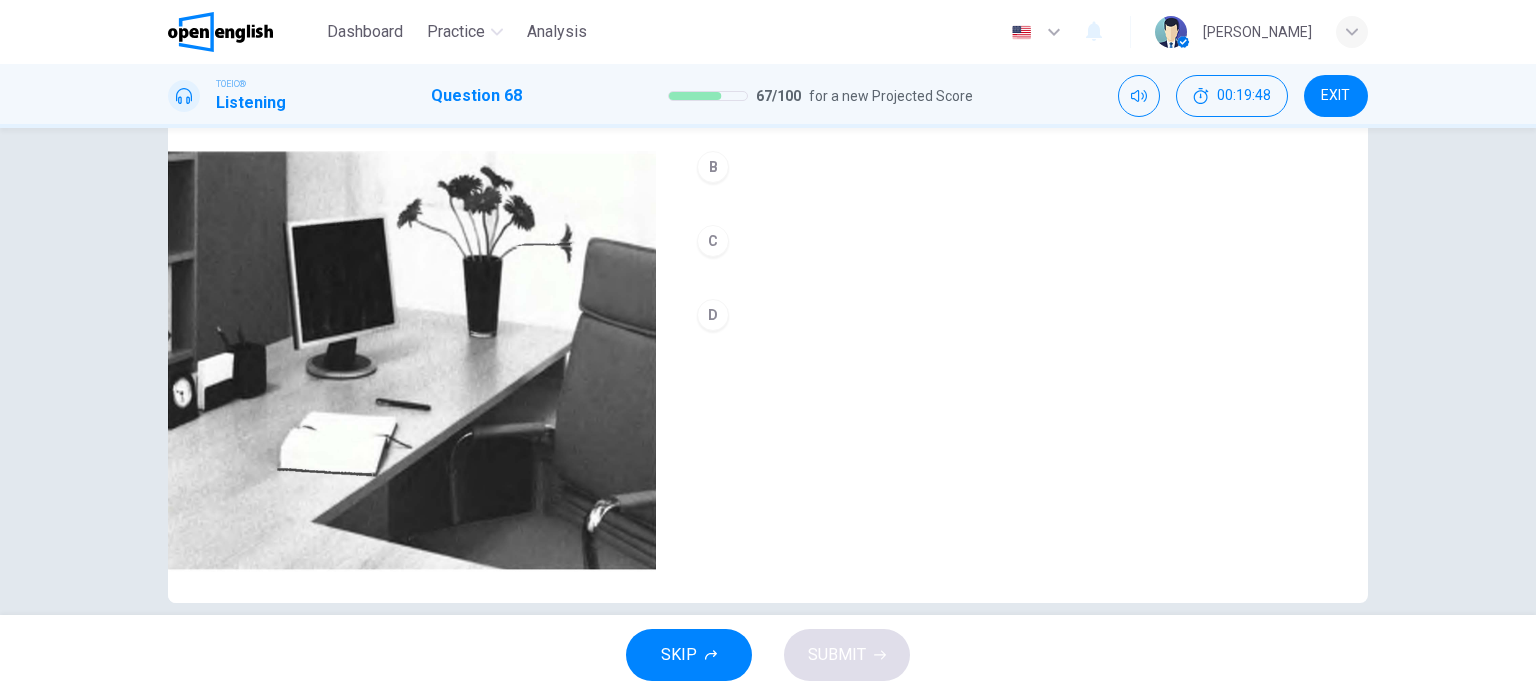 scroll, scrollTop: 264, scrollLeft: 0, axis: vertical 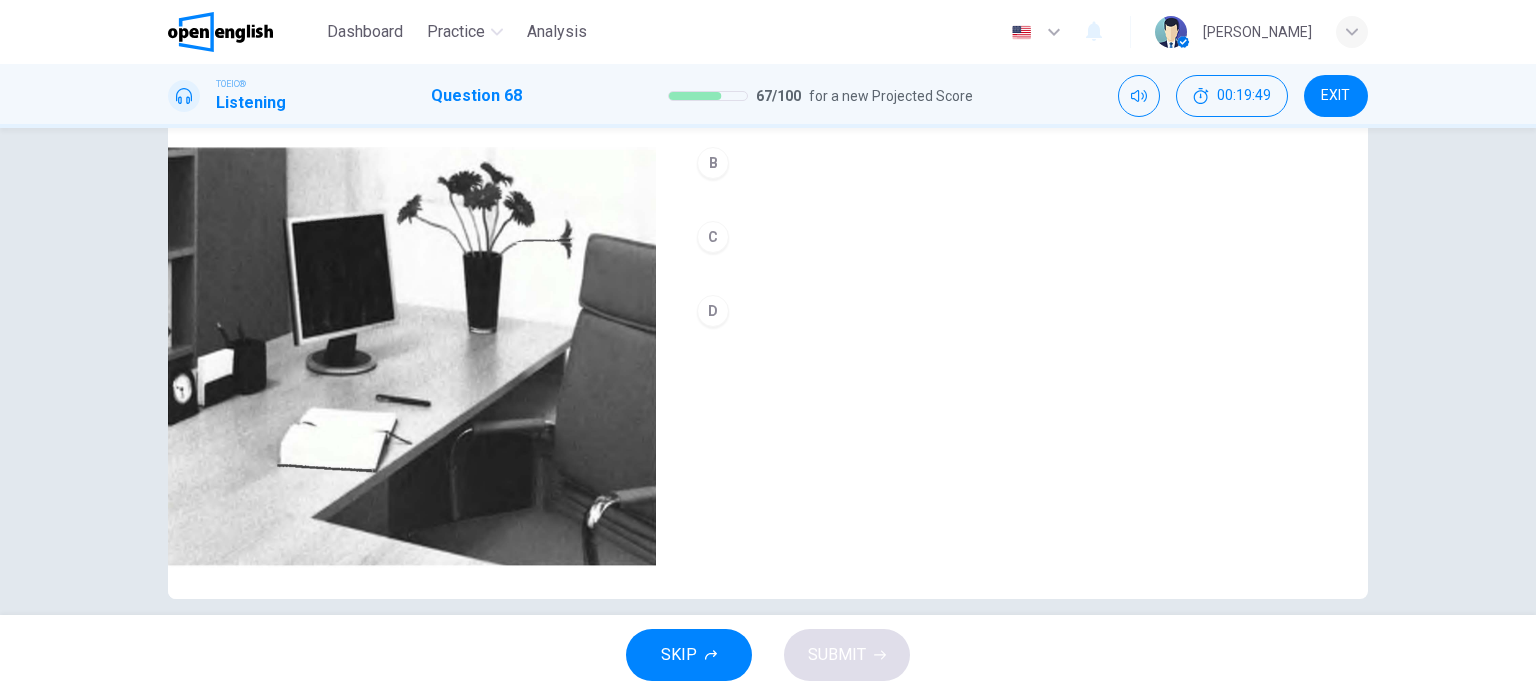 click on "B" at bounding box center [713, 163] 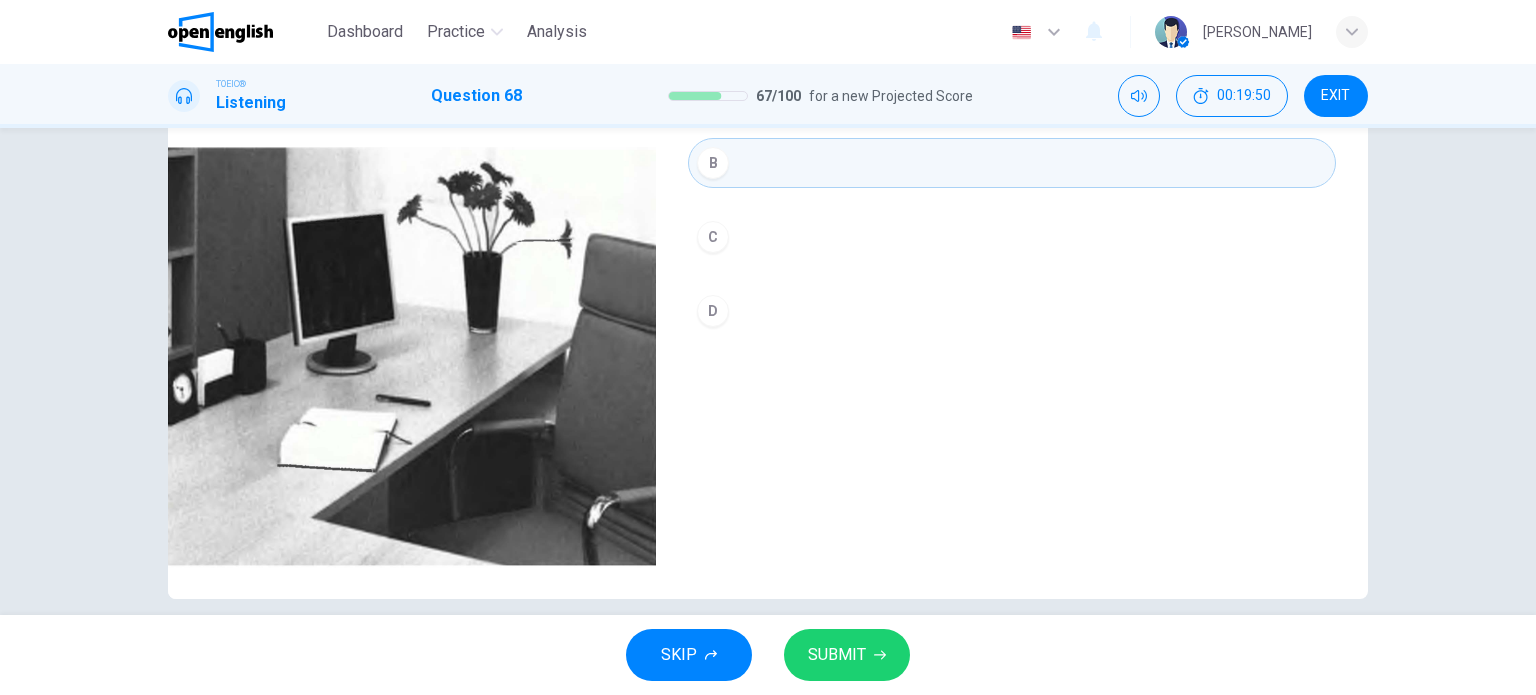 click on "SUBMIT" at bounding box center (837, 655) 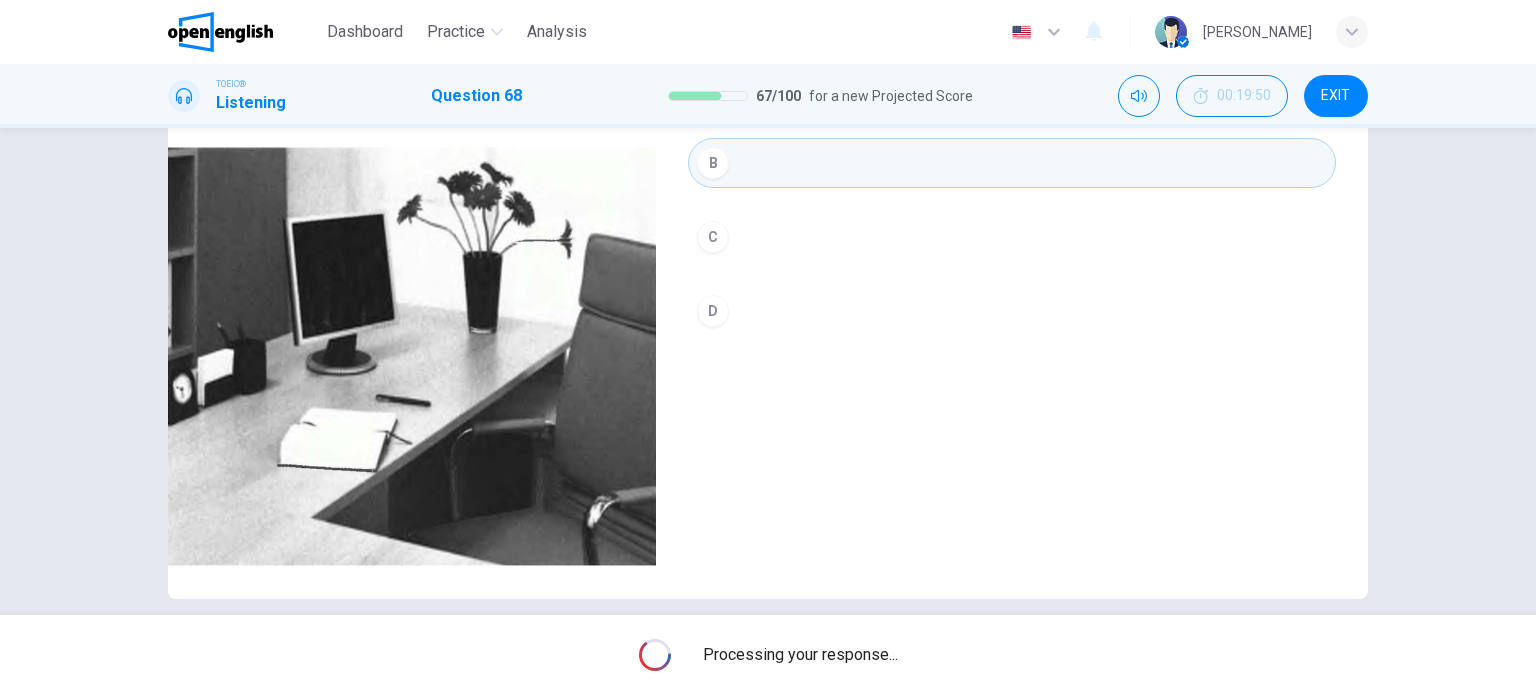 type on "**" 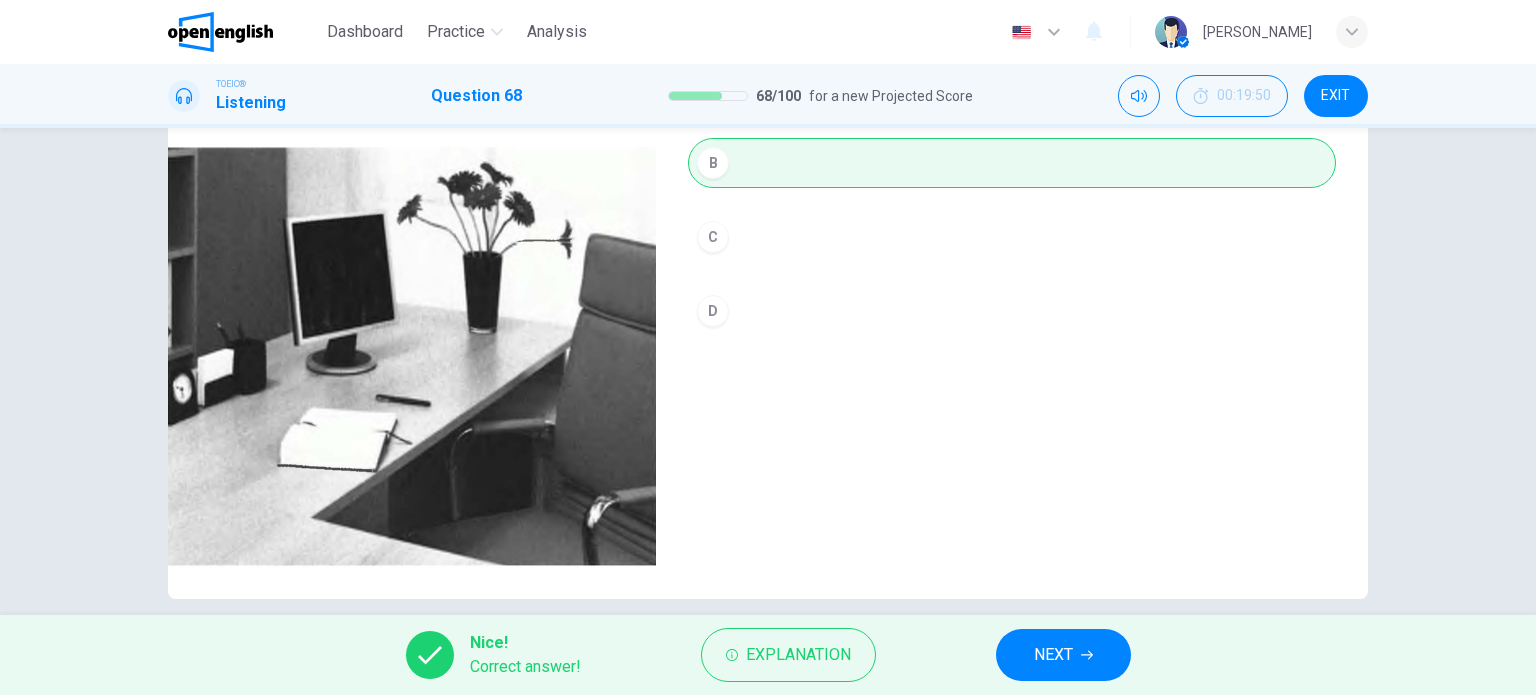 click on "NEXT" at bounding box center [1053, 655] 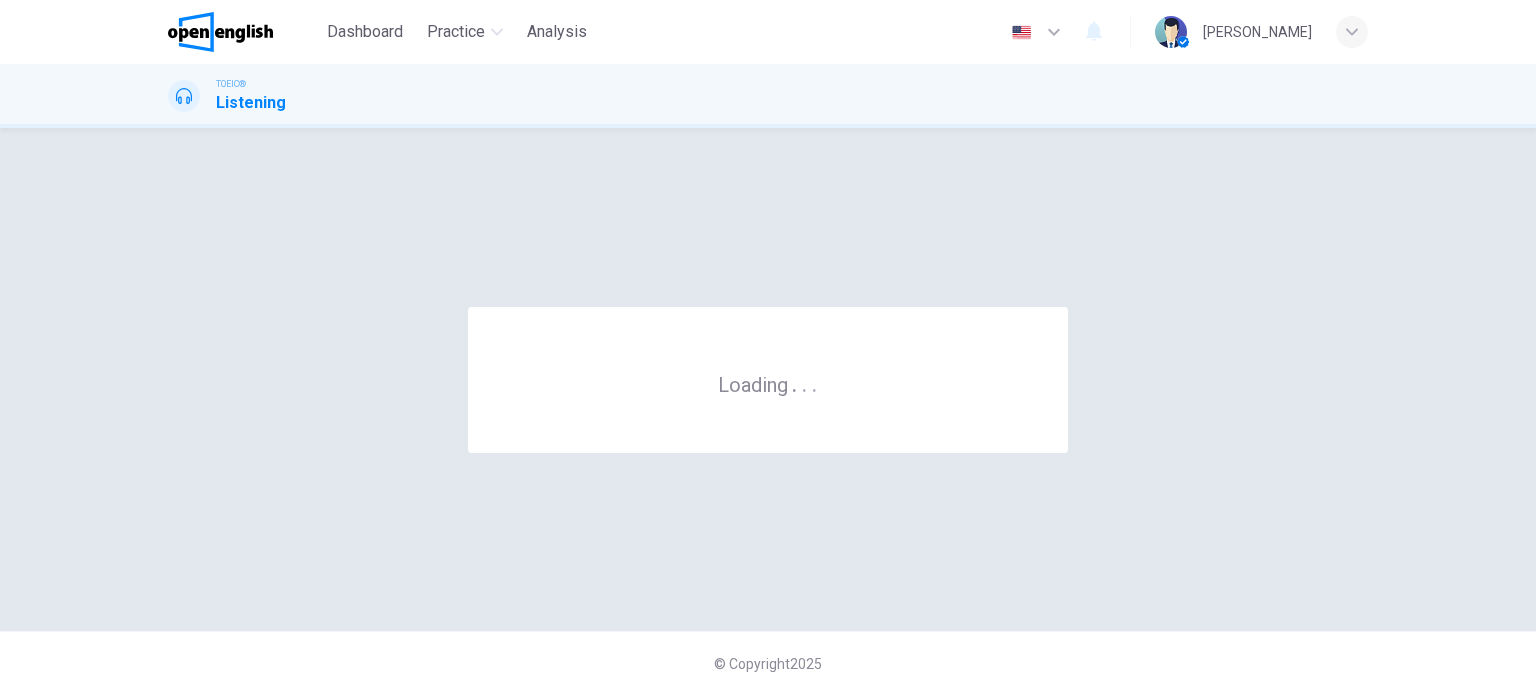 scroll, scrollTop: 0, scrollLeft: 0, axis: both 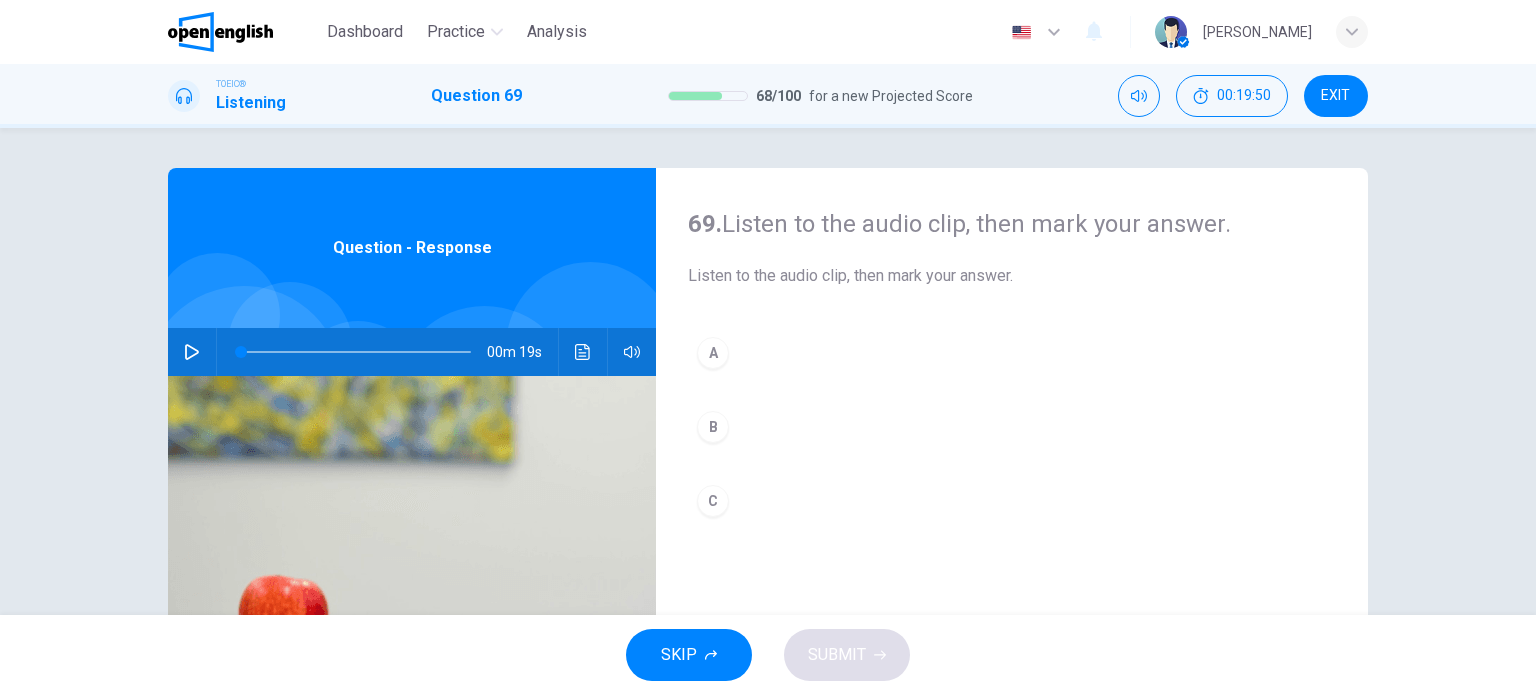 click 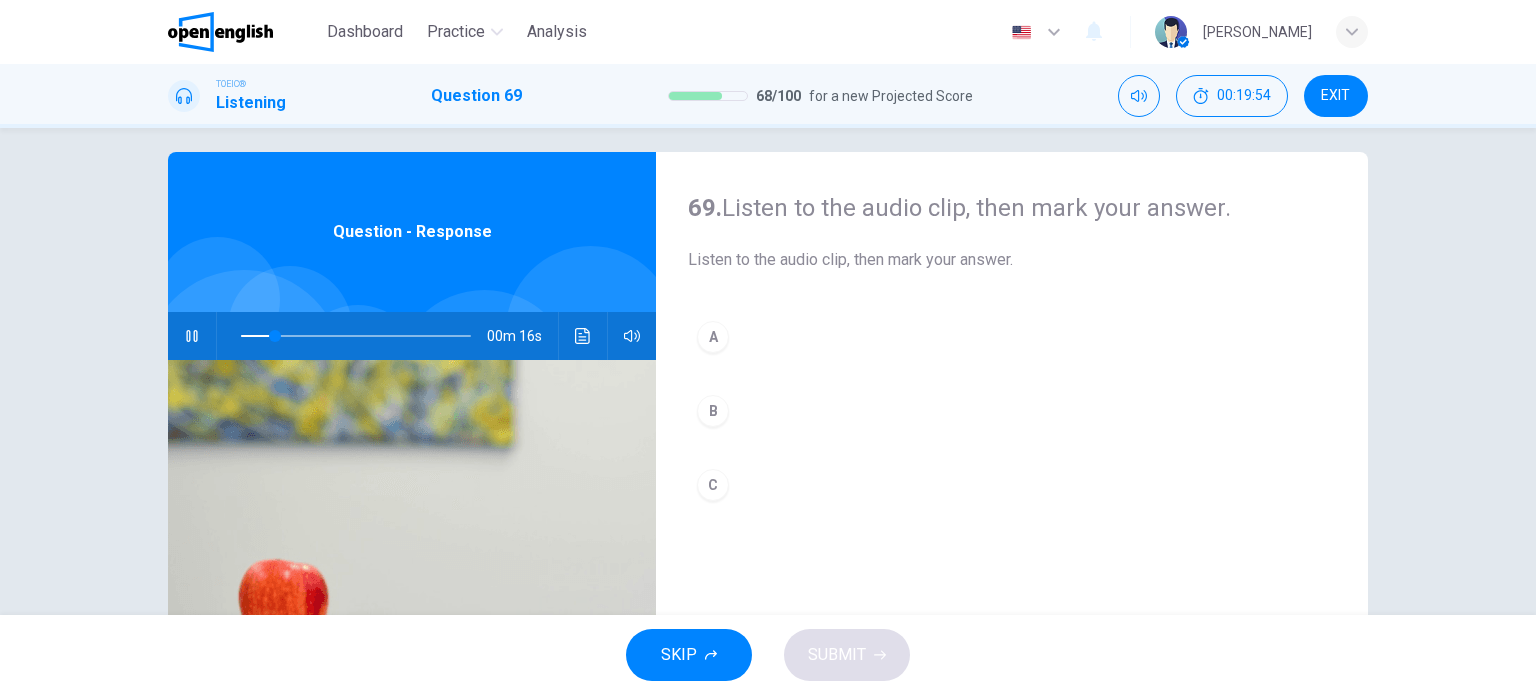 scroll, scrollTop: 16, scrollLeft: 0, axis: vertical 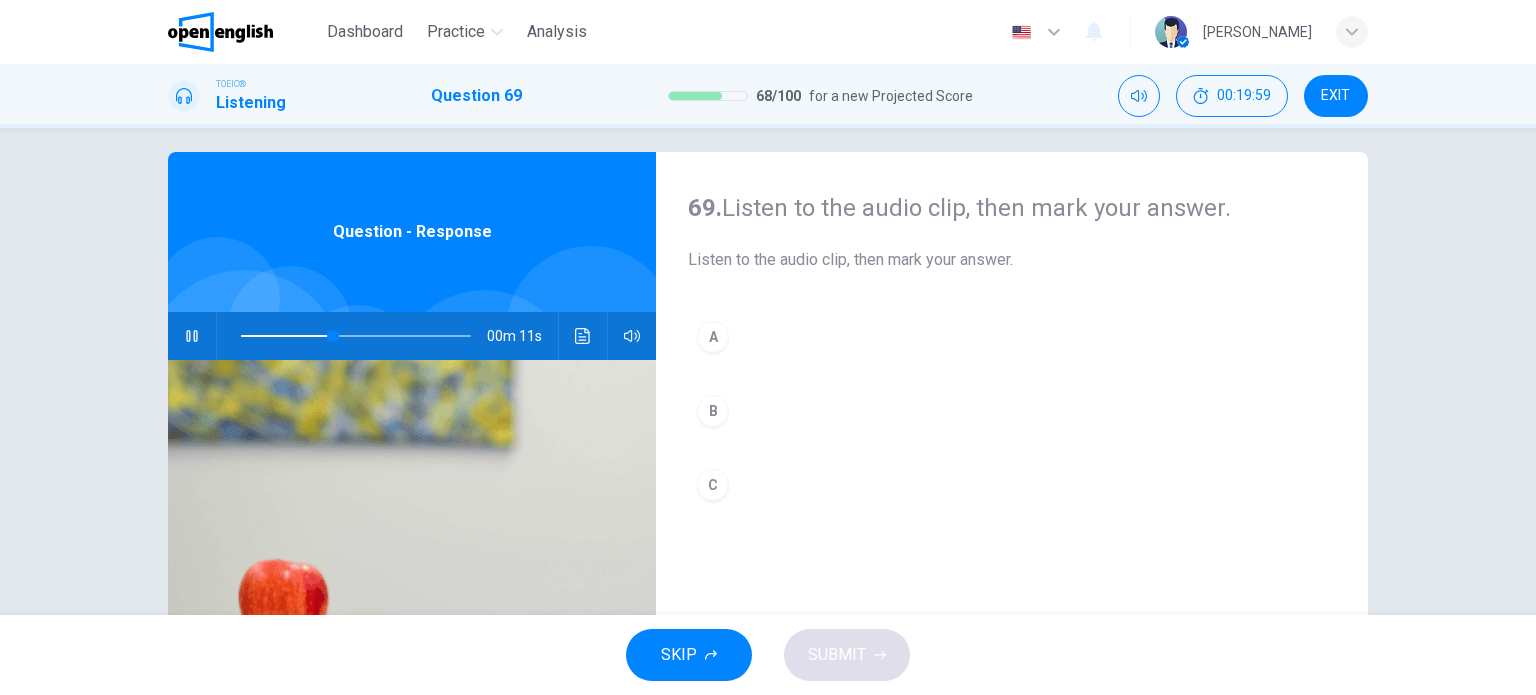 click on "A" at bounding box center (713, 337) 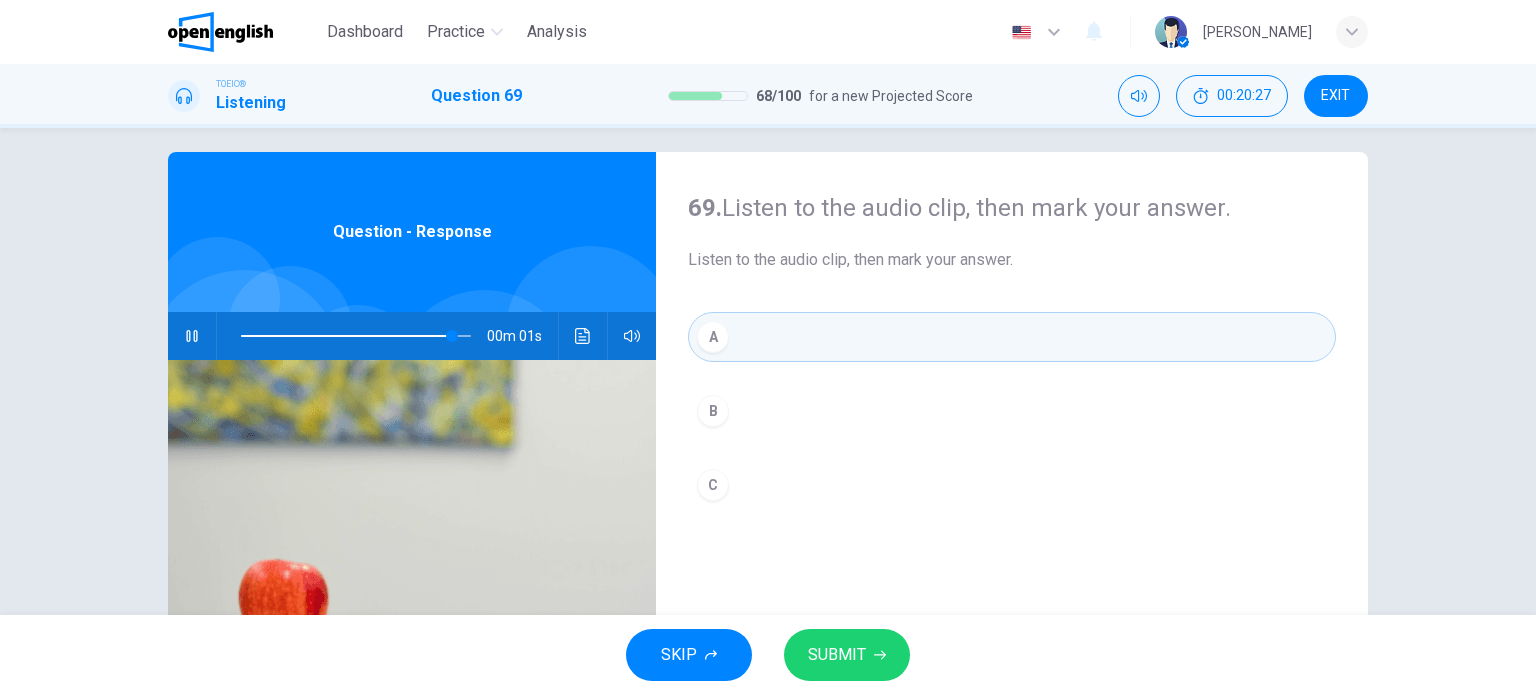 click on "C" at bounding box center (713, 485) 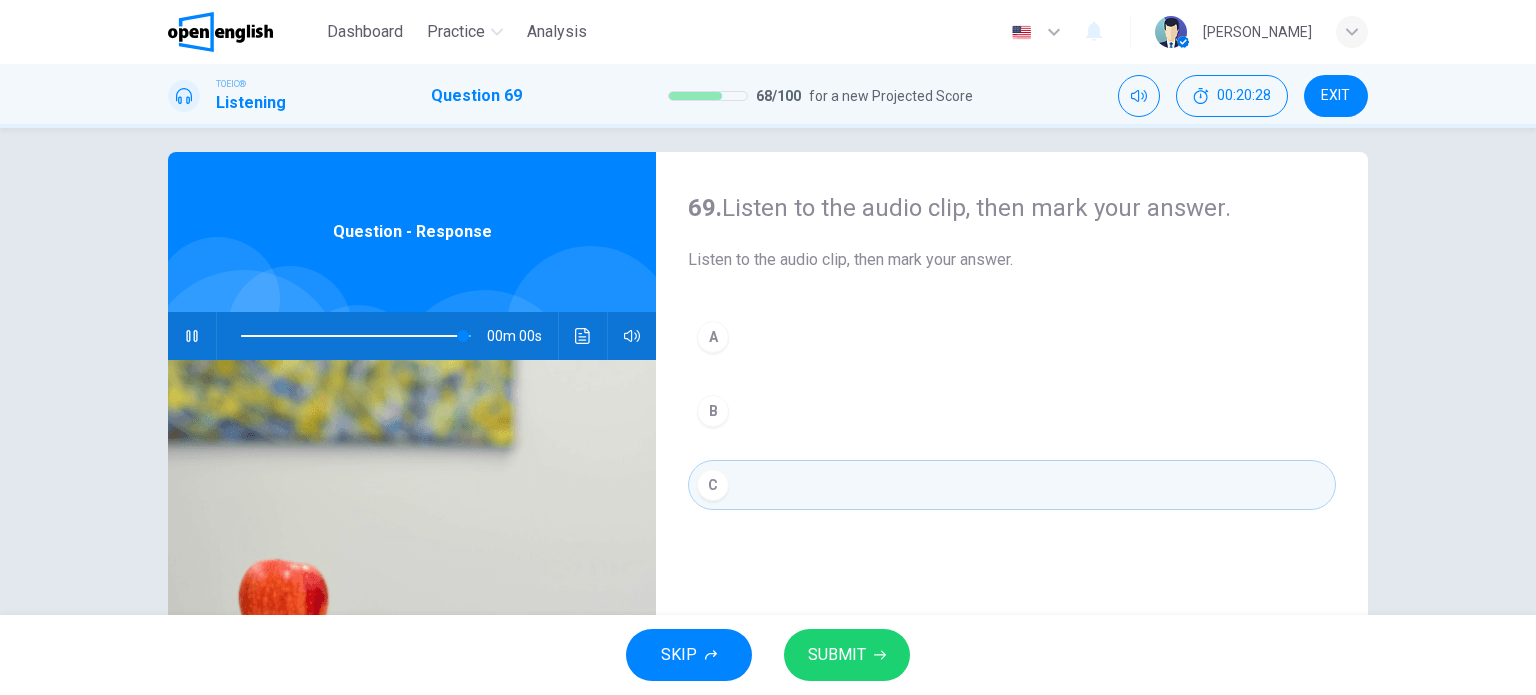 click 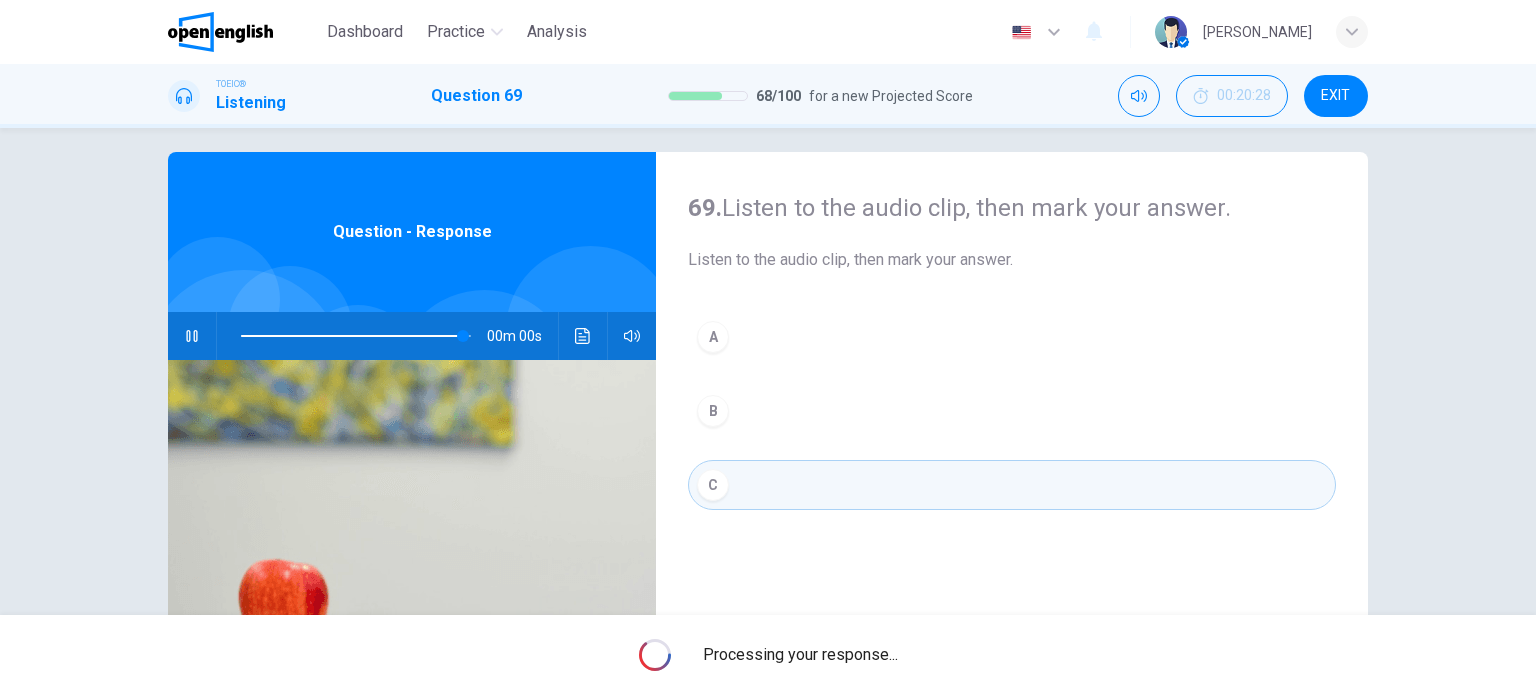 type on "*" 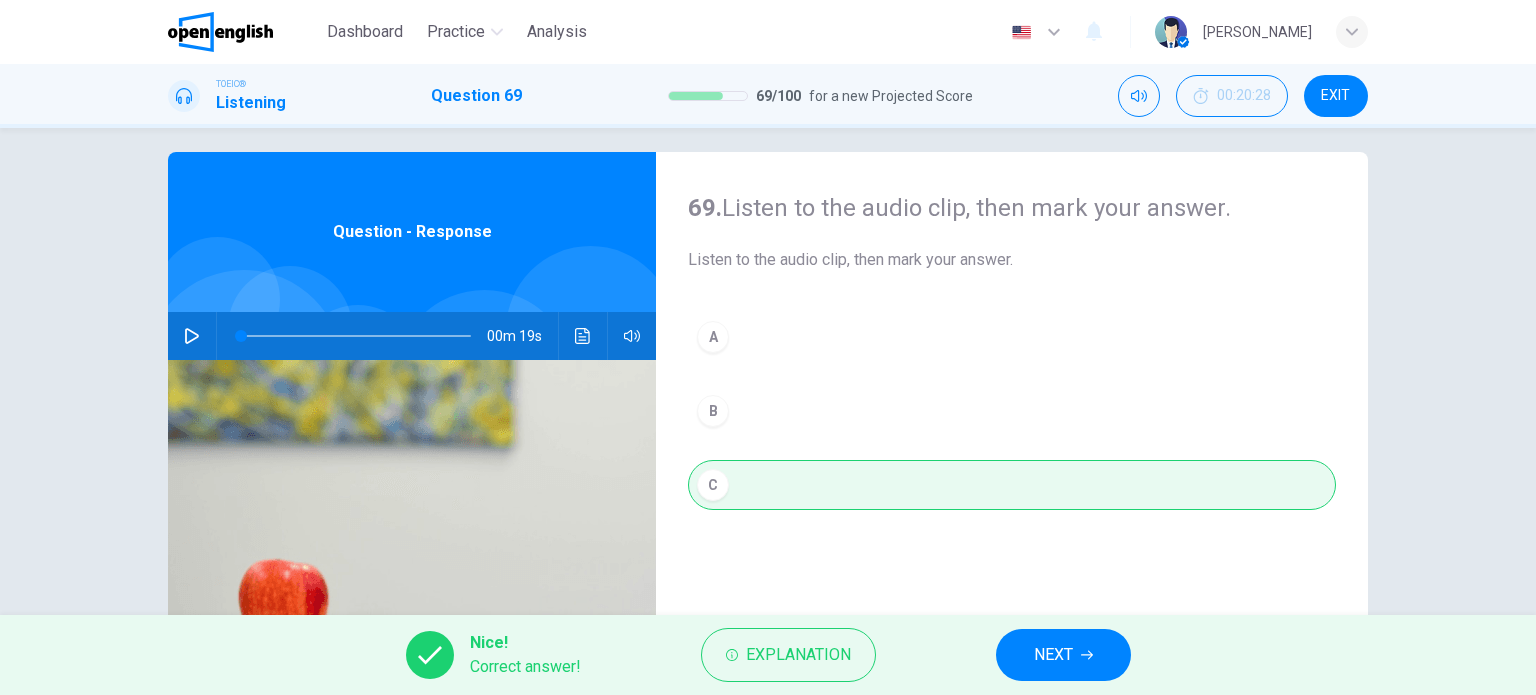 click 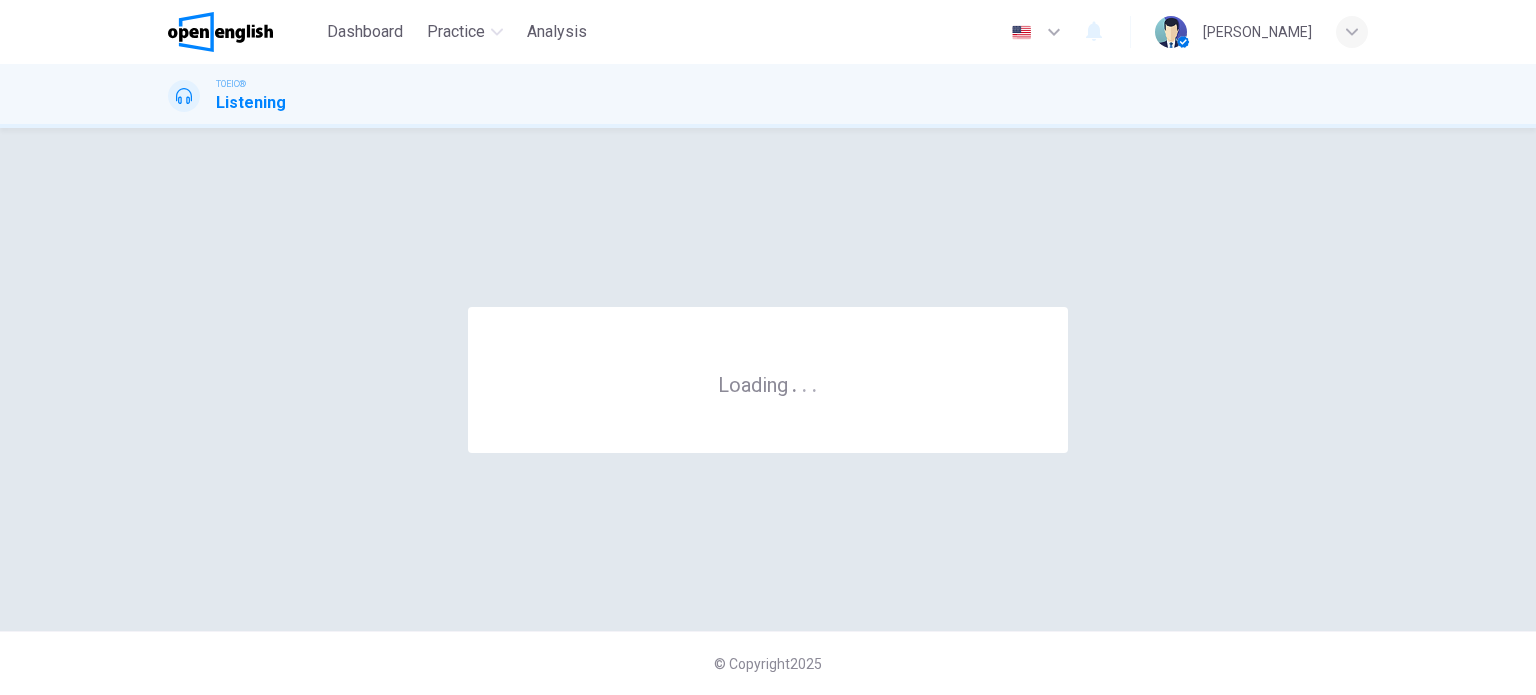 scroll, scrollTop: 0, scrollLeft: 0, axis: both 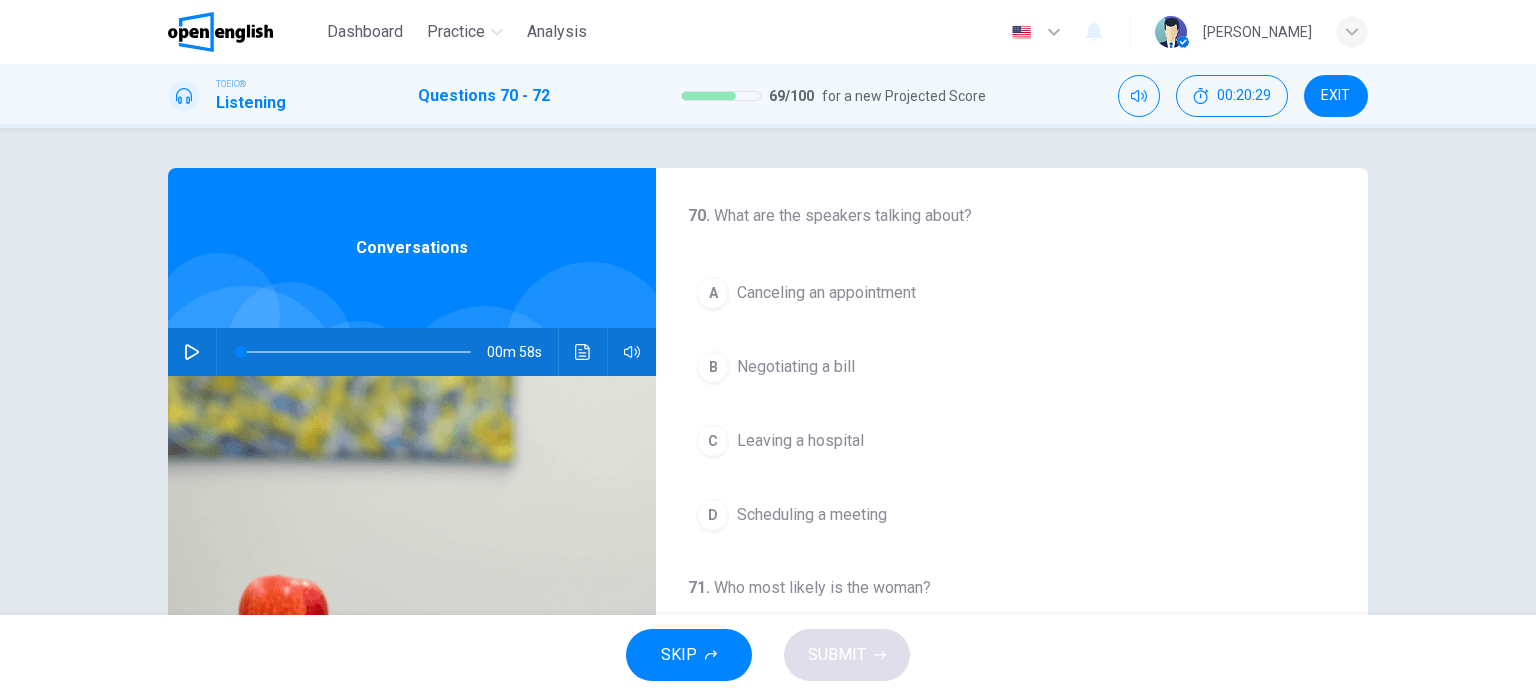 click 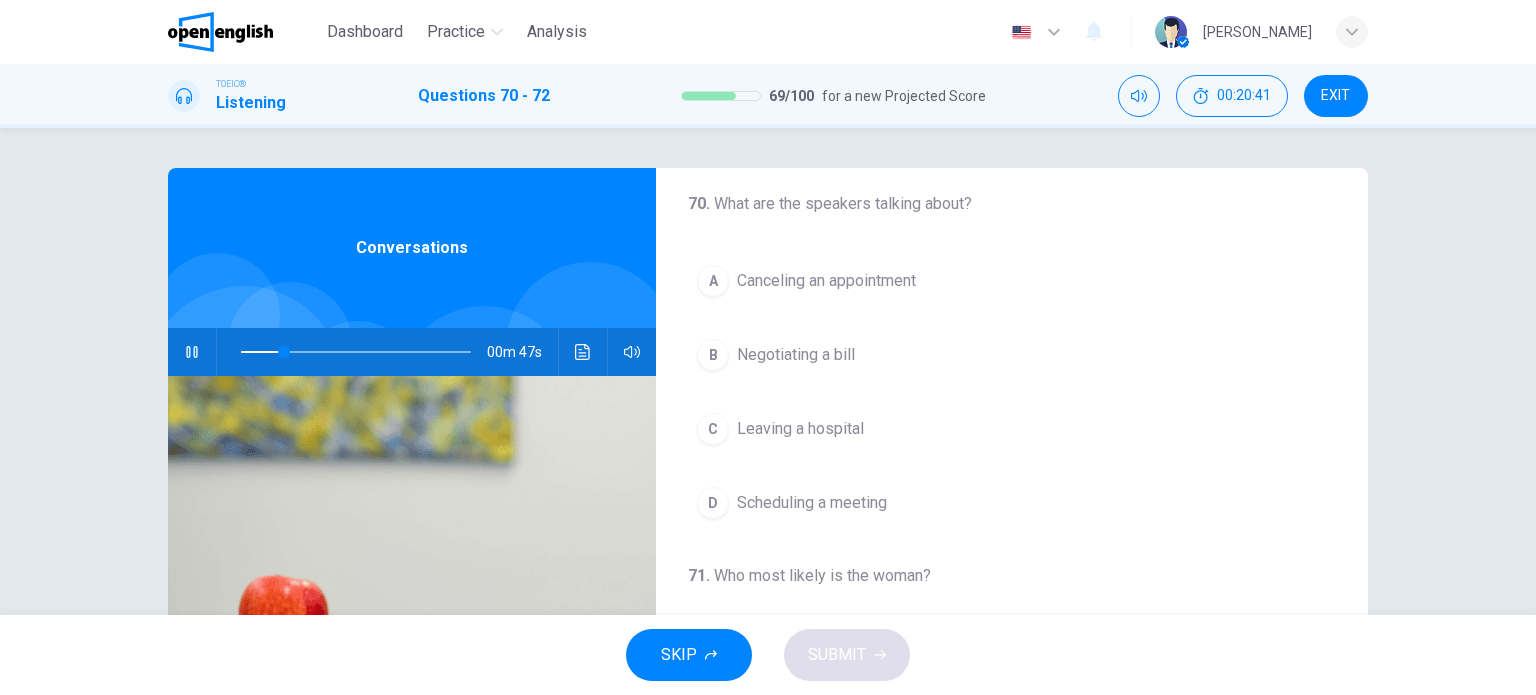 scroll, scrollTop: 7, scrollLeft: 0, axis: vertical 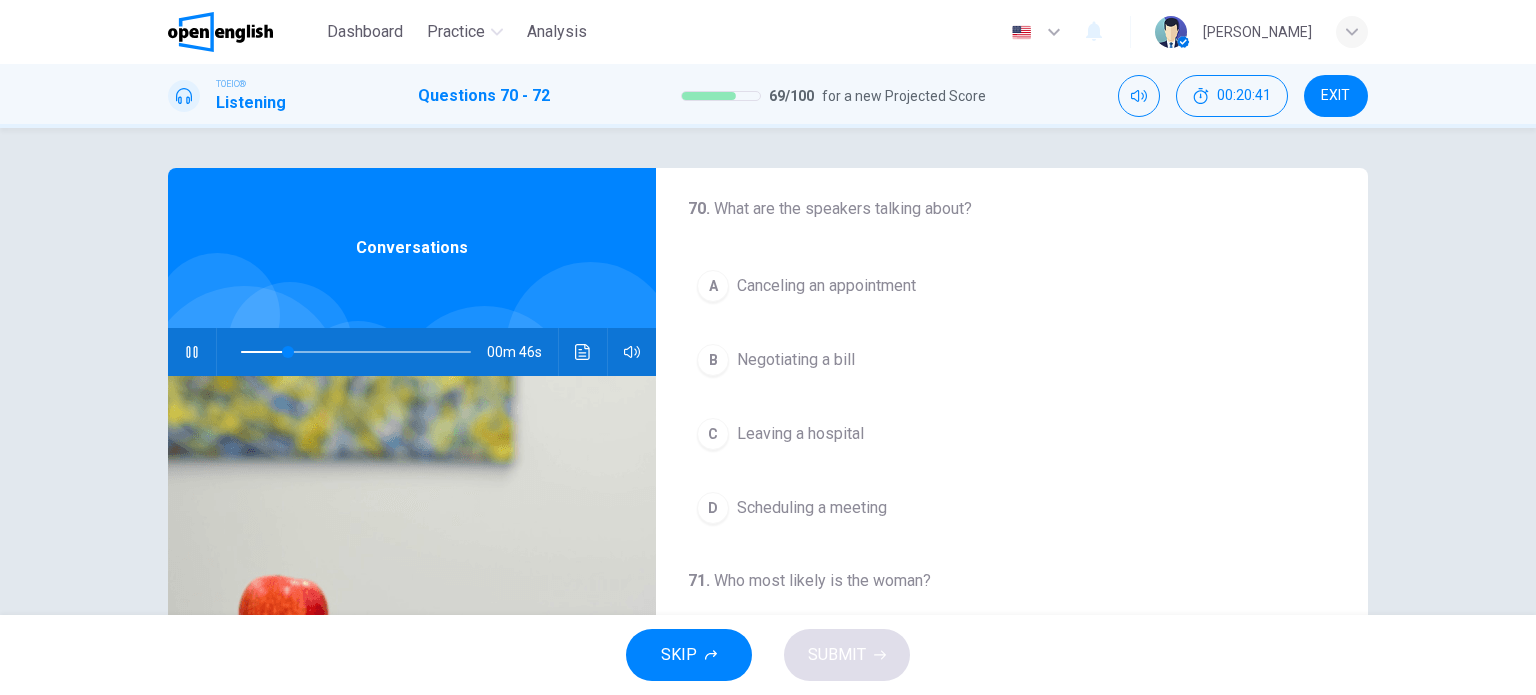 click on "Canceling an appointment" at bounding box center [826, 286] 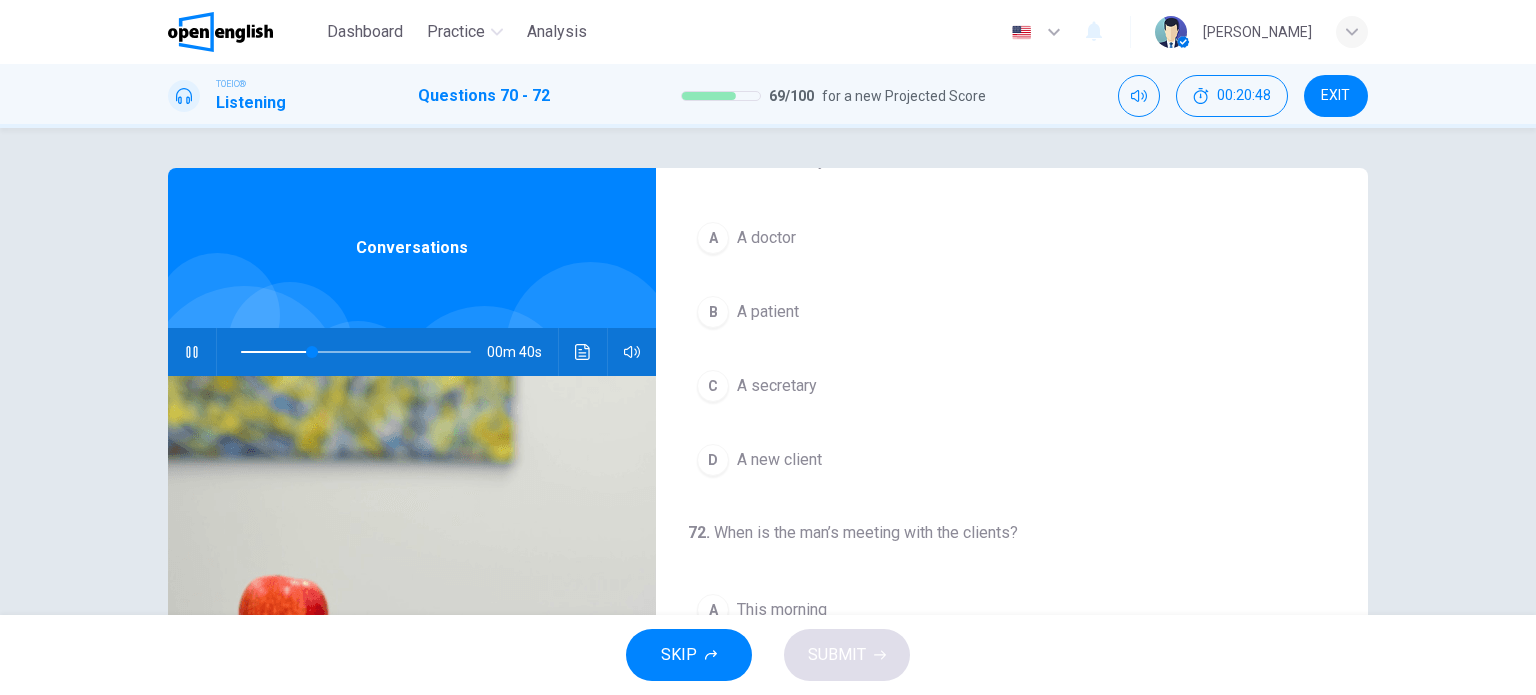 scroll, scrollTop: 452, scrollLeft: 0, axis: vertical 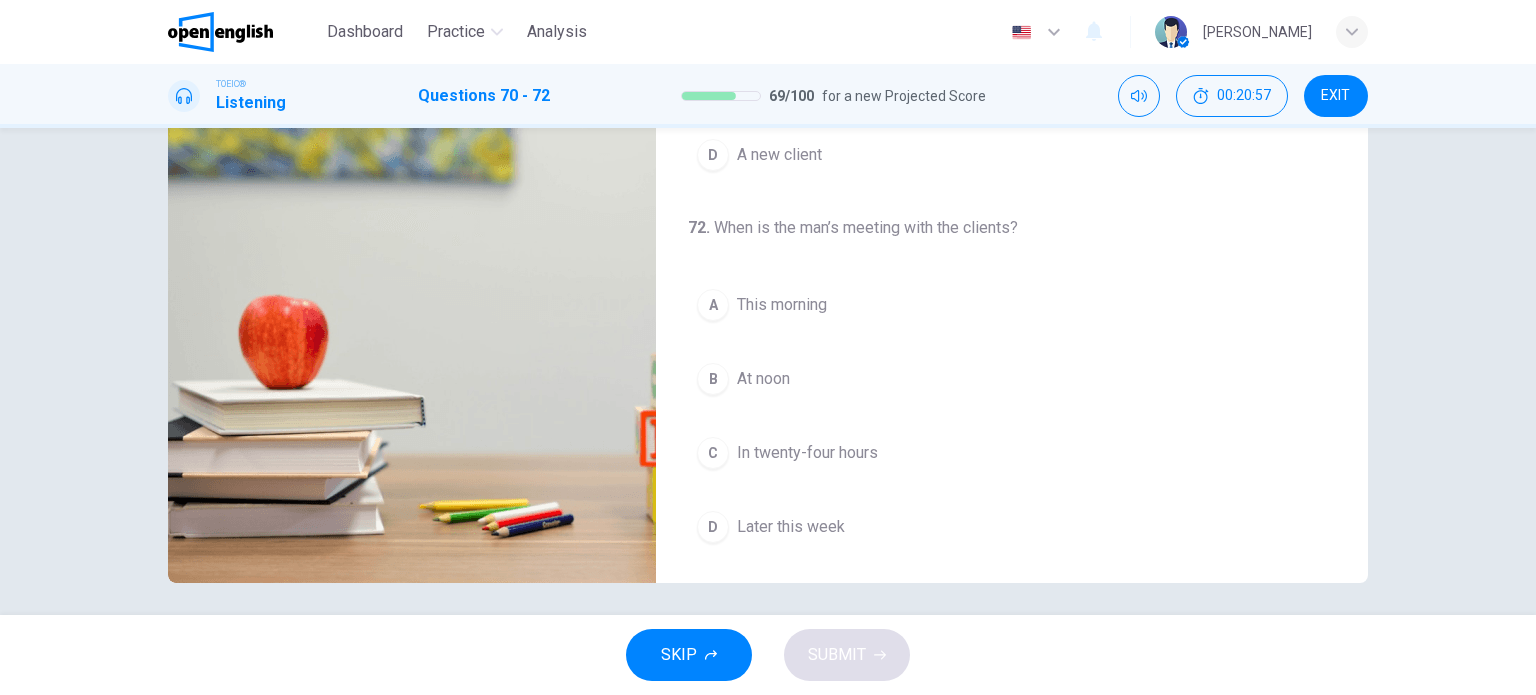 click on "At noon" at bounding box center [763, 379] 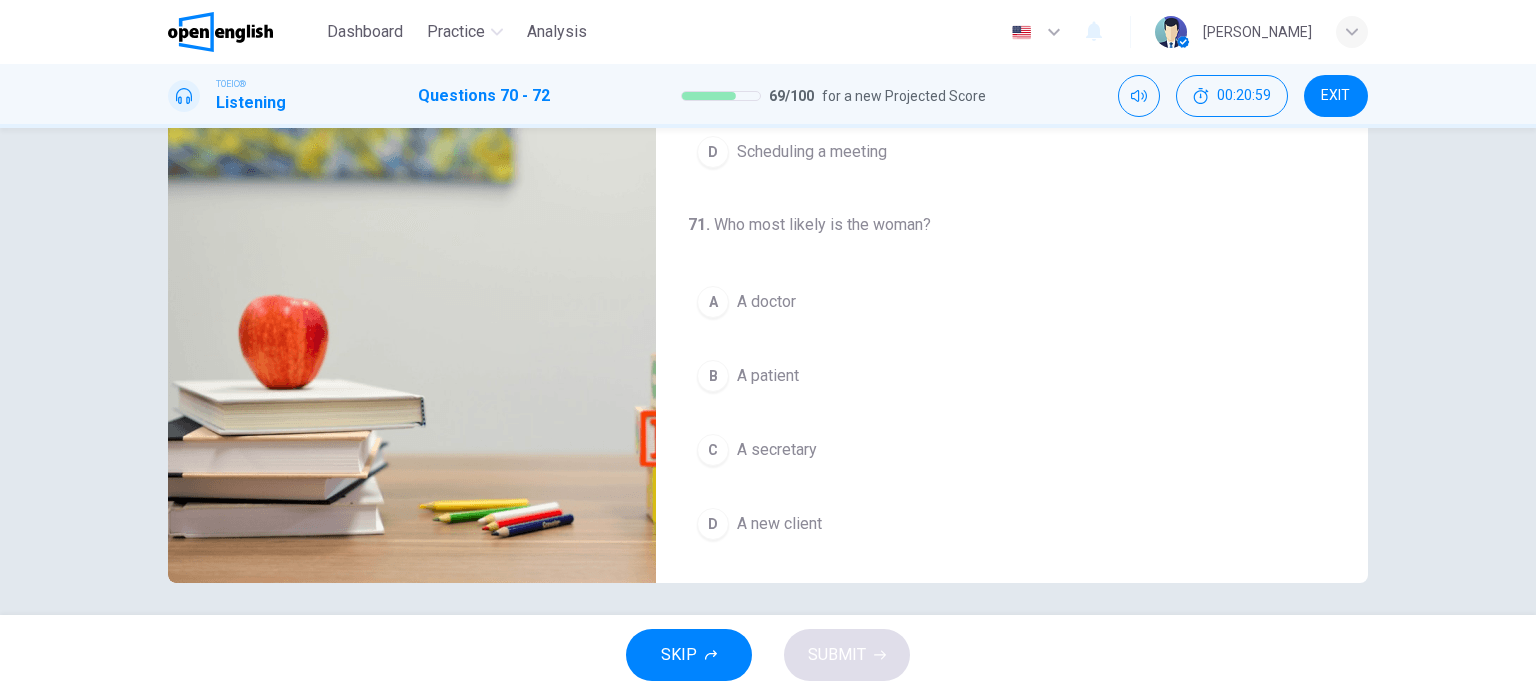 scroll, scrollTop: 73, scrollLeft: 0, axis: vertical 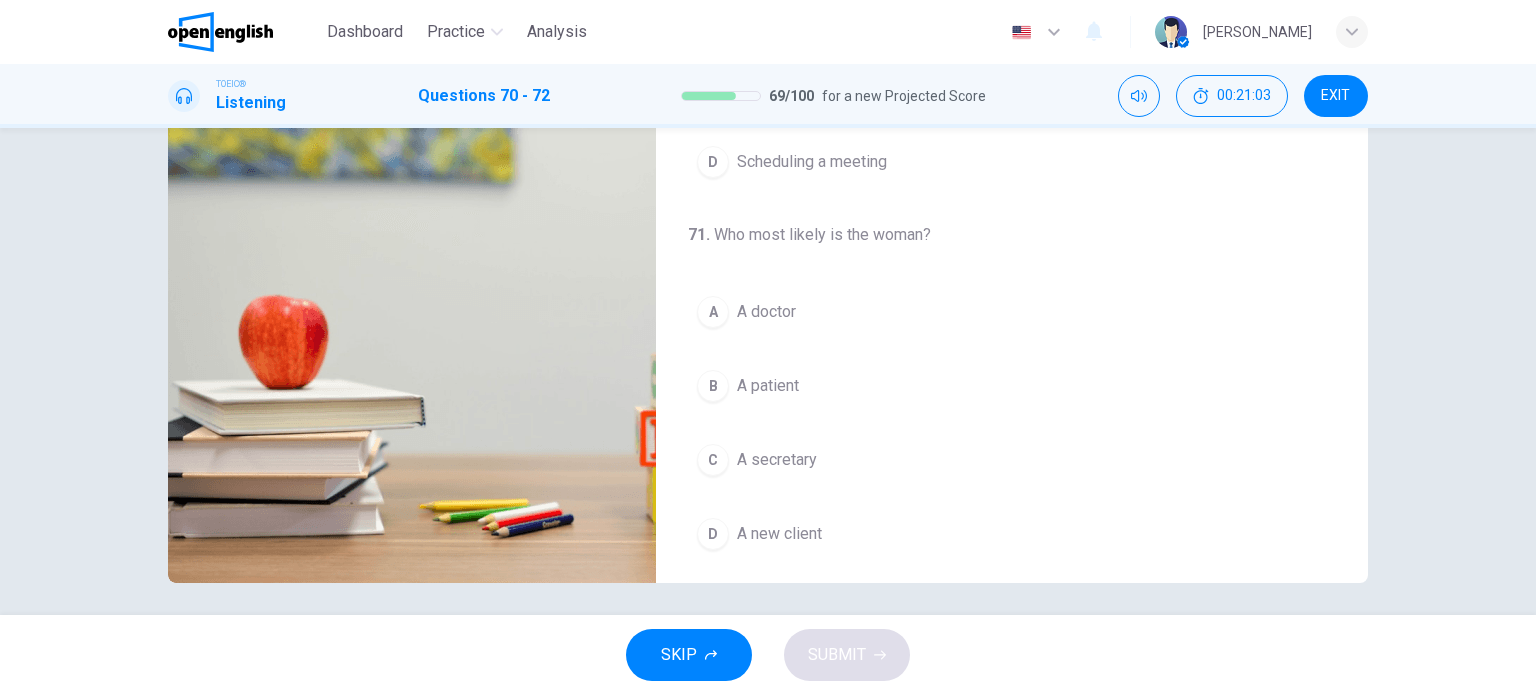 click on "A doctor" at bounding box center [766, 312] 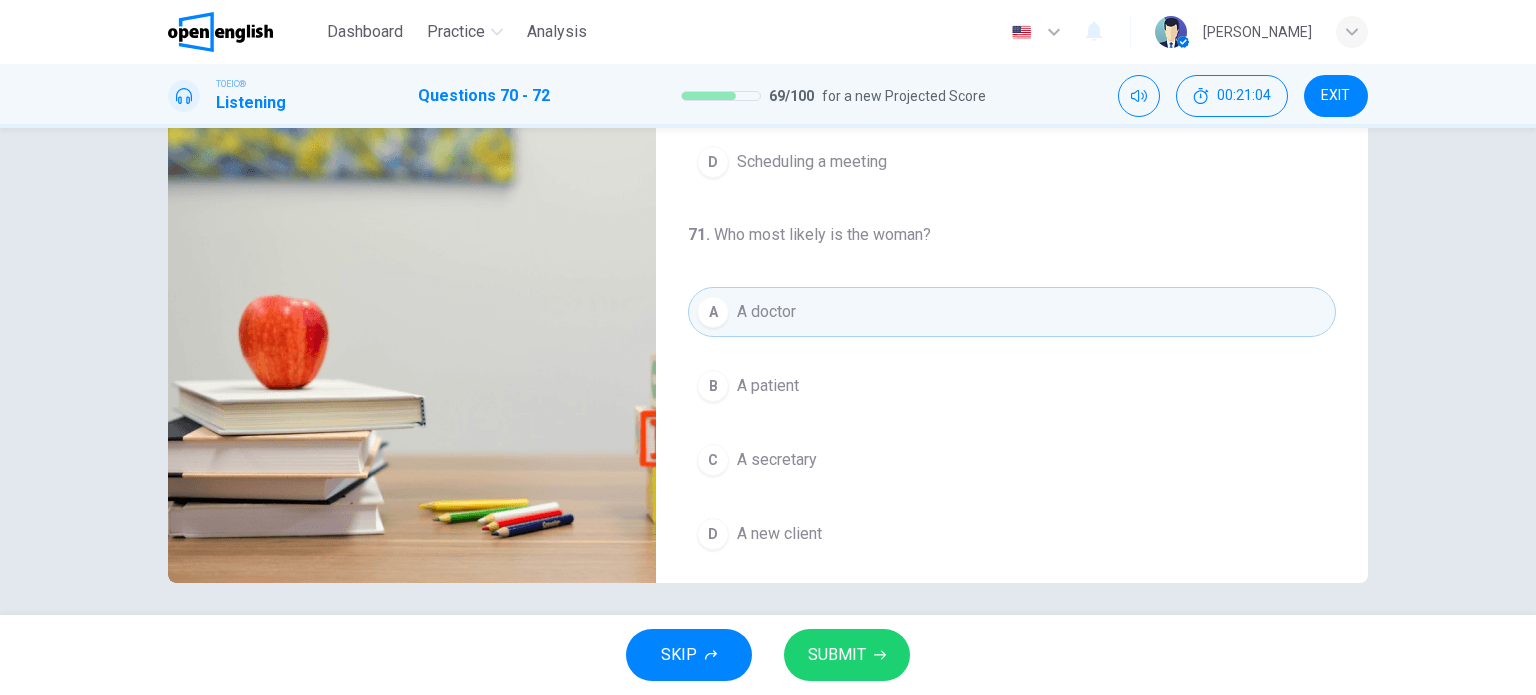 click 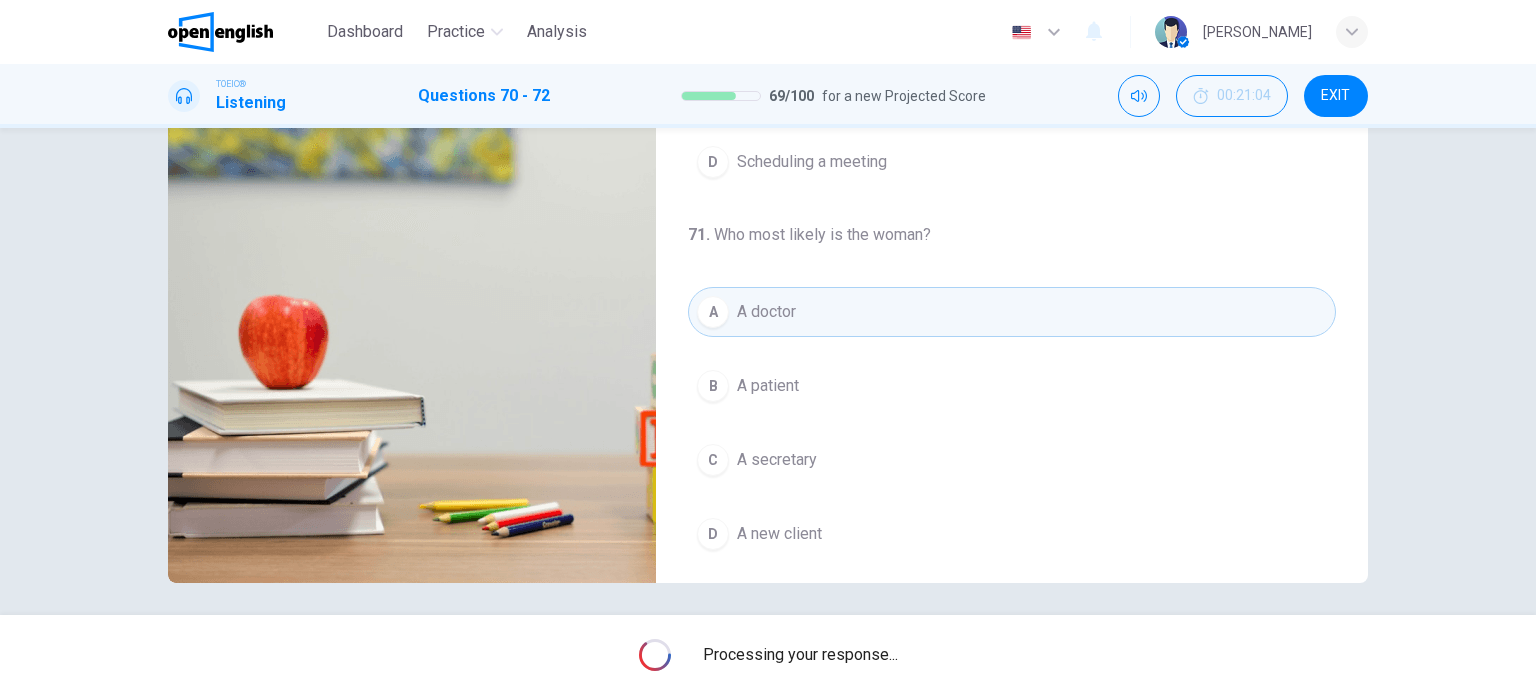 click on "Processing your response..." at bounding box center (800, 655) 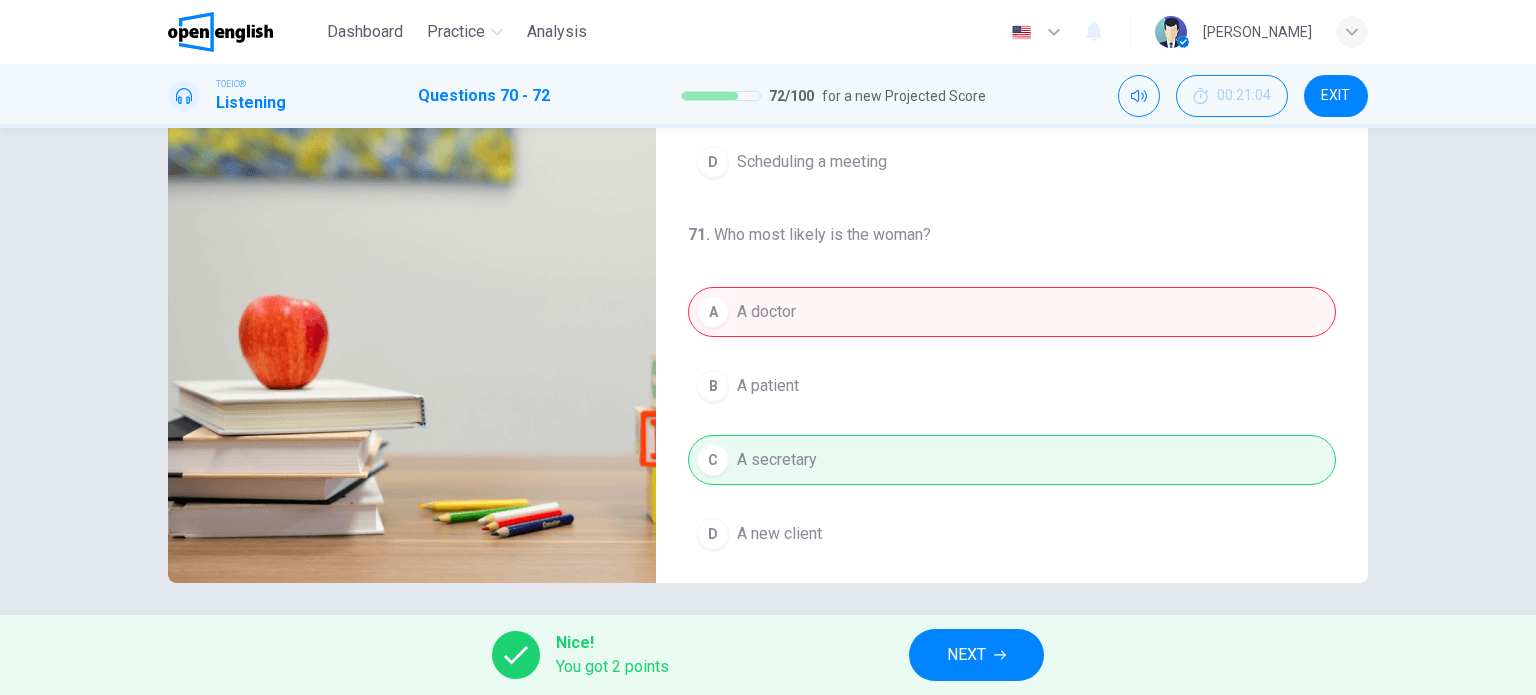 type on "**" 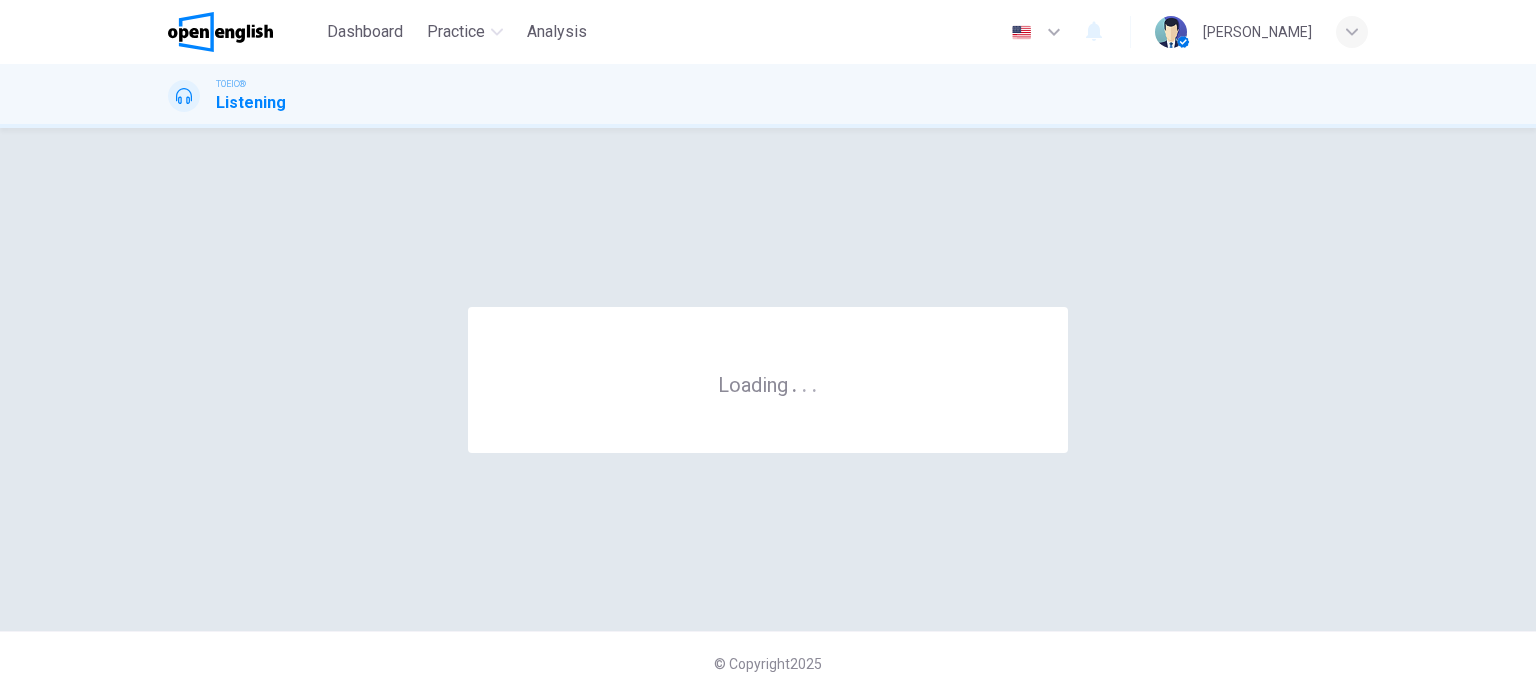 scroll, scrollTop: 0, scrollLeft: 0, axis: both 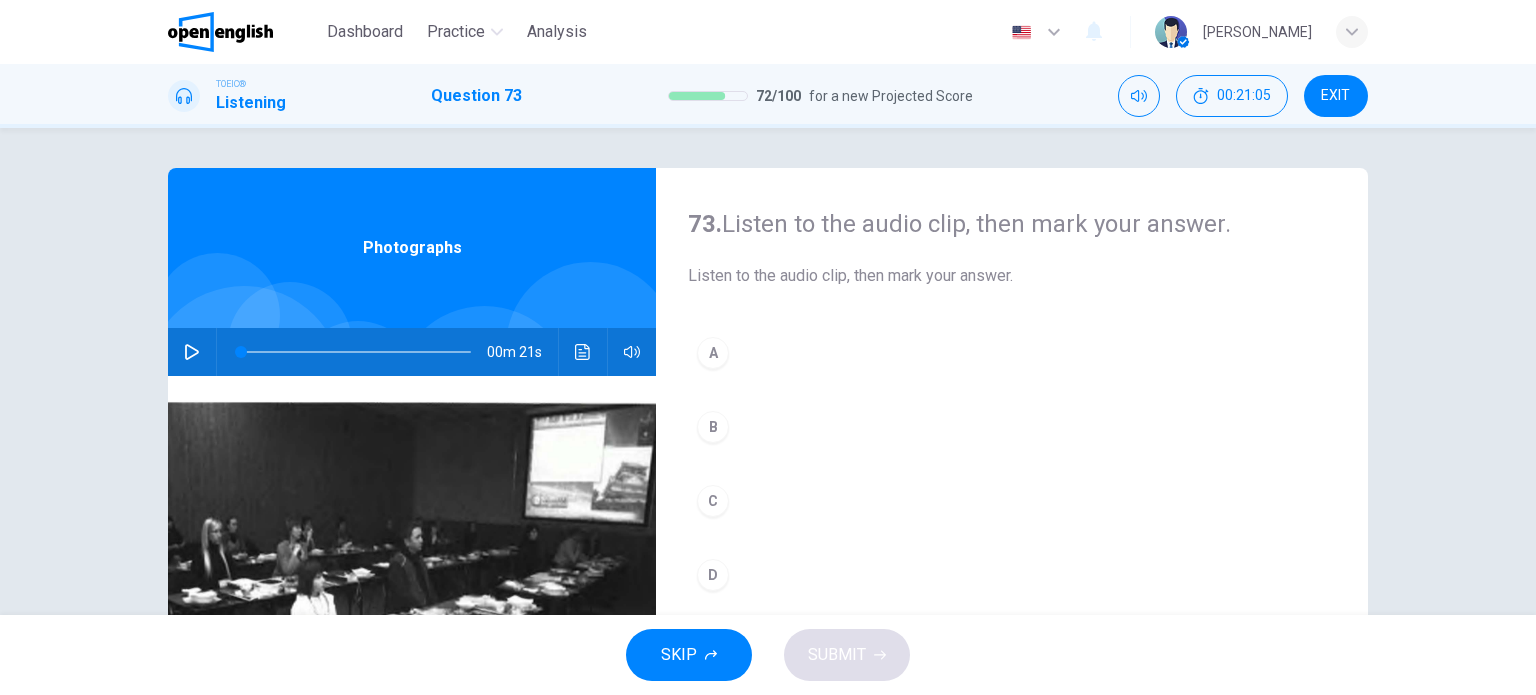 click 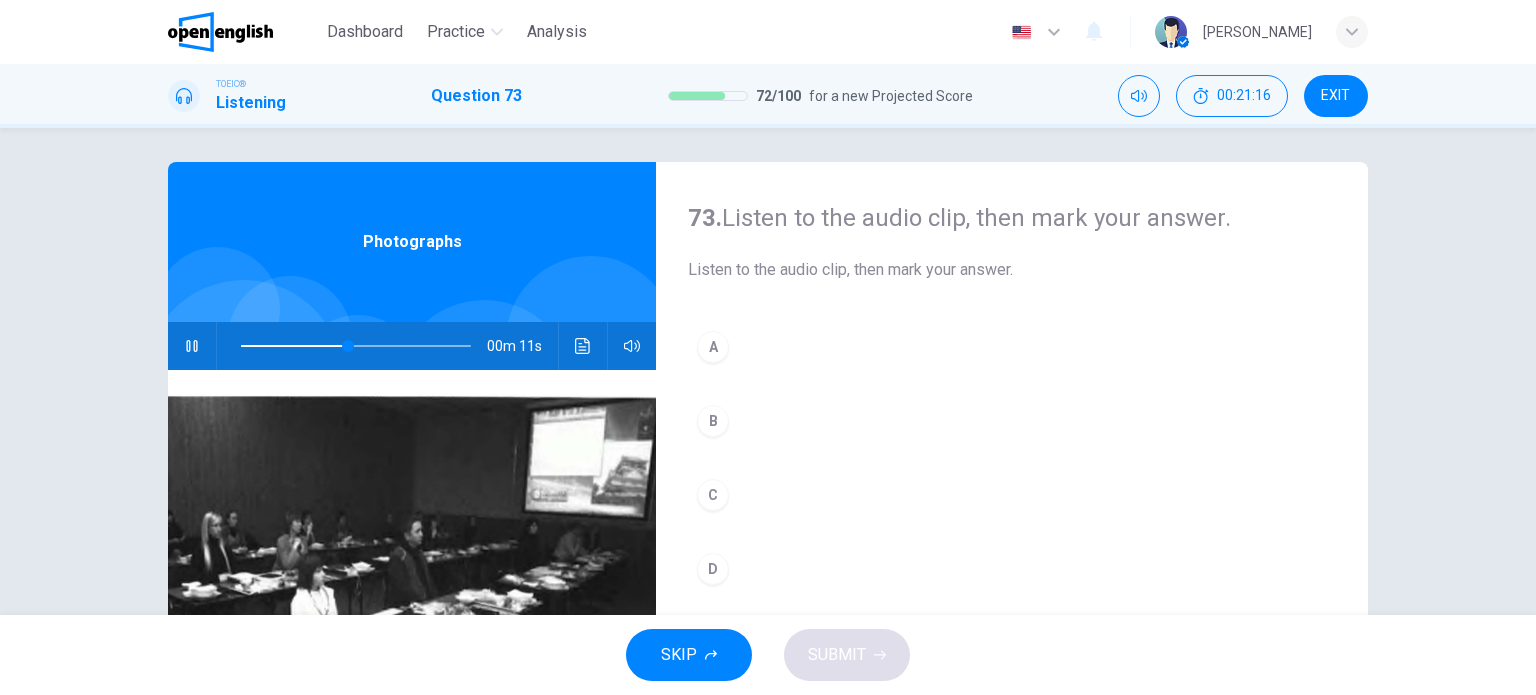scroll, scrollTop: 0, scrollLeft: 0, axis: both 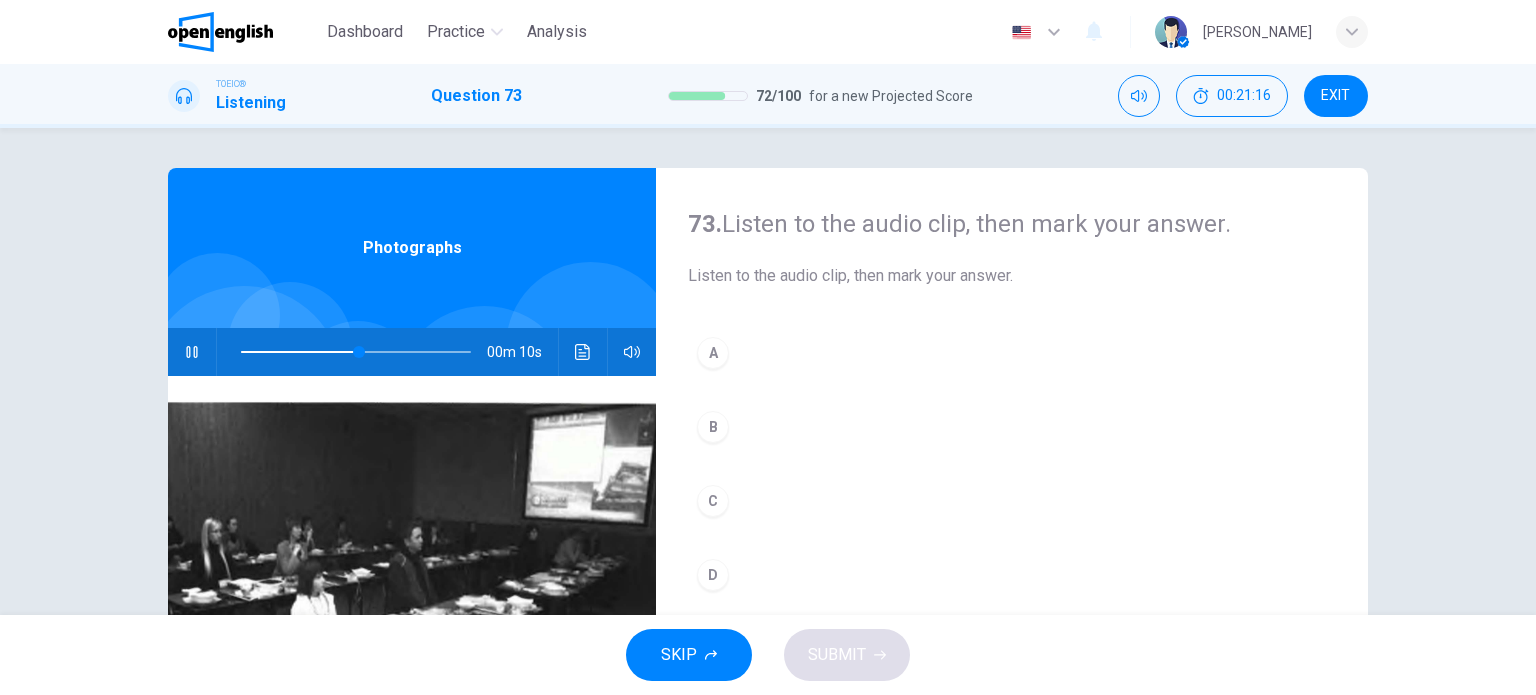 click on "B" at bounding box center (713, 427) 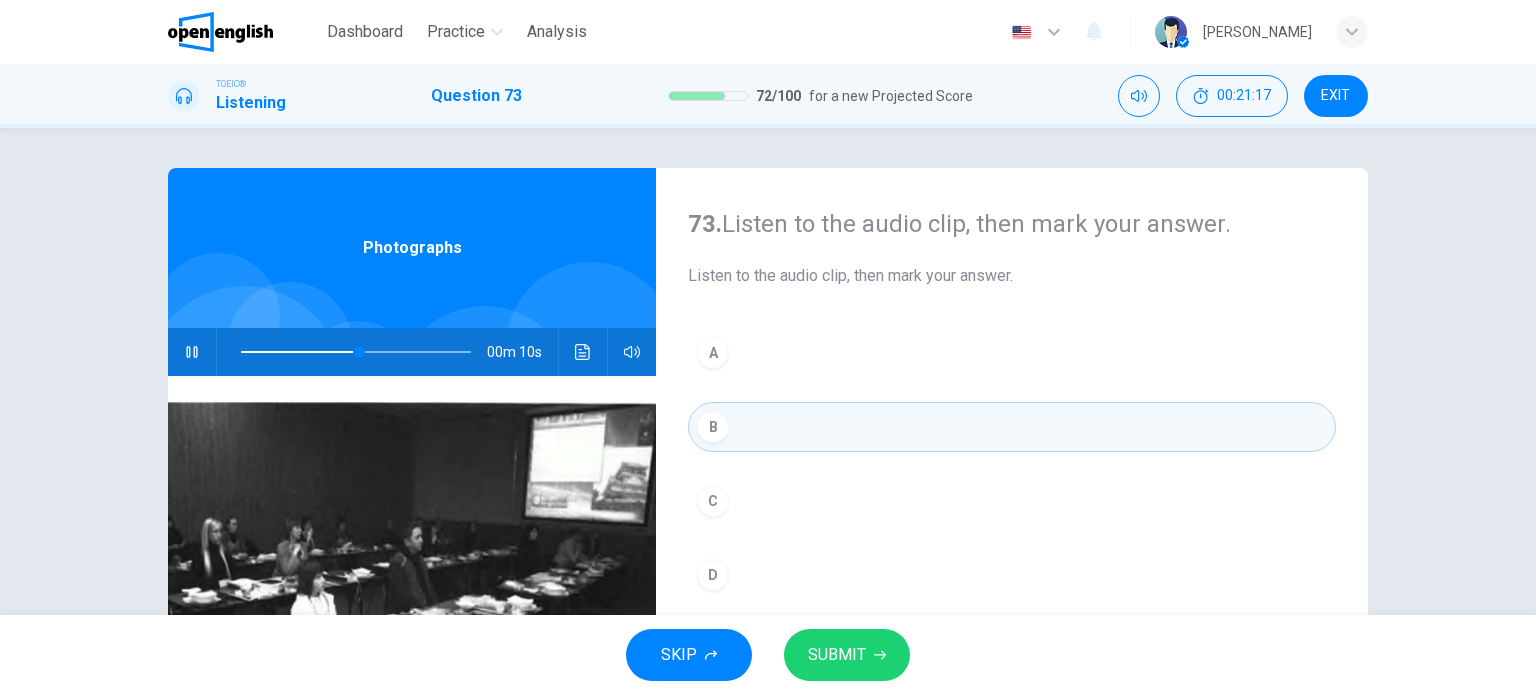 click on "SUBMIT" at bounding box center [837, 655] 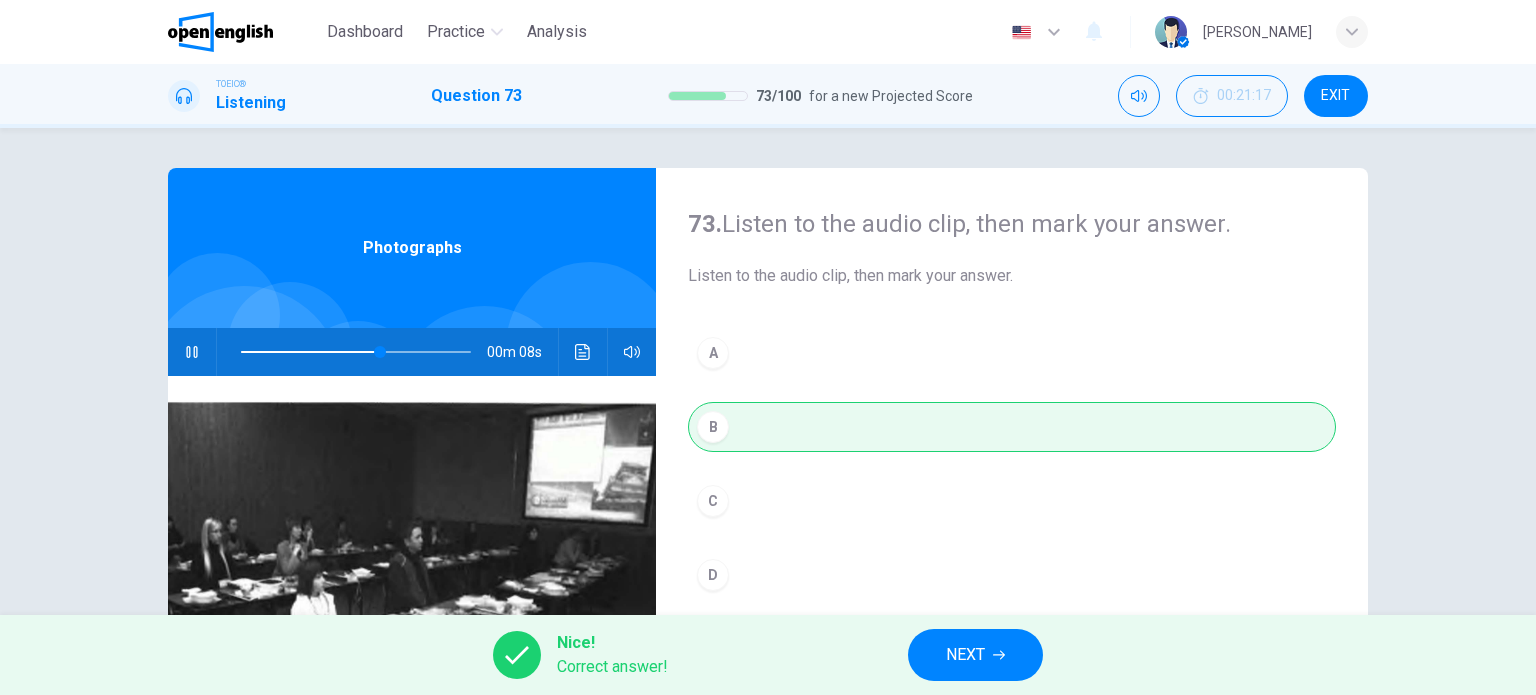 type on "**" 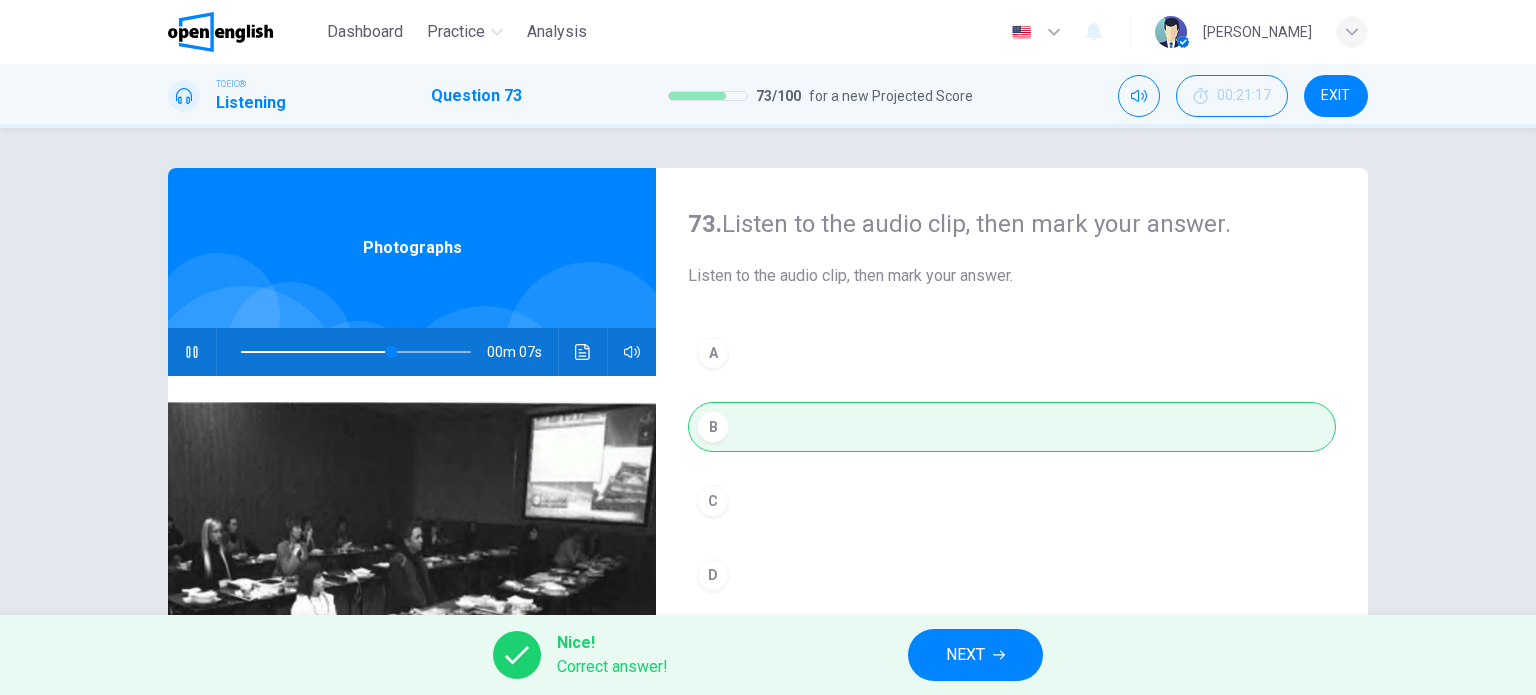 click on "NEXT" at bounding box center [965, 655] 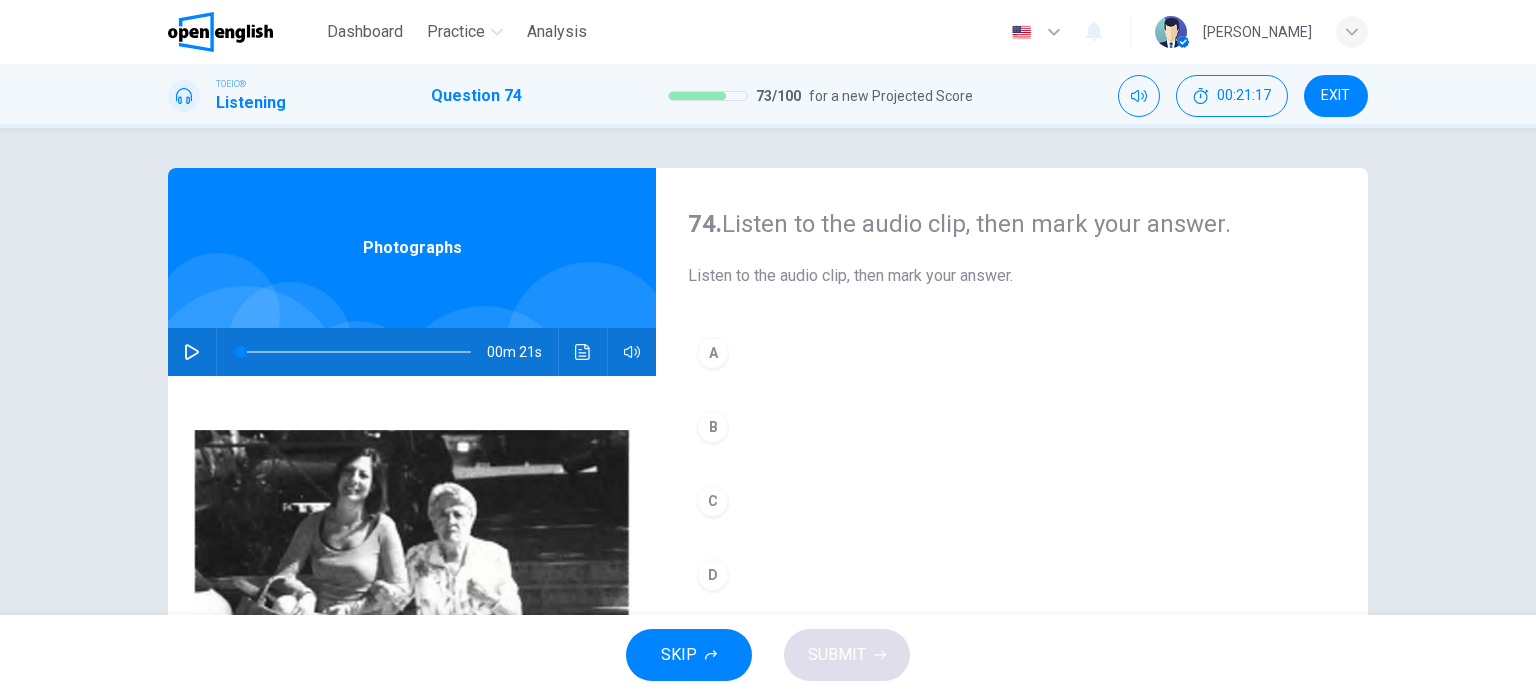 click 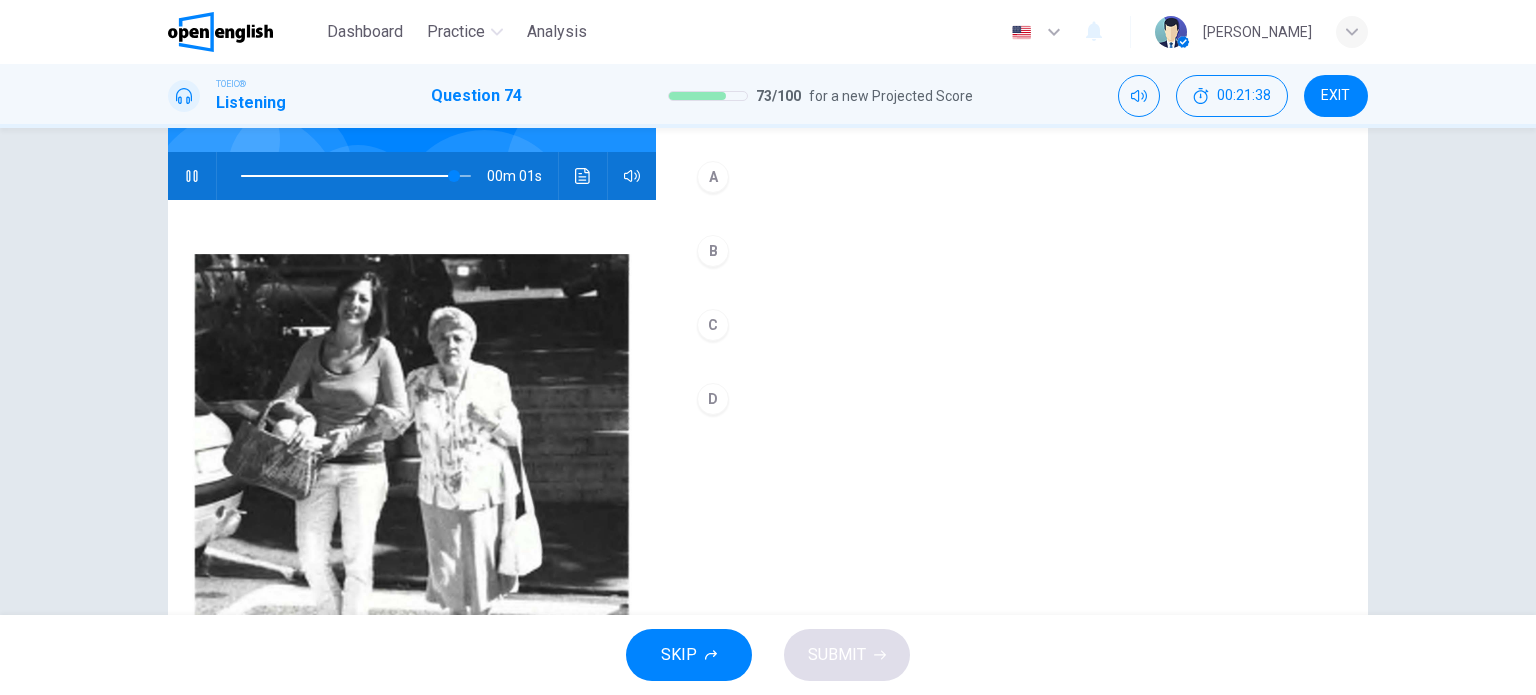 scroll, scrollTop: 173, scrollLeft: 0, axis: vertical 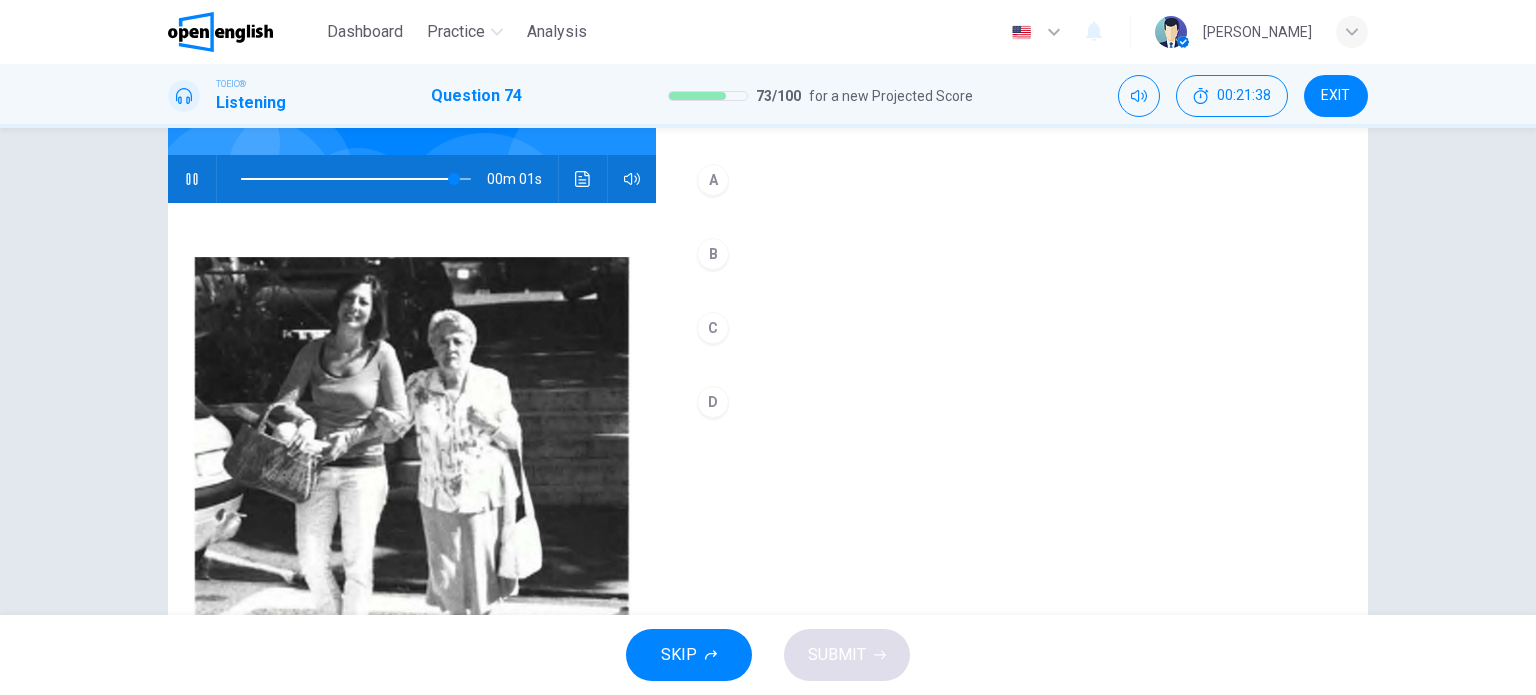 click on "D" at bounding box center [713, 402] 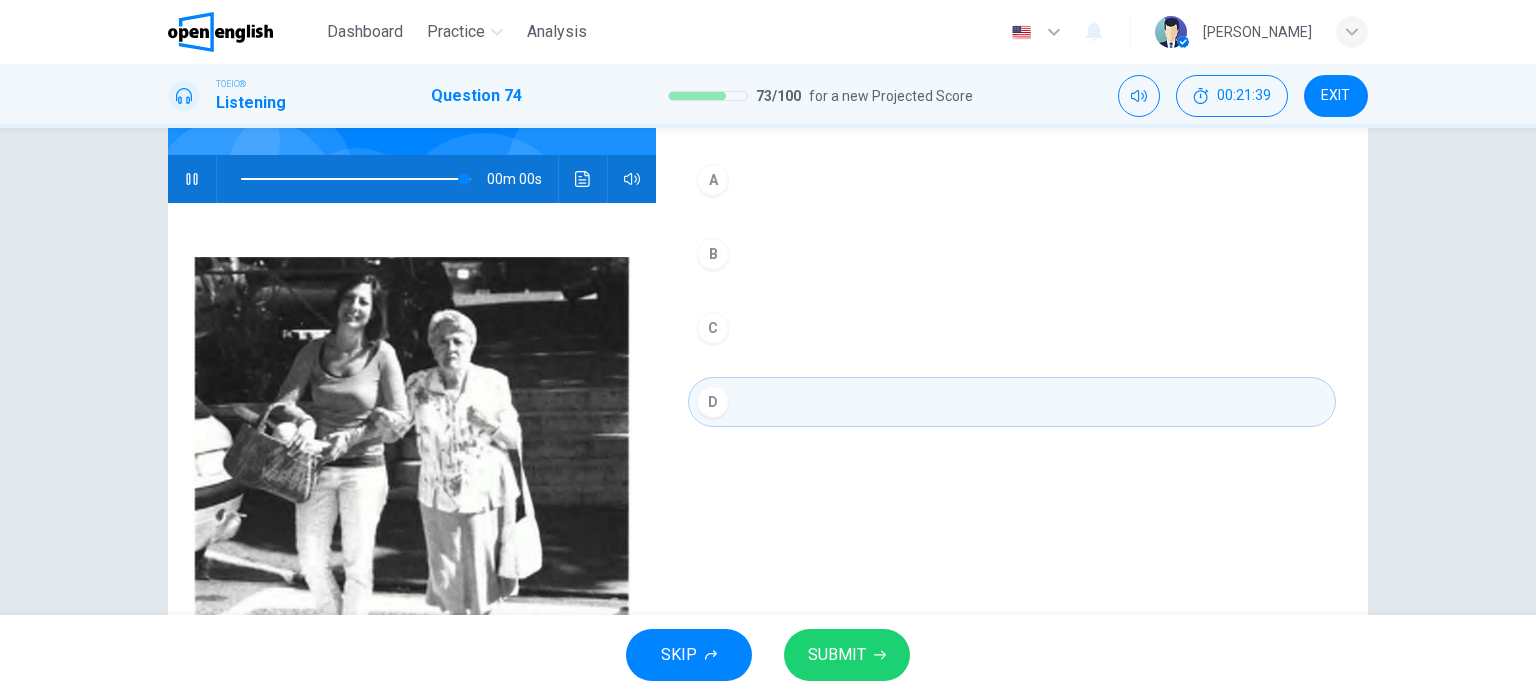 type on "*" 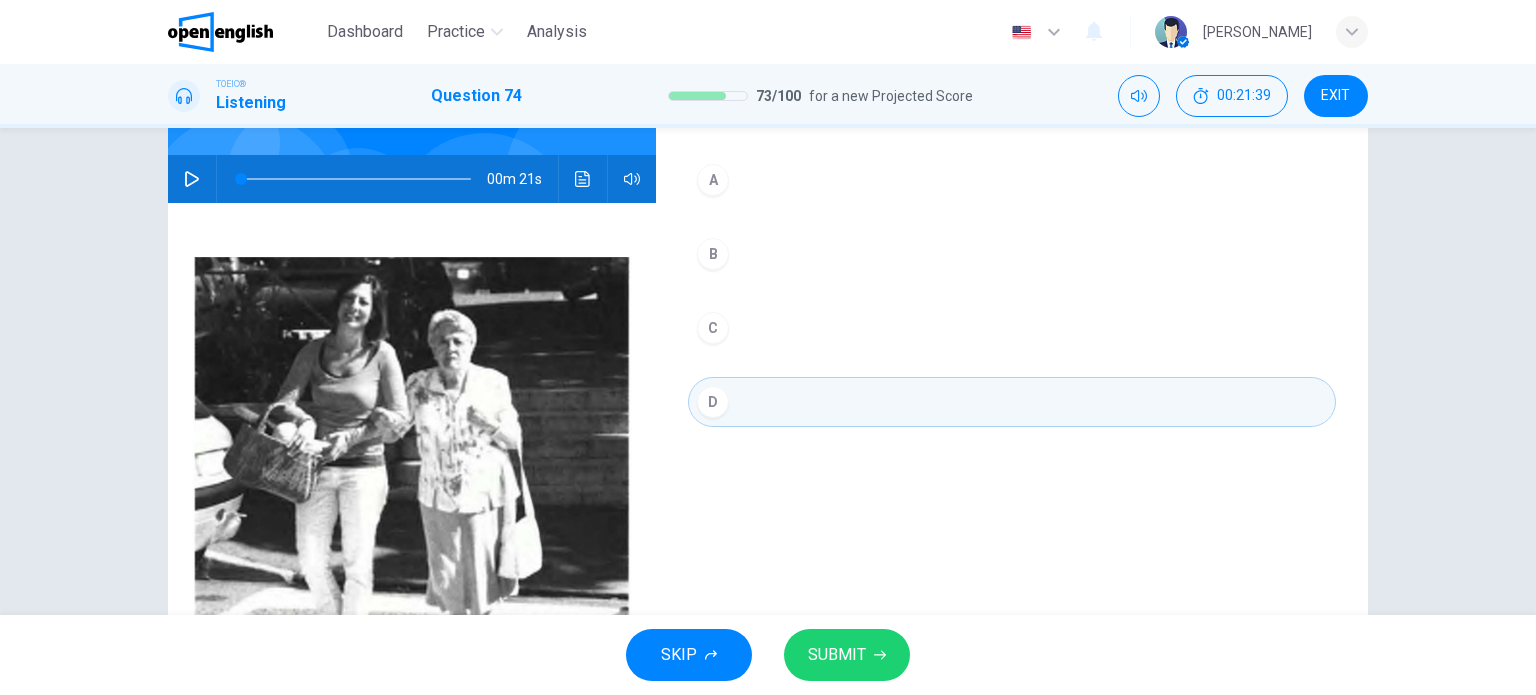 click on "SUBMIT" at bounding box center (837, 655) 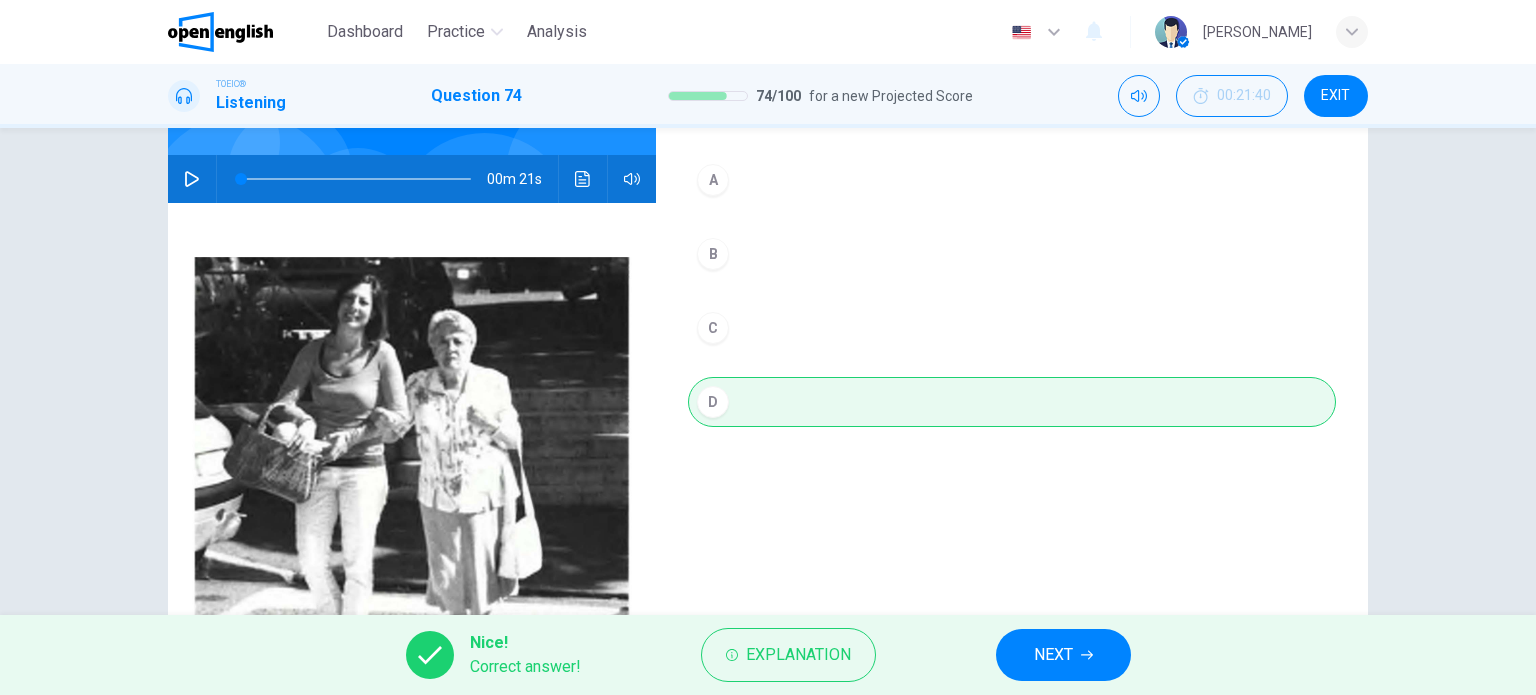 click on "NEXT" at bounding box center [1053, 655] 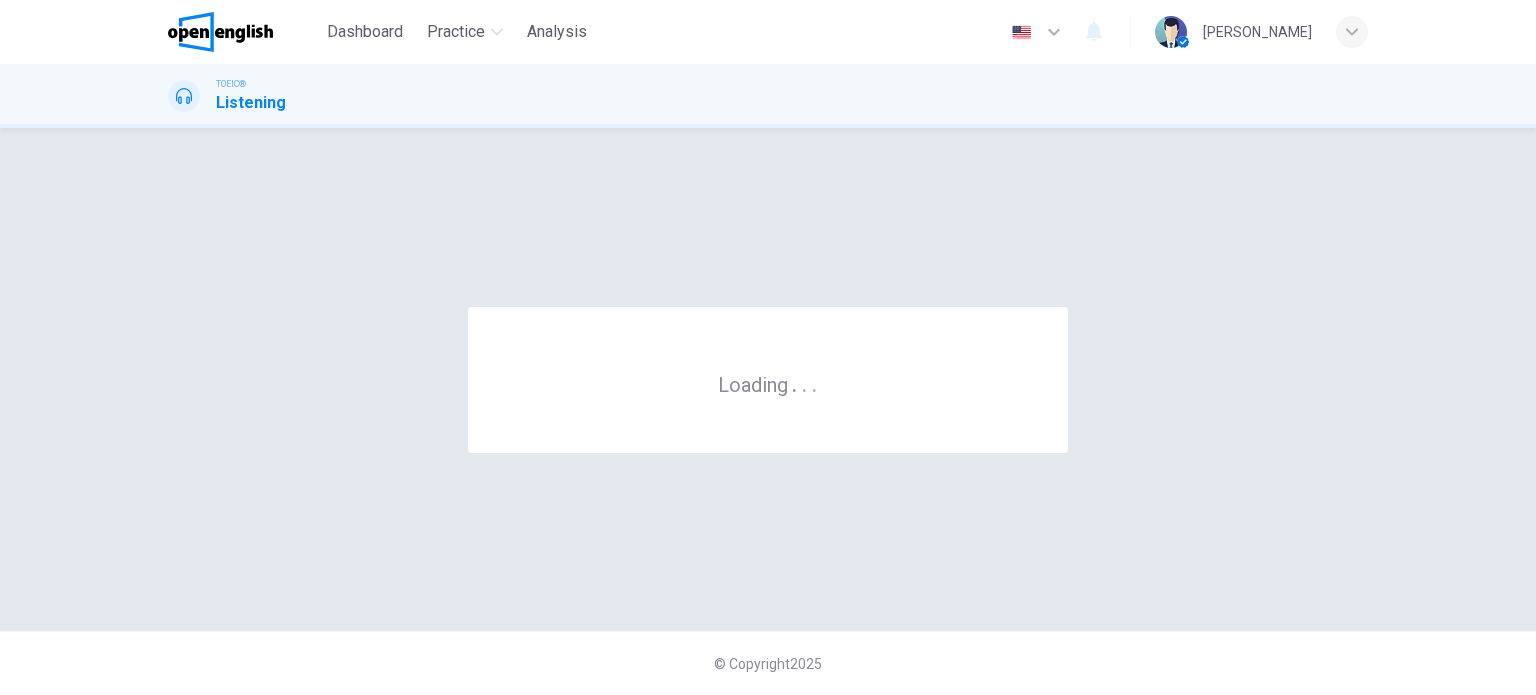 scroll, scrollTop: 0, scrollLeft: 0, axis: both 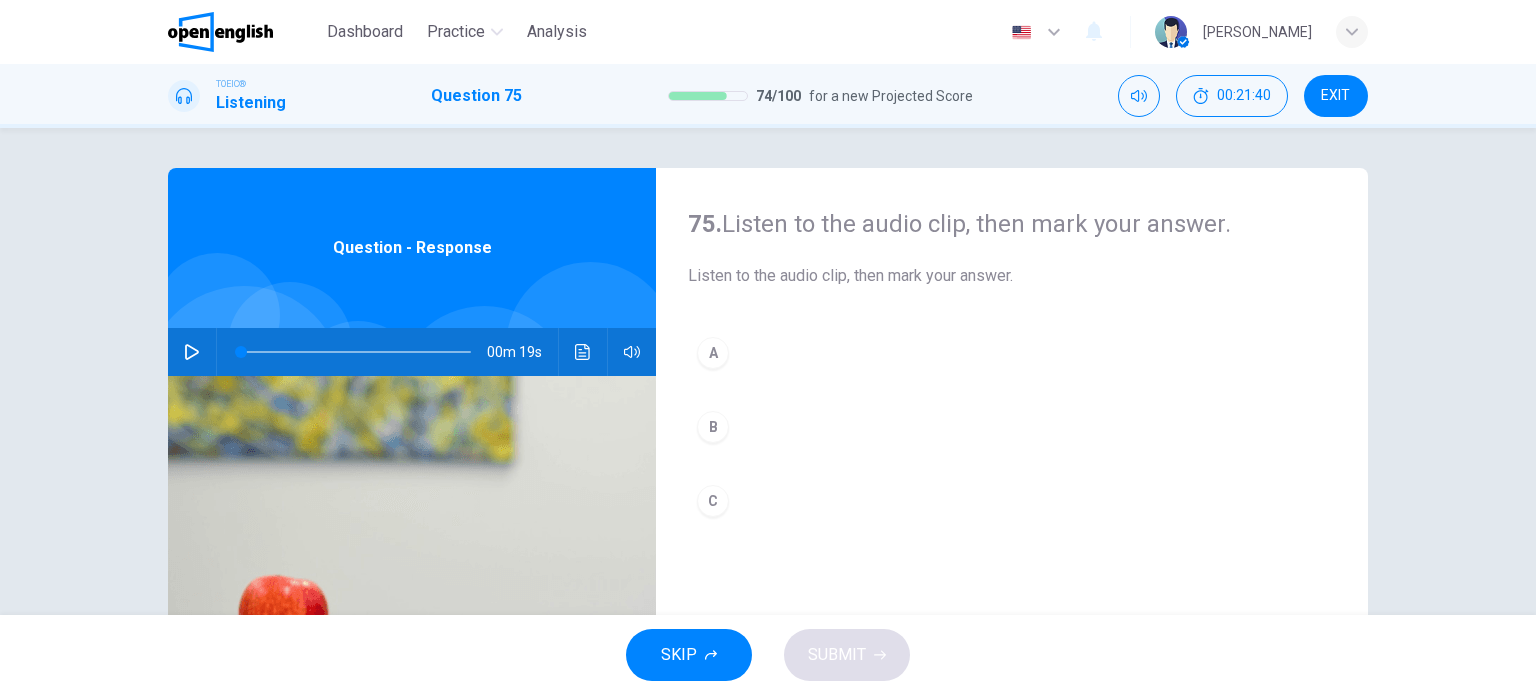 click 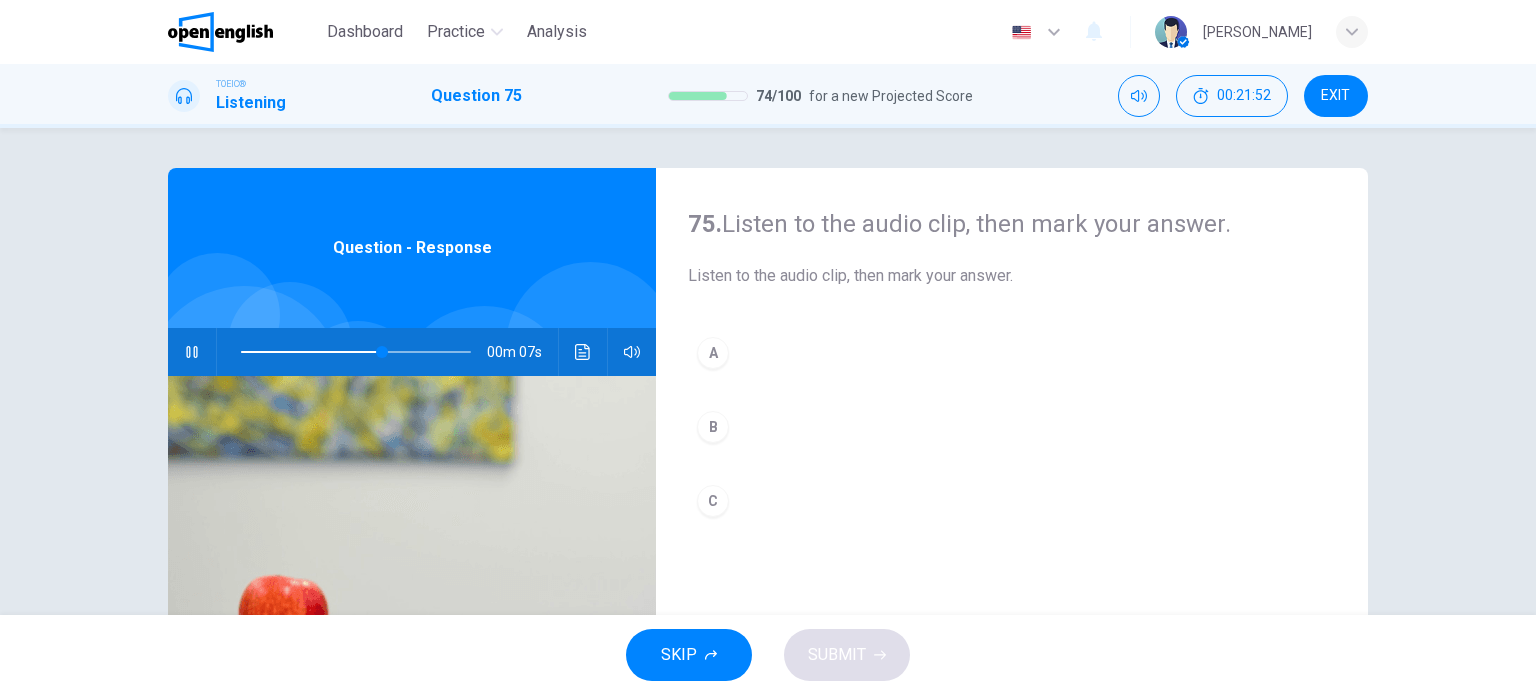 click on "A" at bounding box center (713, 353) 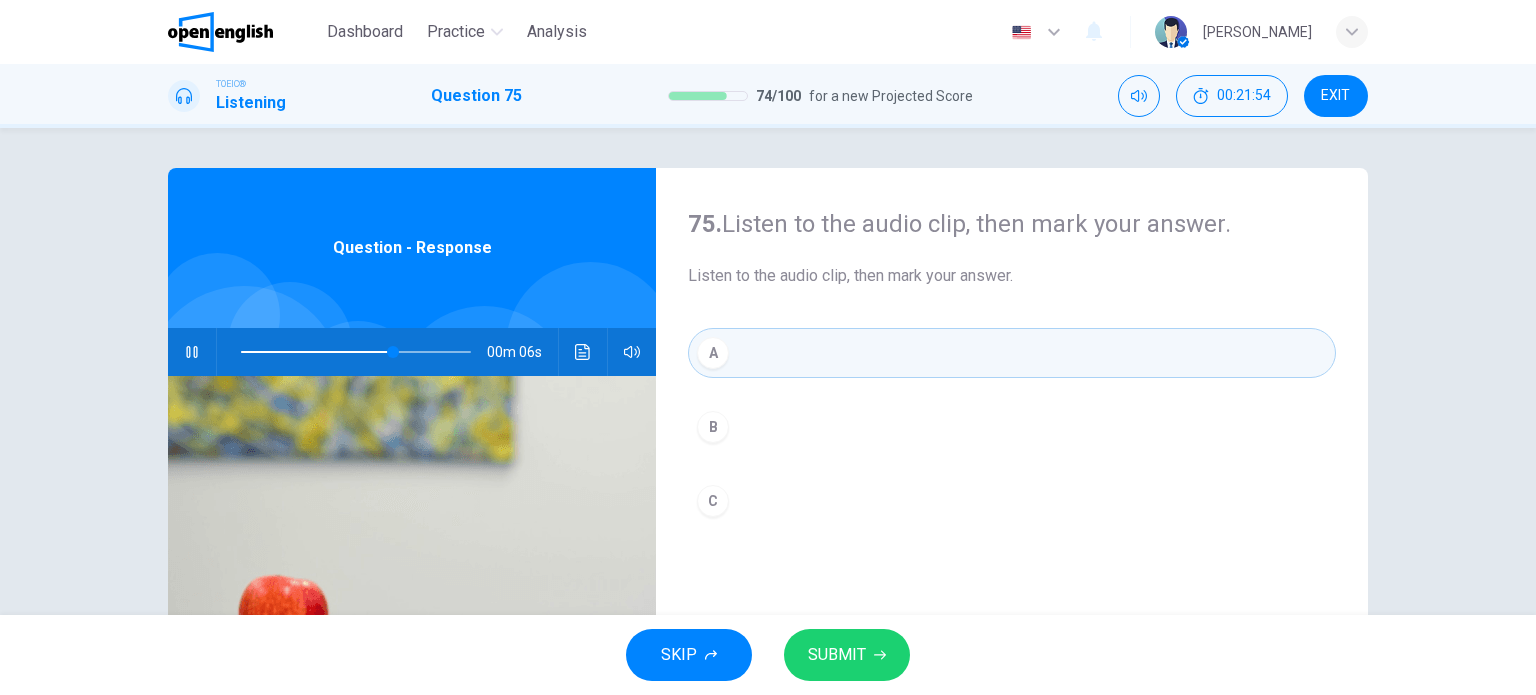 click 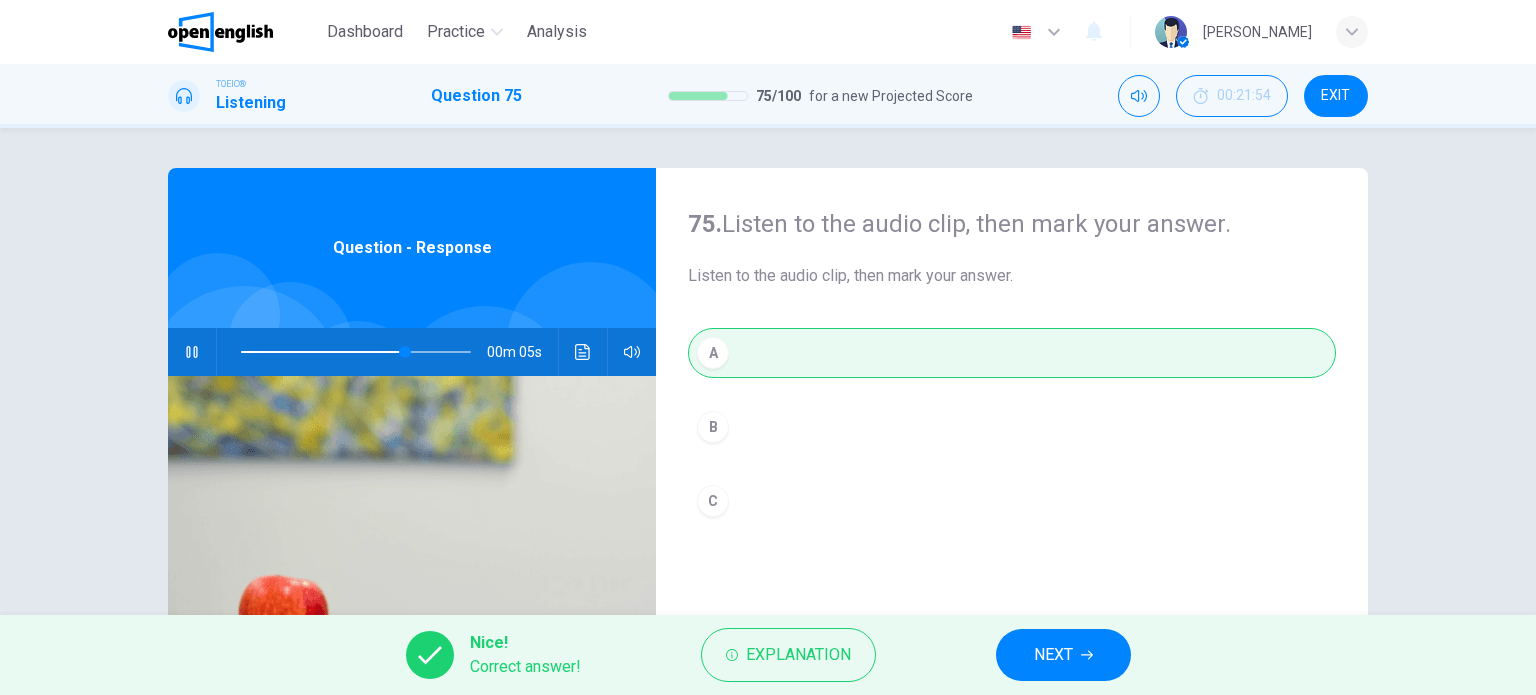 type on "**" 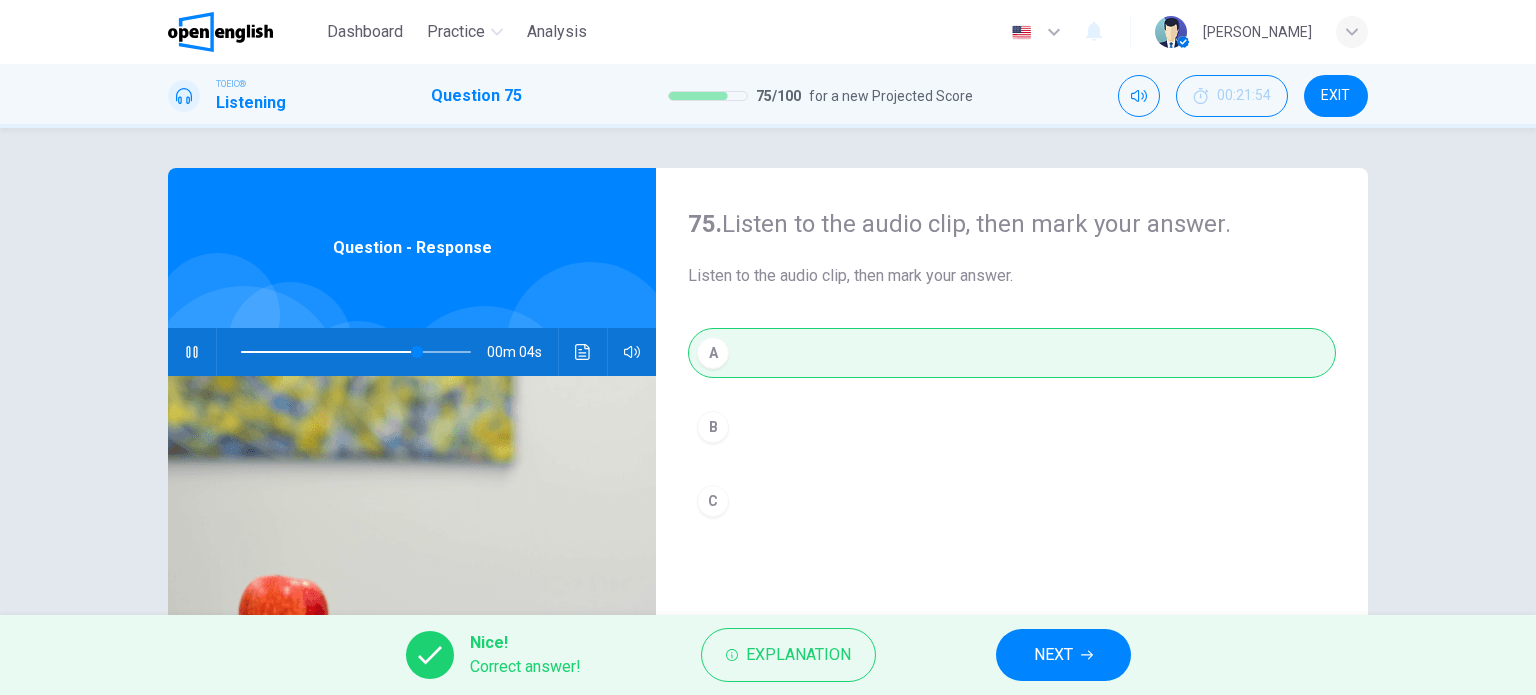 click on "NEXT" at bounding box center (1053, 655) 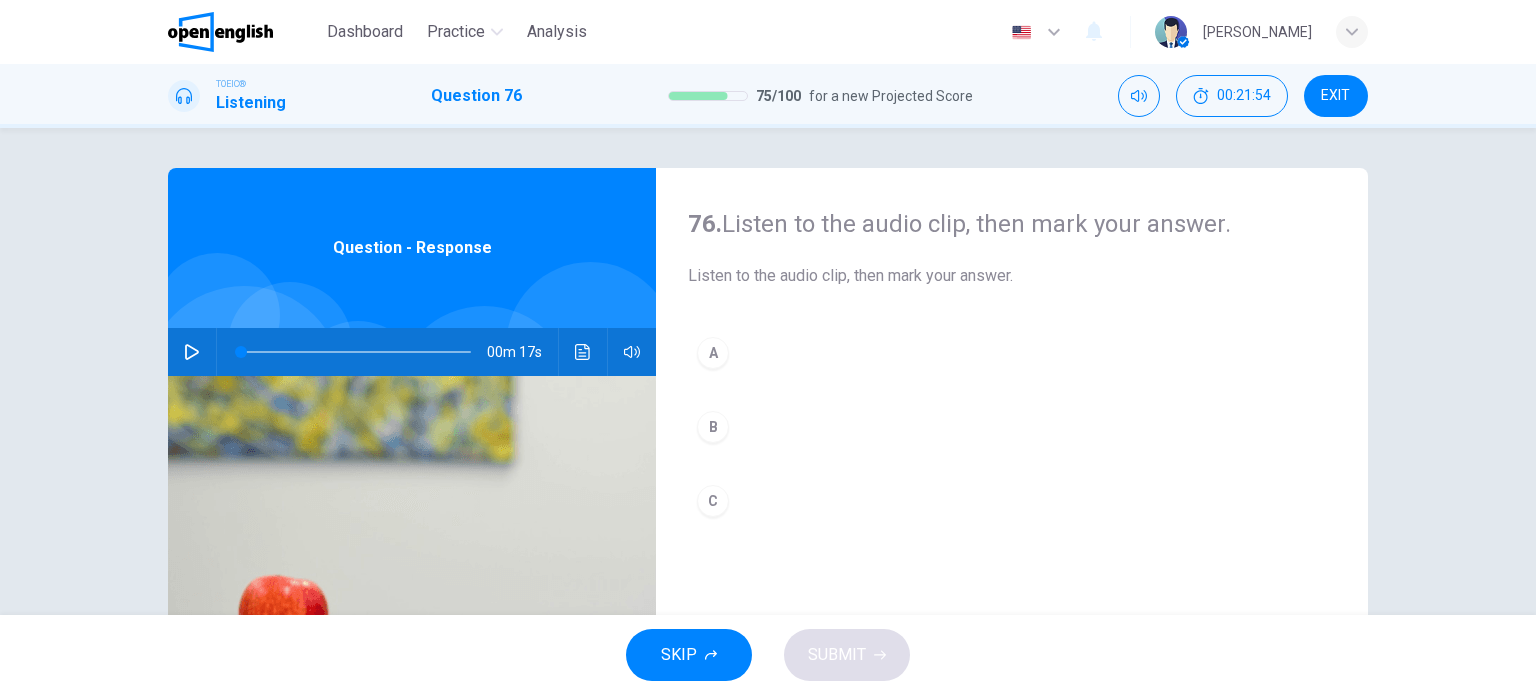 click 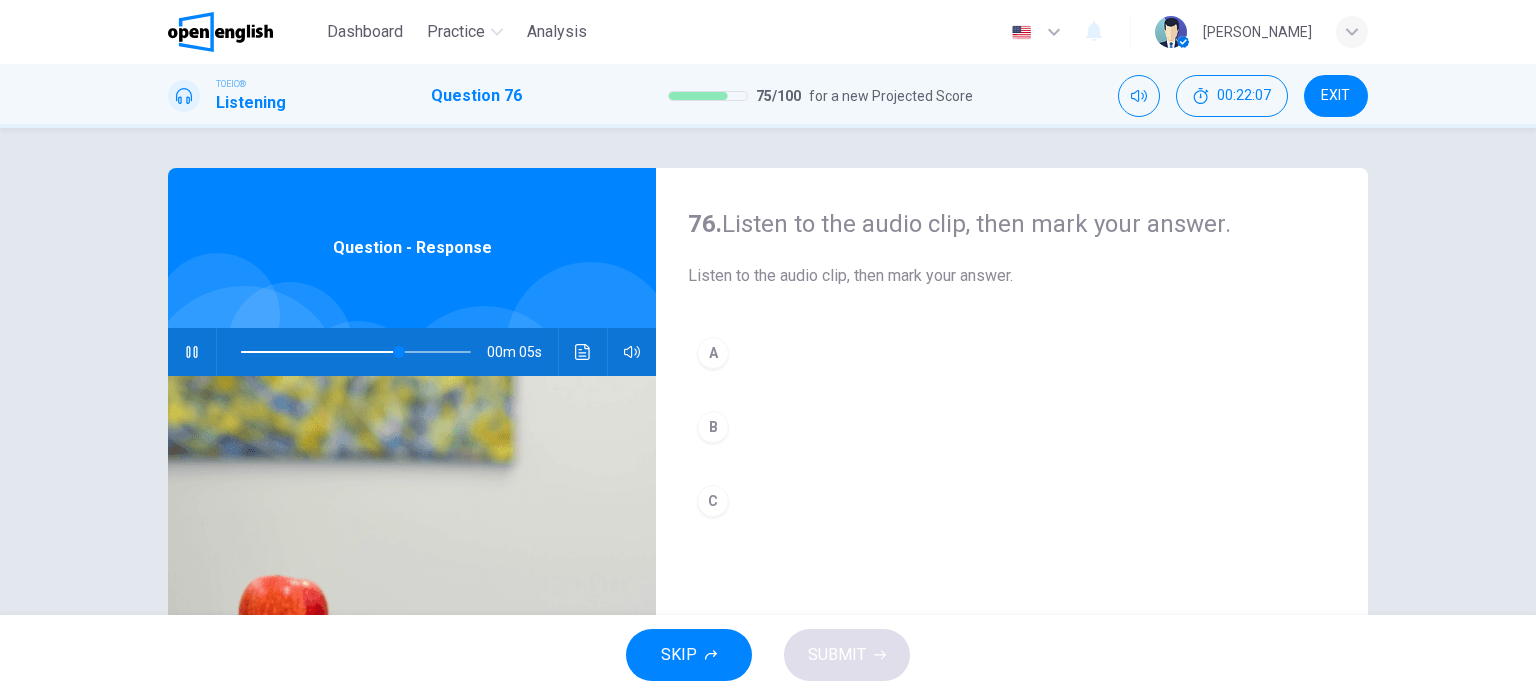 click on "B" at bounding box center (713, 427) 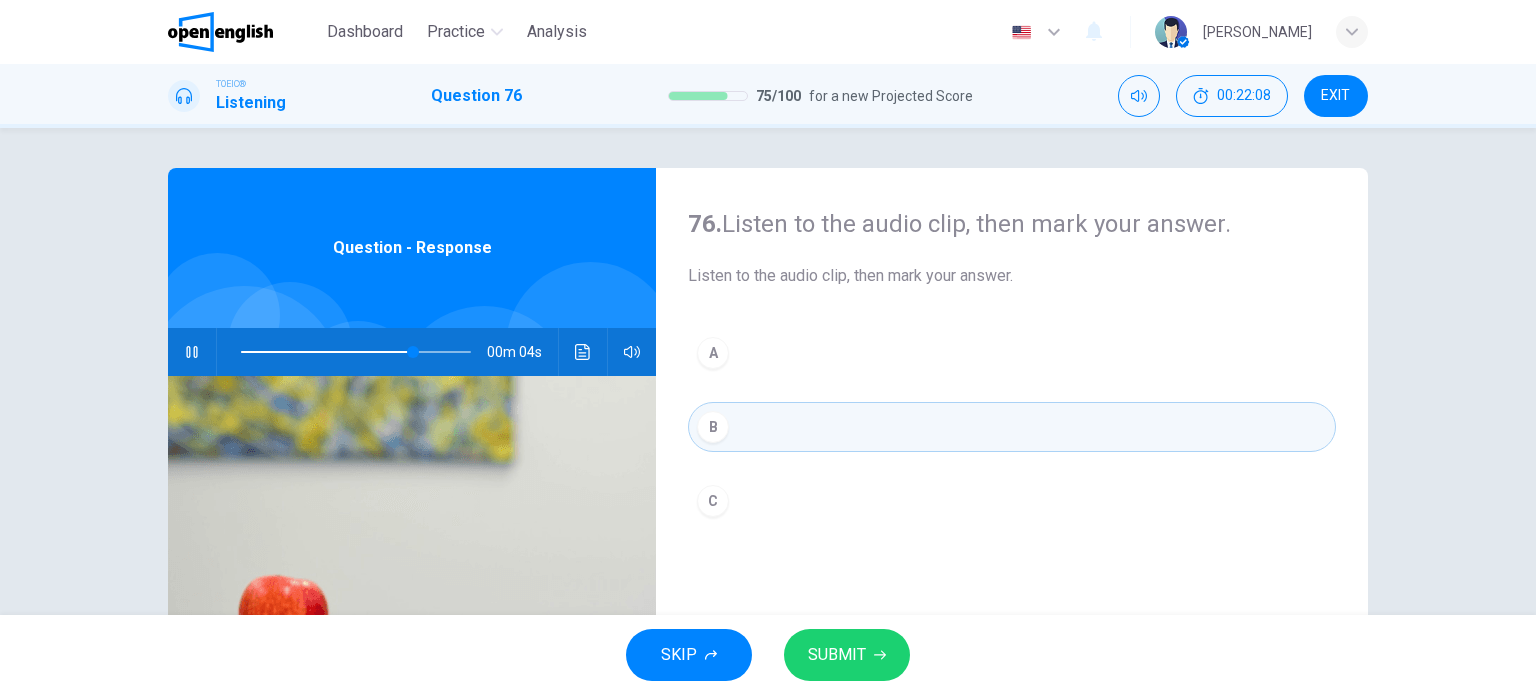 click on "SUBMIT" at bounding box center [837, 655] 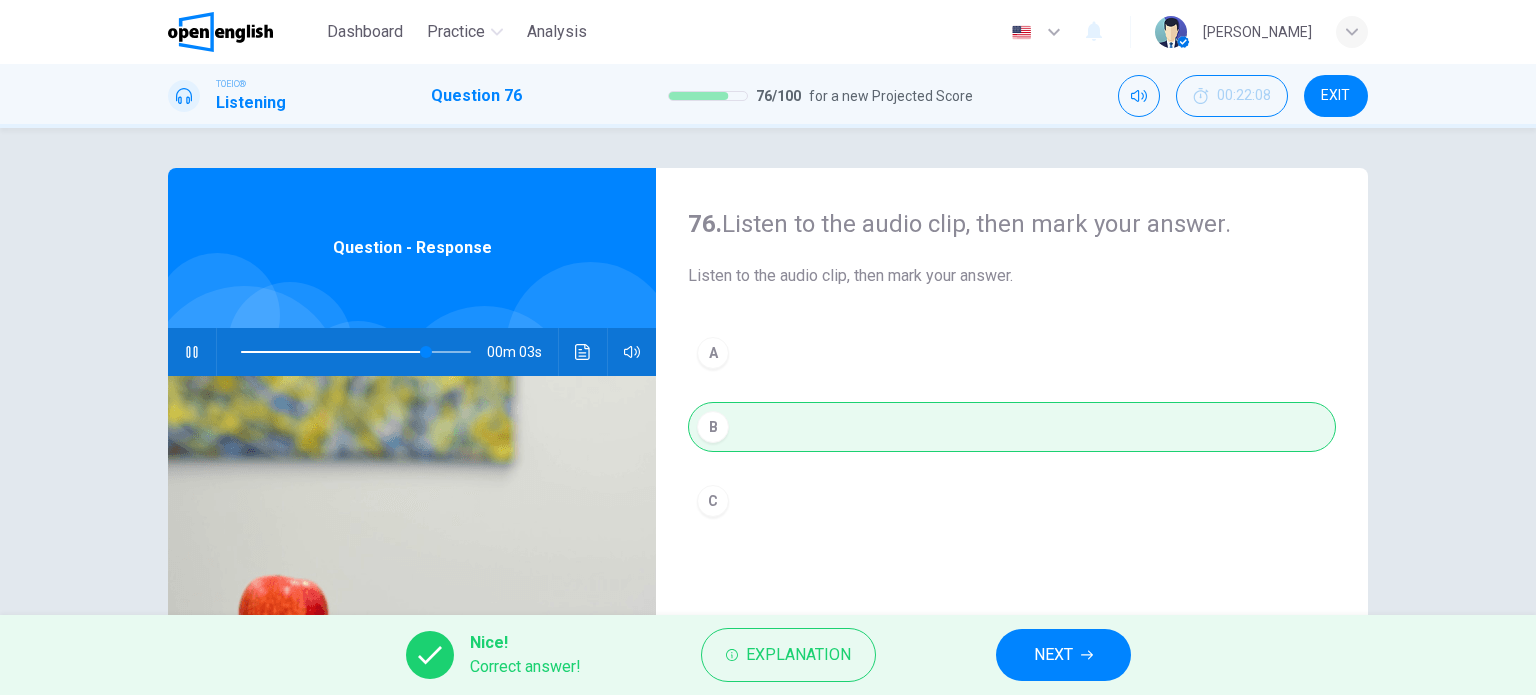 type on "**" 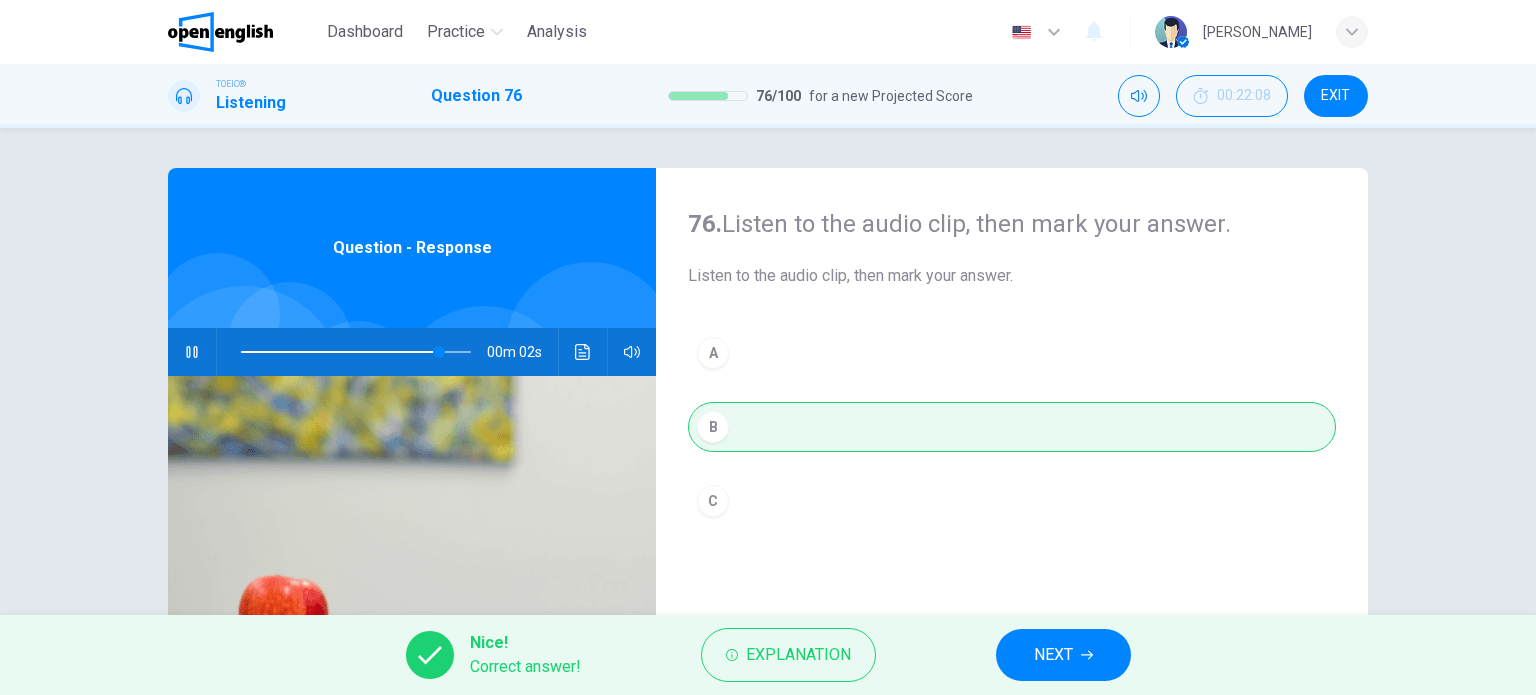 click on "NEXT" at bounding box center (1053, 655) 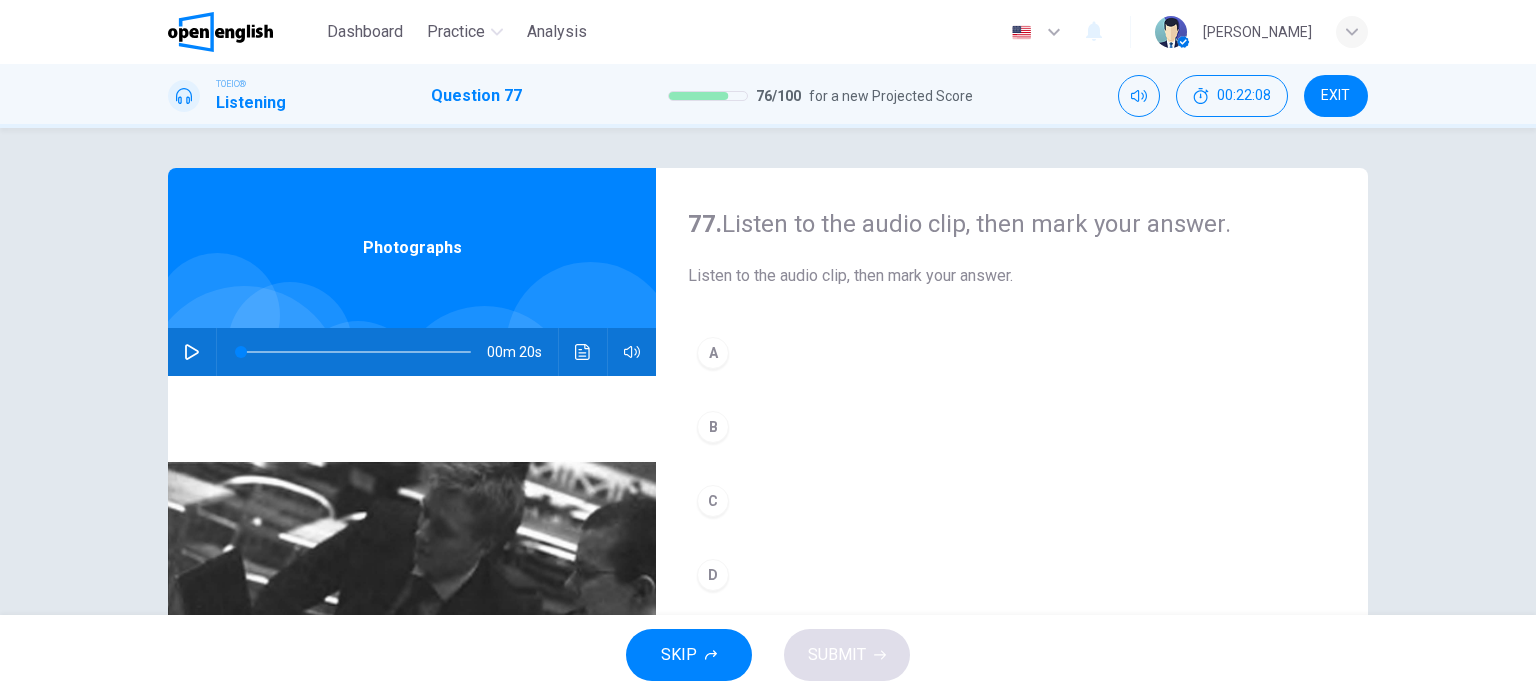 click 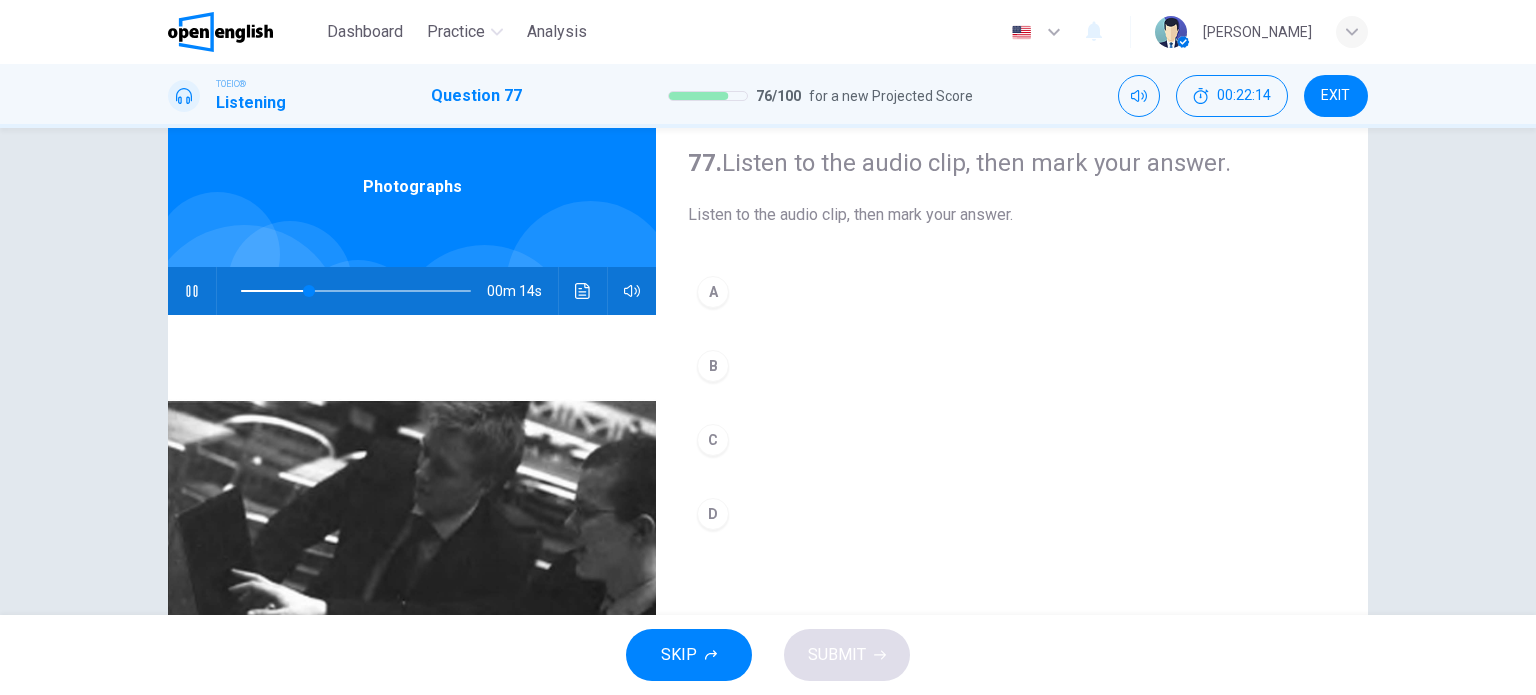 scroll, scrollTop: 49, scrollLeft: 0, axis: vertical 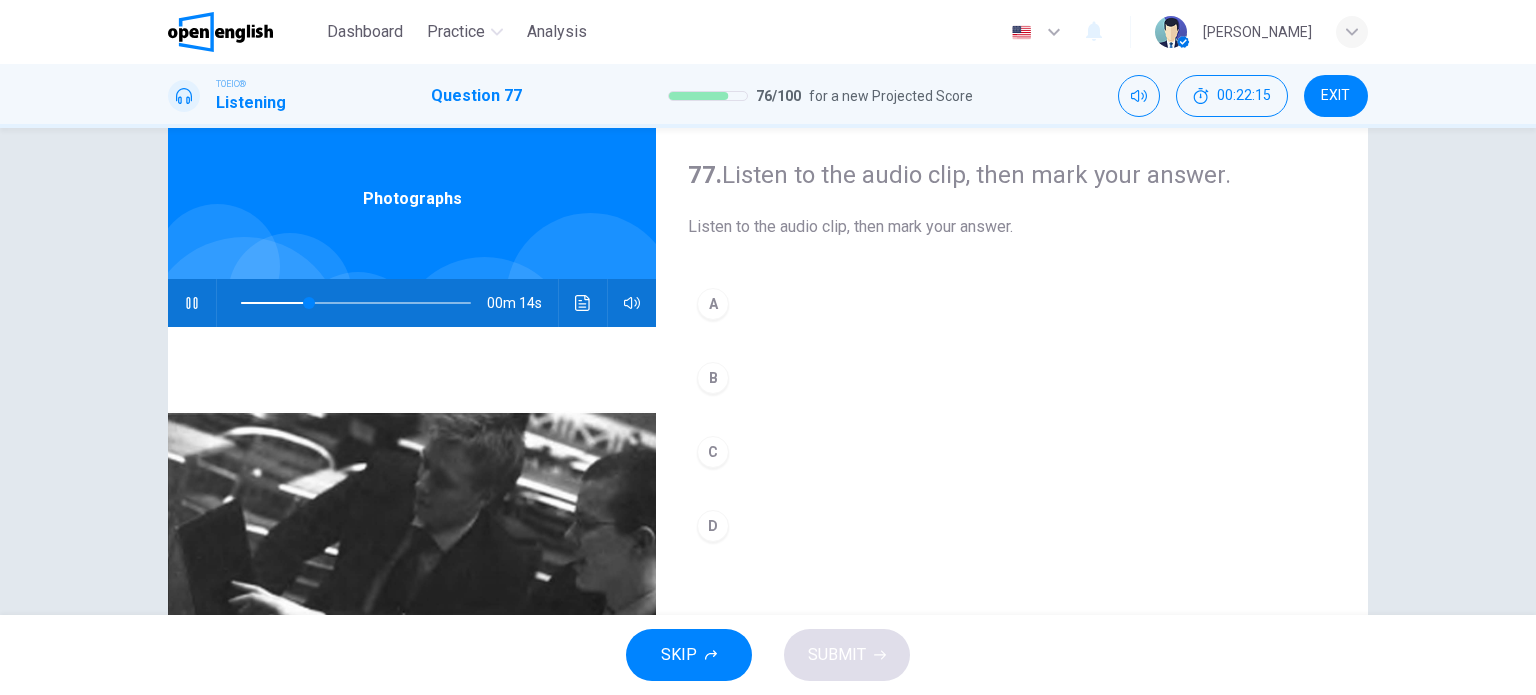 click on "A" at bounding box center (713, 304) 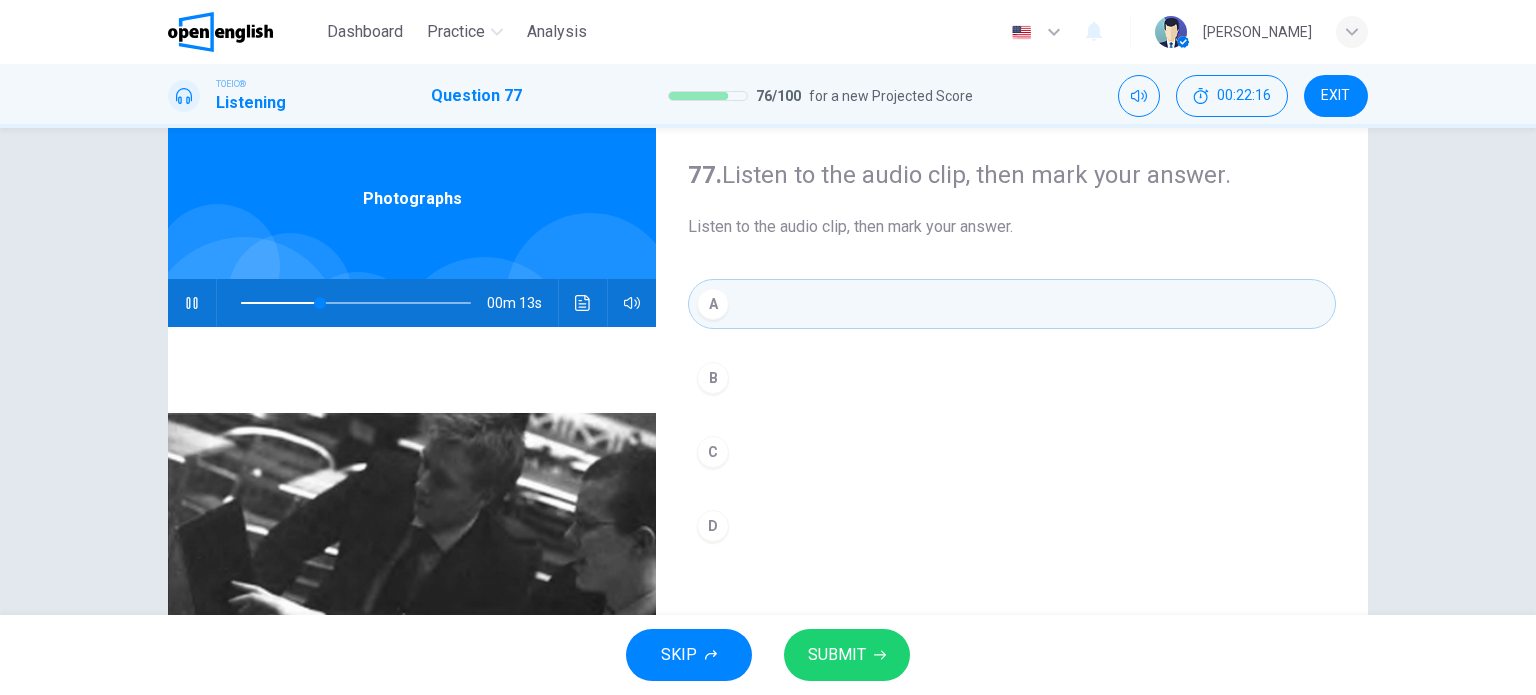 click on "SUBMIT" at bounding box center (837, 655) 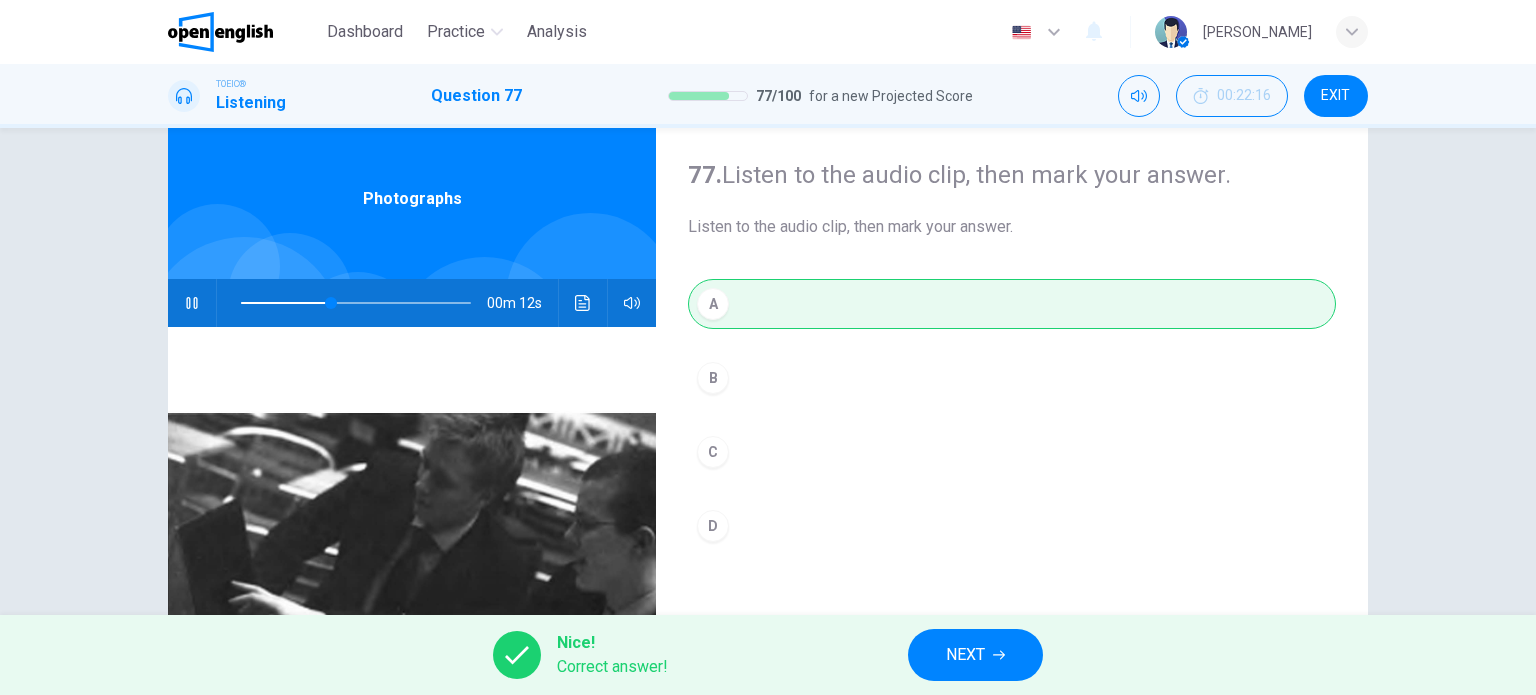 type on "**" 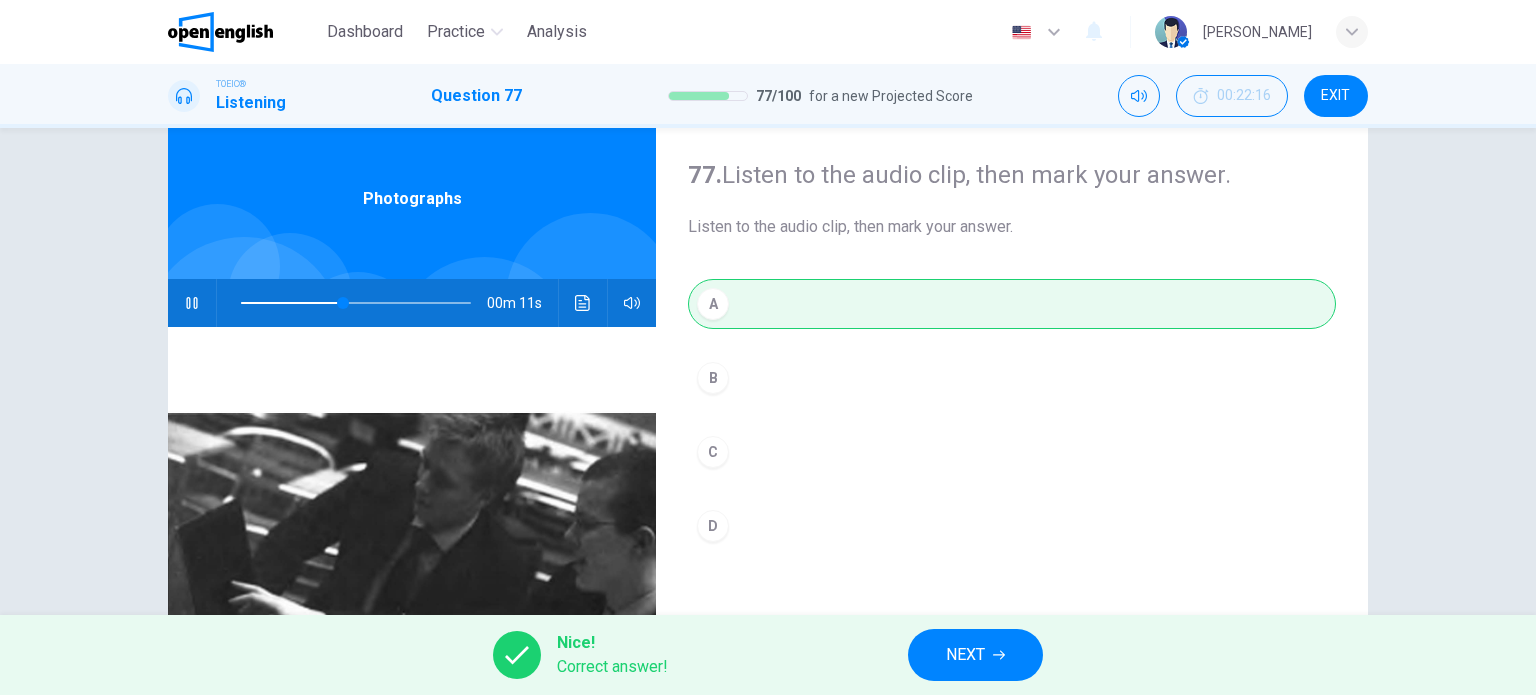 click 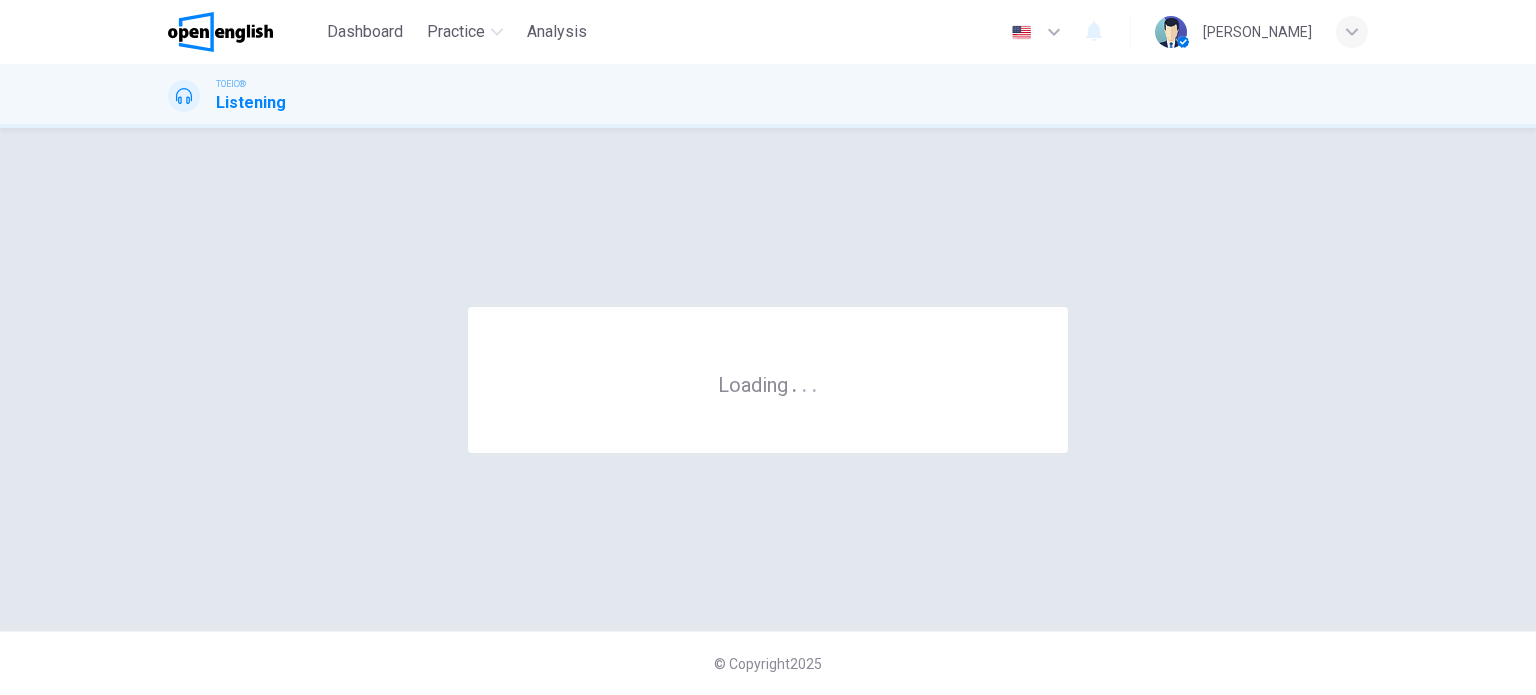 scroll, scrollTop: 0, scrollLeft: 0, axis: both 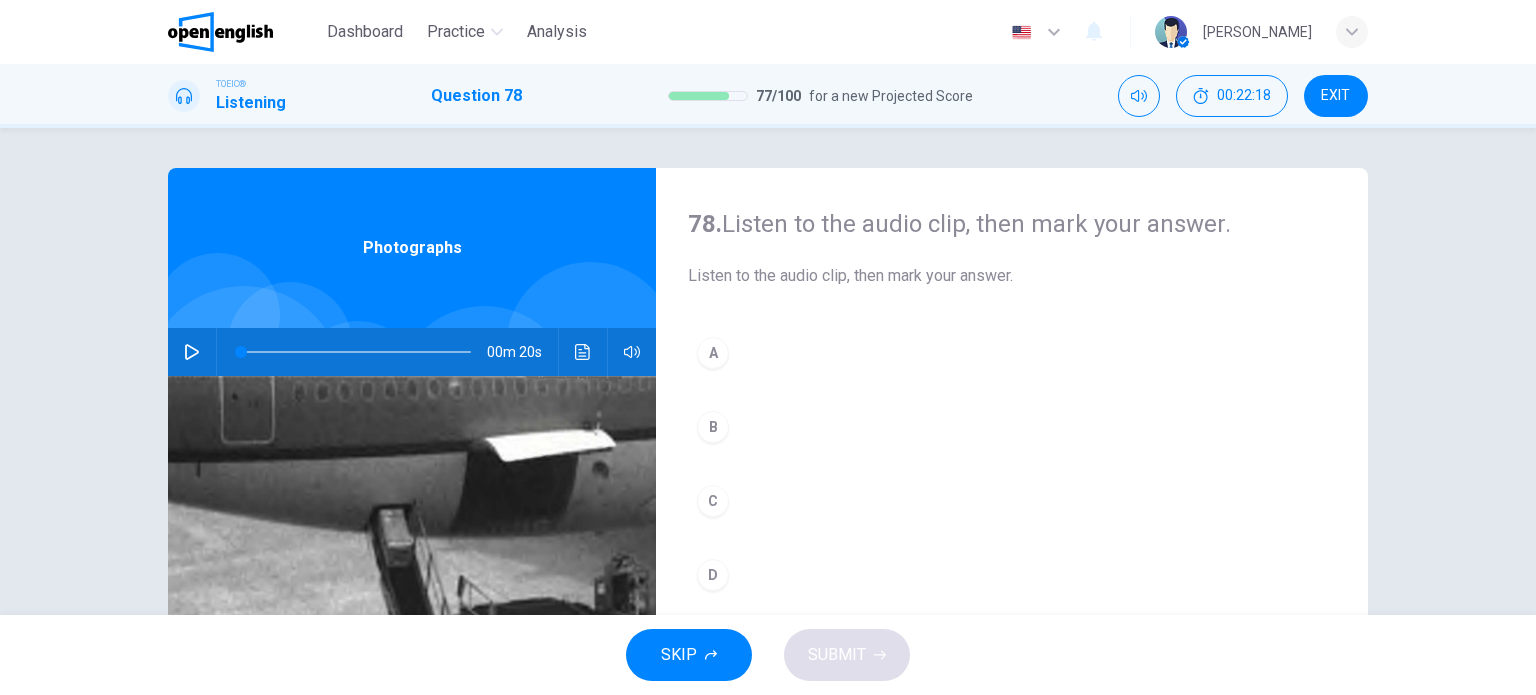 click 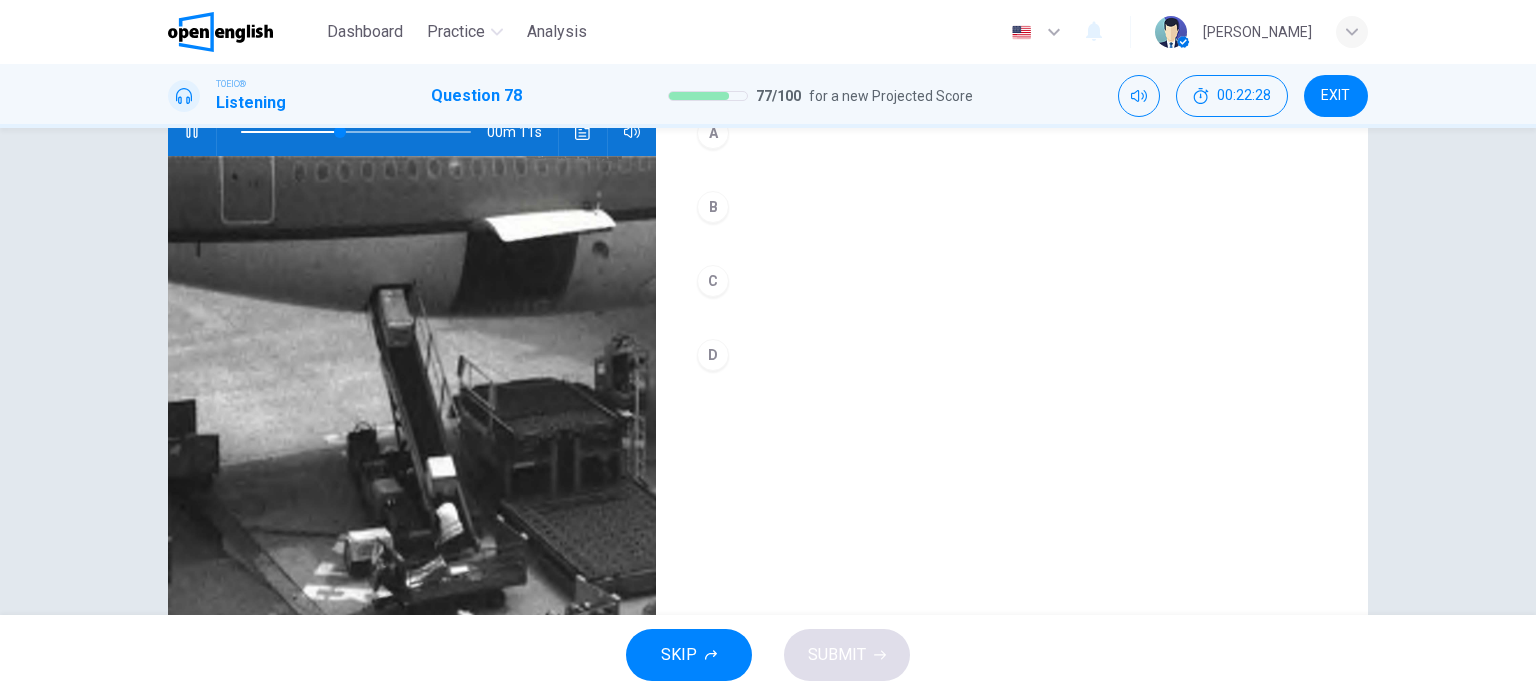 scroll, scrollTop: 223, scrollLeft: 0, axis: vertical 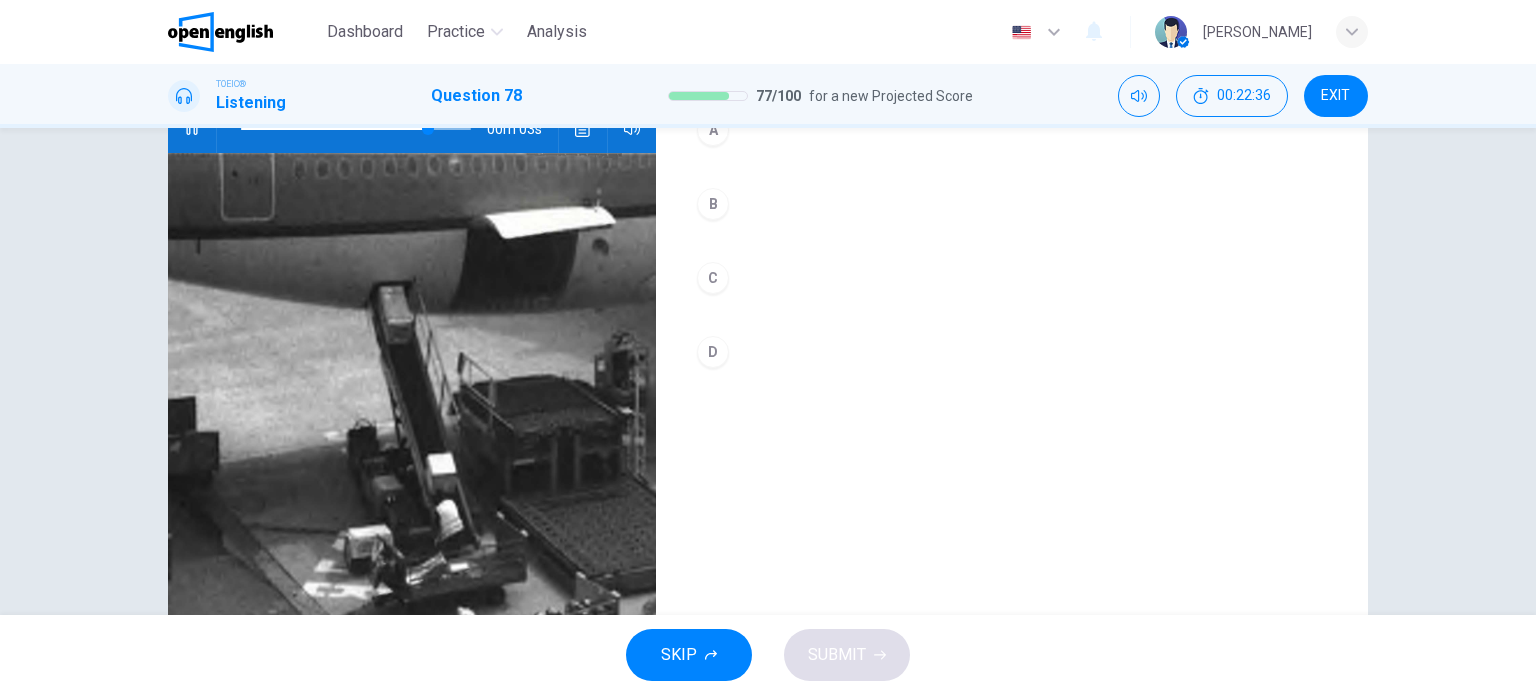 click on "C" at bounding box center [713, 278] 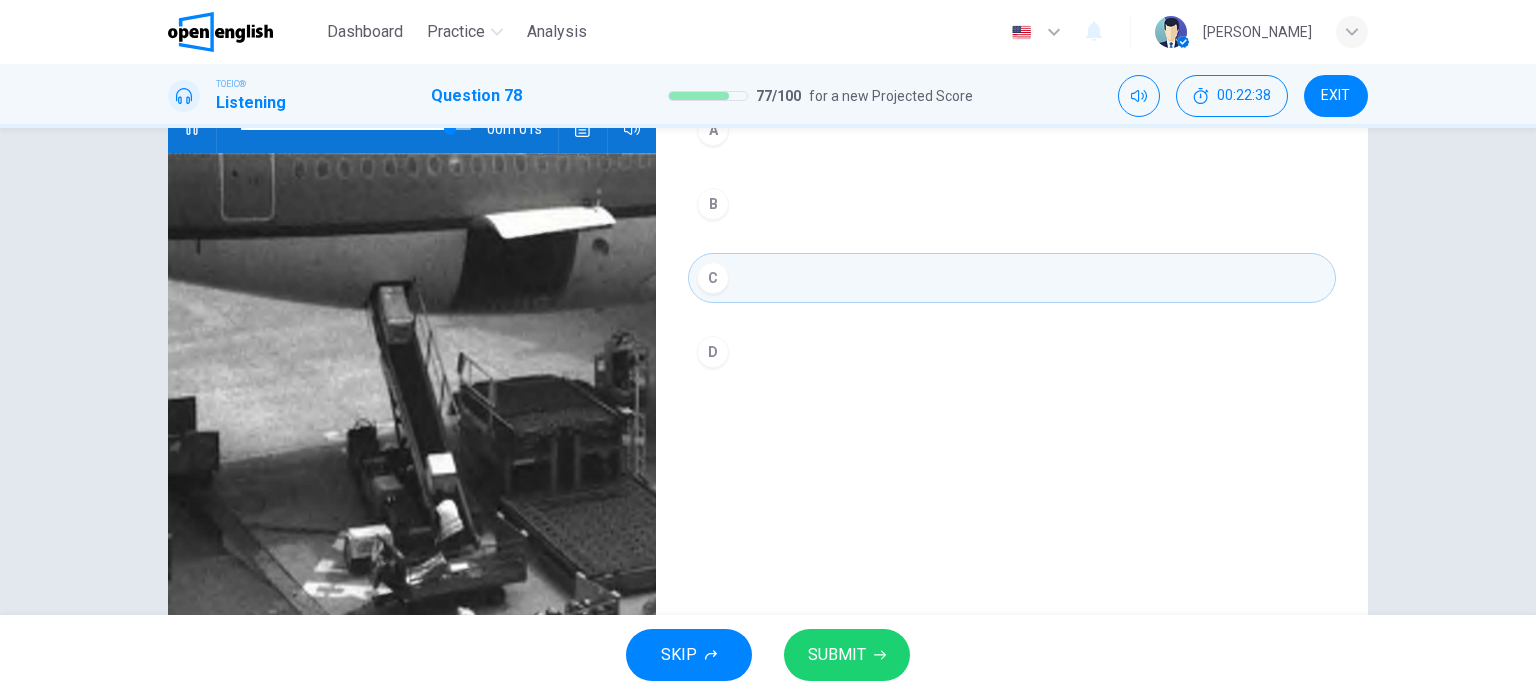 click on "SUBMIT" at bounding box center [837, 655] 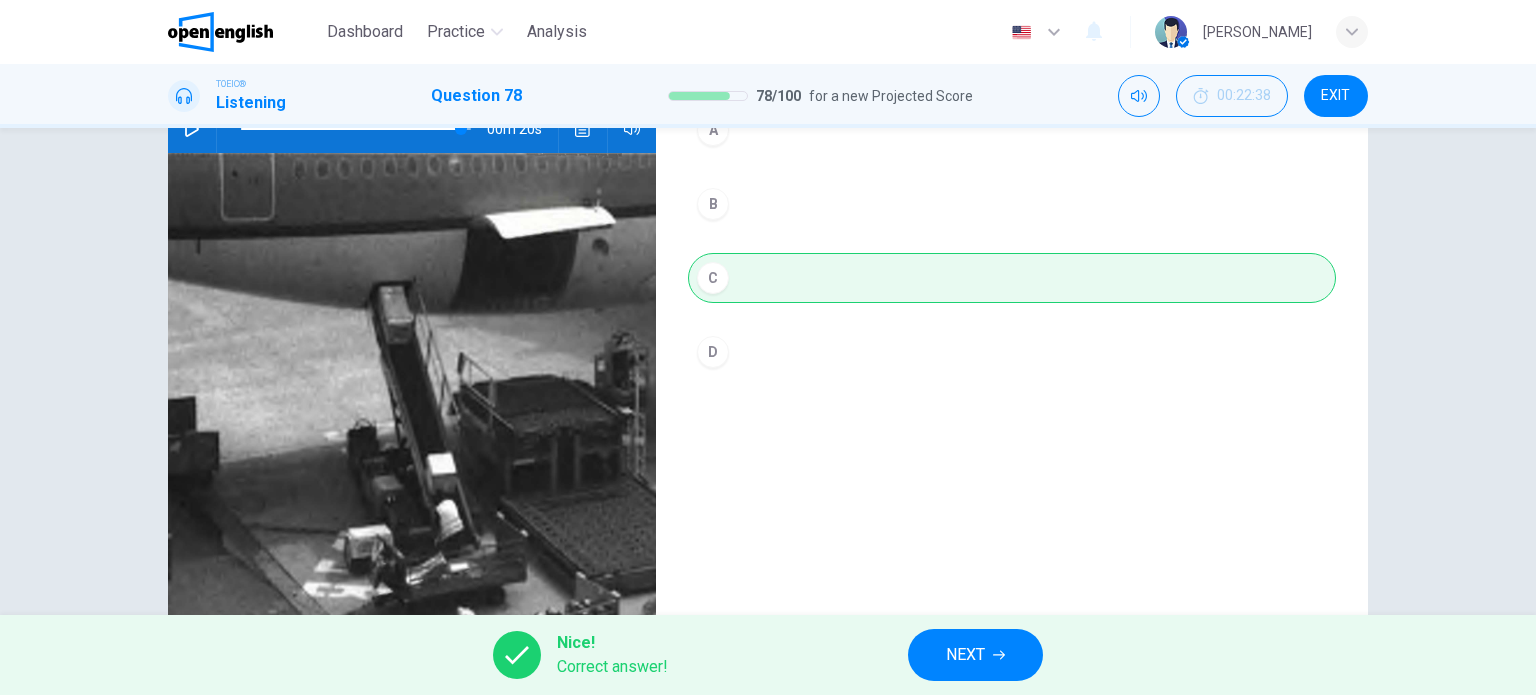 type on "*" 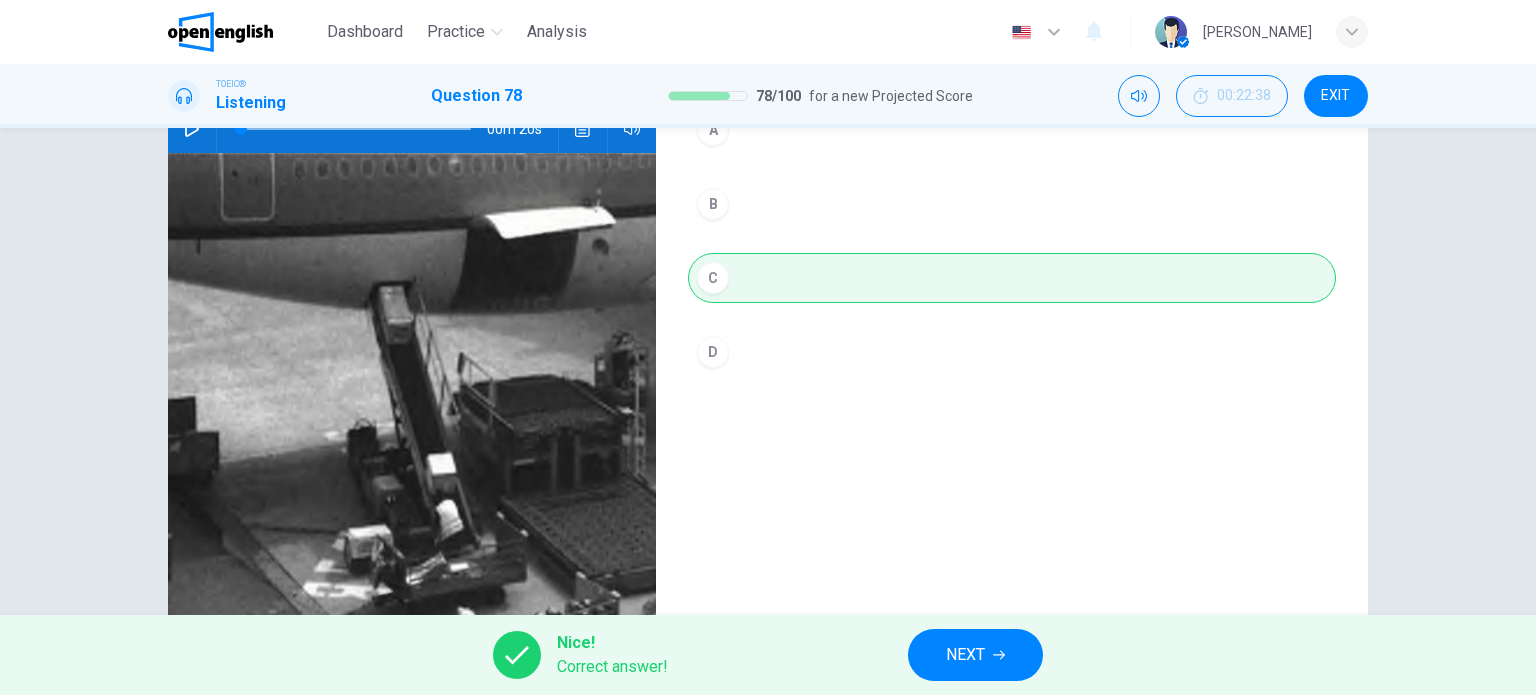 click on "NEXT" at bounding box center [965, 655] 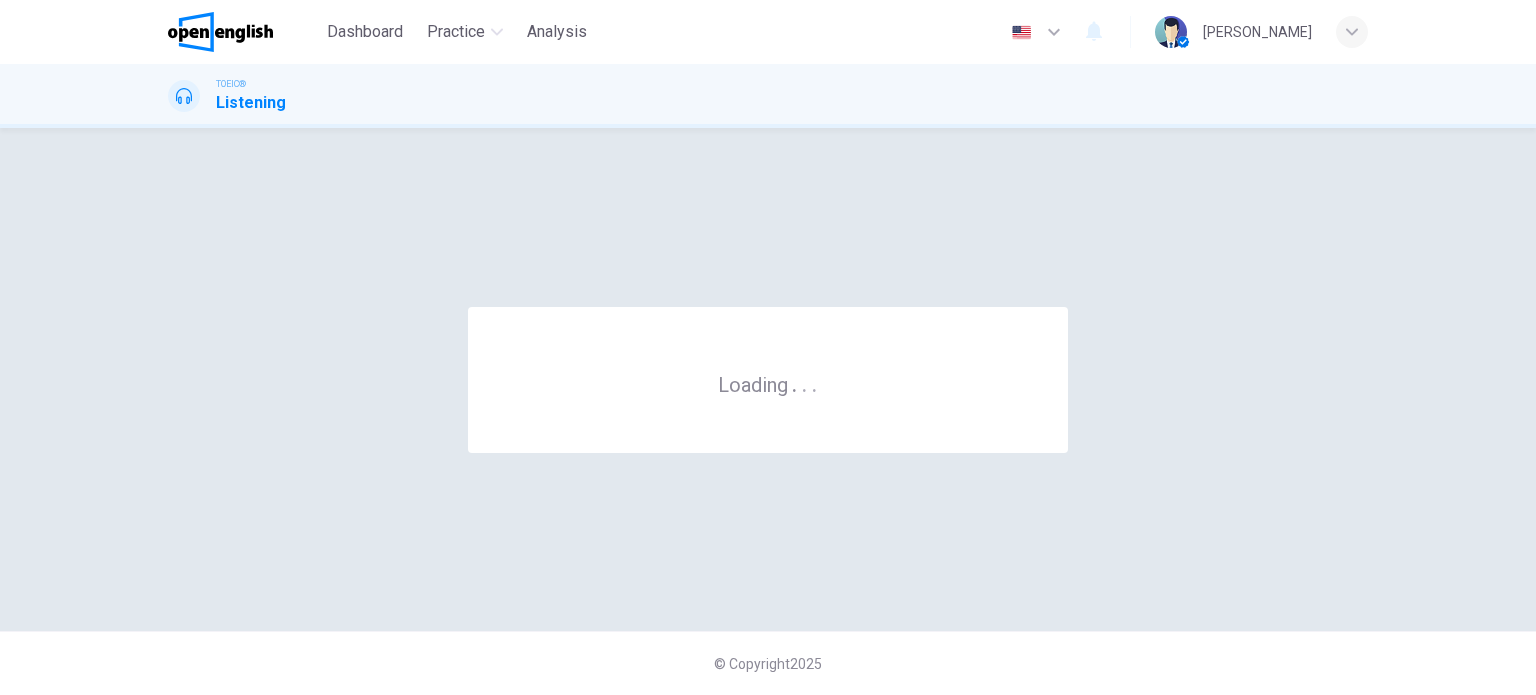 scroll, scrollTop: 0, scrollLeft: 0, axis: both 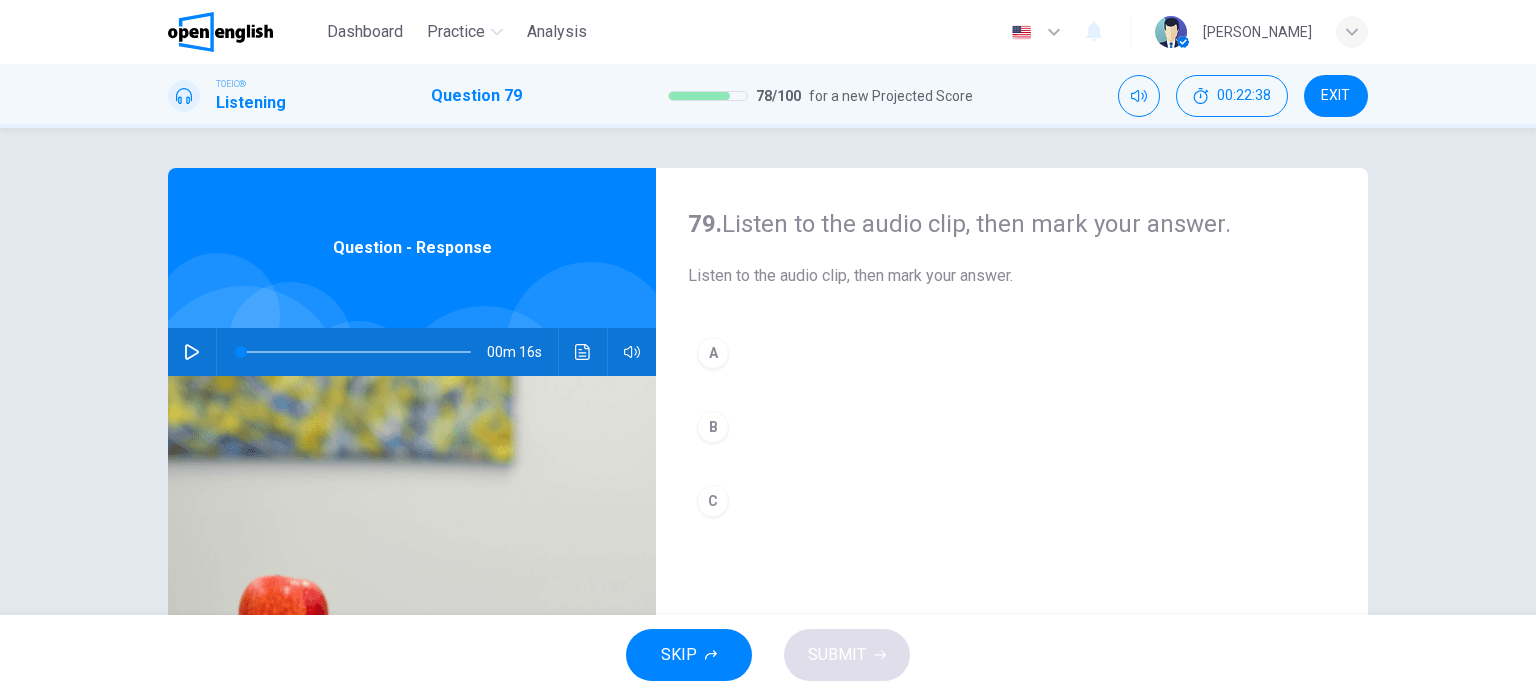 click at bounding box center (192, 352) 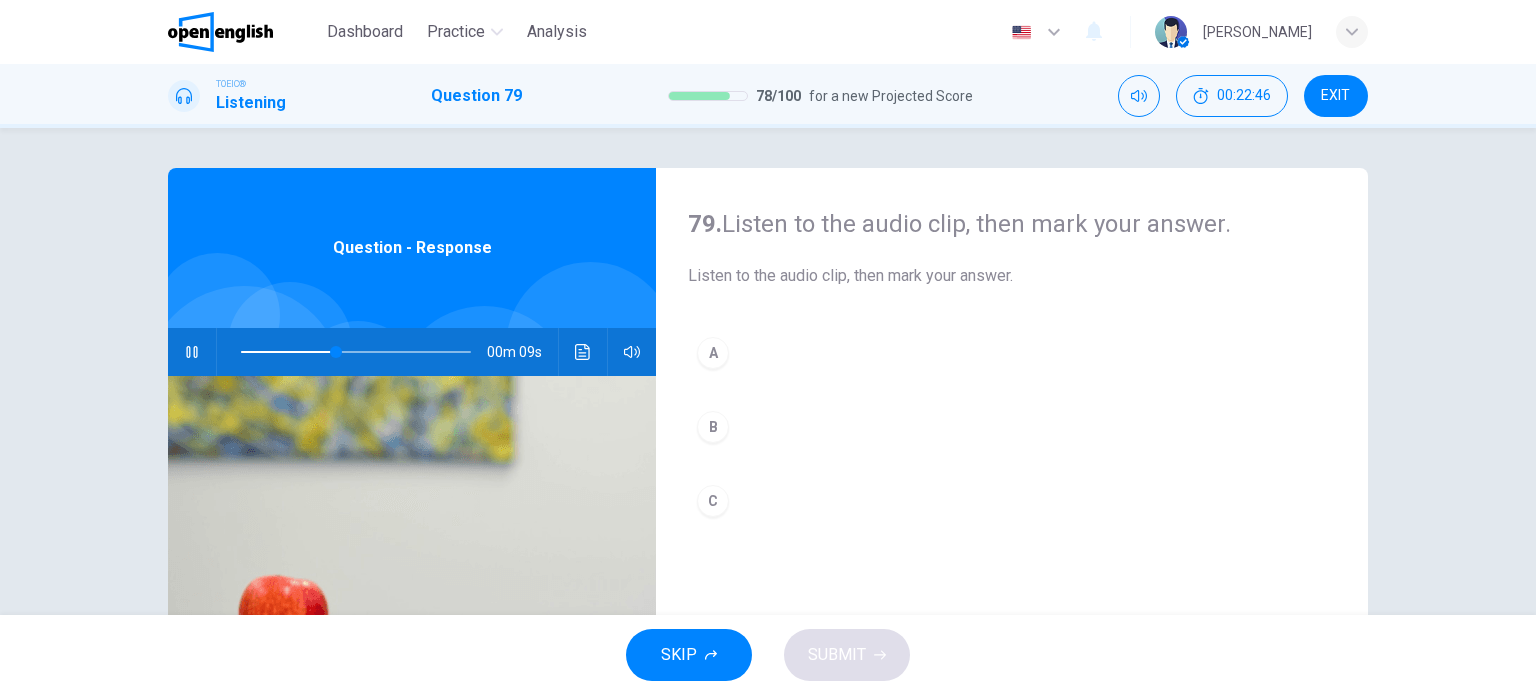 click on "A" at bounding box center (713, 353) 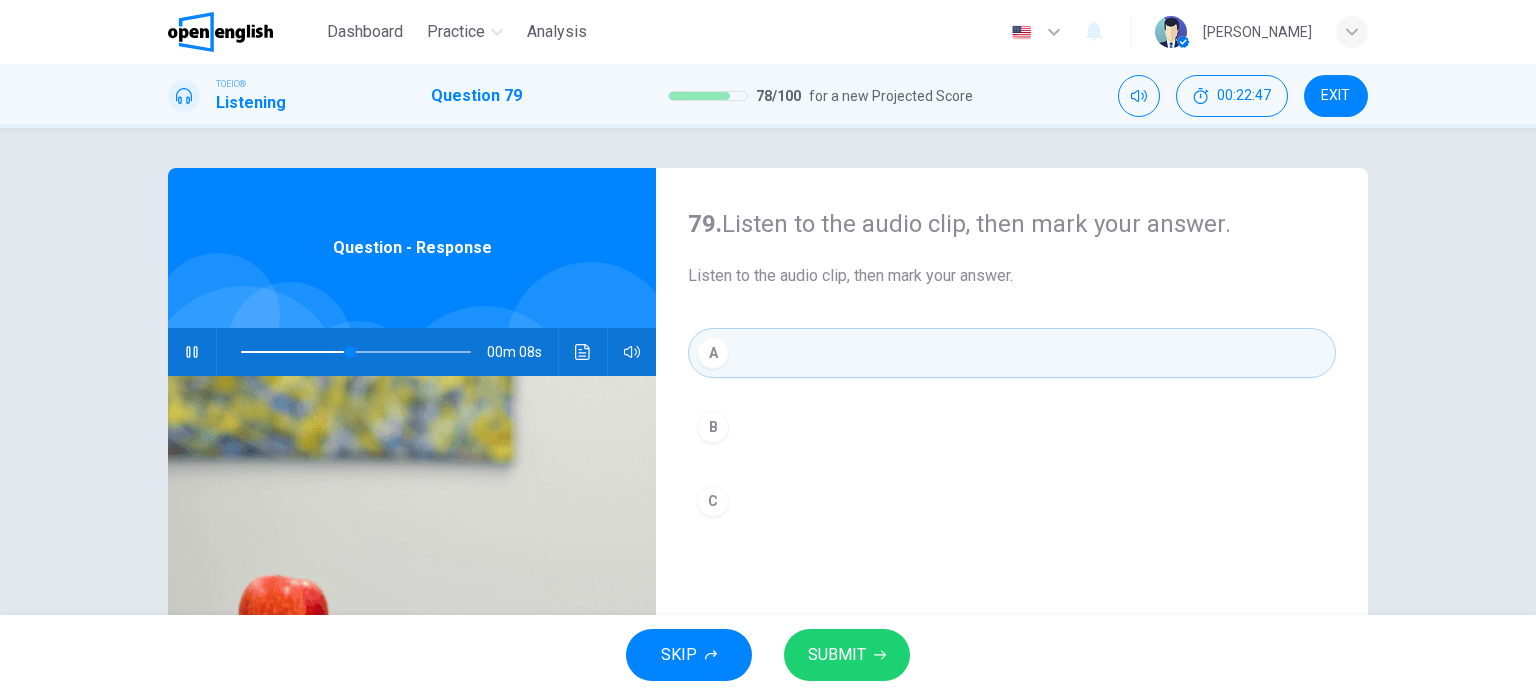 click on "SUBMIT" at bounding box center (837, 655) 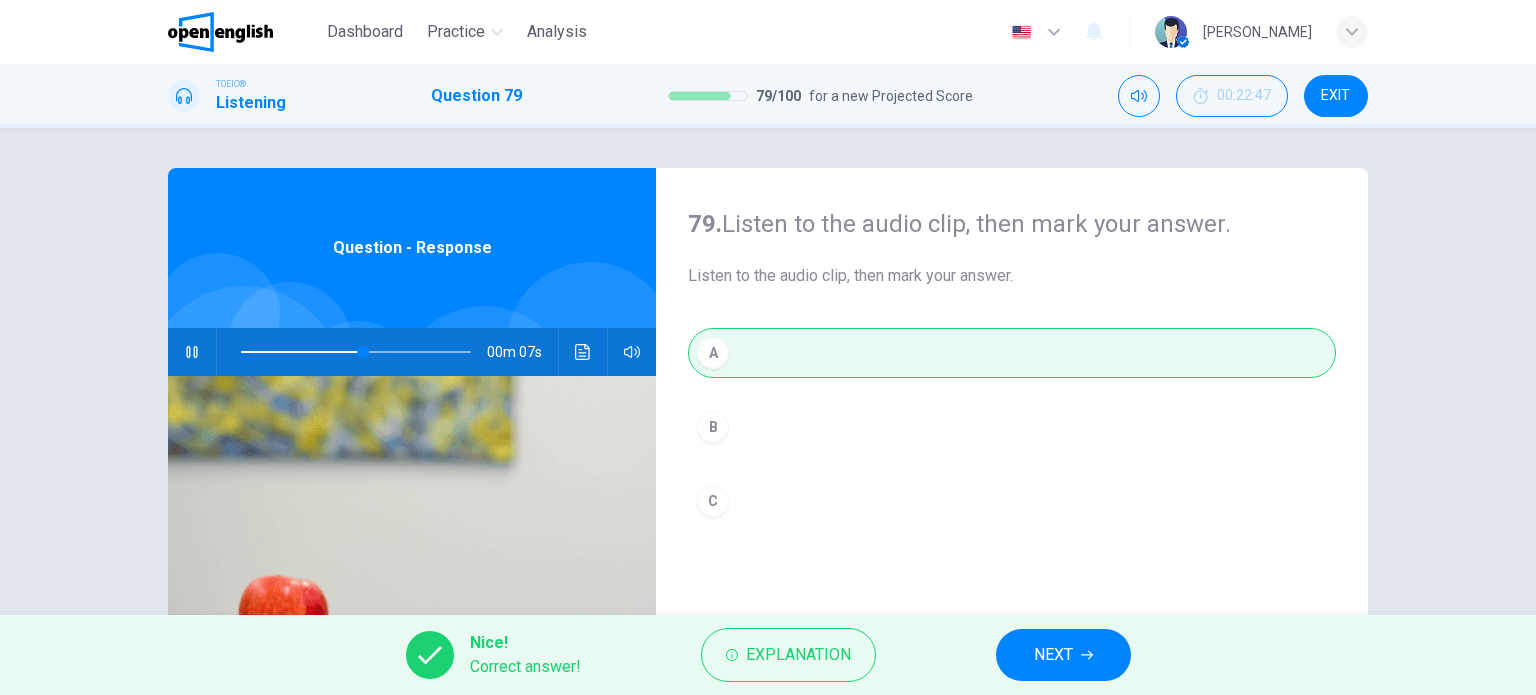 type on "**" 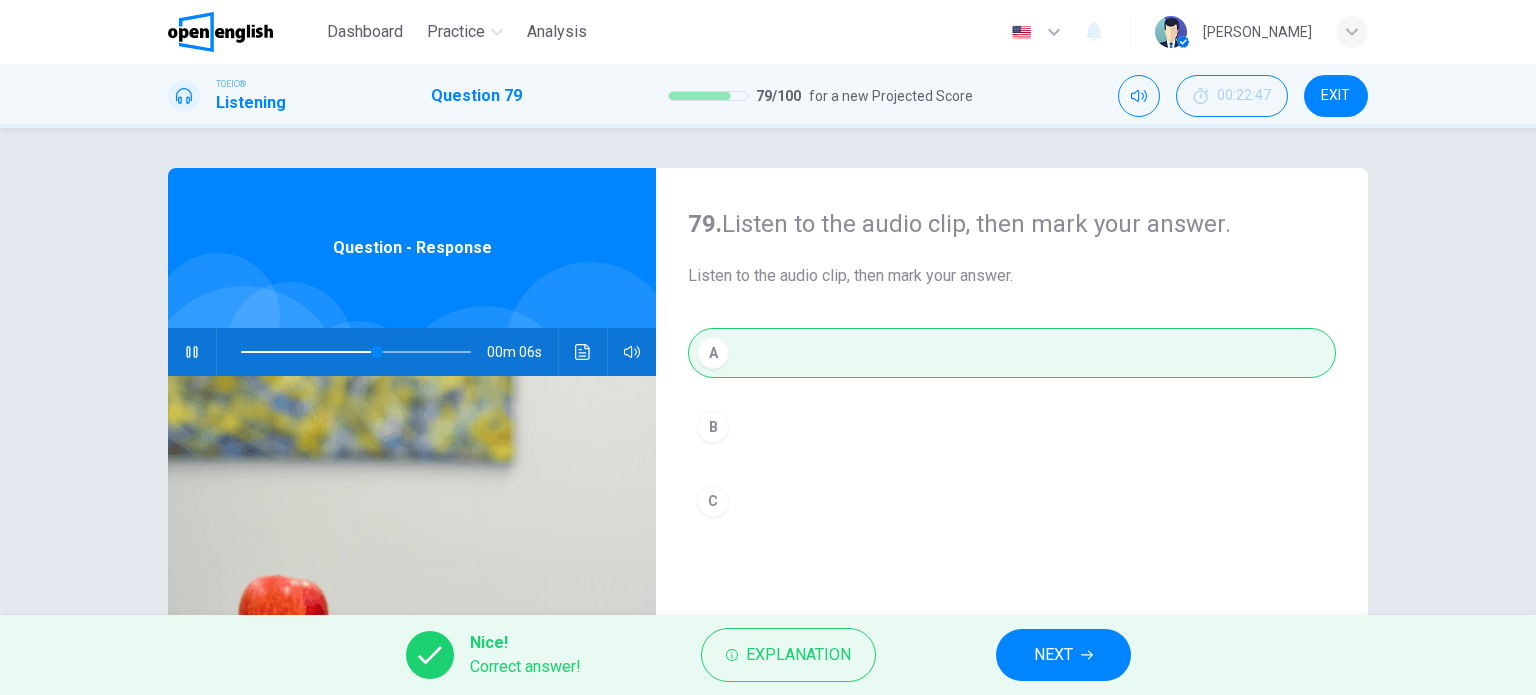 click on "NEXT" at bounding box center [1053, 655] 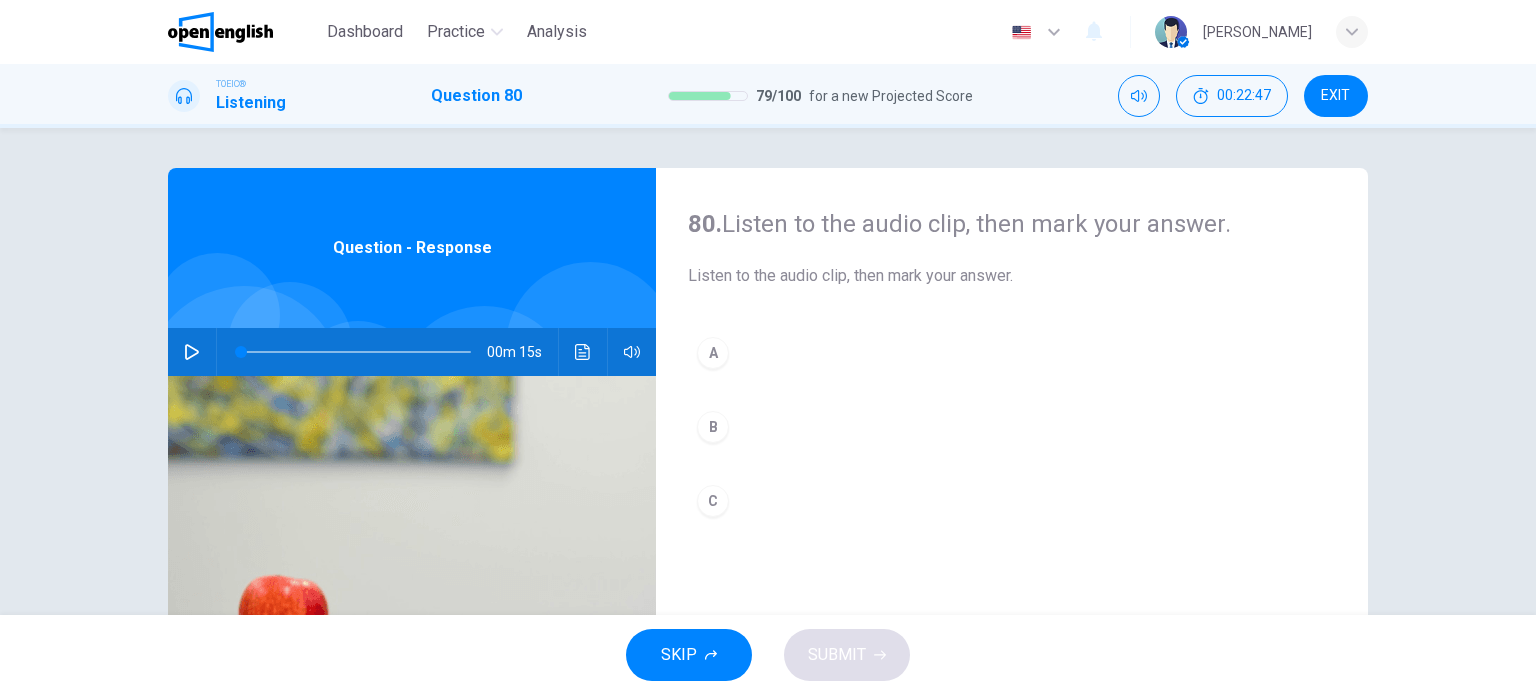 click at bounding box center [412, 619] 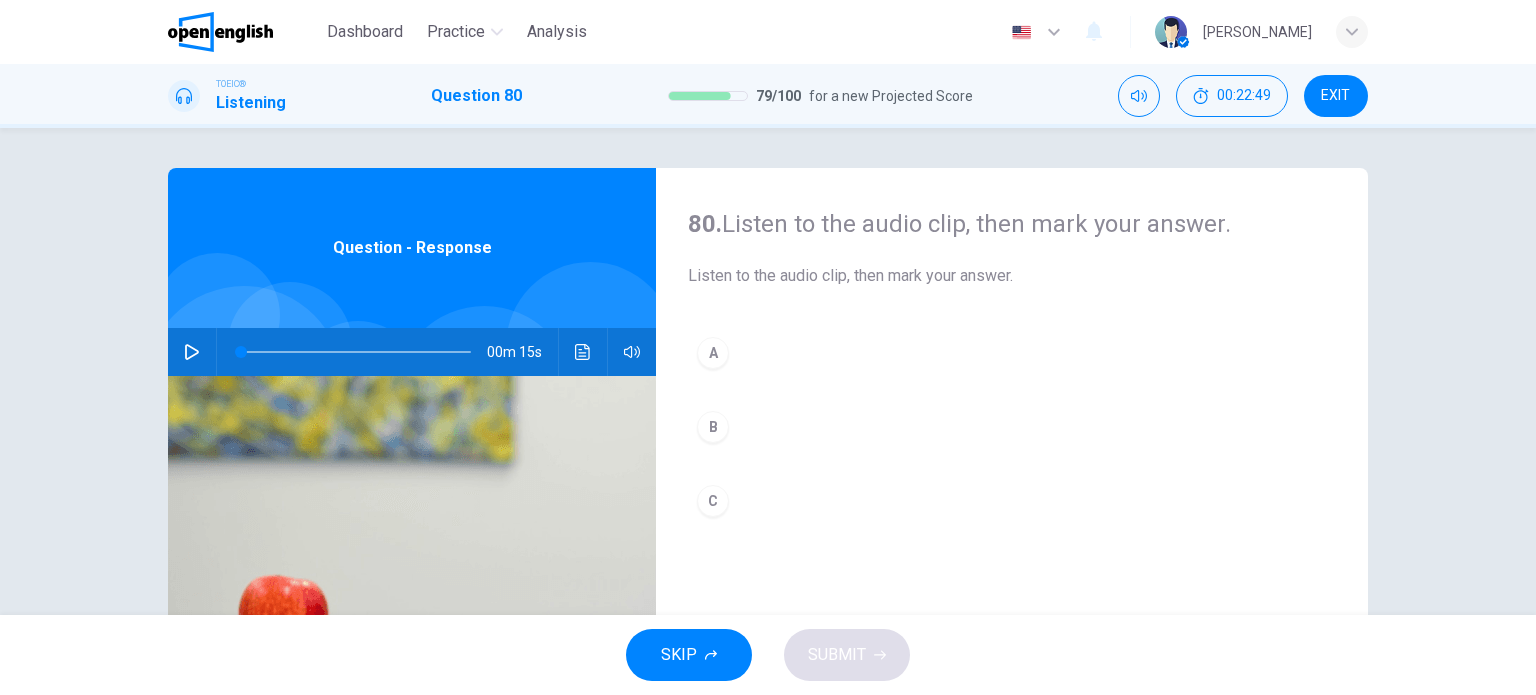 click 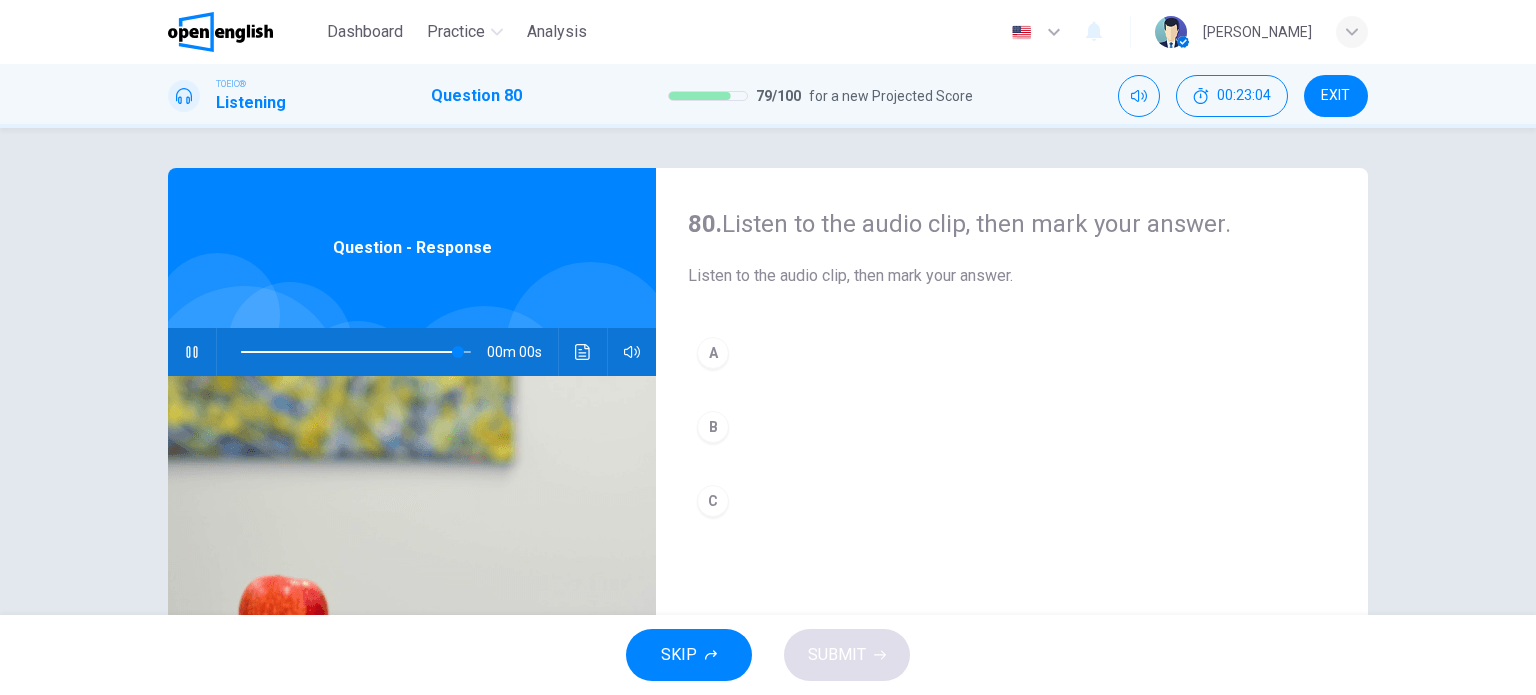 click on "C" at bounding box center (713, 501) 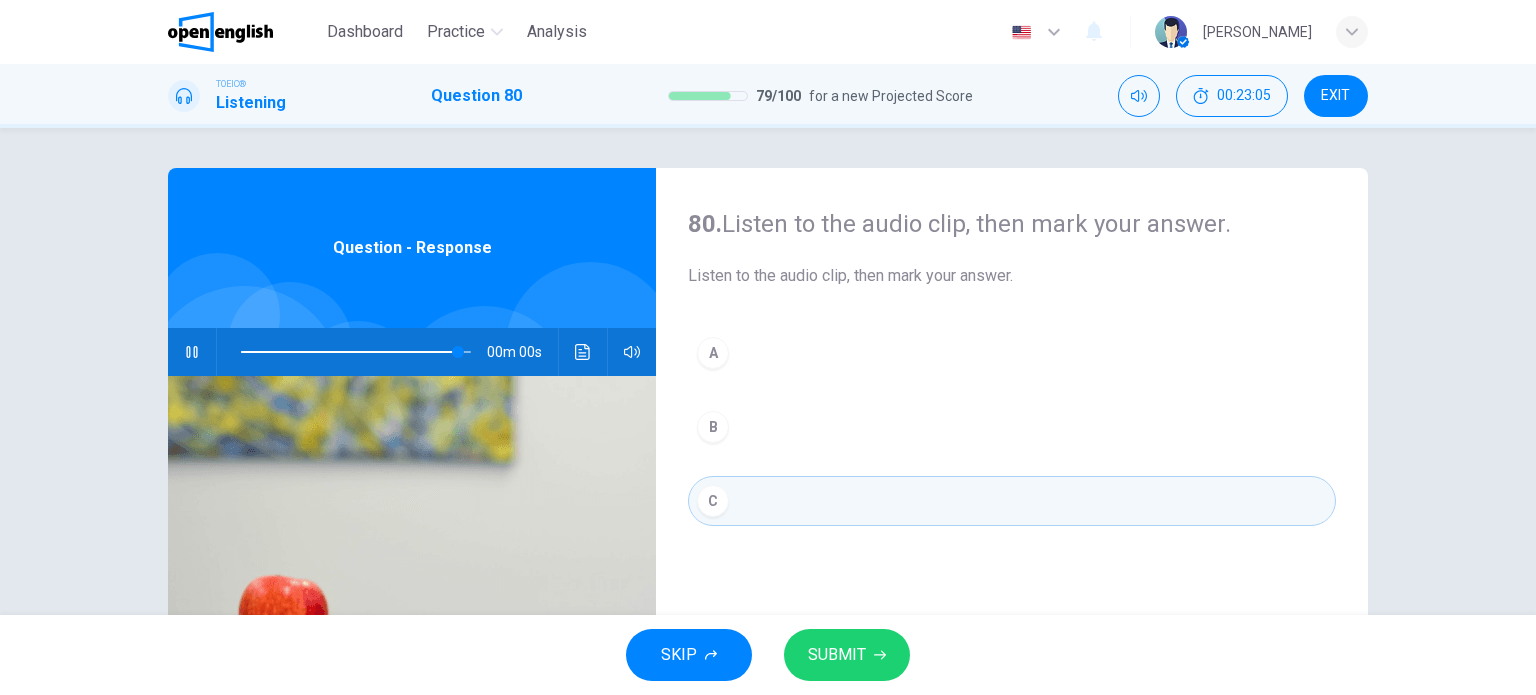 type on "*" 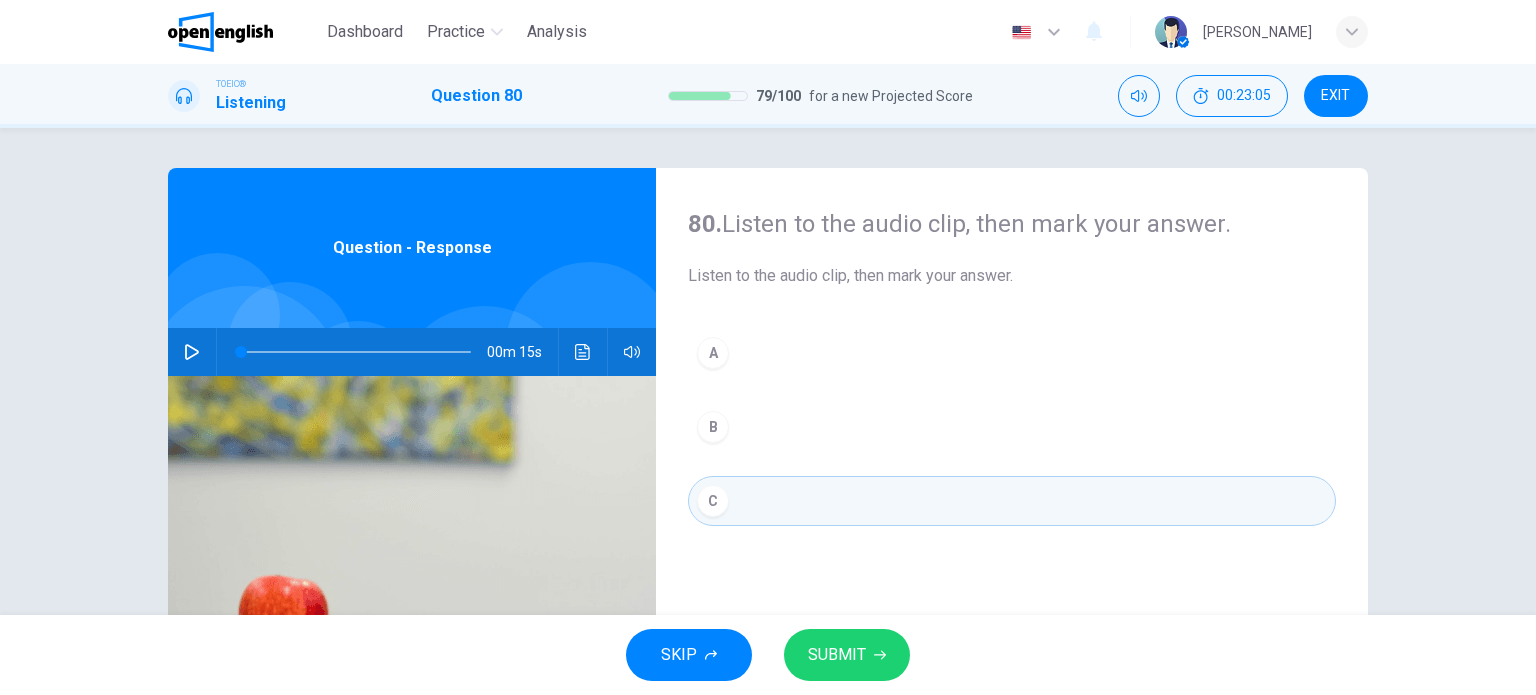 click 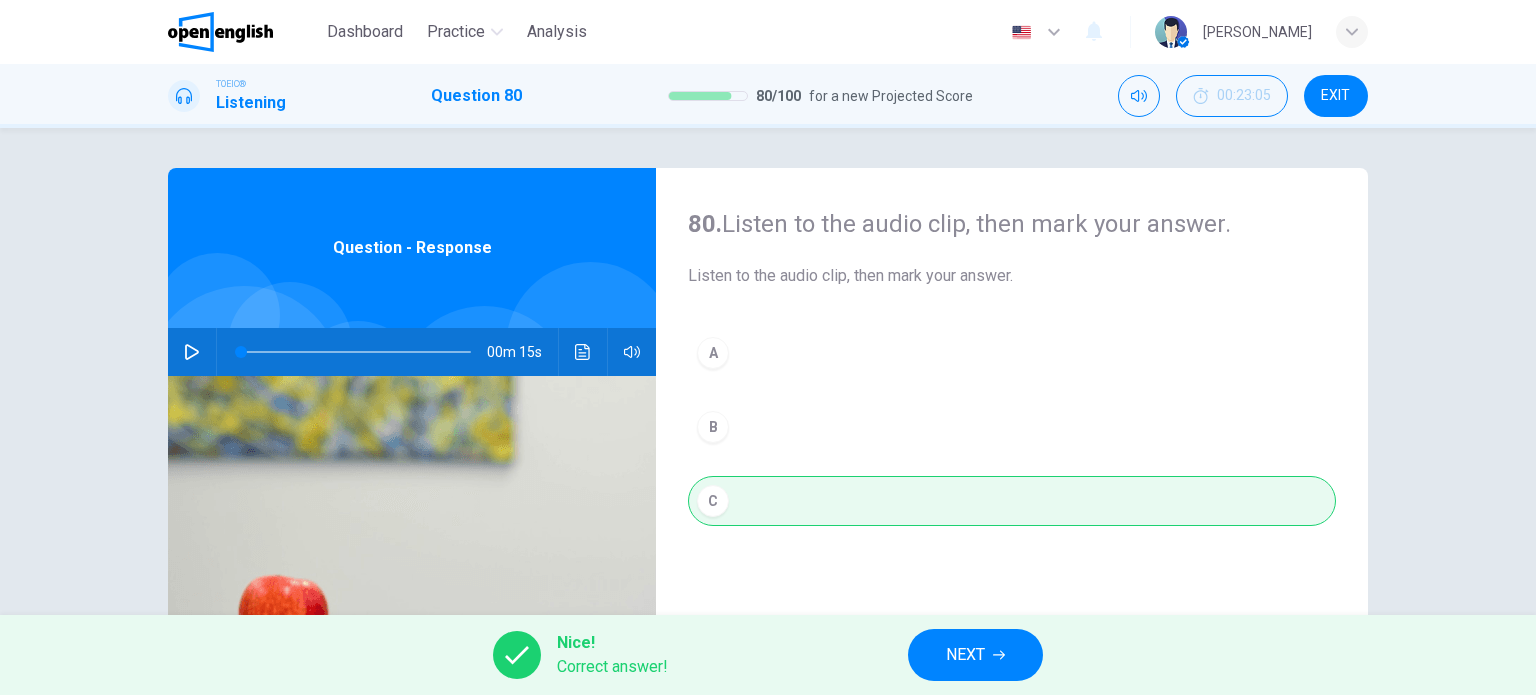 click on "NEXT" at bounding box center [965, 655] 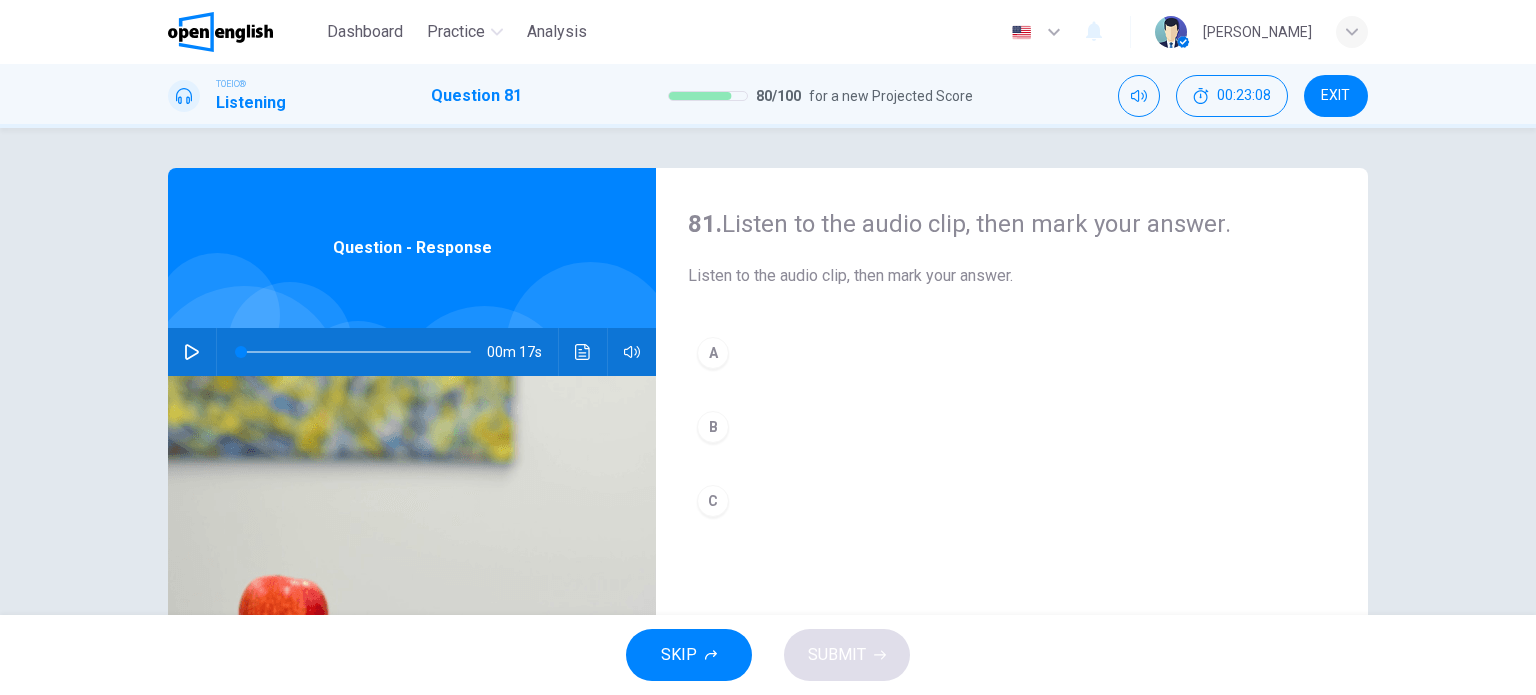 click on "00m 17s" at bounding box center (412, 352) 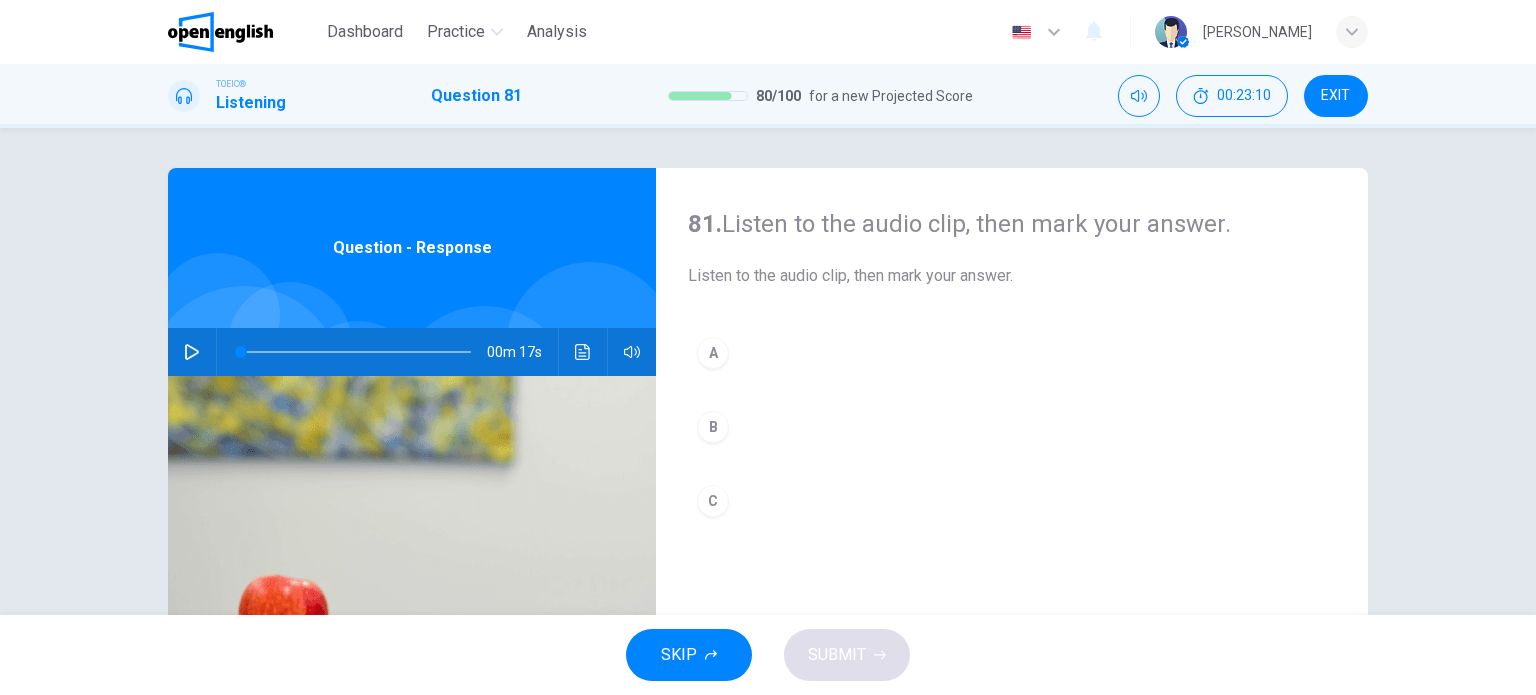 click at bounding box center (216, 352) 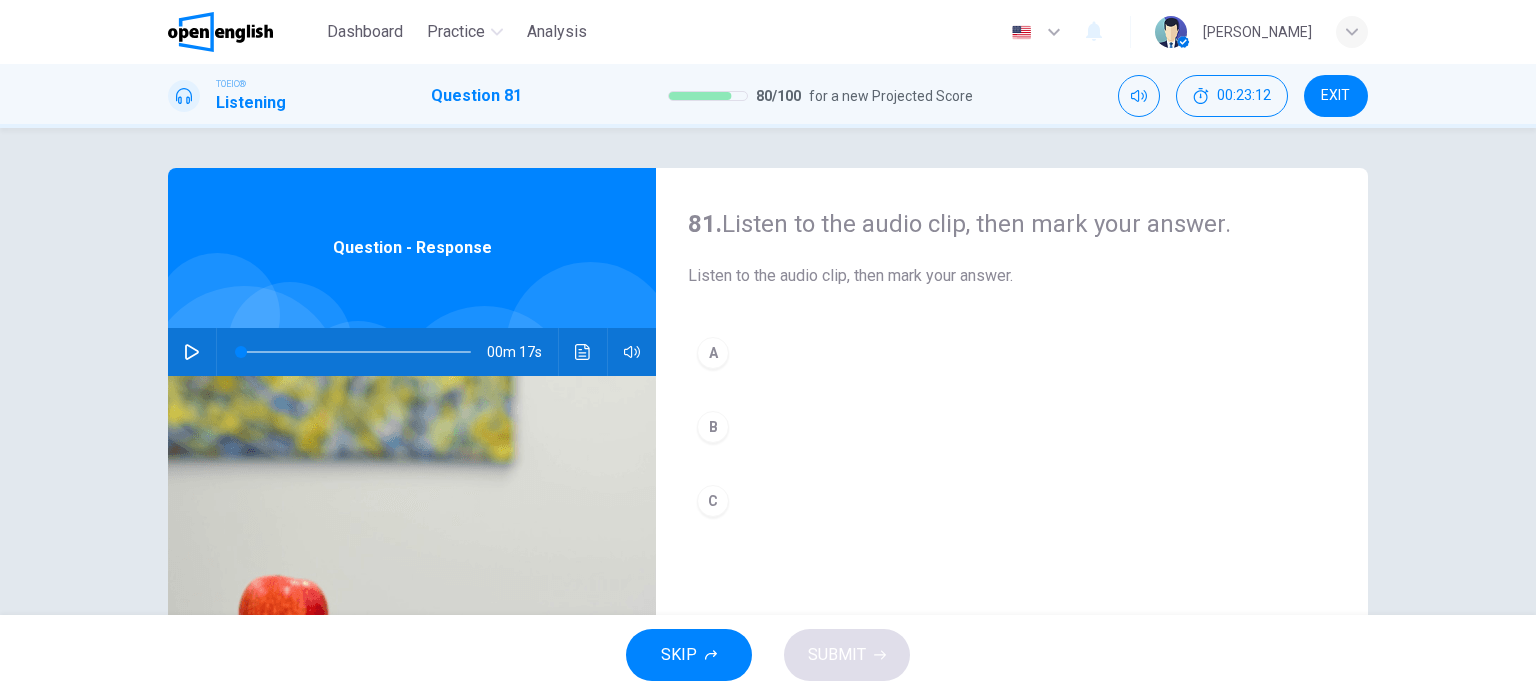 click 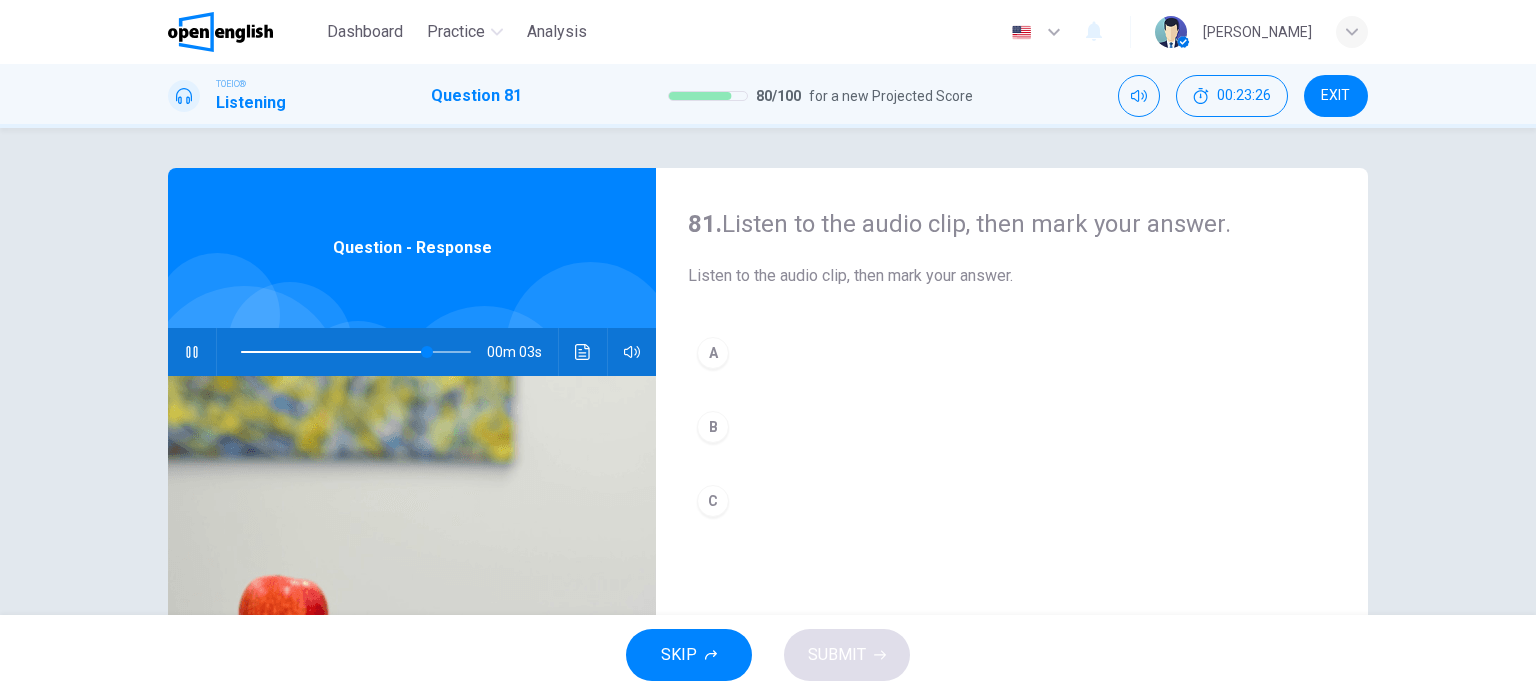 click on "A" at bounding box center (713, 353) 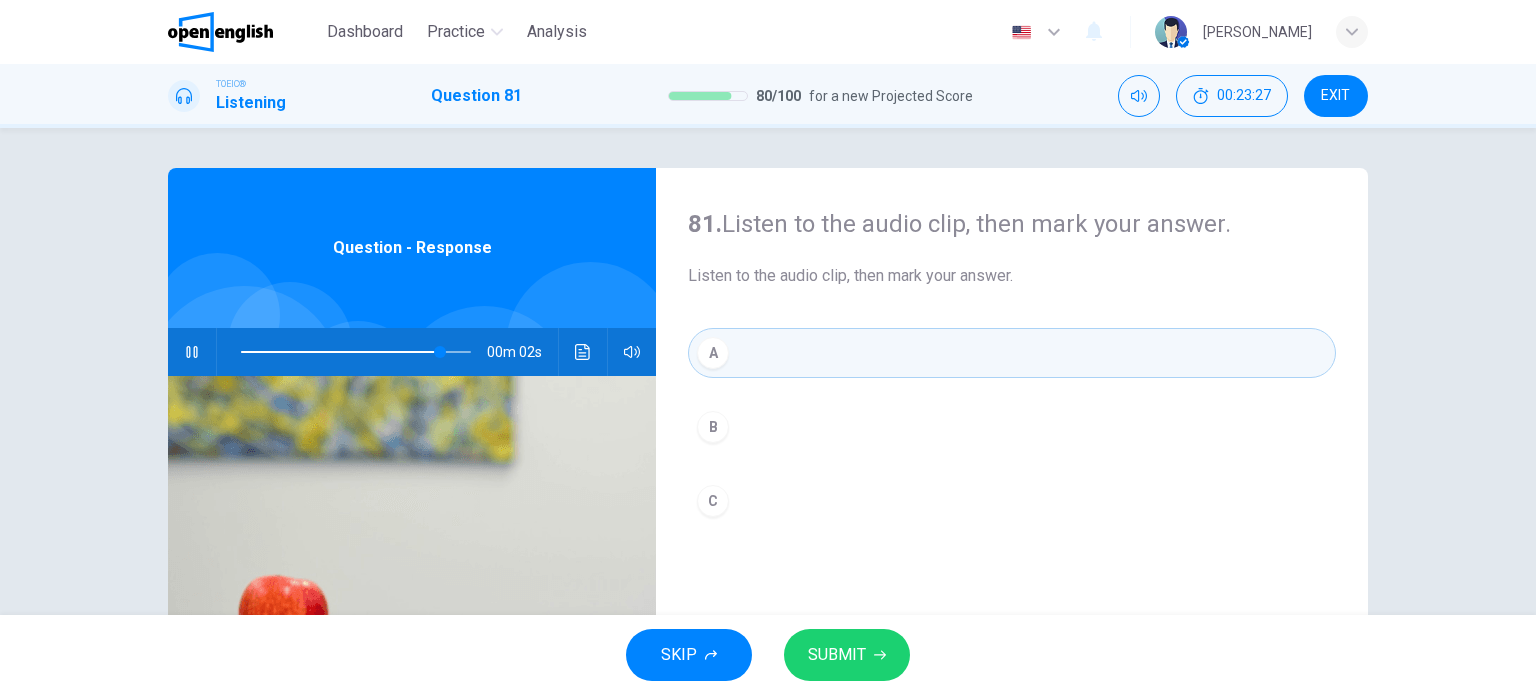 click on "SUBMIT" at bounding box center [837, 655] 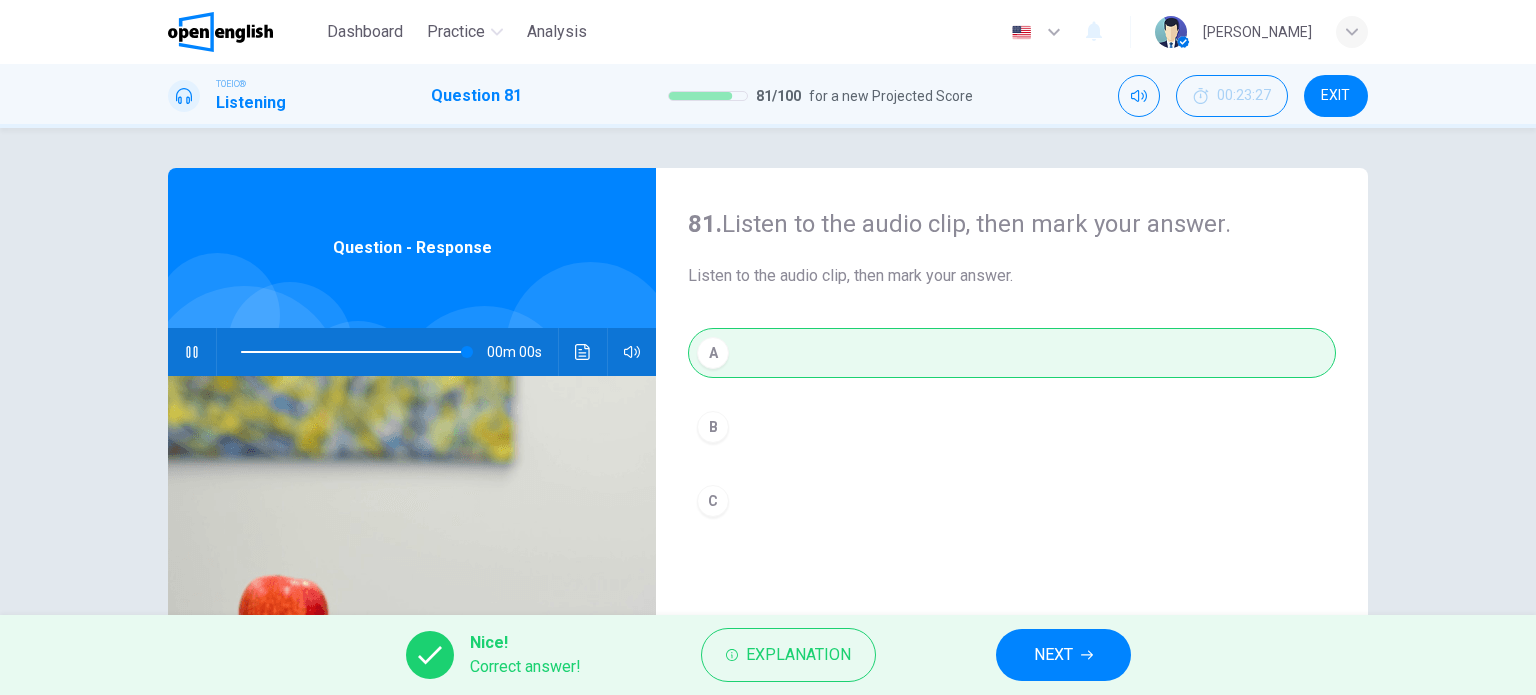 type on "*" 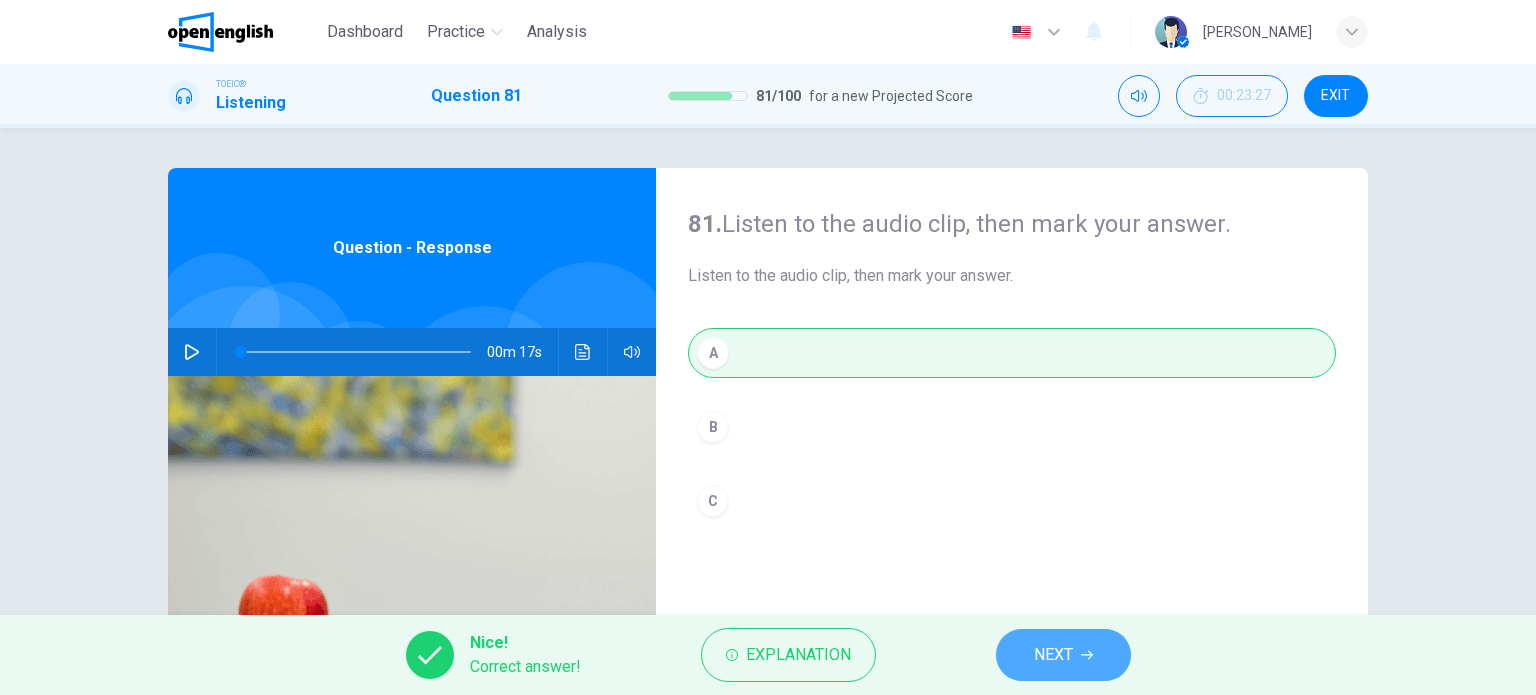 click on "NEXT" at bounding box center [1053, 655] 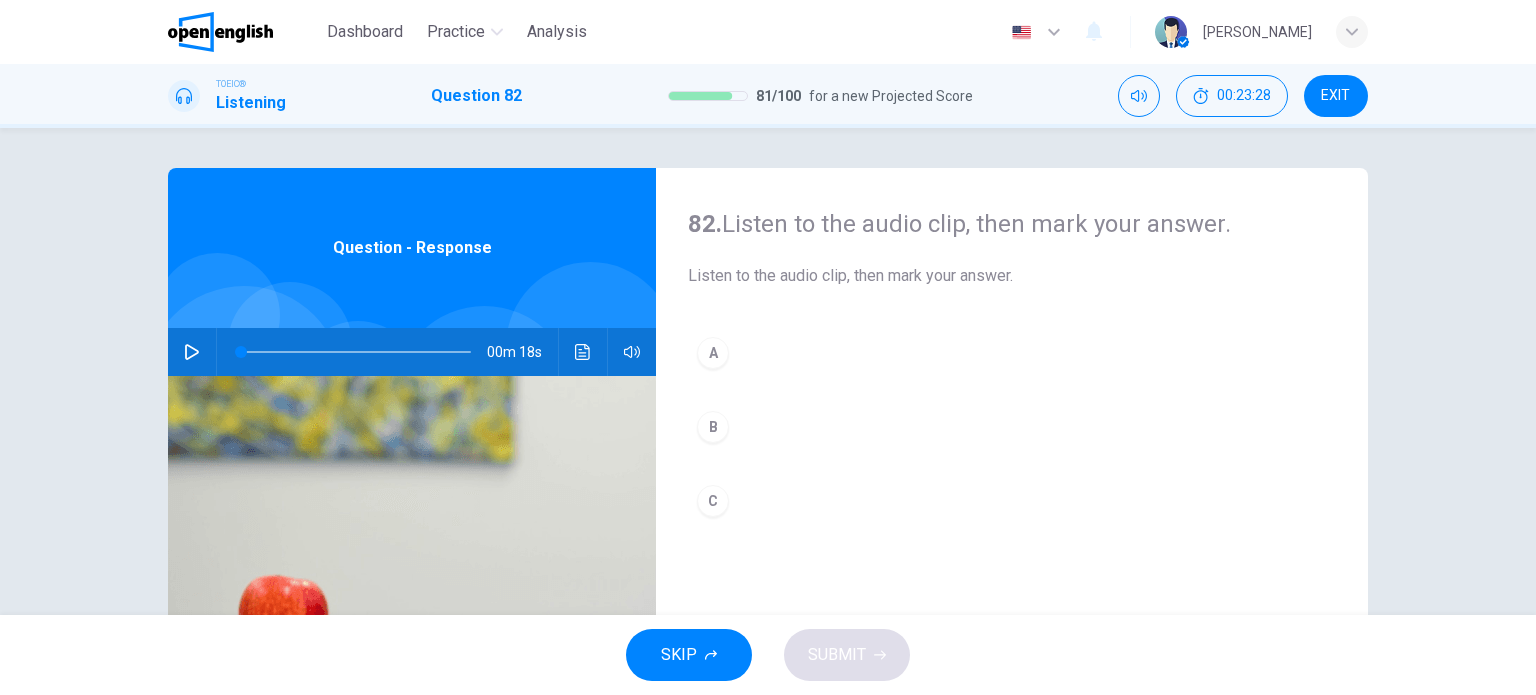 click 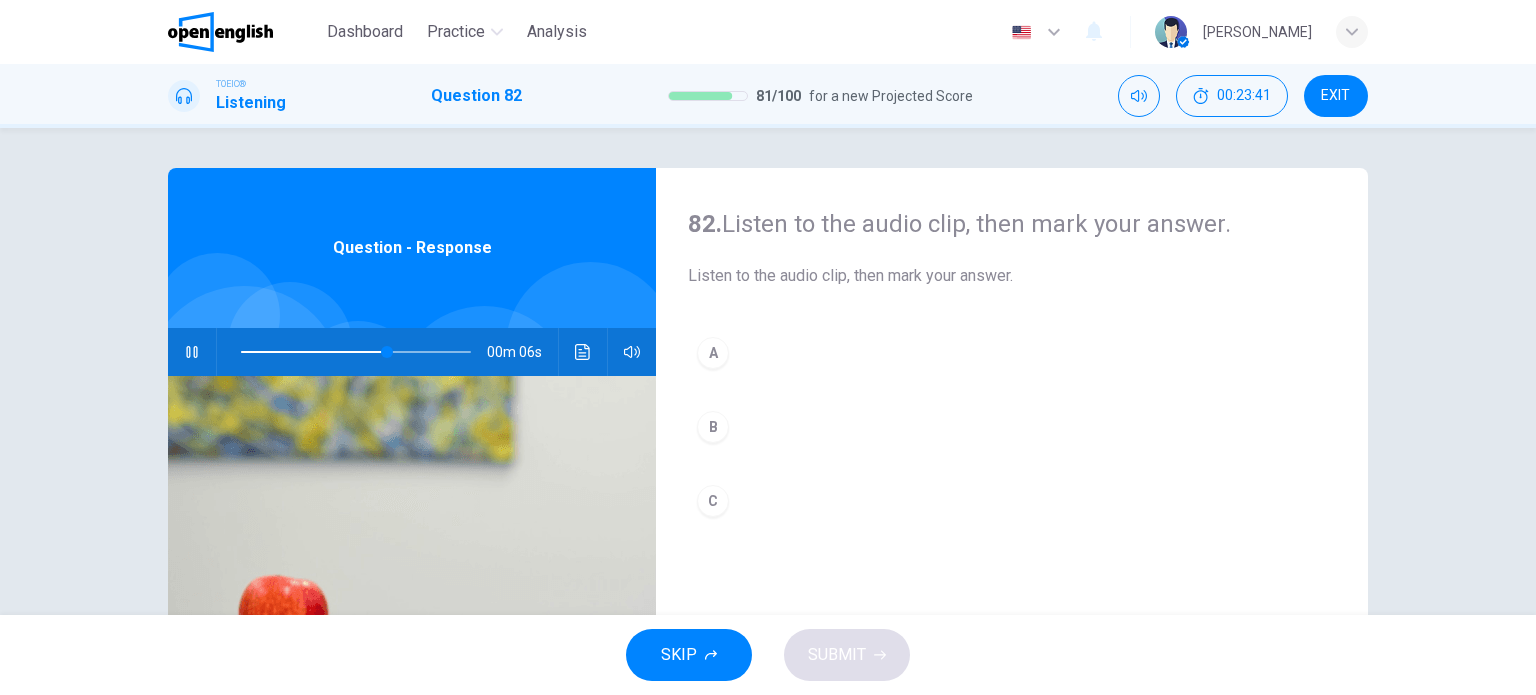 click on "B" at bounding box center [713, 427] 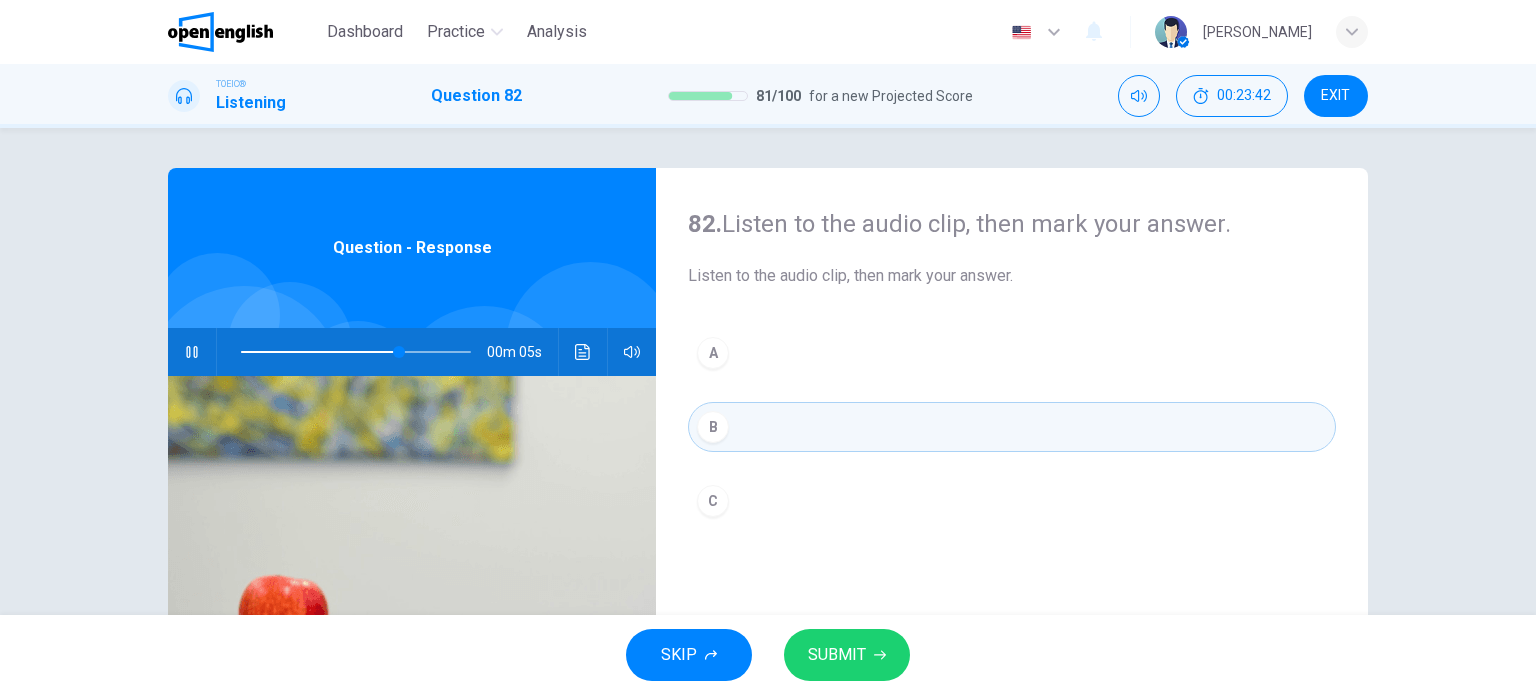 click 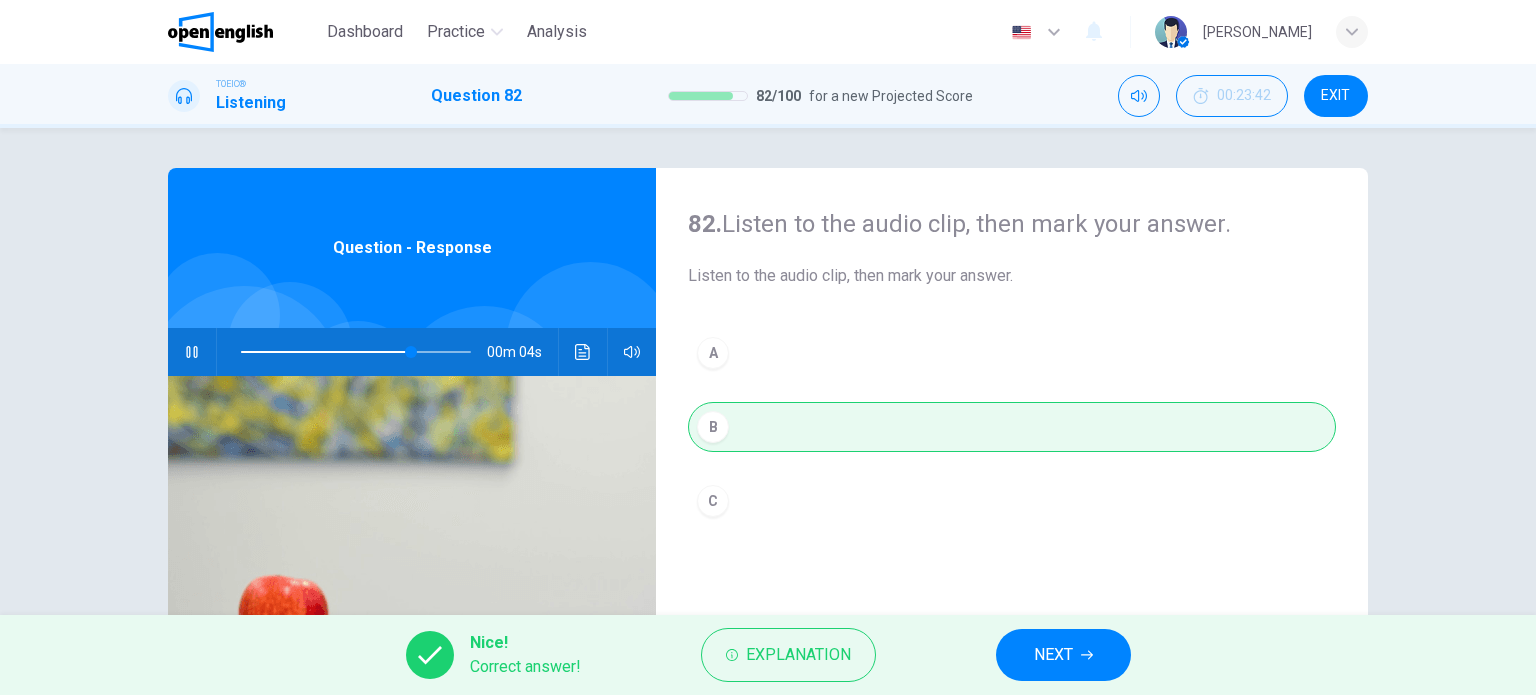 type on "**" 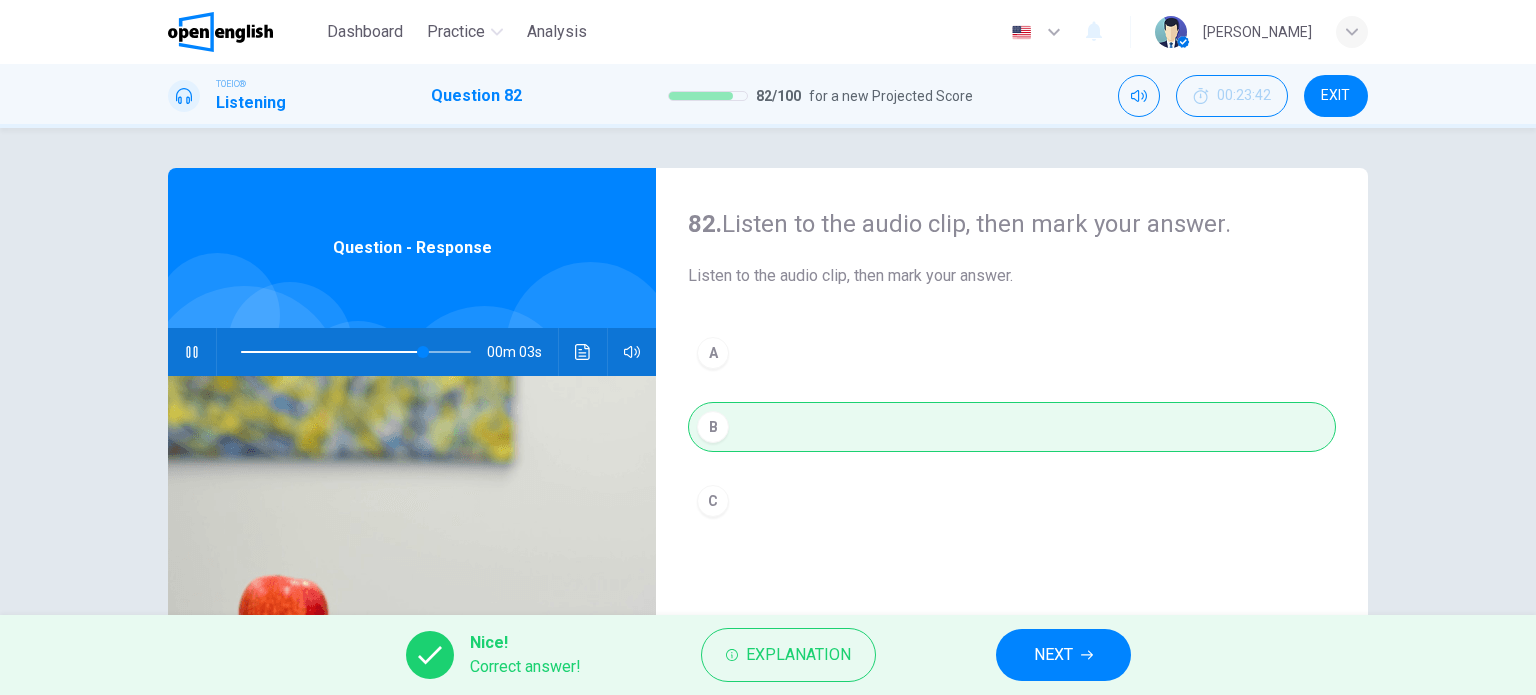 click on "NEXT" at bounding box center [1053, 655] 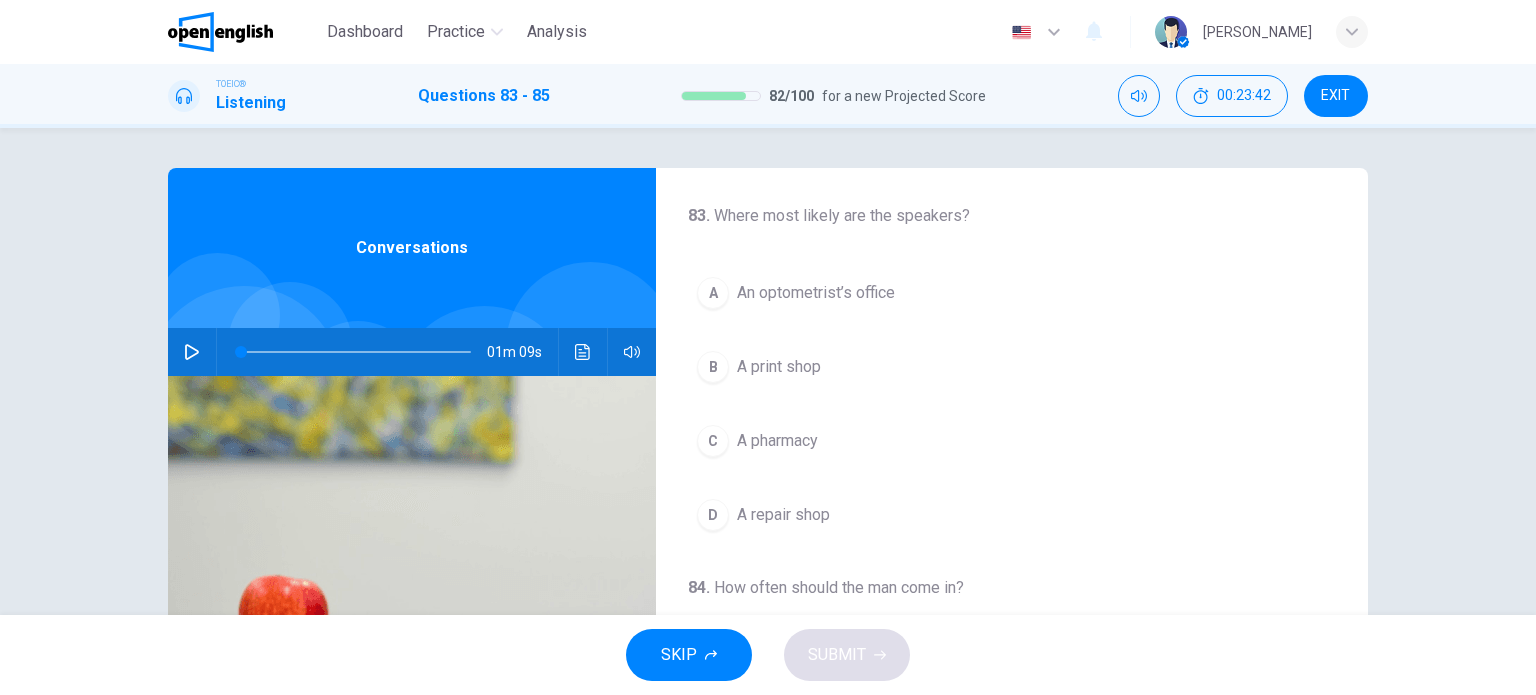 click at bounding box center [192, 352] 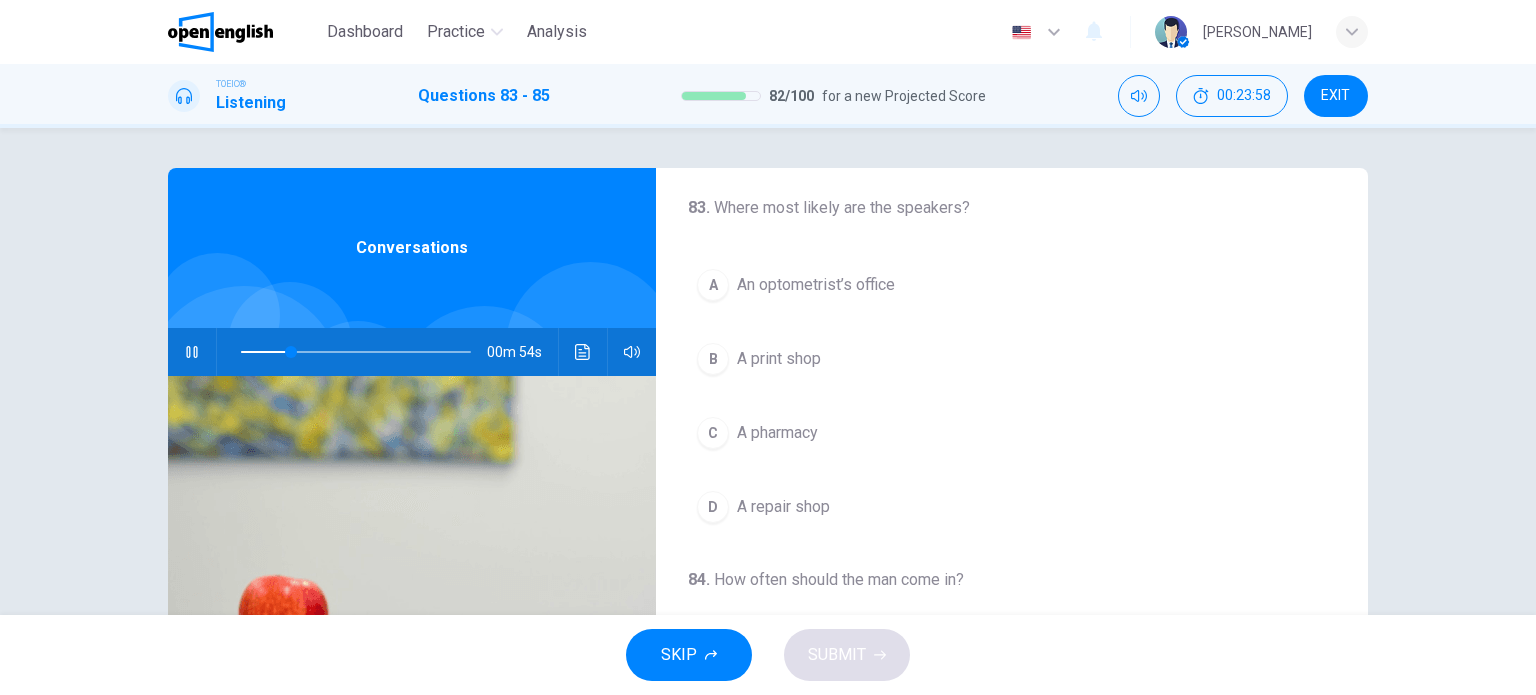 scroll, scrollTop: 7, scrollLeft: 0, axis: vertical 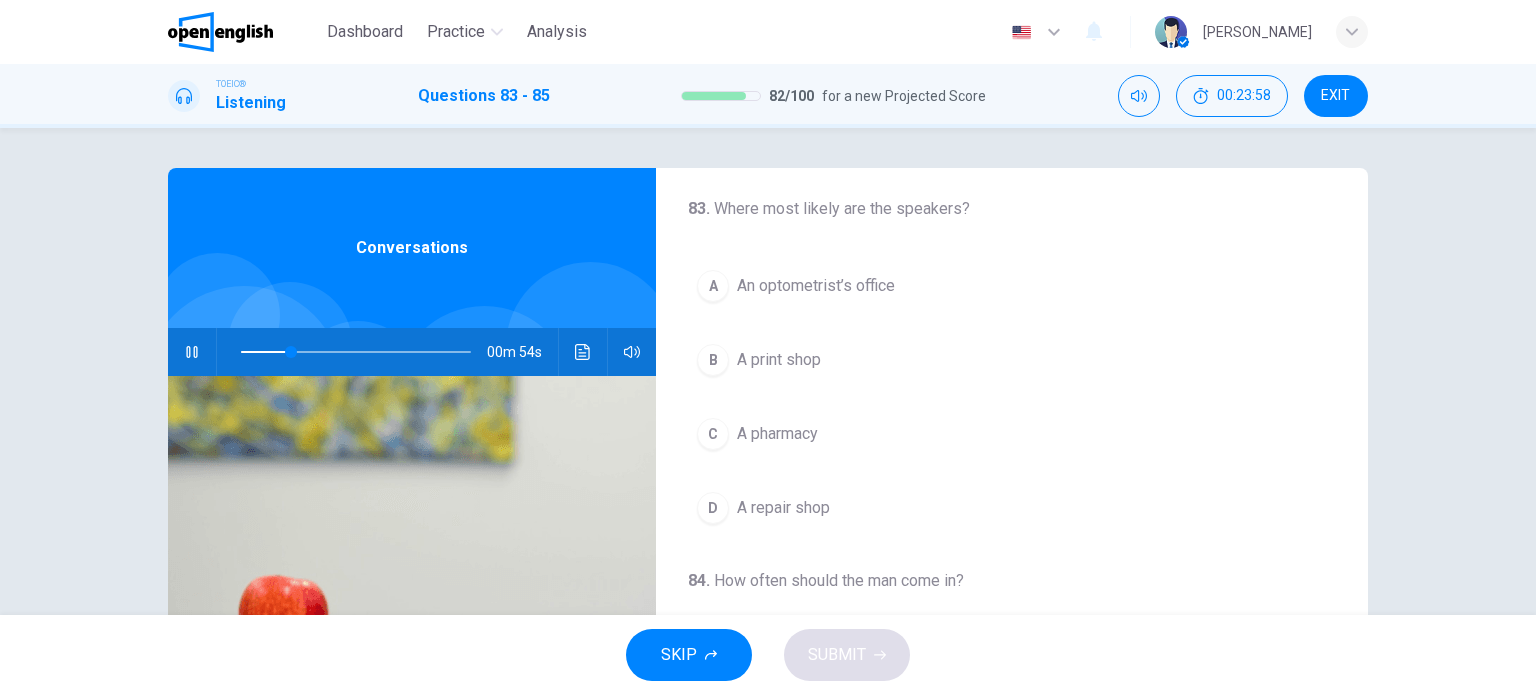 click on "An optometrist’s office" at bounding box center (816, 286) 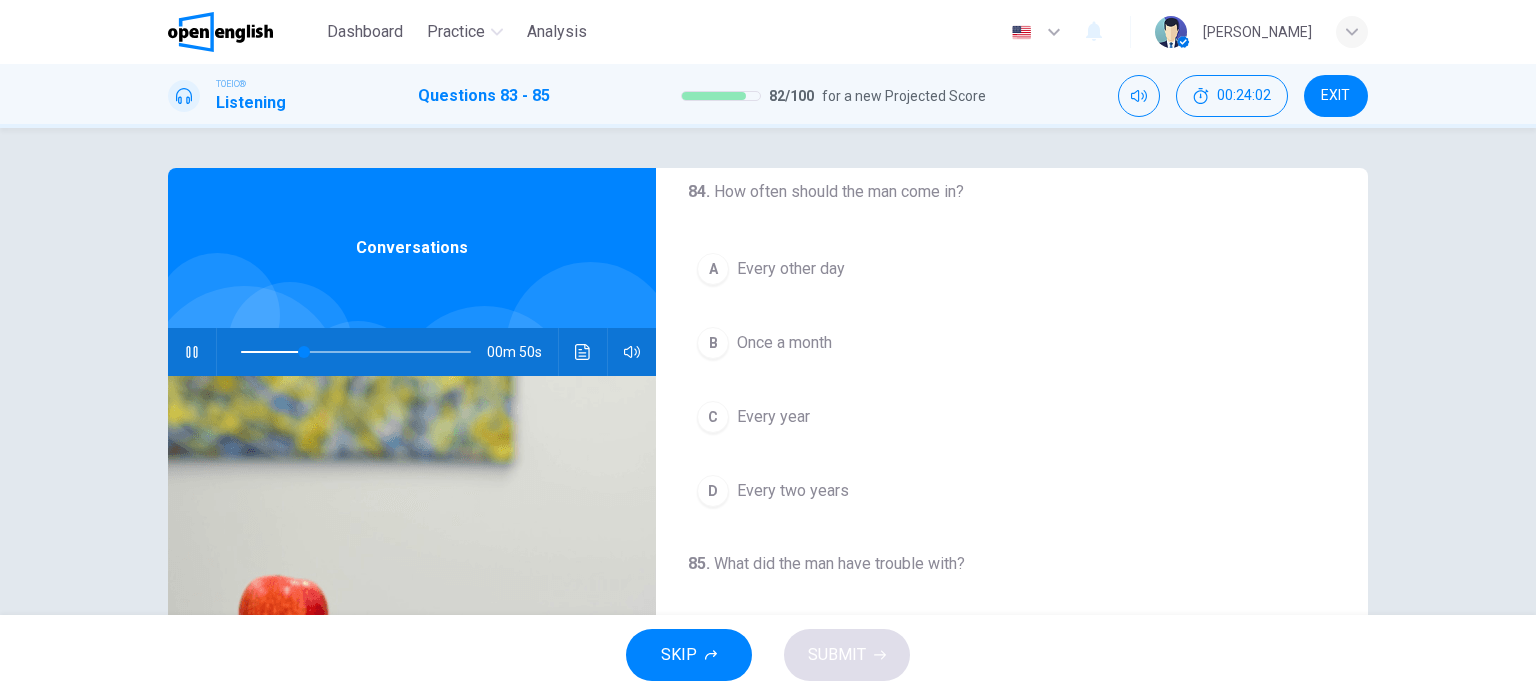 scroll, scrollTop: 401, scrollLeft: 0, axis: vertical 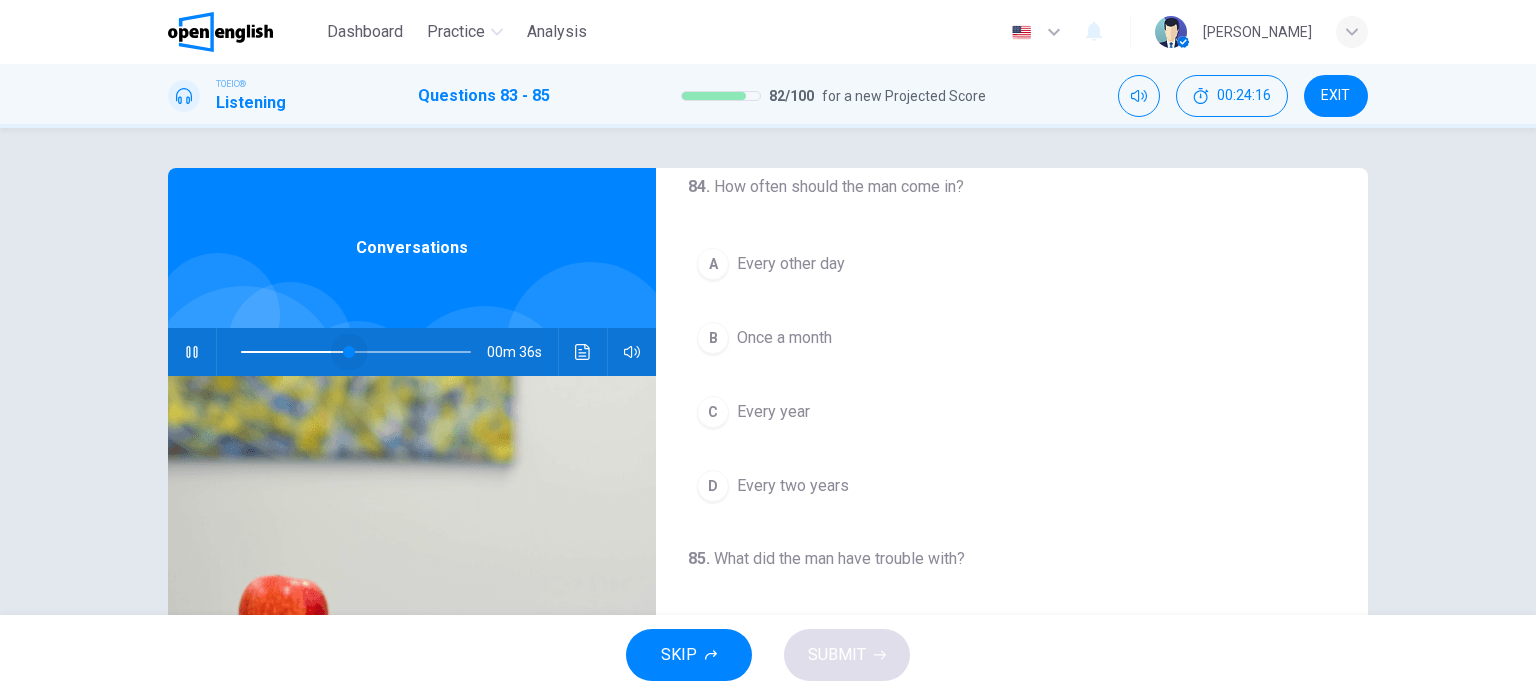 click at bounding box center [349, 352] 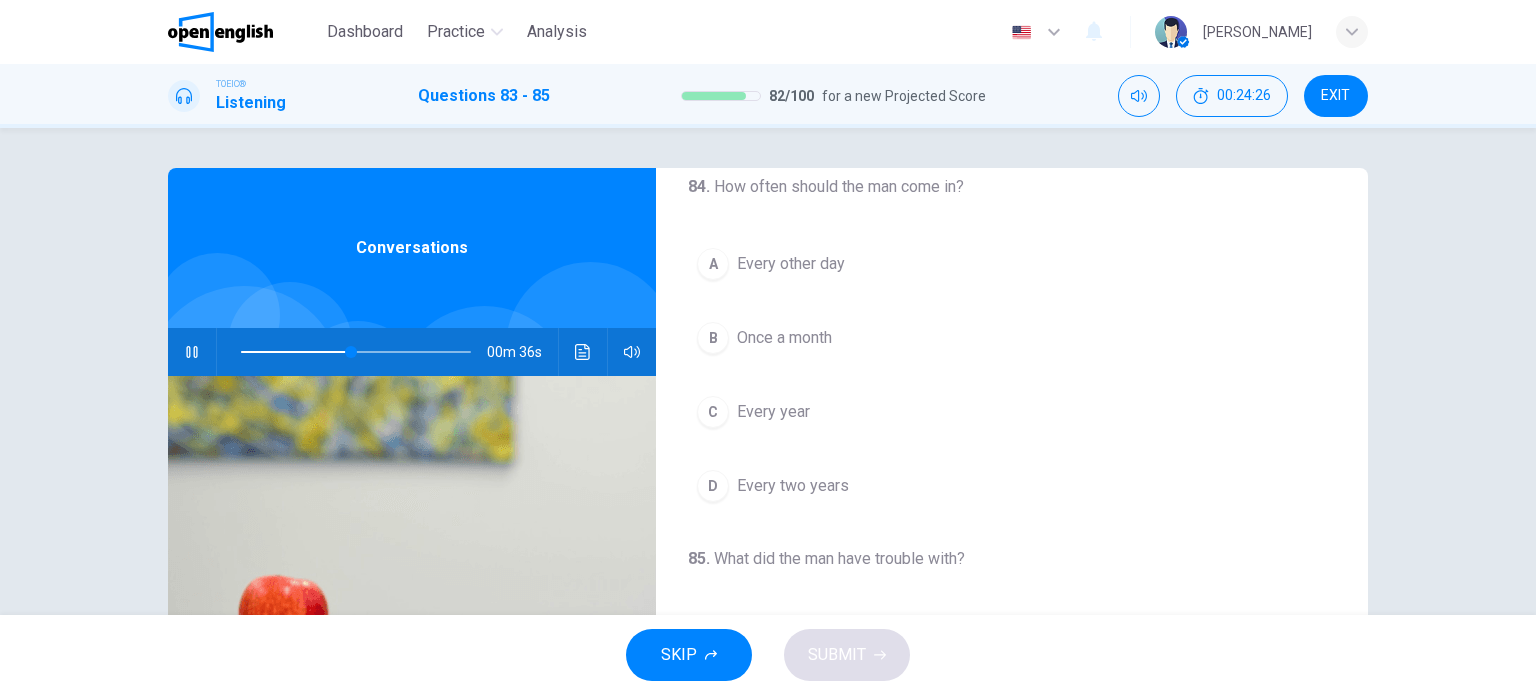 click on "Every year" at bounding box center (773, 412) 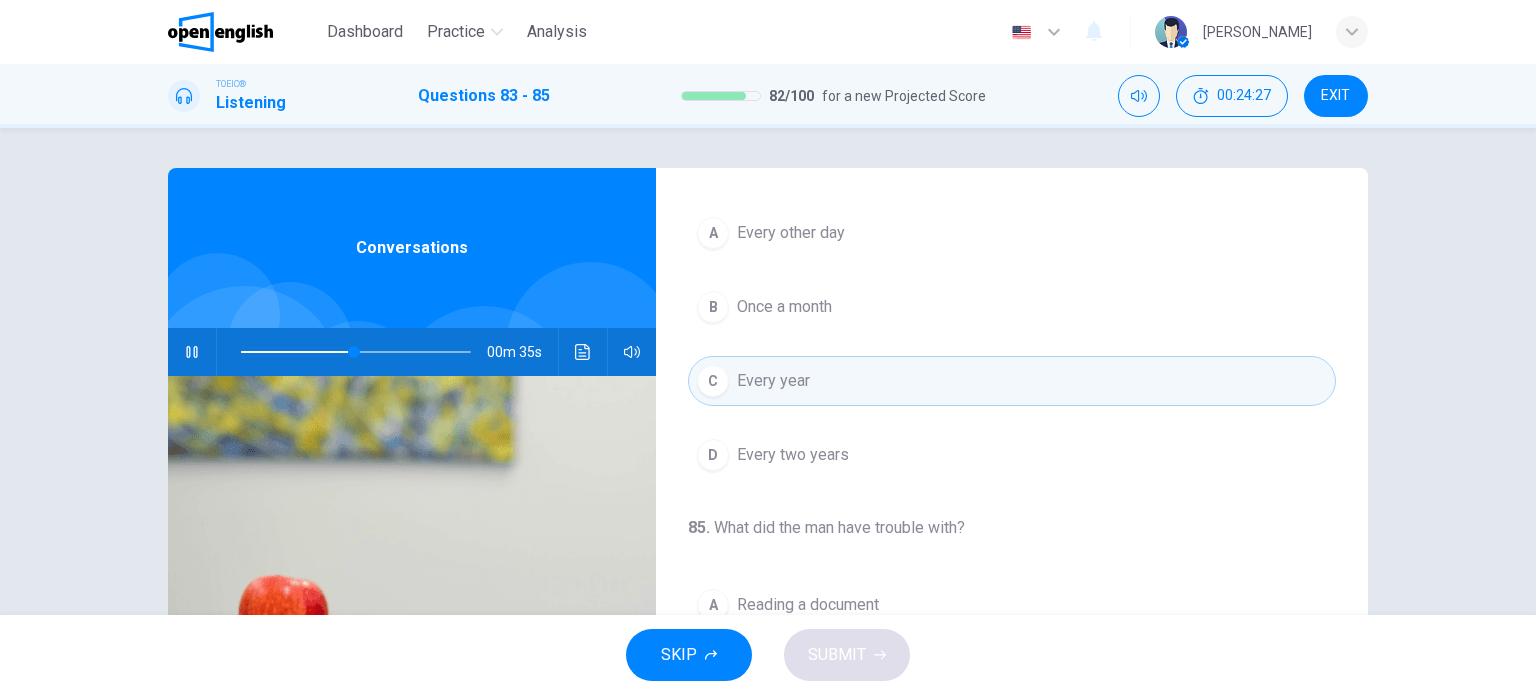 scroll, scrollTop: 452, scrollLeft: 0, axis: vertical 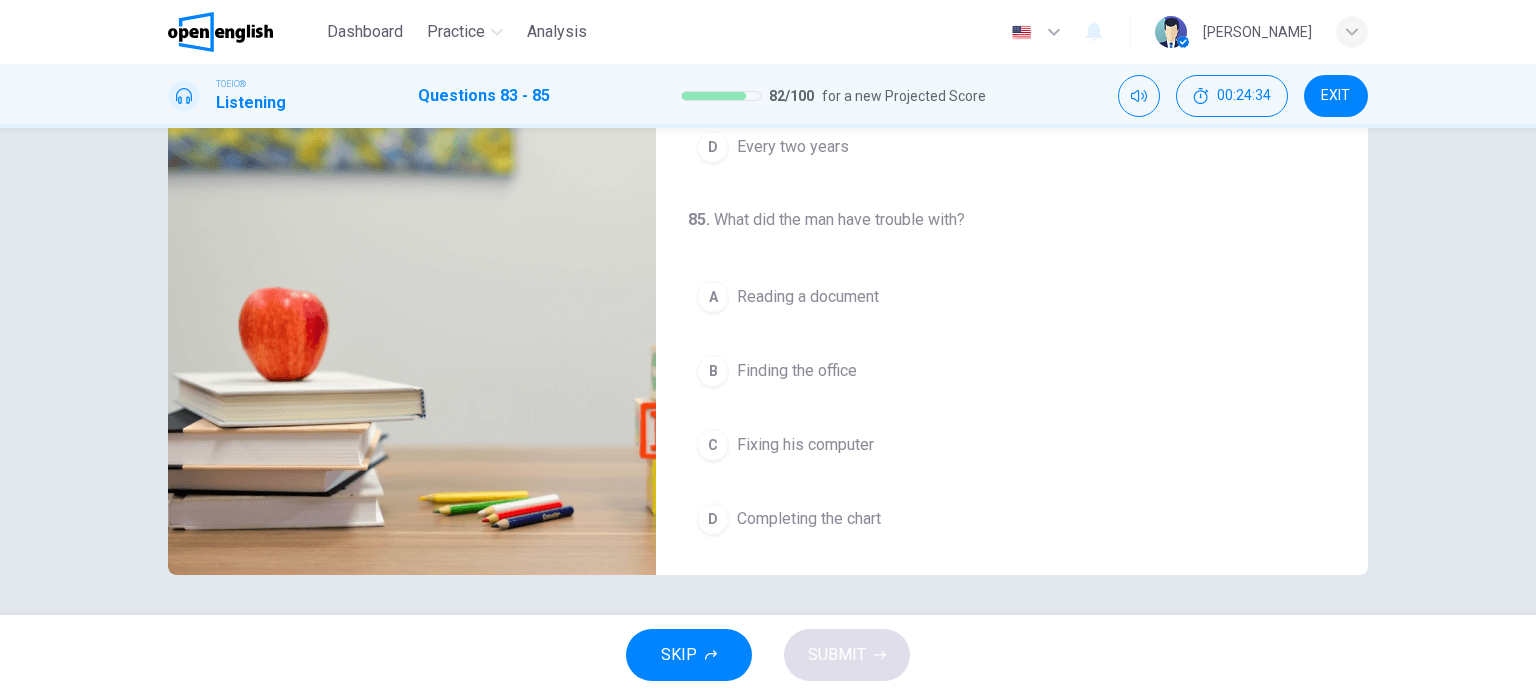 click on "Reading a document" at bounding box center (808, 297) 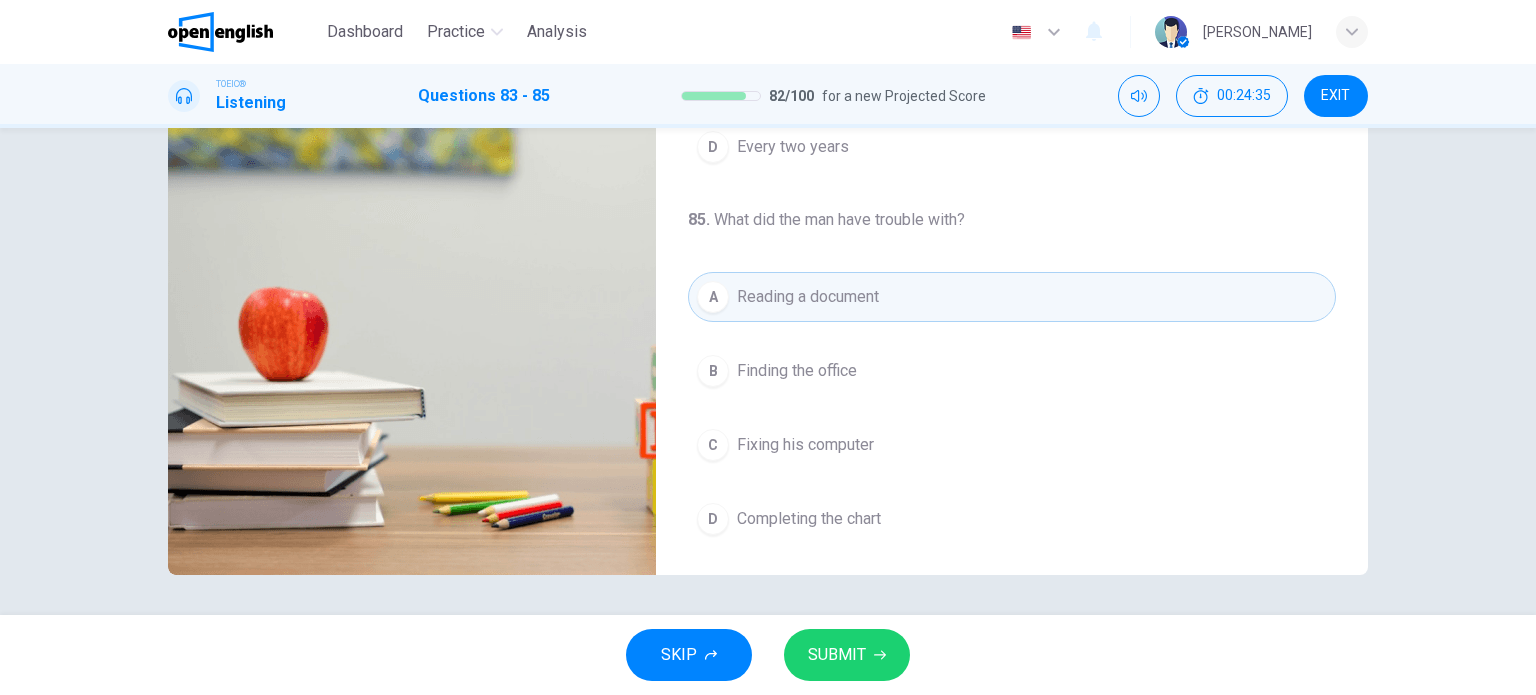 click on "SUBMIT" at bounding box center [837, 655] 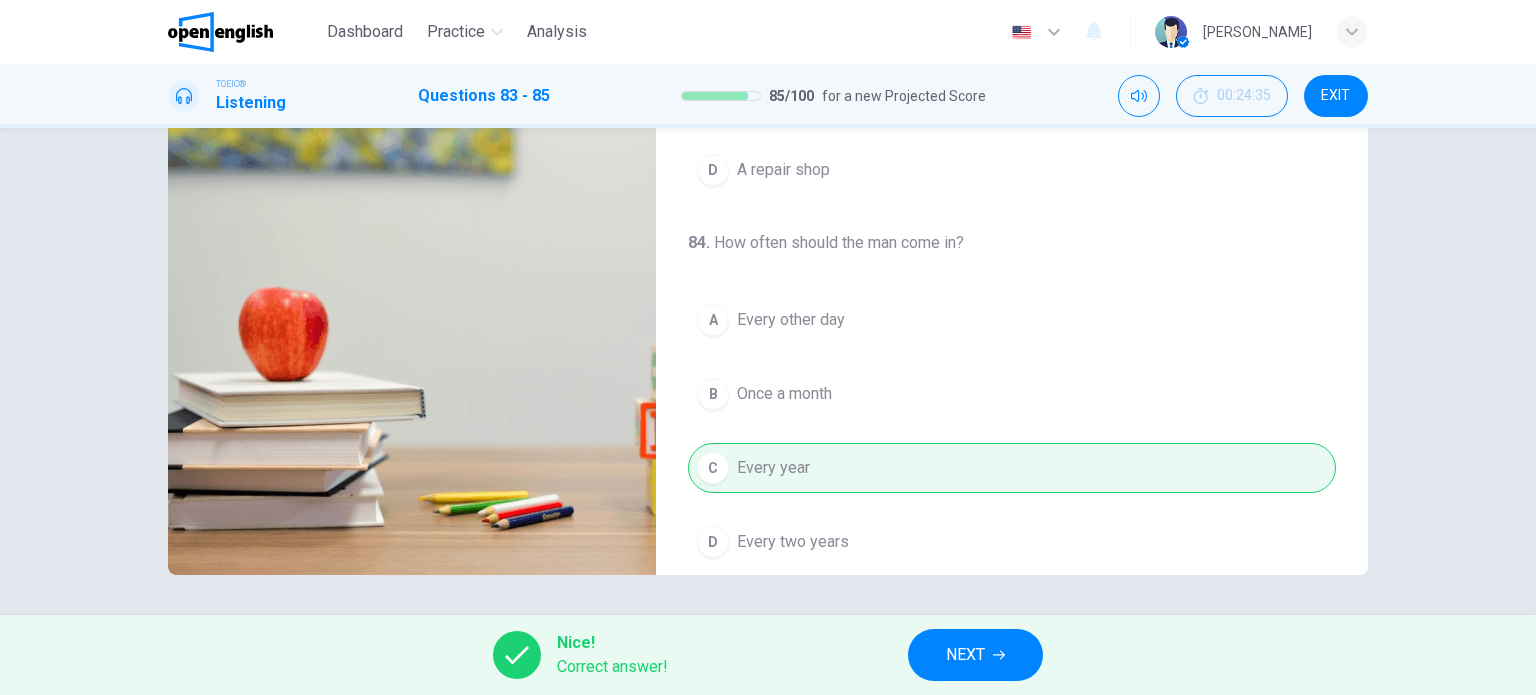 scroll, scrollTop: 0, scrollLeft: 0, axis: both 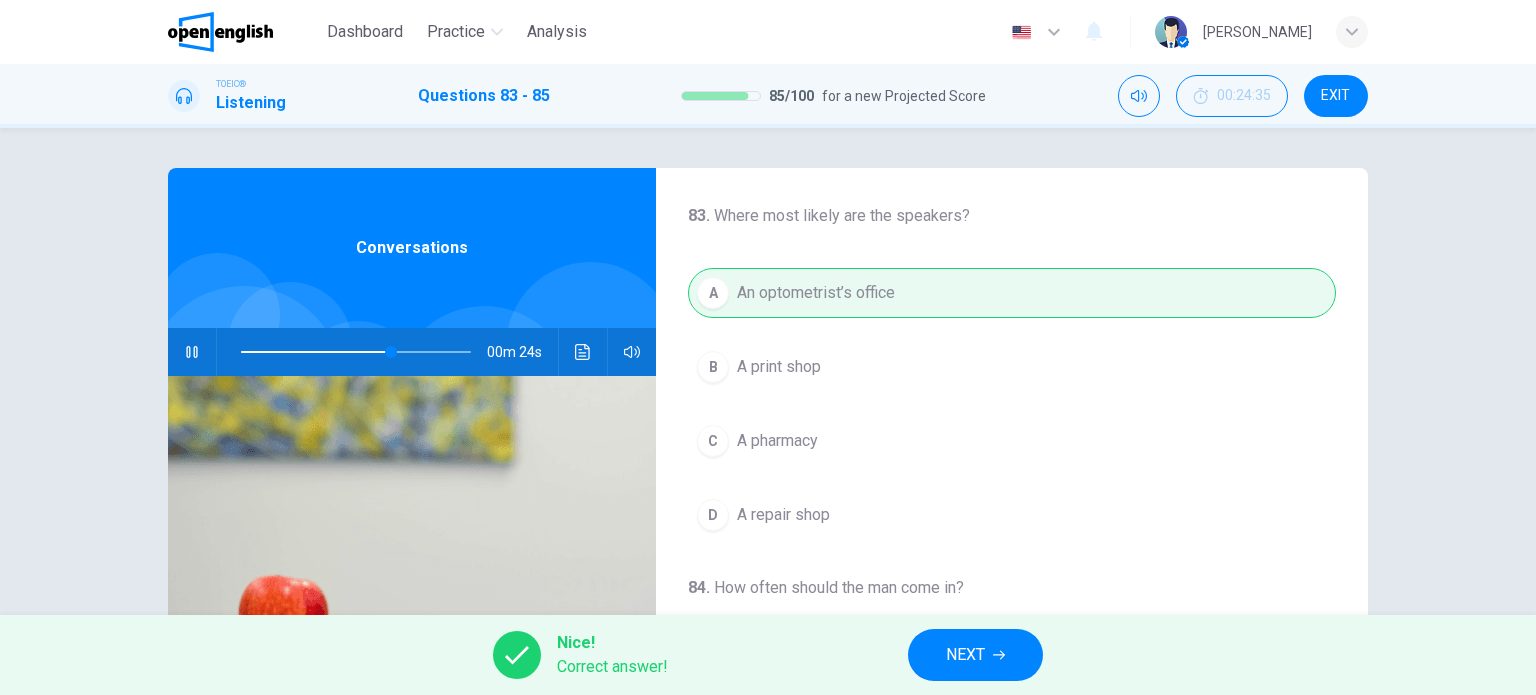 type on "**" 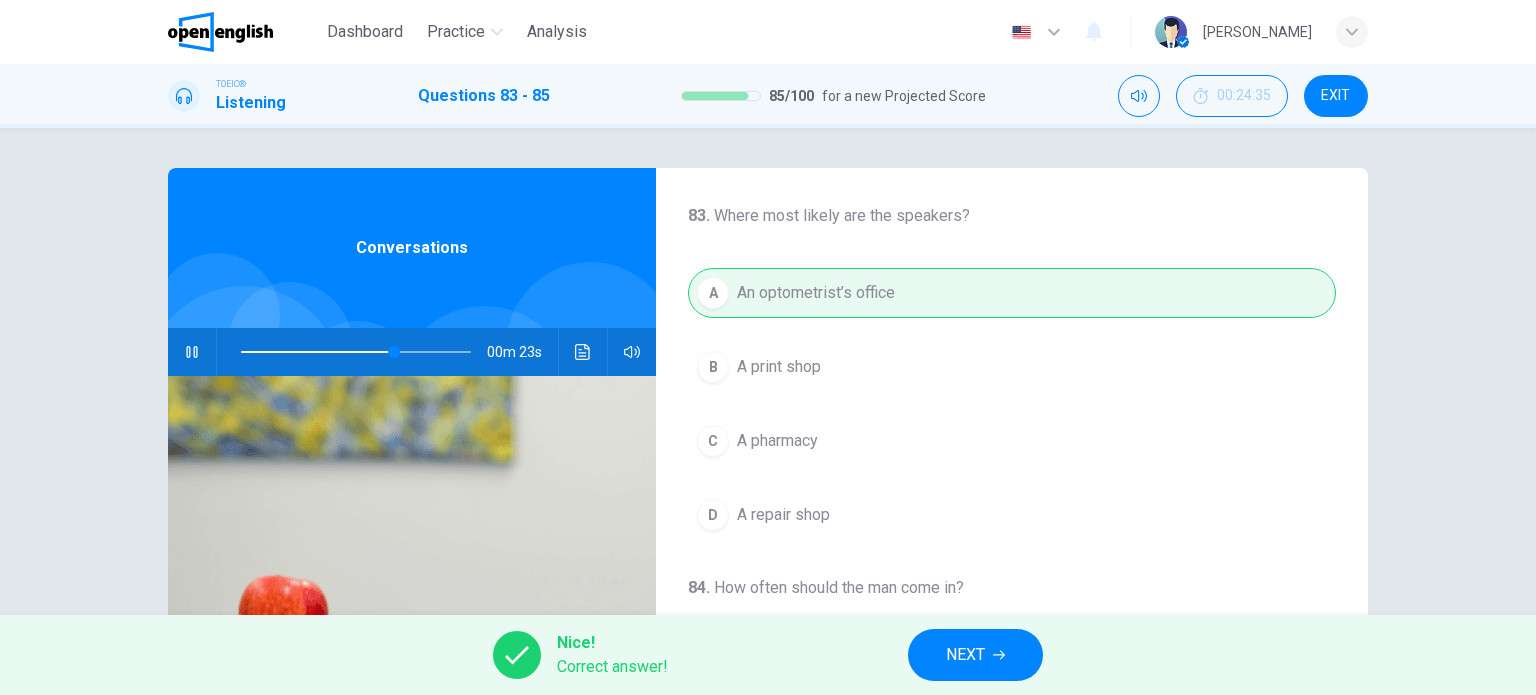 click 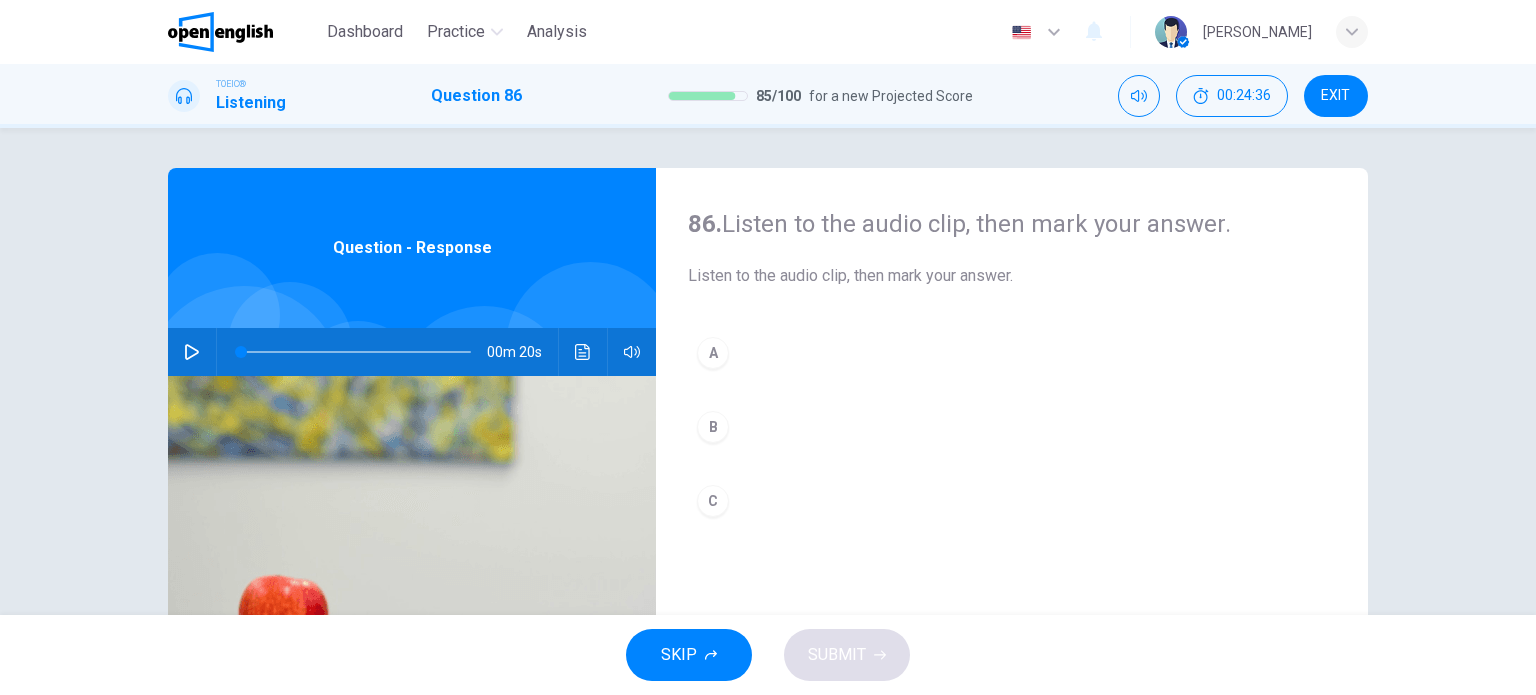 click 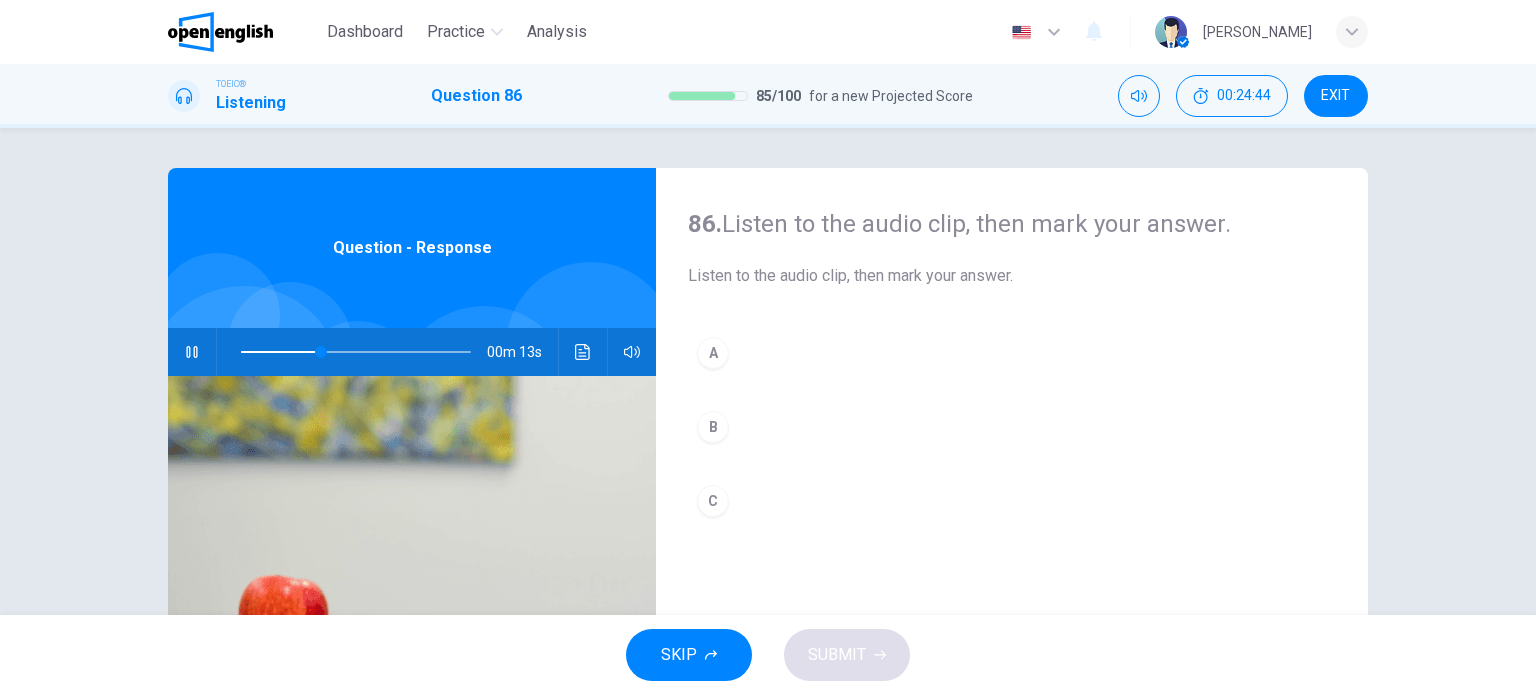 click on "A" at bounding box center (713, 353) 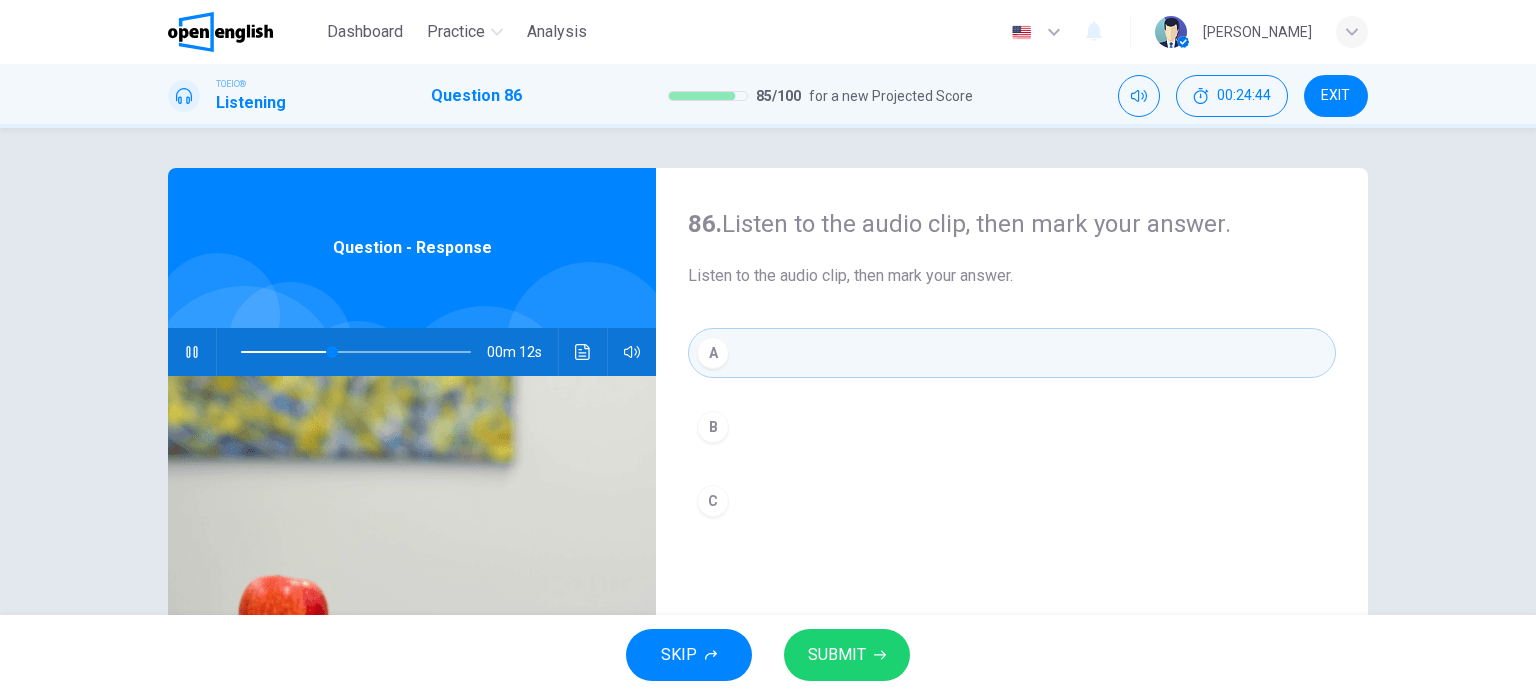 click on "SUBMIT" at bounding box center [837, 655] 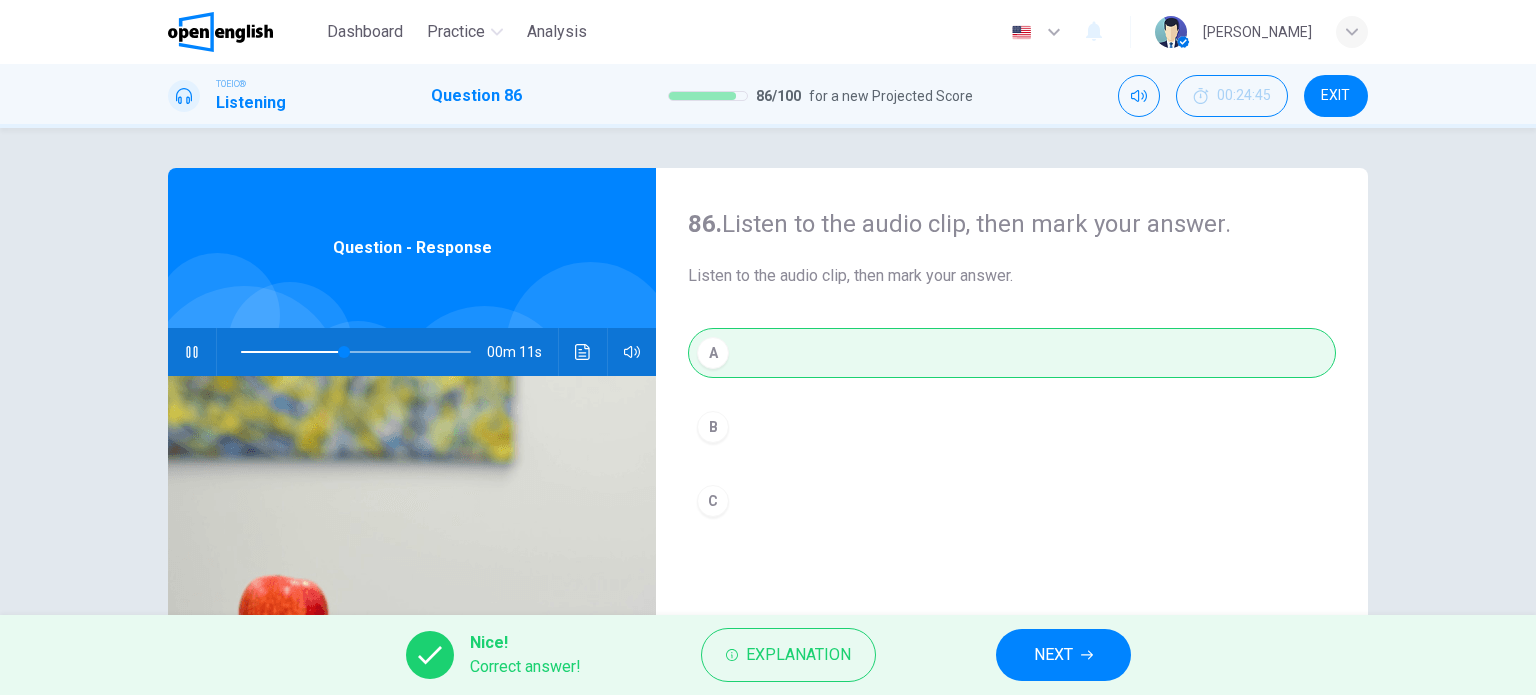 type on "**" 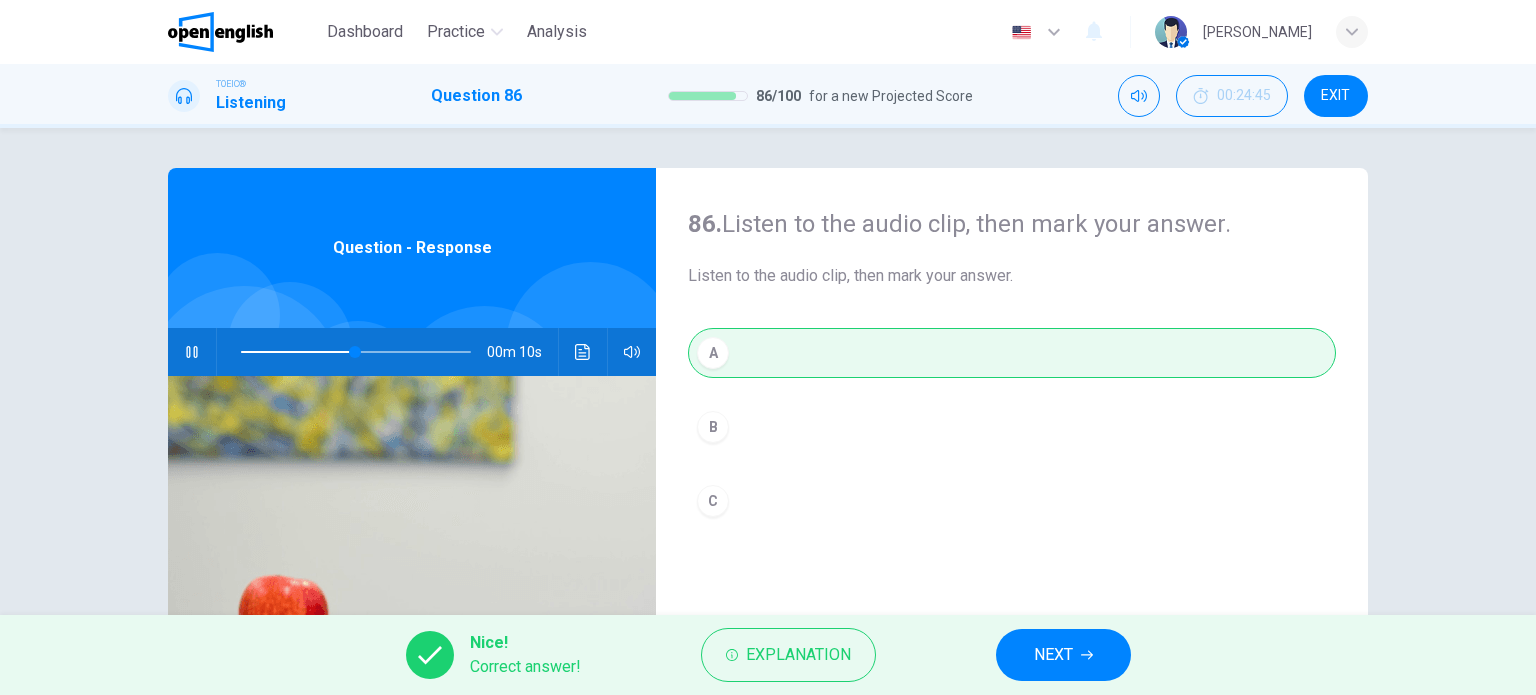 click on "NEXT" at bounding box center (1053, 655) 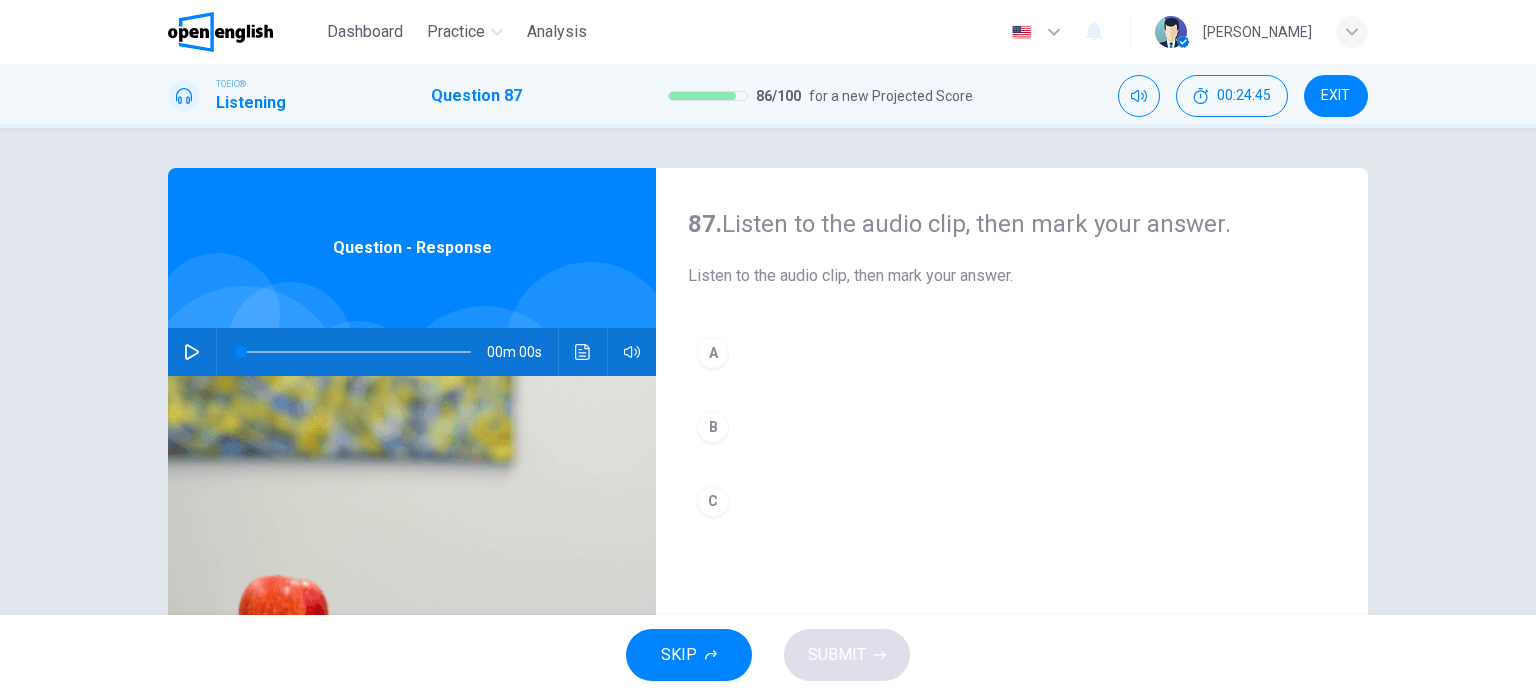 click 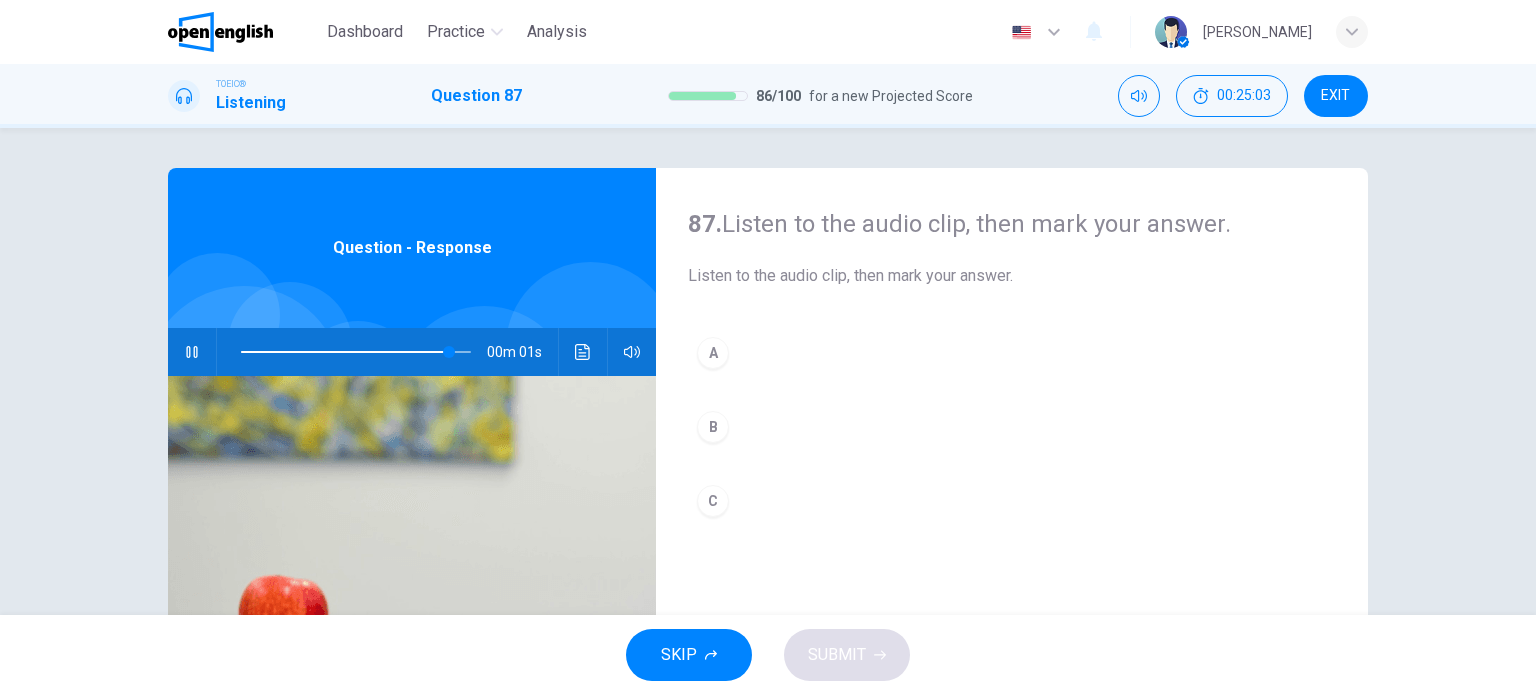 click on "C" at bounding box center (713, 501) 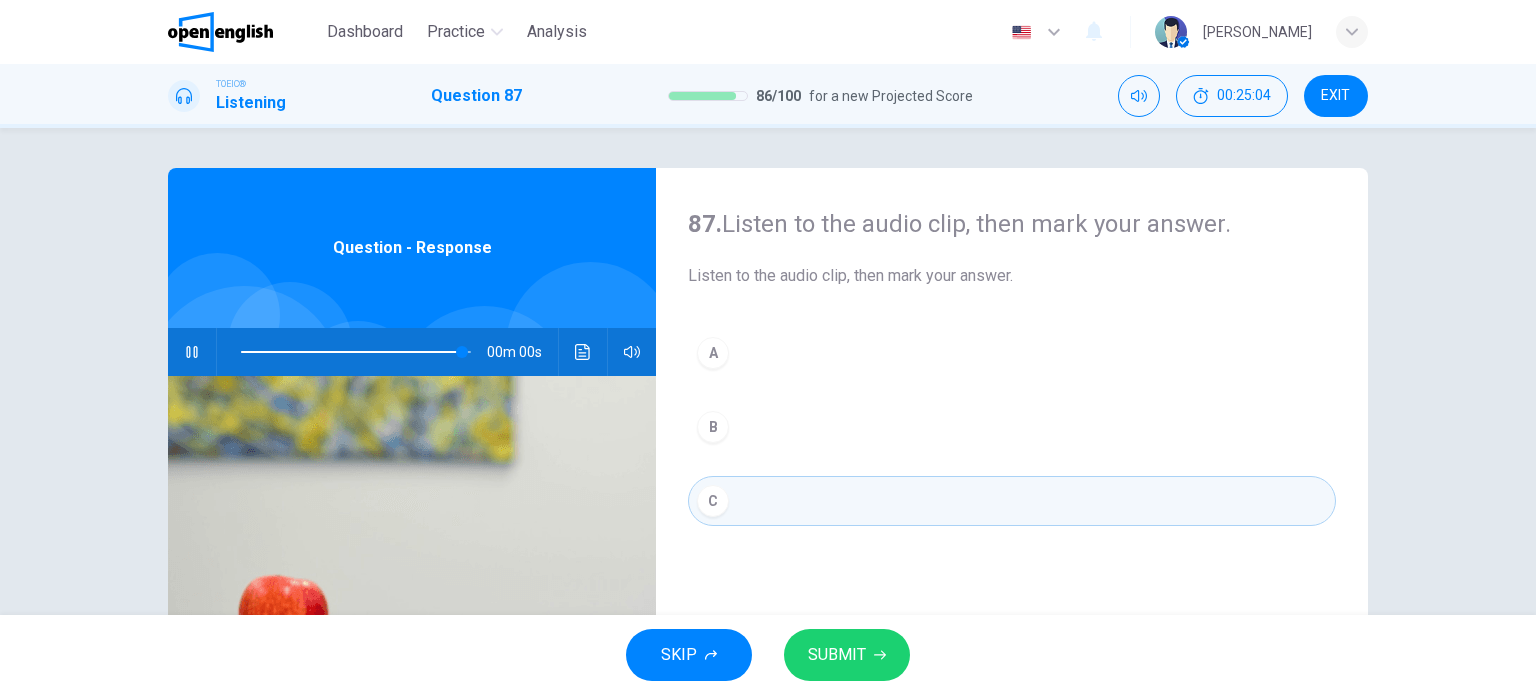 click on "SUBMIT" at bounding box center (837, 655) 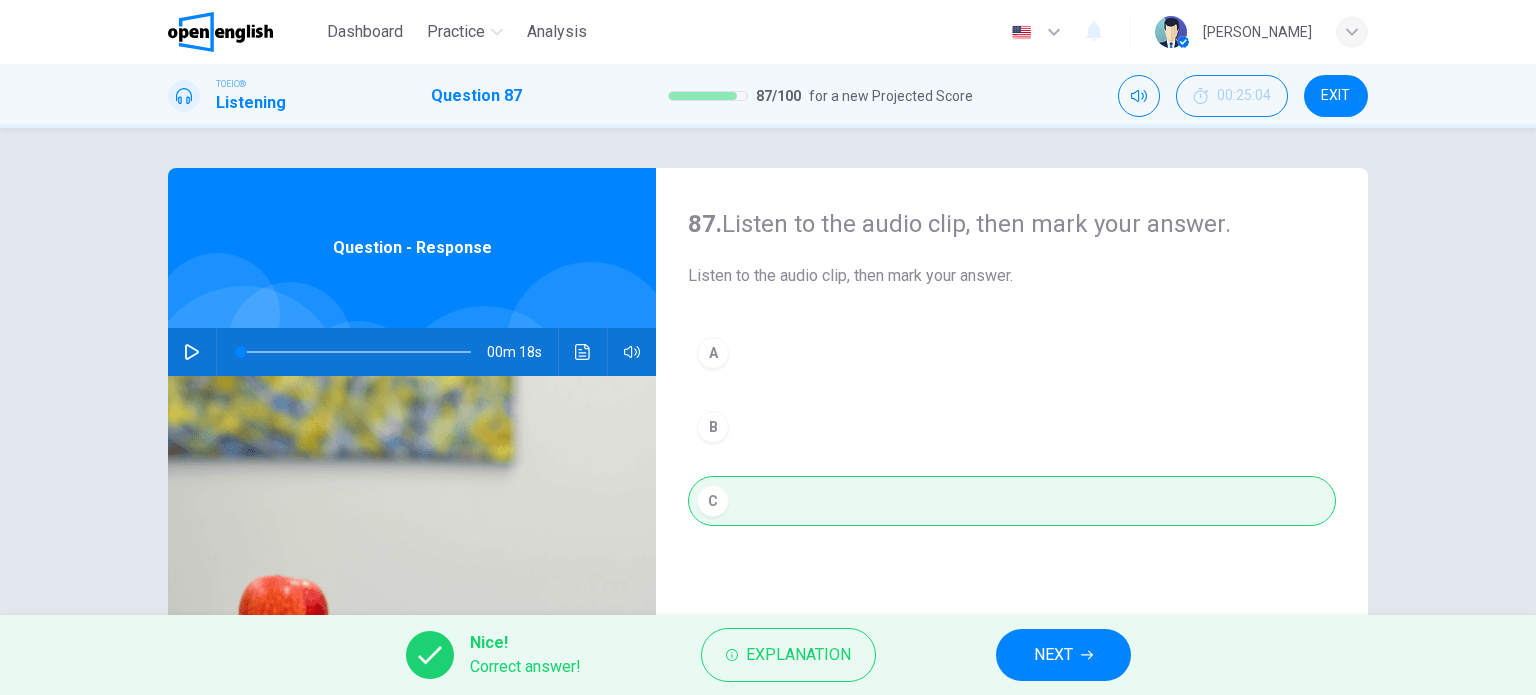 click 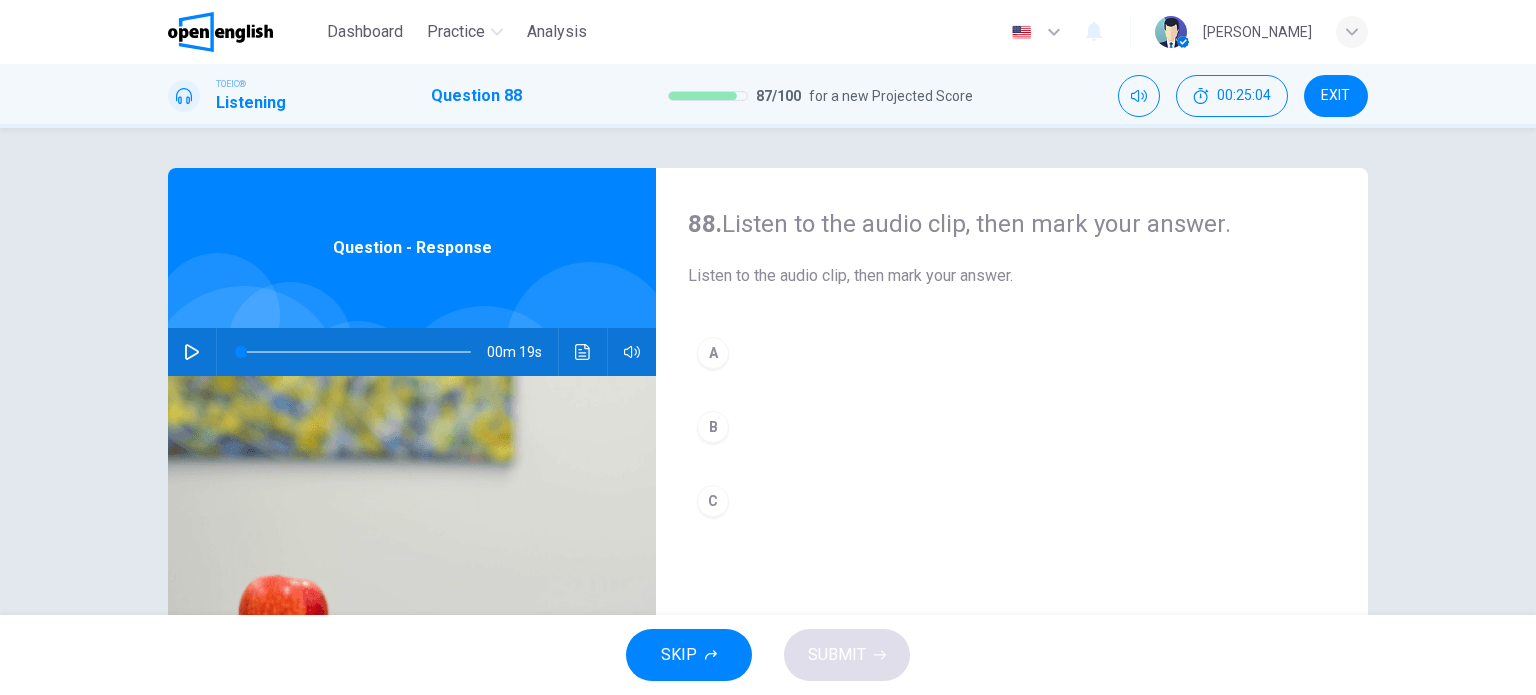 click 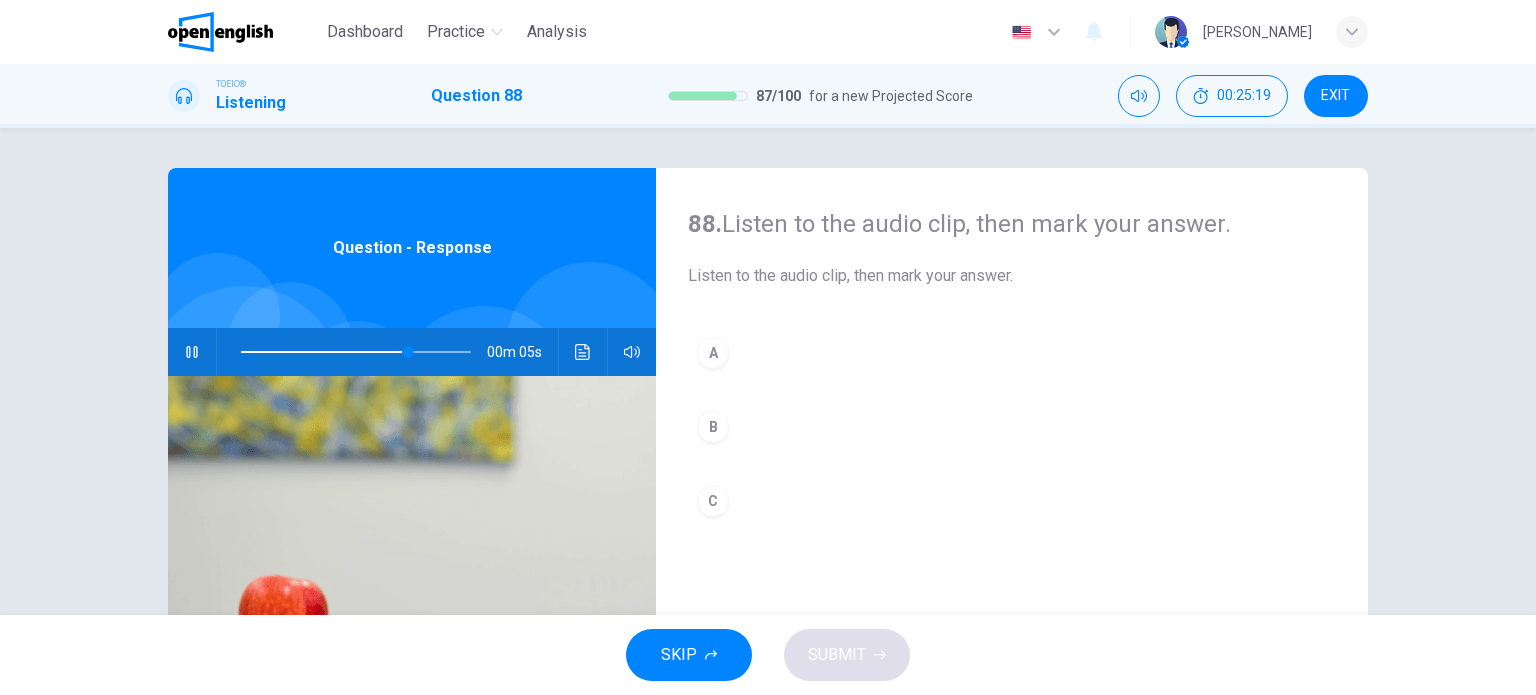click on "C" at bounding box center [713, 501] 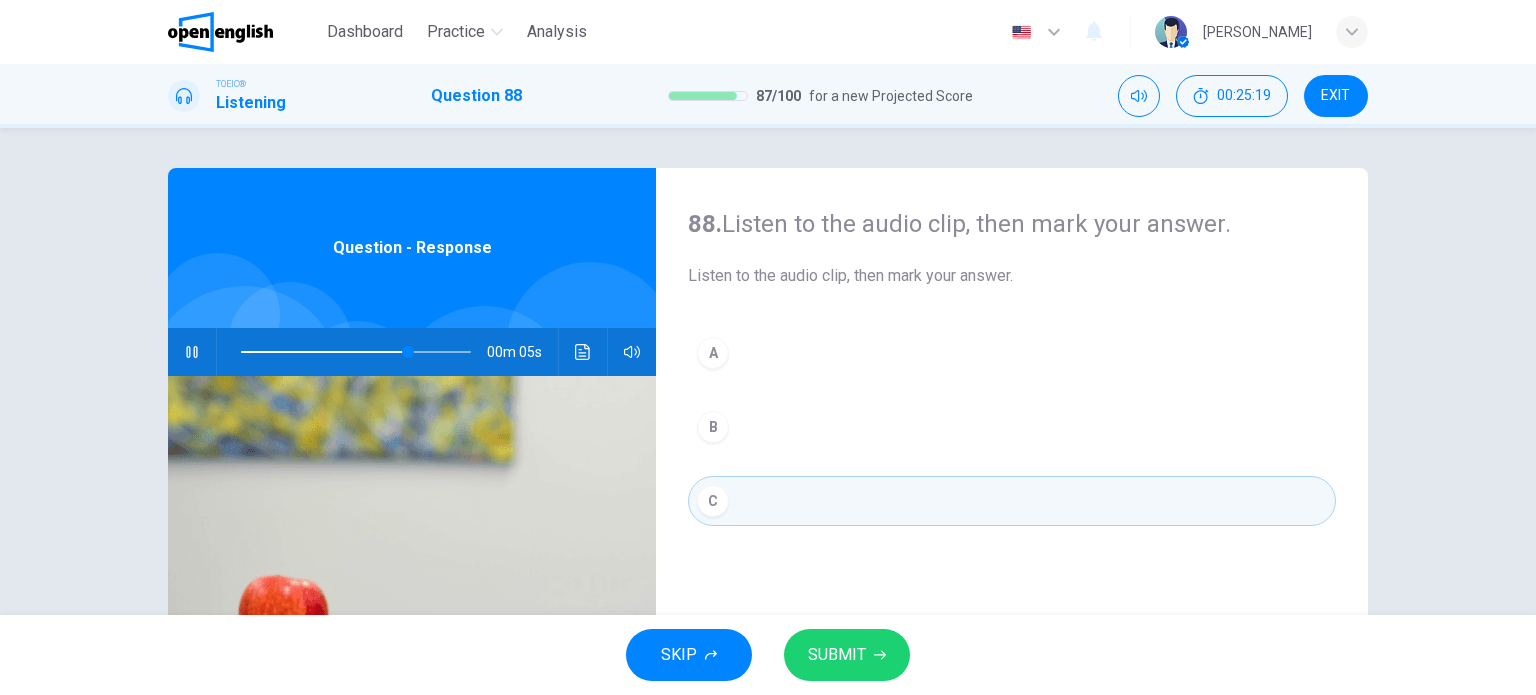 click on "SUBMIT" at bounding box center (837, 655) 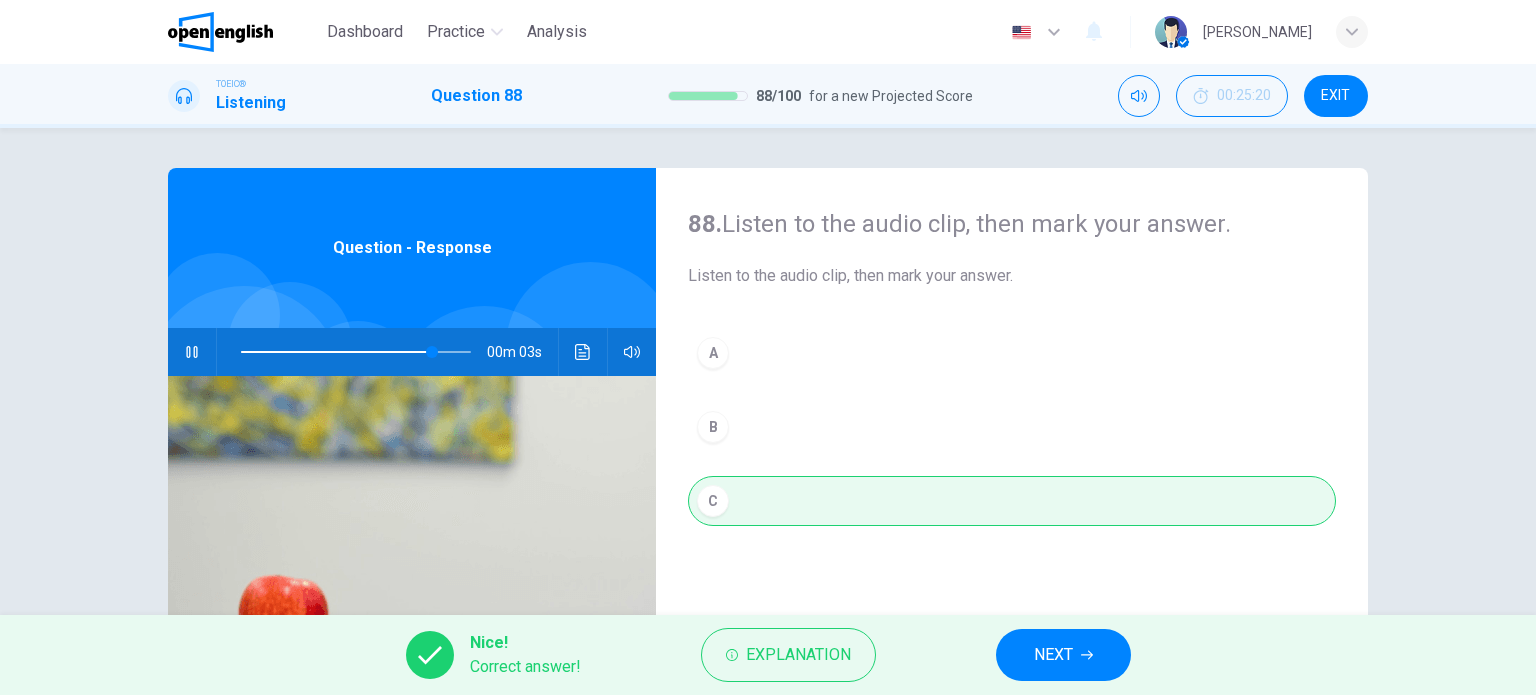 type on "**" 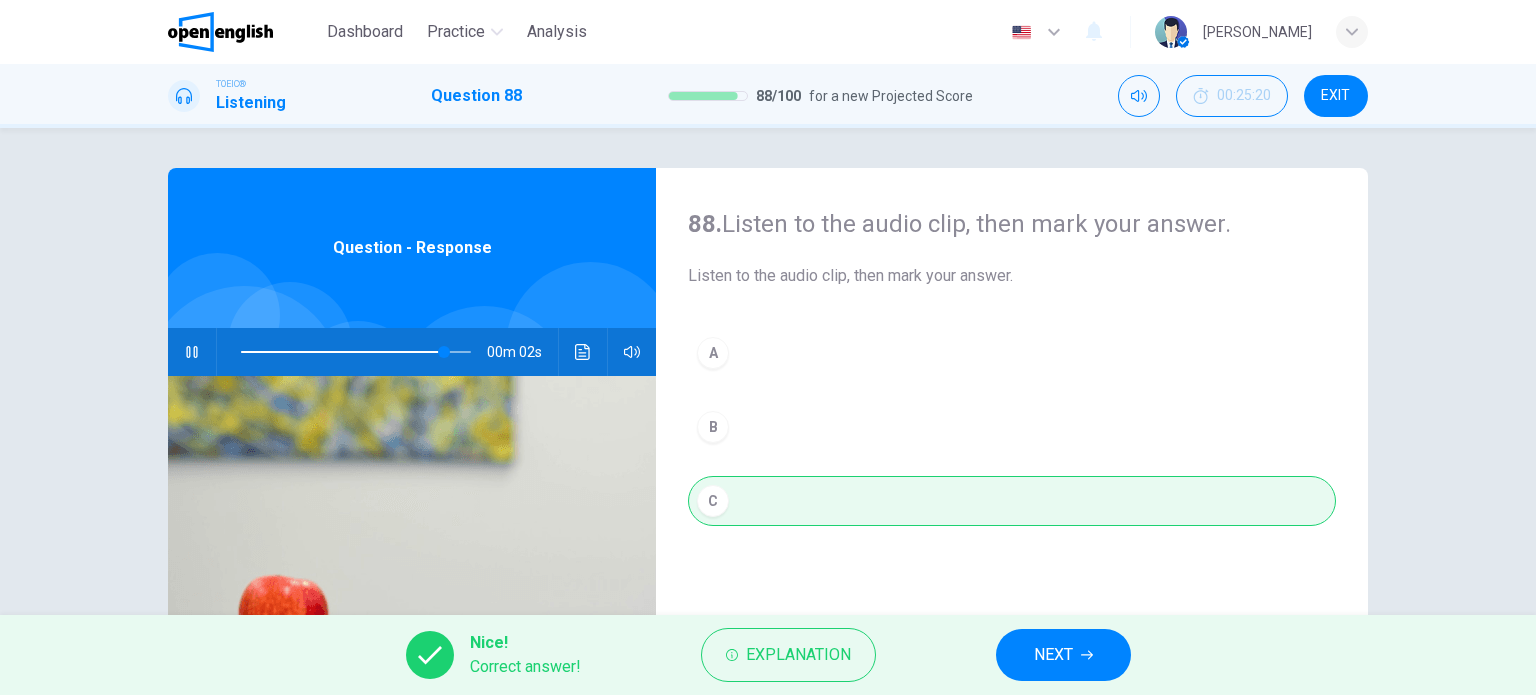 click on "NEXT" at bounding box center (1053, 655) 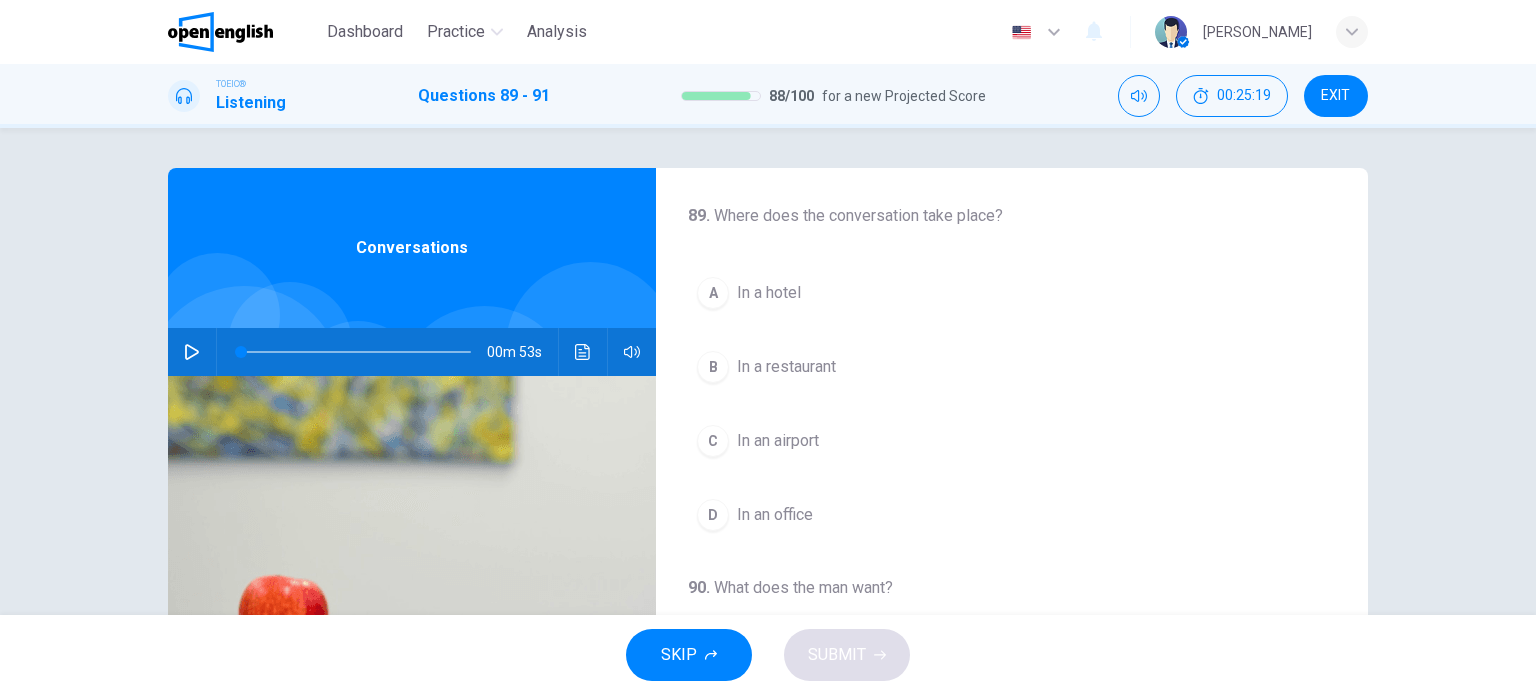 click 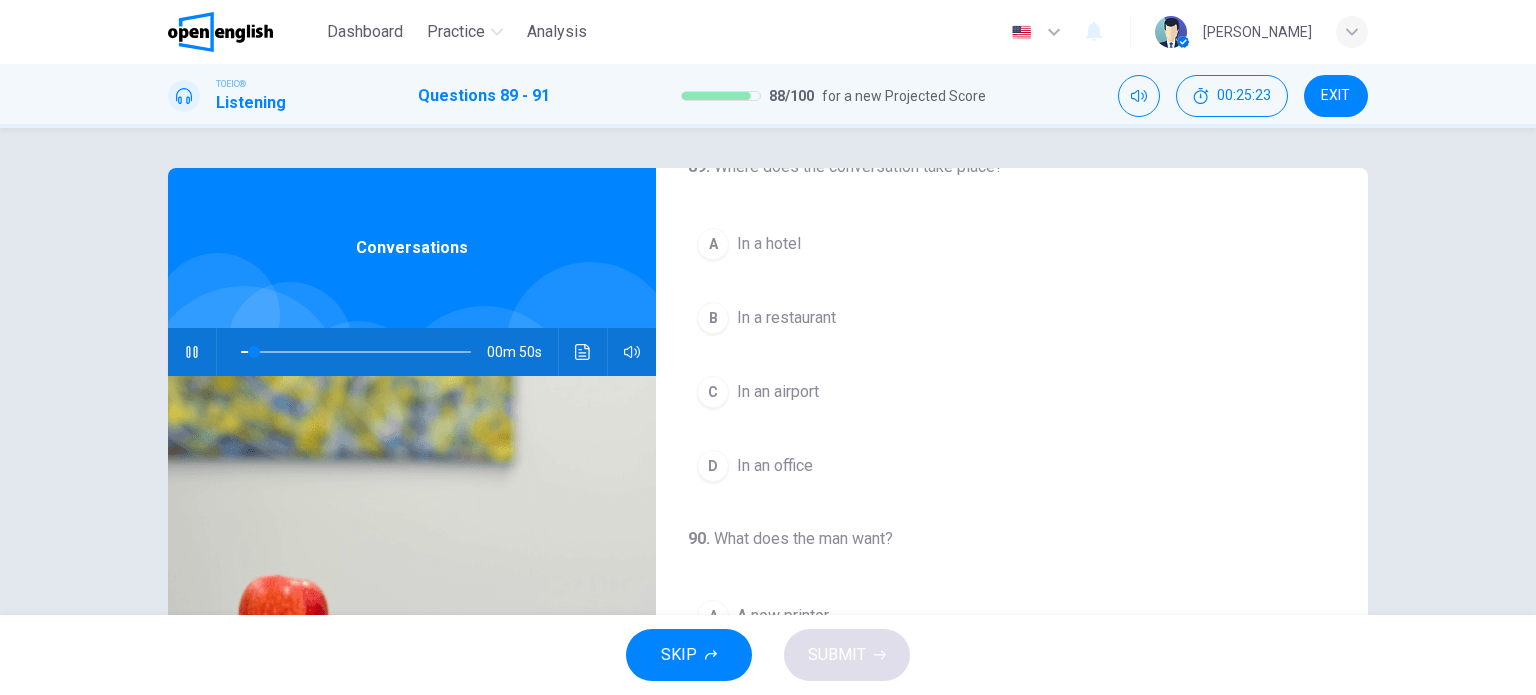 scroll, scrollTop: 53, scrollLeft: 0, axis: vertical 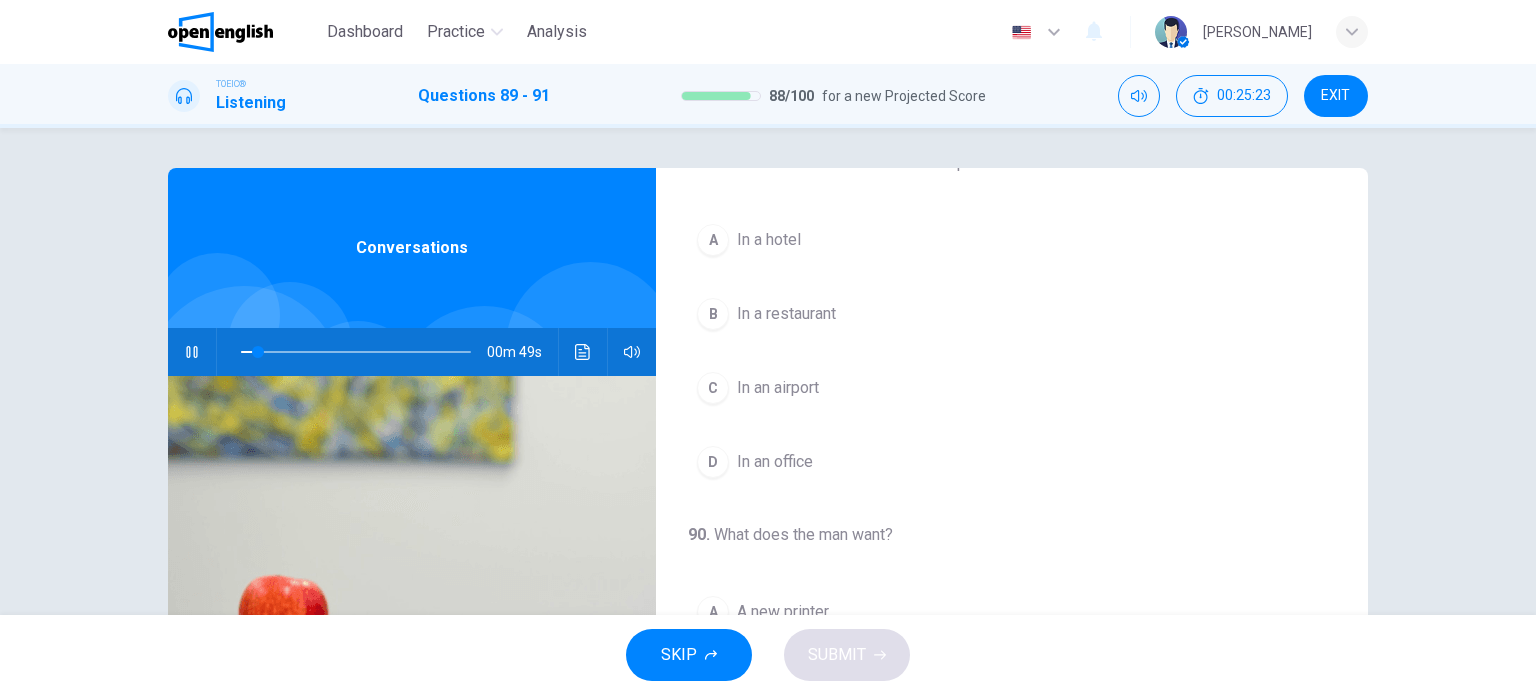 click on "In an airport" at bounding box center [778, 388] 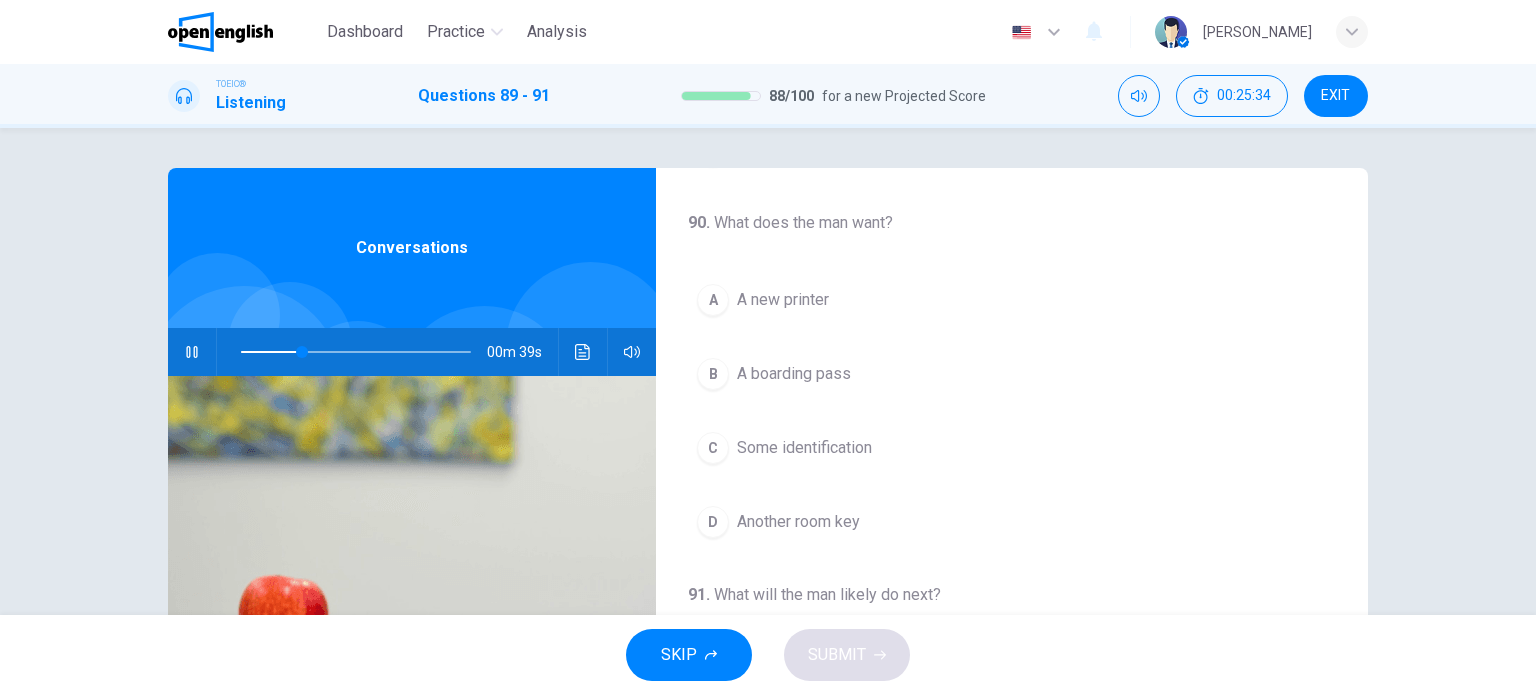 scroll, scrollTop: 372, scrollLeft: 0, axis: vertical 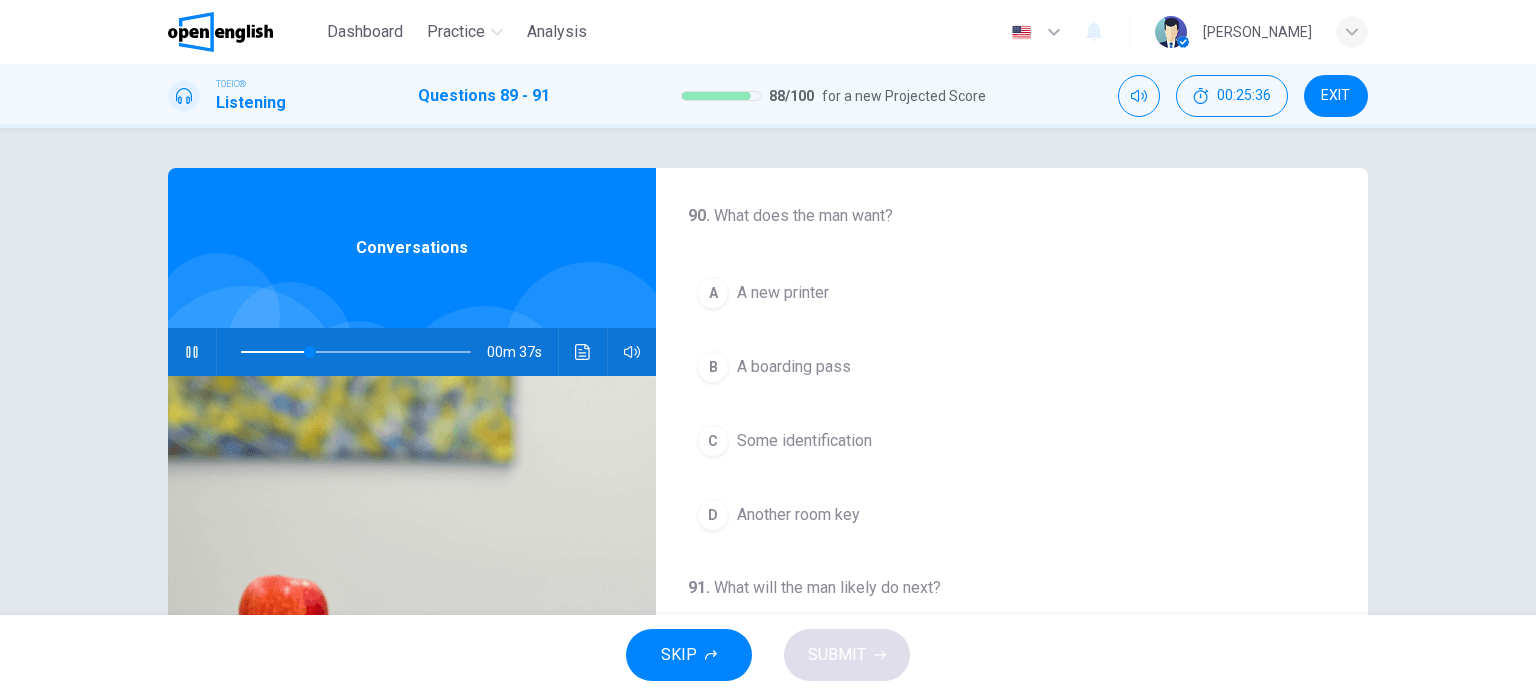 click on "A boarding pass" at bounding box center [794, 367] 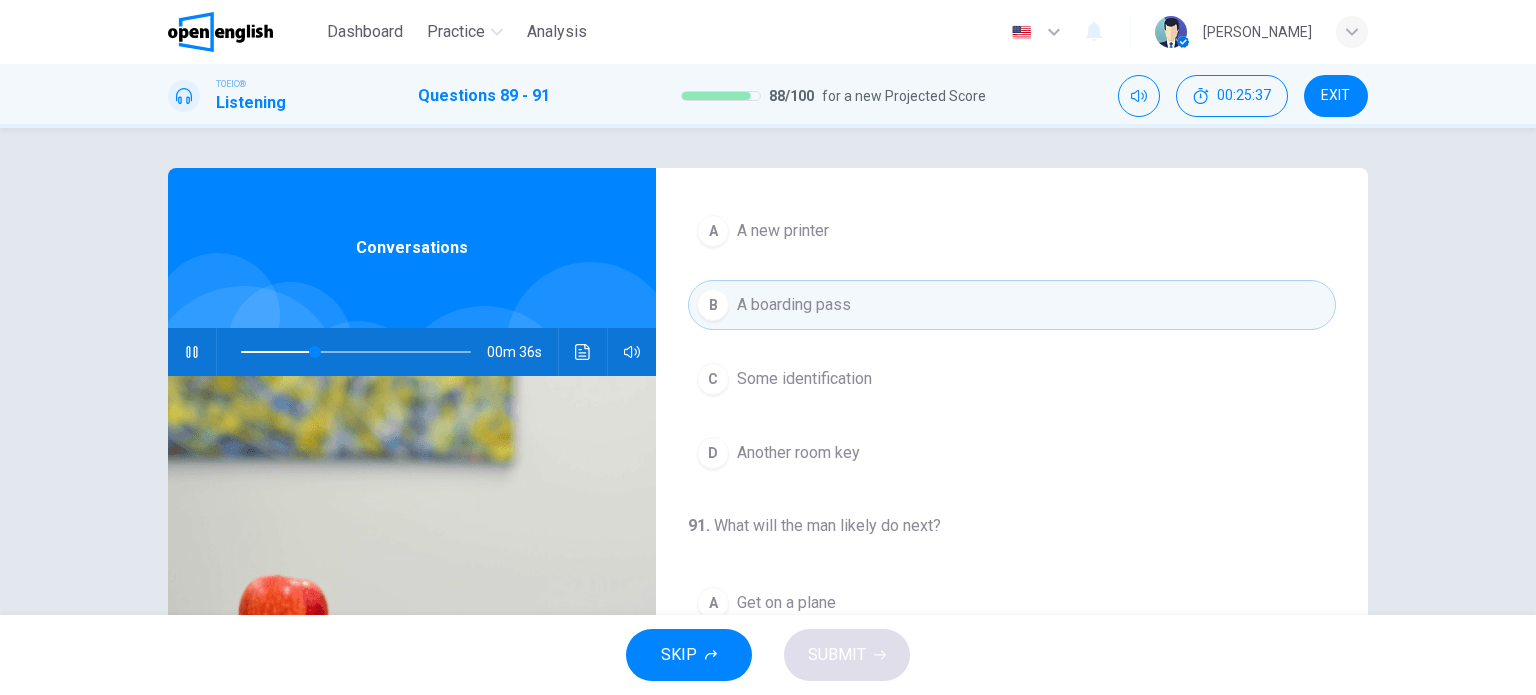 scroll, scrollTop: 452, scrollLeft: 0, axis: vertical 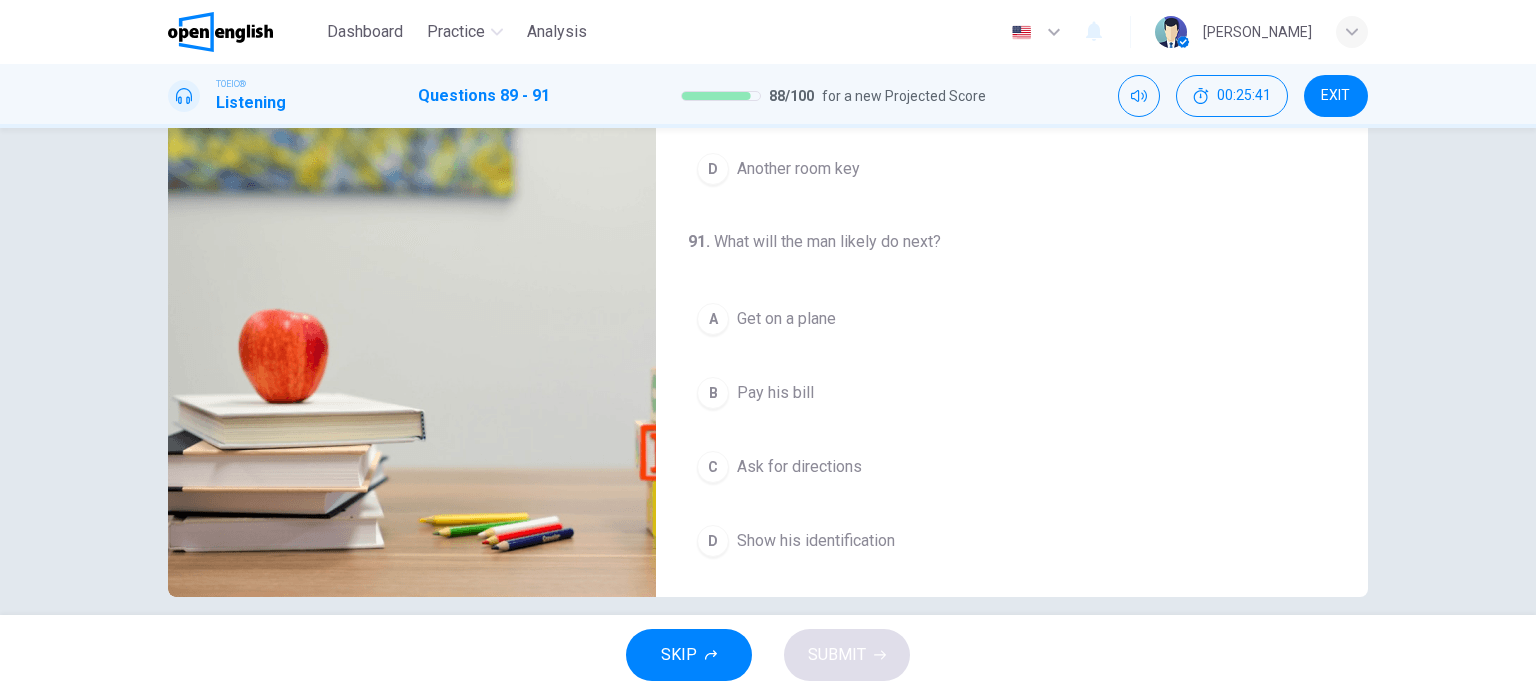 click on "Get on a plane" at bounding box center (786, 319) 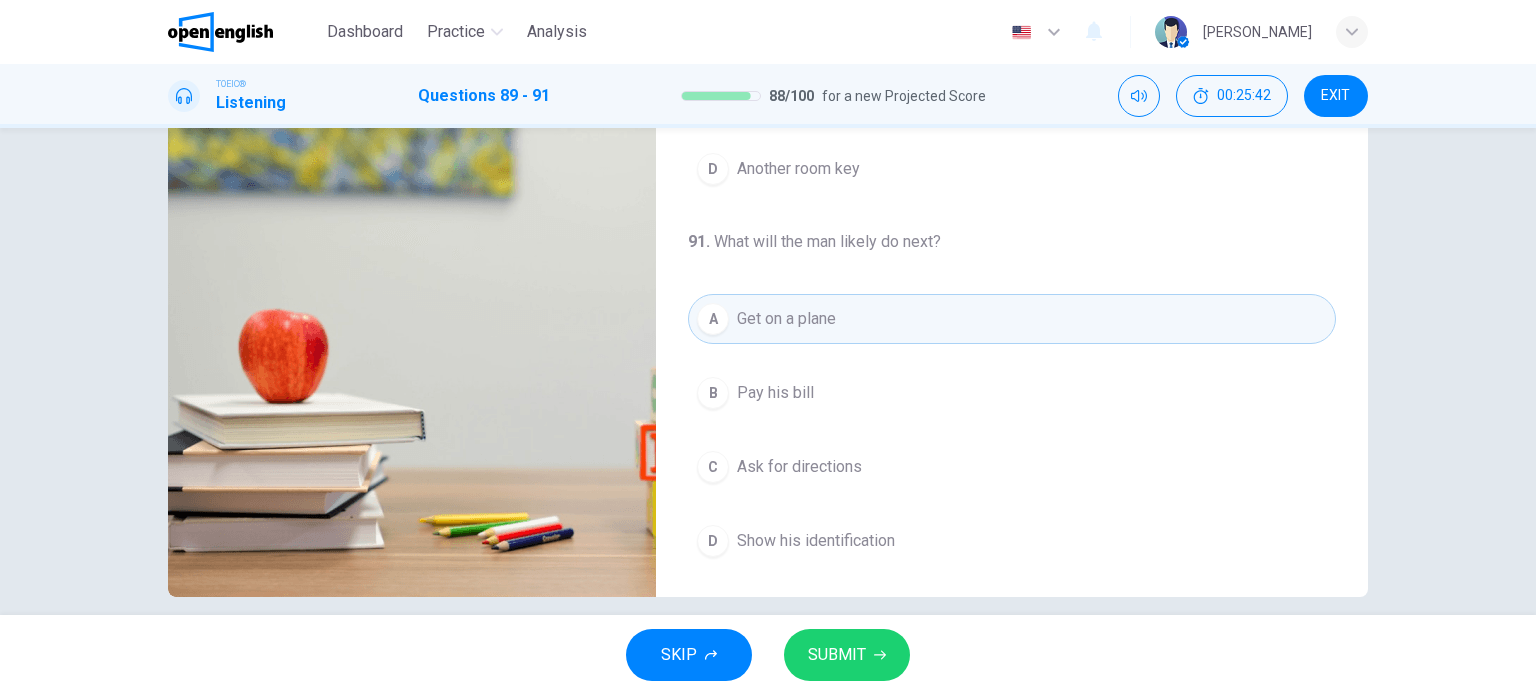 click on "SUBMIT" at bounding box center (837, 655) 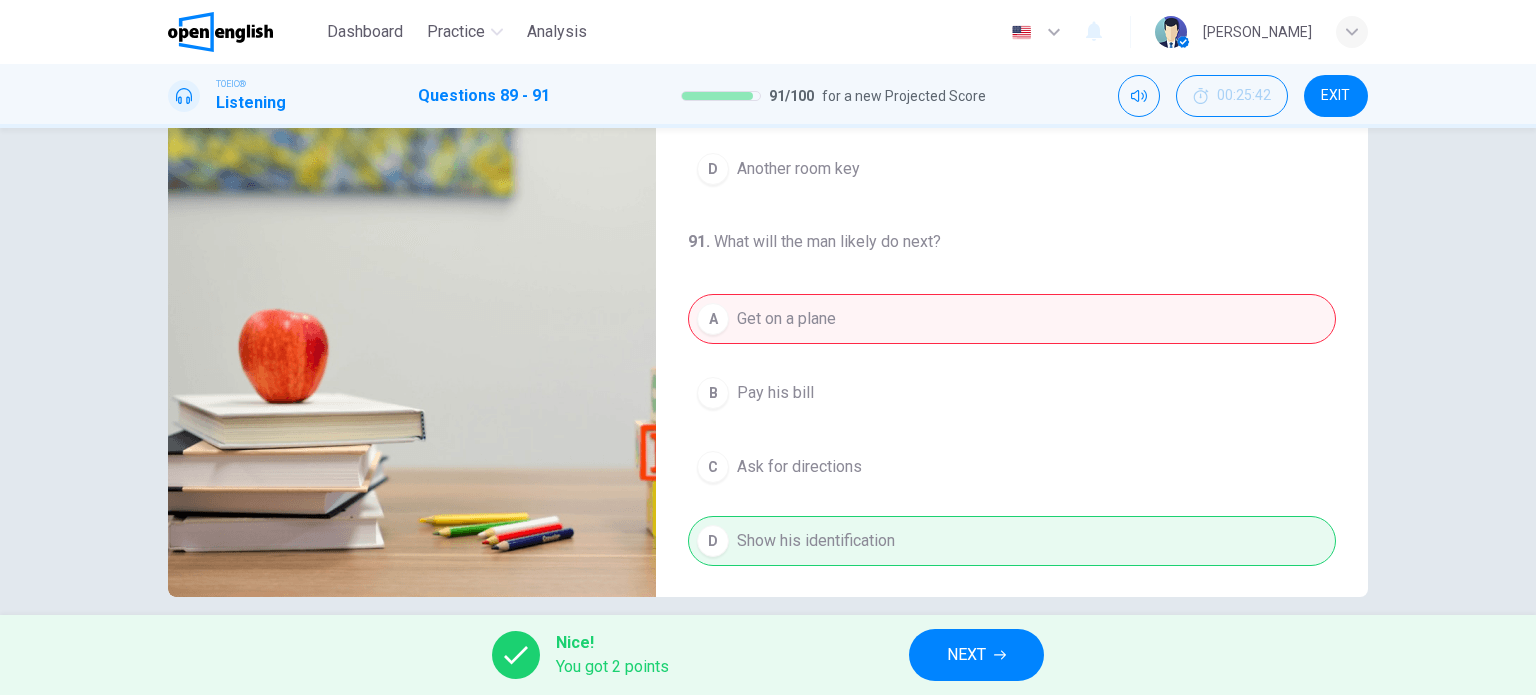 type on "**" 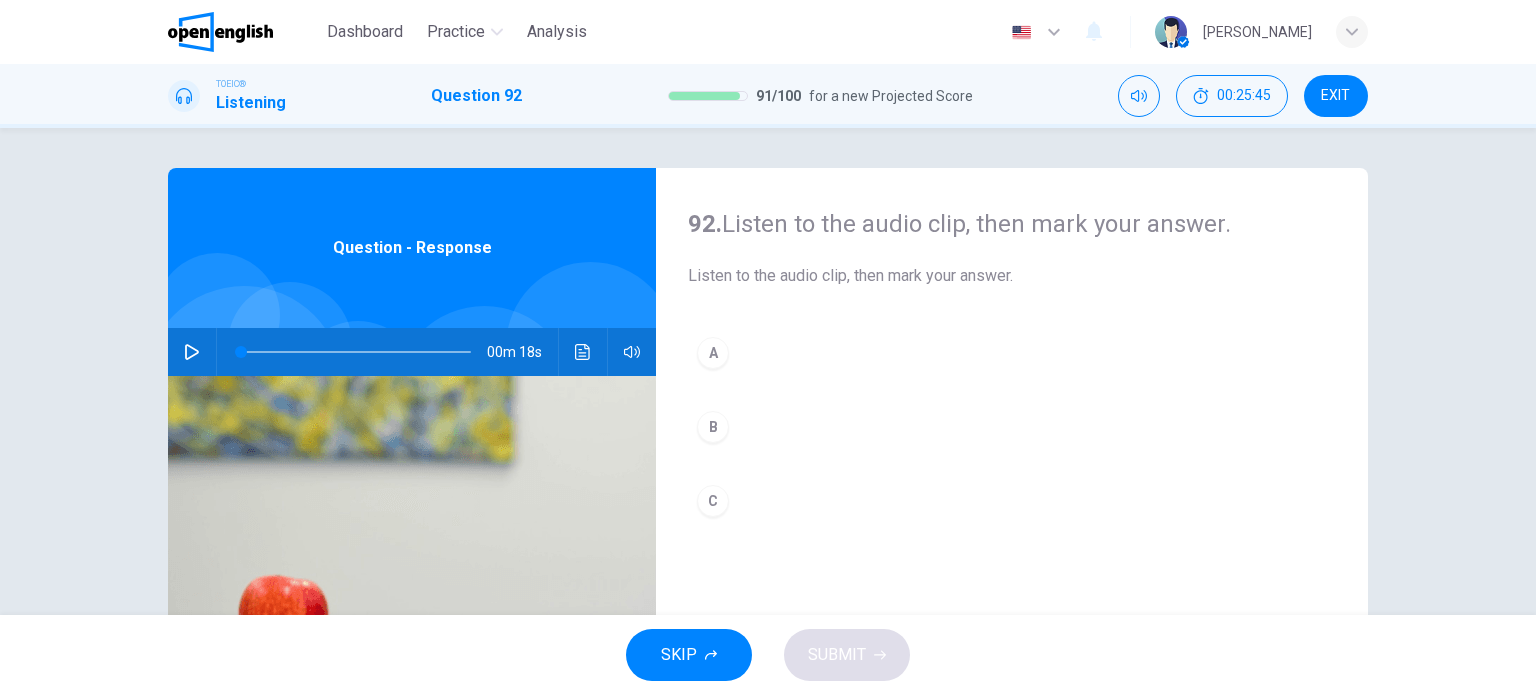 click 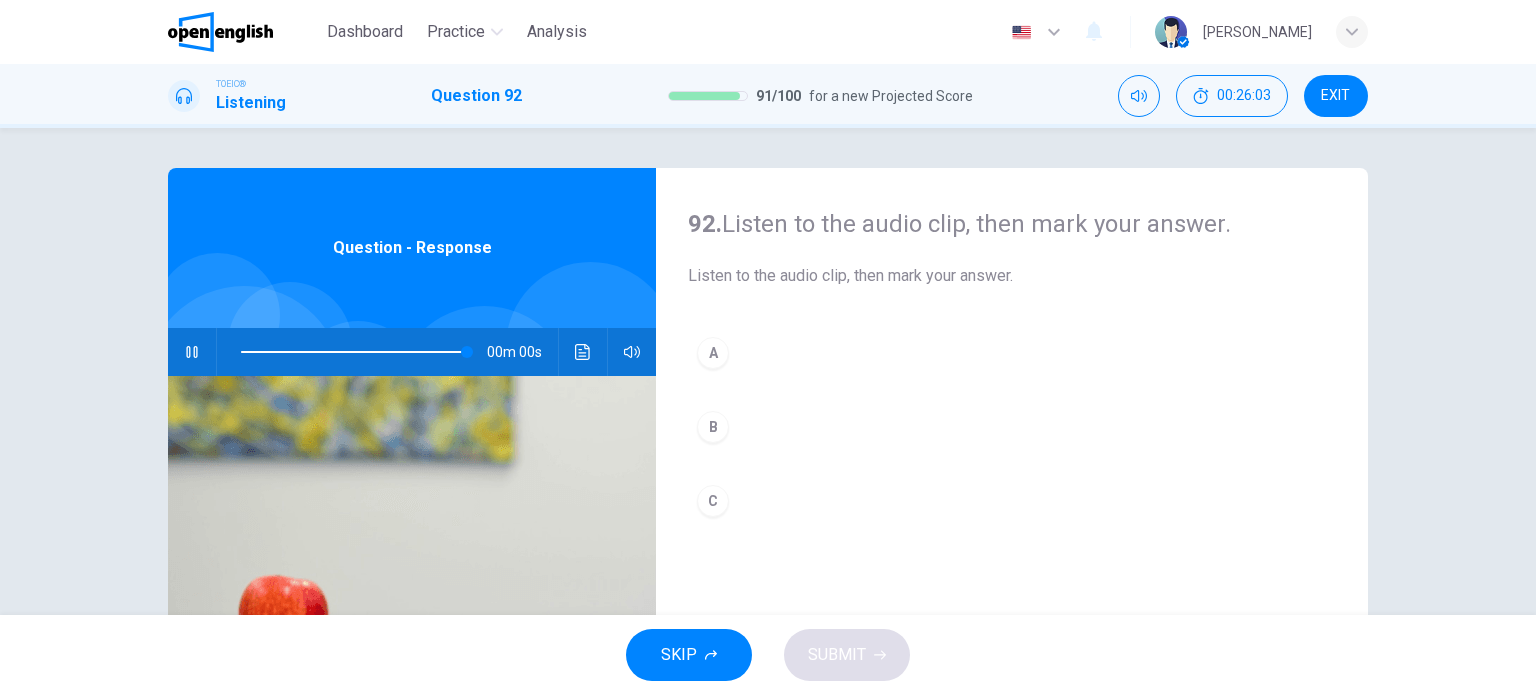 click on "B" at bounding box center [713, 427] 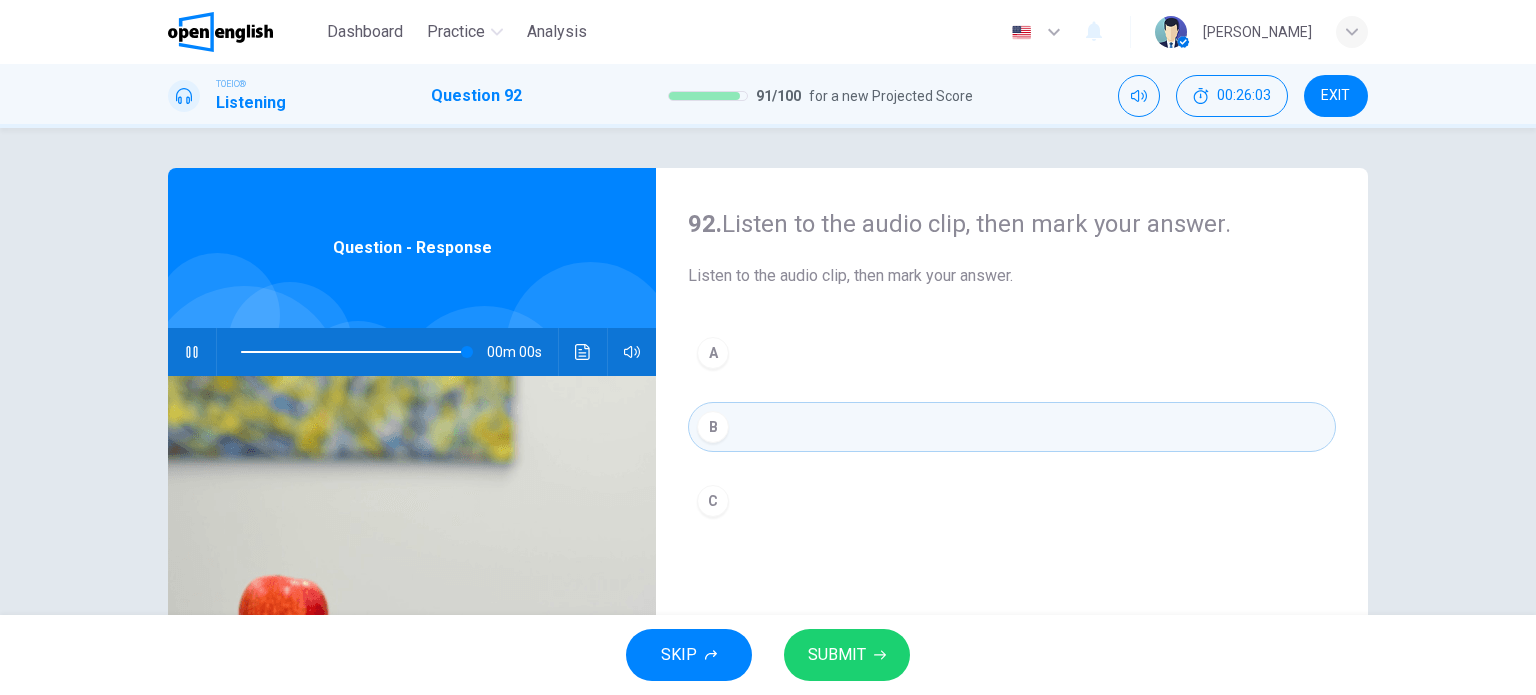 type on "*" 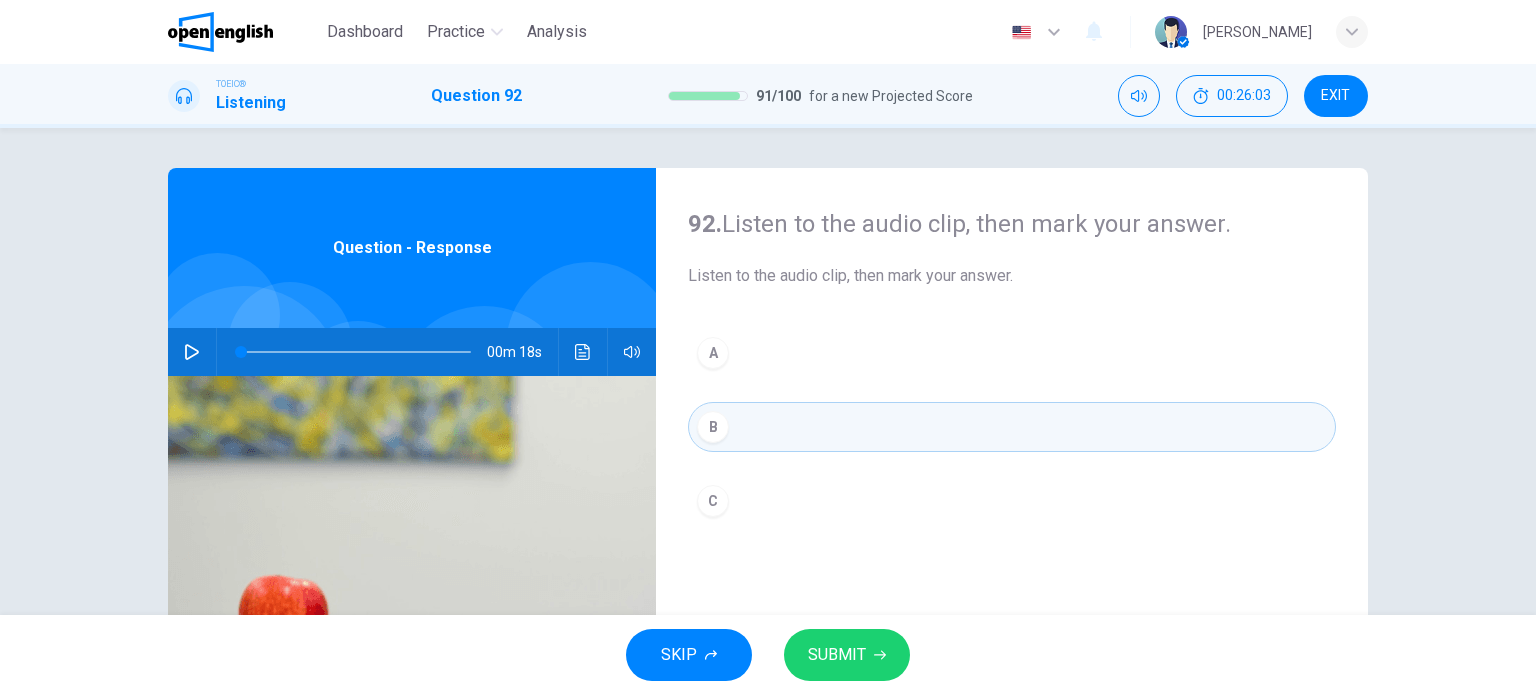 click 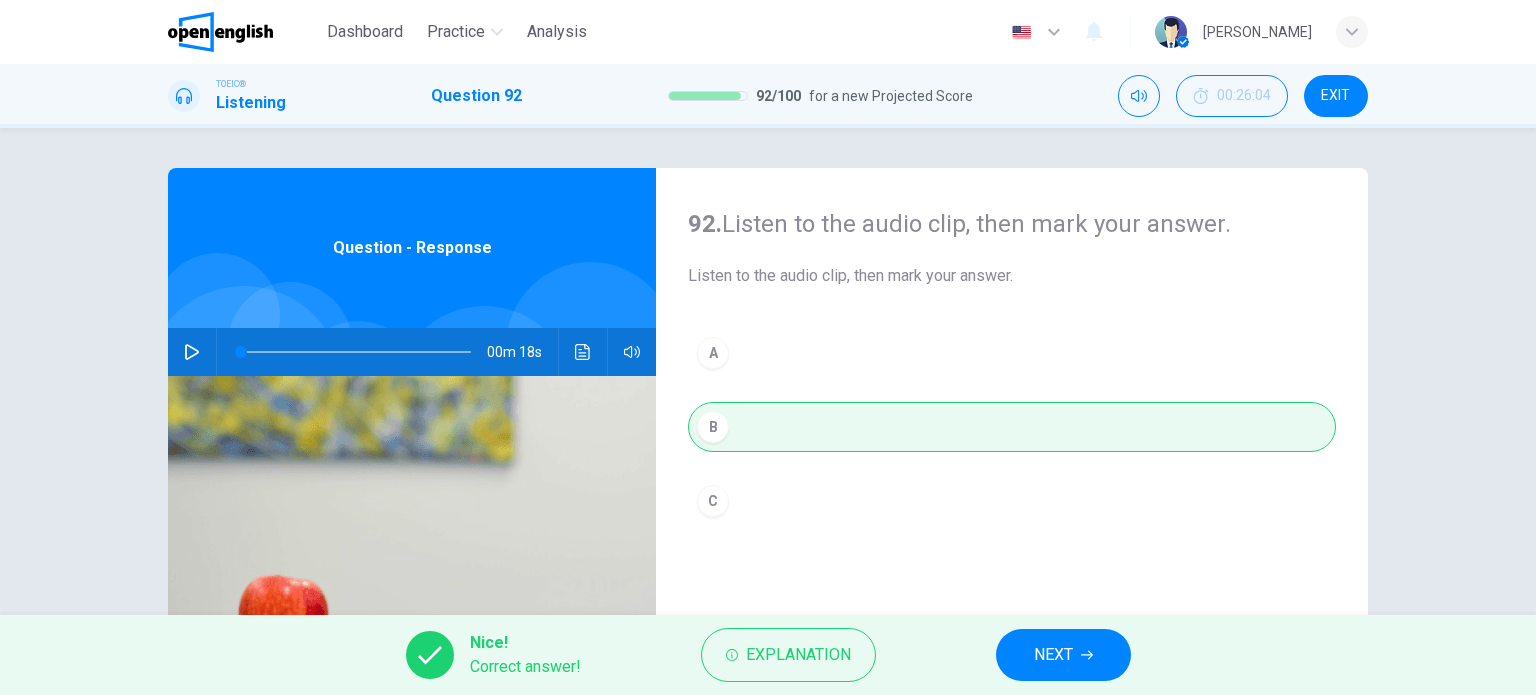 click 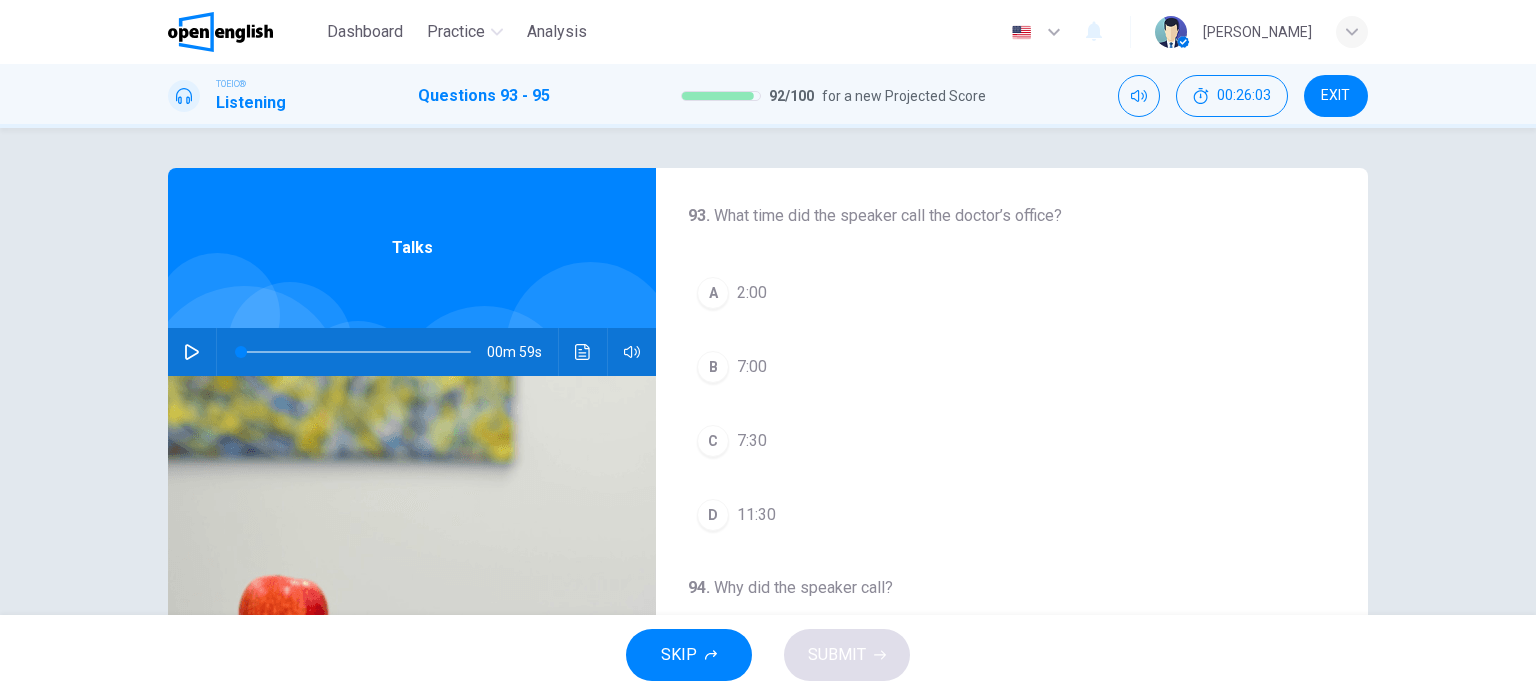click 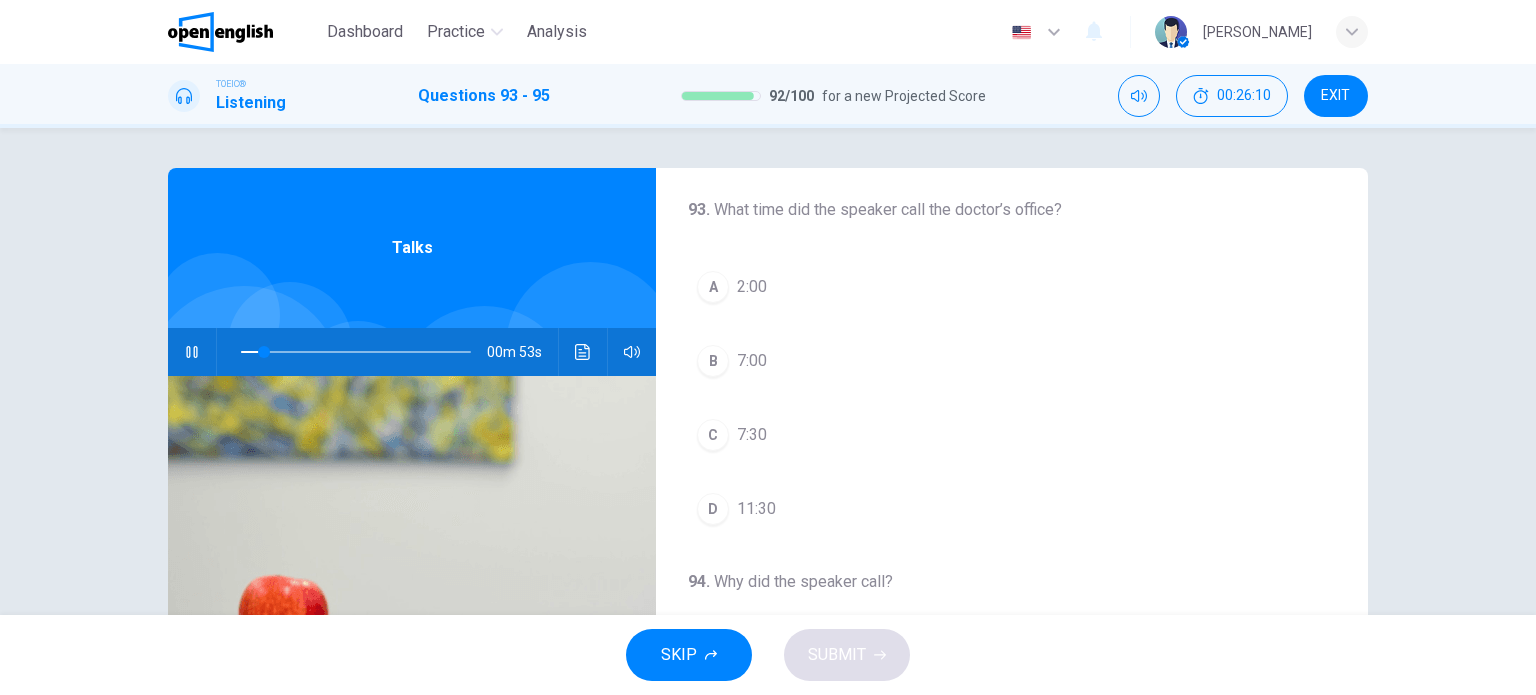 scroll, scrollTop: 5, scrollLeft: 0, axis: vertical 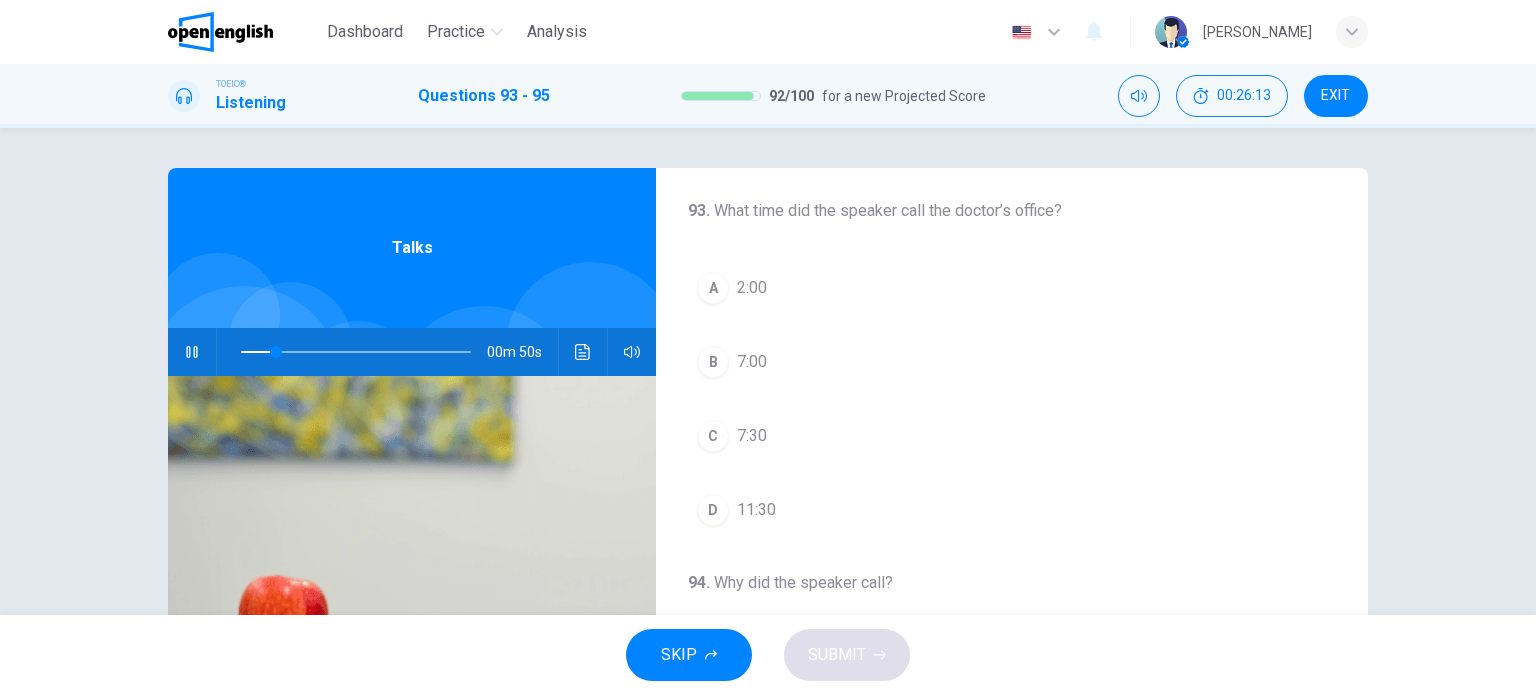 click on "7:30" at bounding box center [752, 436] 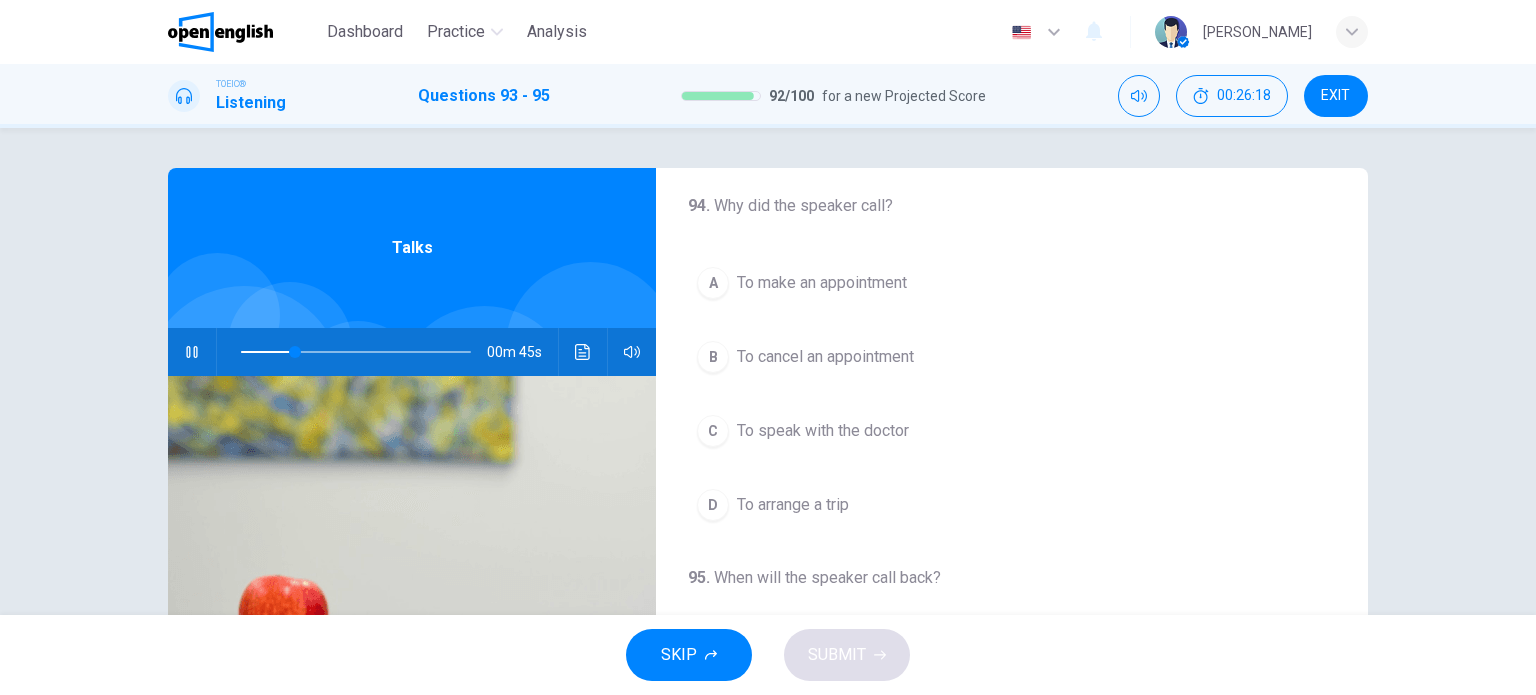 scroll, scrollTop: 383, scrollLeft: 0, axis: vertical 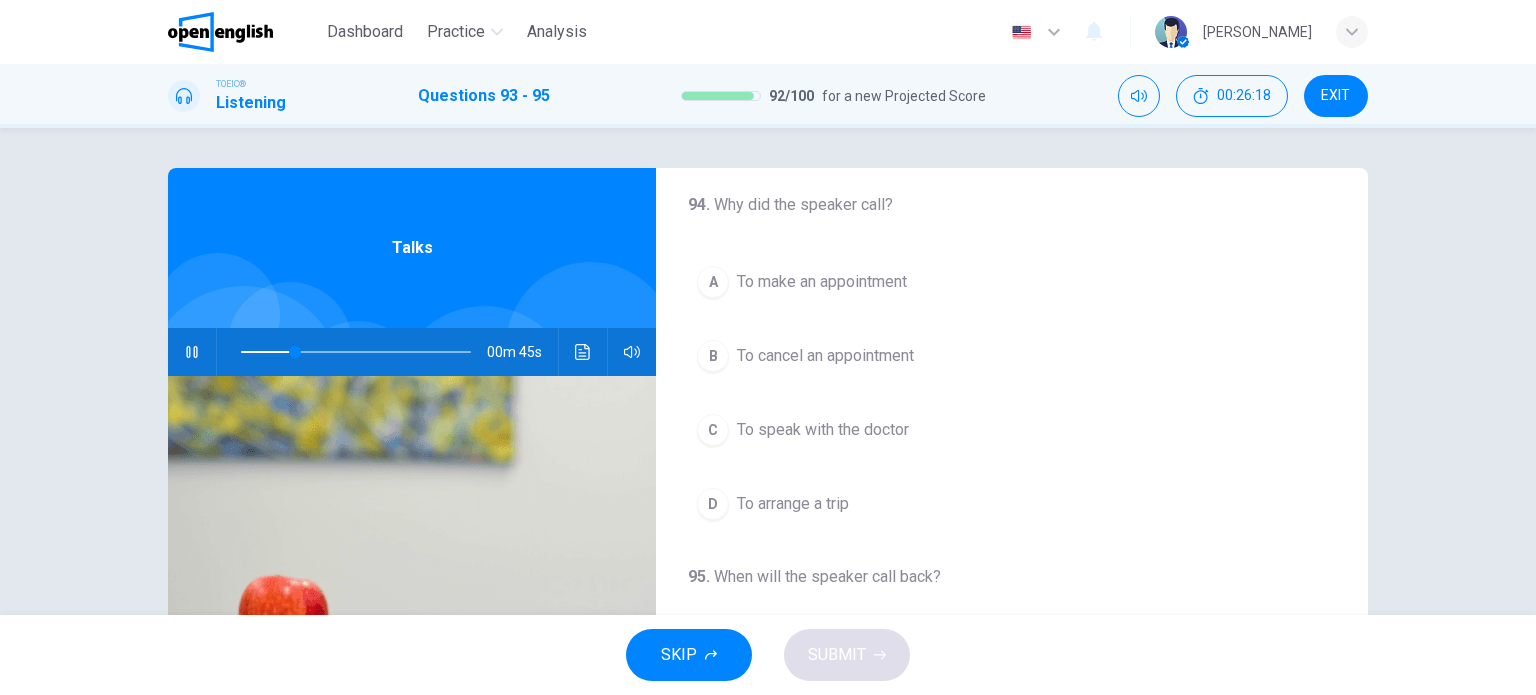 click on "To cancel an appointment" at bounding box center (825, 356) 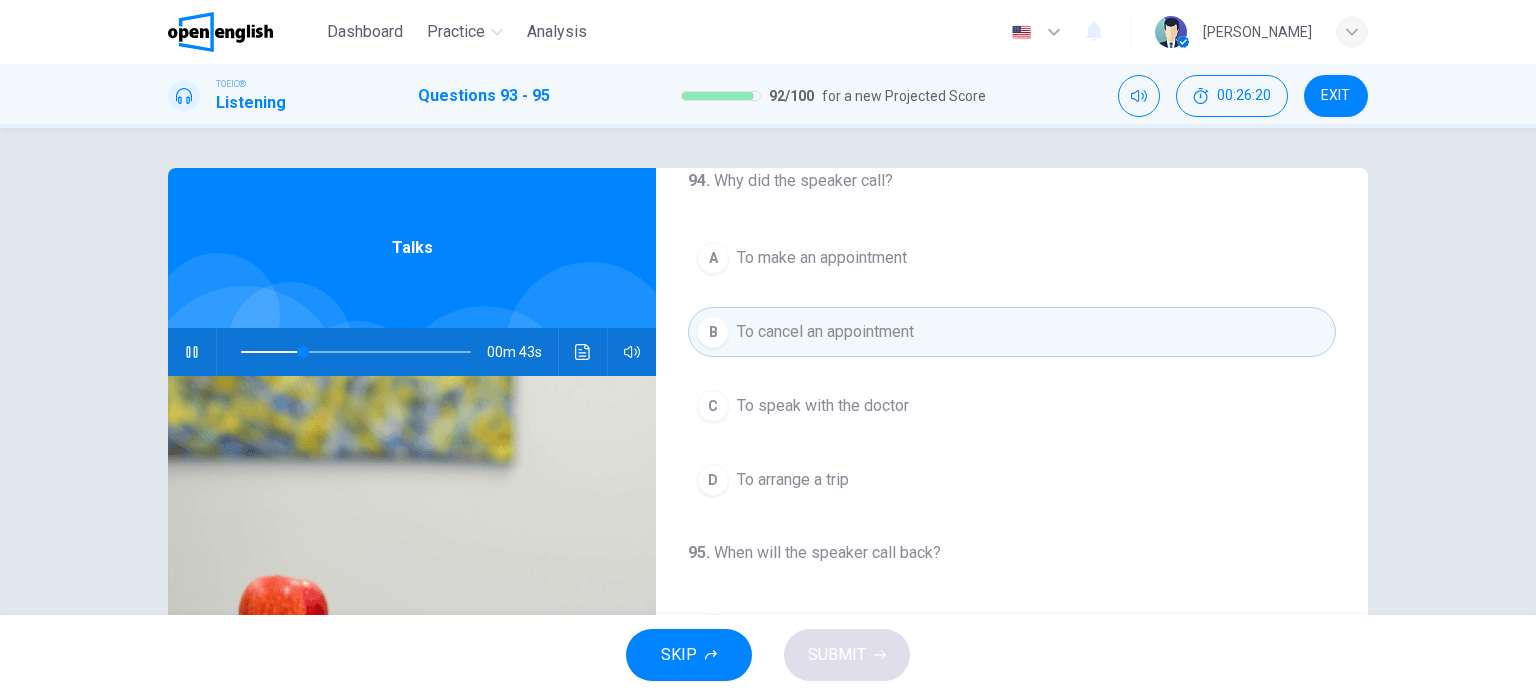 scroll, scrollTop: 452, scrollLeft: 0, axis: vertical 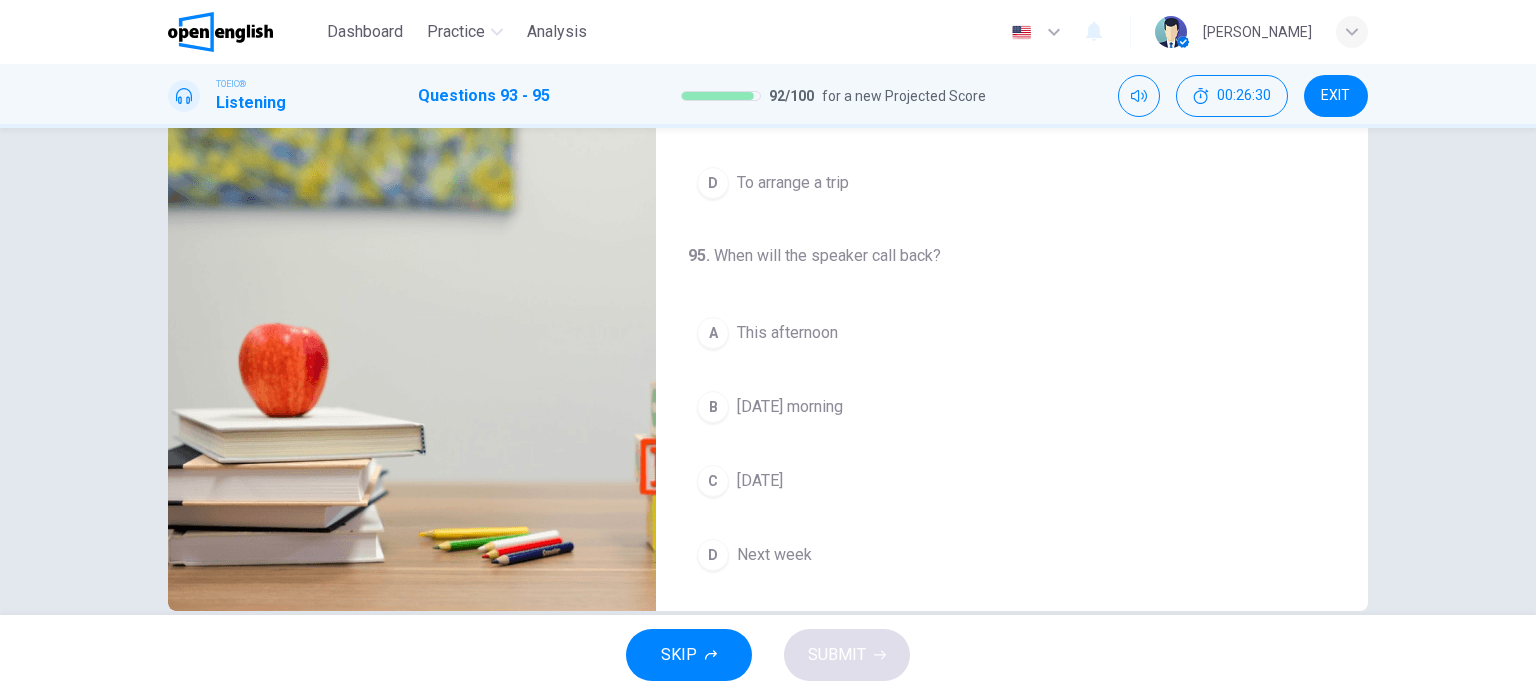 click on "[DATE]" at bounding box center (760, 481) 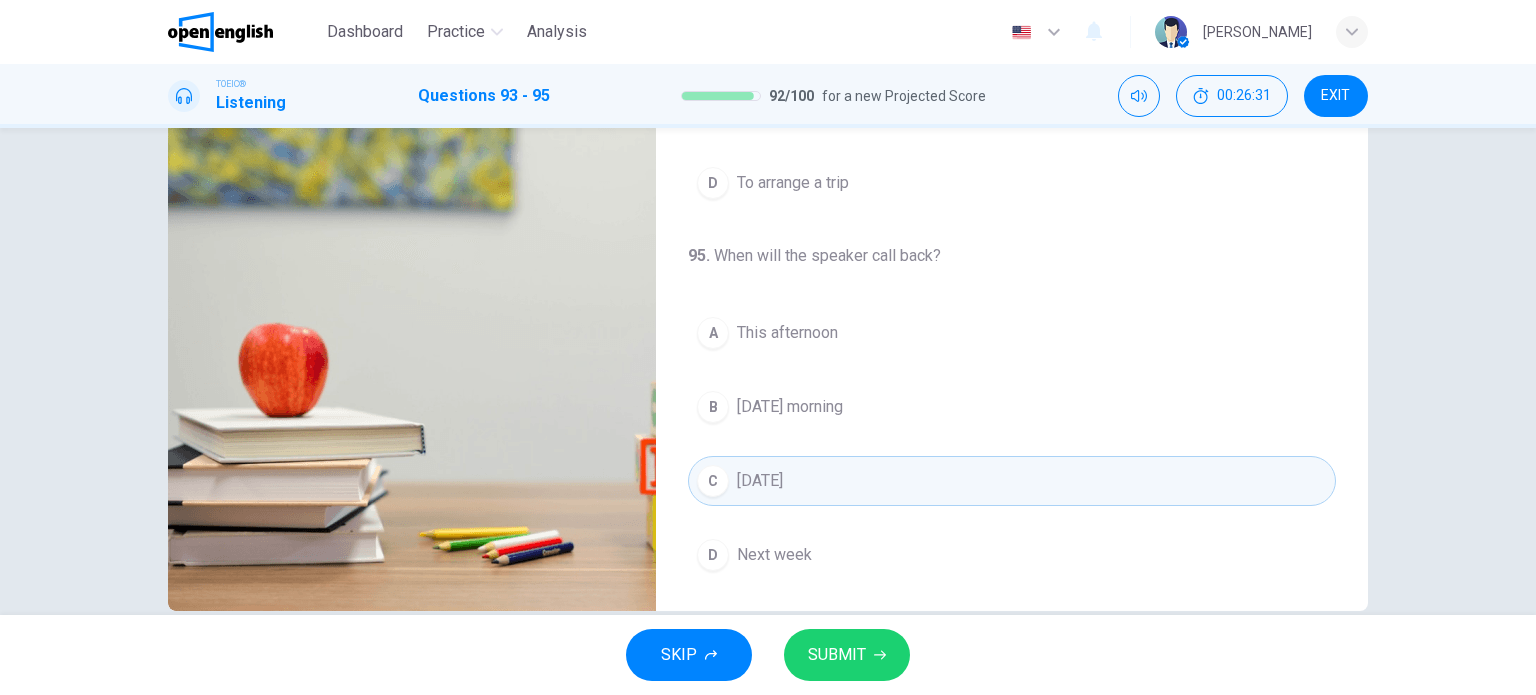 click on "SUBMIT" at bounding box center (837, 655) 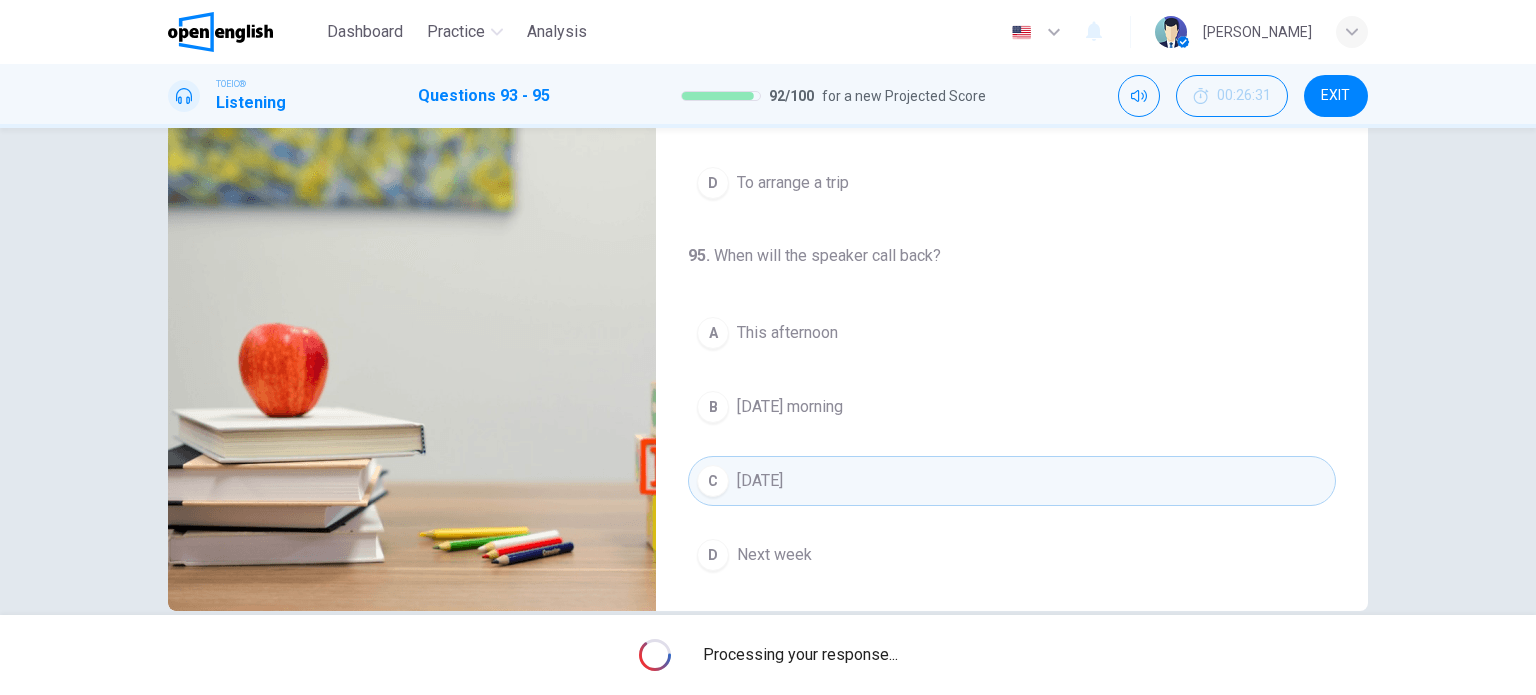 click on "A This afternoon B [DATE] morning C [DATE] D Next week" at bounding box center (1012, 444) 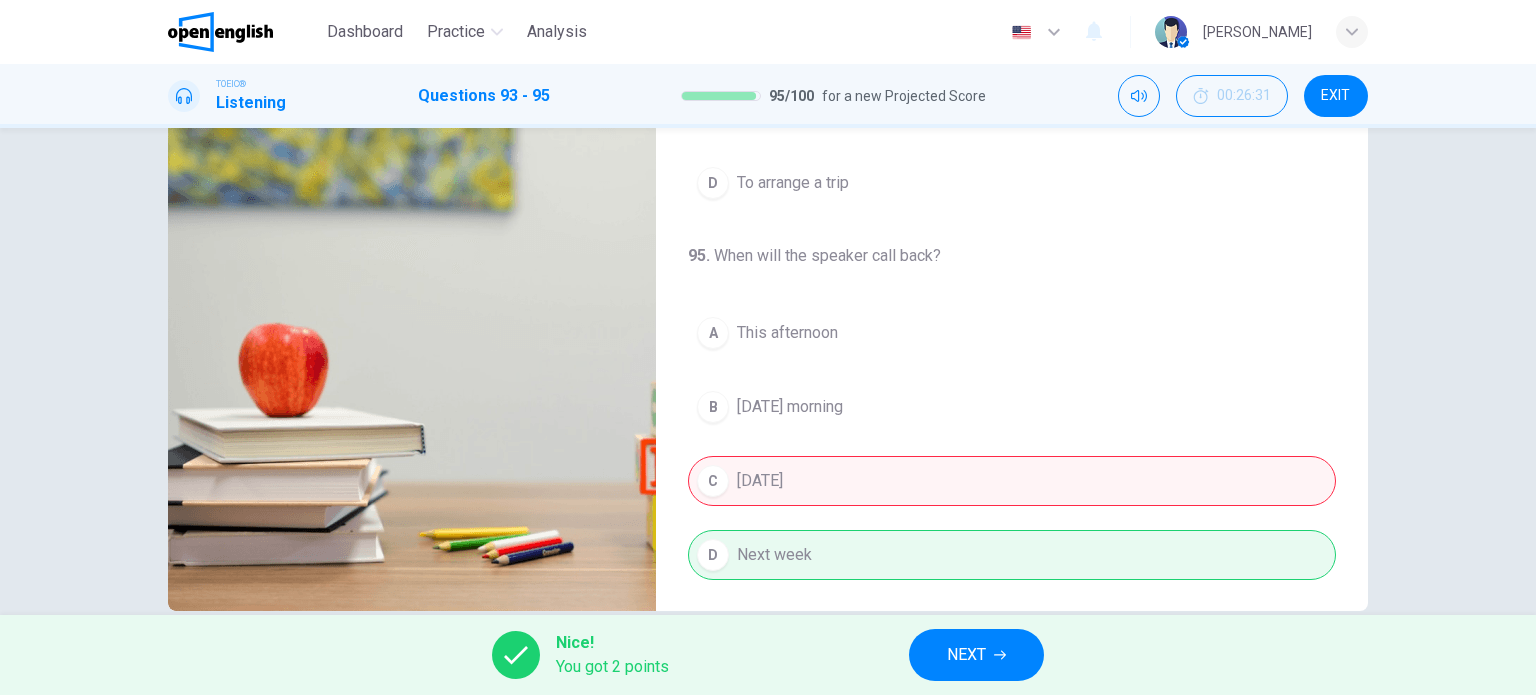 type on "**" 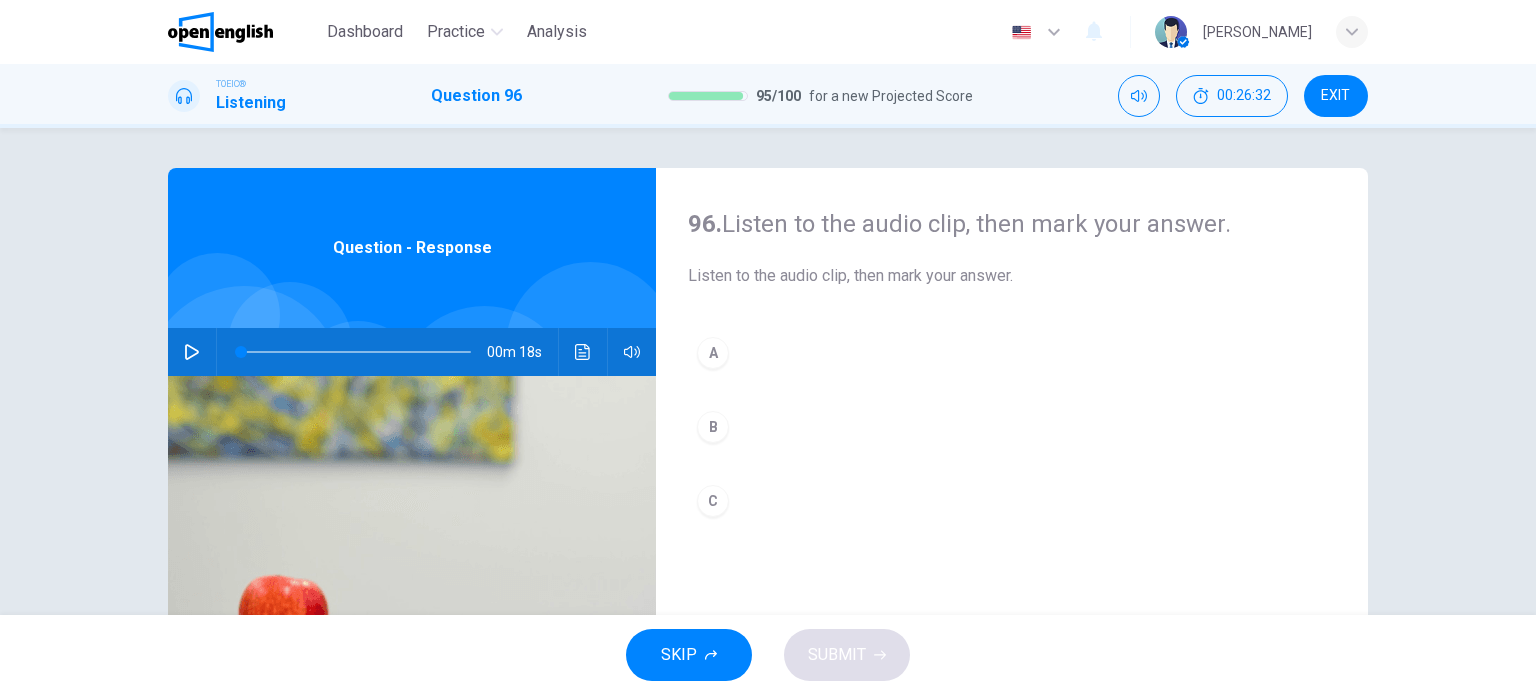 click 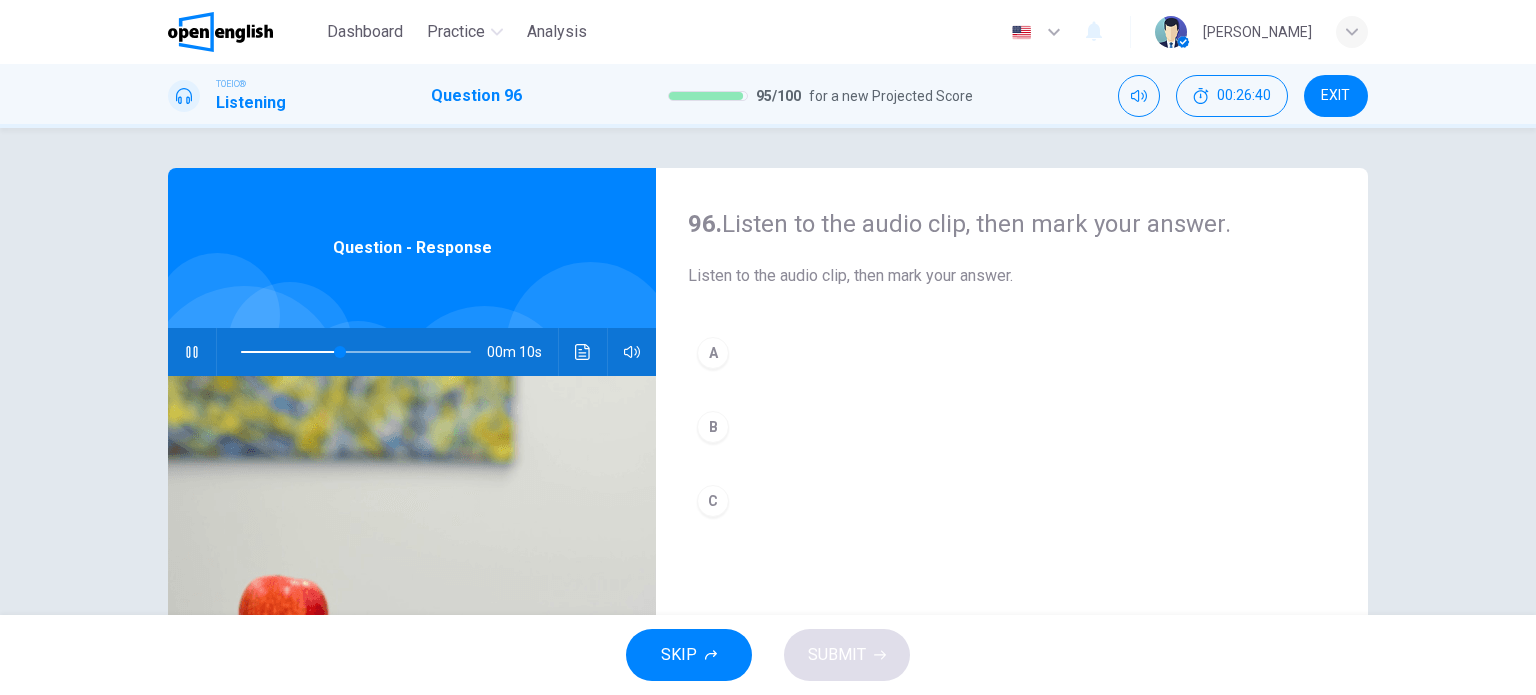 click on "A" at bounding box center [713, 353] 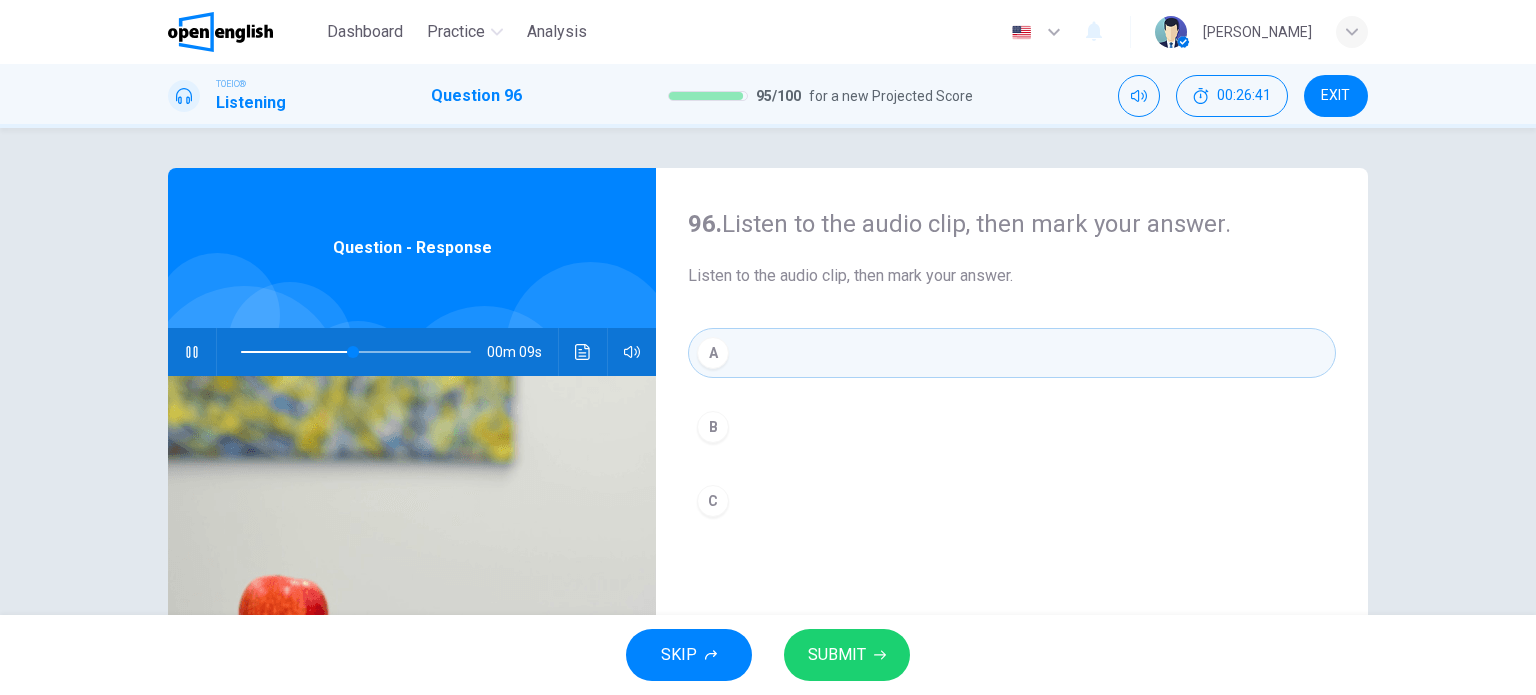click on "SUBMIT" at bounding box center (837, 655) 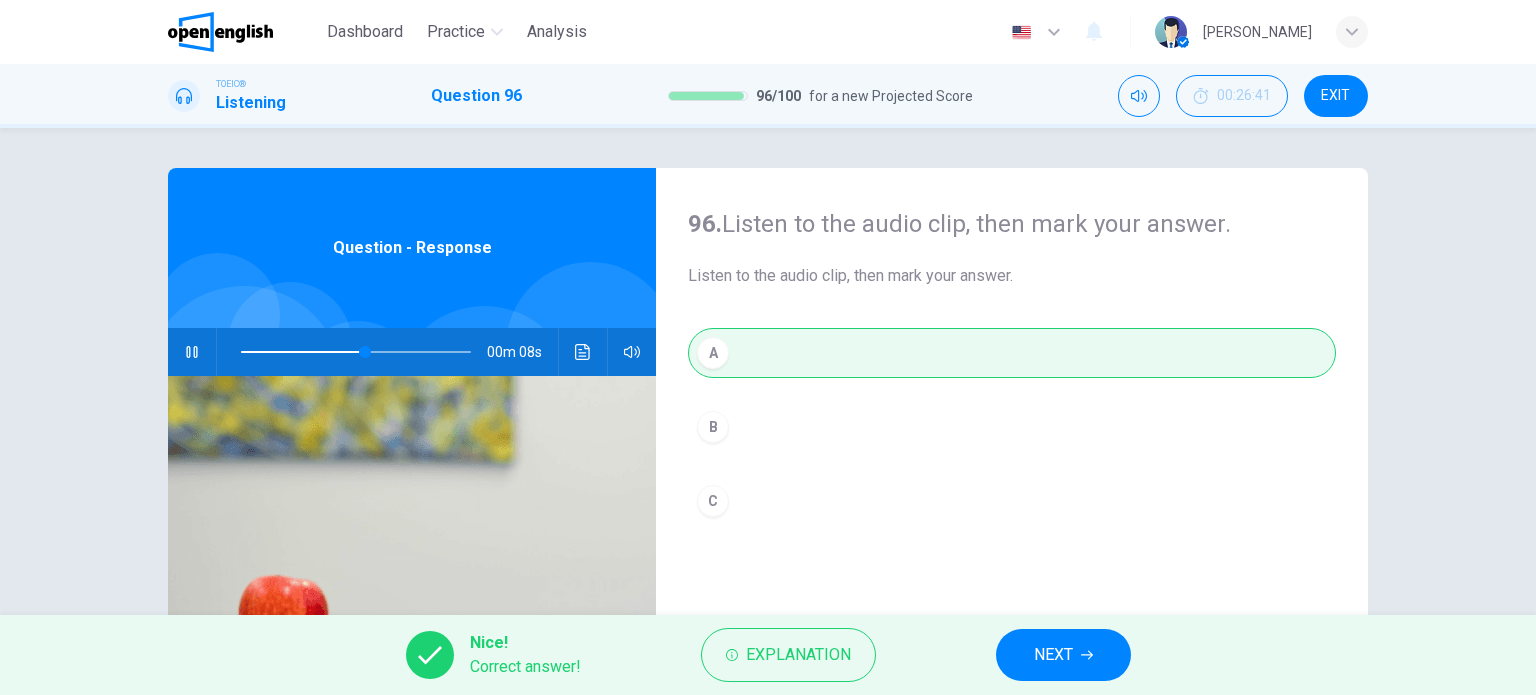 type on "**" 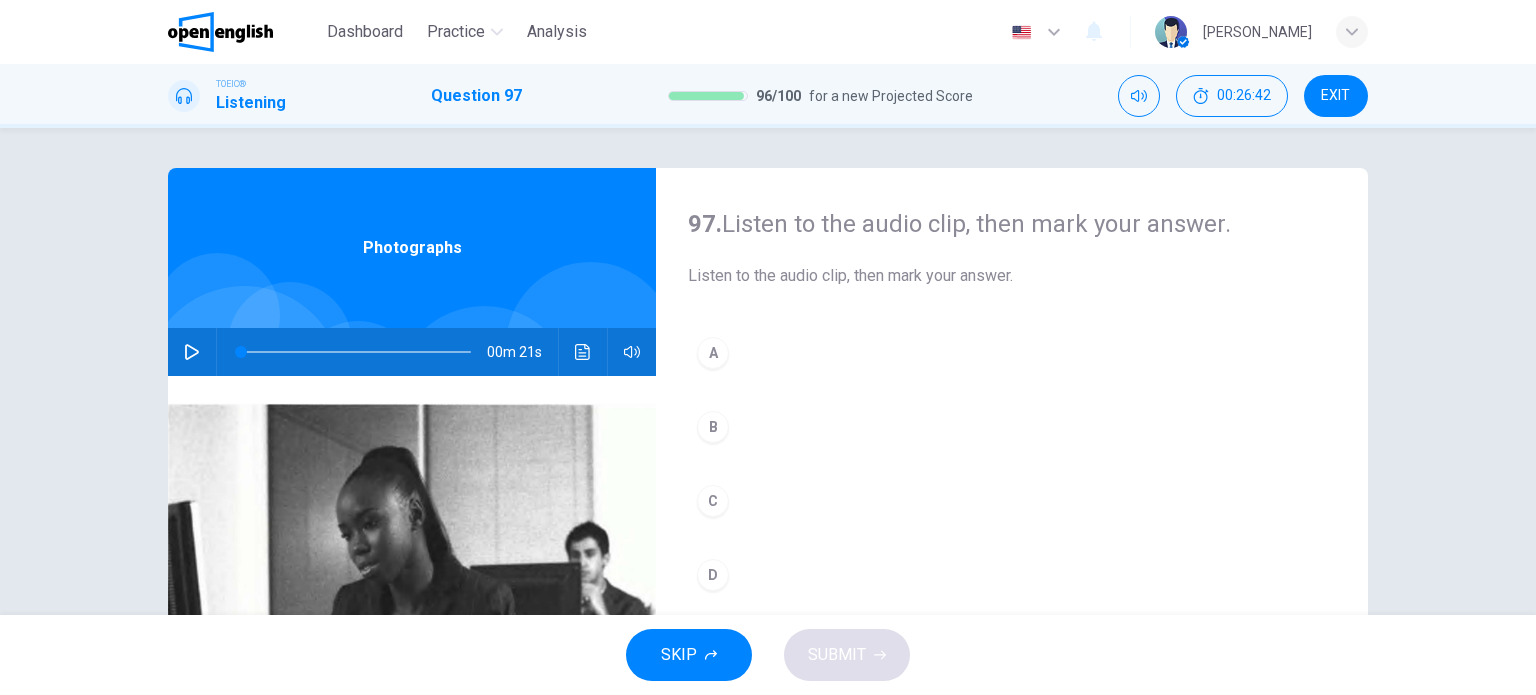 click 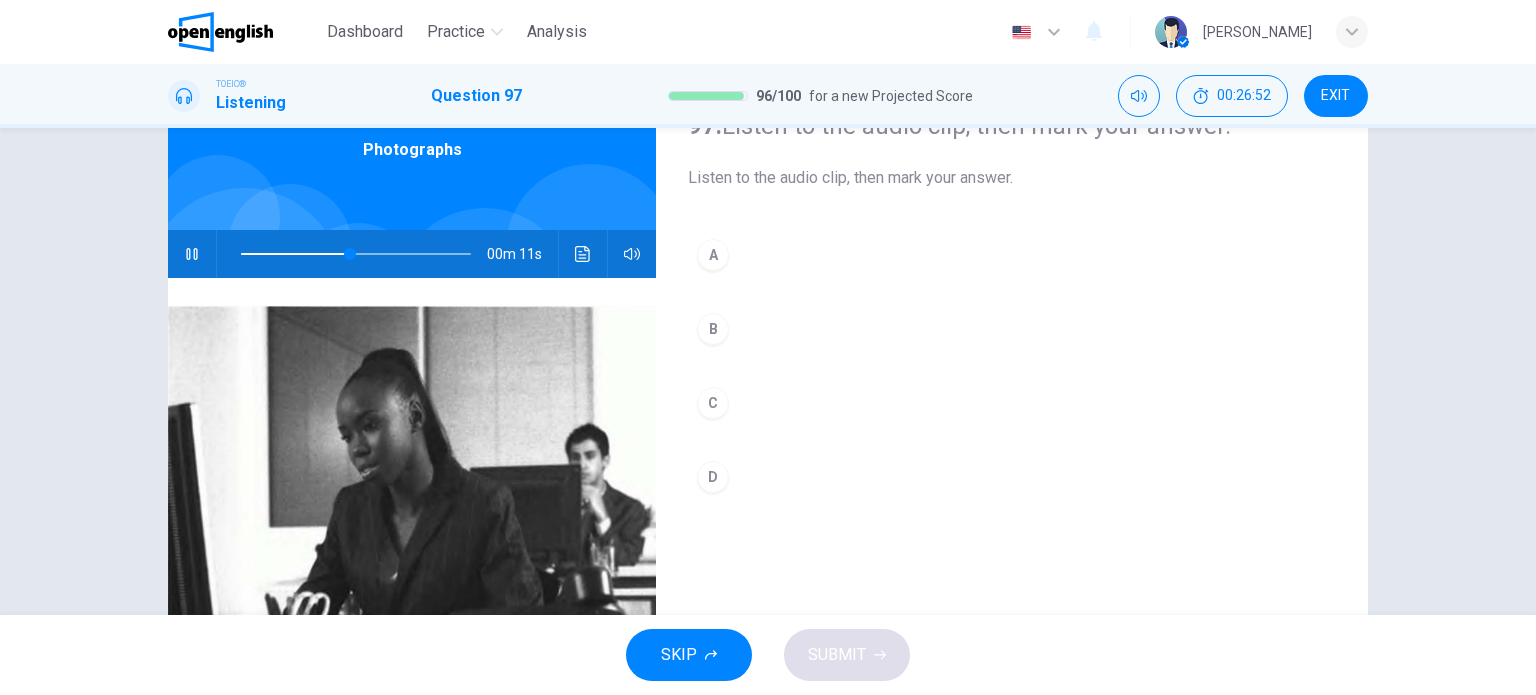 scroll, scrollTop: 0, scrollLeft: 0, axis: both 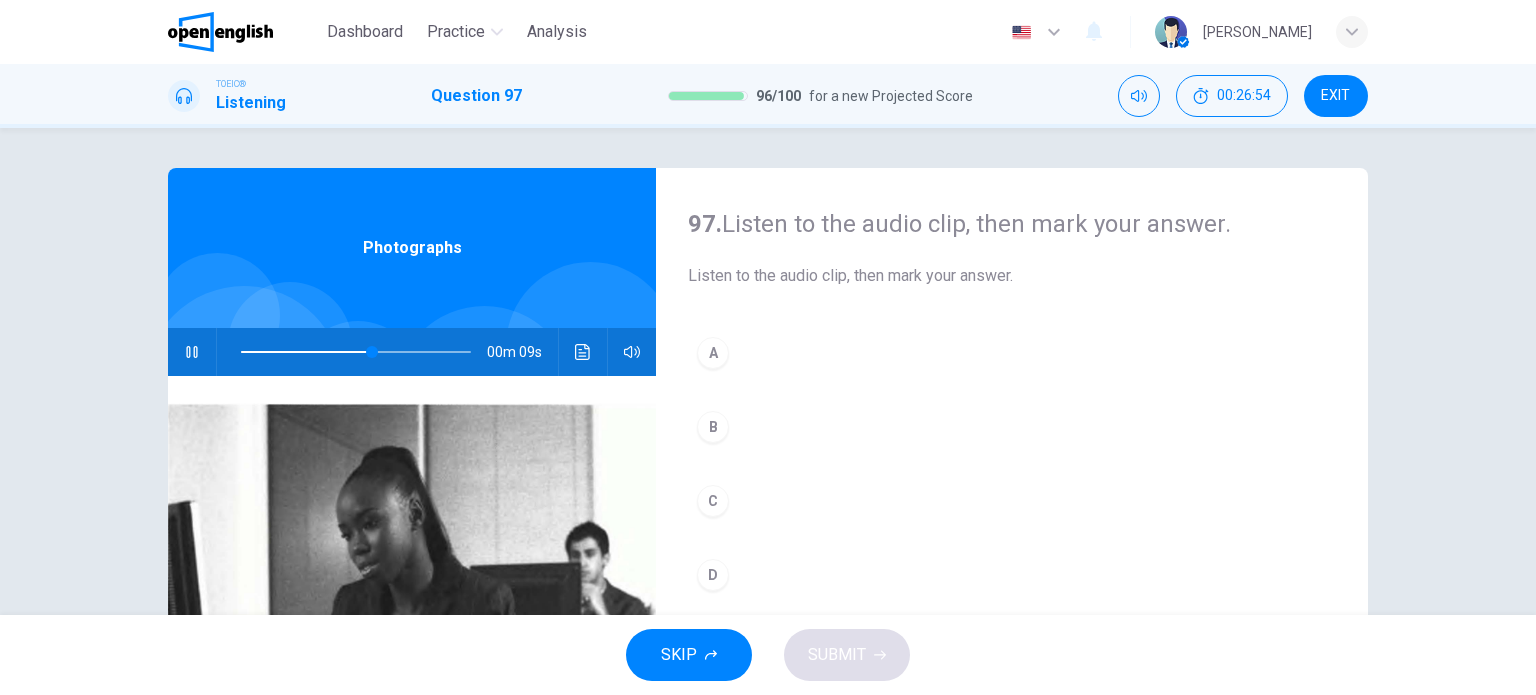 click on "B" at bounding box center (713, 427) 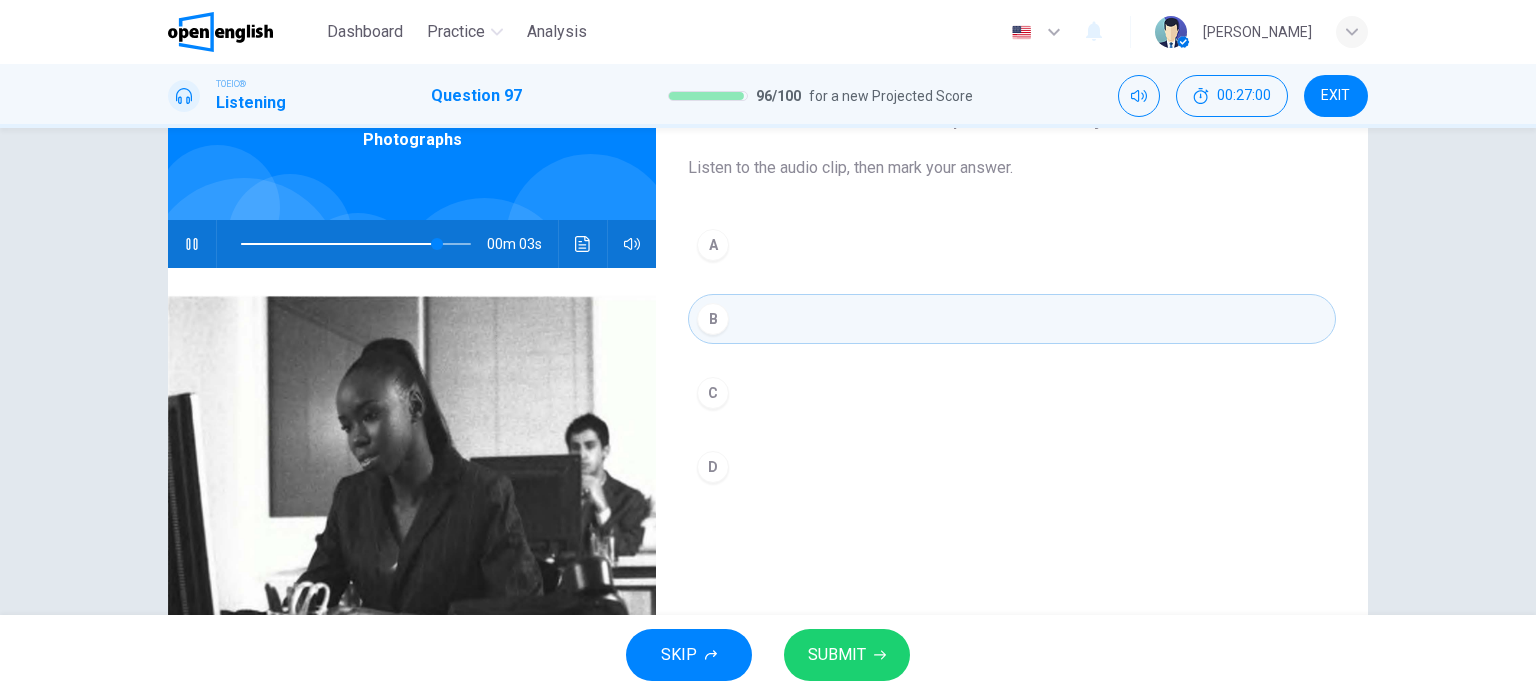 scroll, scrollTop: 93, scrollLeft: 0, axis: vertical 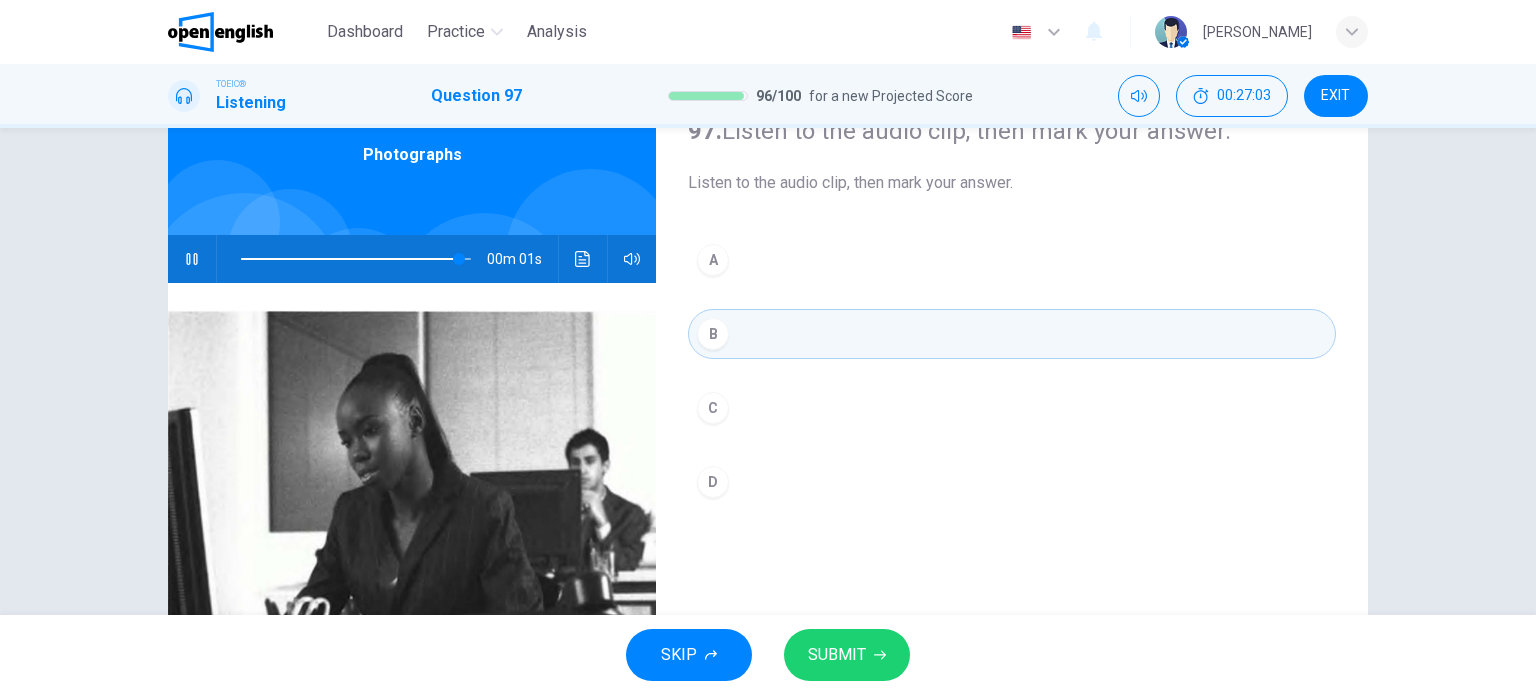 click on "SUBMIT" at bounding box center [837, 655] 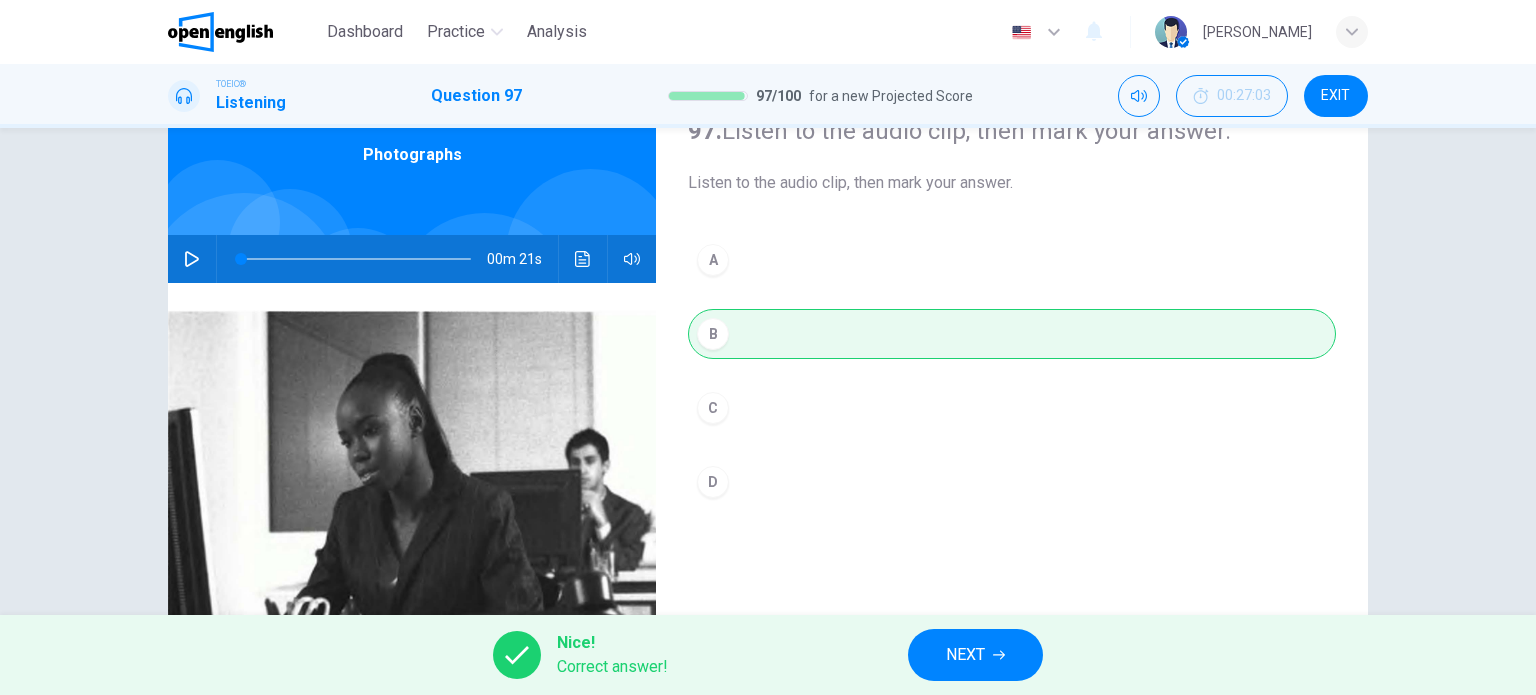 click on "NEXT" at bounding box center [965, 655] 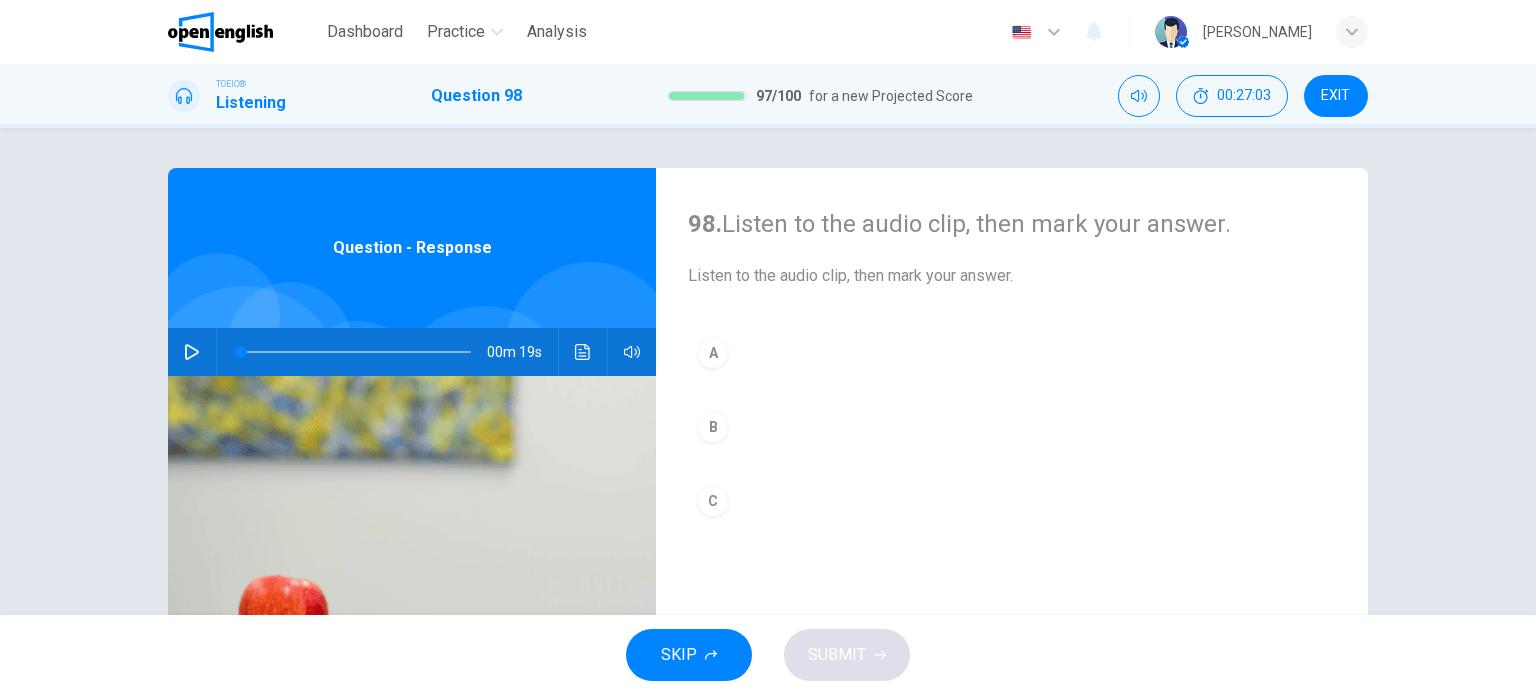 click at bounding box center (412, 619) 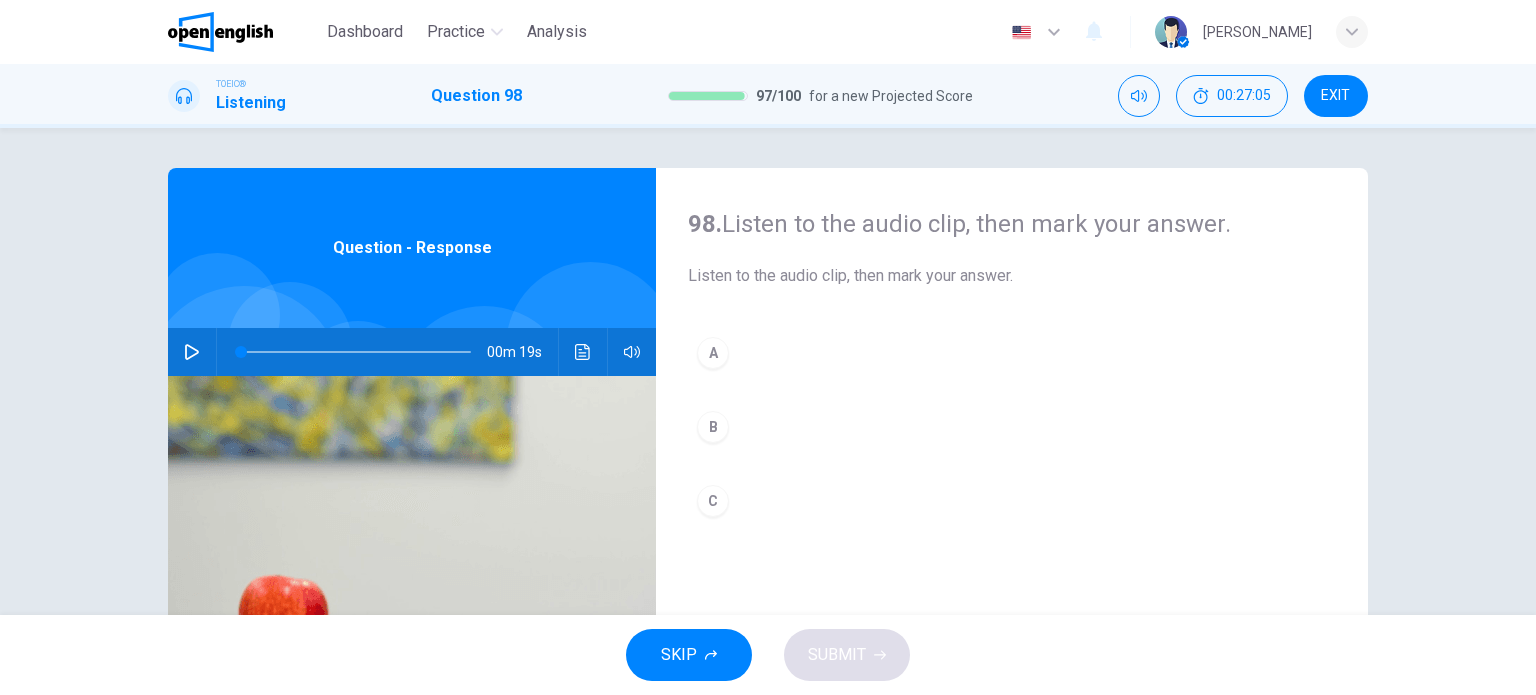 click 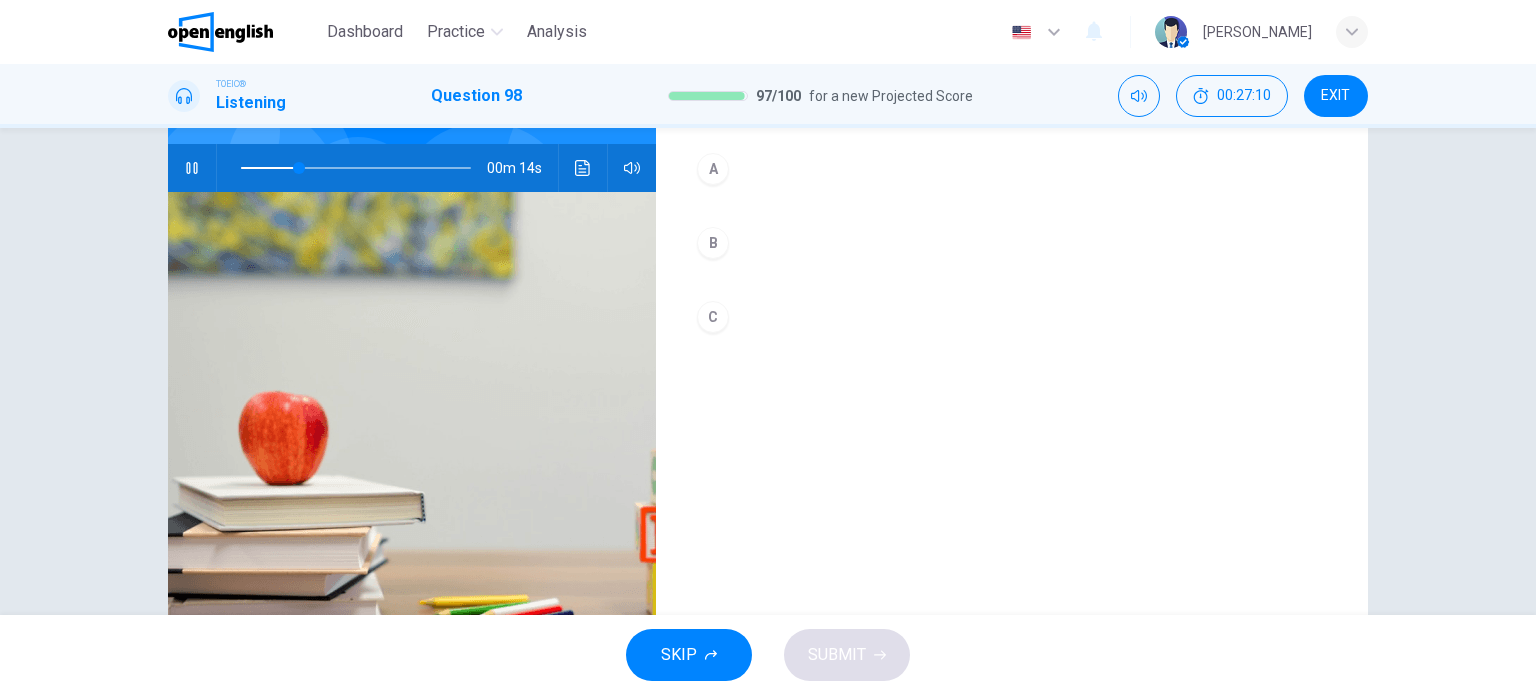 scroll, scrollTop: 187, scrollLeft: 0, axis: vertical 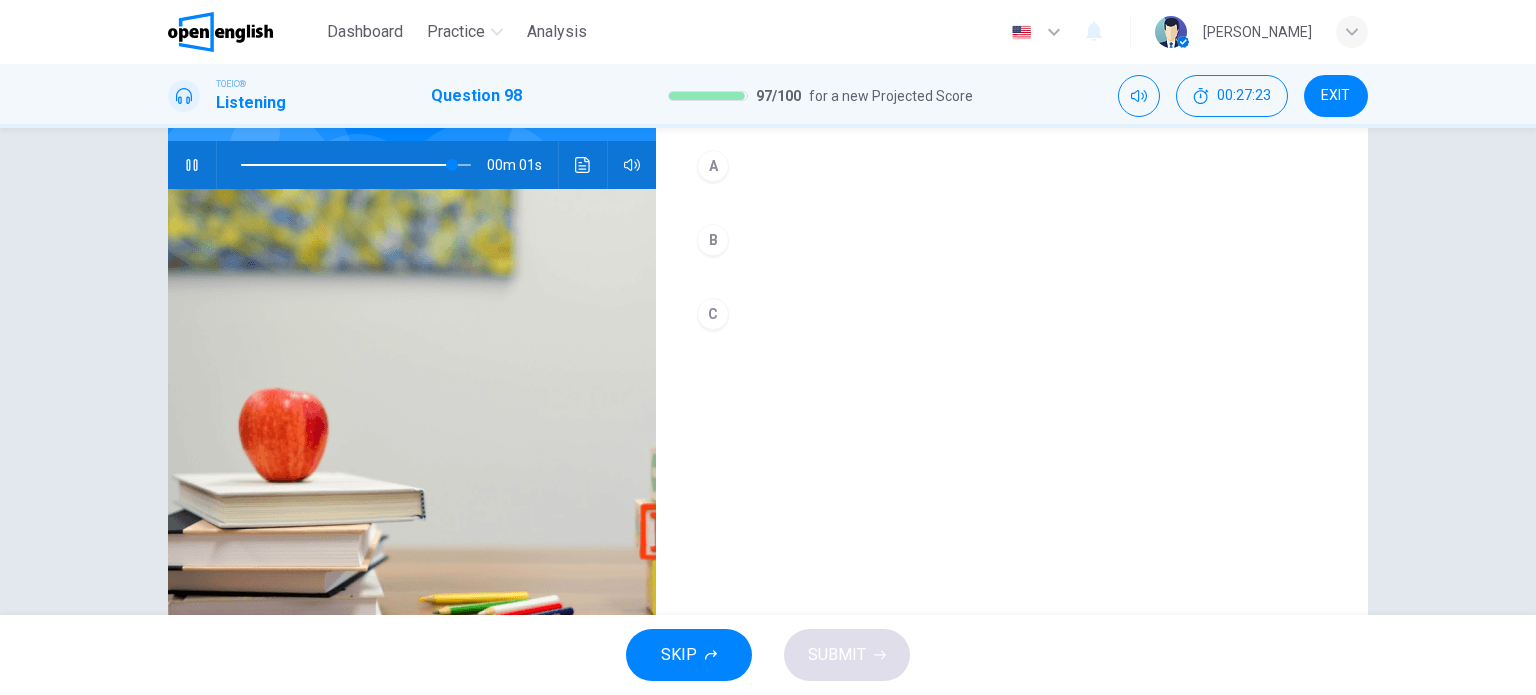click on "C" at bounding box center (713, 314) 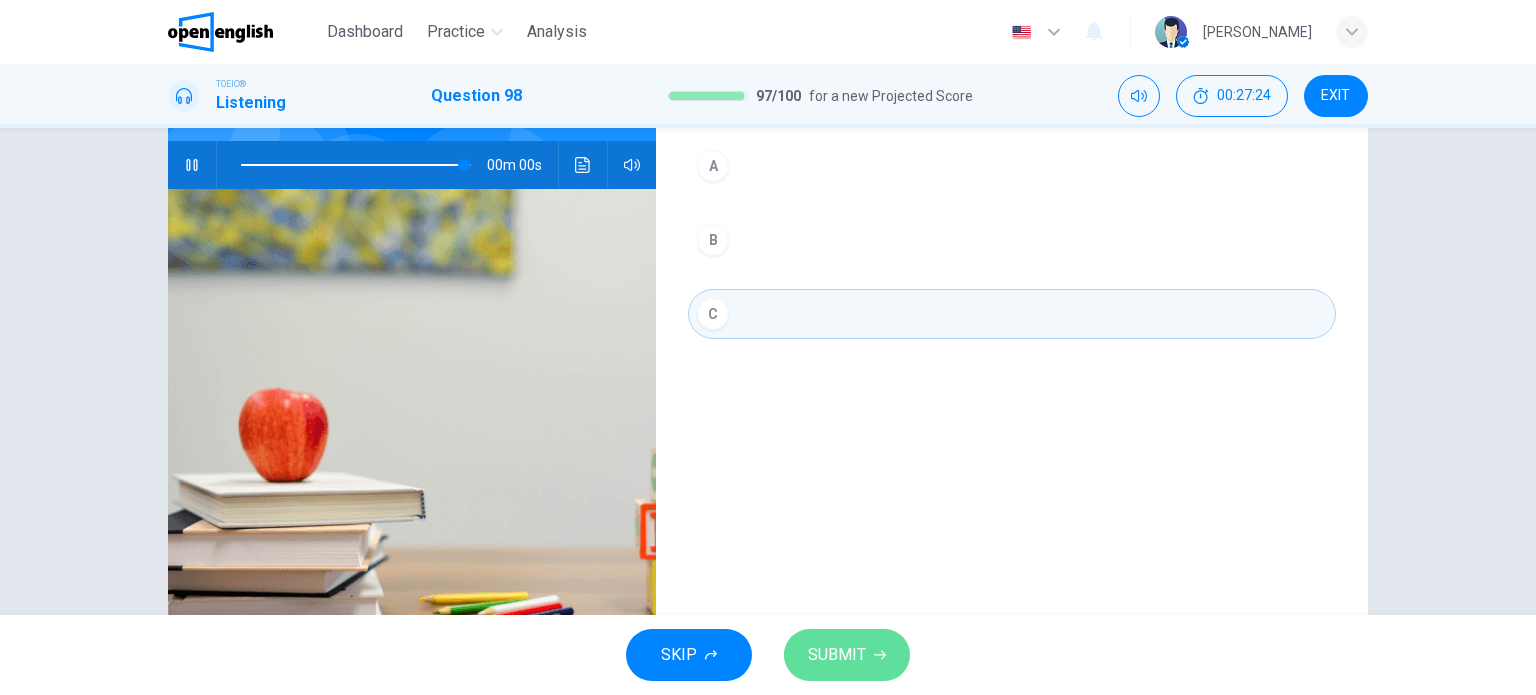 click 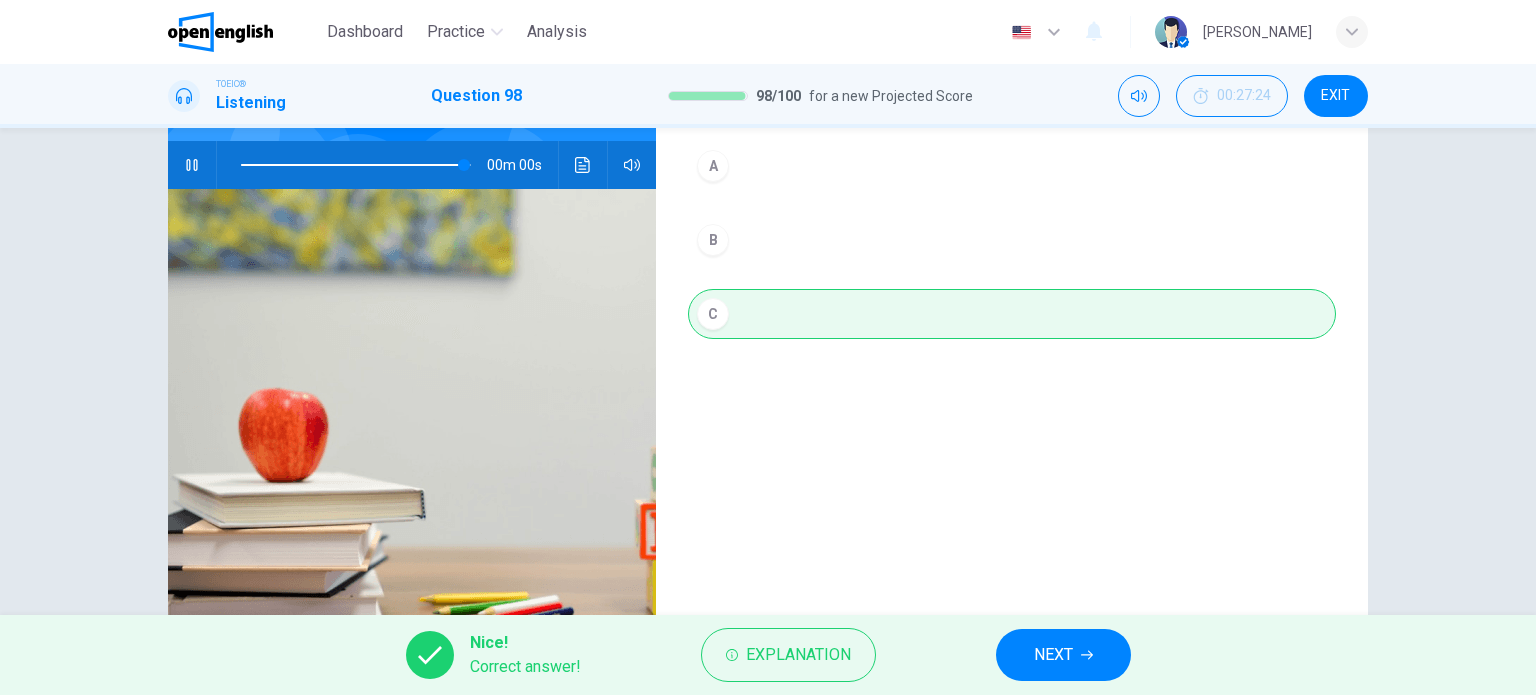 type on "*" 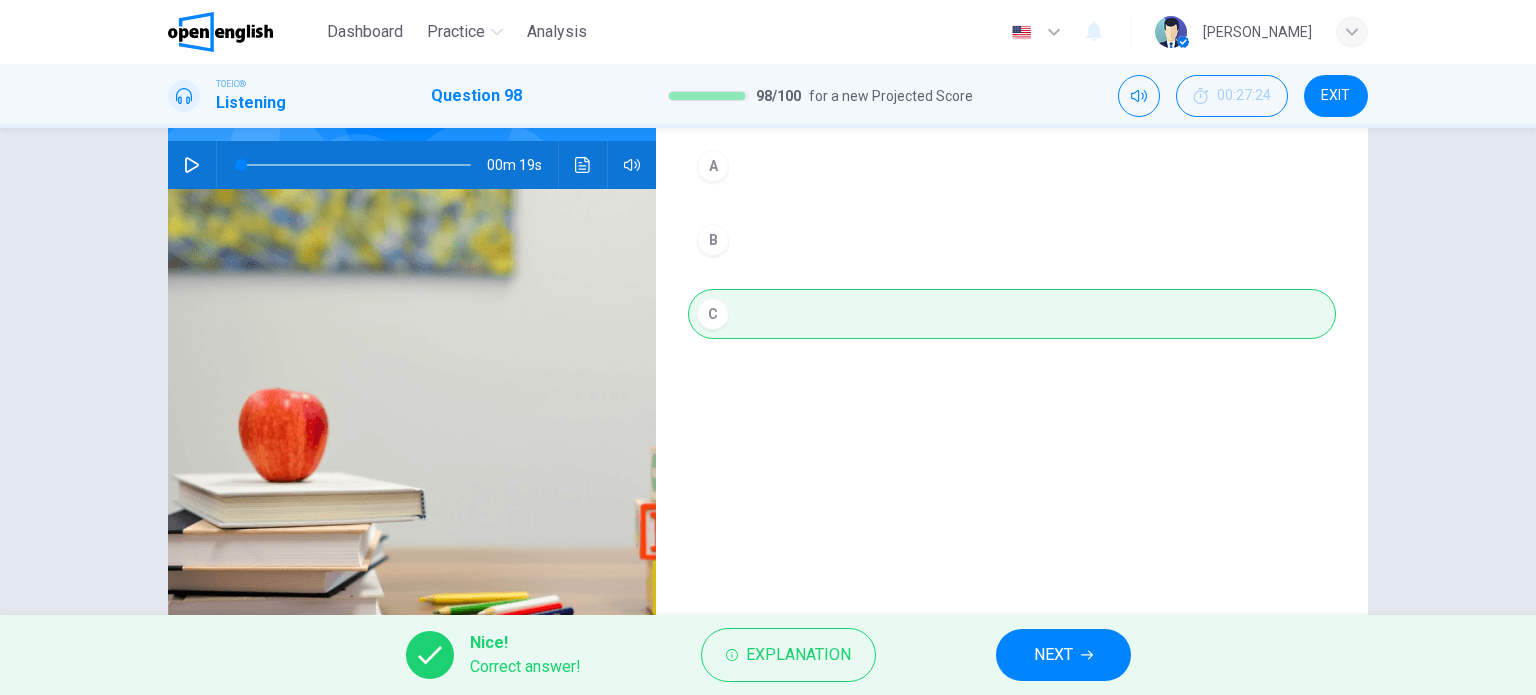 click 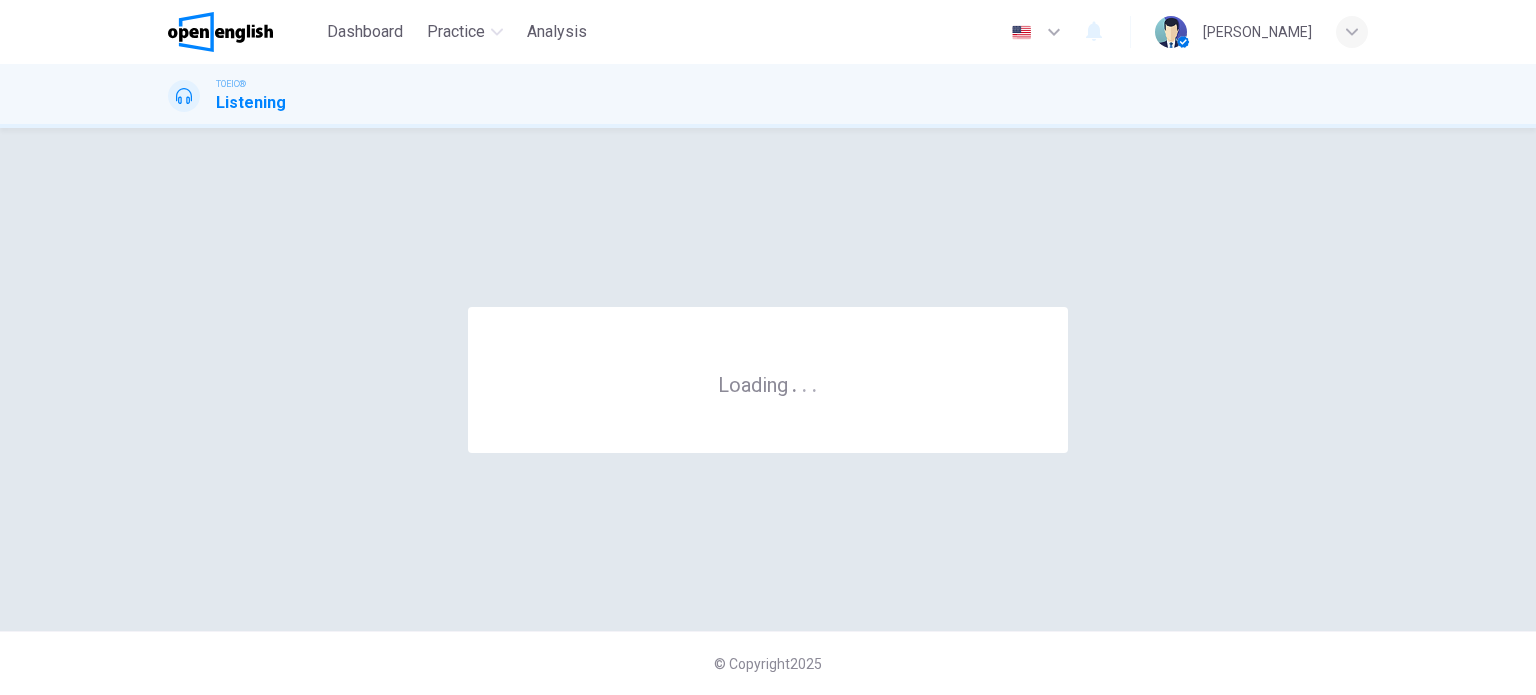 scroll, scrollTop: 0, scrollLeft: 0, axis: both 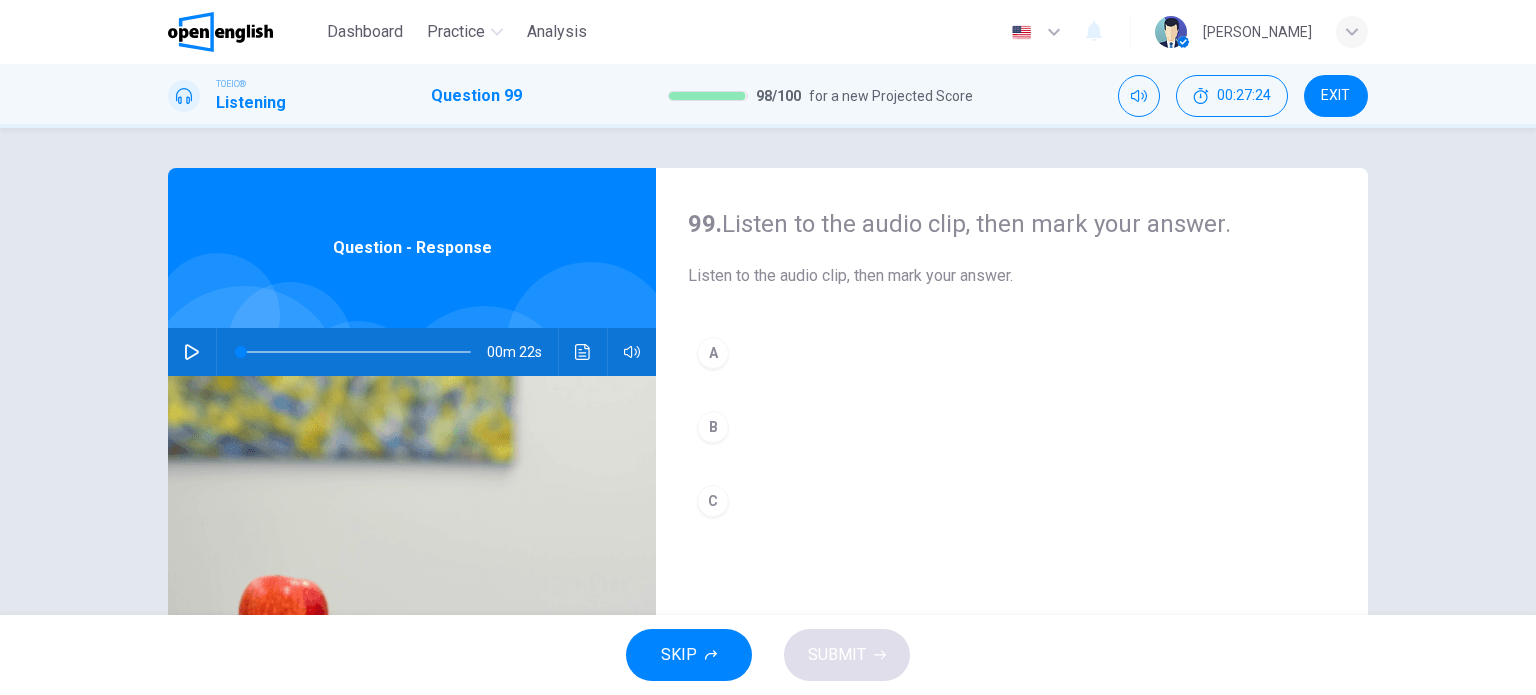 click 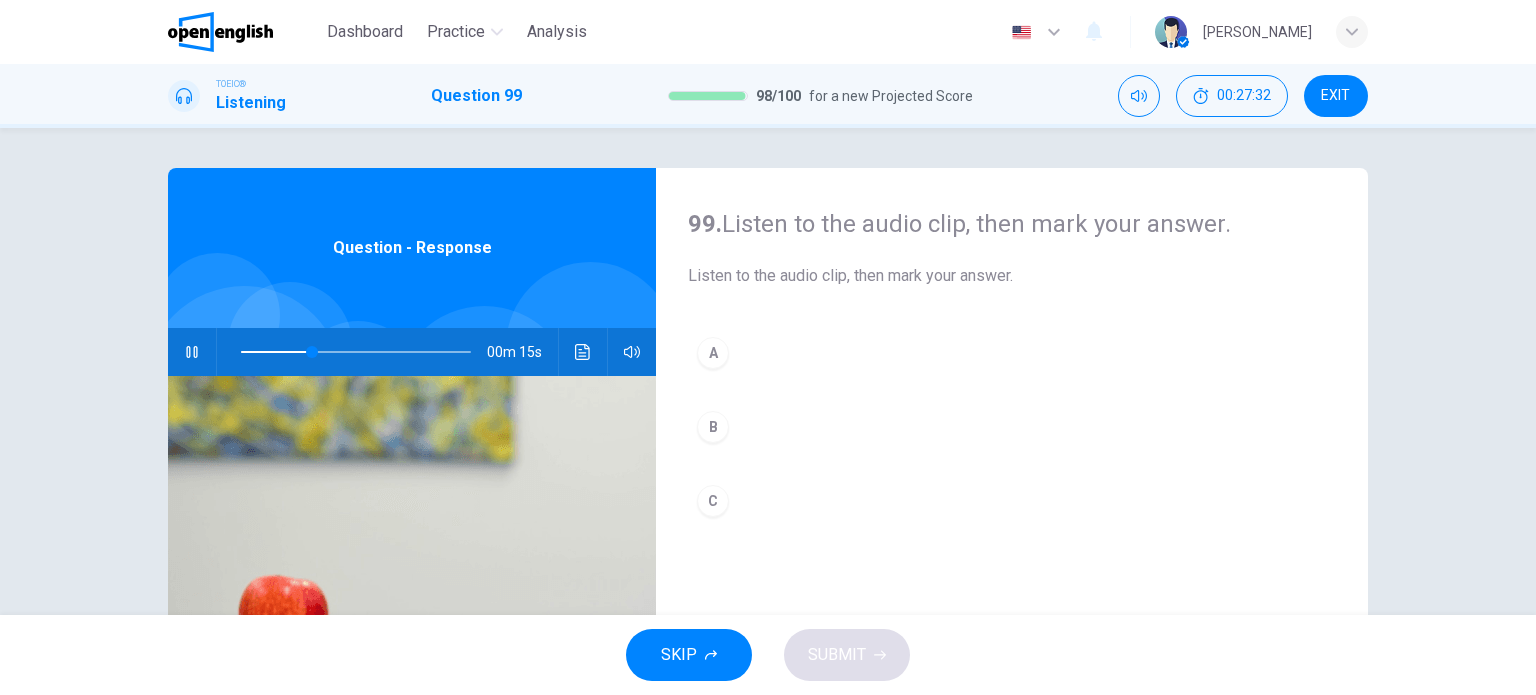 click on "A" at bounding box center (713, 353) 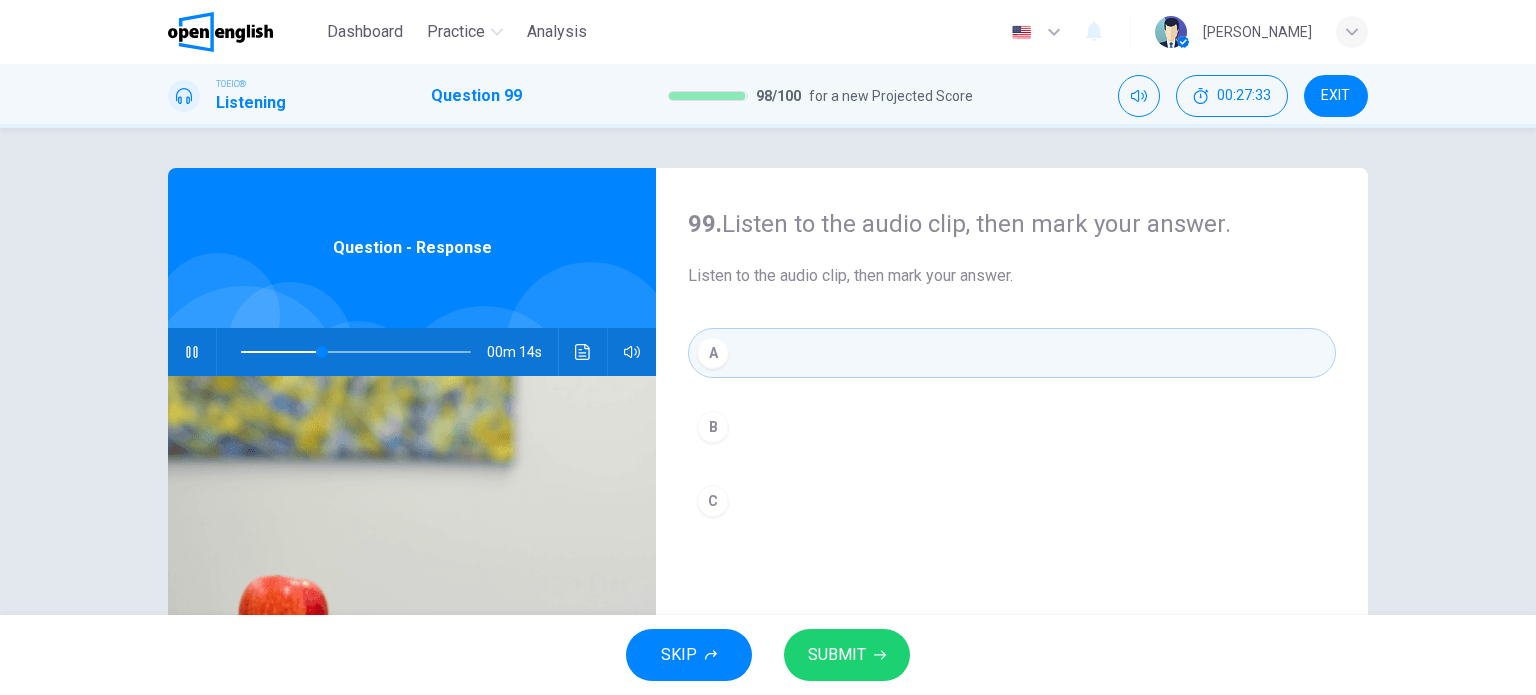 click on "SUBMIT" at bounding box center (837, 655) 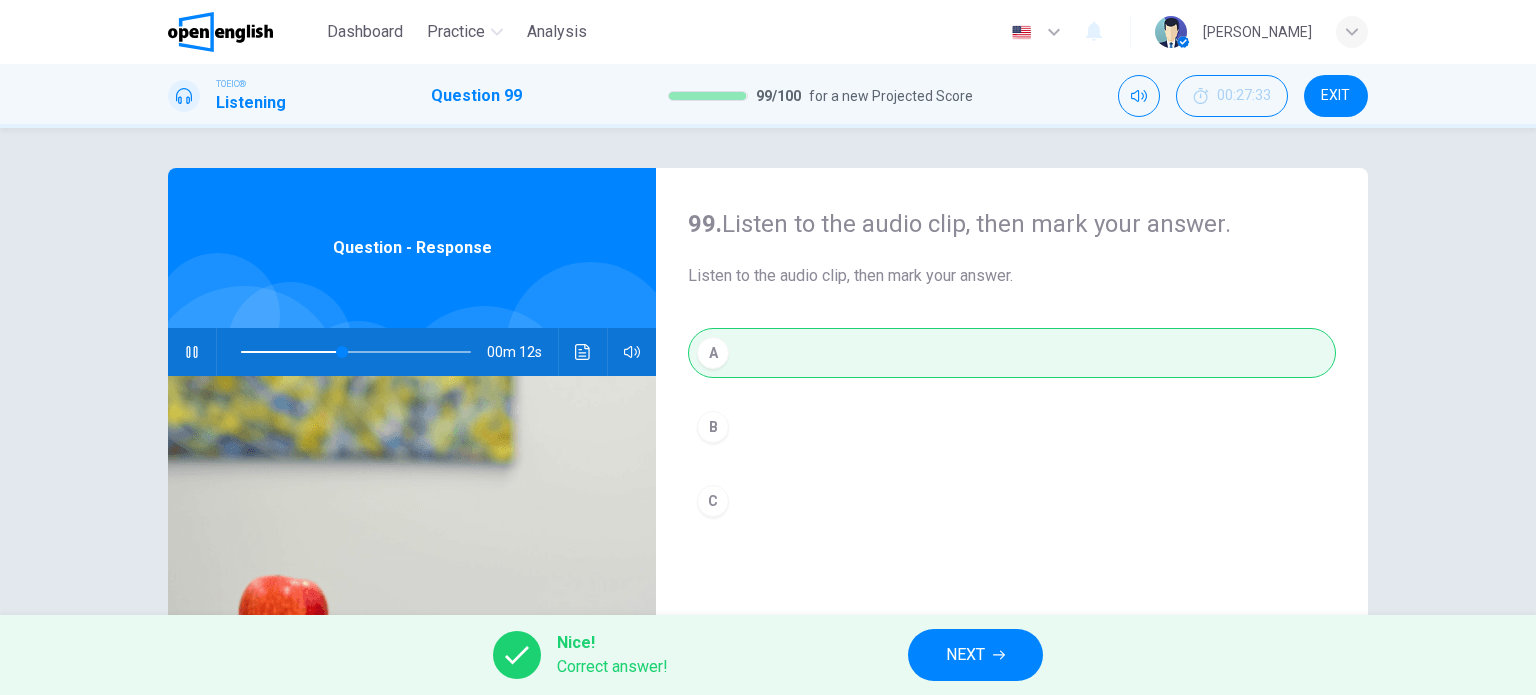 type on "**" 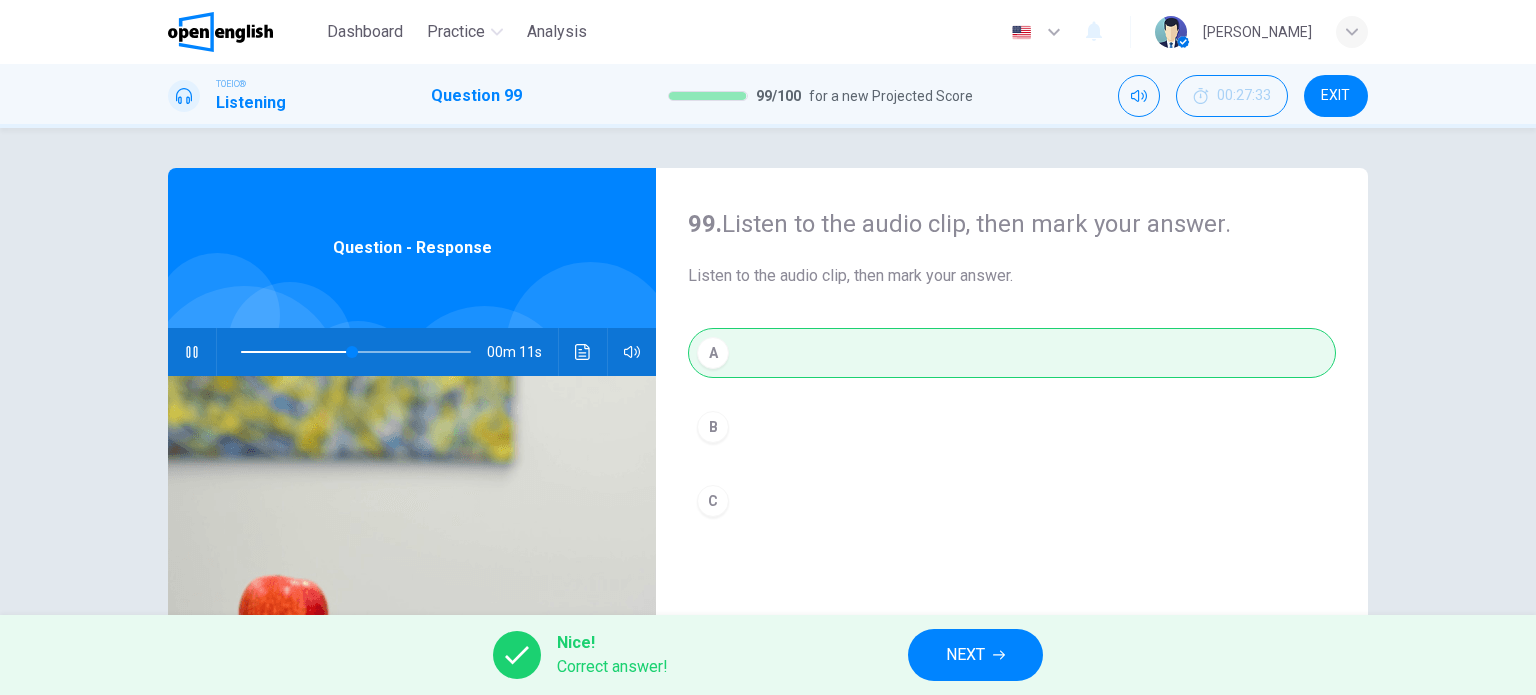 click on "NEXT" at bounding box center (965, 655) 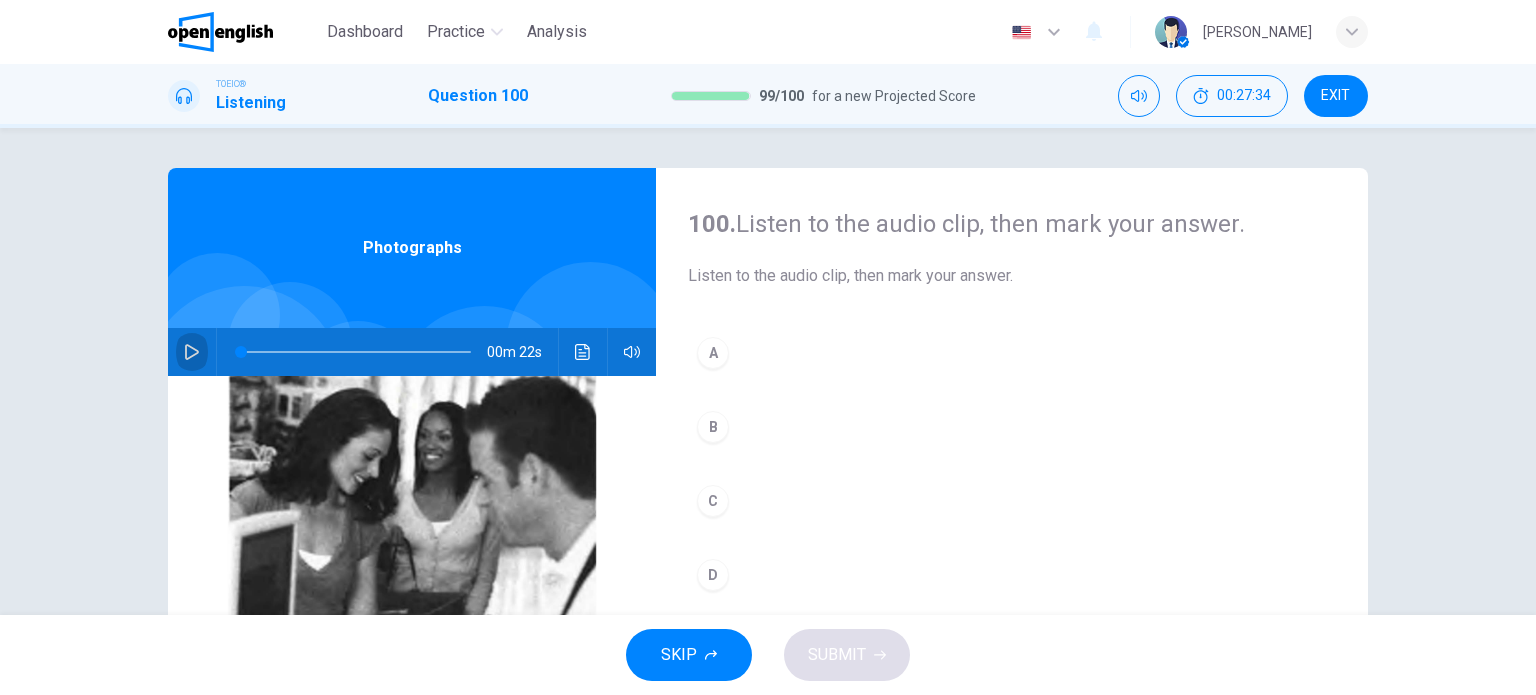 click 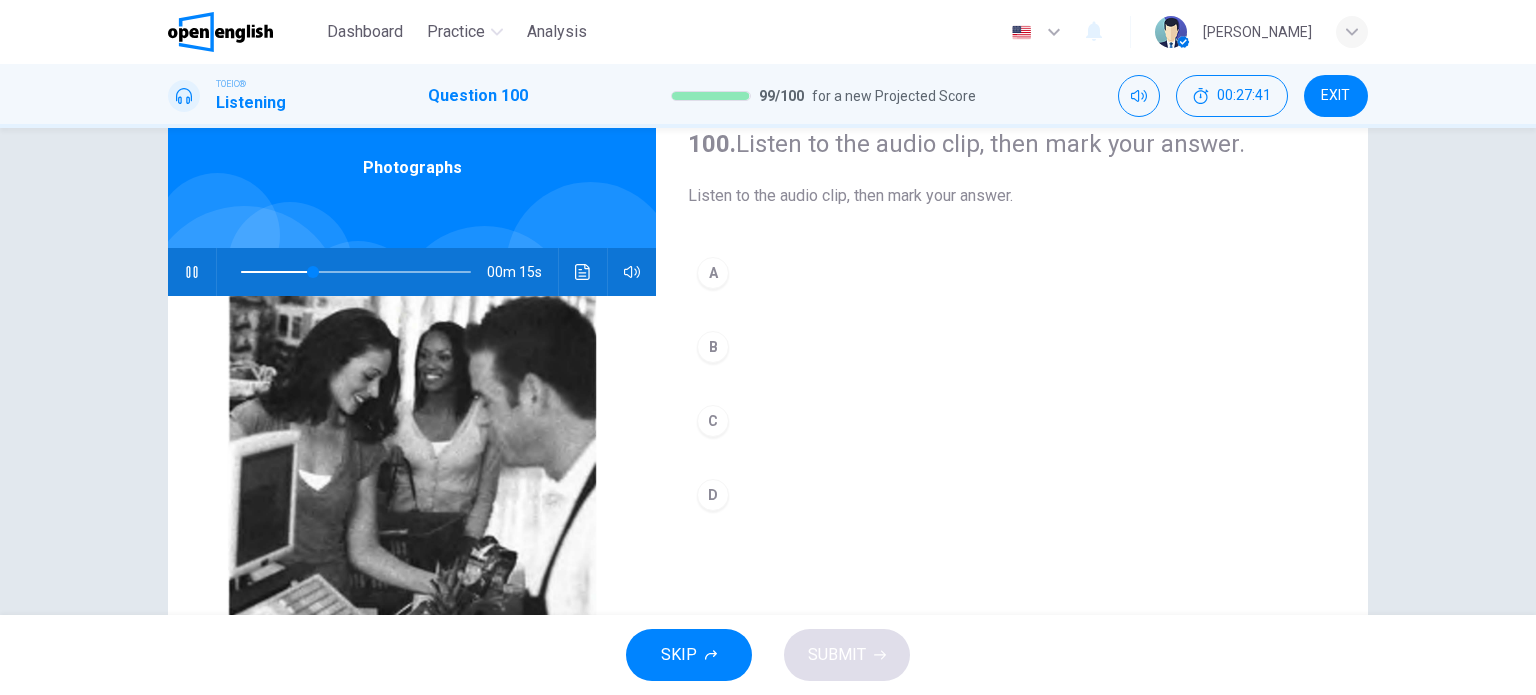 scroll, scrollTop: 78, scrollLeft: 0, axis: vertical 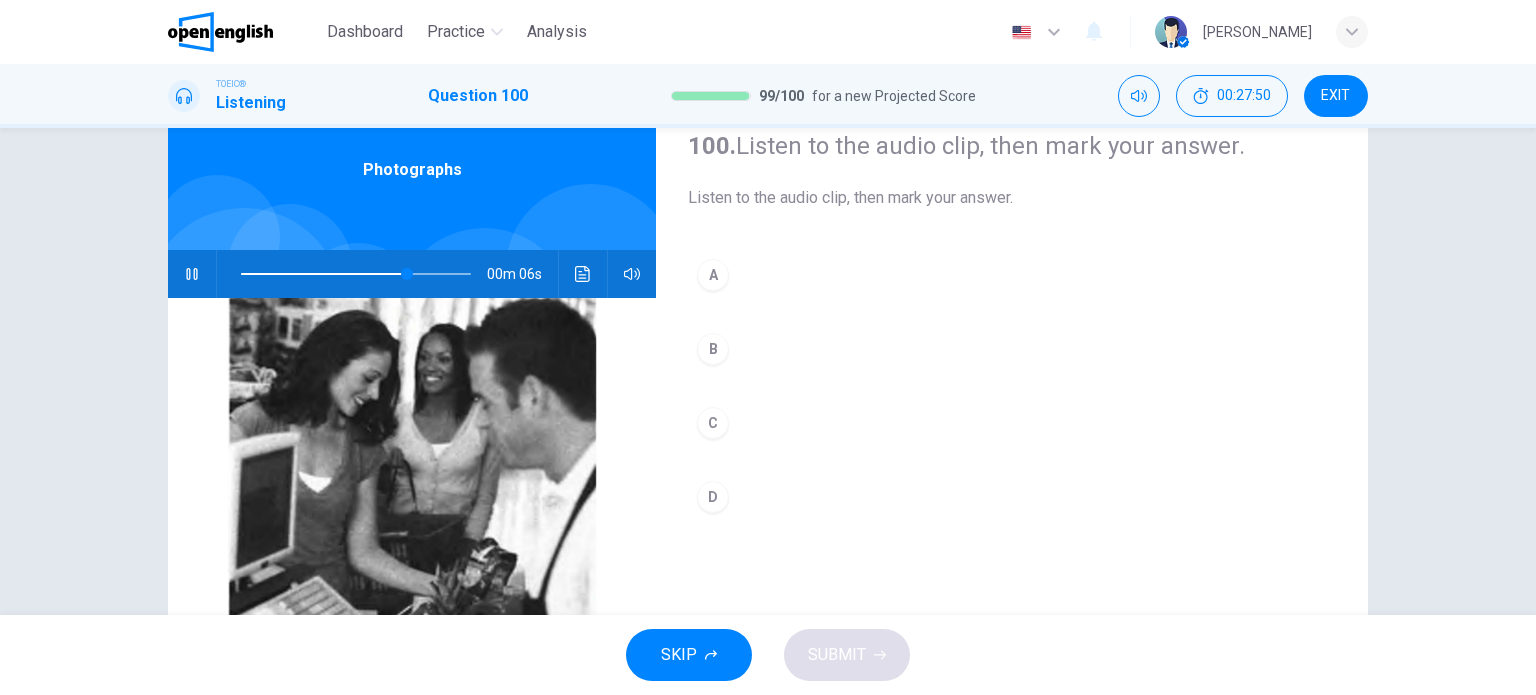 click on "D" at bounding box center [713, 497] 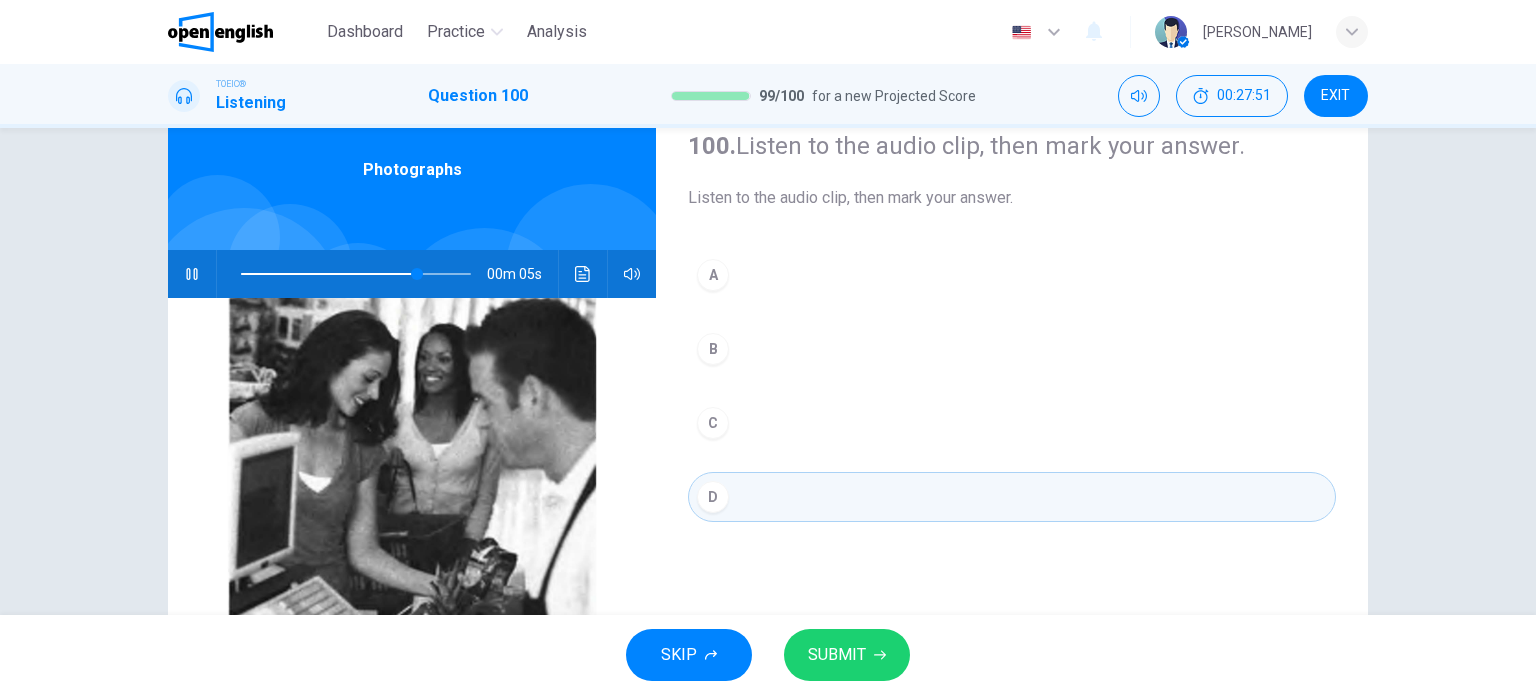 click on "SUBMIT" at bounding box center (837, 655) 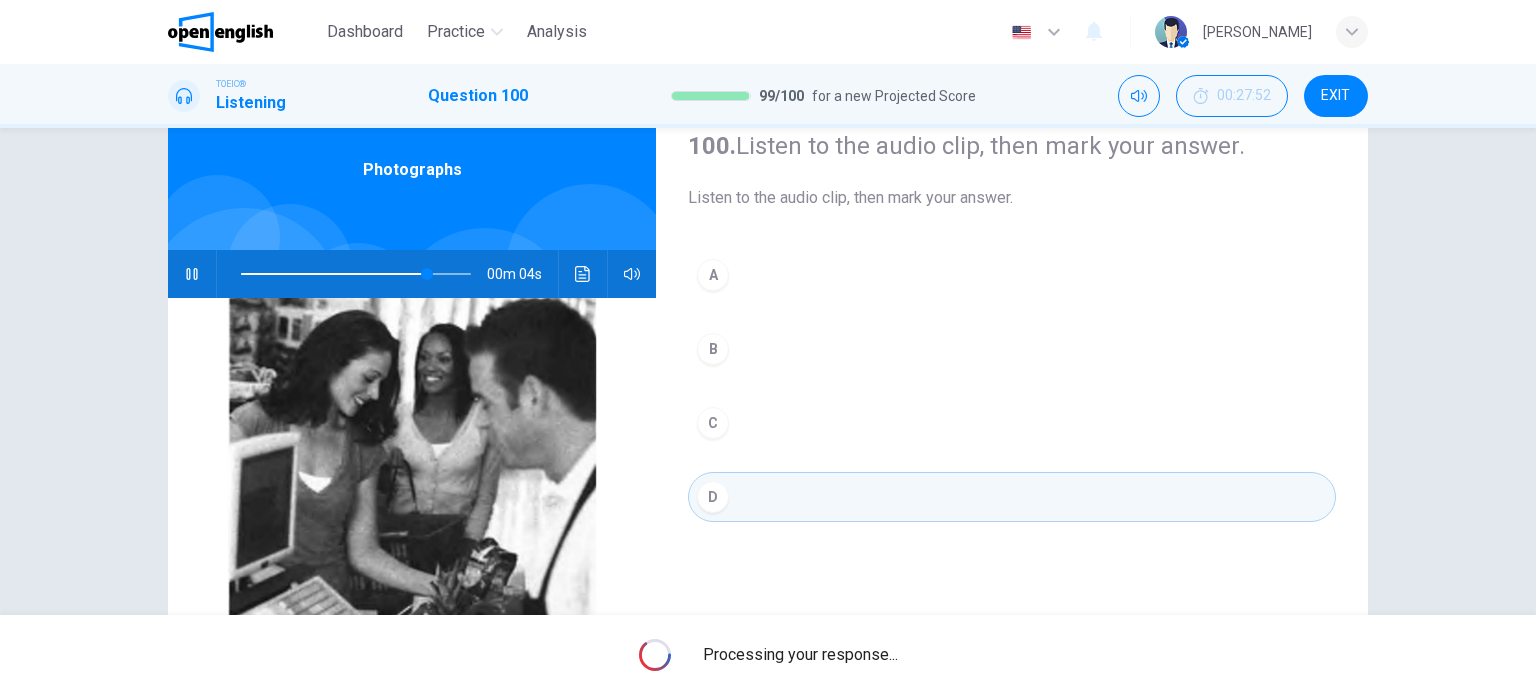 type on "**" 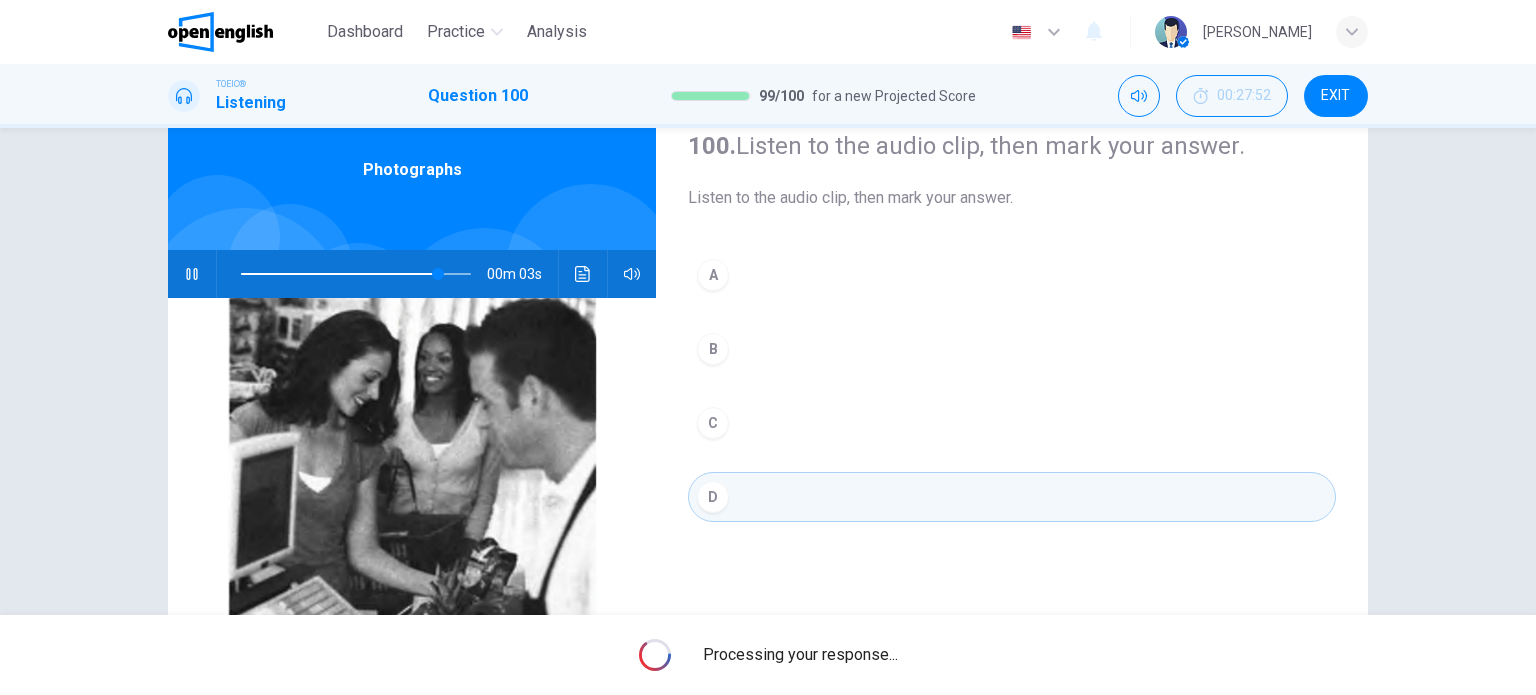 scroll, scrollTop: 0, scrollLeft: 0, axis: both 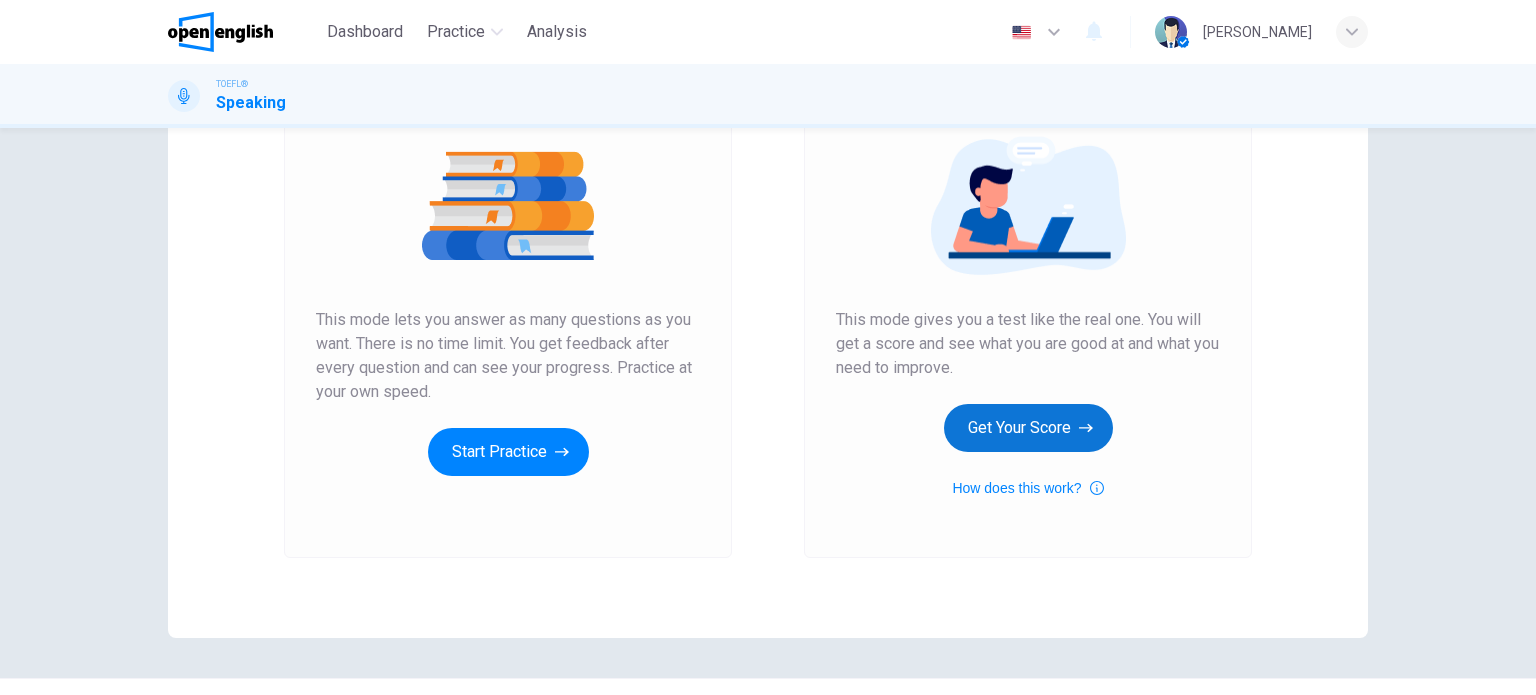click 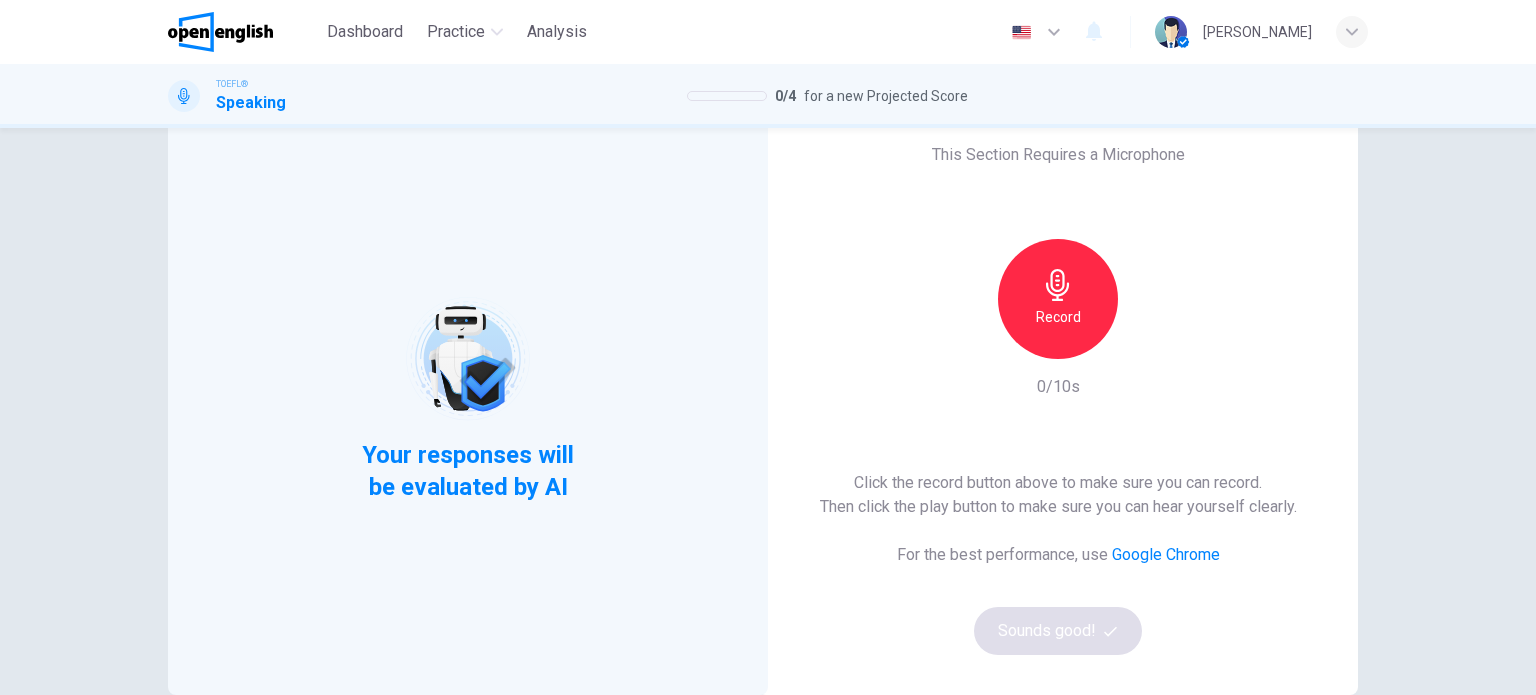 scroll, scrollTop: 68, scrollLeft: 0, axis: vertical 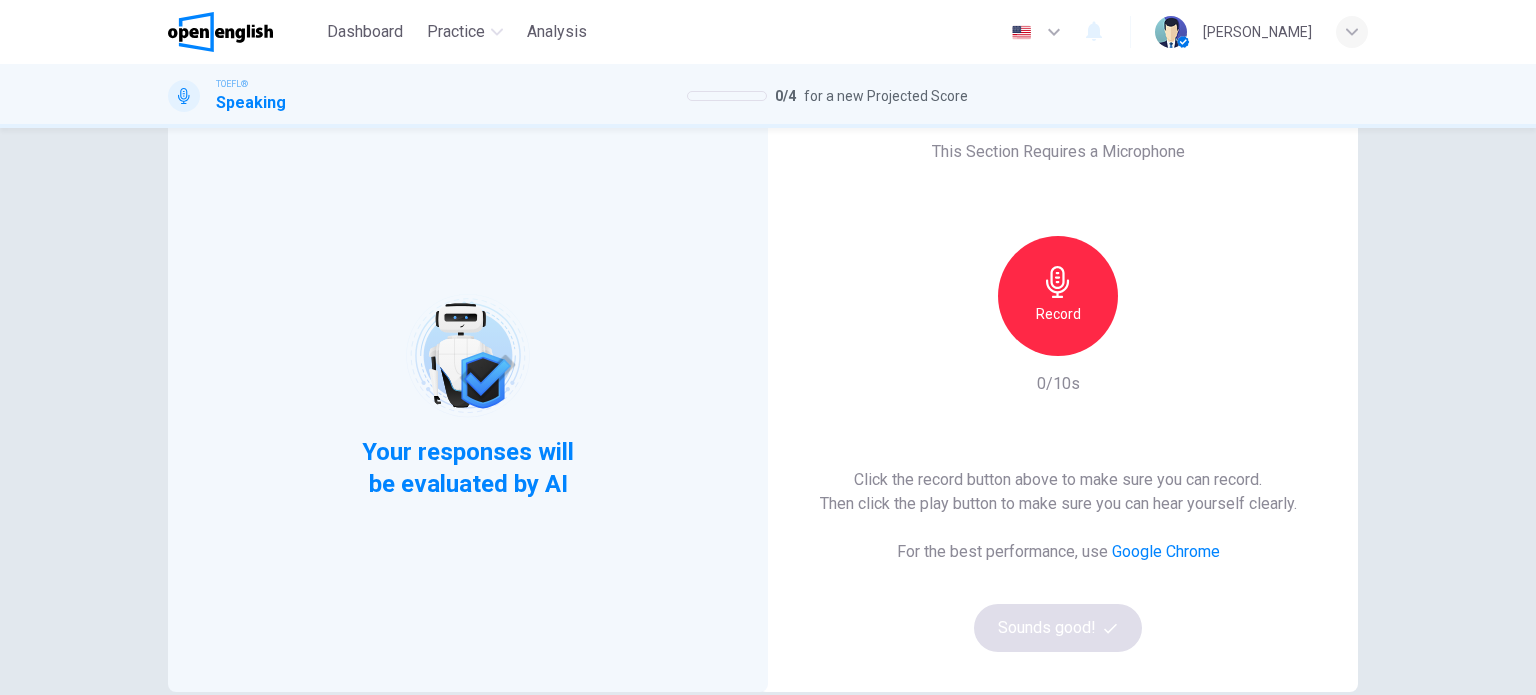 click on "Record" at bounding box center (1058, 314) 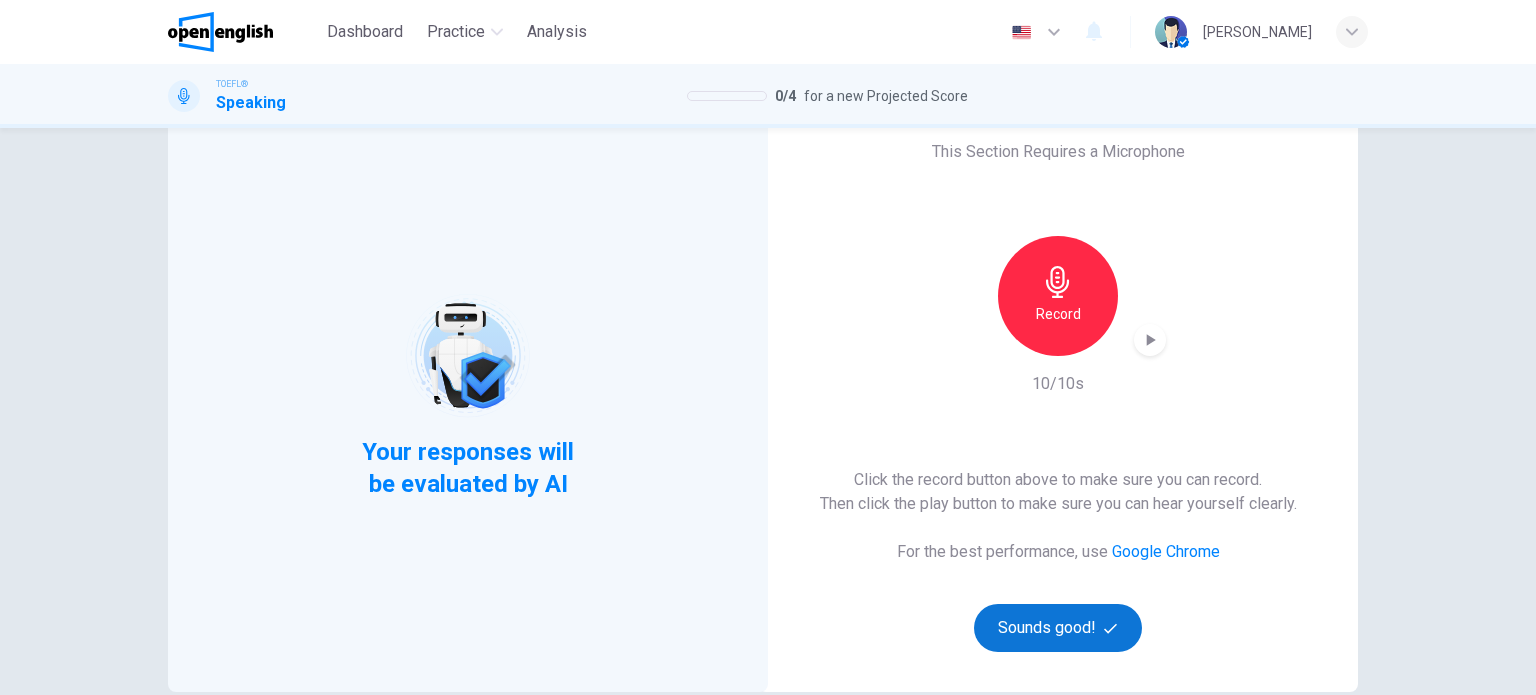 click 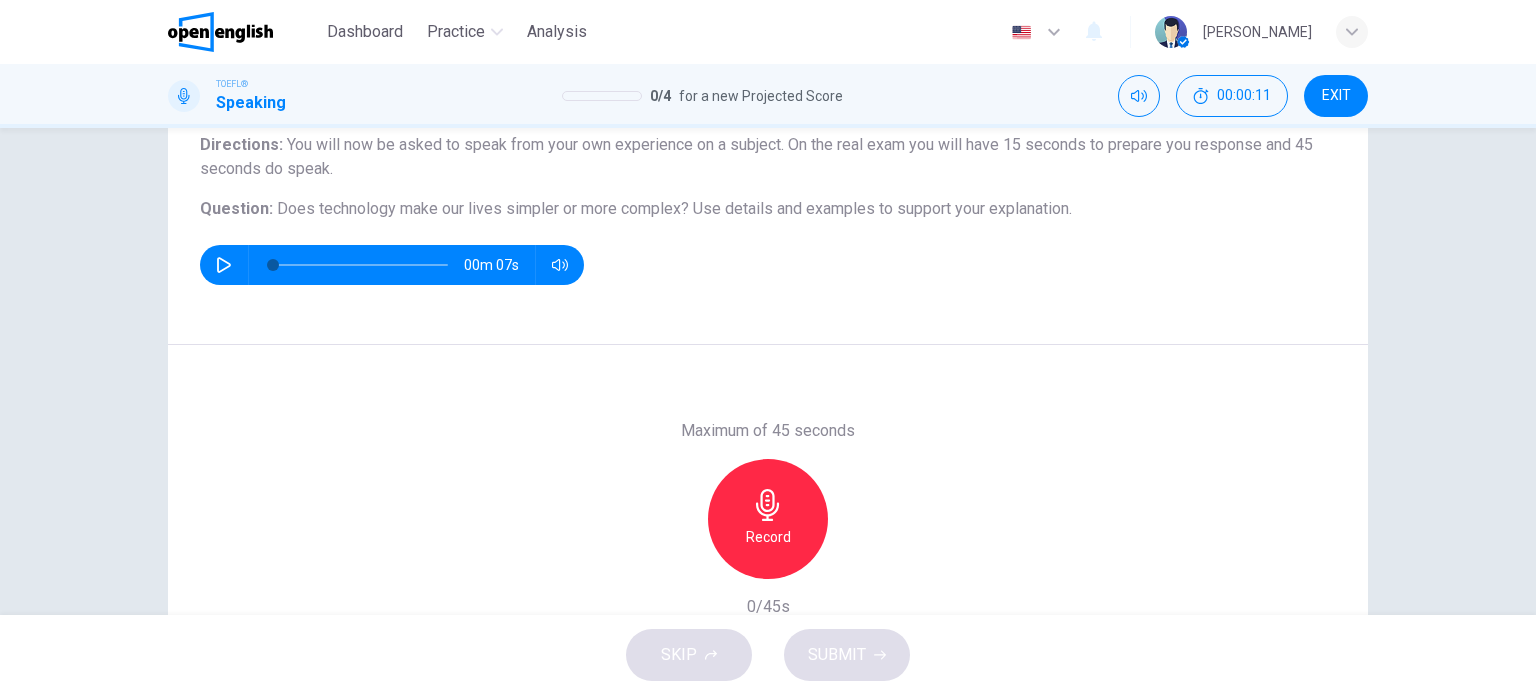 scroll, scrollTop: 173, scrollLeft: 0, axis: vertical 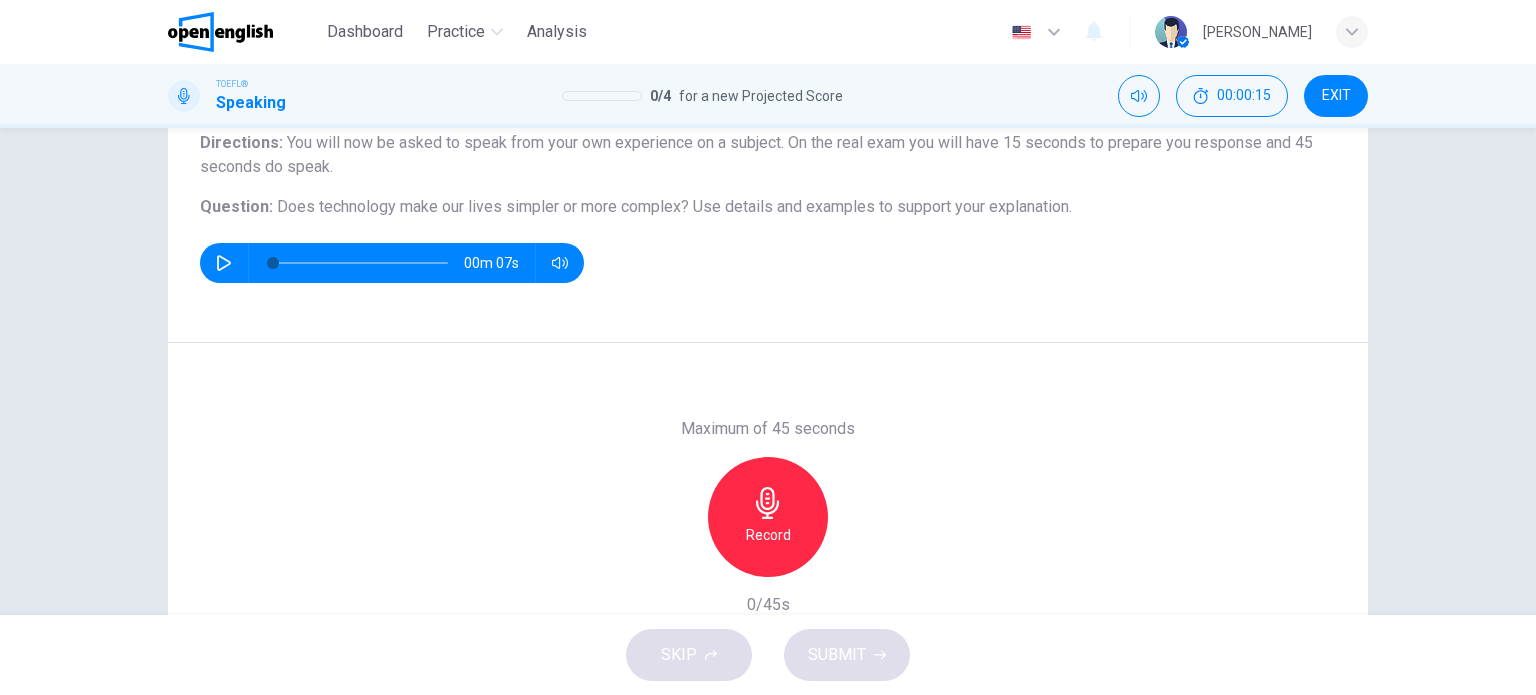 click 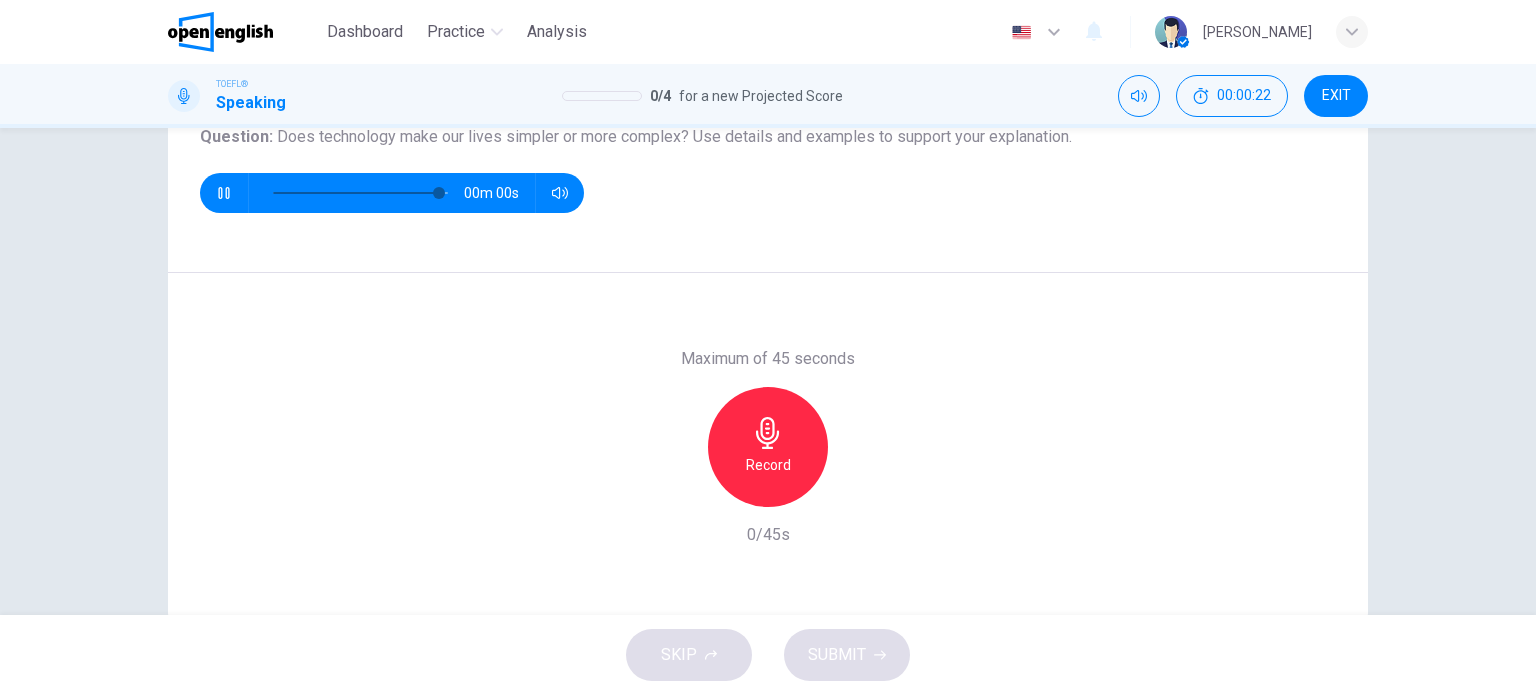 scroll, scrollTop: 288, scrollLeft: 0, axis: vertical 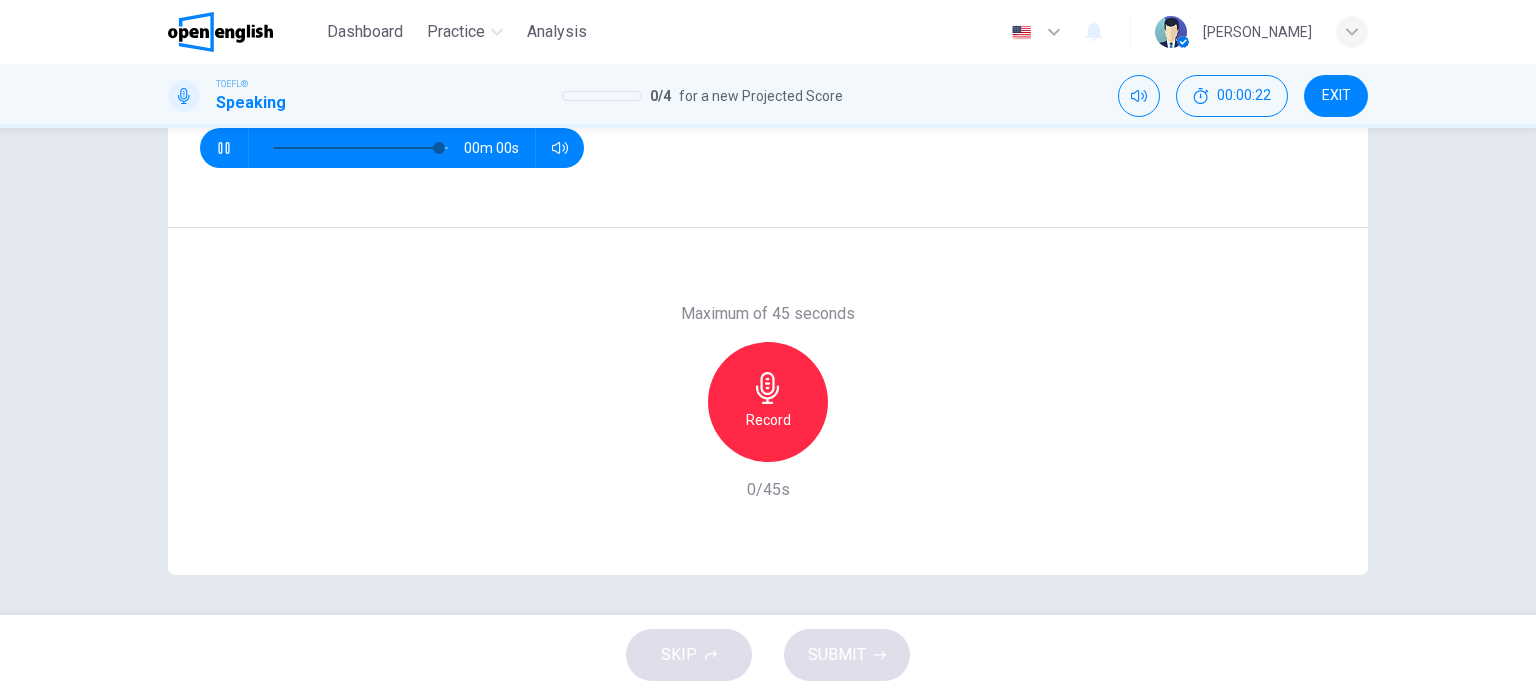 type on "*" 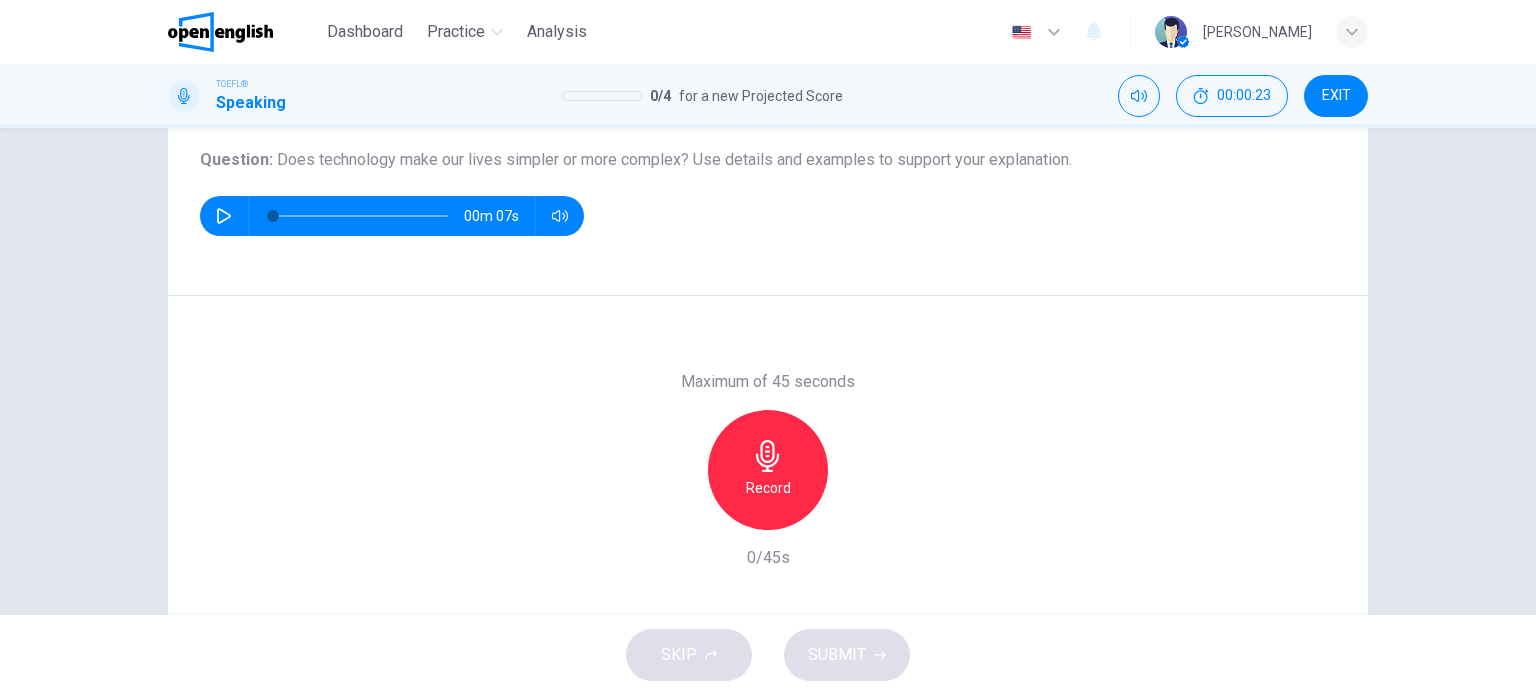scroll, scrollTop: 192, scrollLeft: 0, axis: vertical 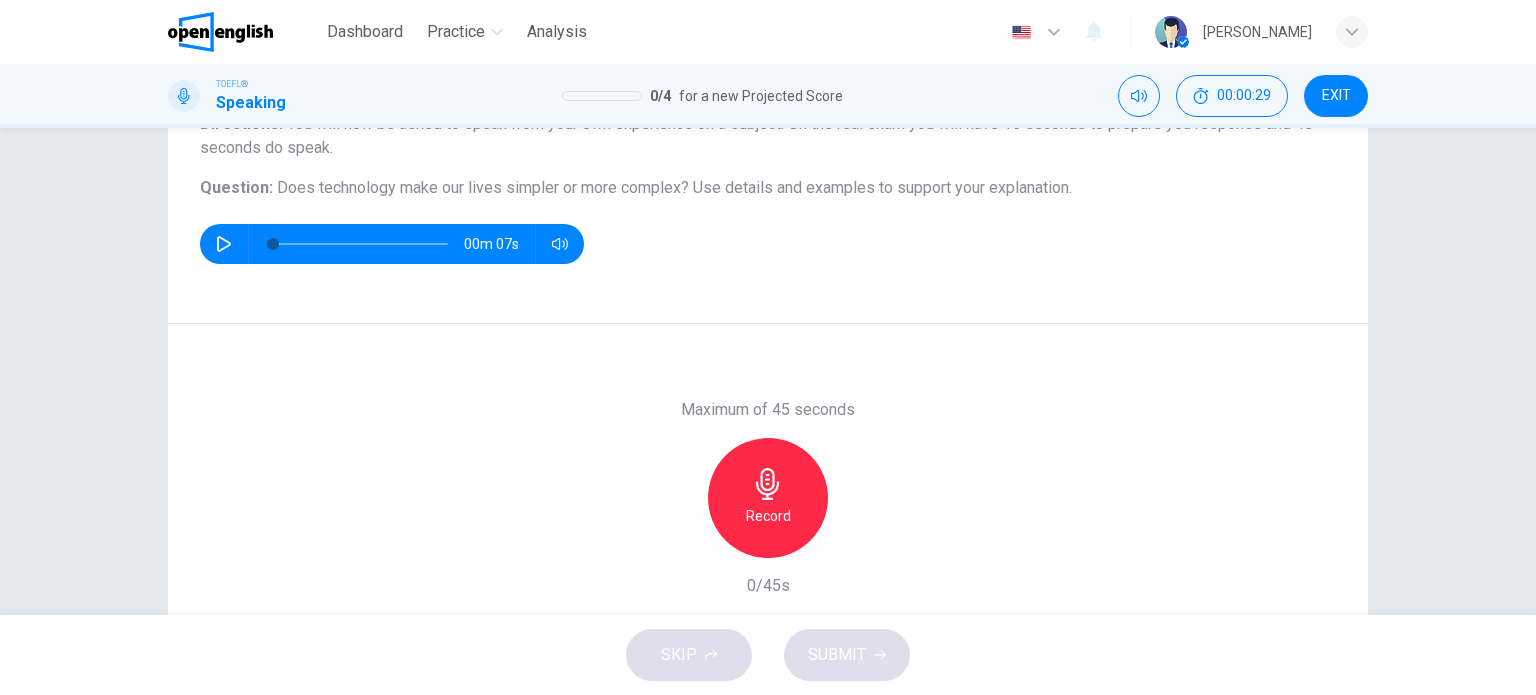 click on "Record" at bounding box center [768, 516] 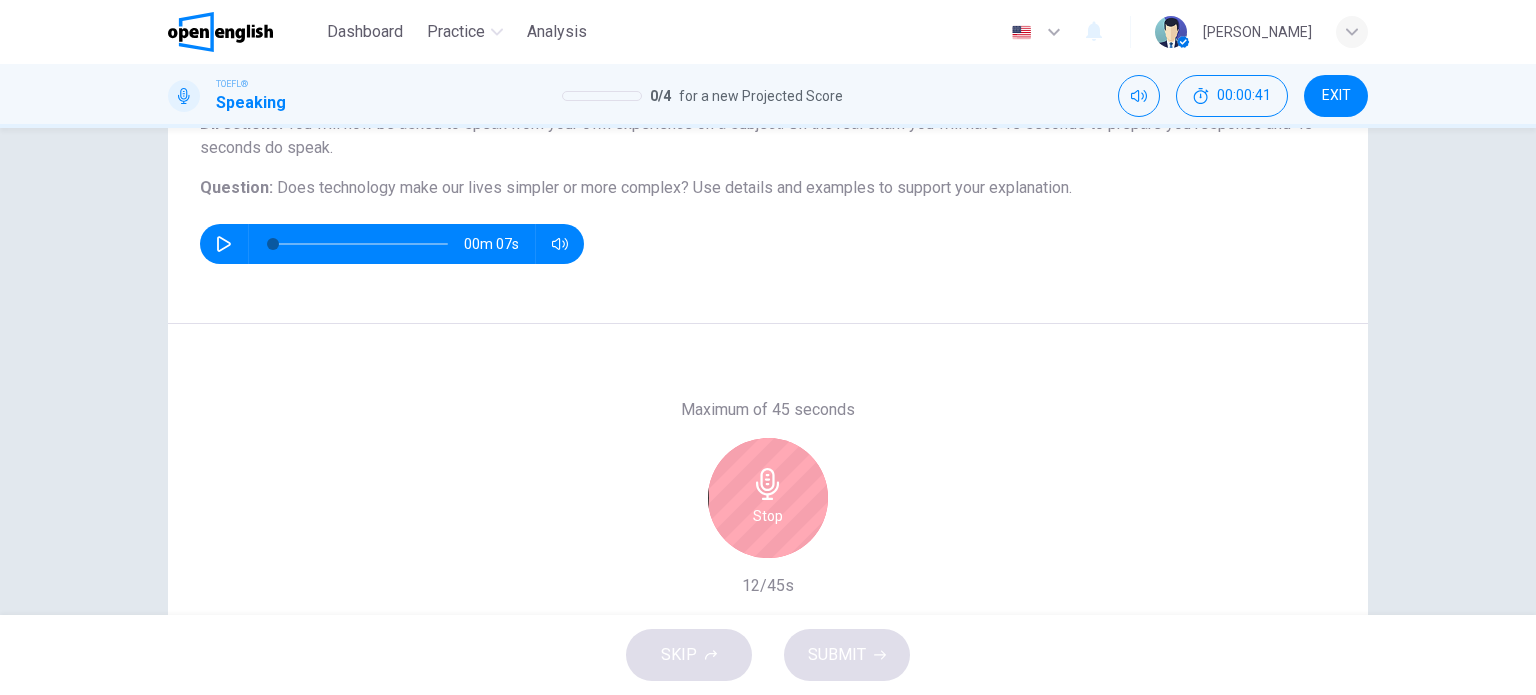 click on "Stop" at bounding box center (768, 516) 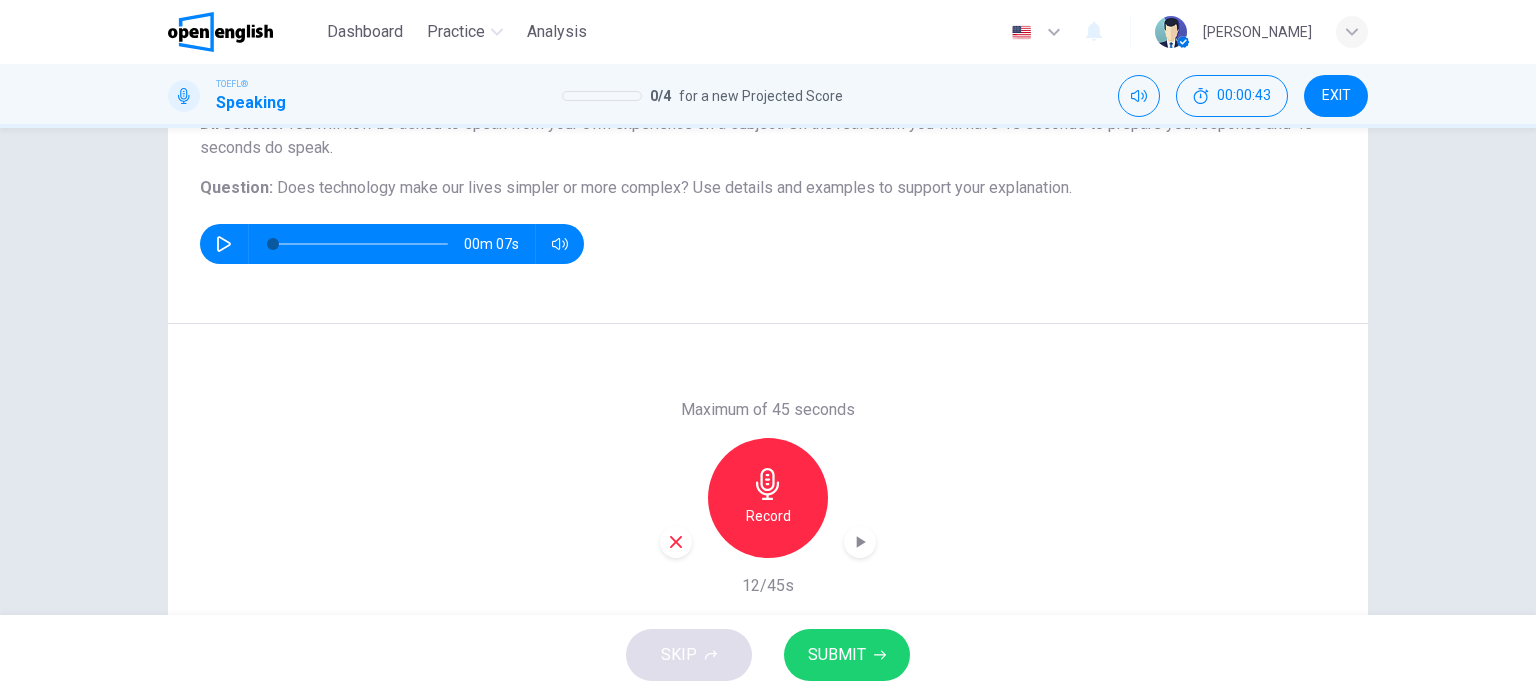 click on "SUBMIT" at bounding box center (837, 655) 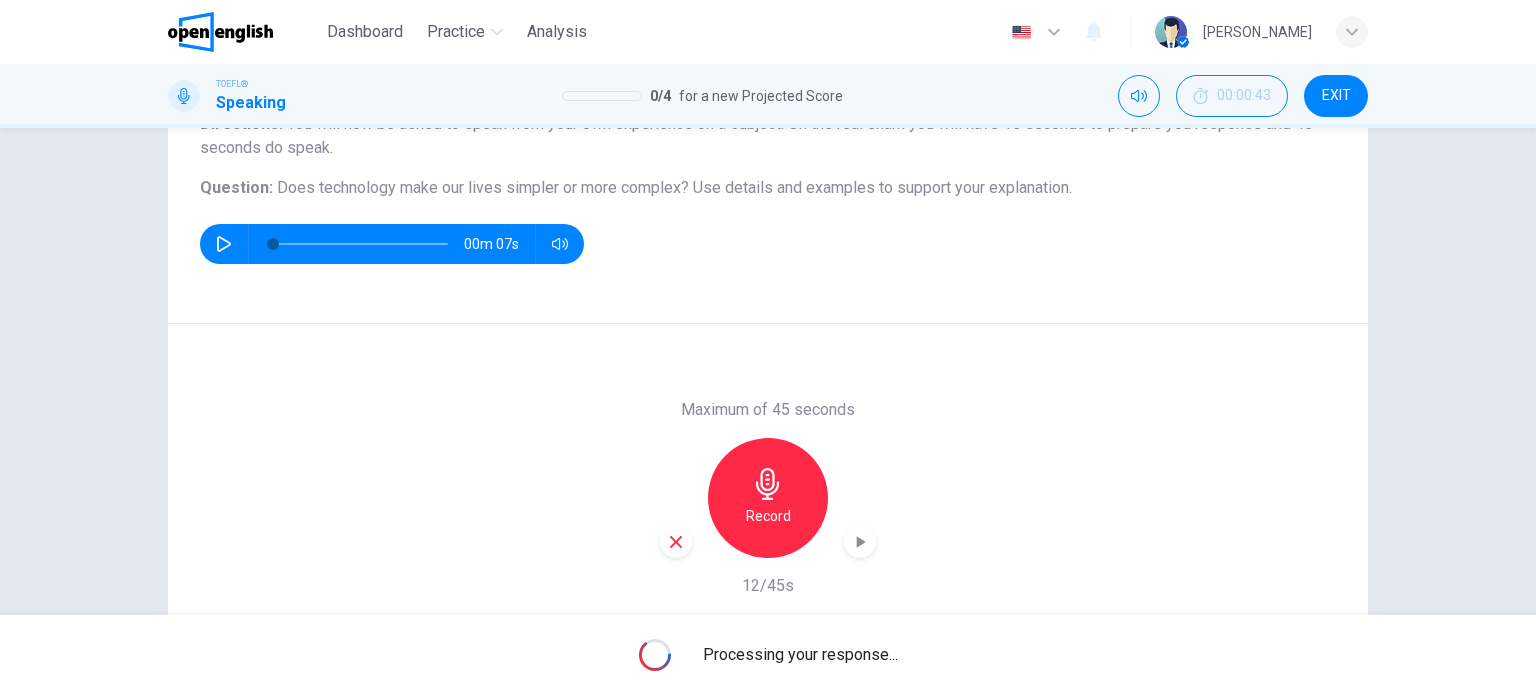 click on "EXIT" at bounding box center [1336, 96] 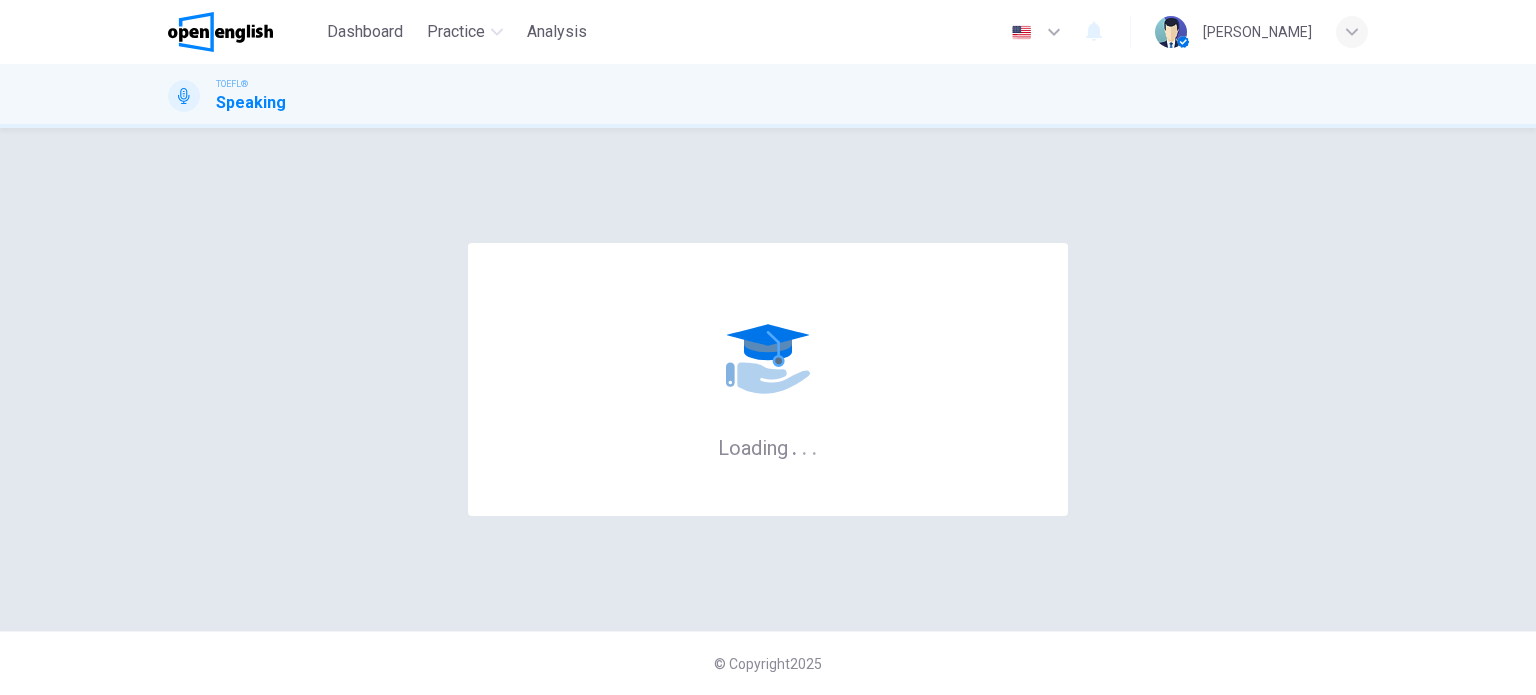 scroll, scrollTop: 0, scrollLeft: 0, axis: both 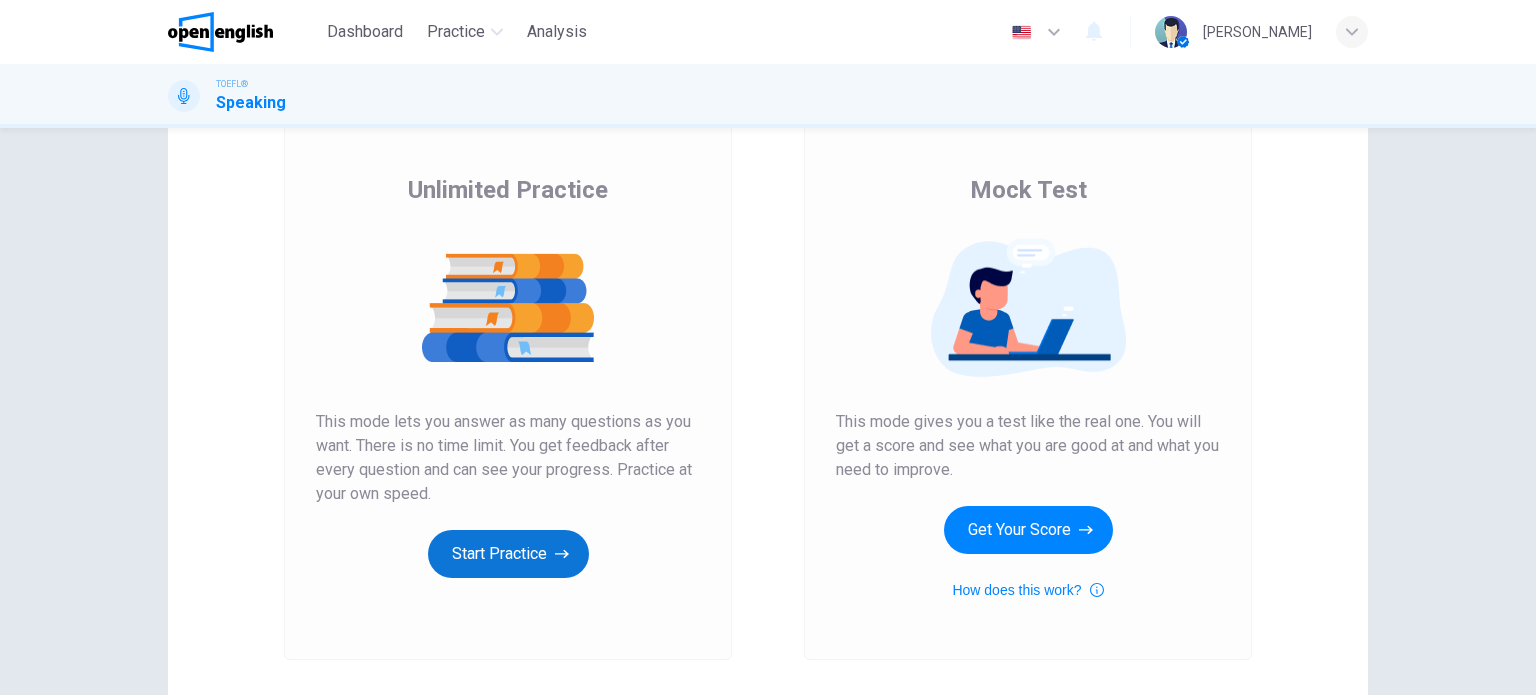 click on "Start Practice" at bounding box center (508, 554) 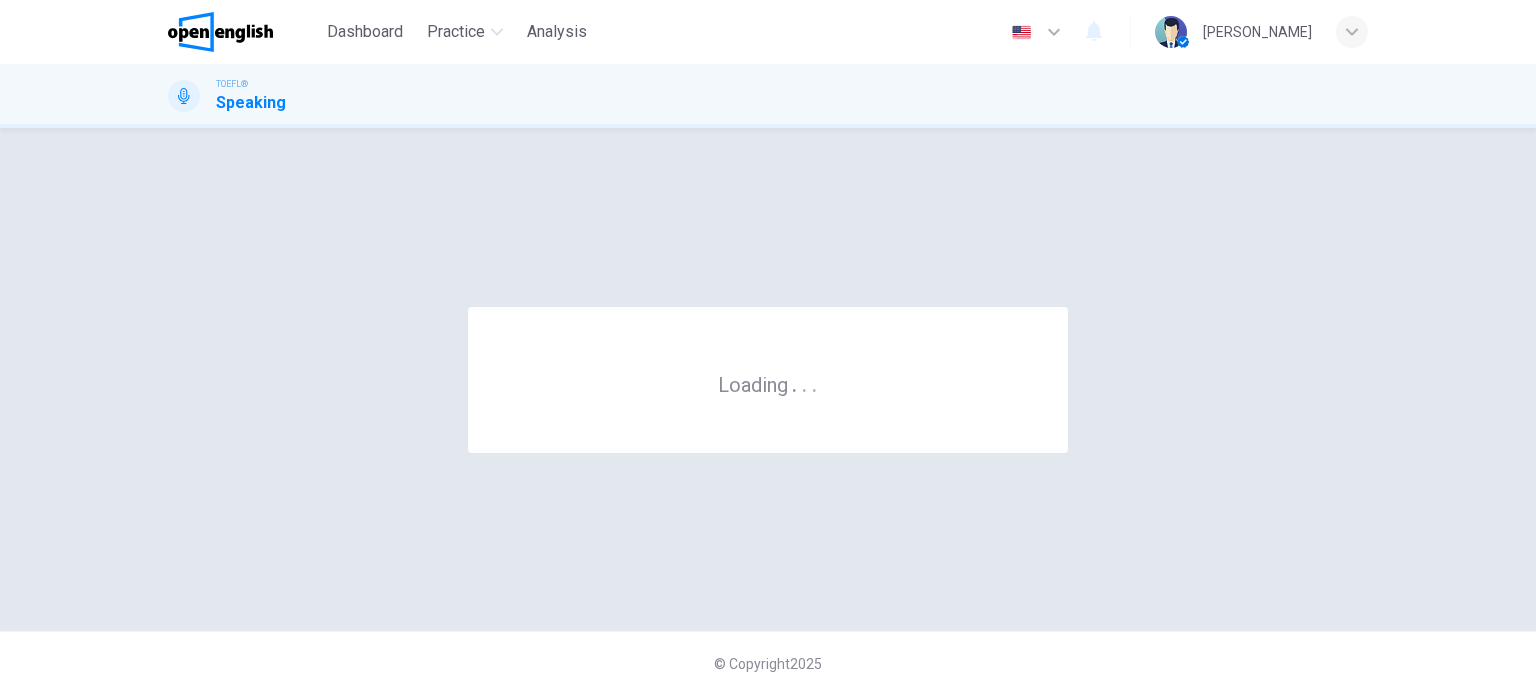 scroll, scrollTop: 0, scrollLeft: 0, axis: both 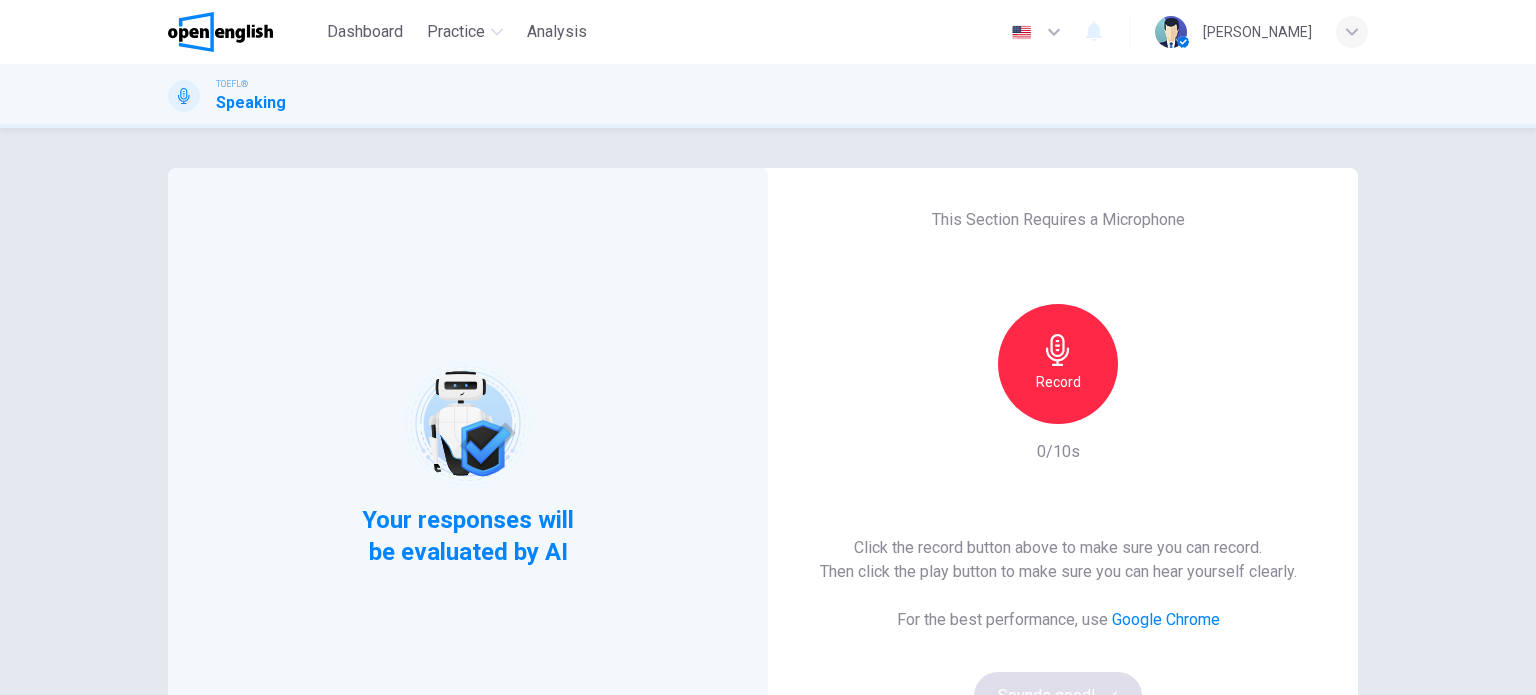 click on "Record" at bounding box center (1058, 382) 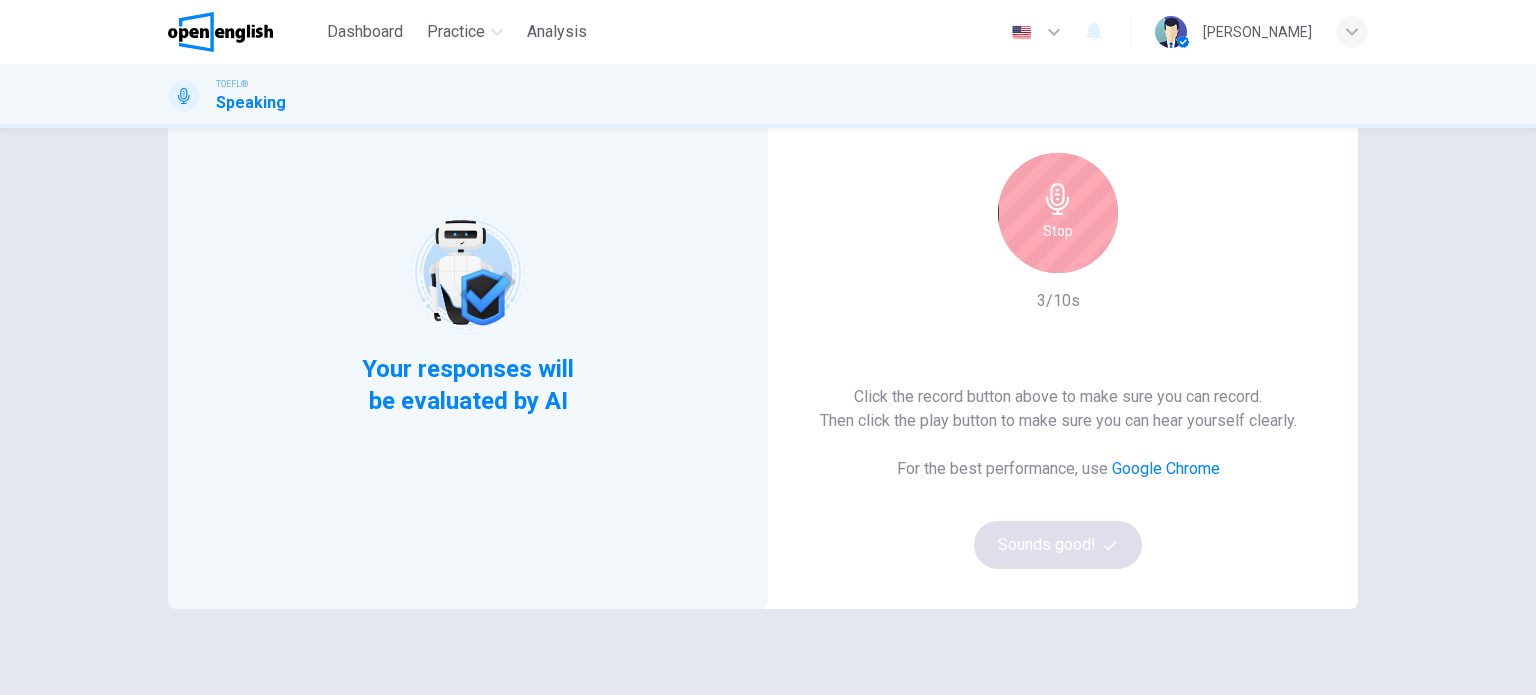 scroll, scrollTop: 152, scrollLeft: 0, axis: vertical 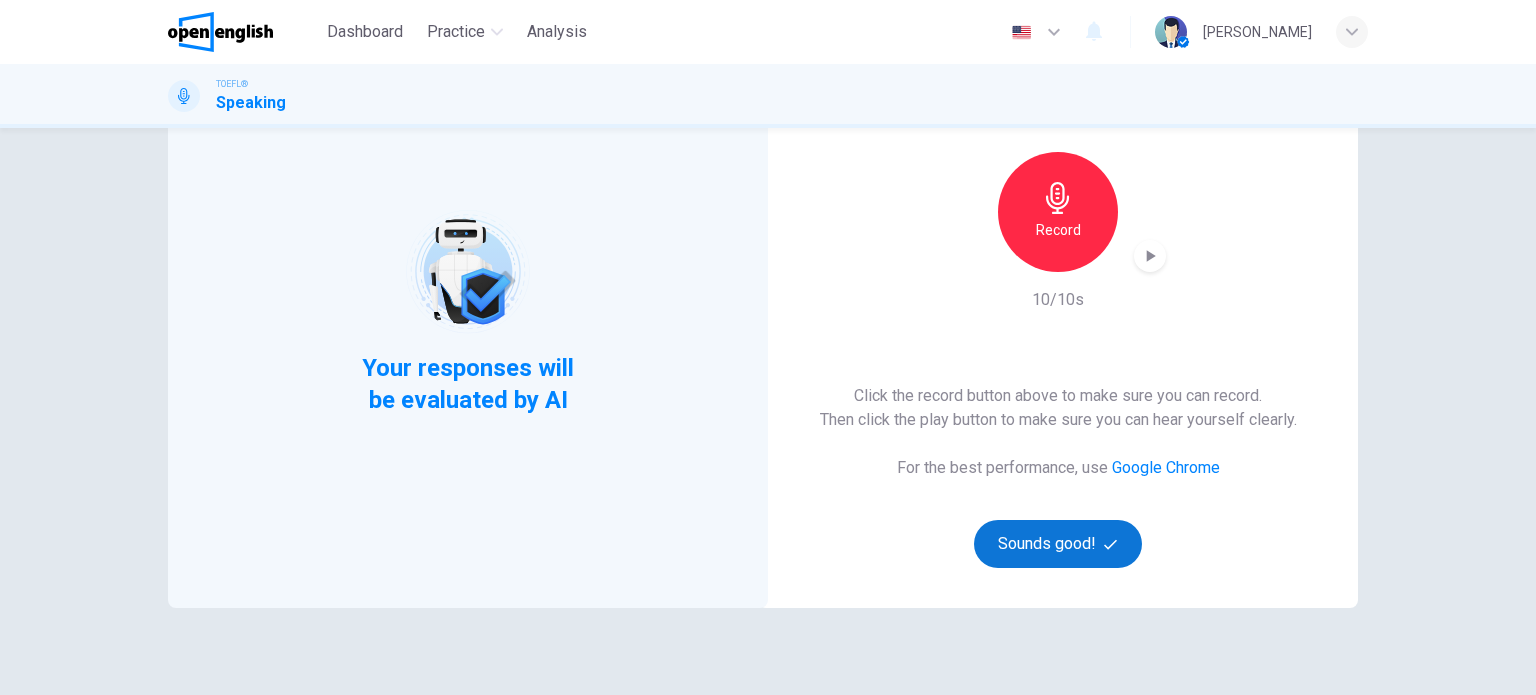 click on "Sounds good!" at bounding box center (1058, 544) 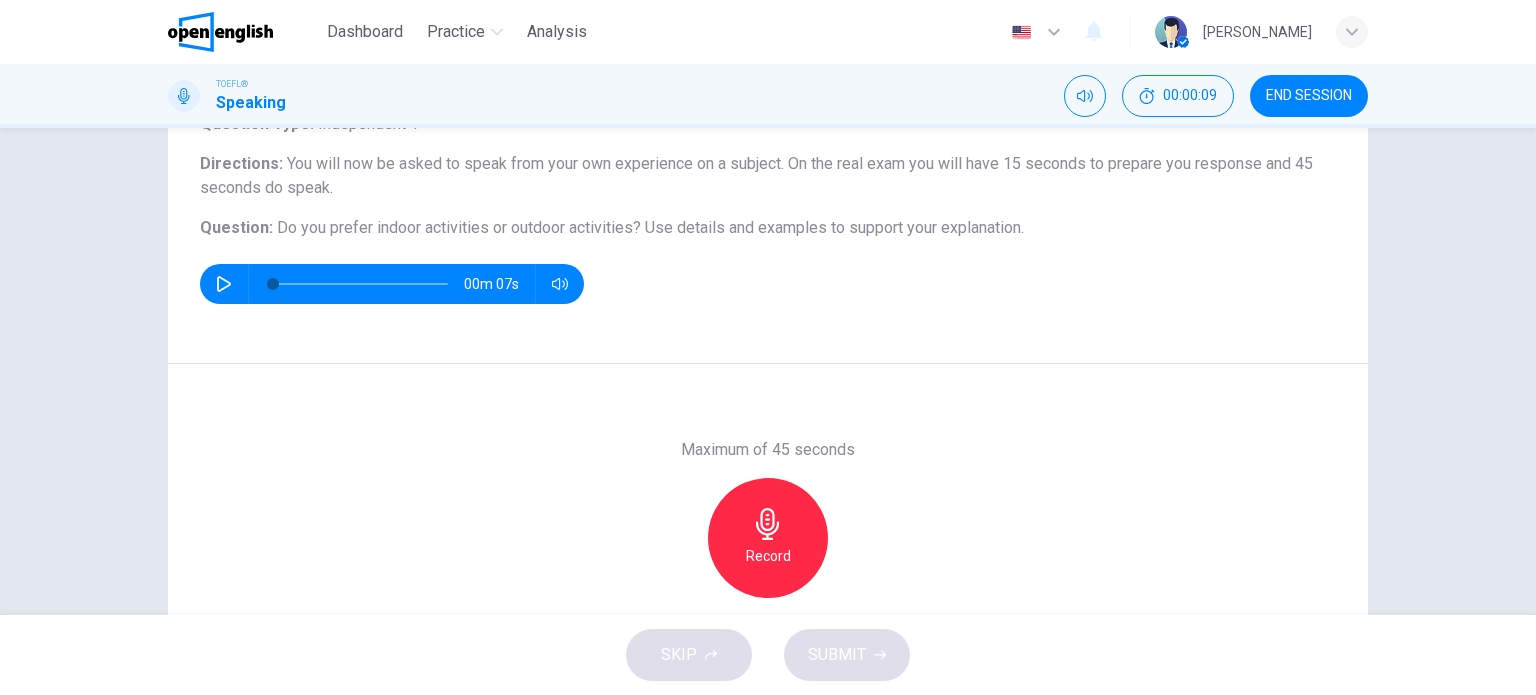 click on "Record" at bounding box center [768, 556] 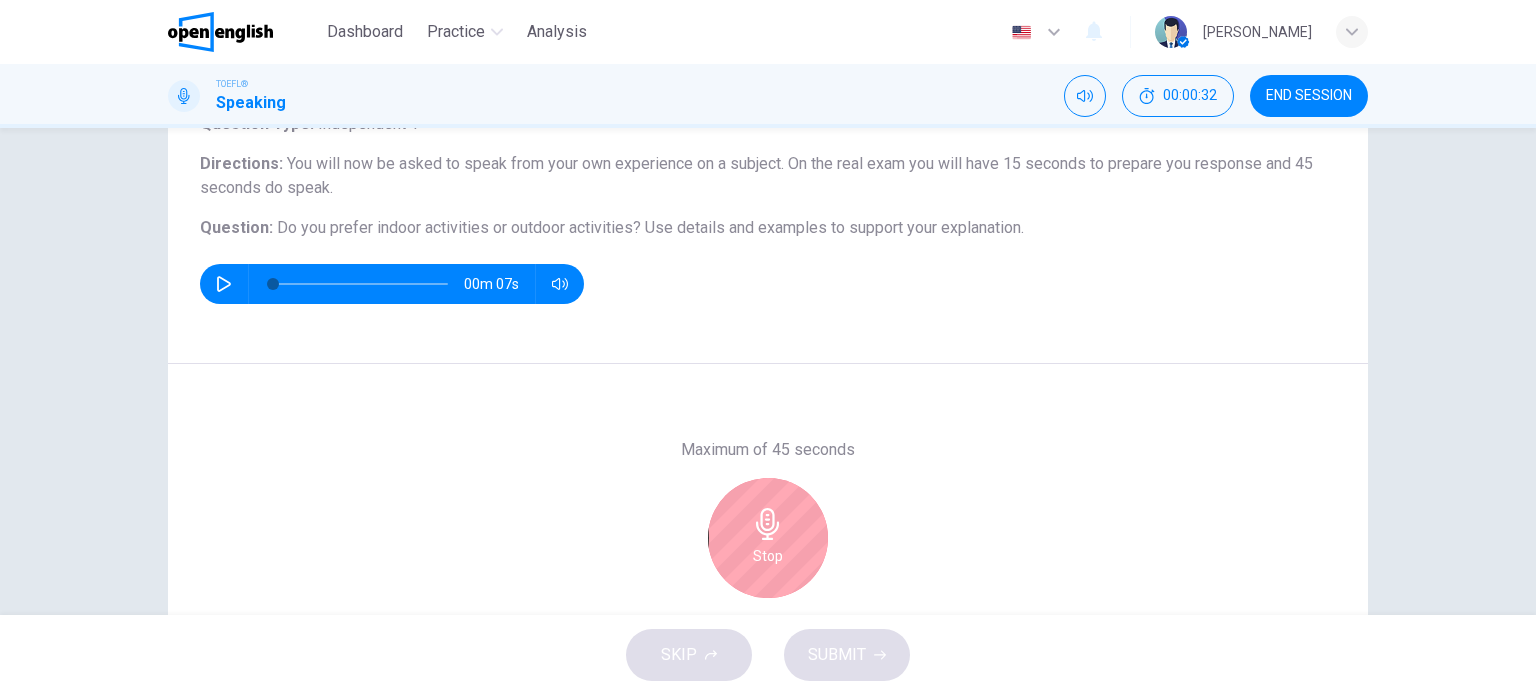 click on "Stop" at bounding box center [768, 556] 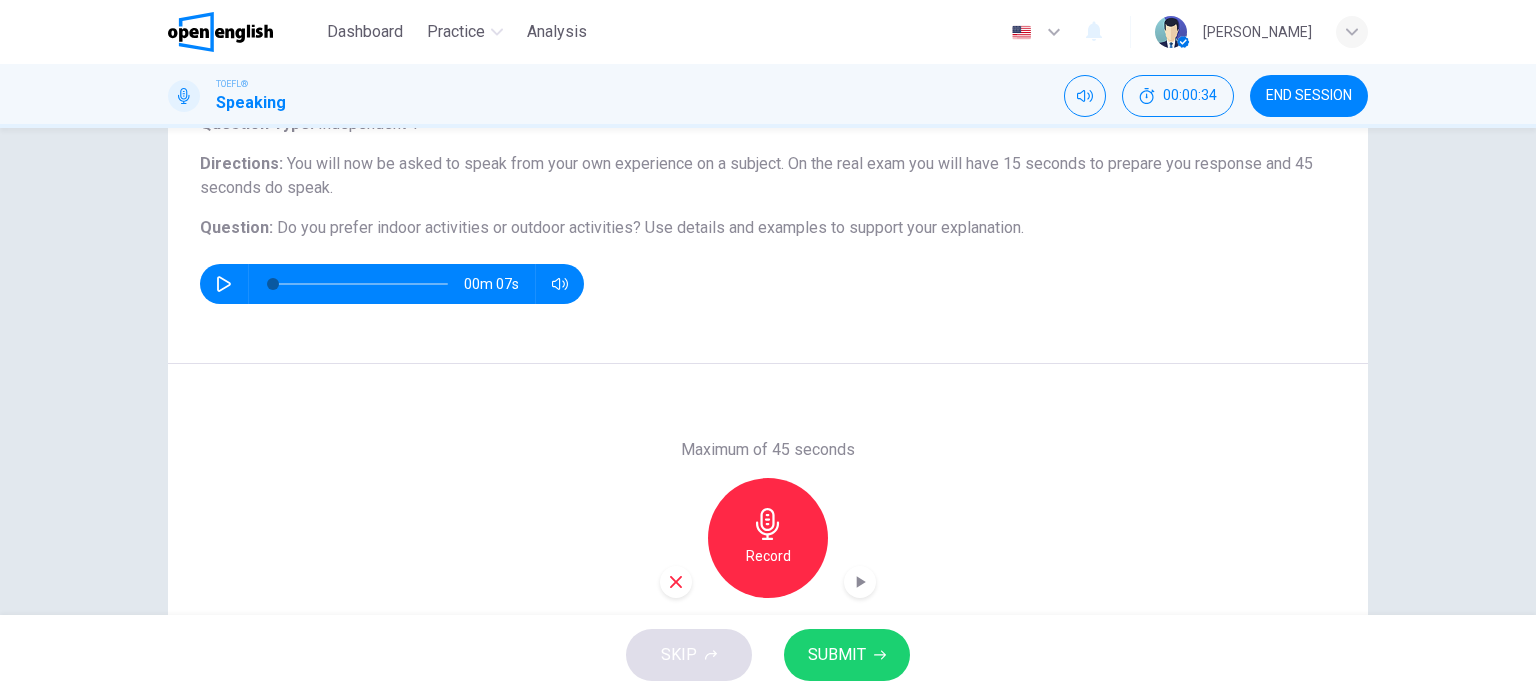 click on "SUBMIT" at bounding box center (837, 655) 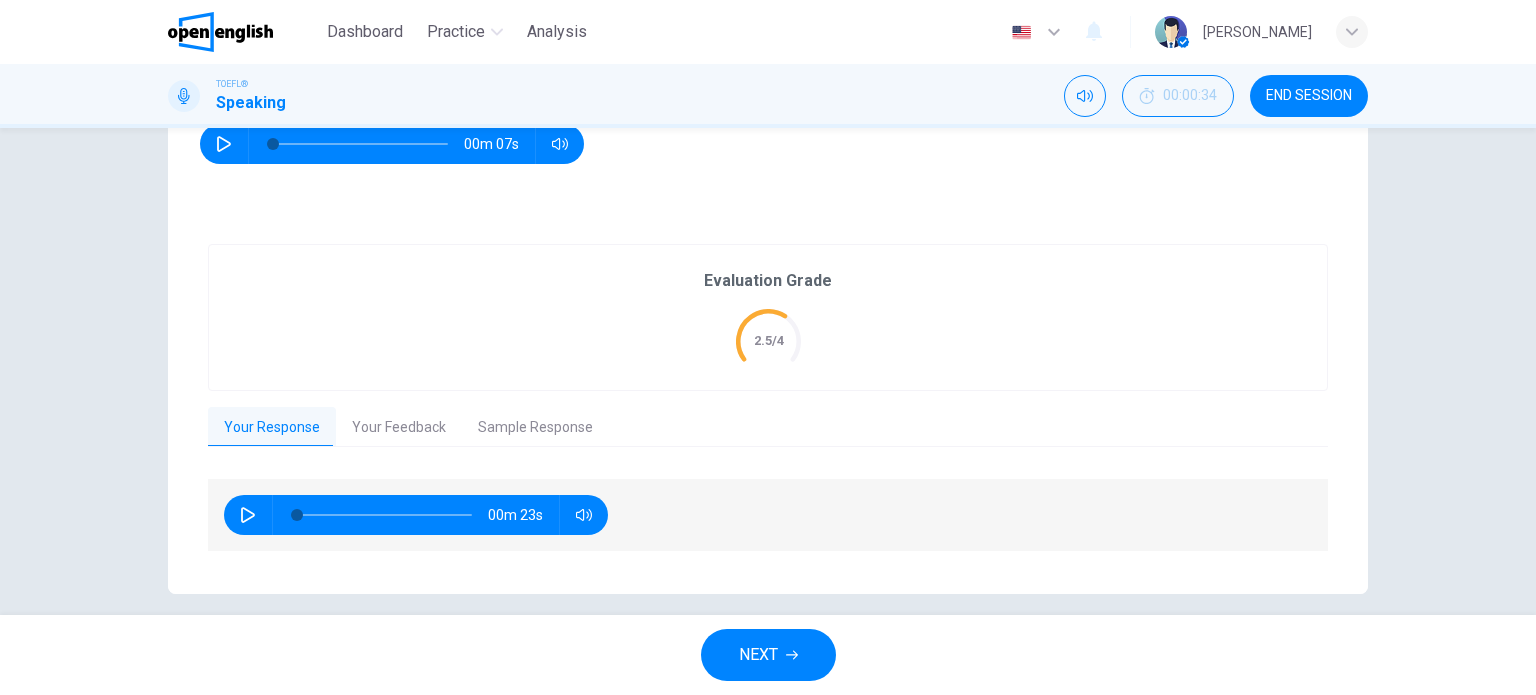 scroll, scrollTop: 309, scrollLeft: 0, axis: vertical 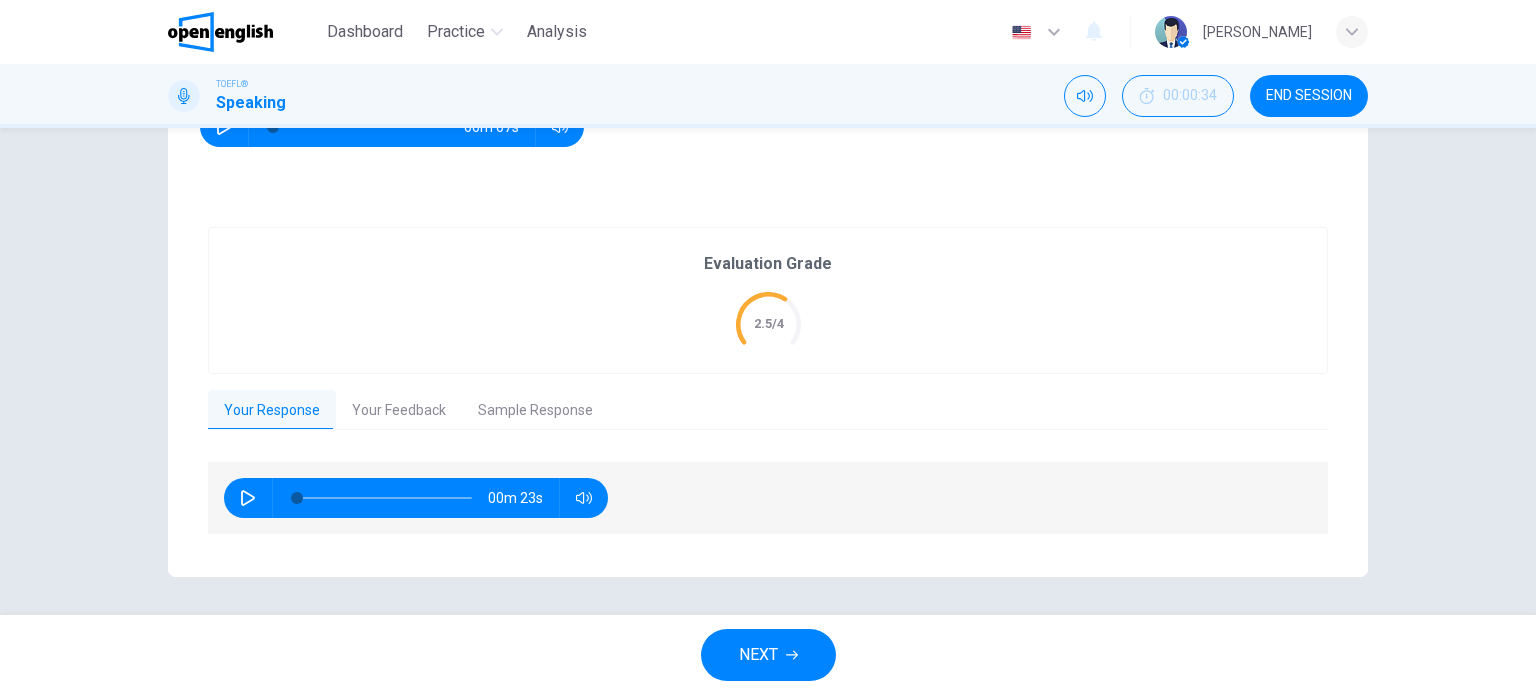 click on "00m 23s" at bounding box center (768, 491) 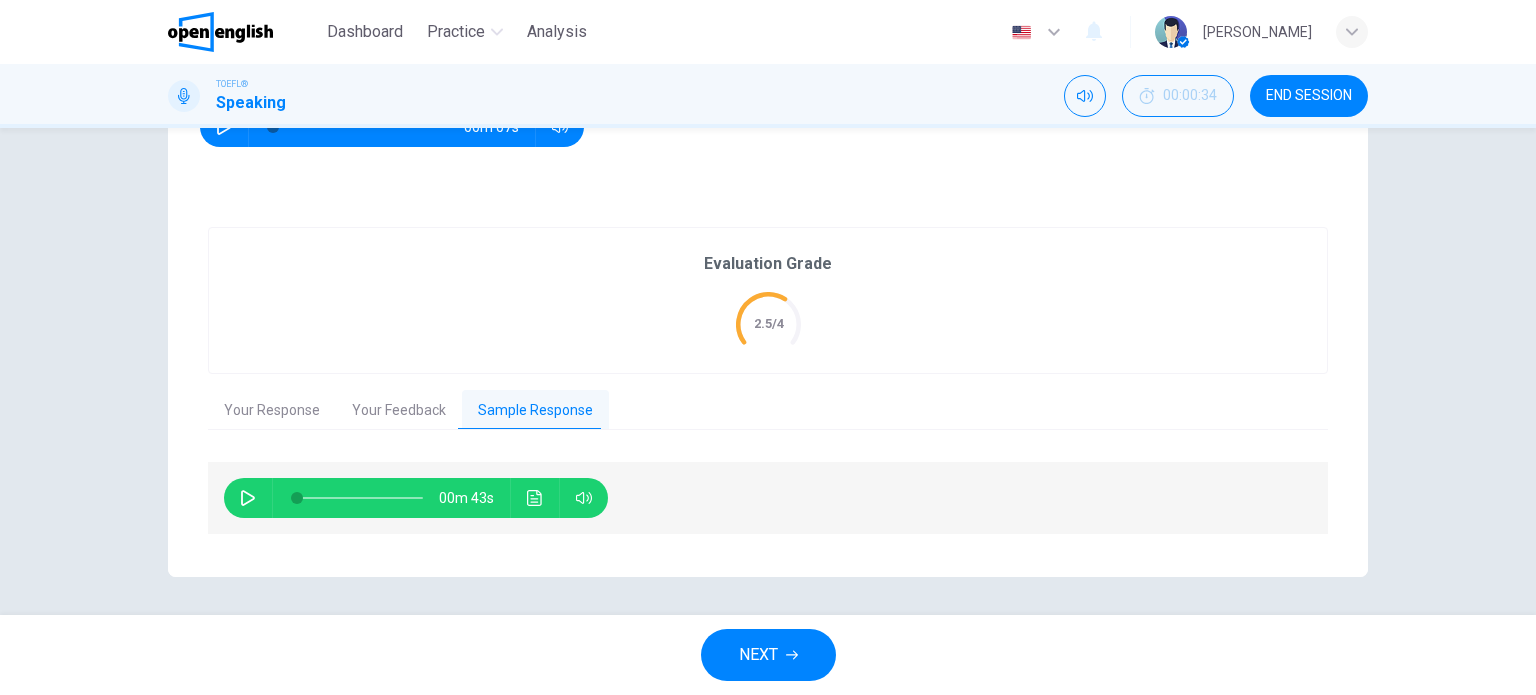 click 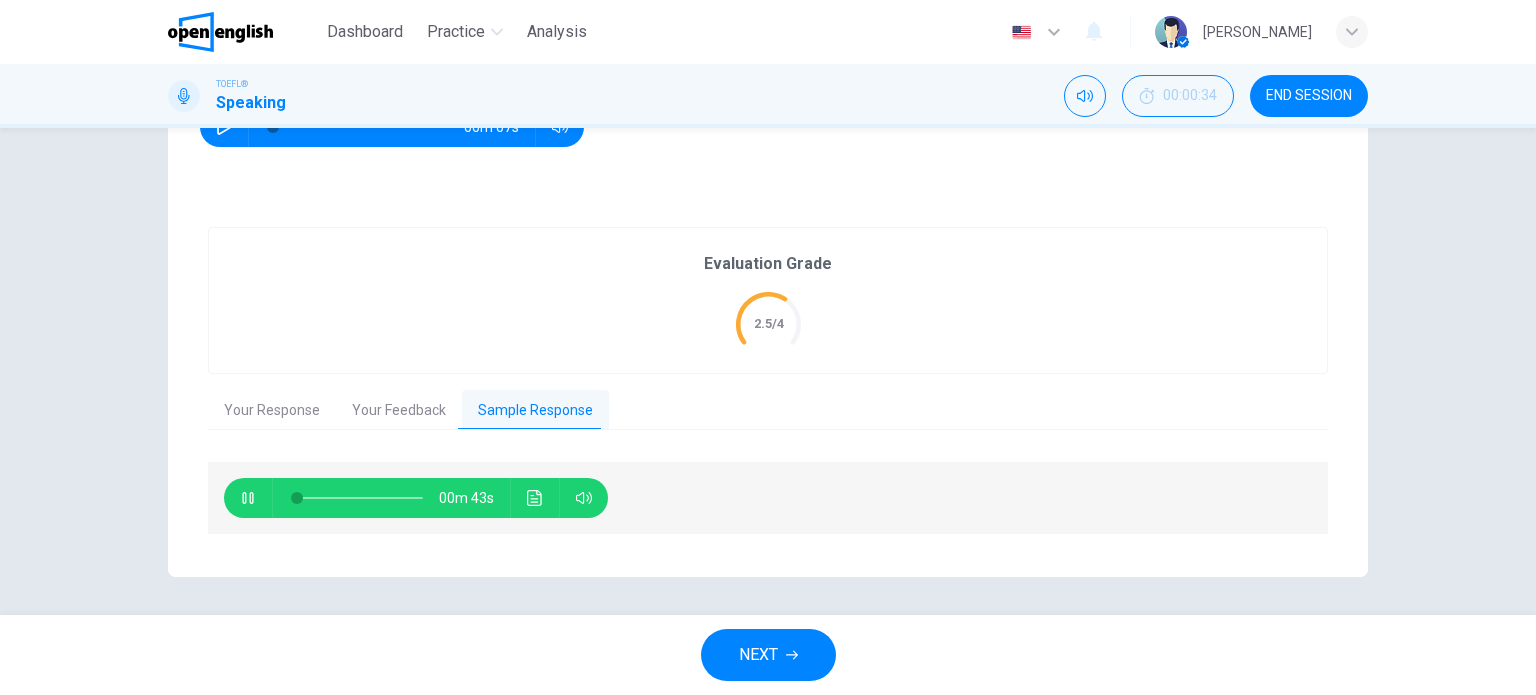 type on "*" 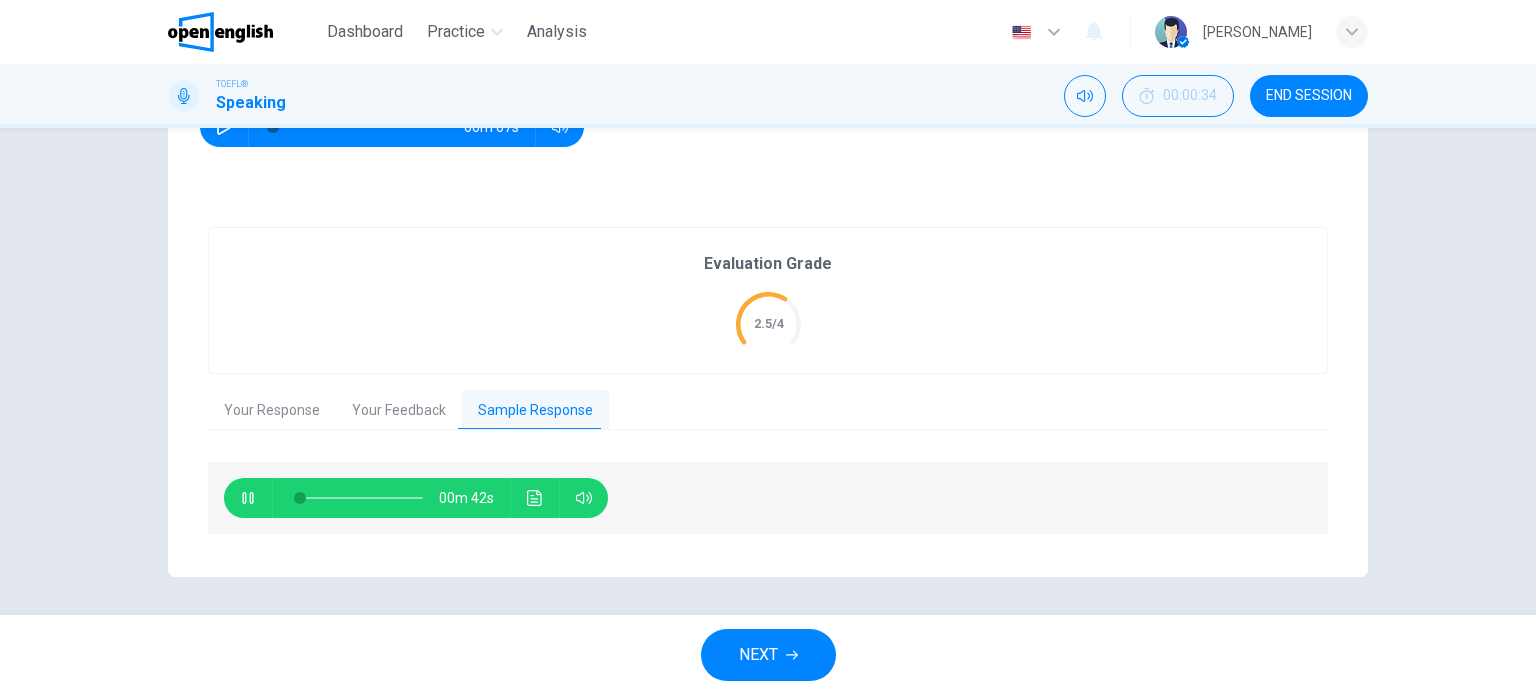type 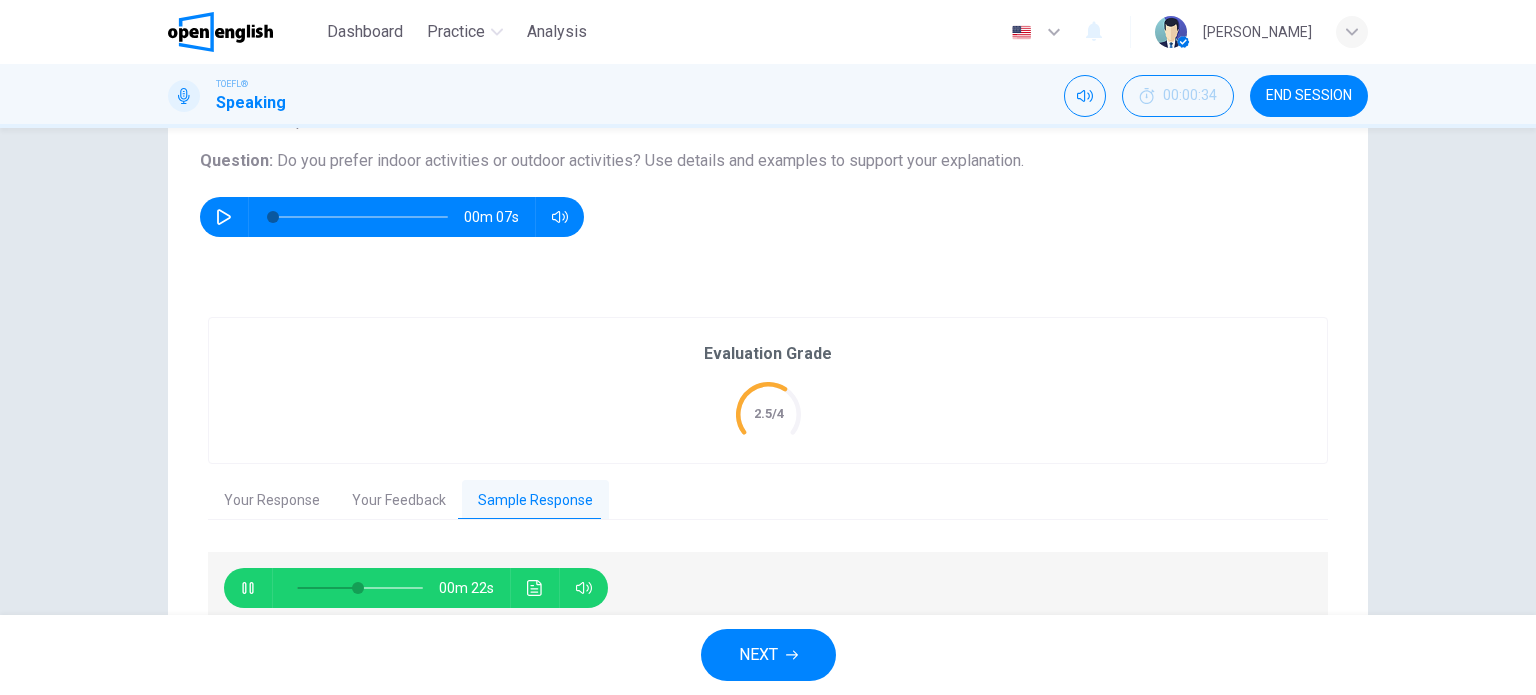 scroll, scrollTop: 256, scrollLeft: 0, axis: vertical 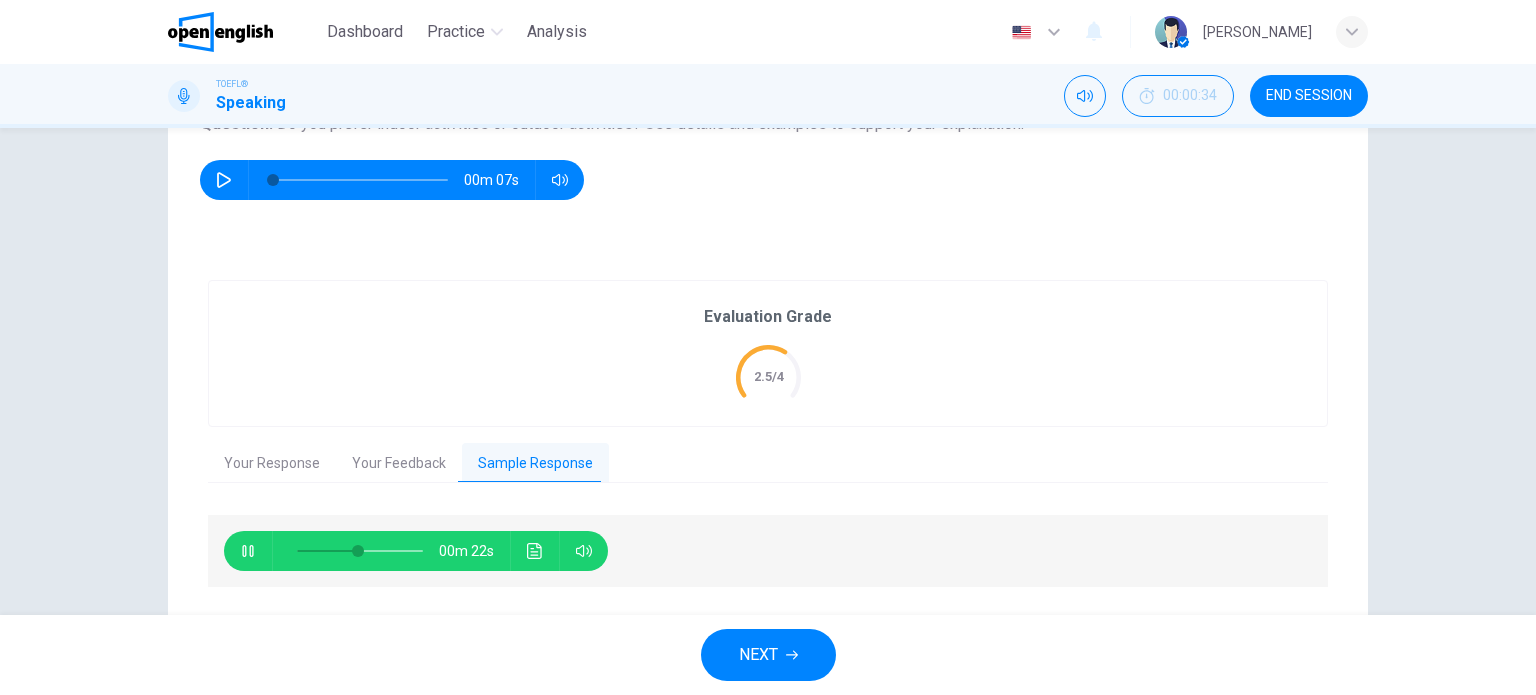 type on "**" 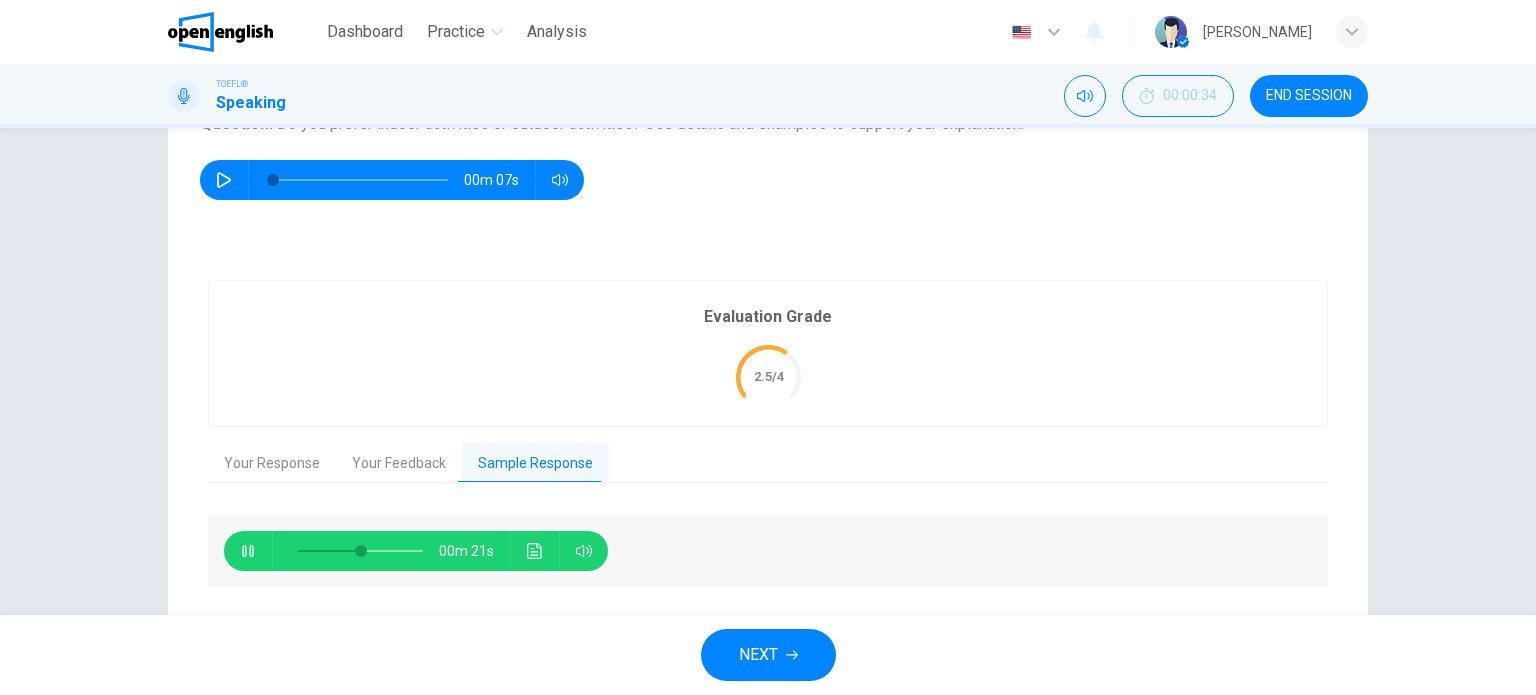 click on "Your Feedback" at bounding box center [399, 464] 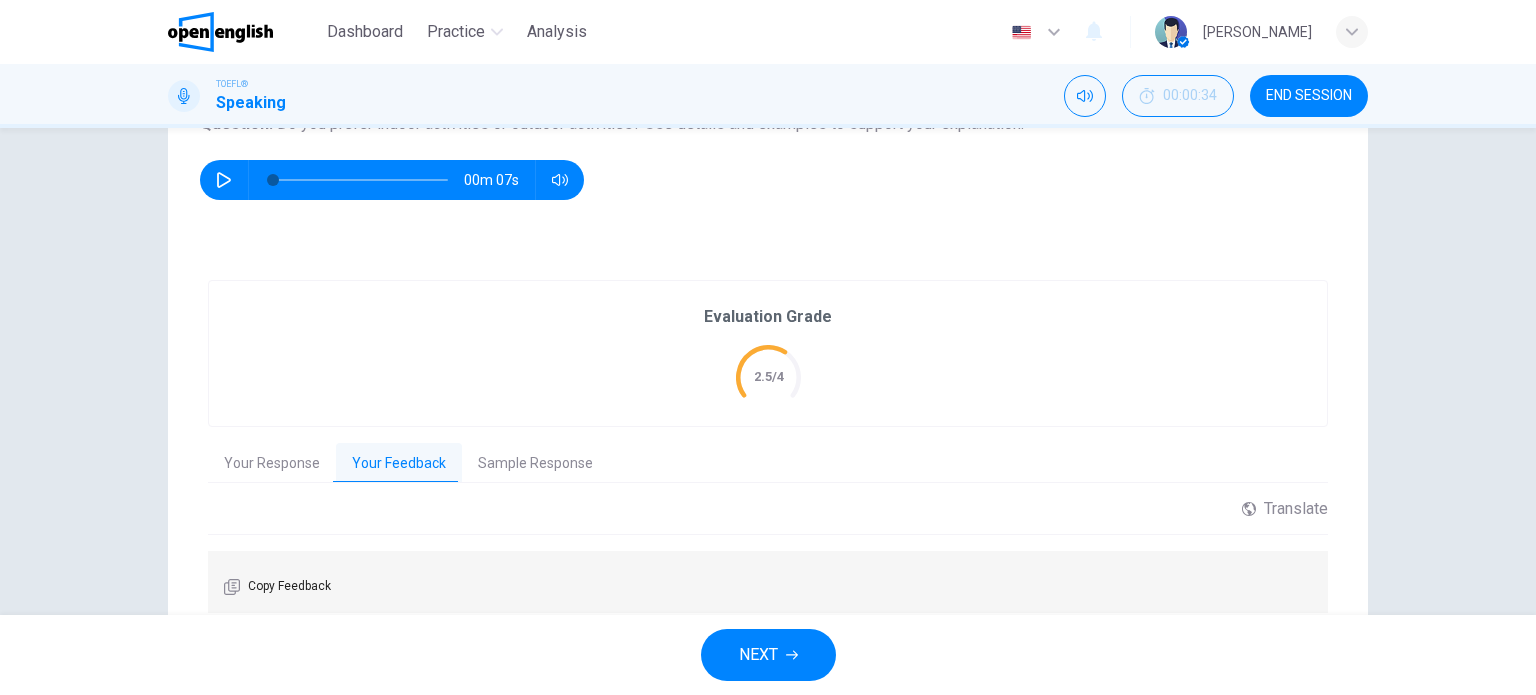 scroll, scrollTop: 336, scrollLeft: 0, axis: vertical 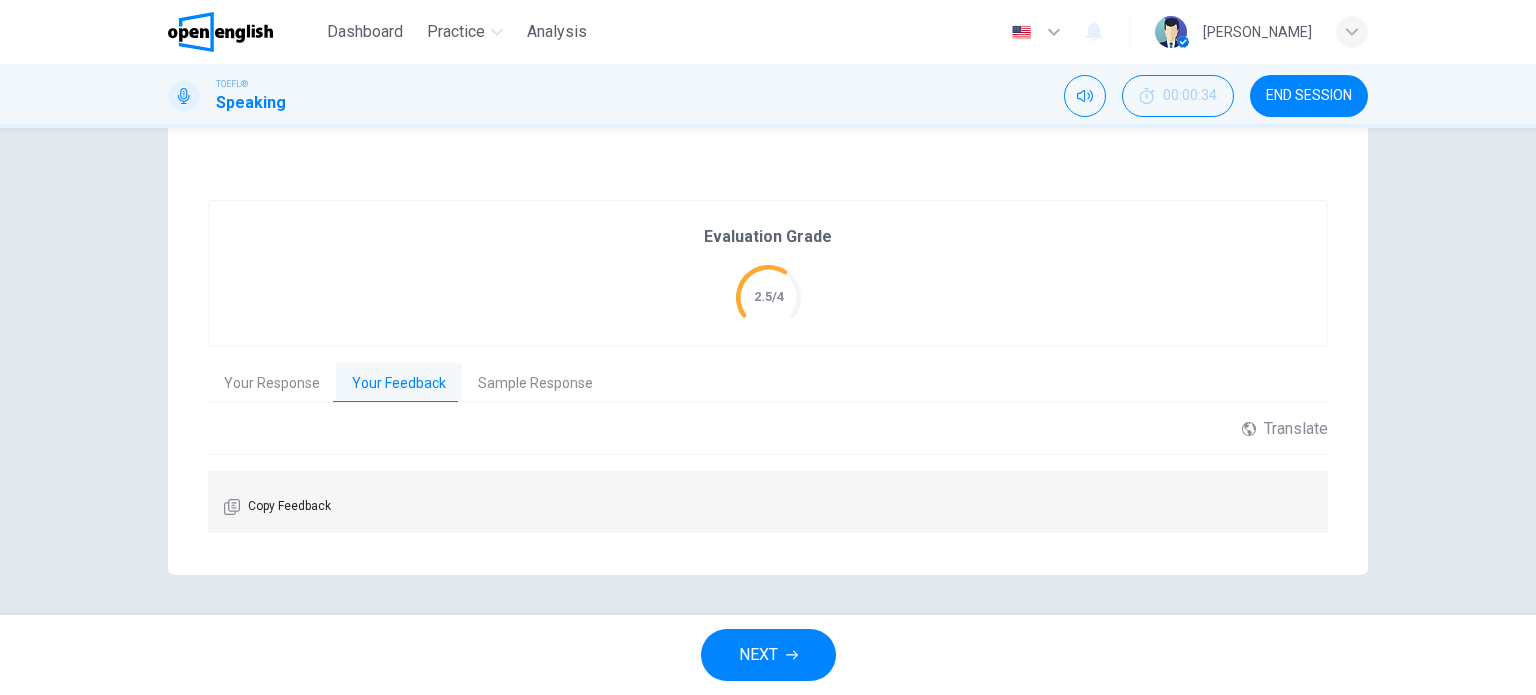 click on "Copy Feedback" at bounding box center [289, 507] 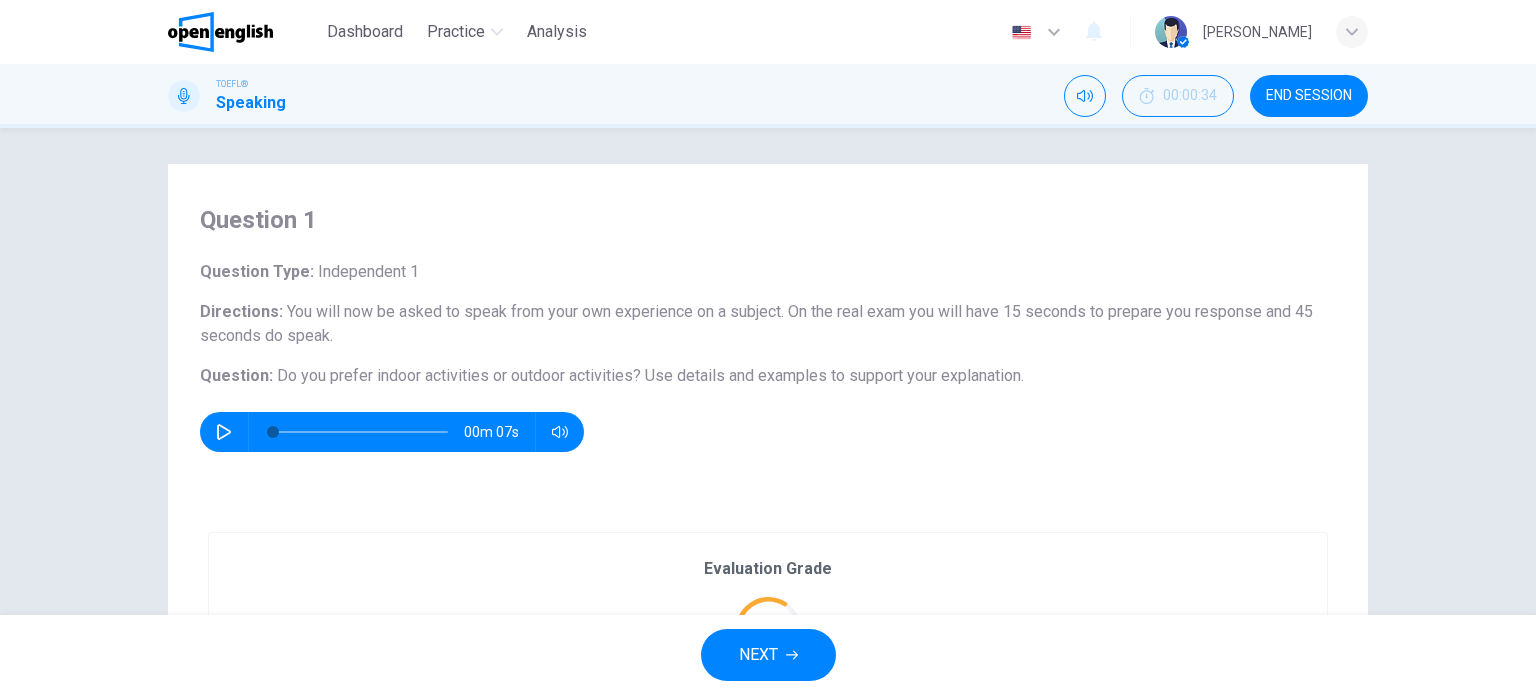 scroll, scrollTop: 3, scrollLeft: 0, axis: vertical 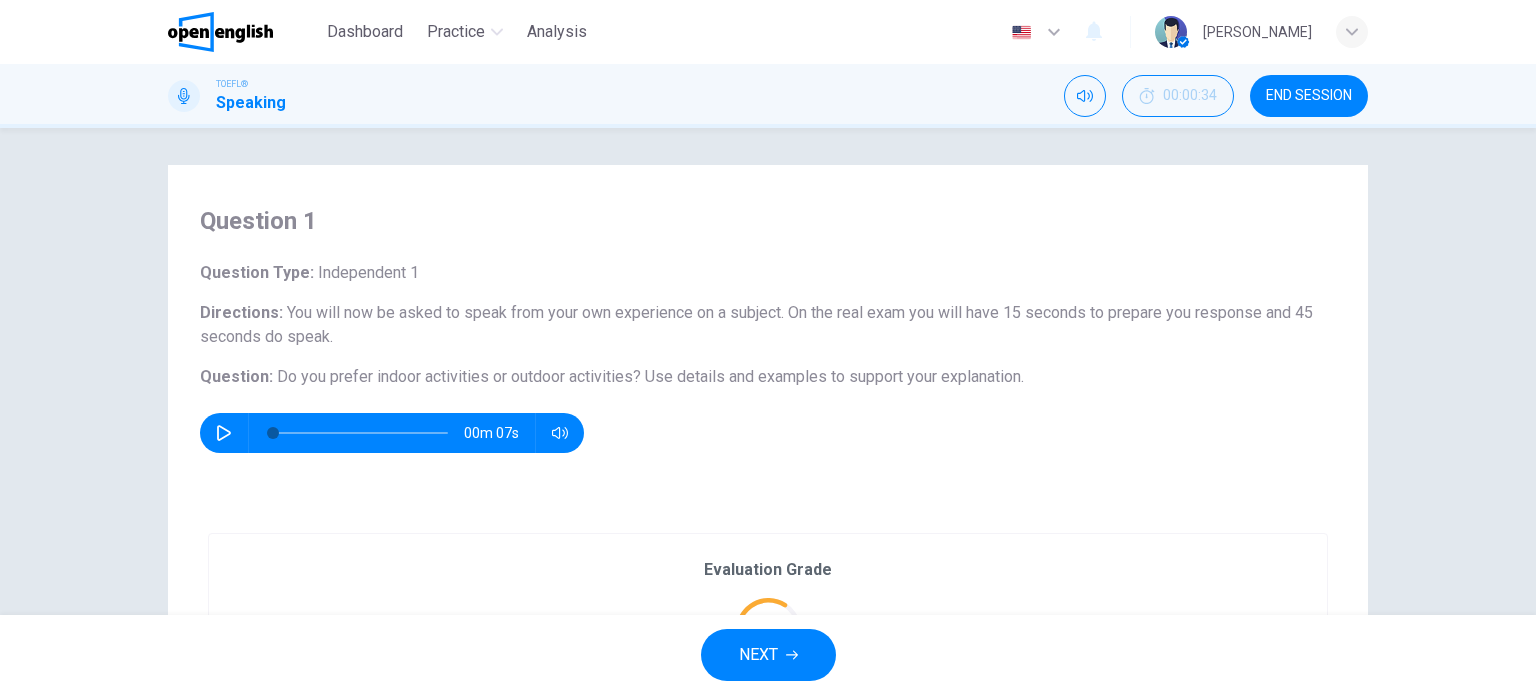 click 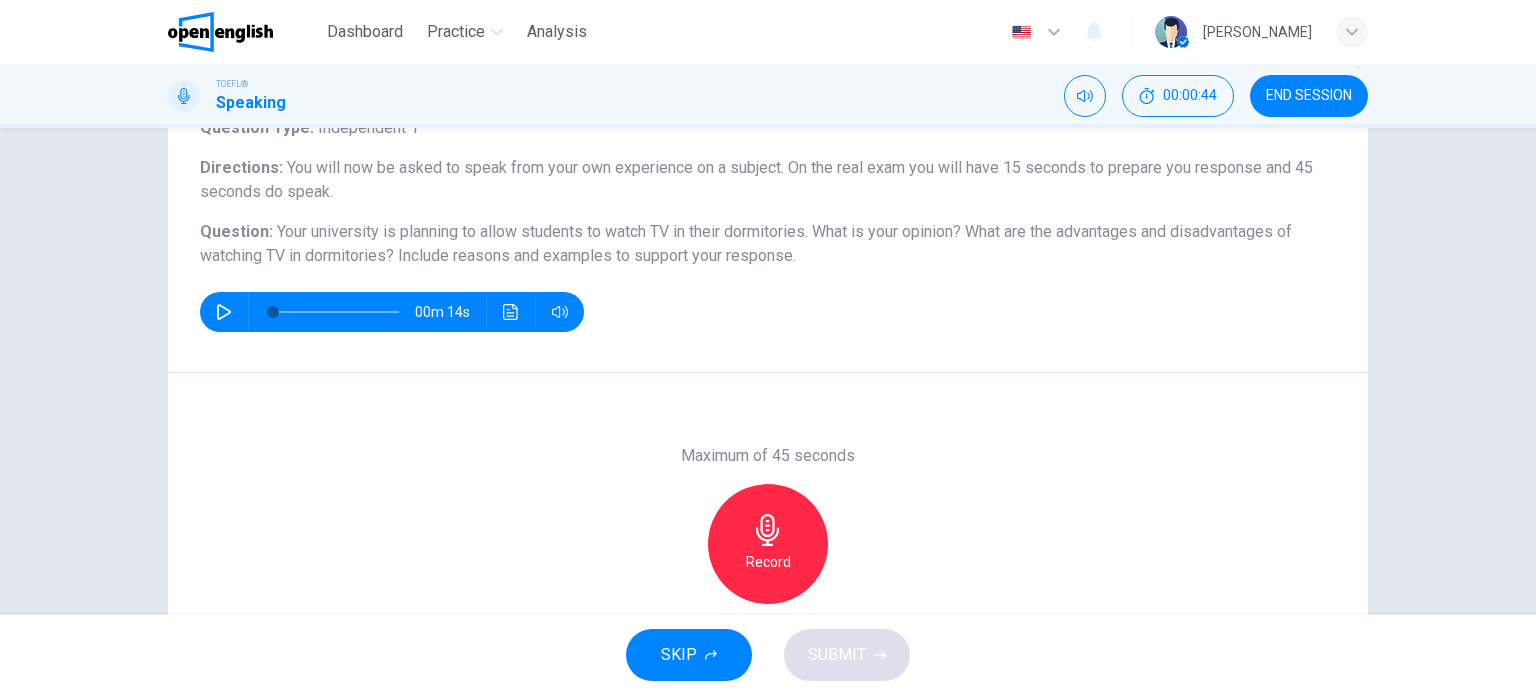 scroll, scrollTop: 150, scrollLeft: 0, axis: vertical 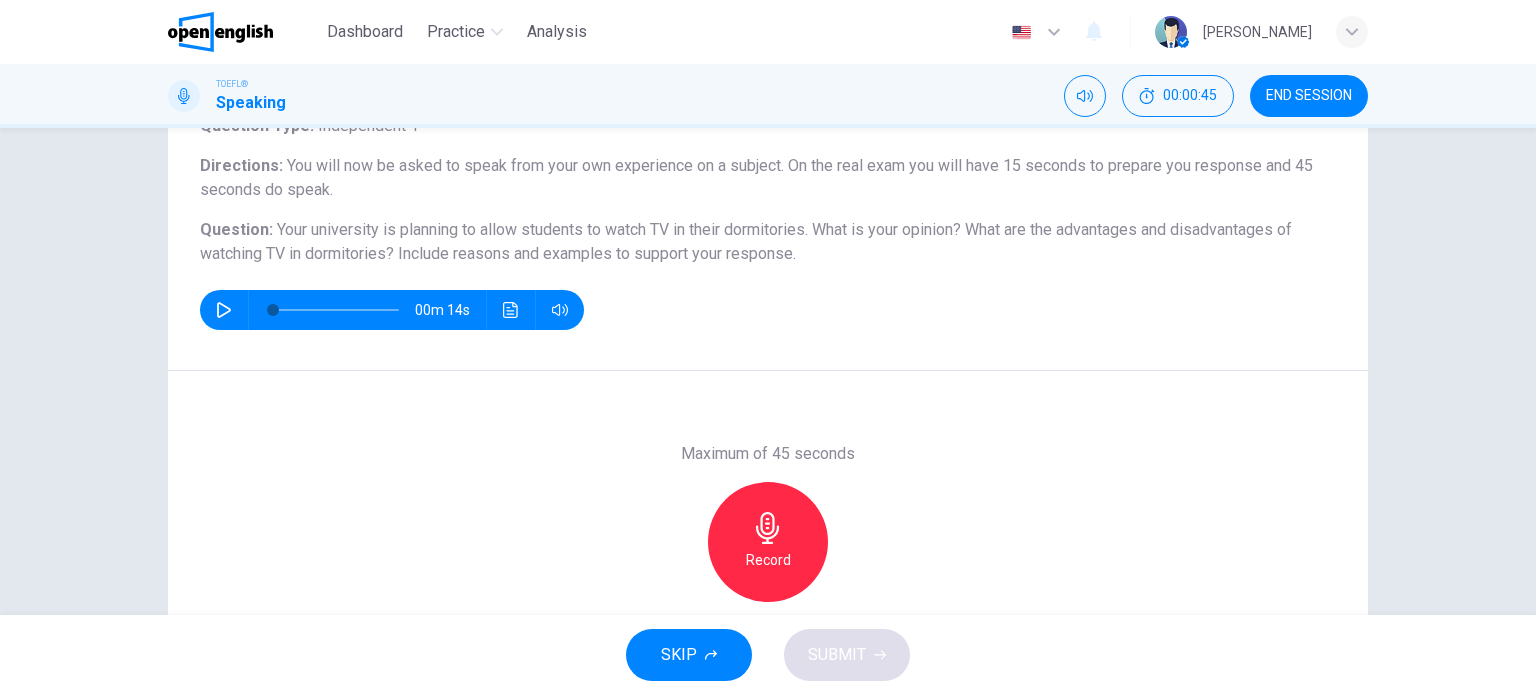 click on "Record" at bounding box center (768, 560) 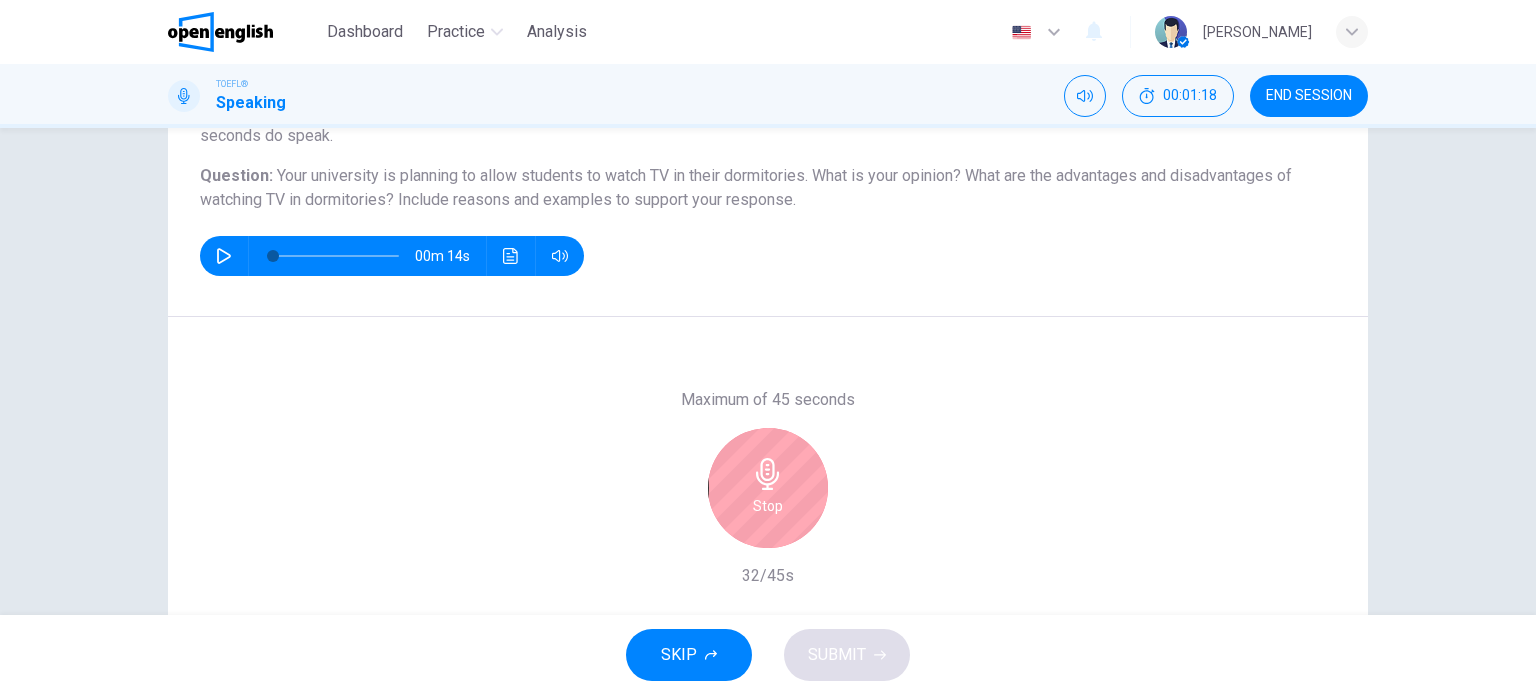 scroll, scrollTop: 225, scrollLeft: 0, axis: vertical 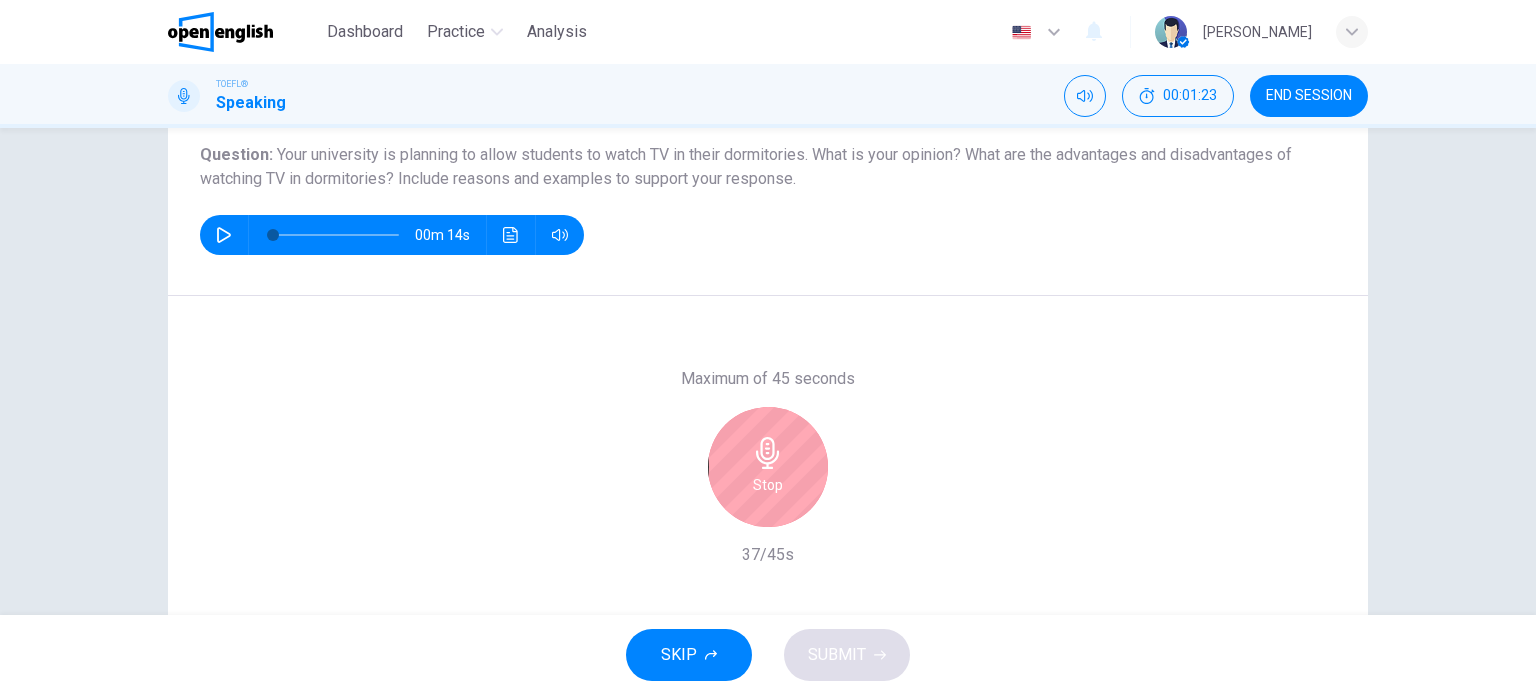 click 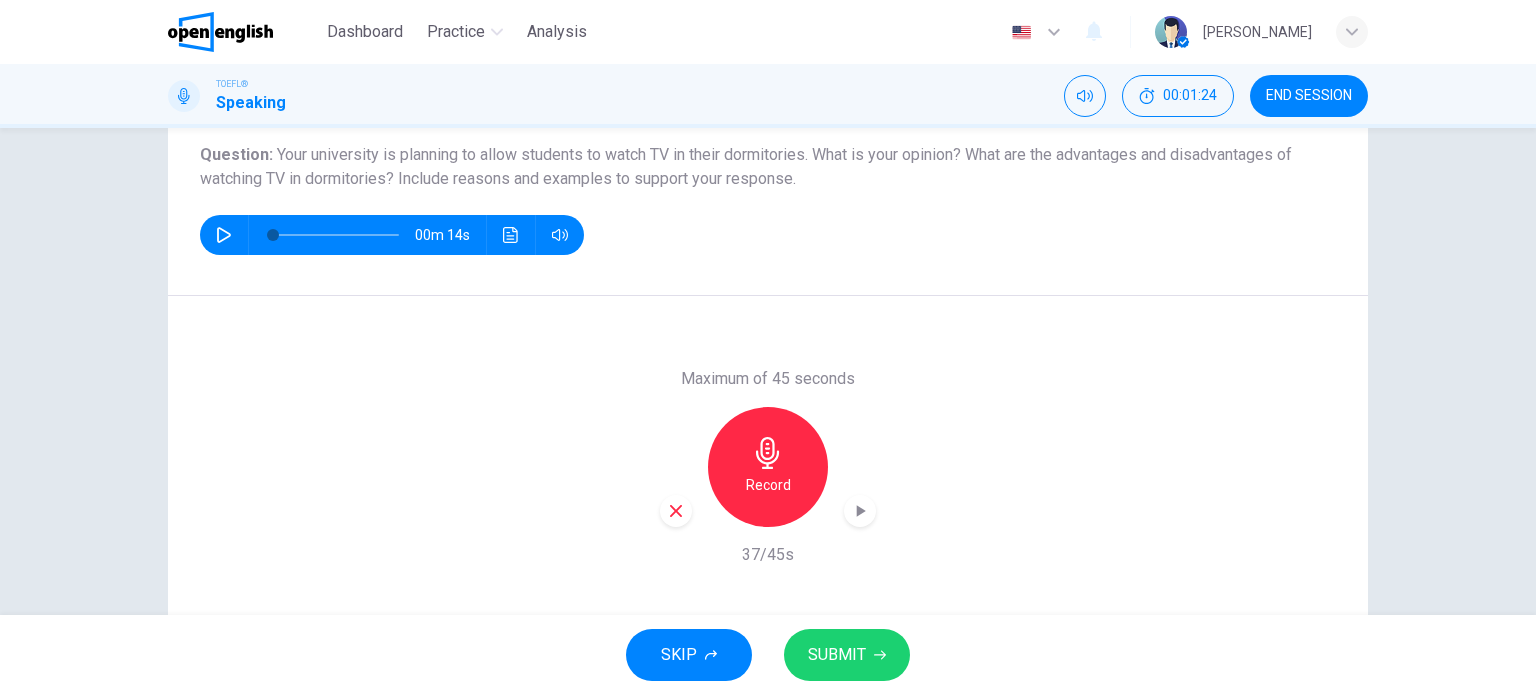 click on "SUBMIT" at bounding box center [837, 655] 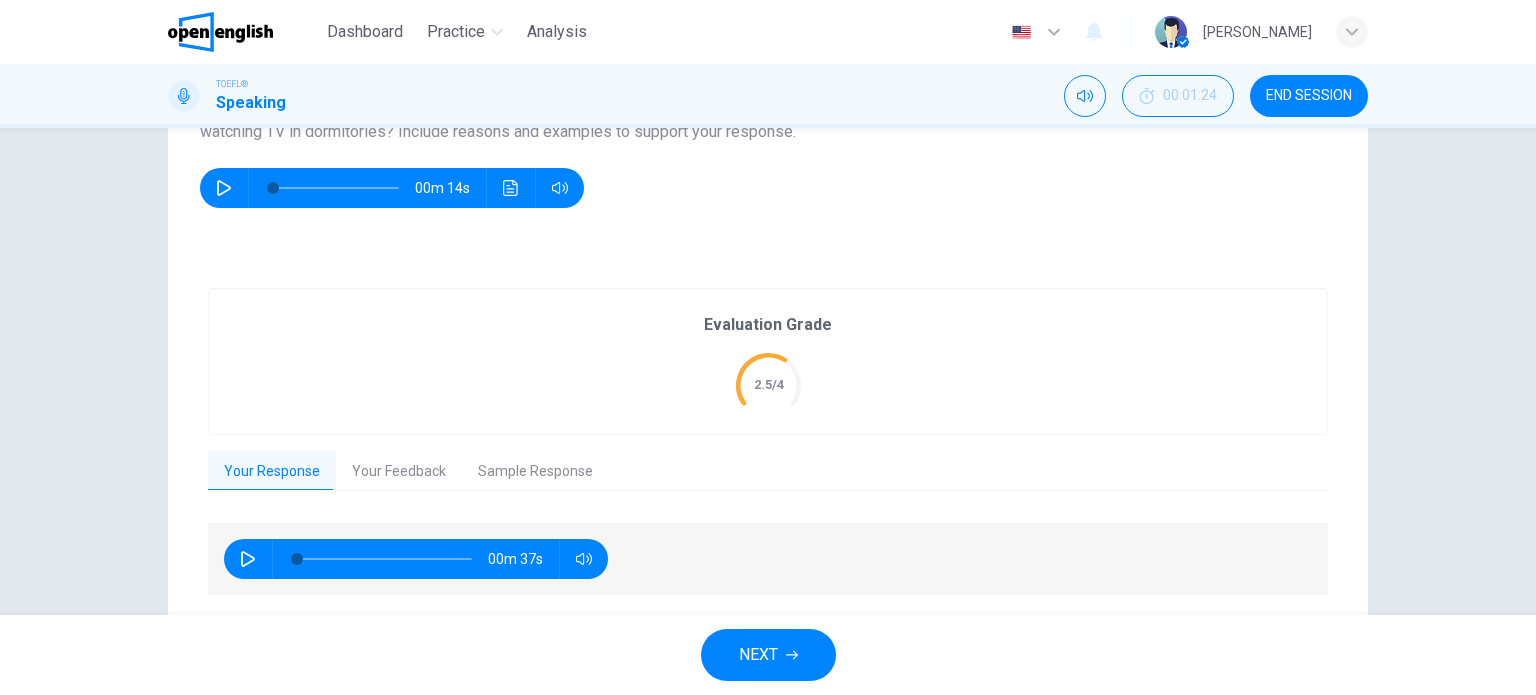 scroll, scrollTop: 333, scrollLeft: 0, axis: vertical 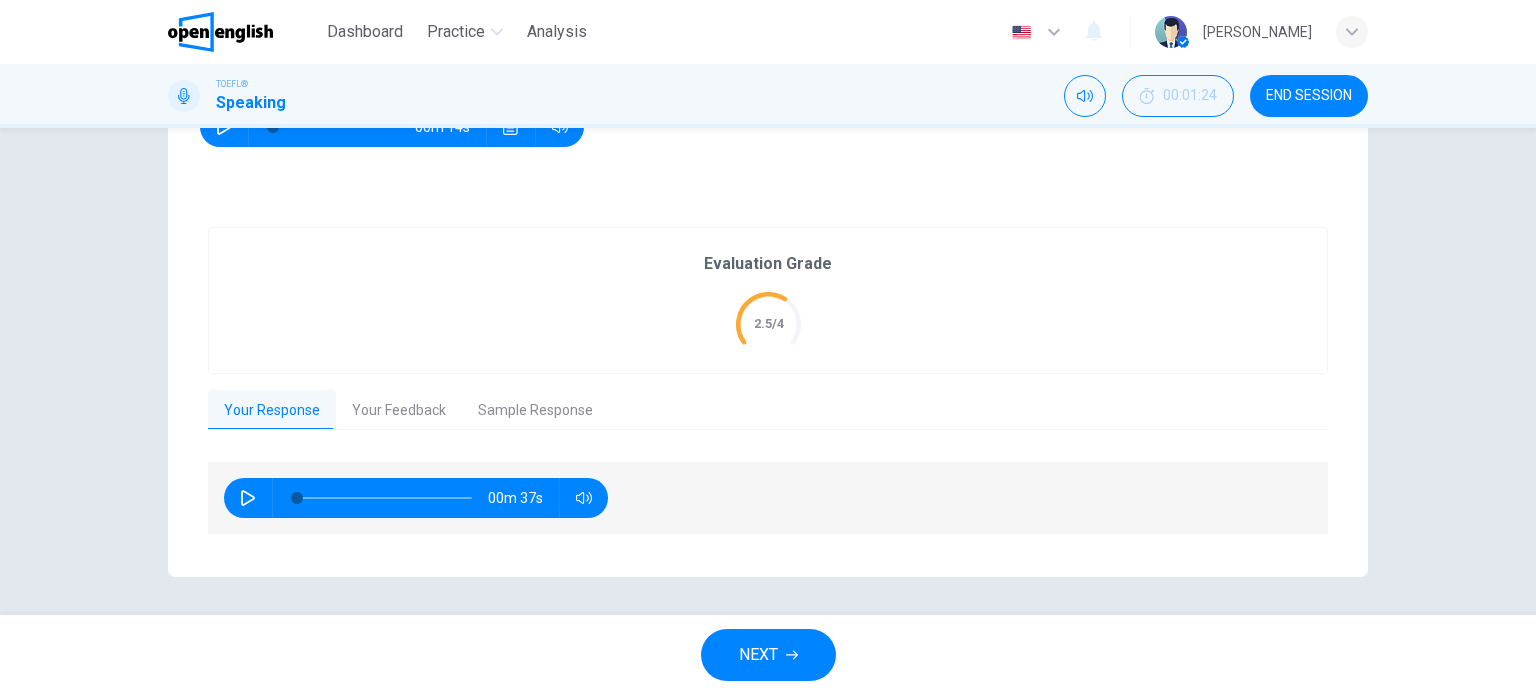 click on "Your Feedback" at bounding box center [399, 411] 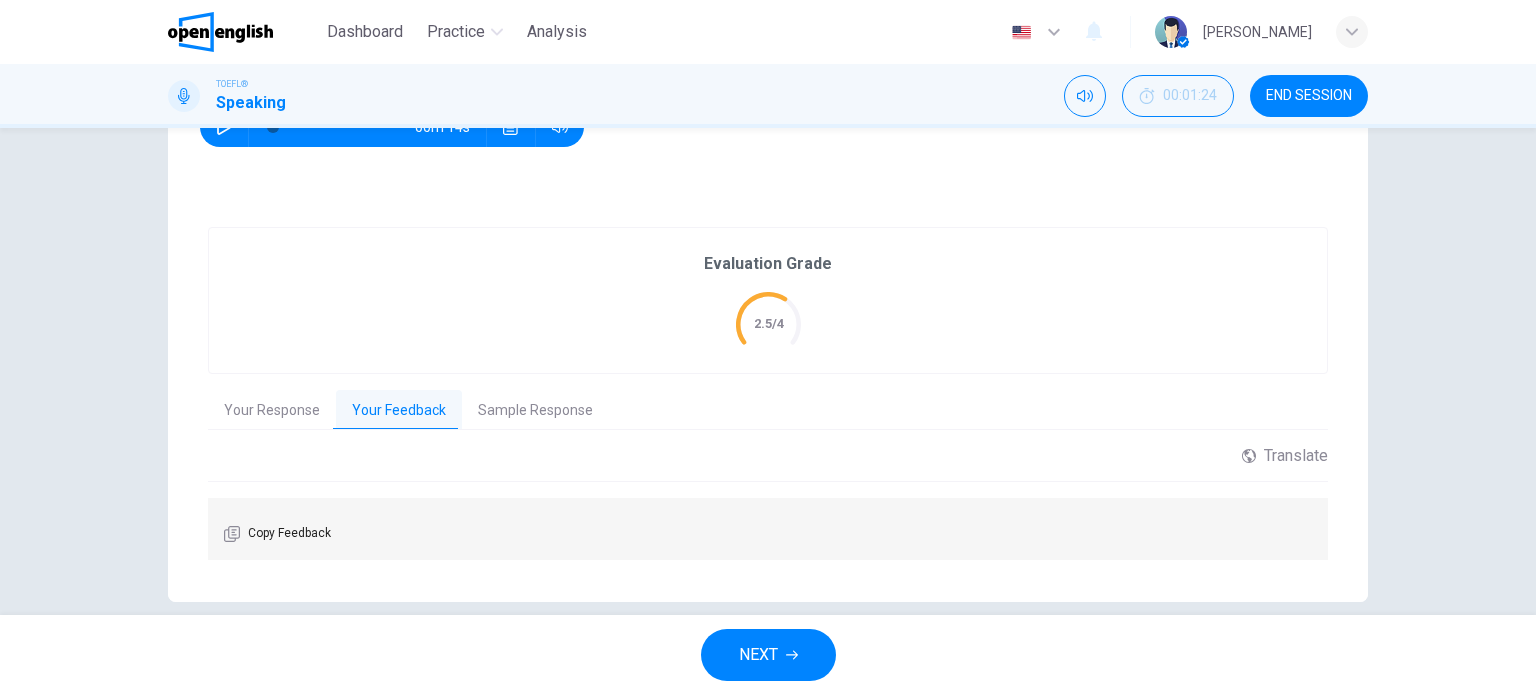 click on "Sample Response" at bounding box center [535, 411] 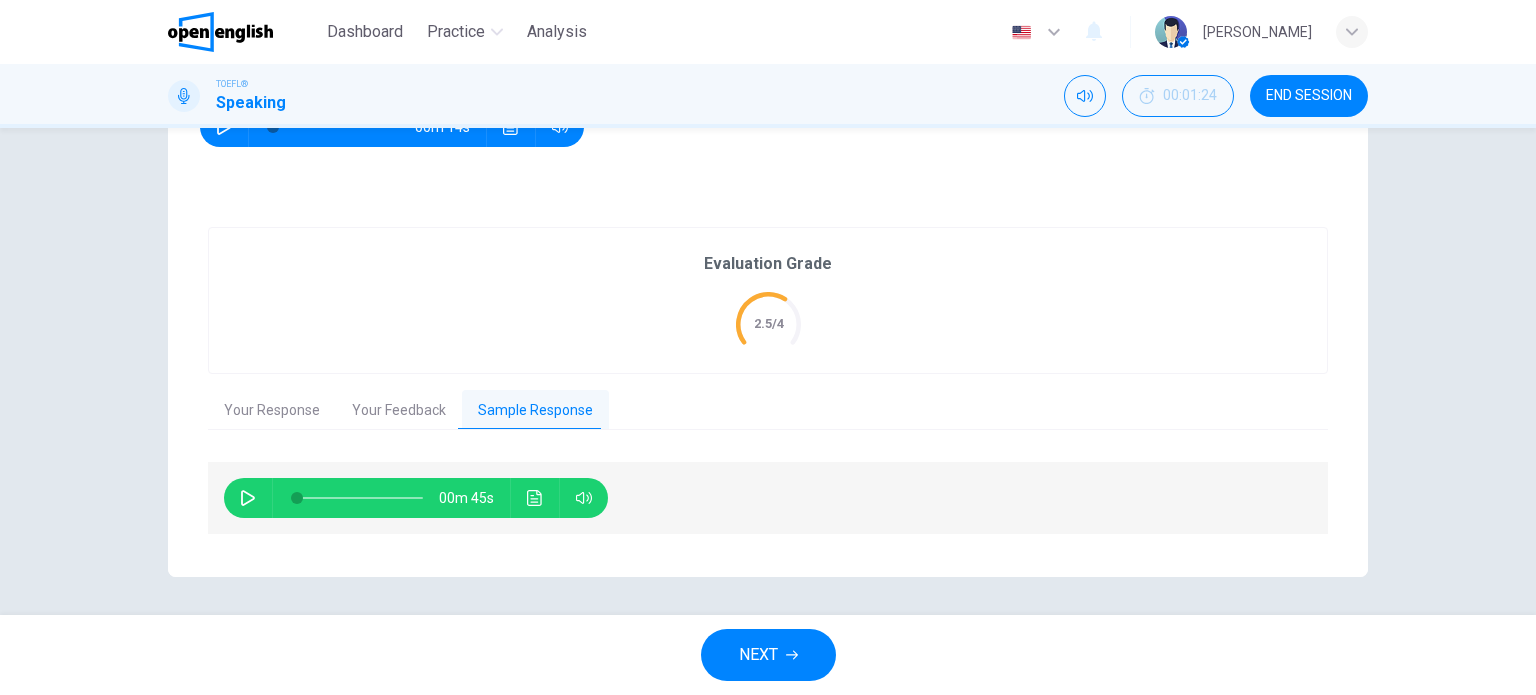 click 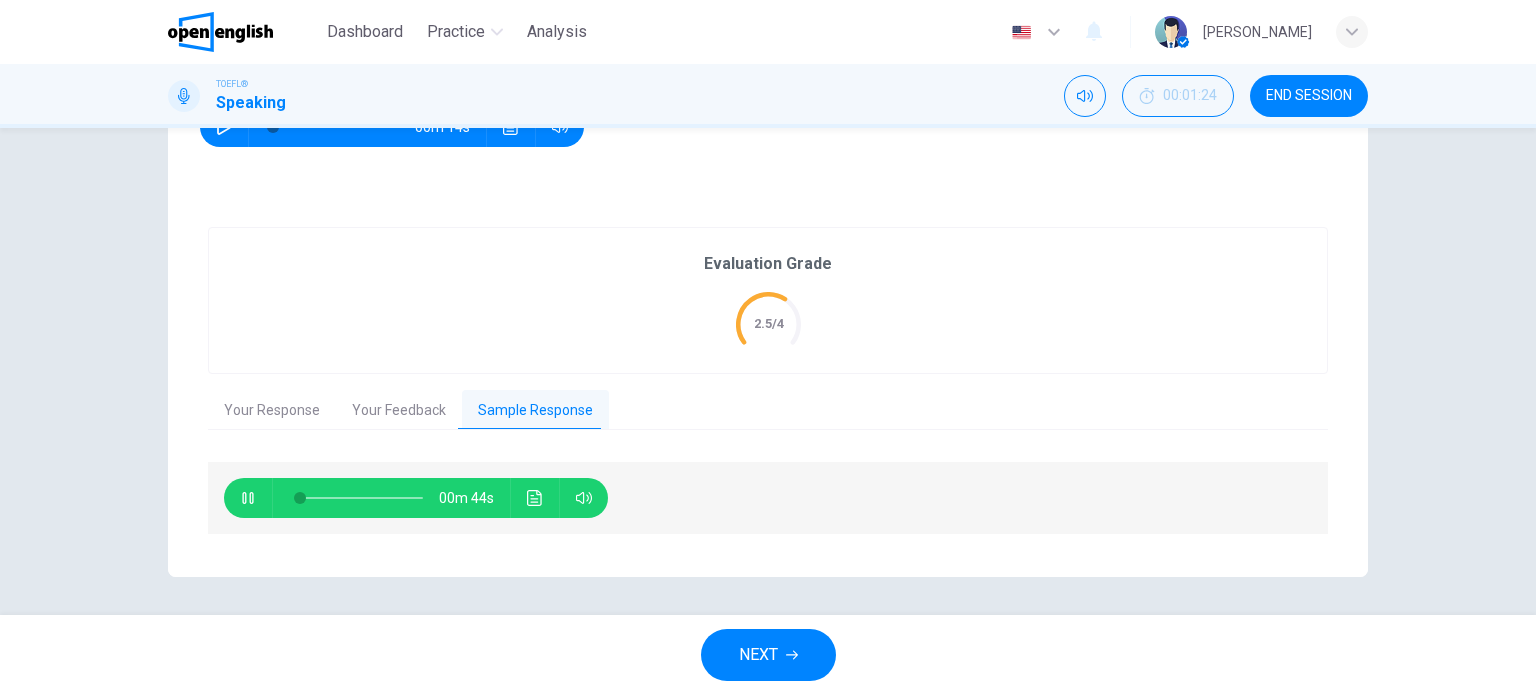 click at bounding box center (510, 498) 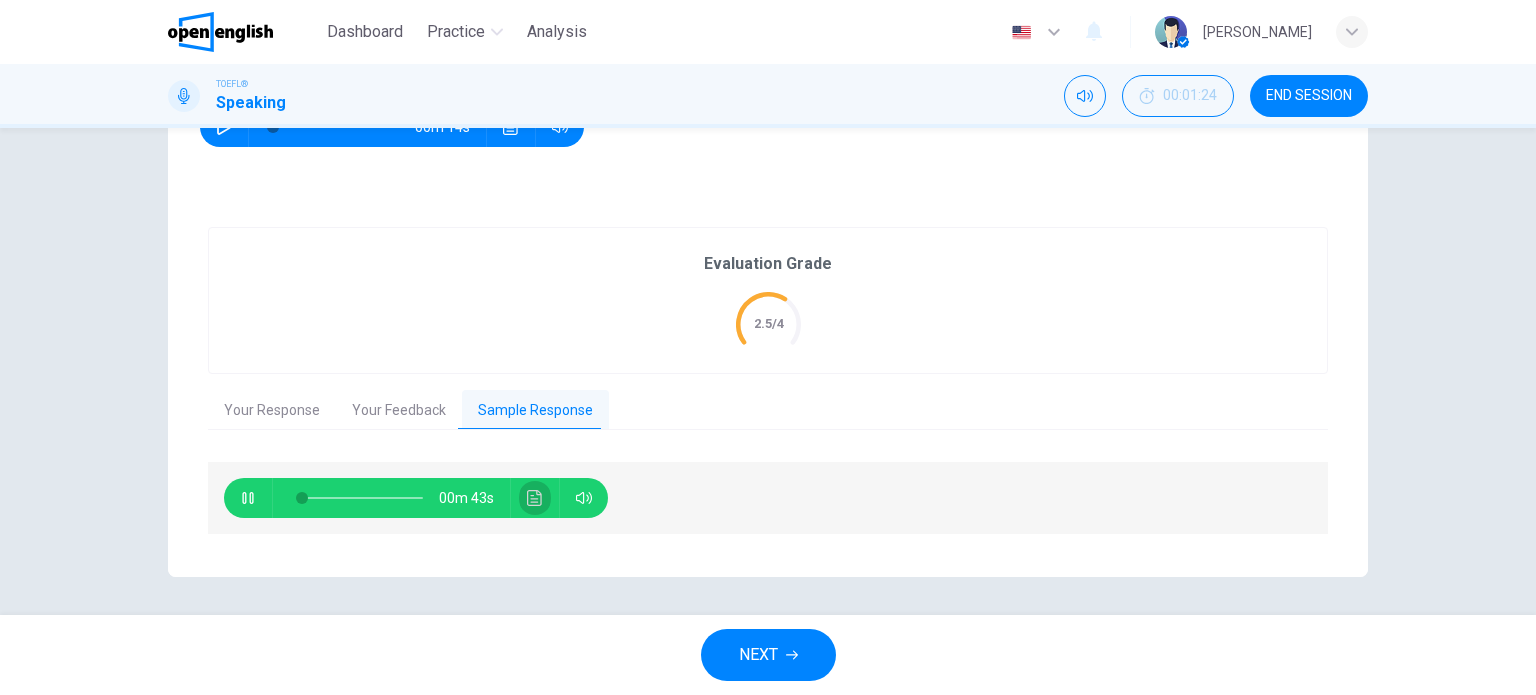click 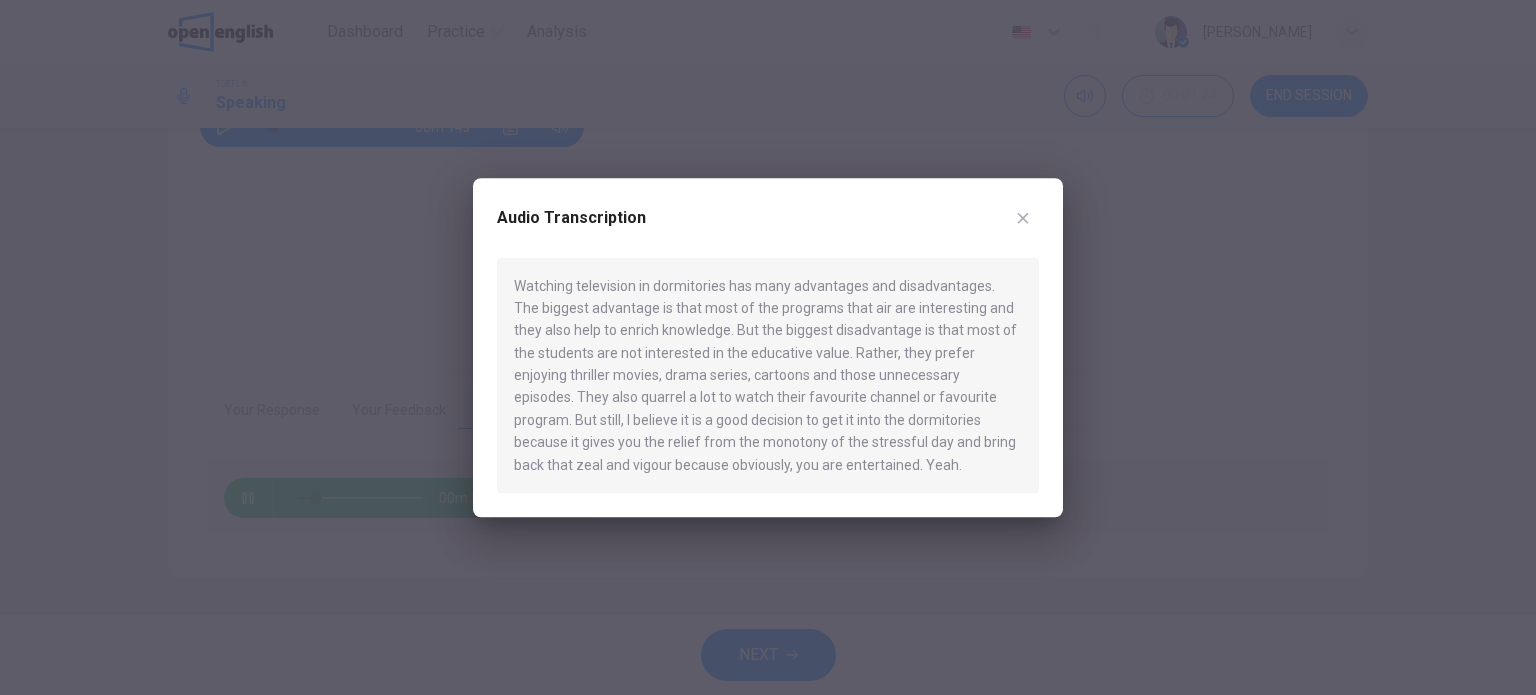 click 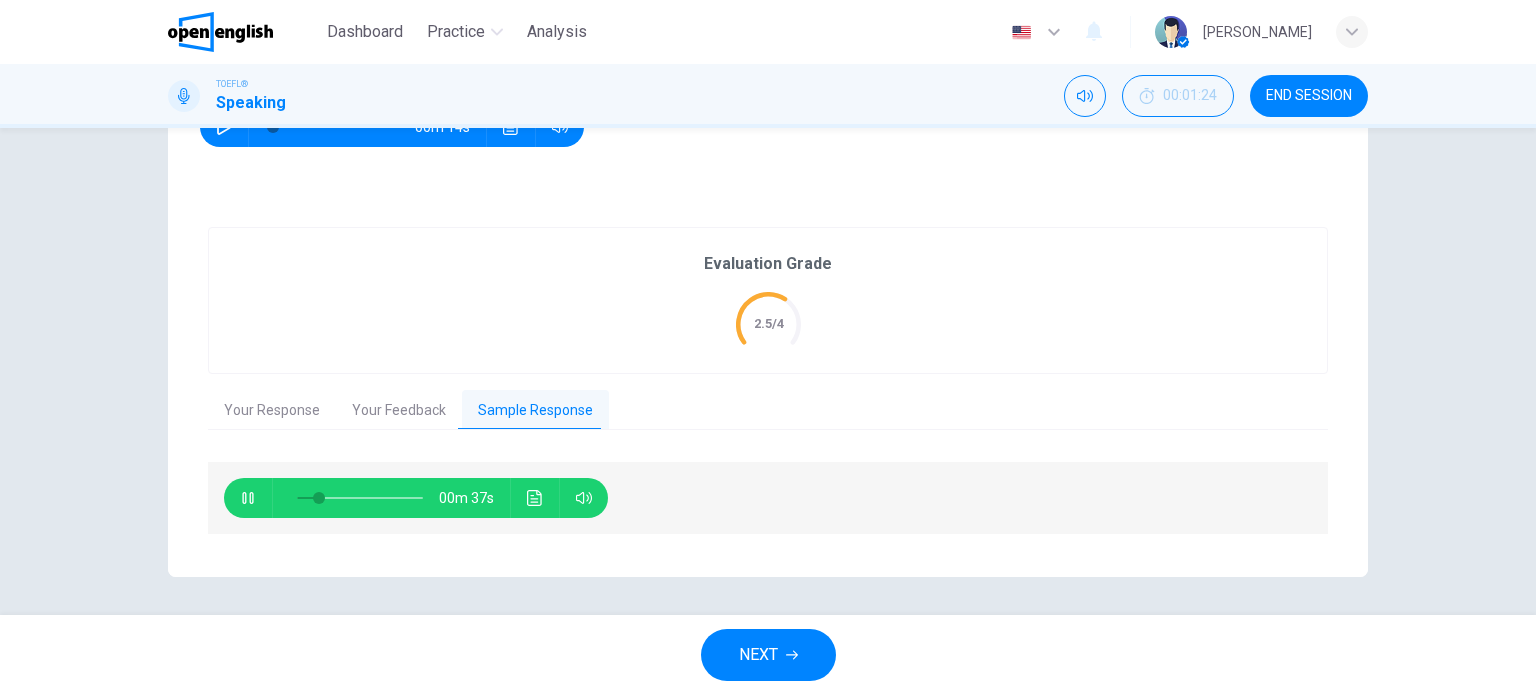 type on "**" 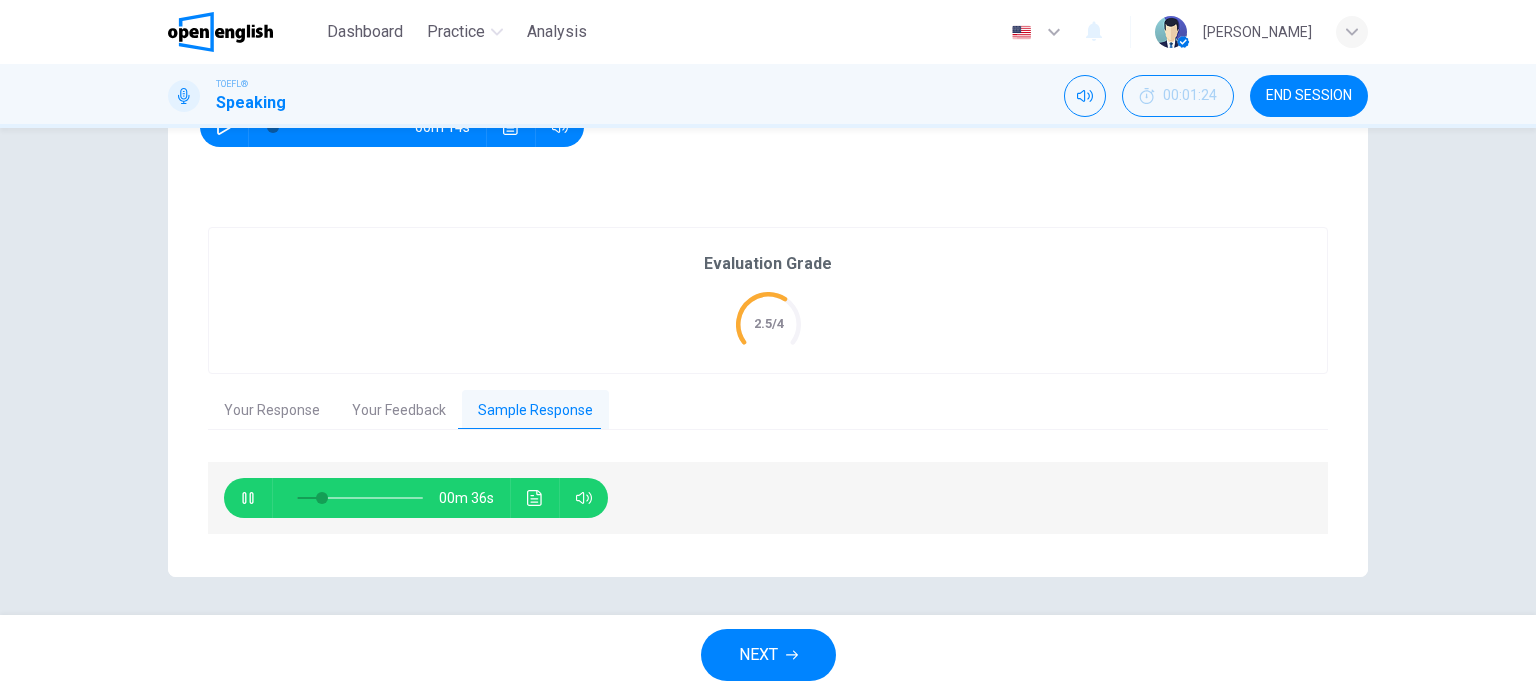 click on "NEXT" at bounding box center [758, 655] 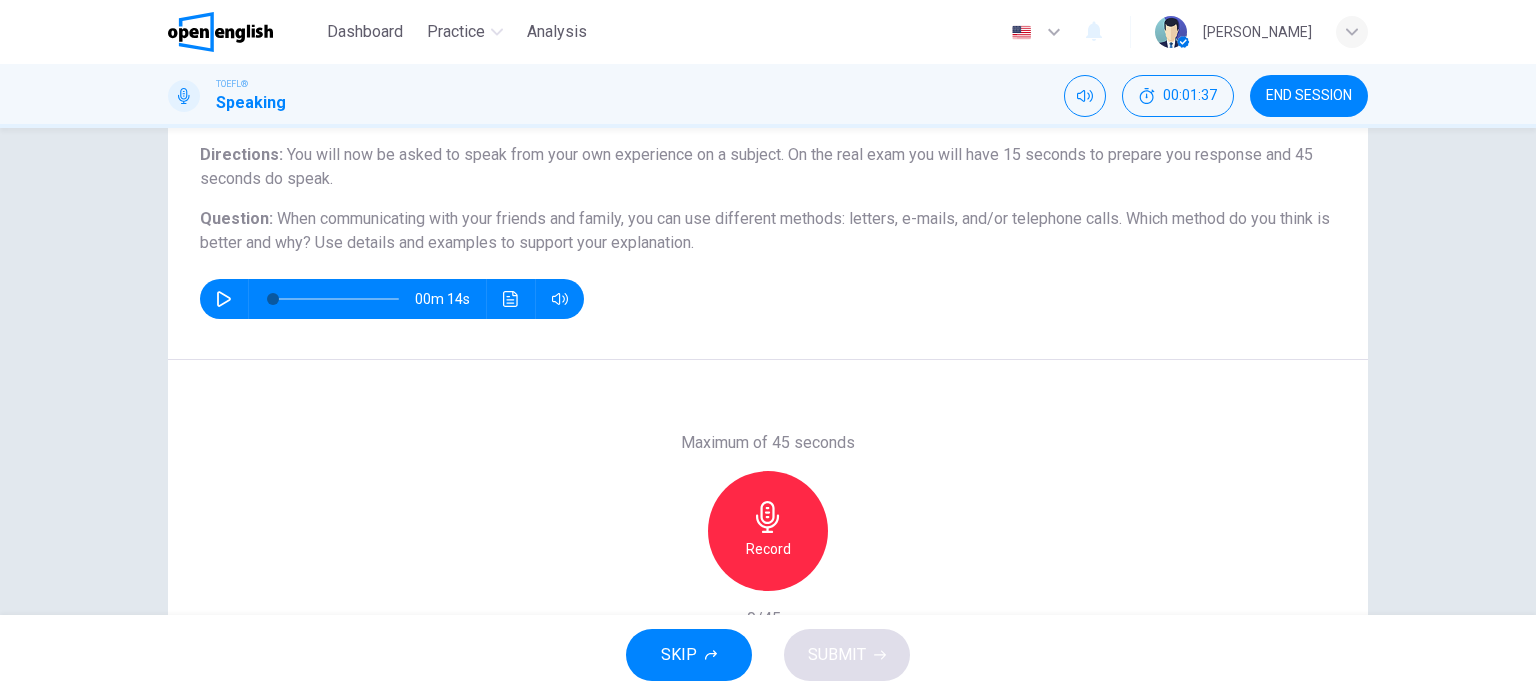 scroll, scrollTop: 168, scrollLeft: 0, axis: vertical 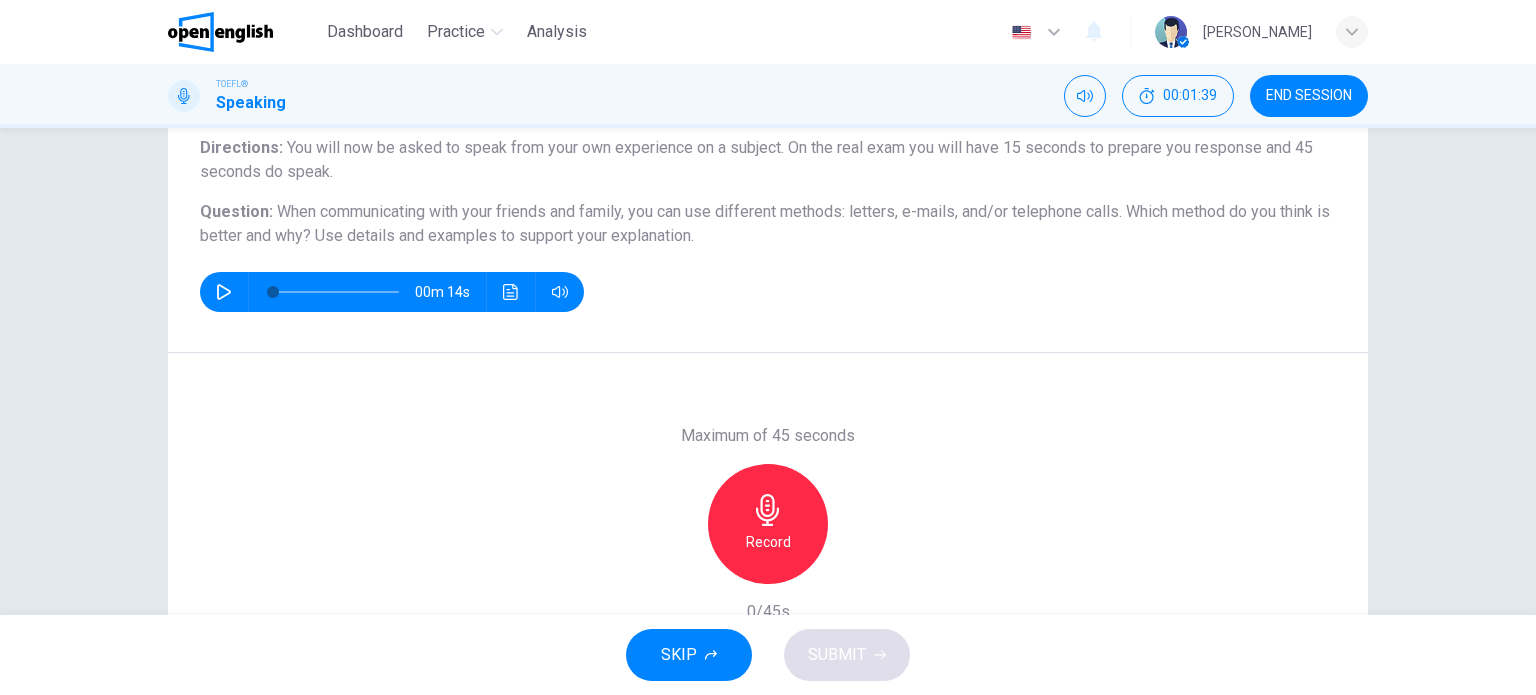 click on "Record" at bounding box center [768, 542] 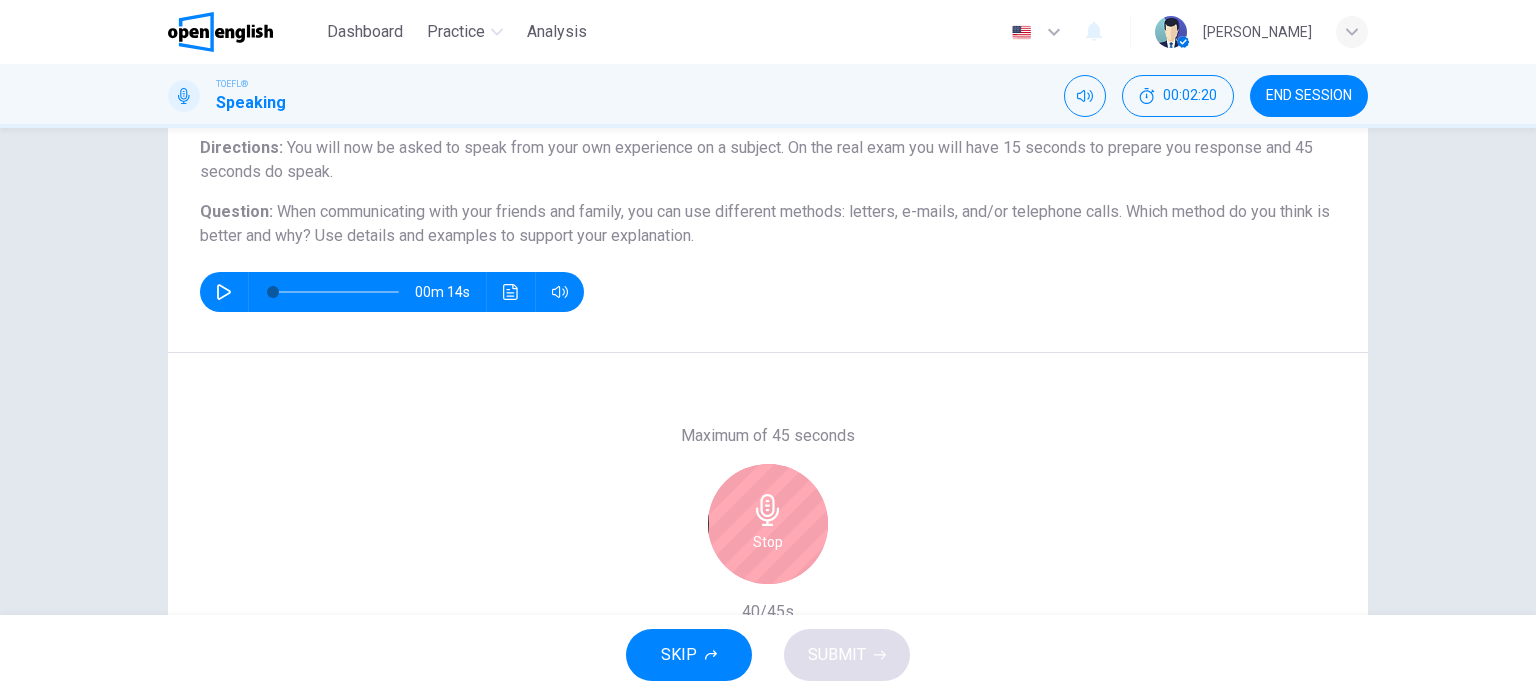 click 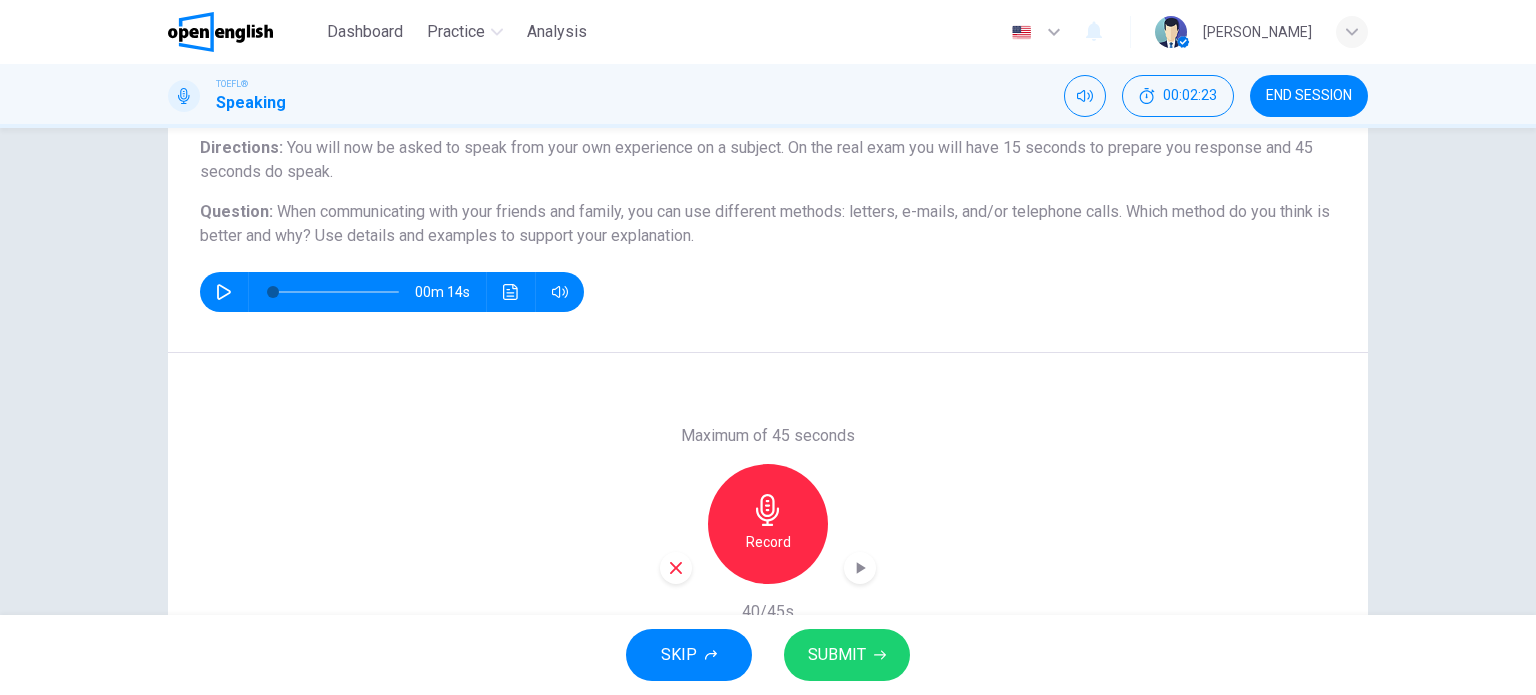 click on "SUBMIT" at bounding box center (837, 655) 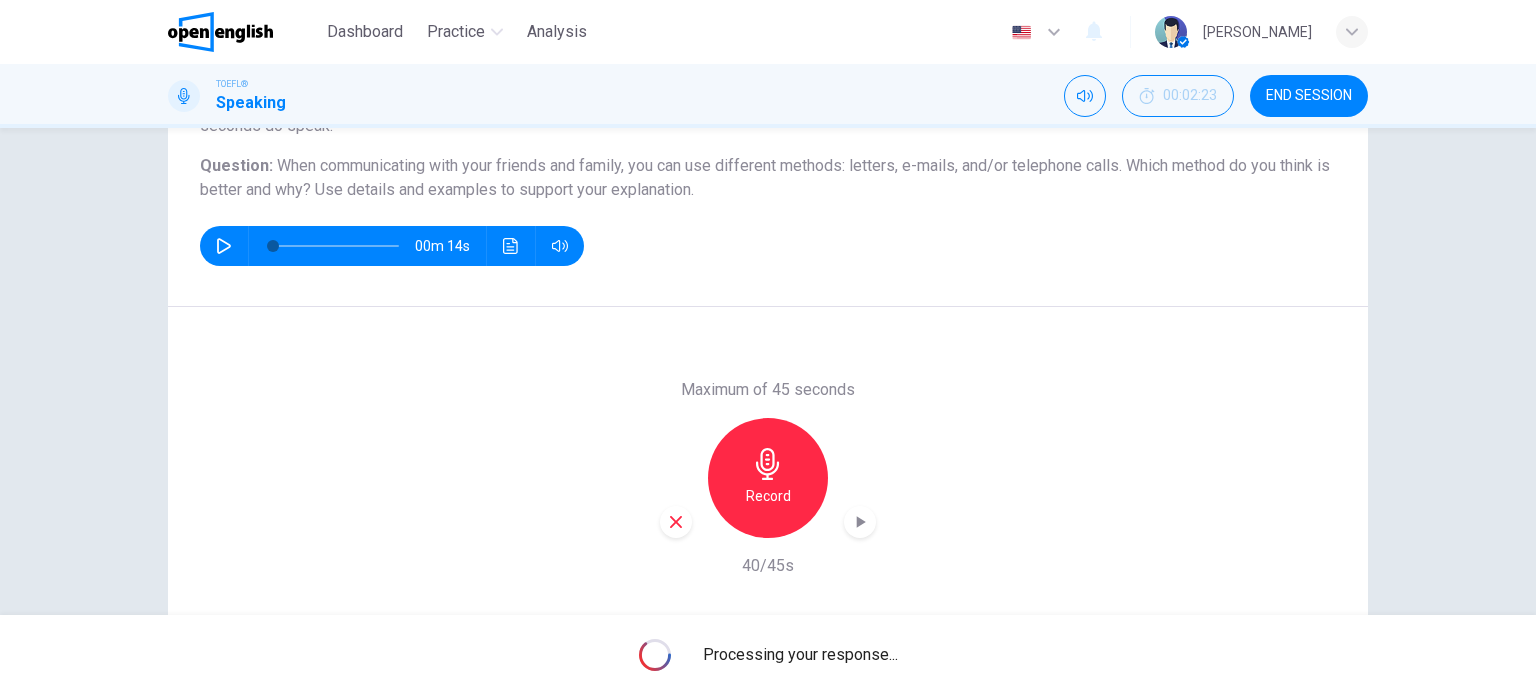 scroll, scrollTop: 288, scrollLeft: 0, axis: vertical 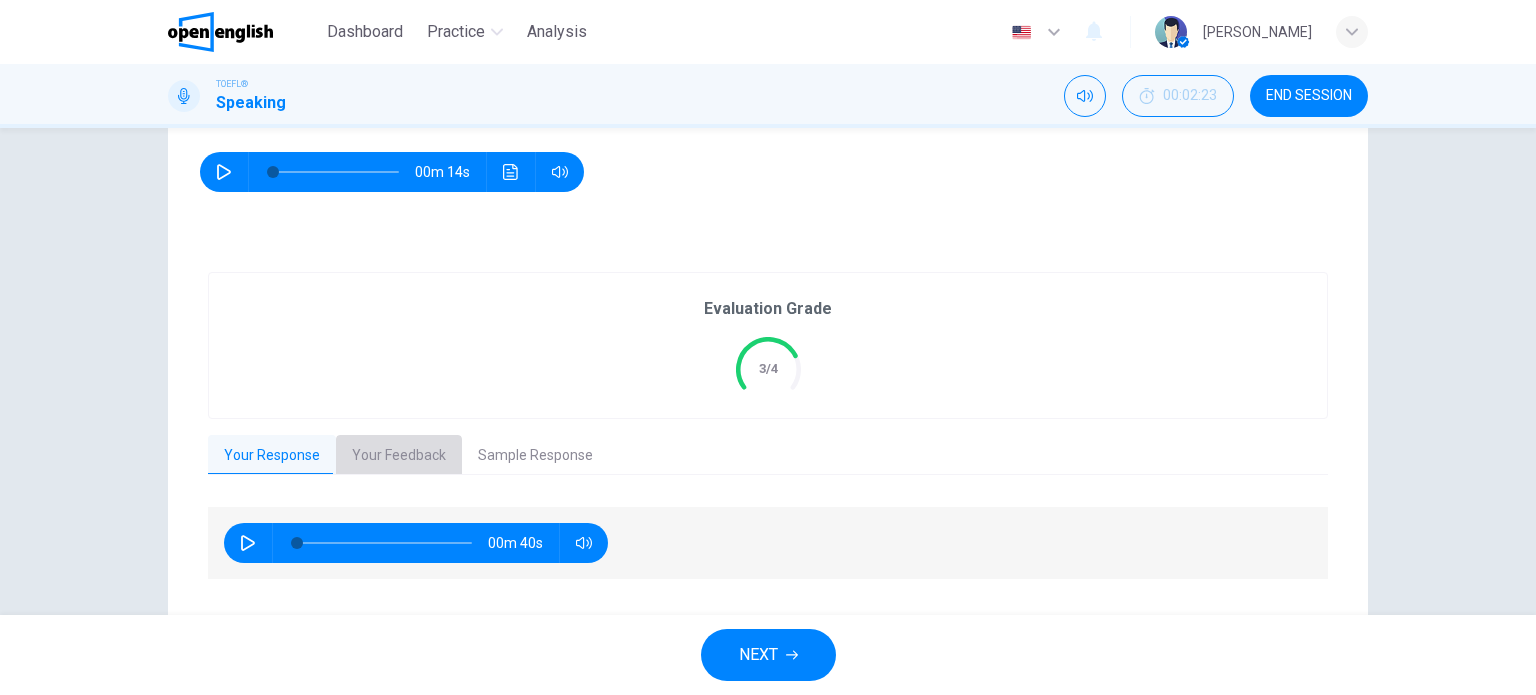 click on "Your Feedback" at bounding box center (399, 456) 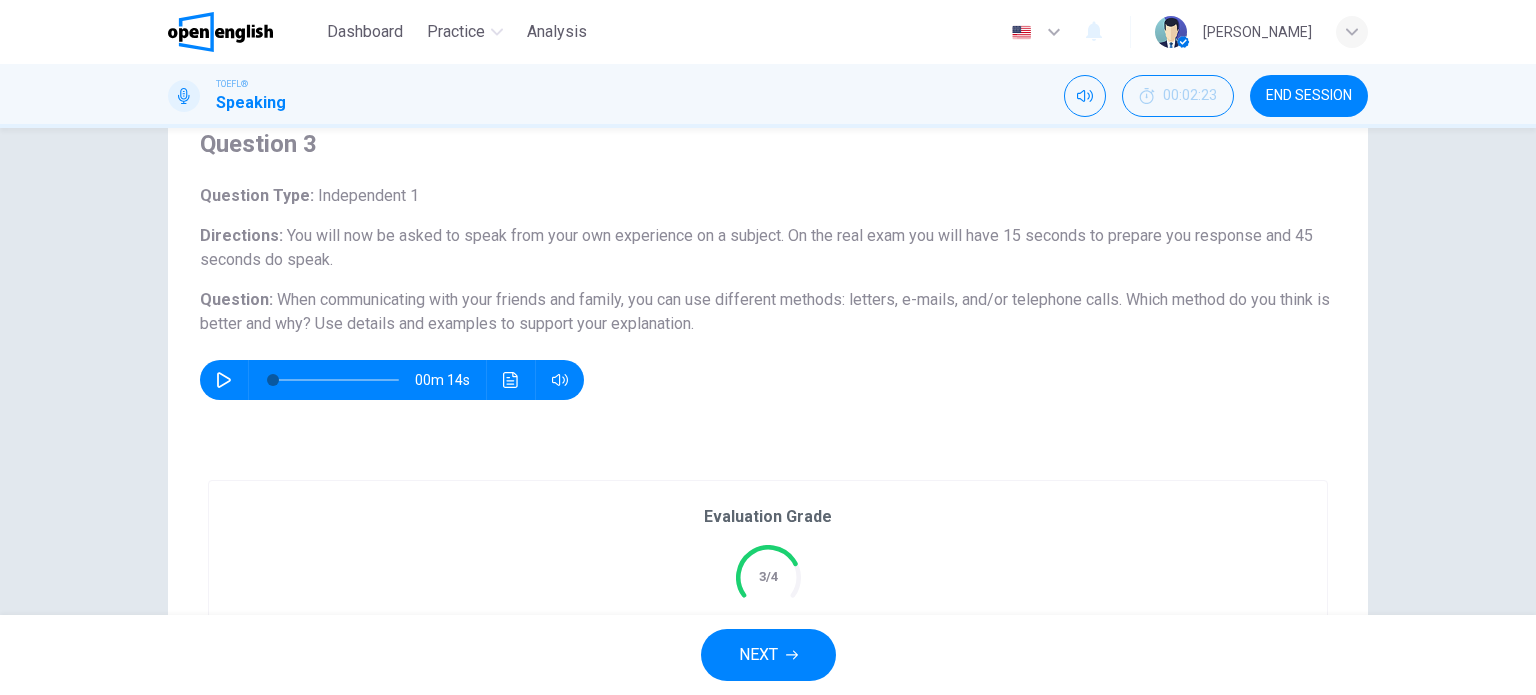 scroll, scrollTop: 79, scrollLeft: 0, axis: vertical 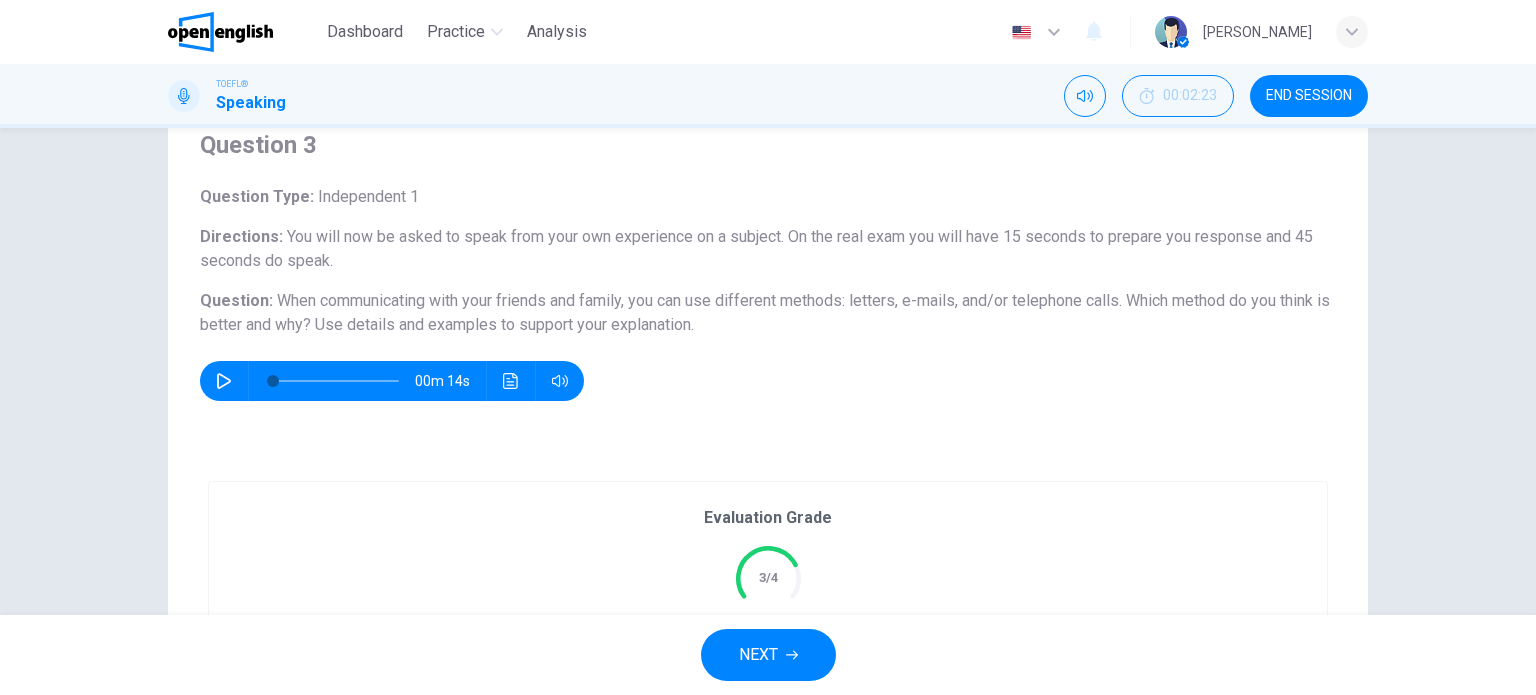 click on "NEXT" at bounding box center [758, 655] 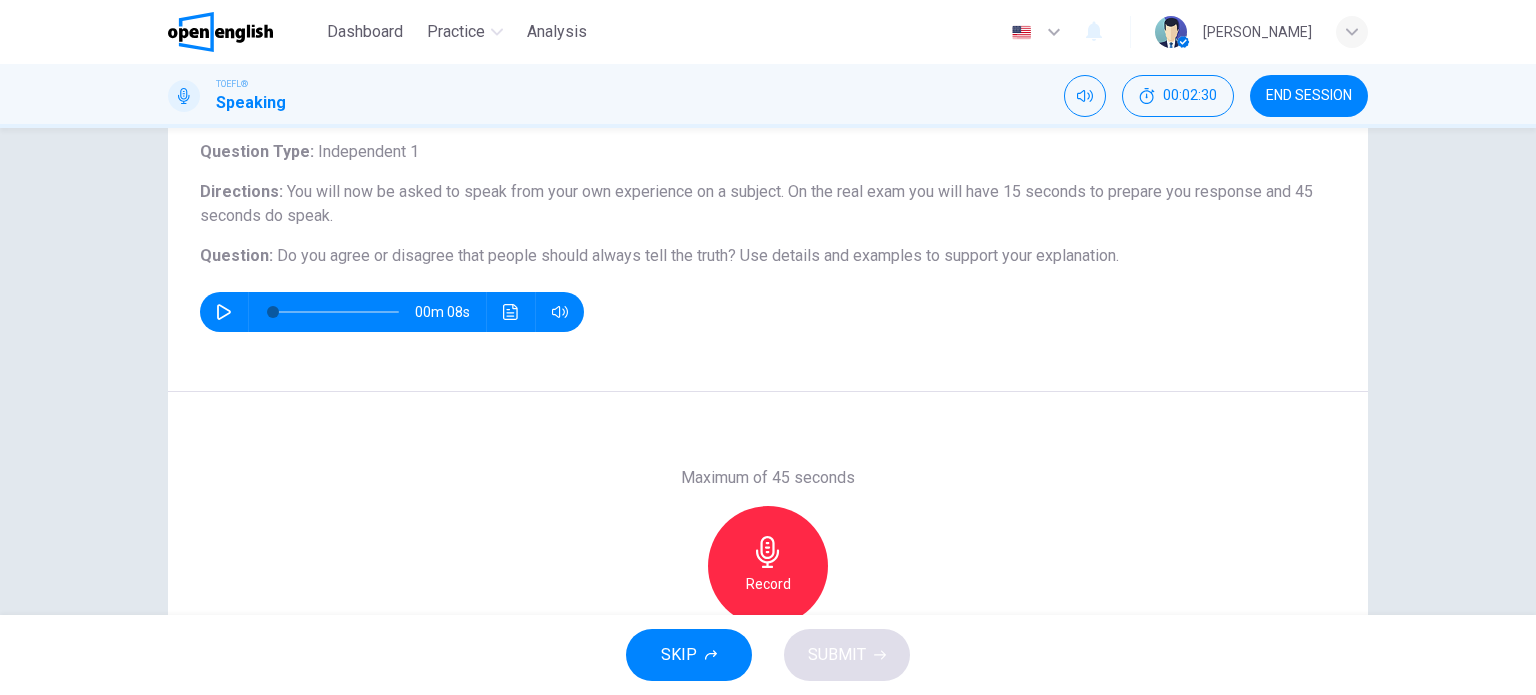 scroll, scrollTop: 162, scrollLeft: 0, axis: vertical 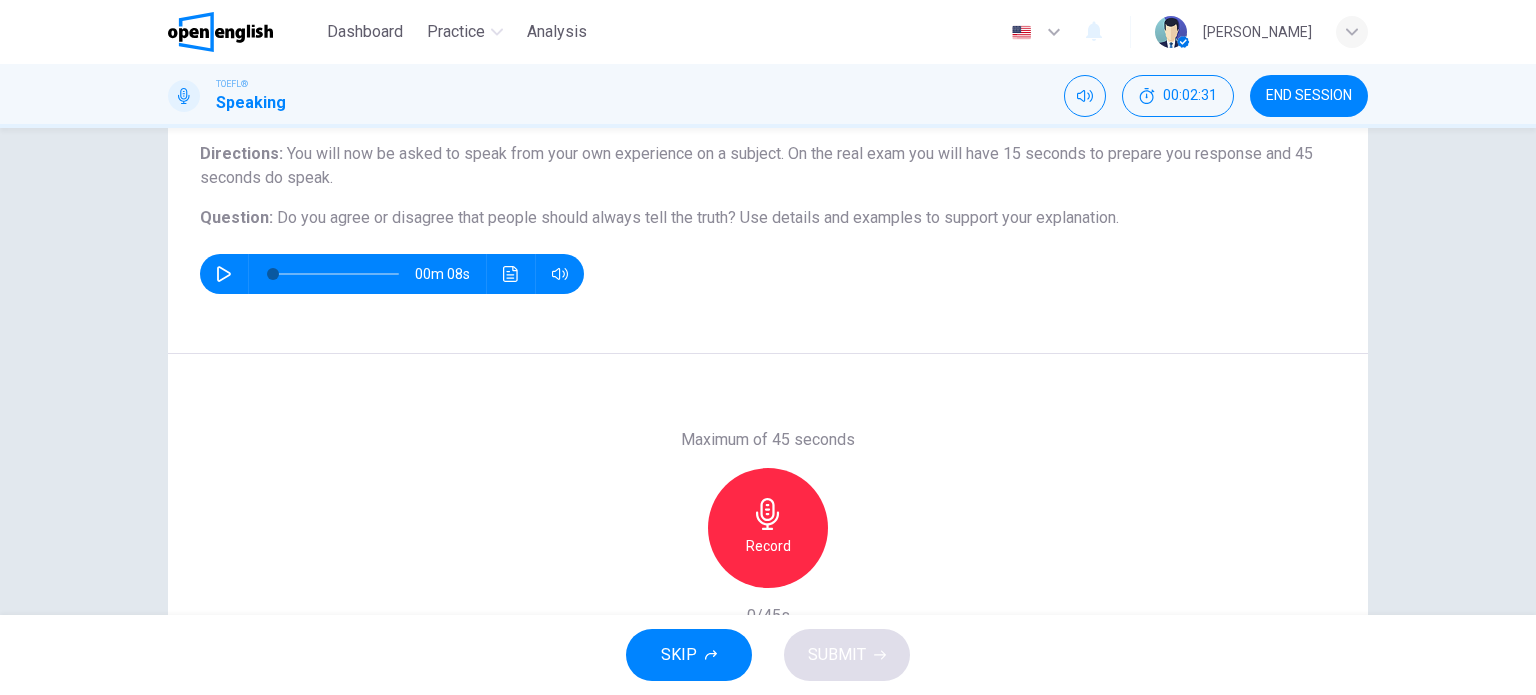 click on "Record" at bounding box center [768, 546] 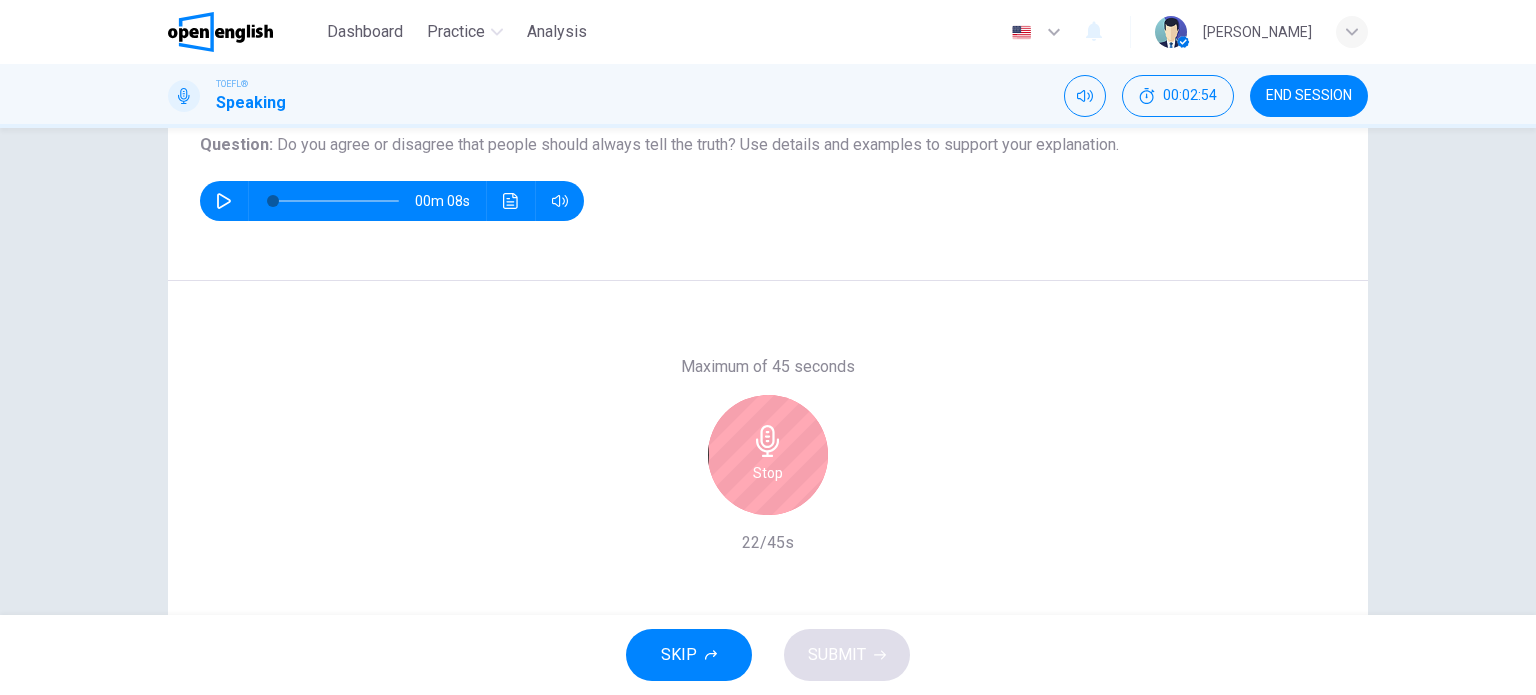 scroll, scrollTop: 238, scrollLeft: 0, axis: vertical 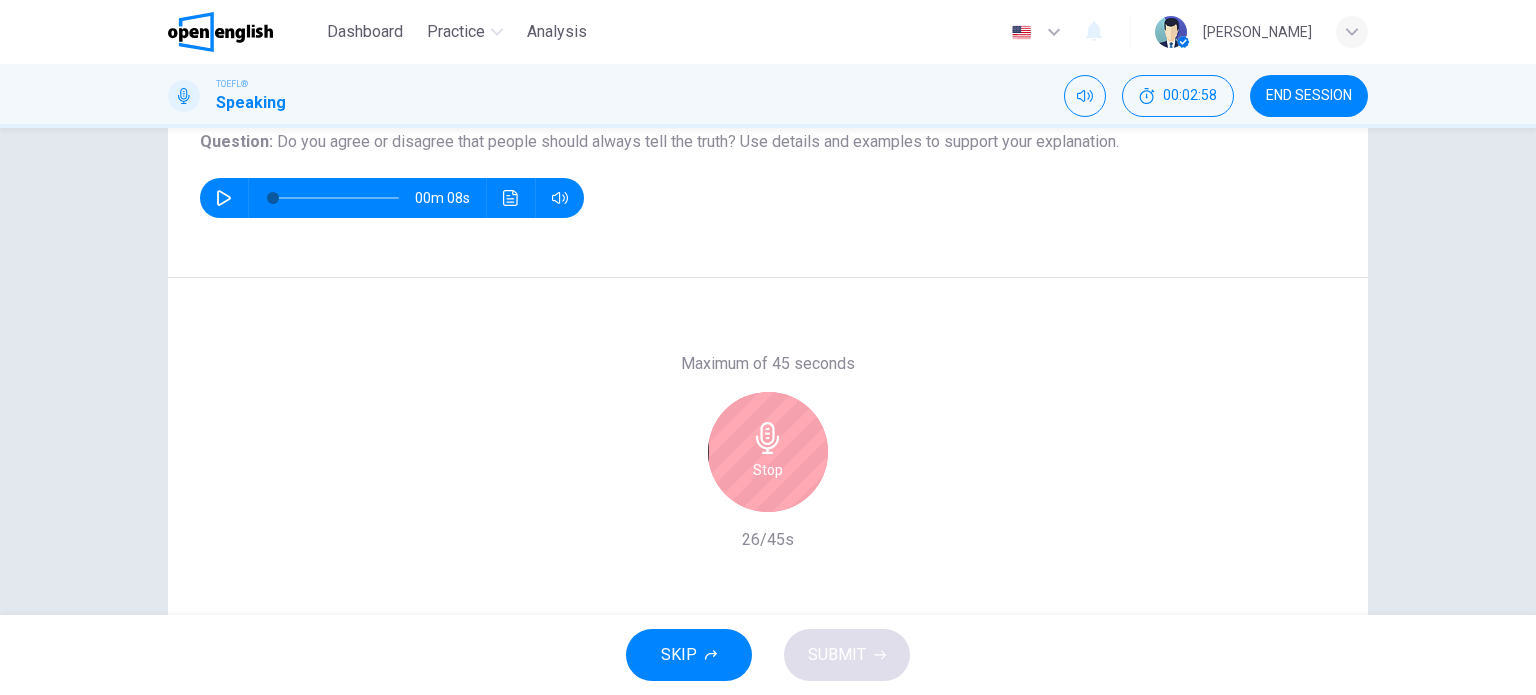 click on "Stop" at bounding box center [768, 470] 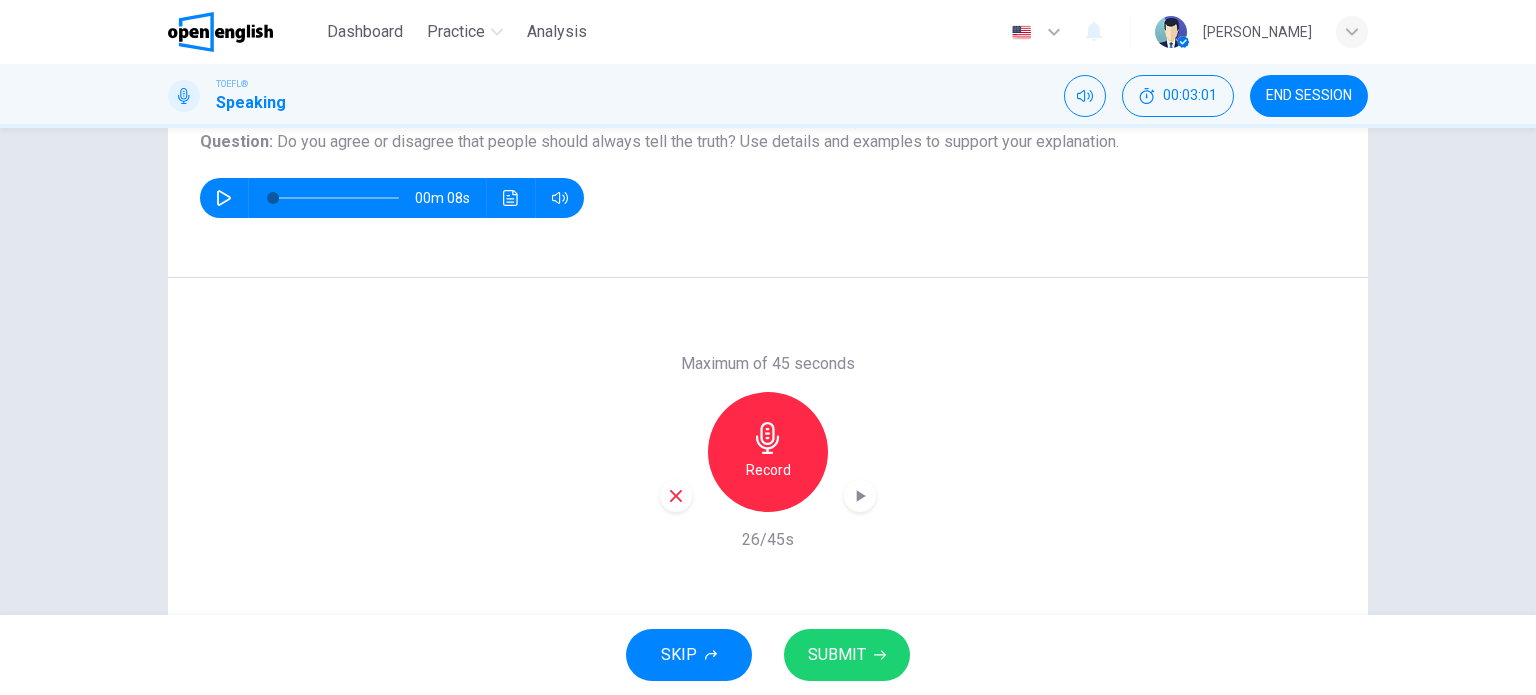 click on "SUBMIT" at bounding box center [837, 655] 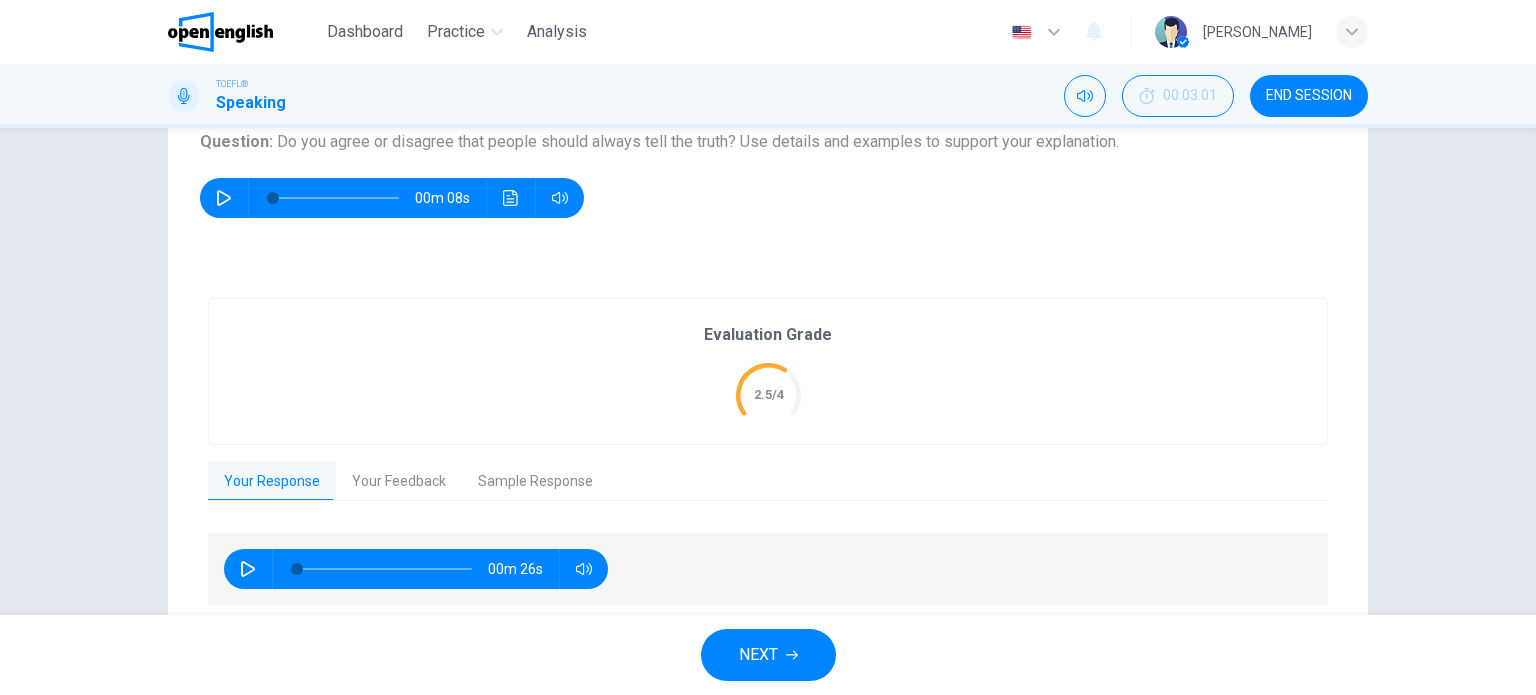 click on "NEXT" at bounding box center (758, 655) 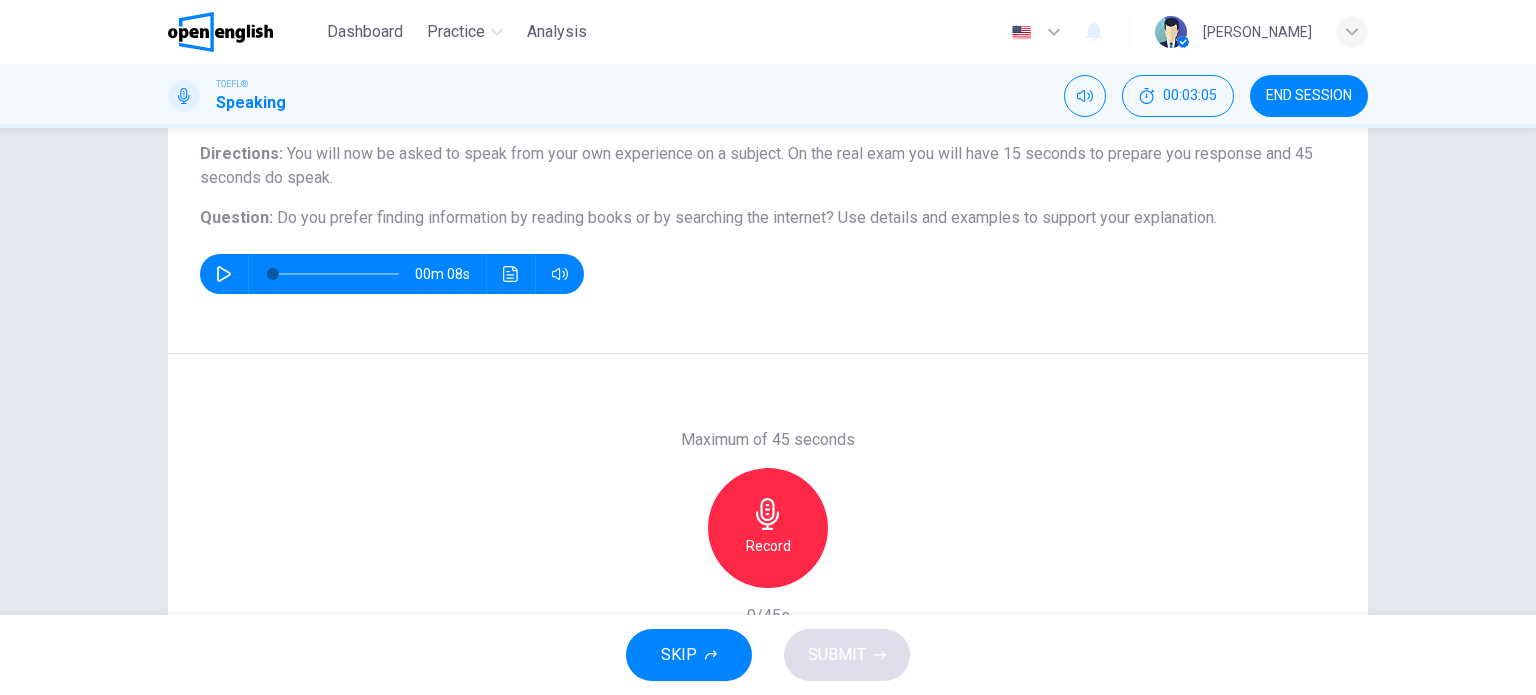 scroll, scrollTop: 165, scrollLeft: 0, axis: vertical 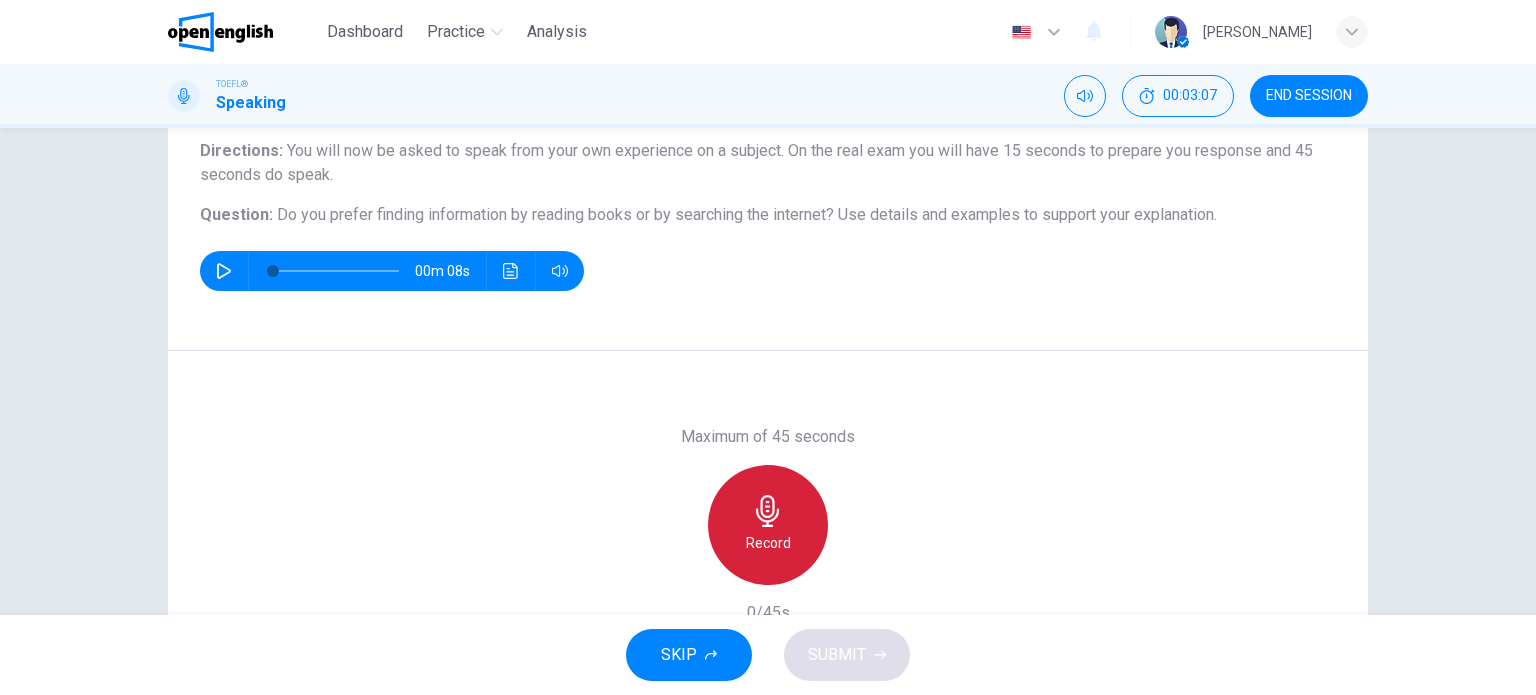 click on "Record" at bounding box center (768, 543) 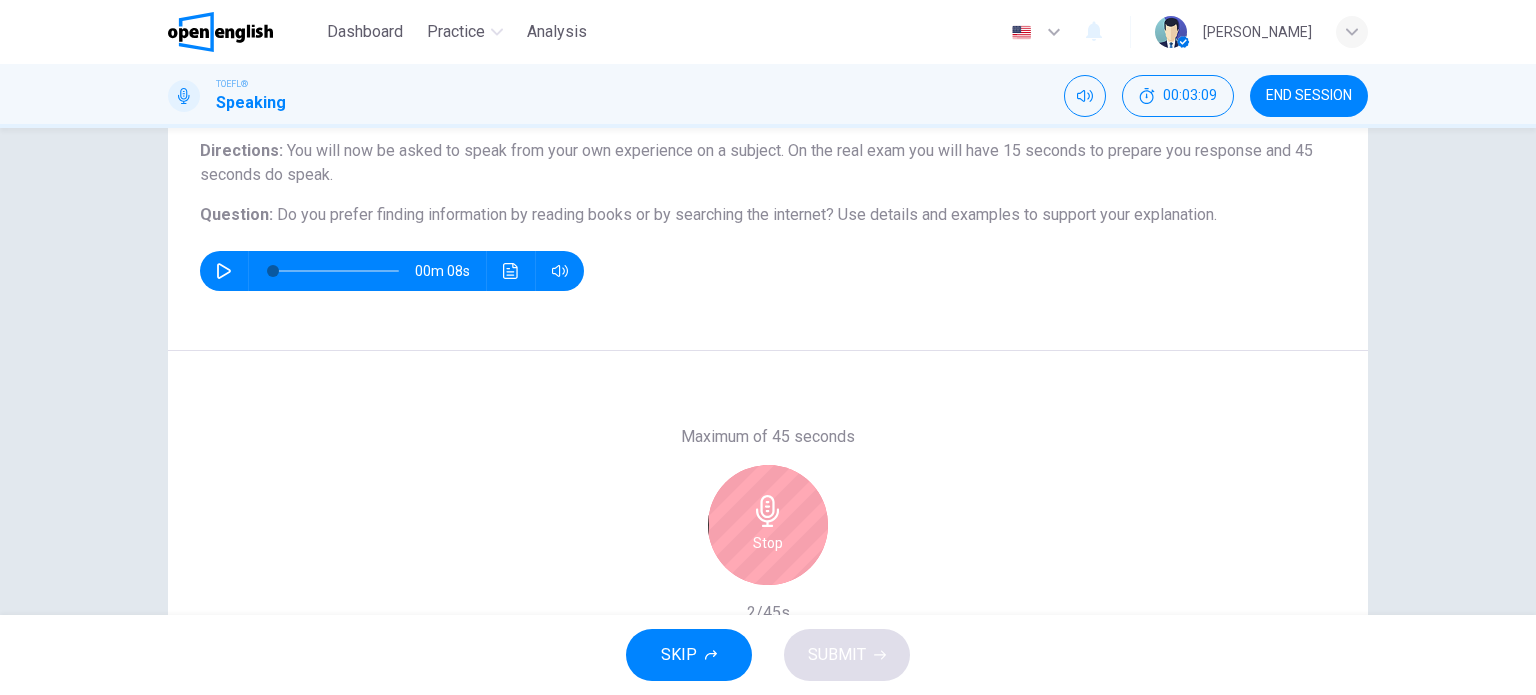 click 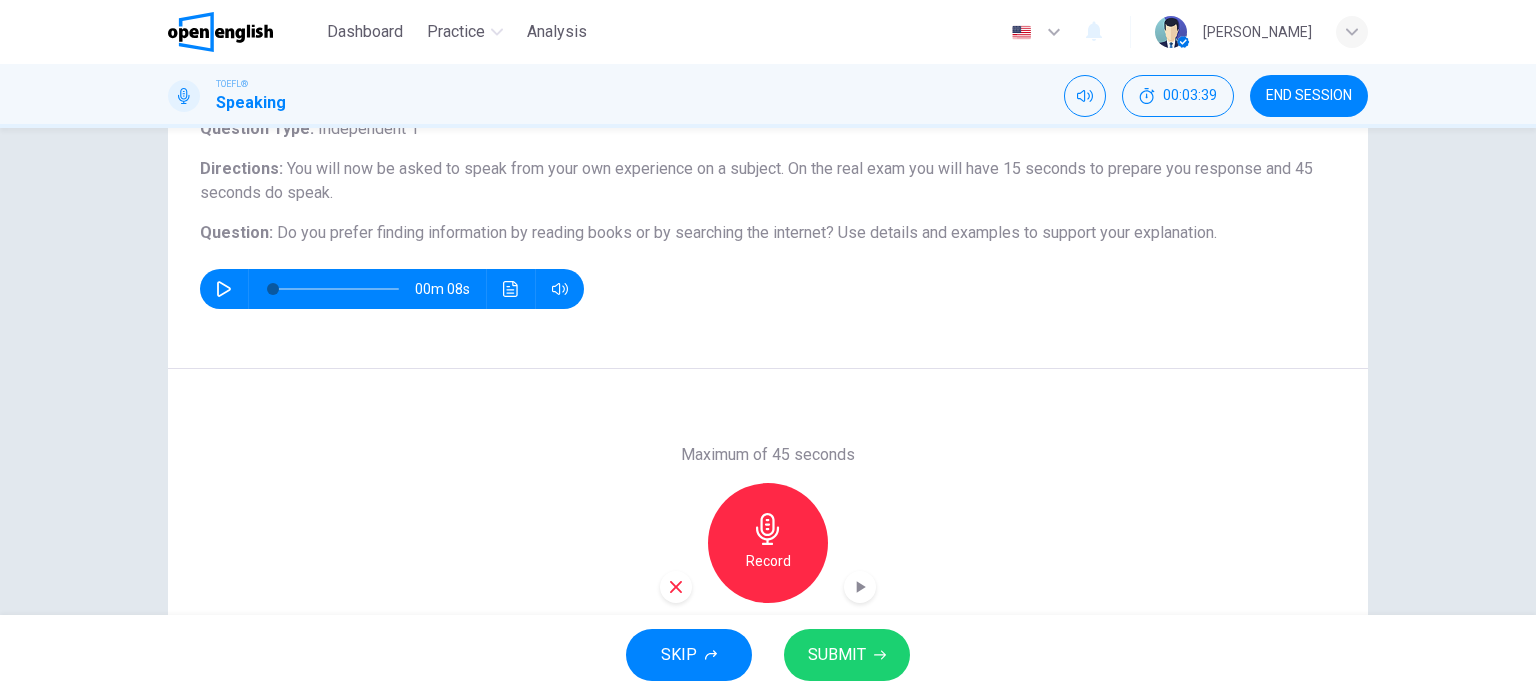 scroll, scrollTop: 138, scrollLeft: 0, axis: vertical 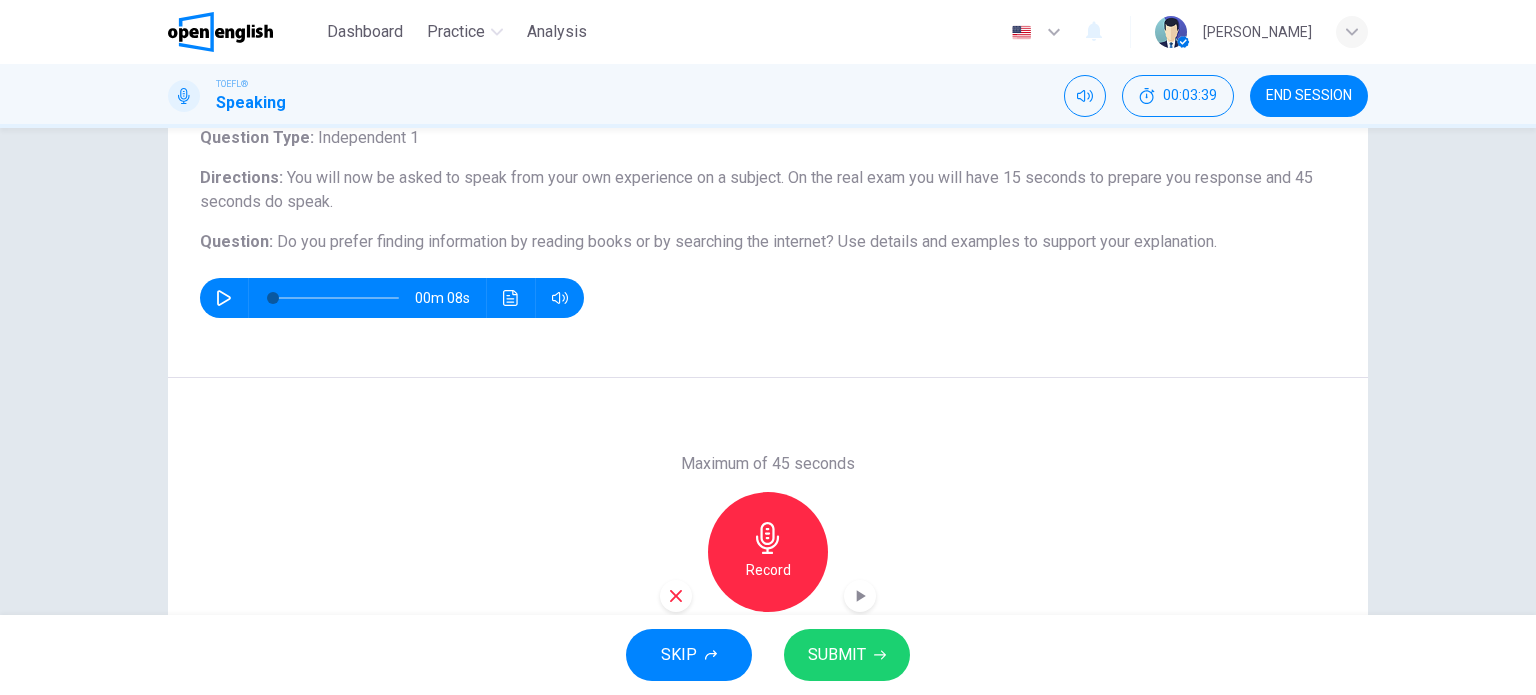 click on "Record" at bounding box center [768, 552] 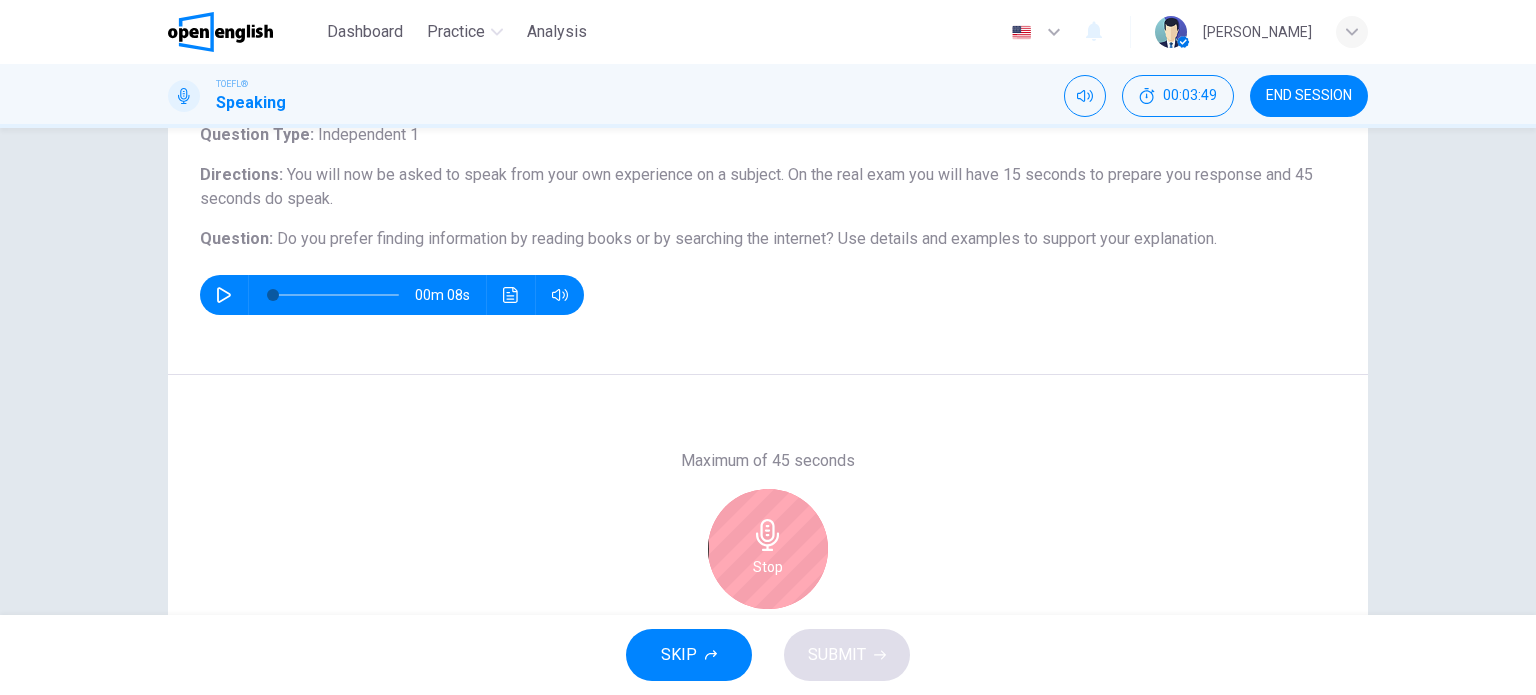 scroll, scrollTop: 288, scrollLeft: 0, axis: vertical 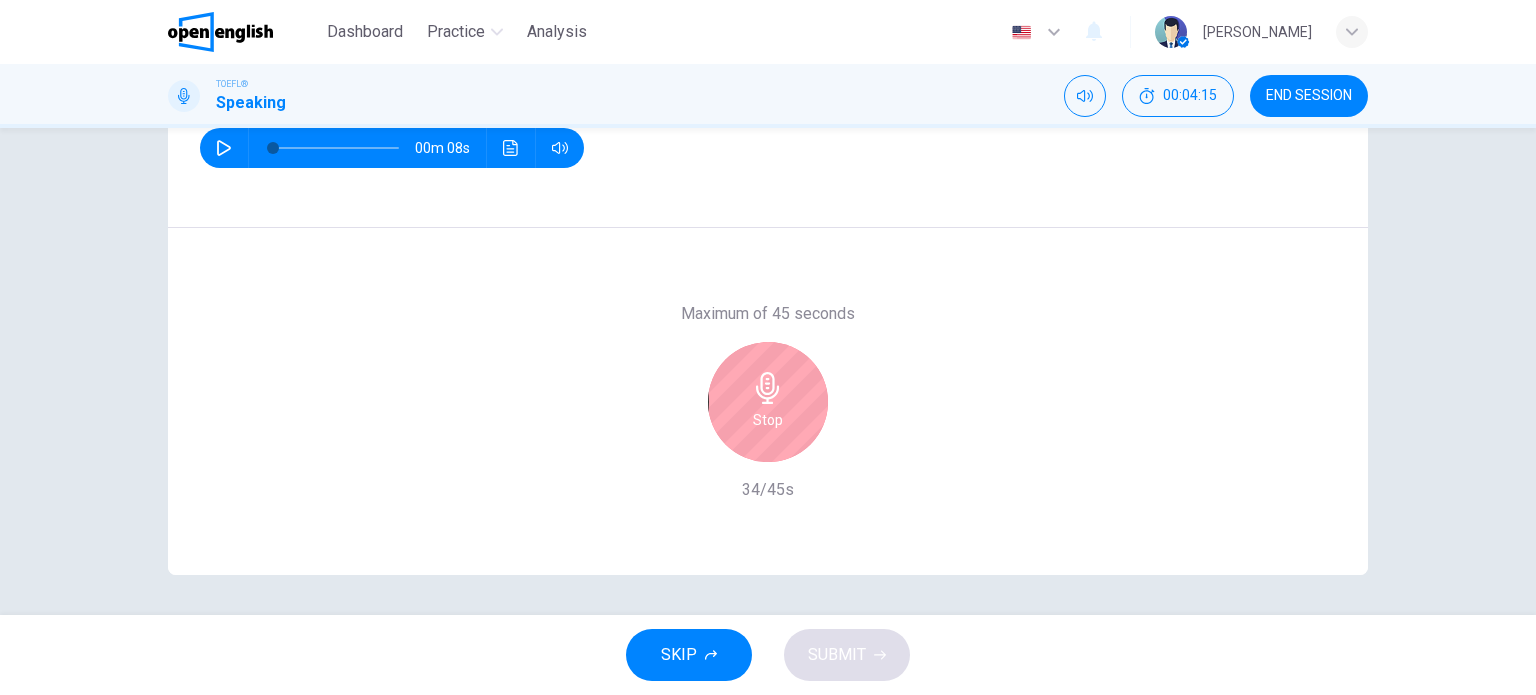 click on "Stop" at bounding box center (768, 420) 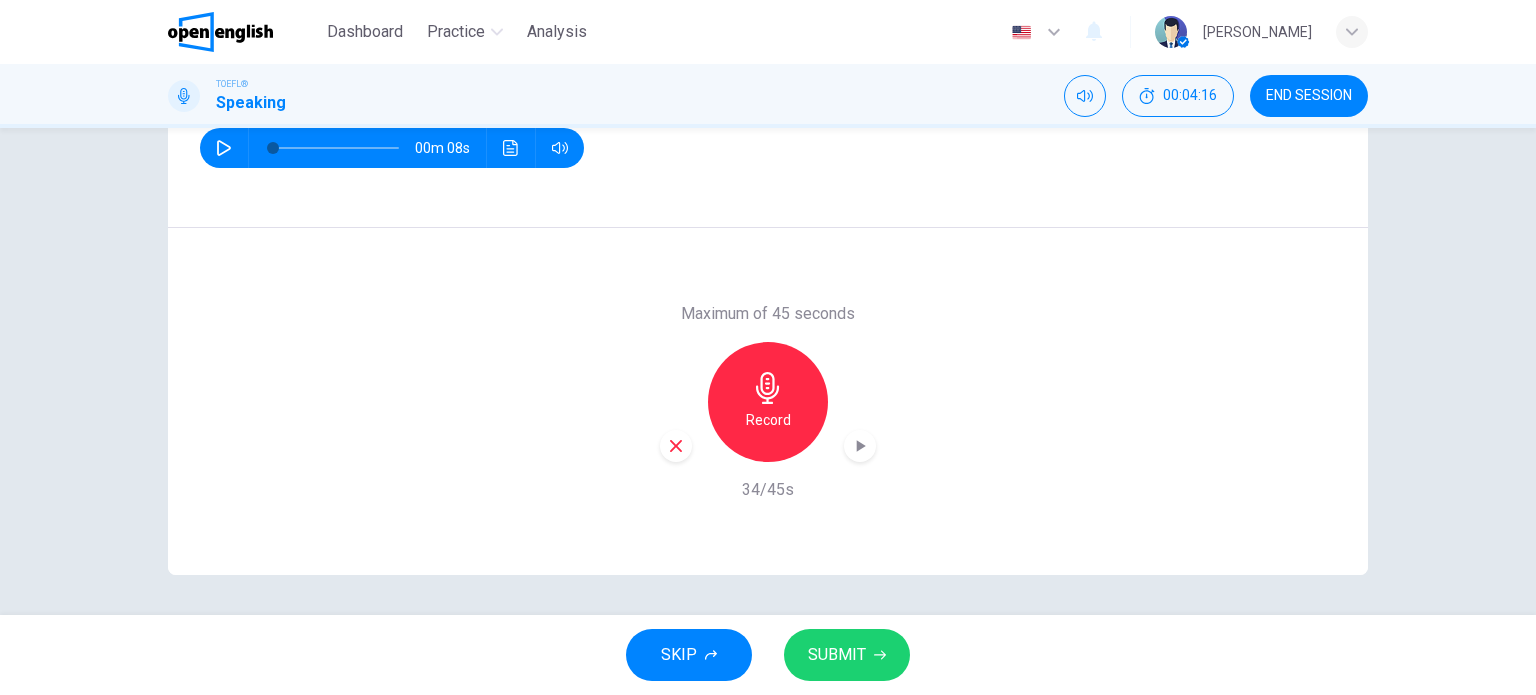 click on "SUBMIT" at bounding box center [837, 655] 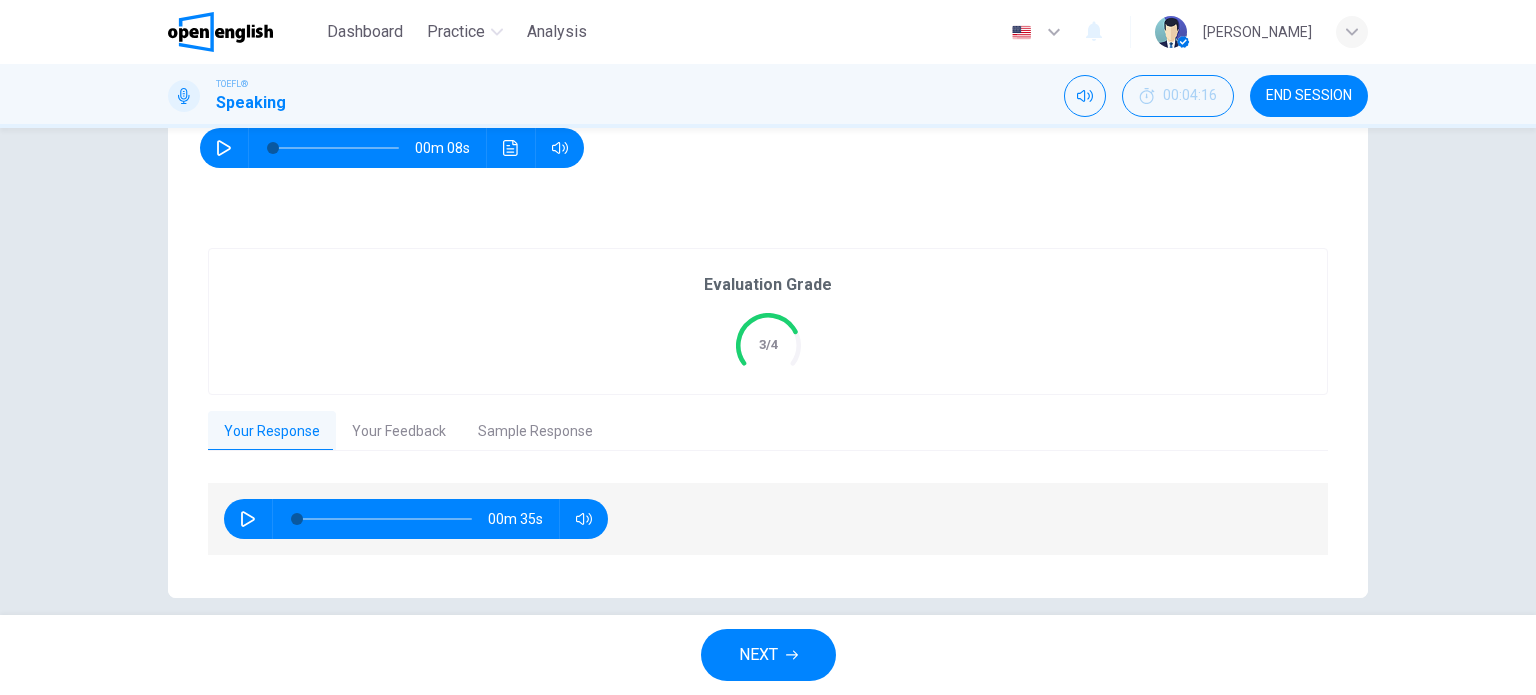 click on "NEXT" at bounding box center (758, 655) 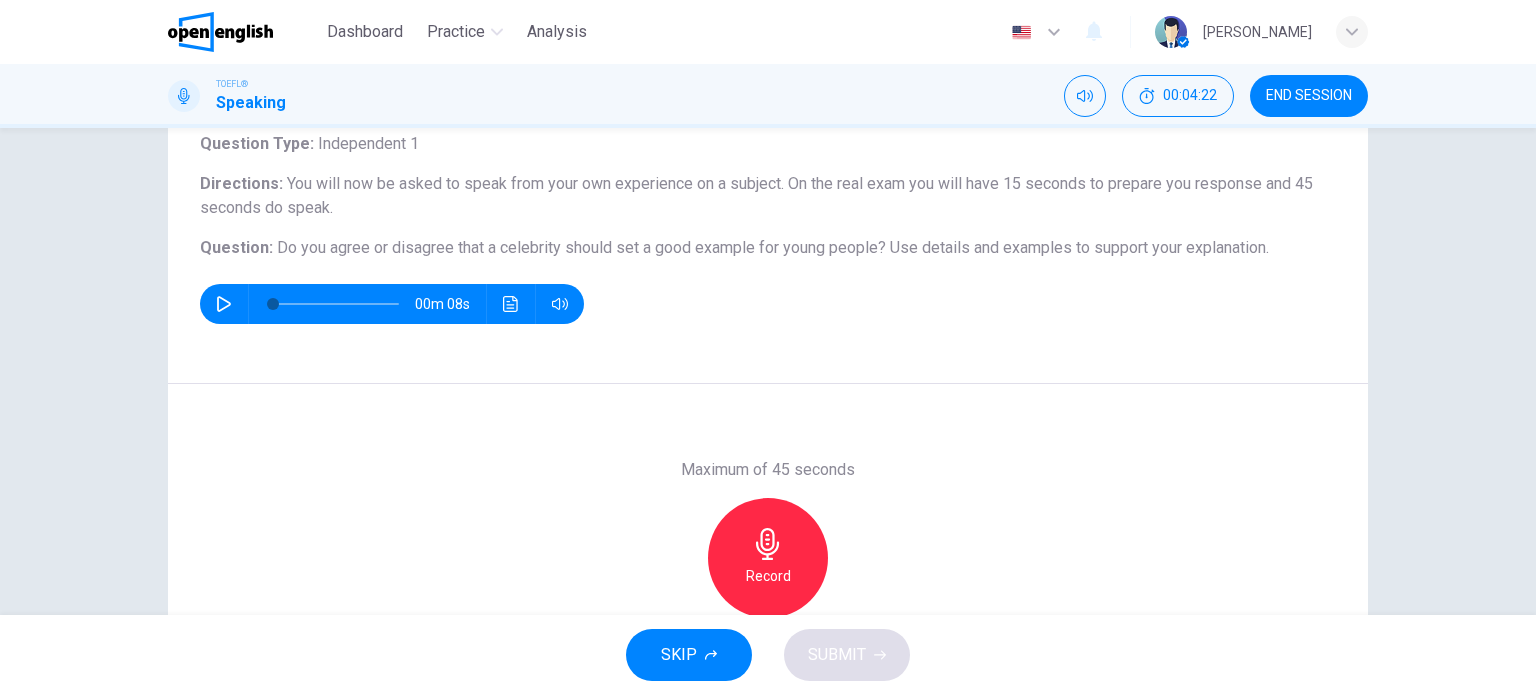 scroll, scrollTop: 141, scrollLeft: 0, axis: vertical 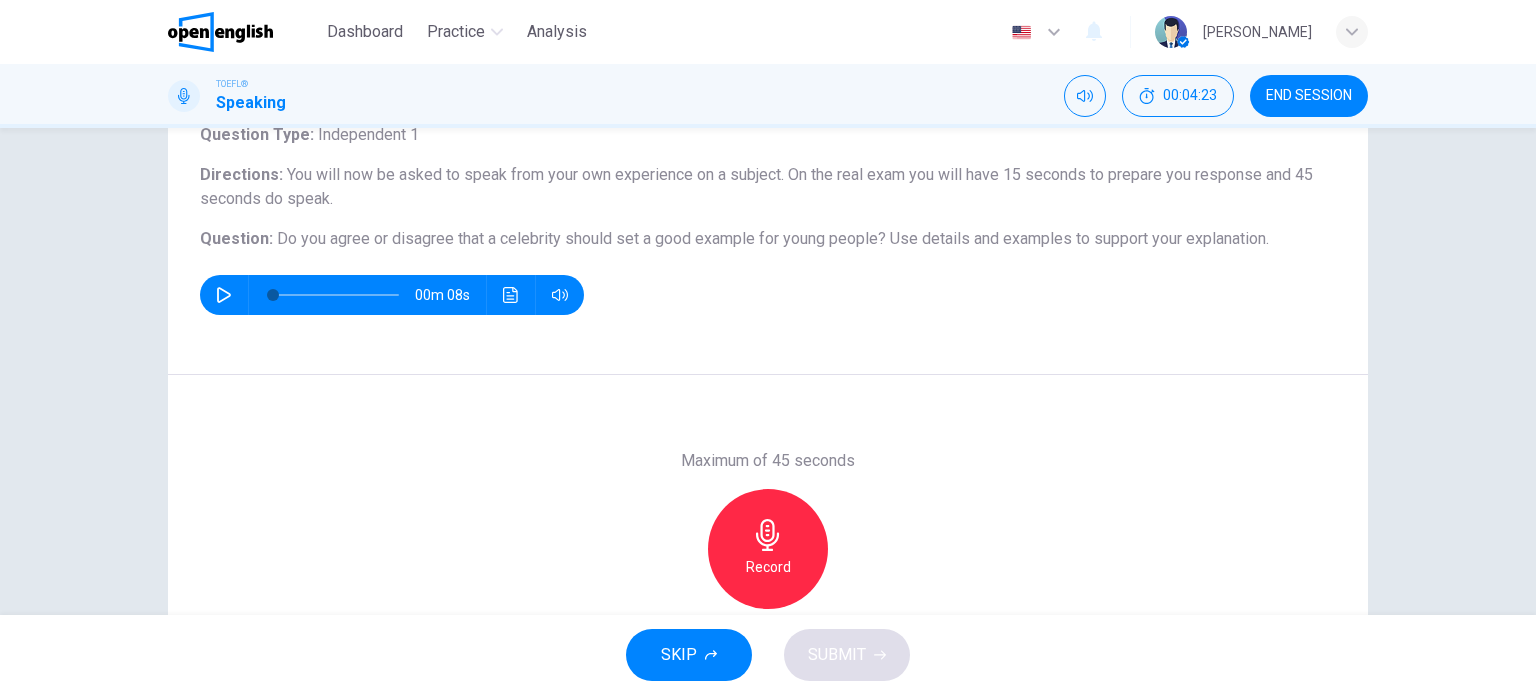 click on "Record" at bounding box center [768, 567] 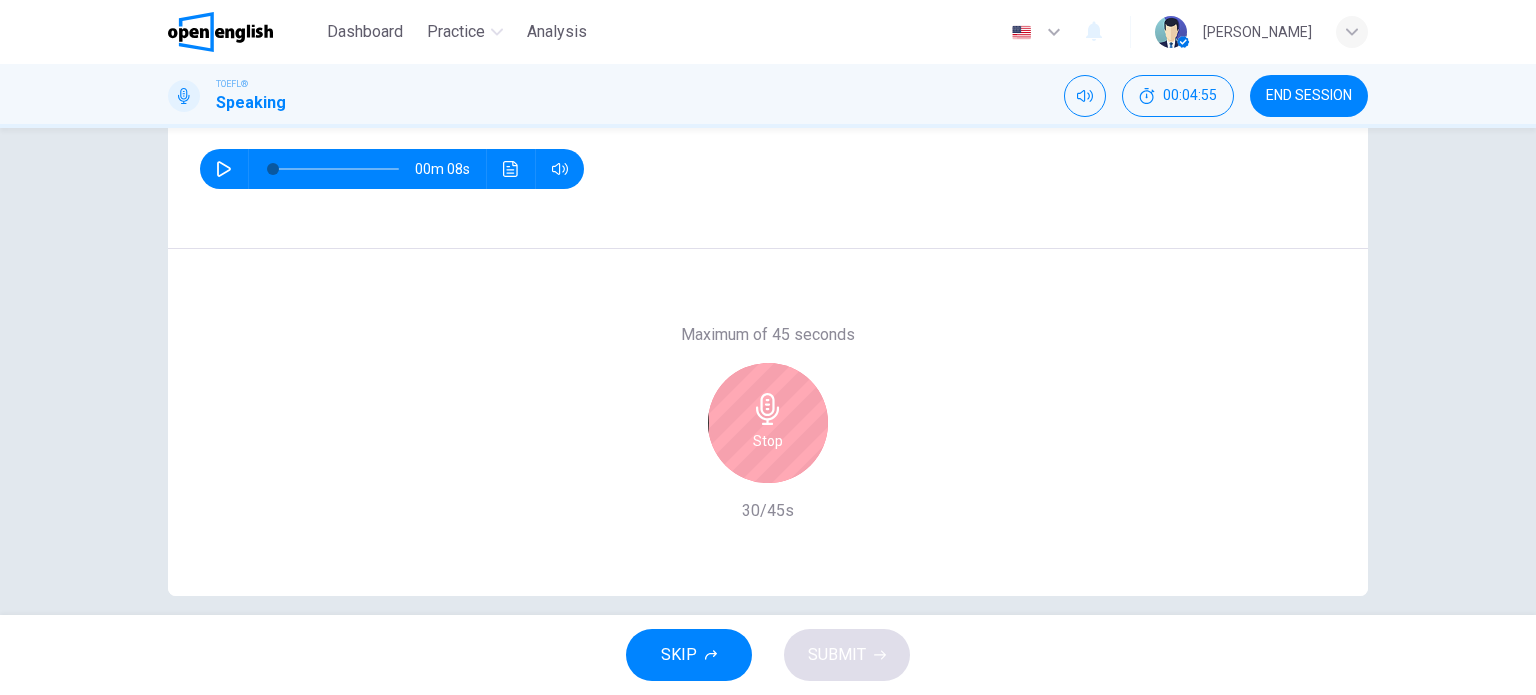scroll, scrollTop: 269, scrollLeft: 0, axis: vertical 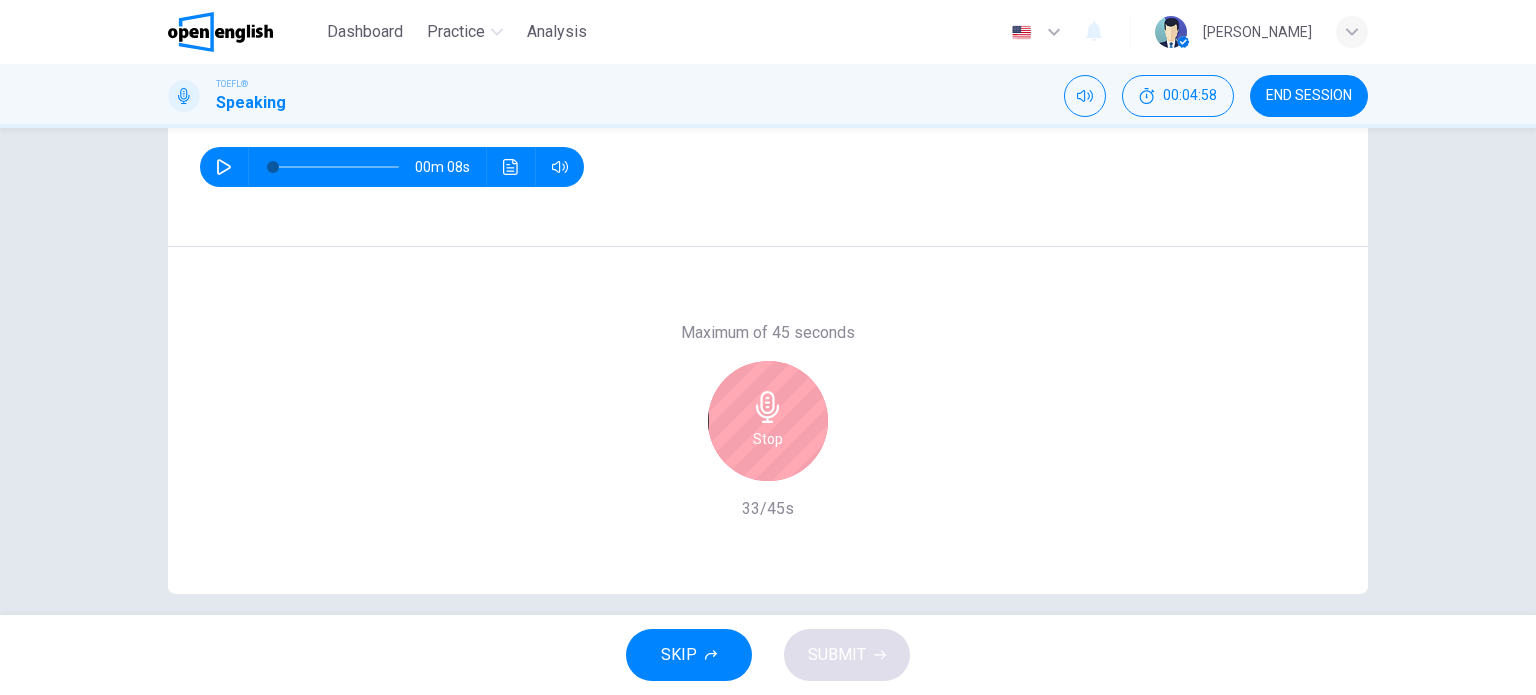 click on "Stop" at bounding box center (768, 439) 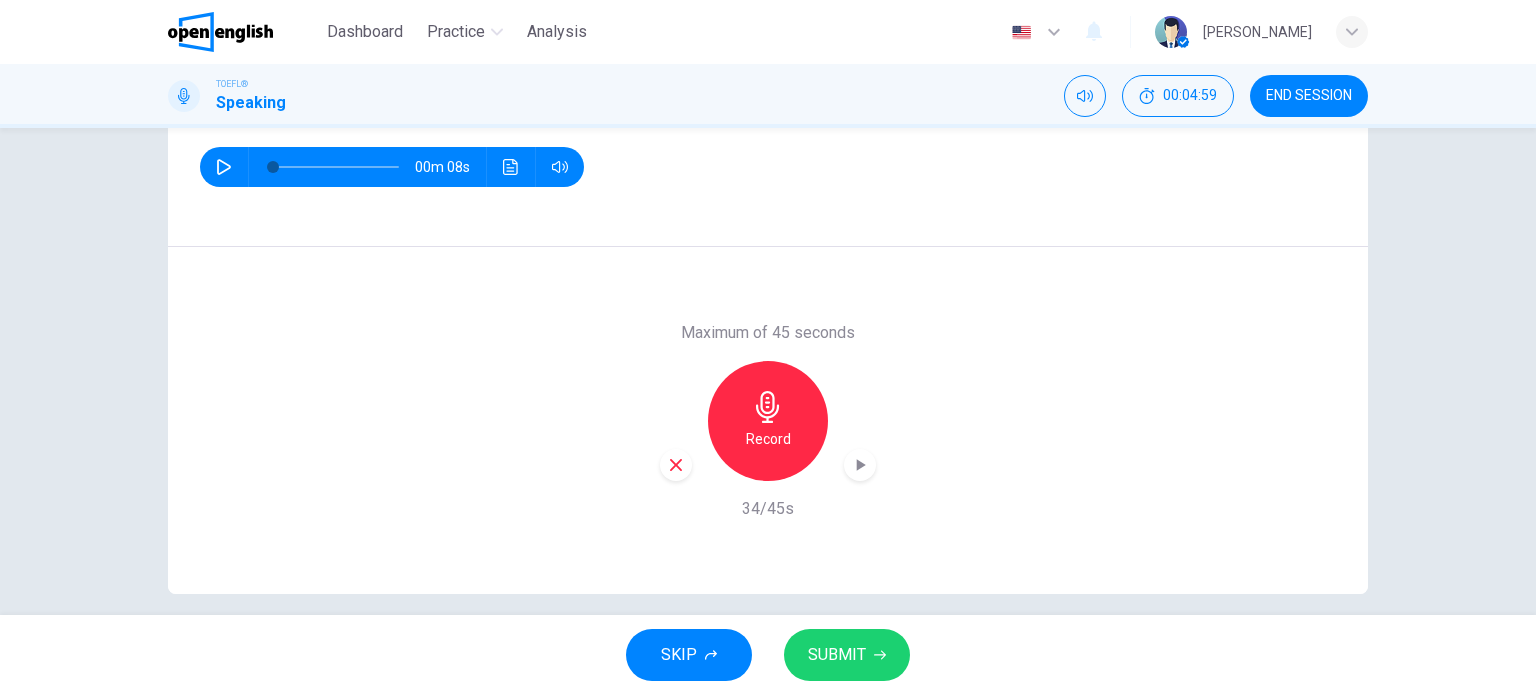 click on "SUBMIT" at bounding box center (837, 655) 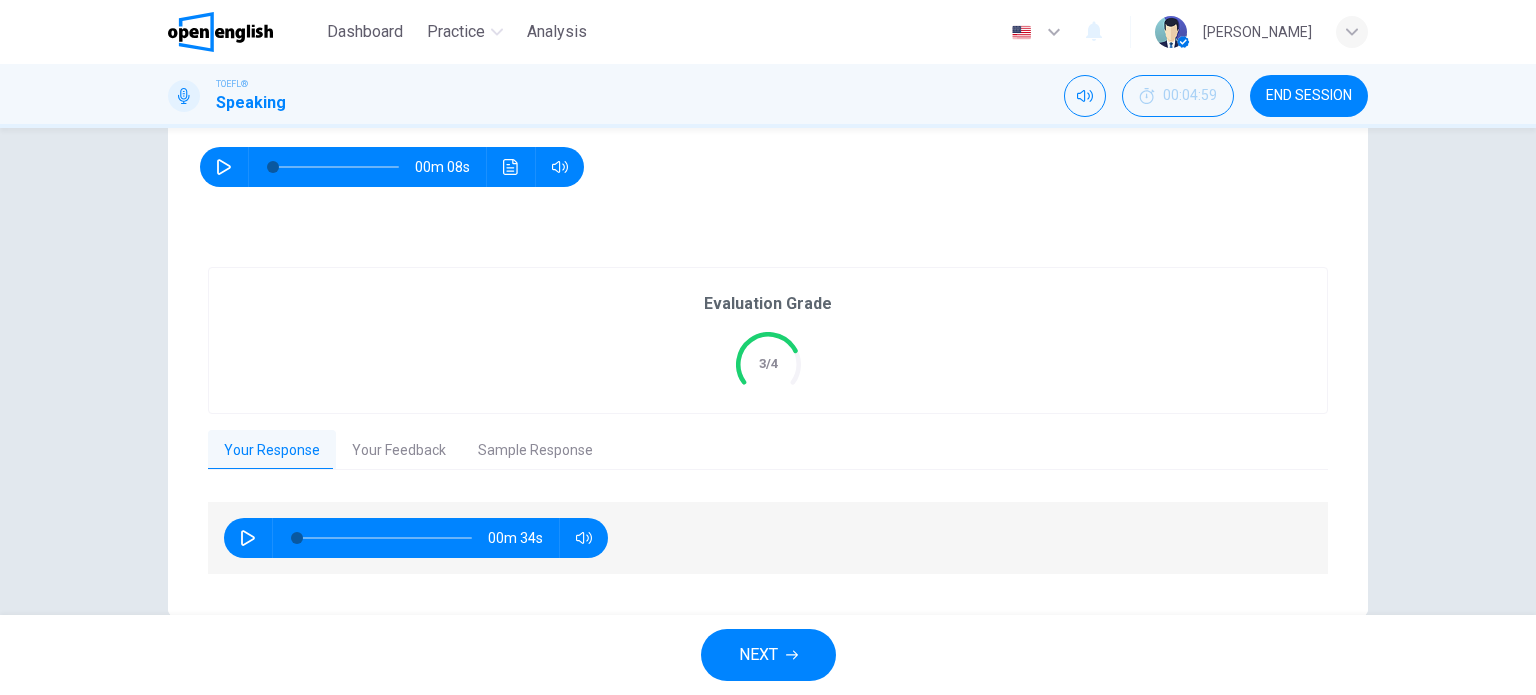 click on "NEXT" at bounding box center (758, 655) 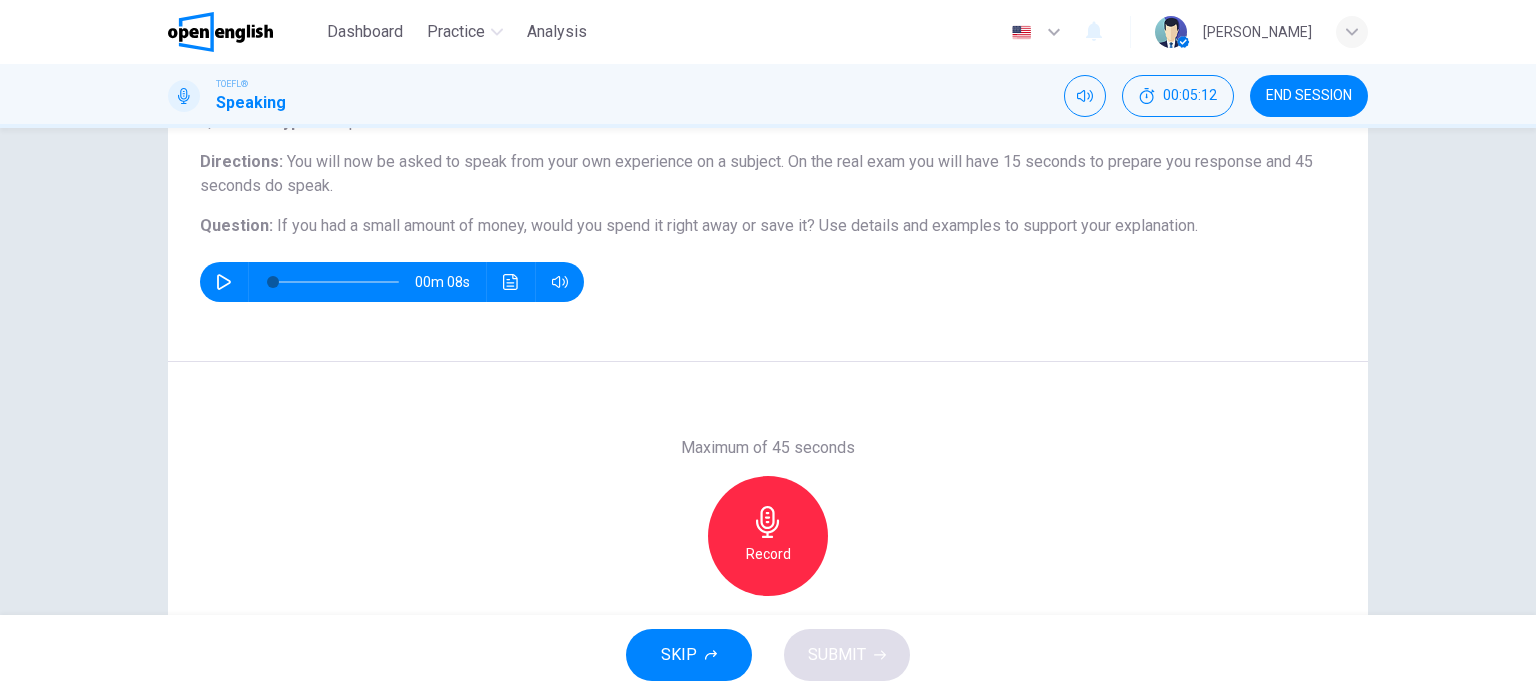 scroll, scrollTop: 155, scrollLeft: 0, axis: vertical 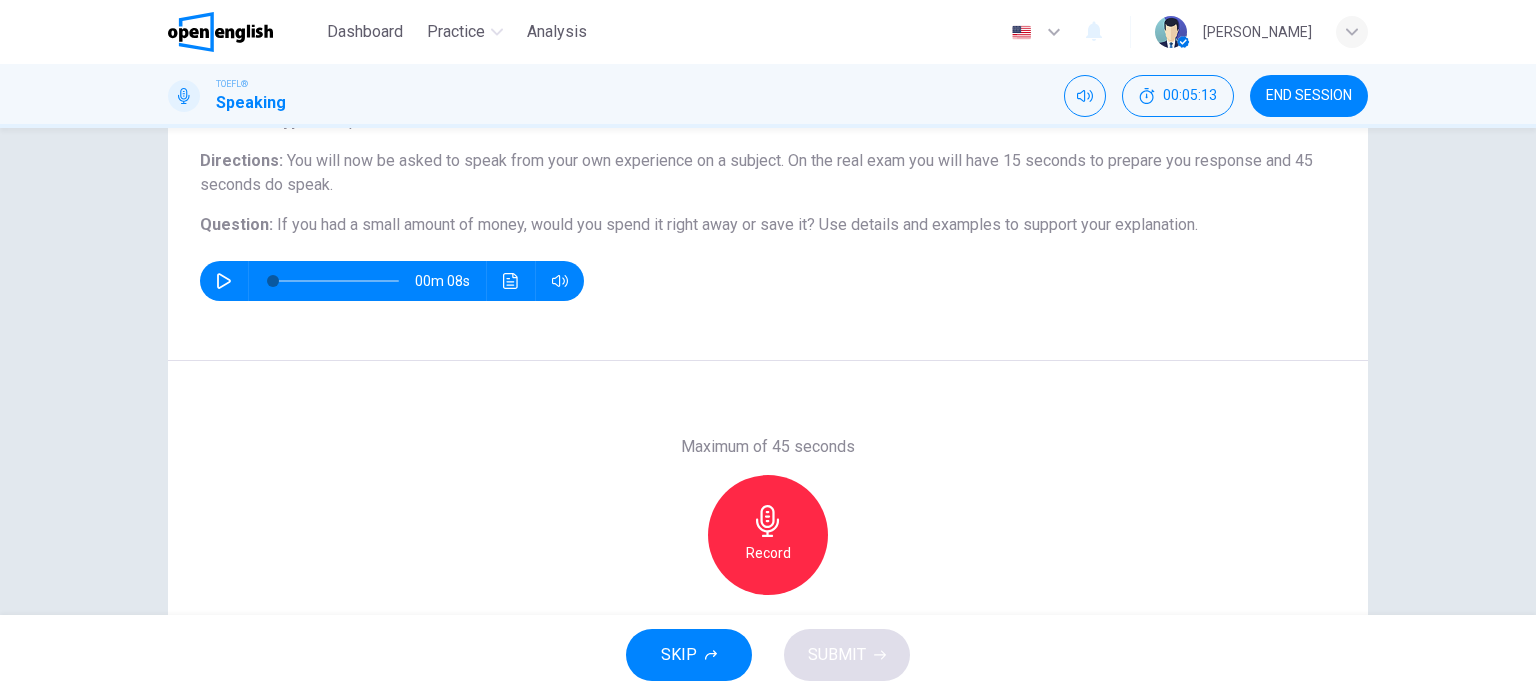click on "Record" at bounding box center [768, 553] 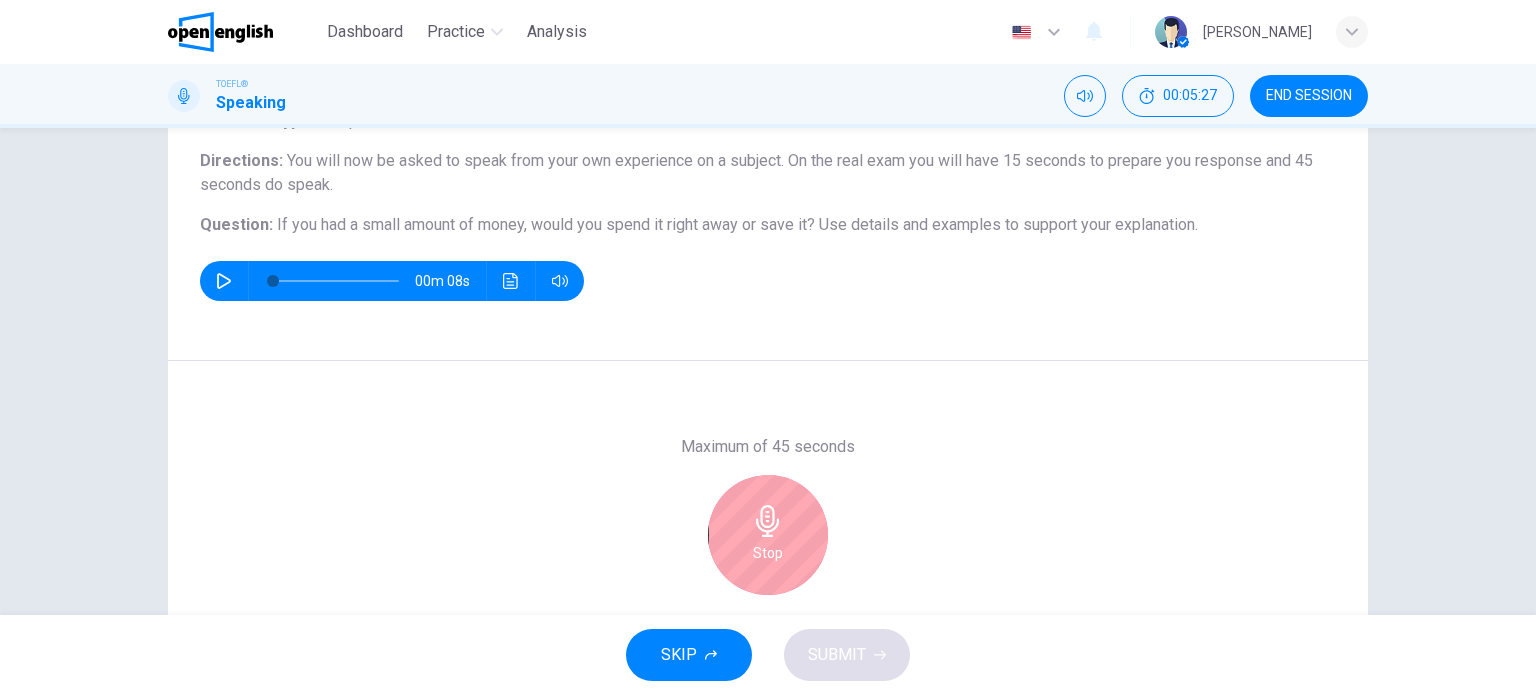 click 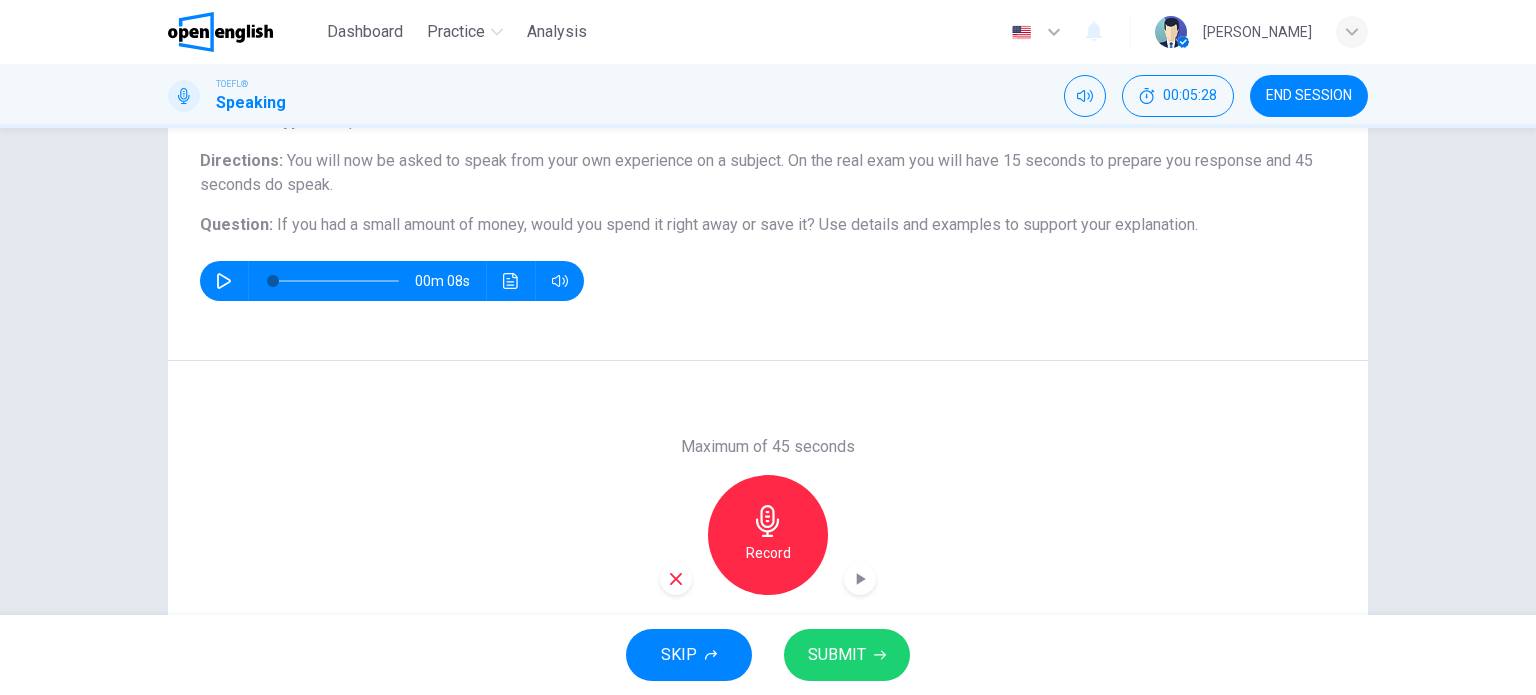 click on "SUBMIT" at bounding box center [837, 655] 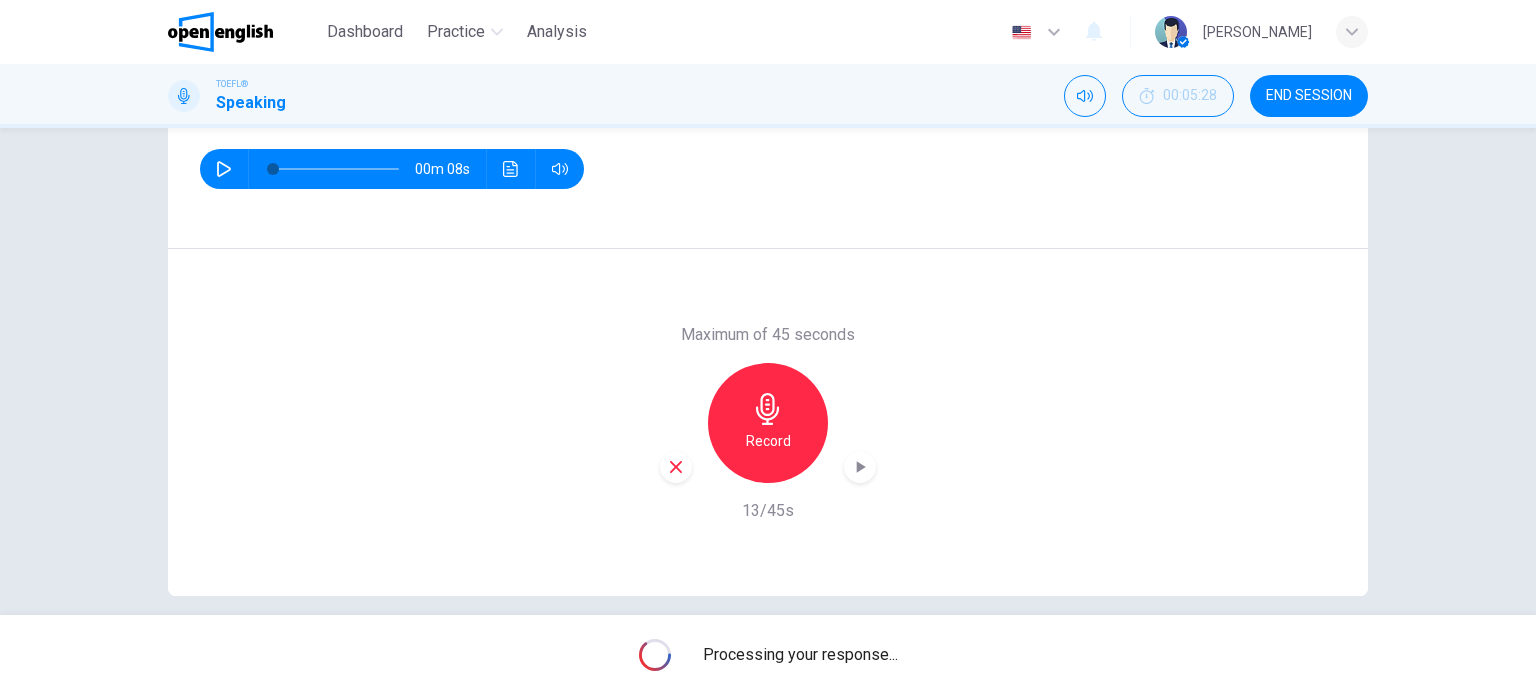 scroll, scrollTop: 288, scrollLeft: 0, axis: vertical 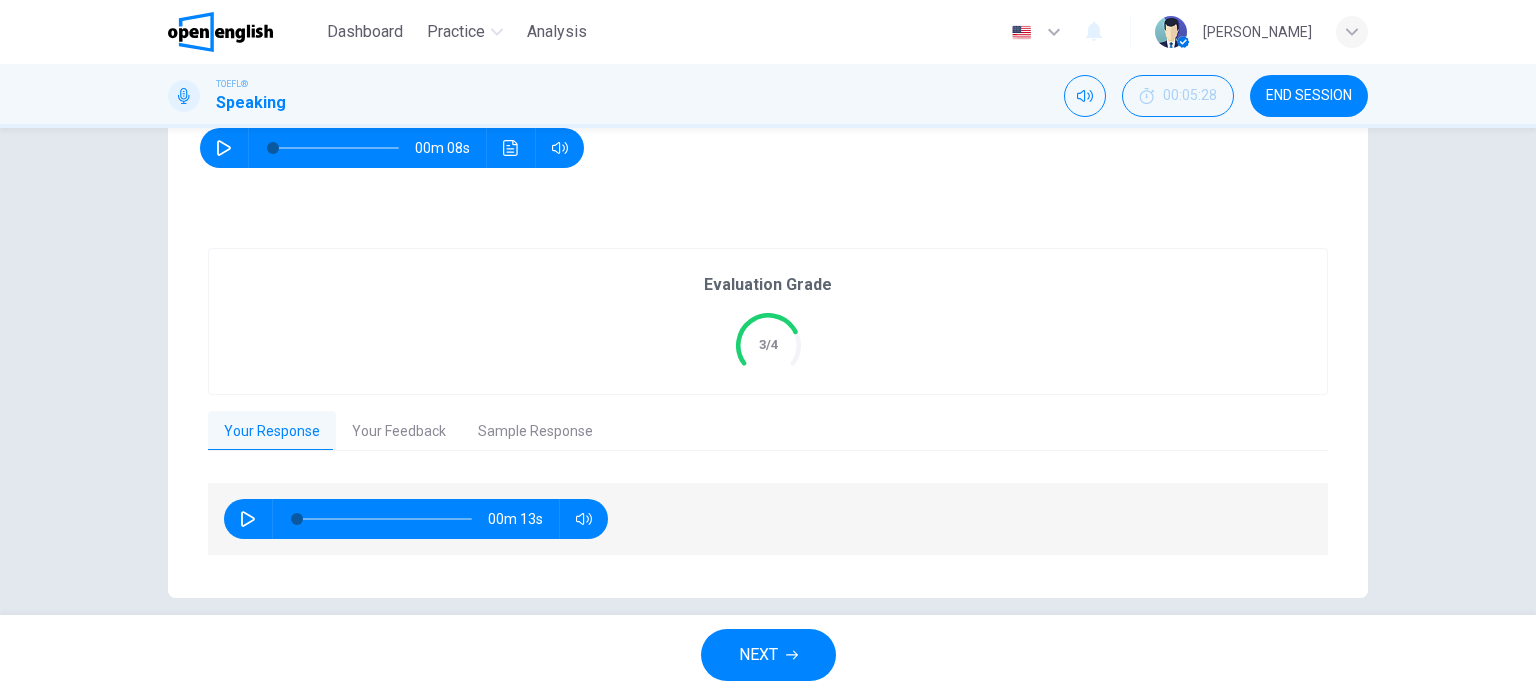 click on "NEXT" at bounding box center [758, 655] 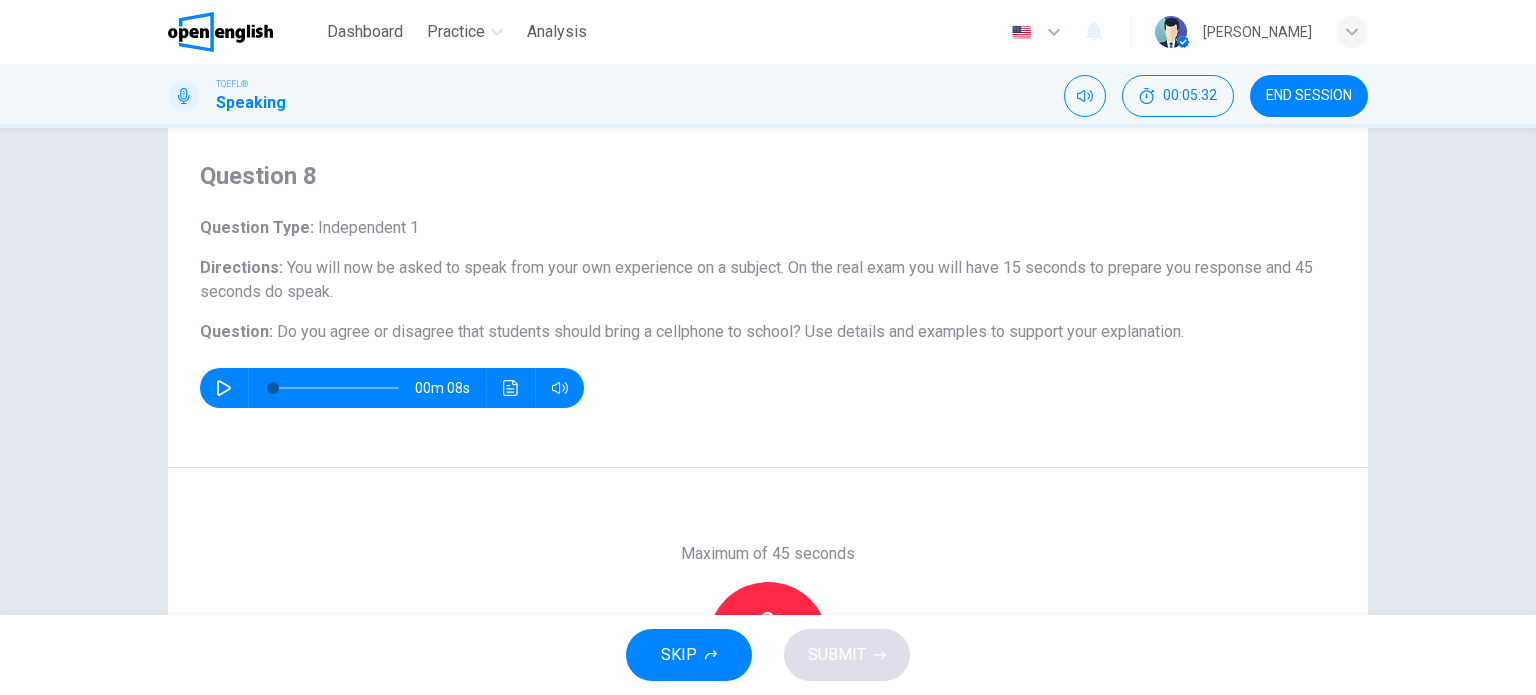 scroll, scrollTop: 0, scrollLeft: 0, axis: both 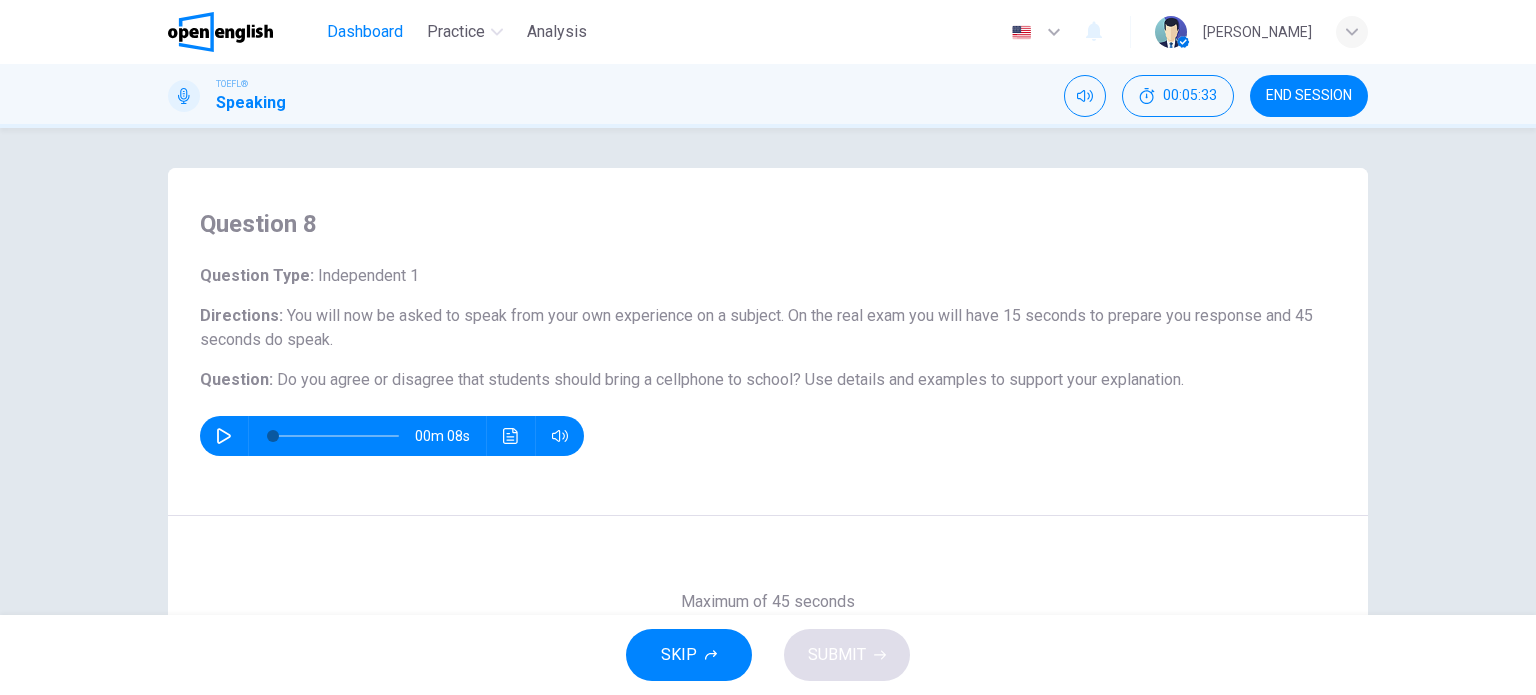 click on "Dashboard" at bounding box center [365, 32] 